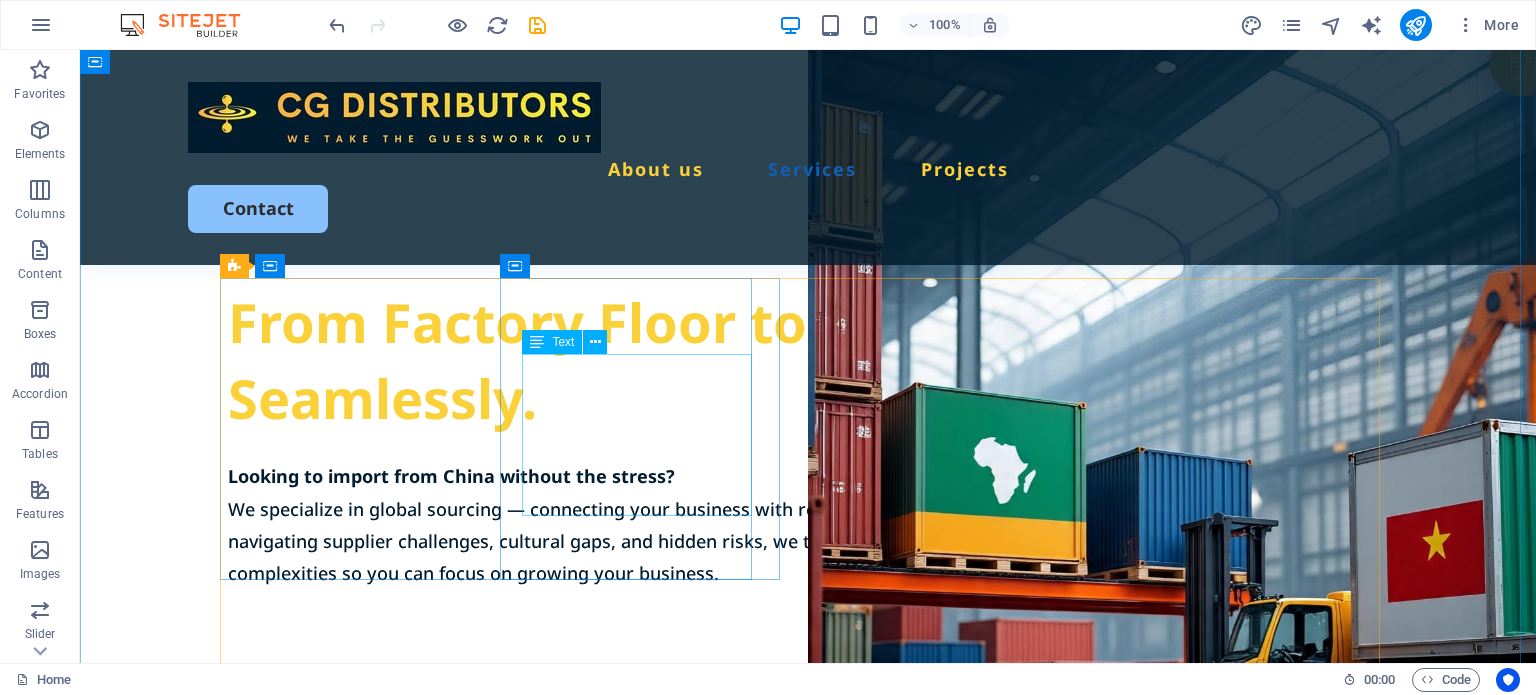 scroll, scrollTop: 1700, scrollLeft: 0, axis: vertical 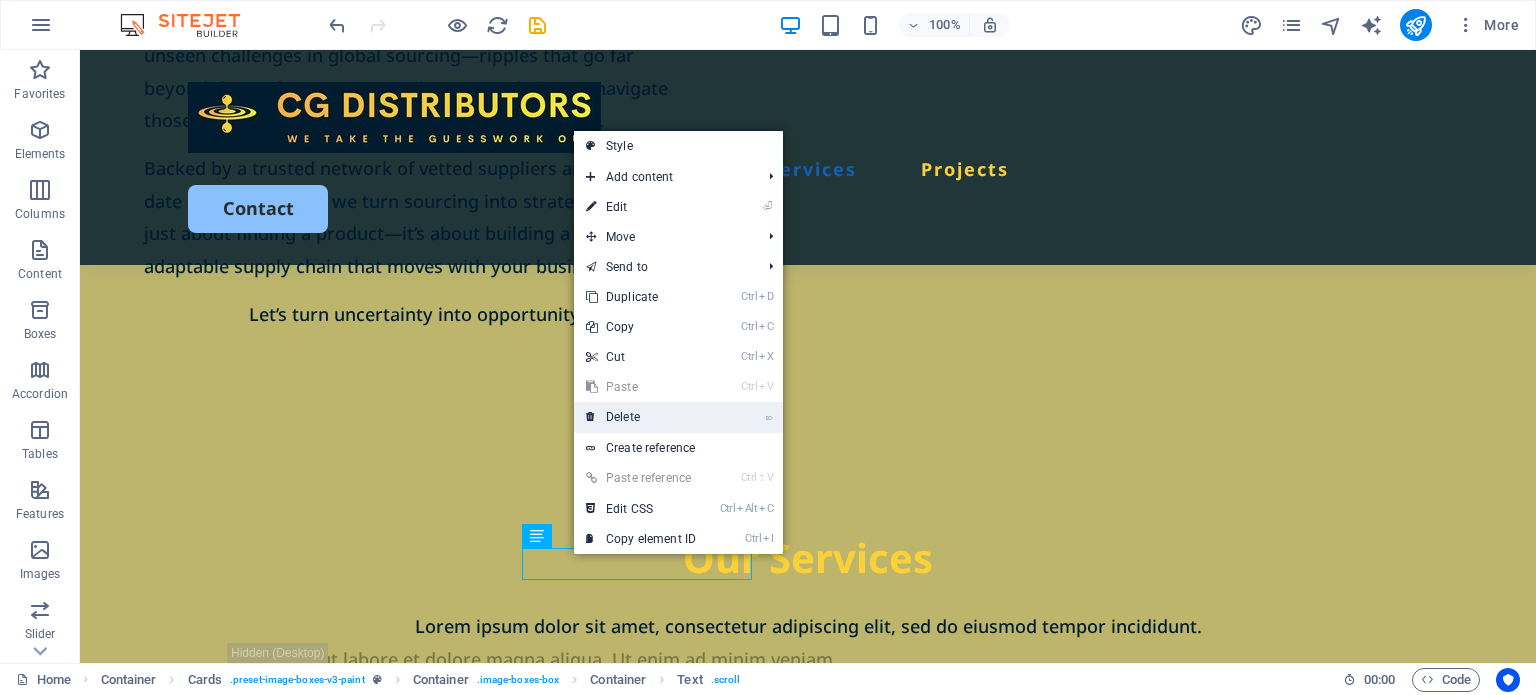 drag, startPoint x: 628, startPoint y: 414, endPoint x: 549, endPoint y: 364, distance: 93.49332 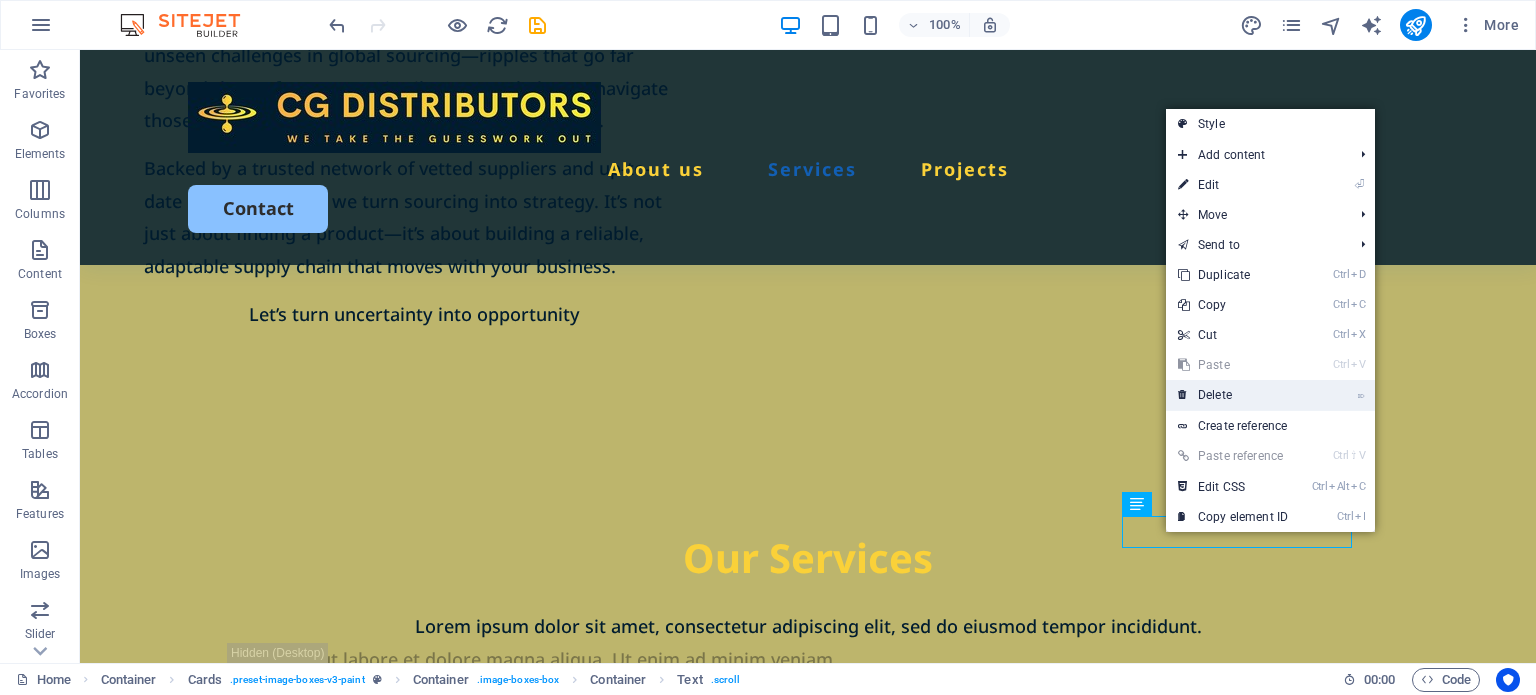 click on "⌦  Delete" at bounding box center (1233, 395) 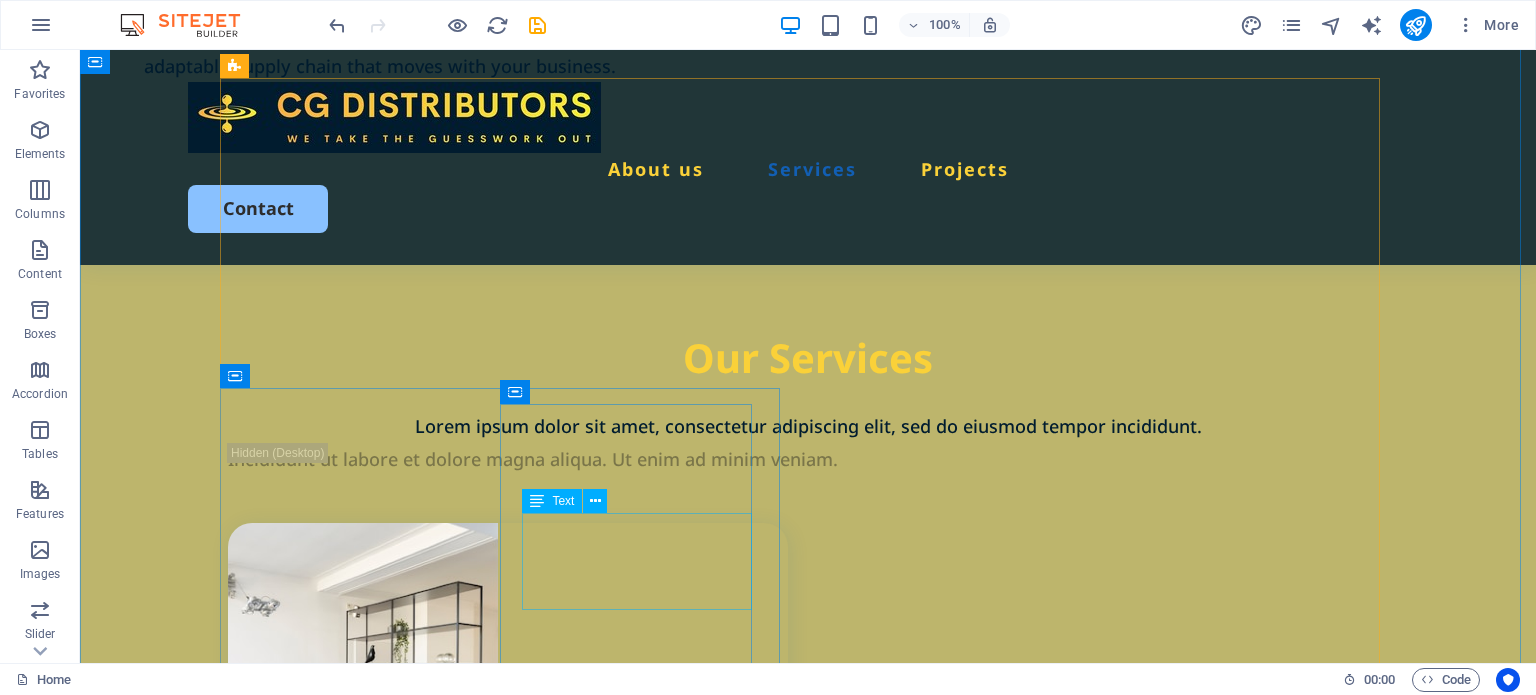 scroll, scrollTop: 2000, scrollLeft: 0, axis: vertical 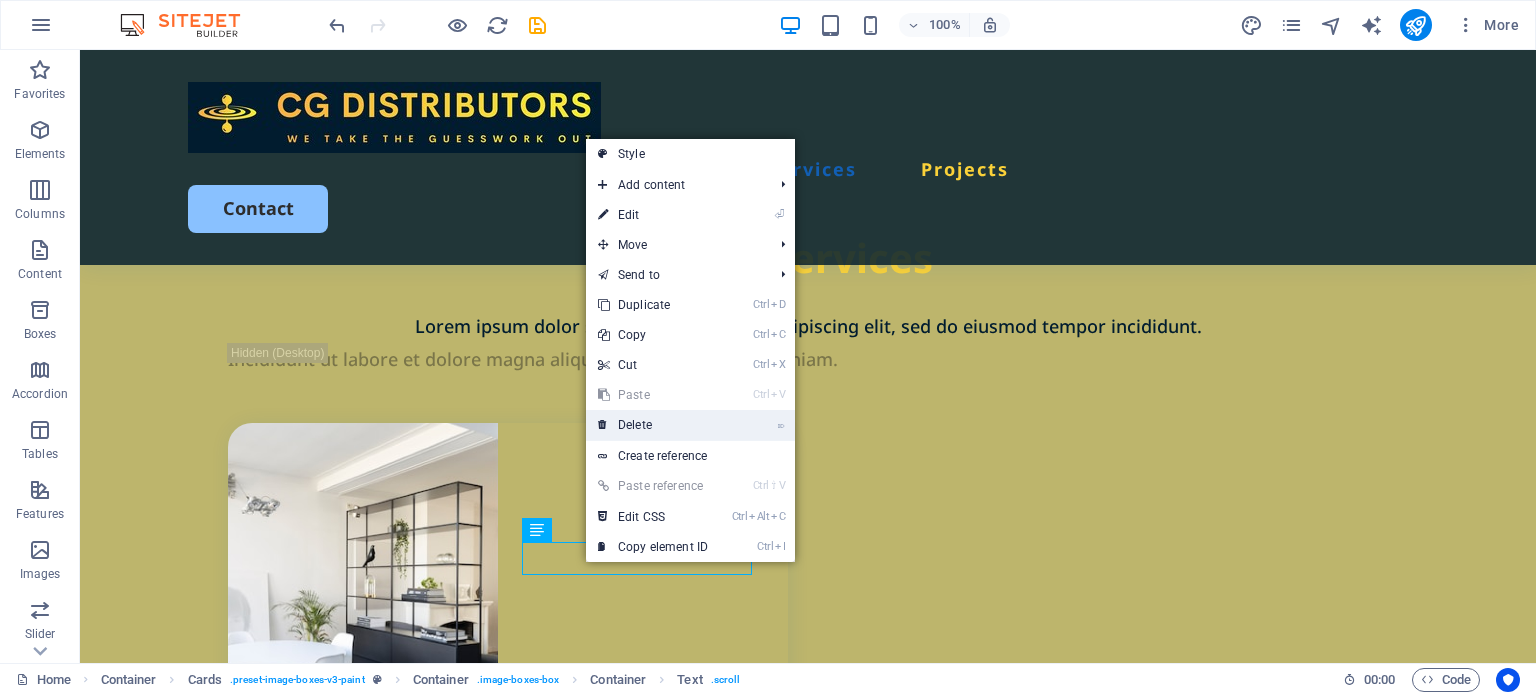 click on "⌦  Delete" at bounding box center (653, 425) 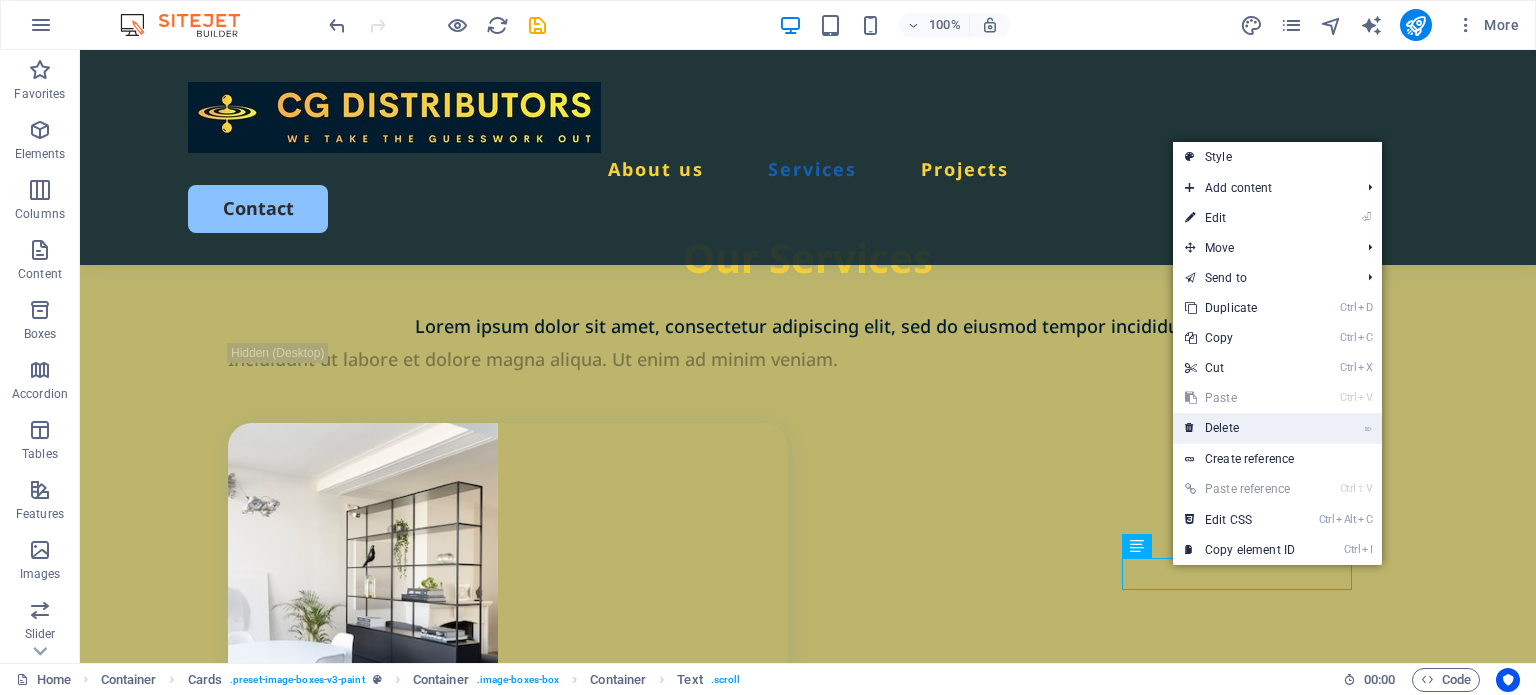 click on "⌦  Delete" at bounding box center (1240, 428) 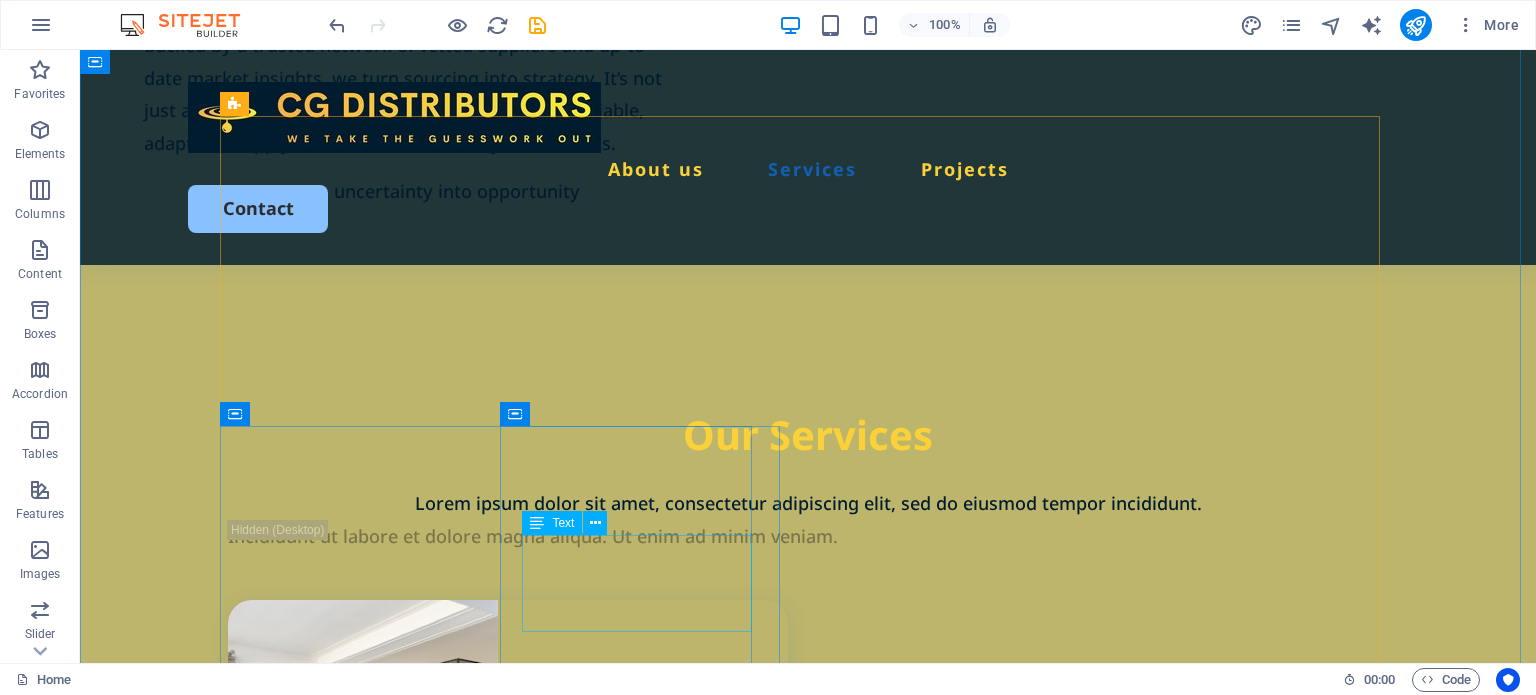 scroll, scrollTop: 1700, scrollLeft: 0, axis: vertical 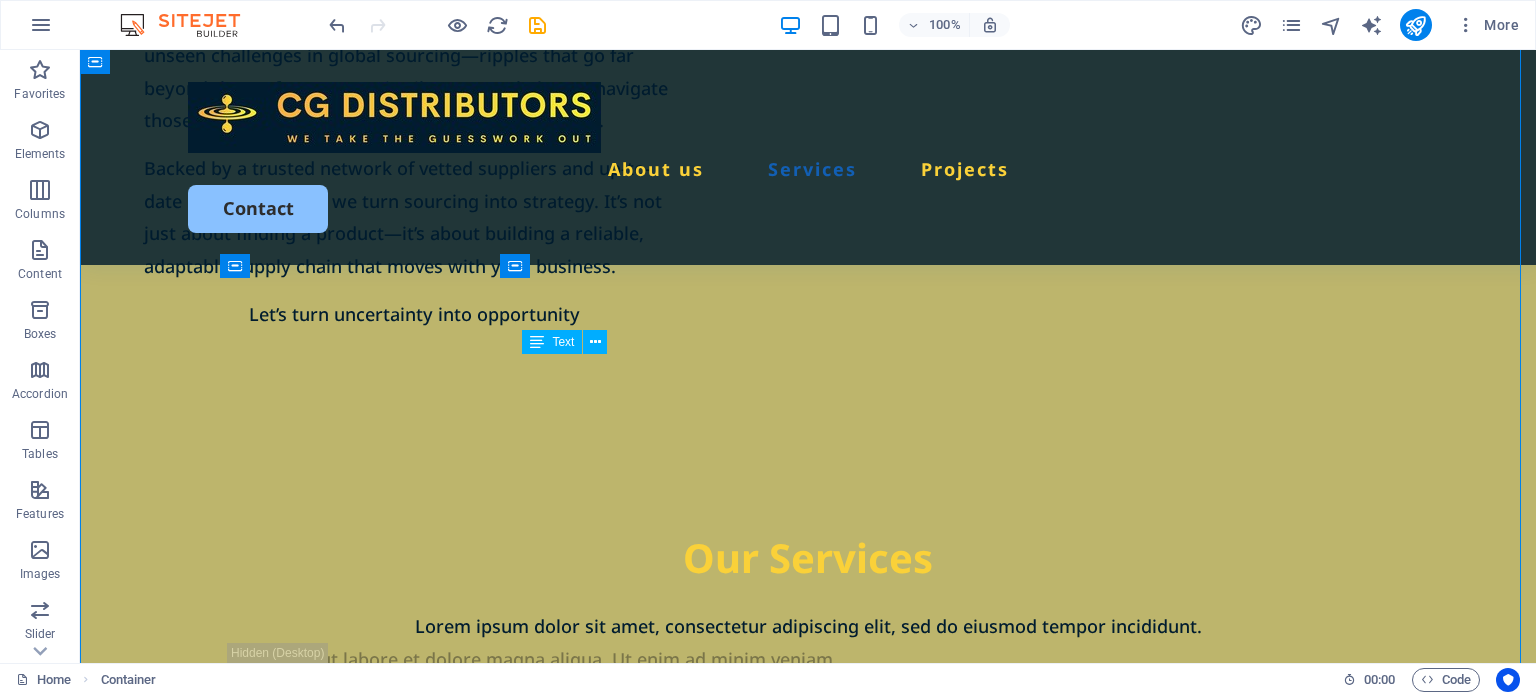 drag, startPoint x: 664, startPoint y: 496, endPoint x: 596, endPoint y: 489, distance: 68.359344 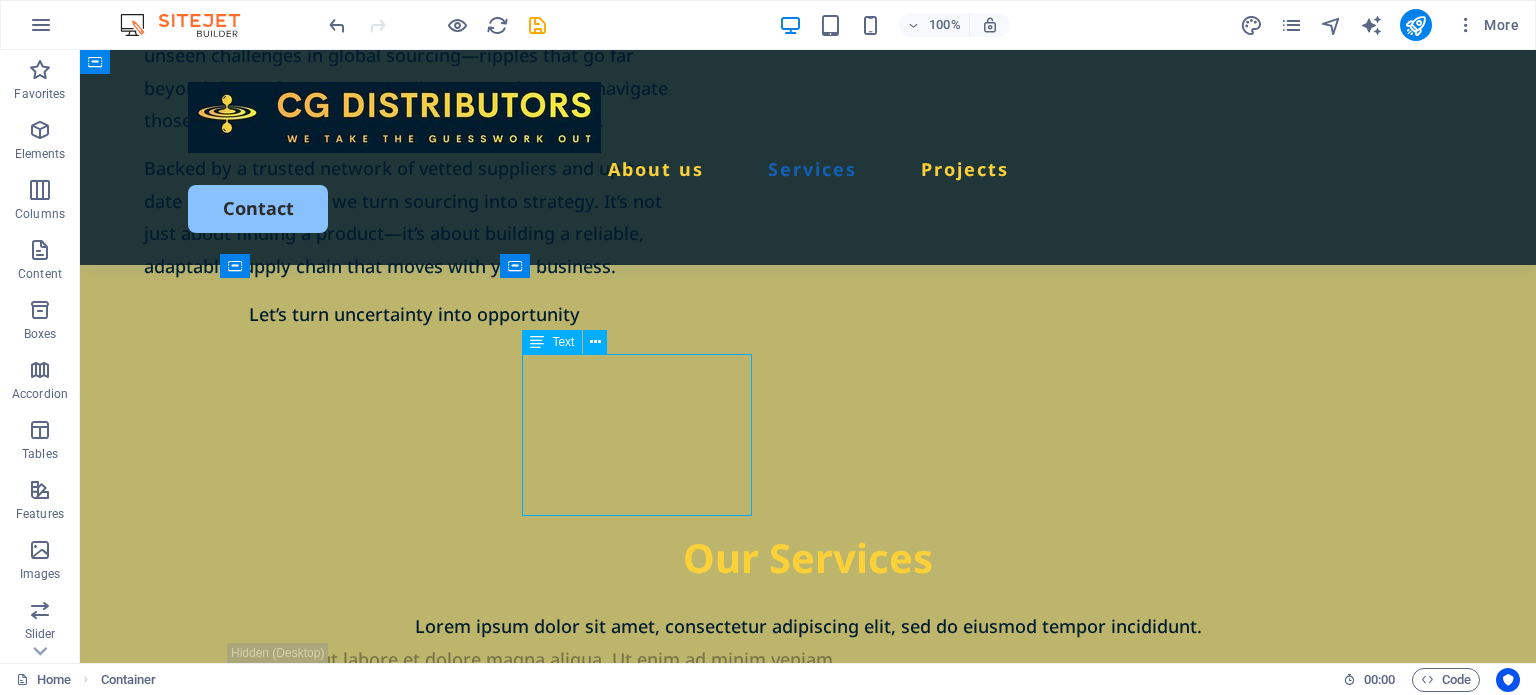click on "Source the product. We have our own team in China. Ones we have all the info of your product we start looking." at bounding box center (519, 1101) 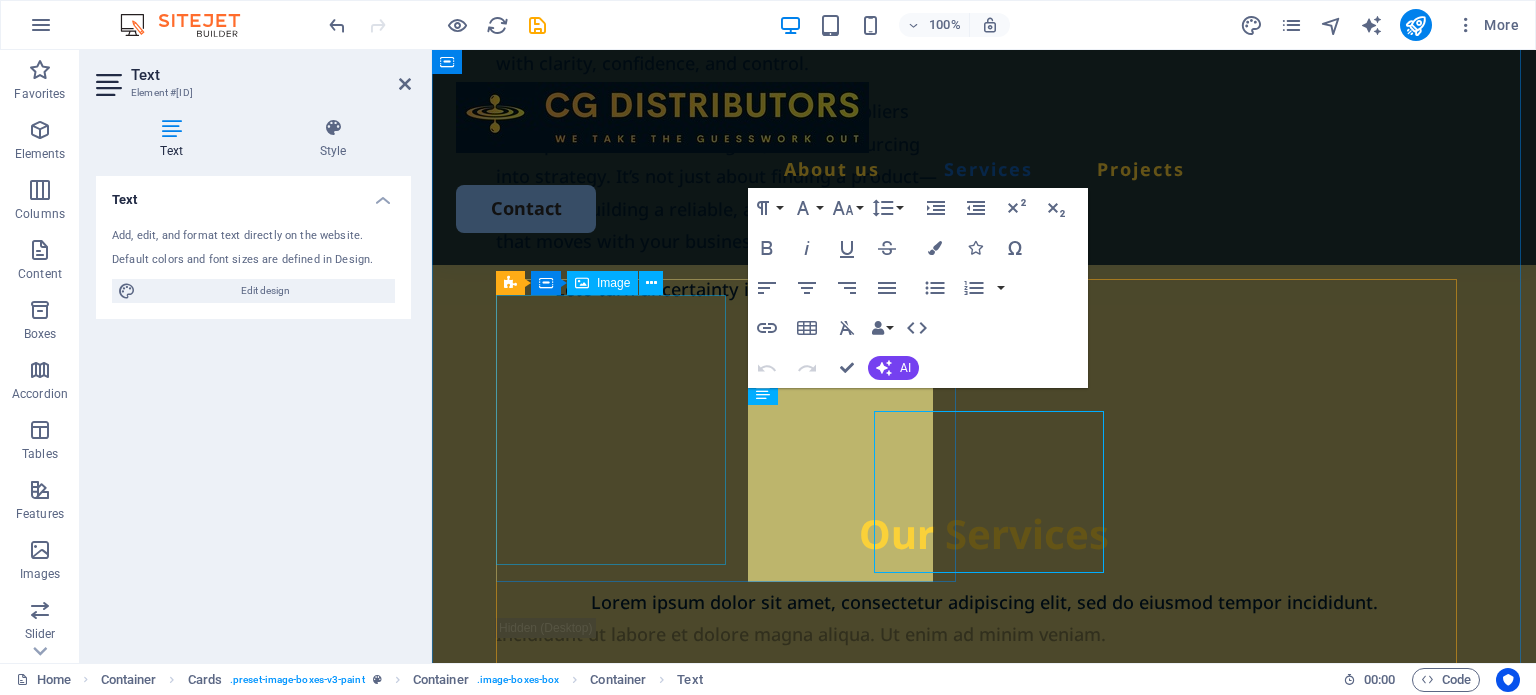 scroll, scrollTop: 1643, scrollLeft: 0, axis: vertical 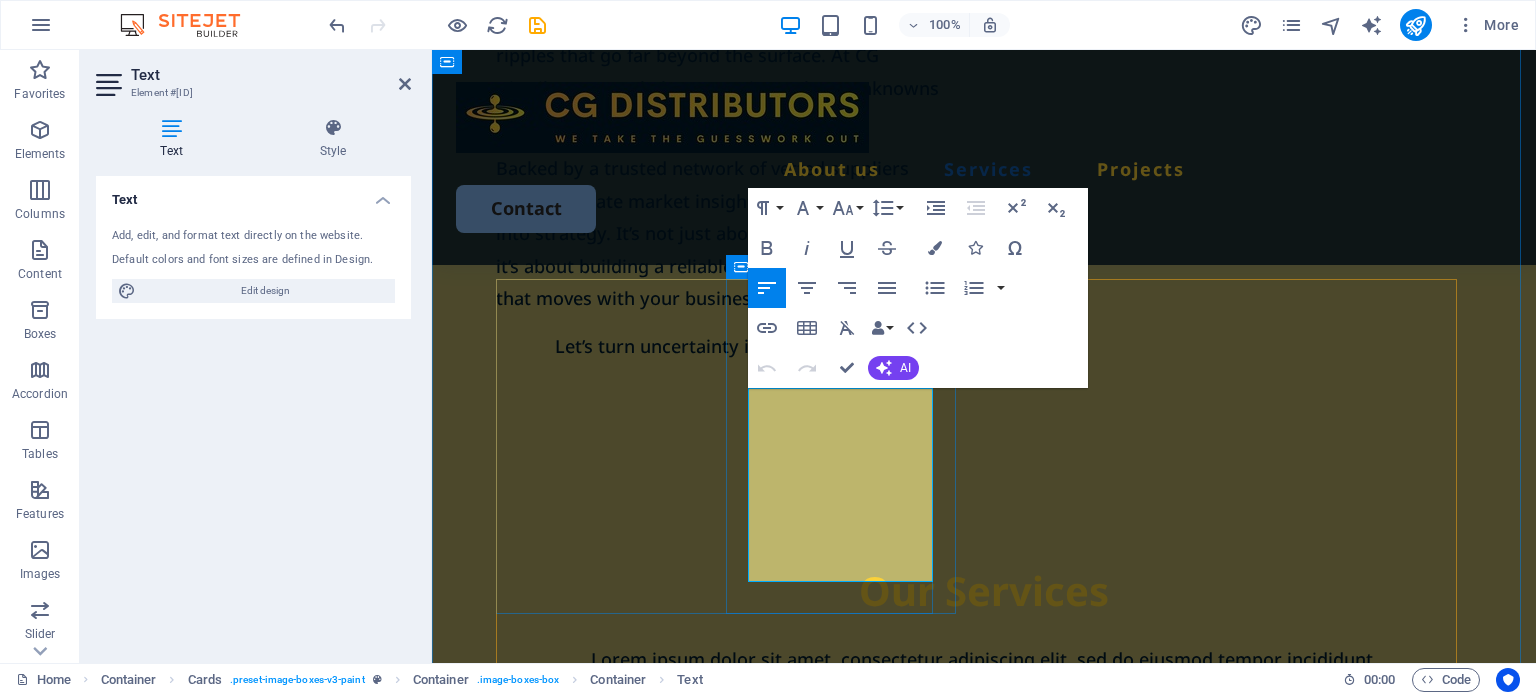 drag, startPoint x: 861, startPoint y: 568, endPoint x: 749, endPoint y: 408, distance: 195.30489 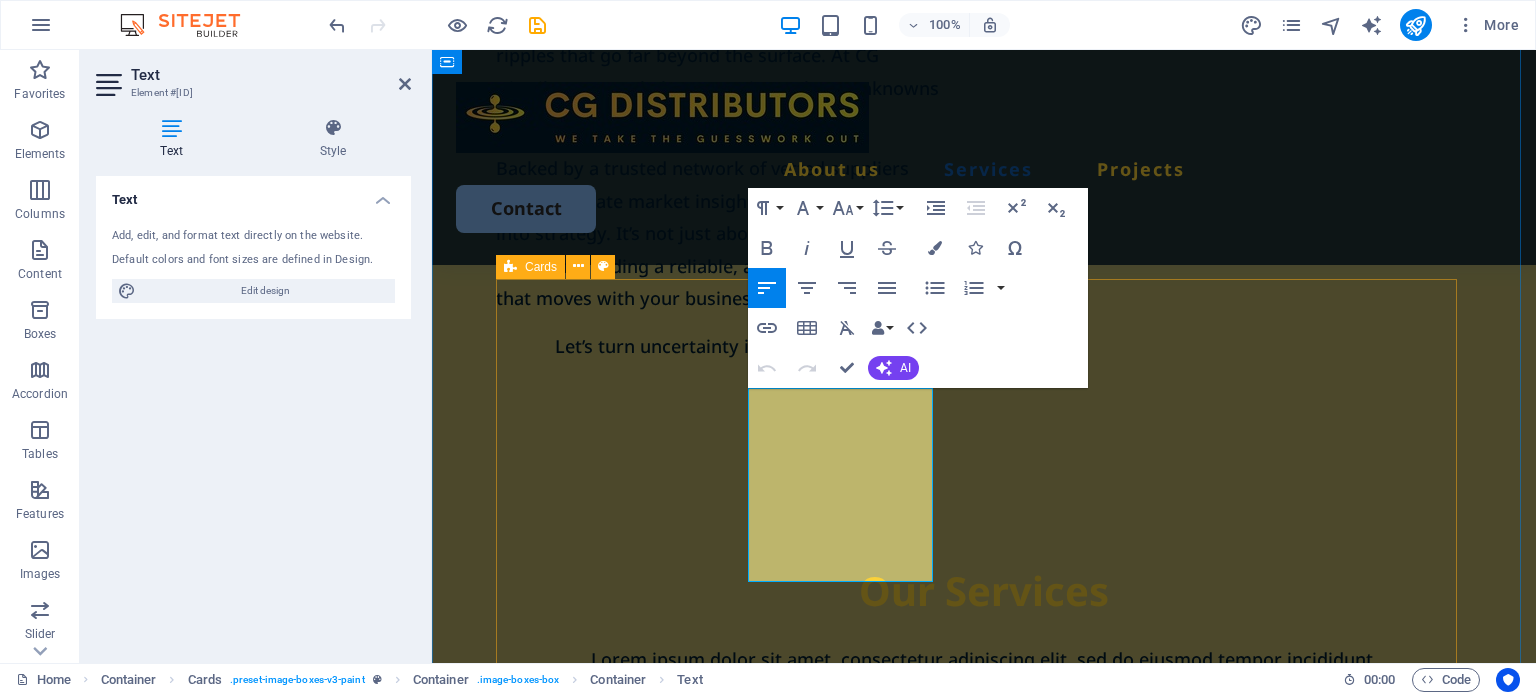 click on "Step One  Source the product. We have our own team in China. Ones we have all the info of your product we start looking.  Step Two Evaluate potentiale suppliers and prepare samples for the customer to evaluate Step Three Negothiate the price , manufacturing and shipping terms Step Four Do inspection on finish product. Arrange shipping and supply customer with clearence documents" at bounding box center [984, 1703] 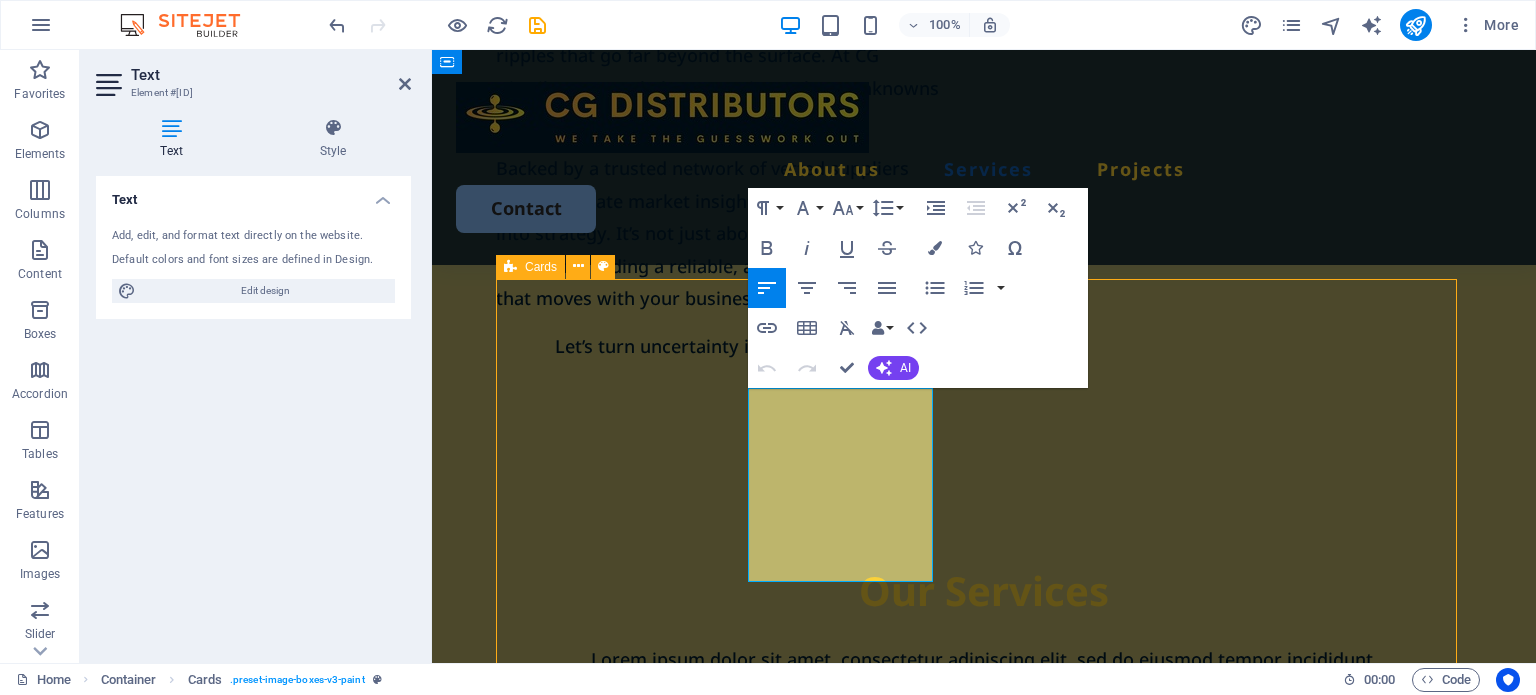 scroll, scrollTop: 1665, scrollLeft: 0, axis: vertical 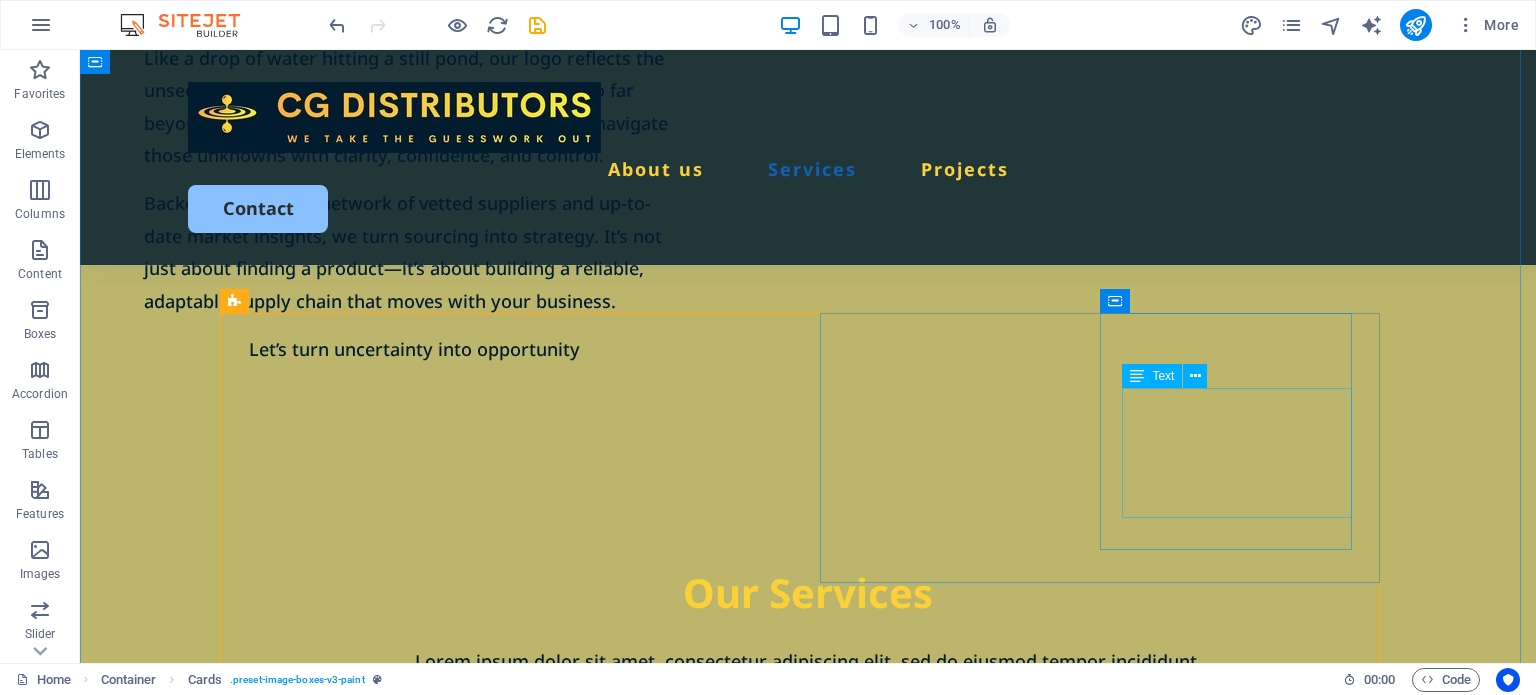 click on "Evaluate potentiale suppliers and prepare samples for the customer to evaluate" at bounding box center (519, 1598) 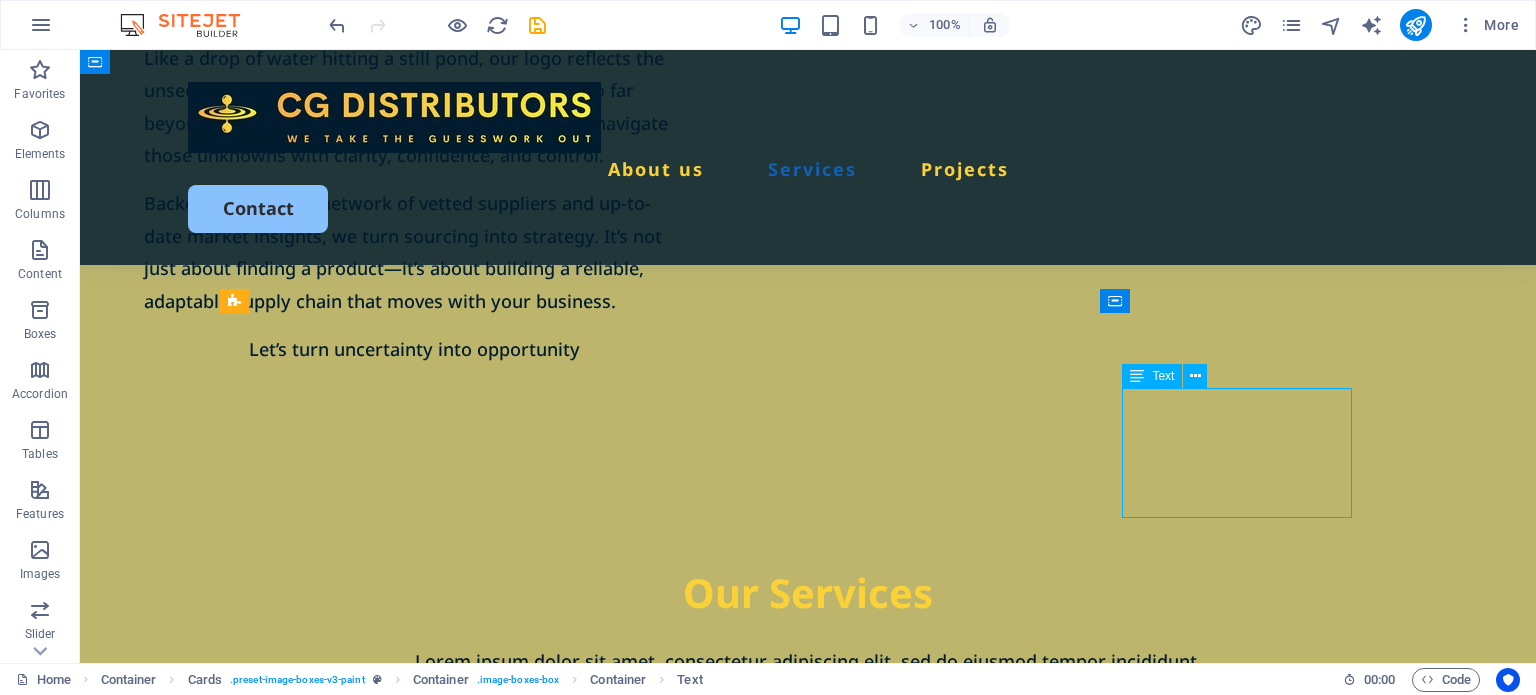 drag, startPoint x: 1228, startPoint y: 501, endPoint x: 1189, endPoint y: 502, distance: 39.012817 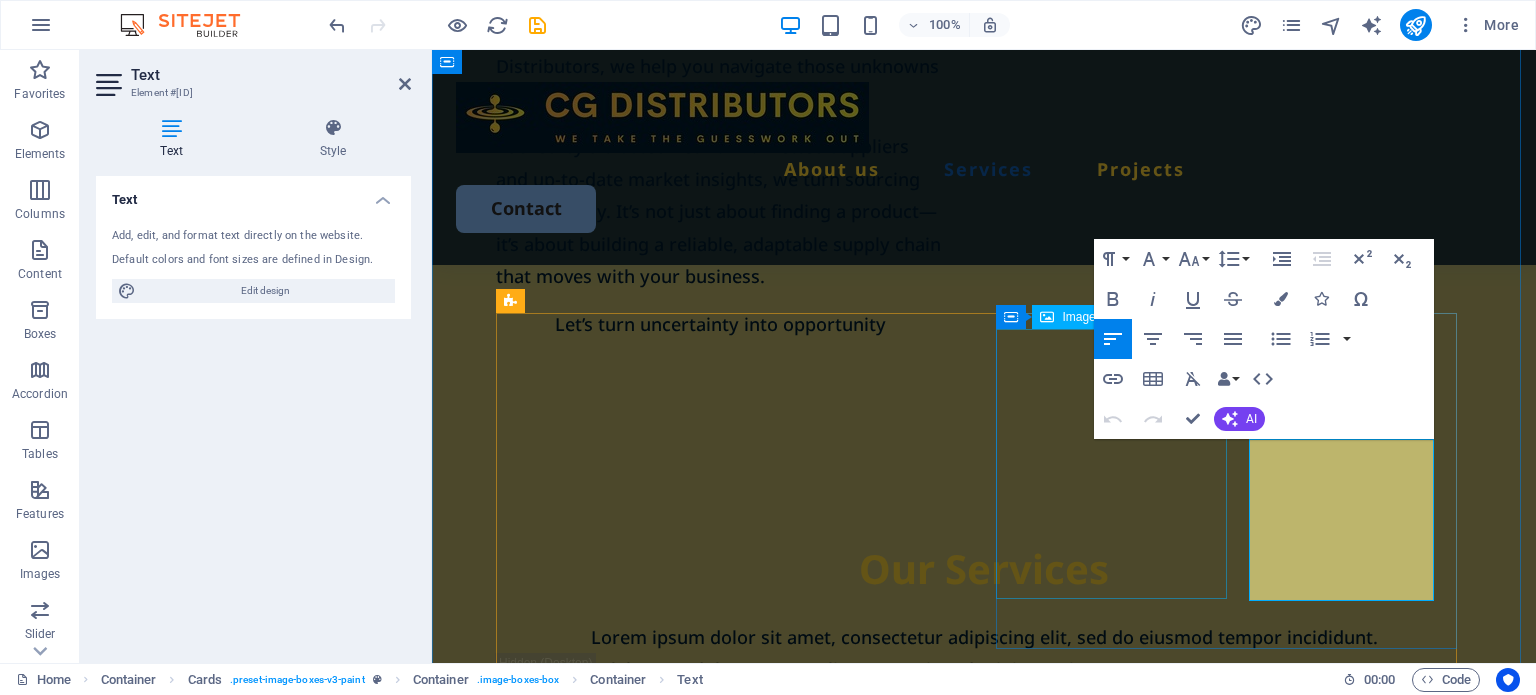 scroll, scrollTop: 1608, scrollLeft: 0, axis: vertical 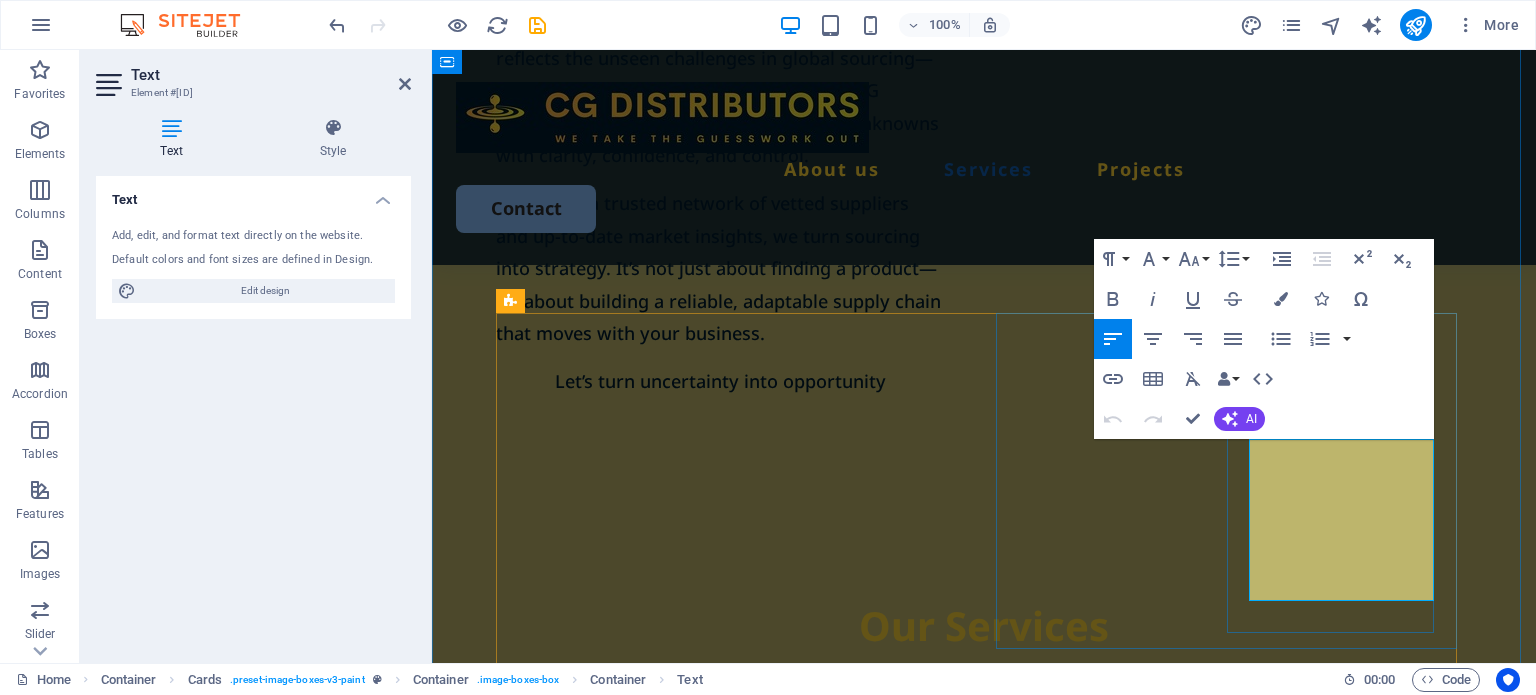 drag, startPoint x: 1326, startPoint y: 588, endPoint x: 1252, endPoint y: 458, distance: 149.58609 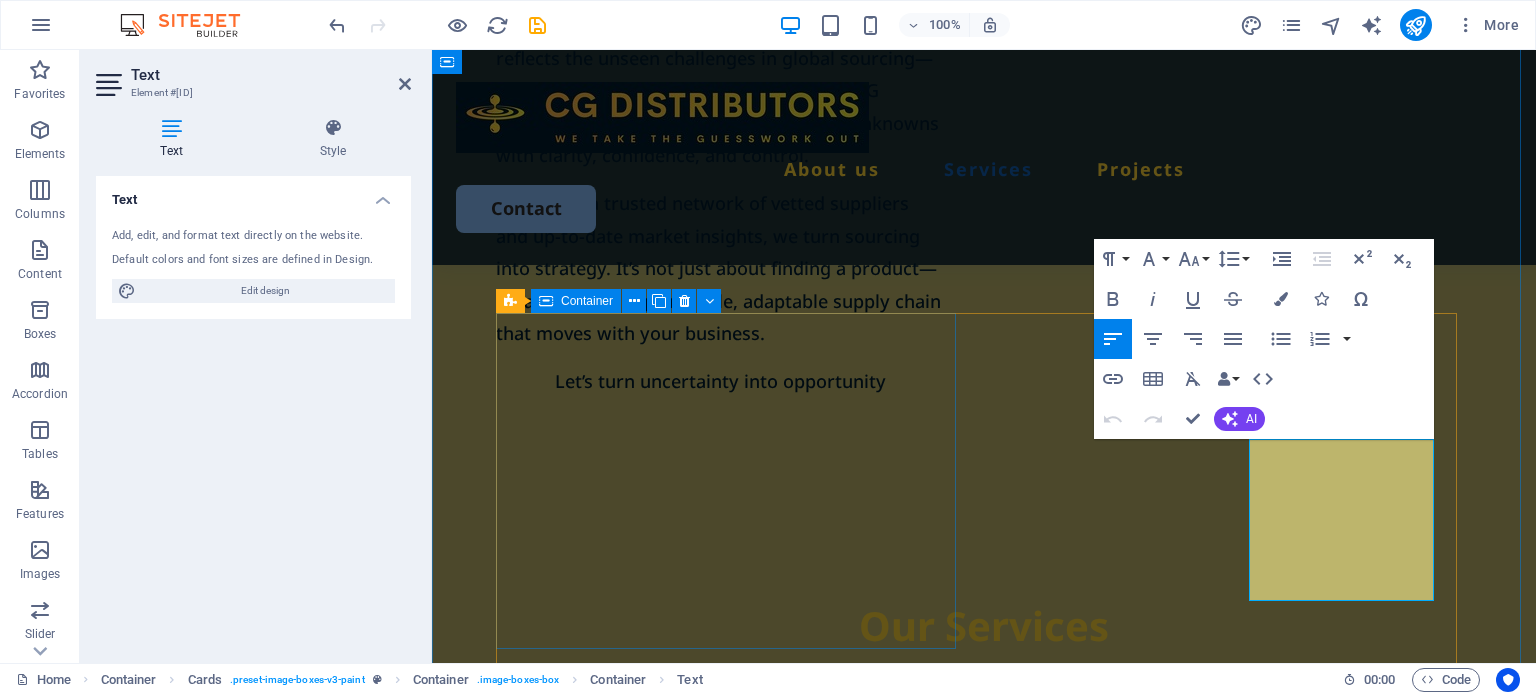 click on "Step One  Source the product. We have our own team in China. Ones we have all the info of your product we start looking." at bounding box center (730, 1028) 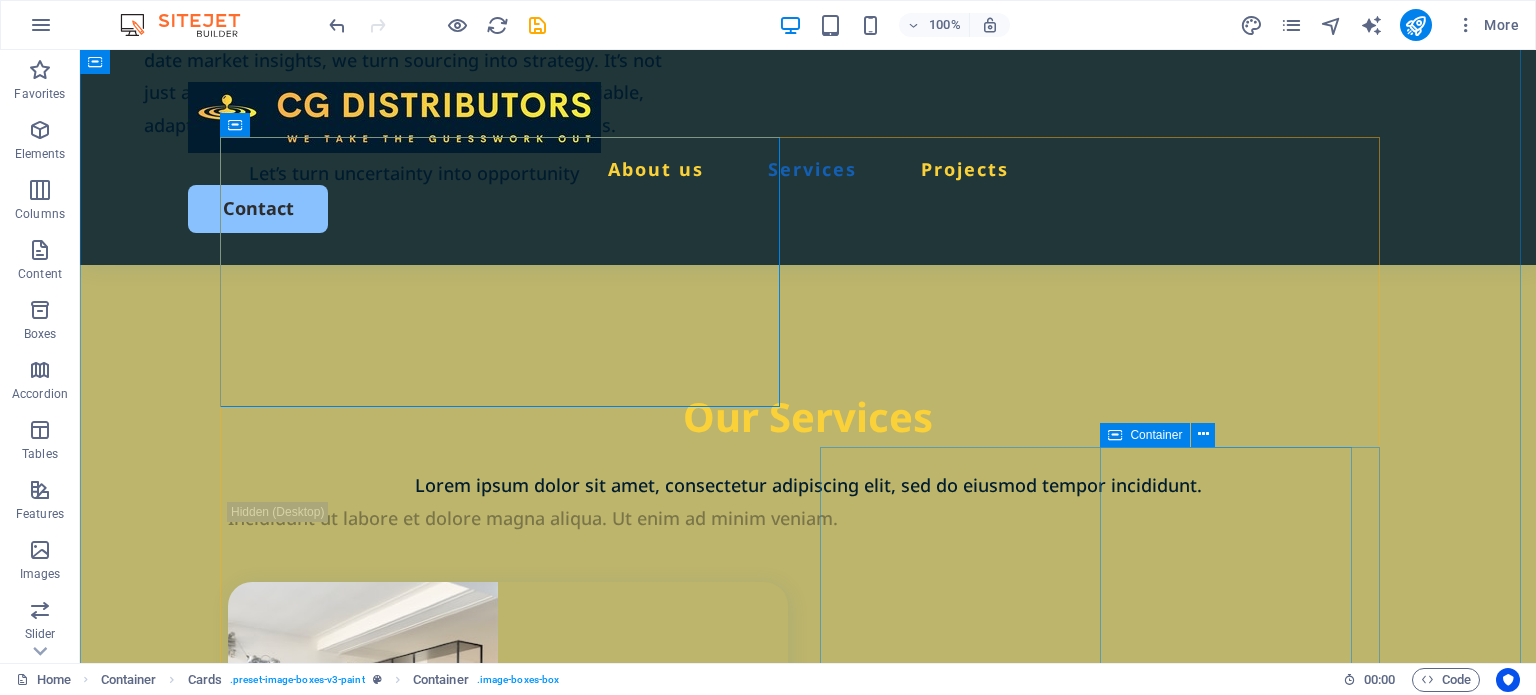 scroll, scrollTop: 1965, scrollLeft: 0, axis: vertical 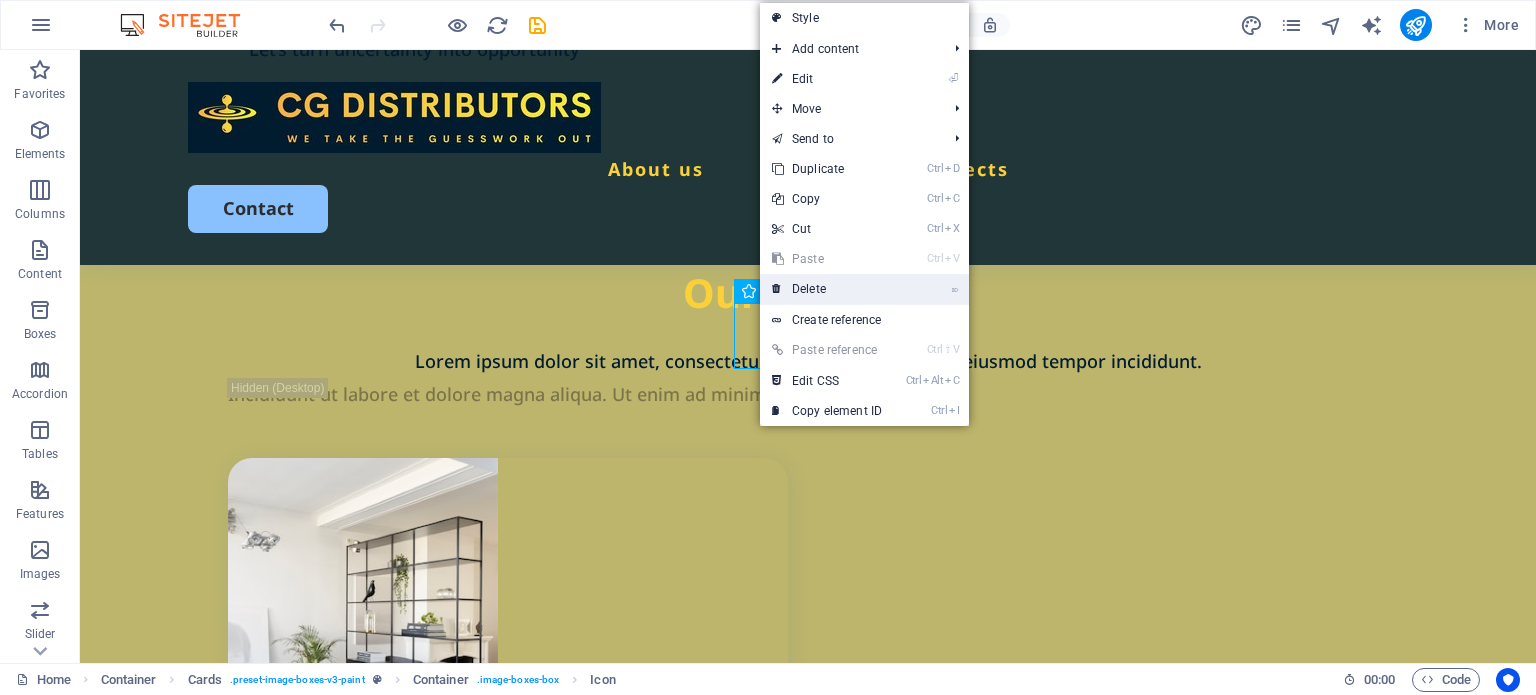 drag, startPoint x: 812, startPoint y: 288, endPoint x: 732, endPoint y: 237, distance: 94.873604 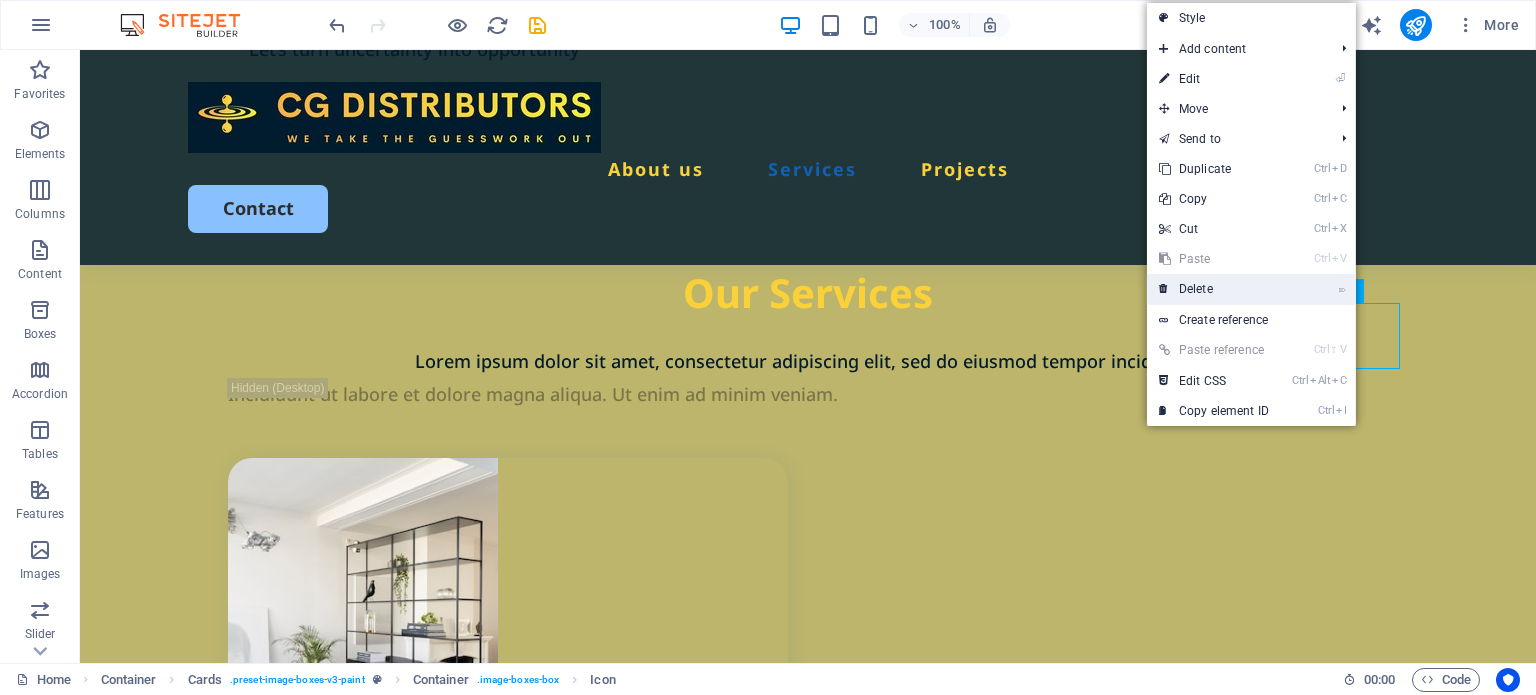 click on "⌦  Delete" at bounding box center (1214, 289) 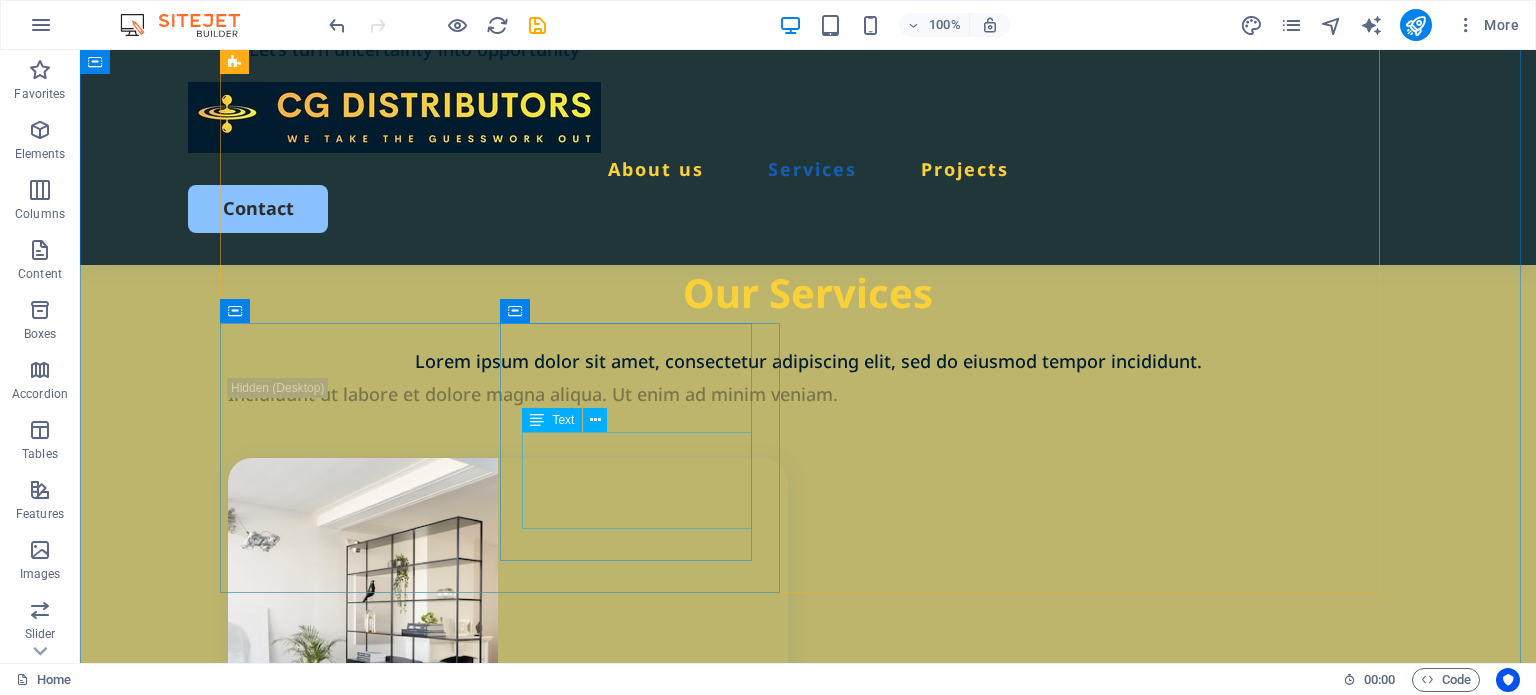 click on "Negothiate the price , manufacturing and shipping terms" at bounding box center (519, 1744) 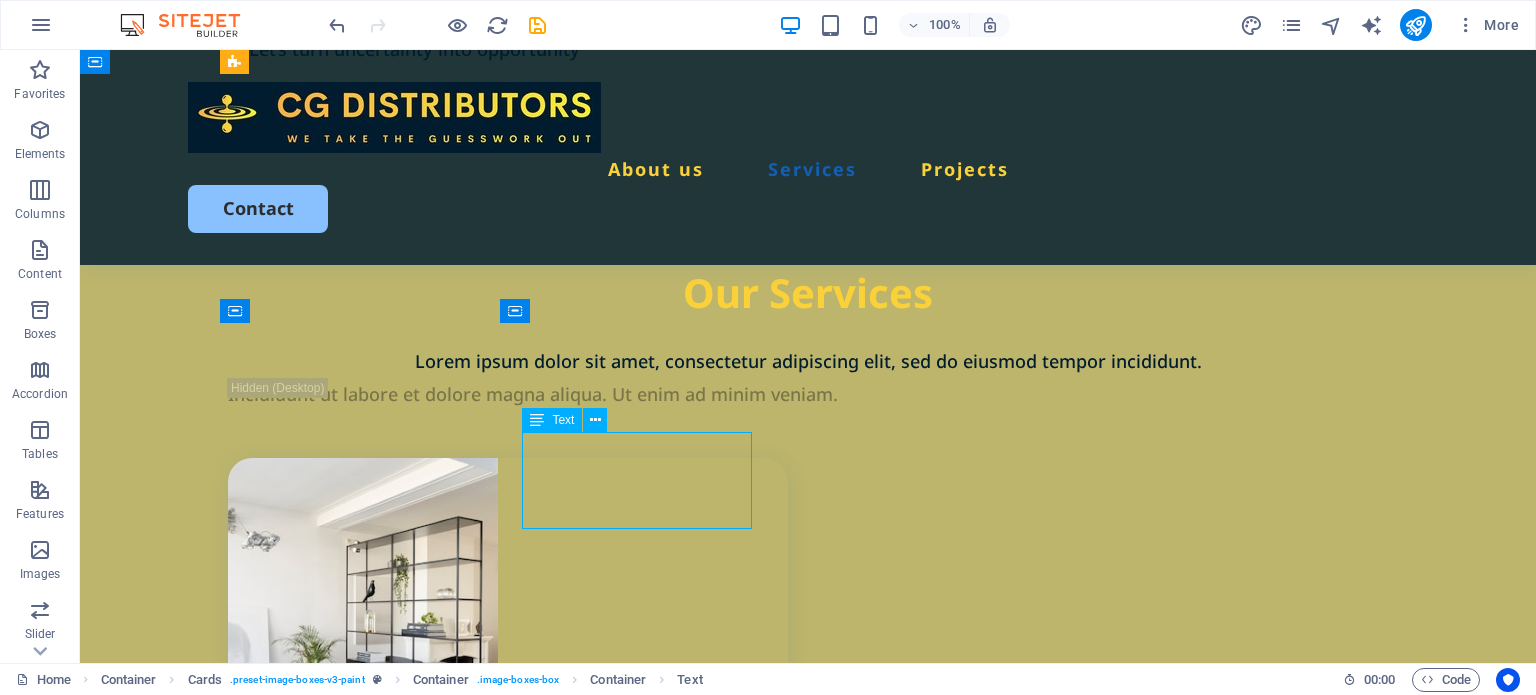 click on "Negothiate the price , manufacturing and shipping terms" at bounding box center [519, 1744] 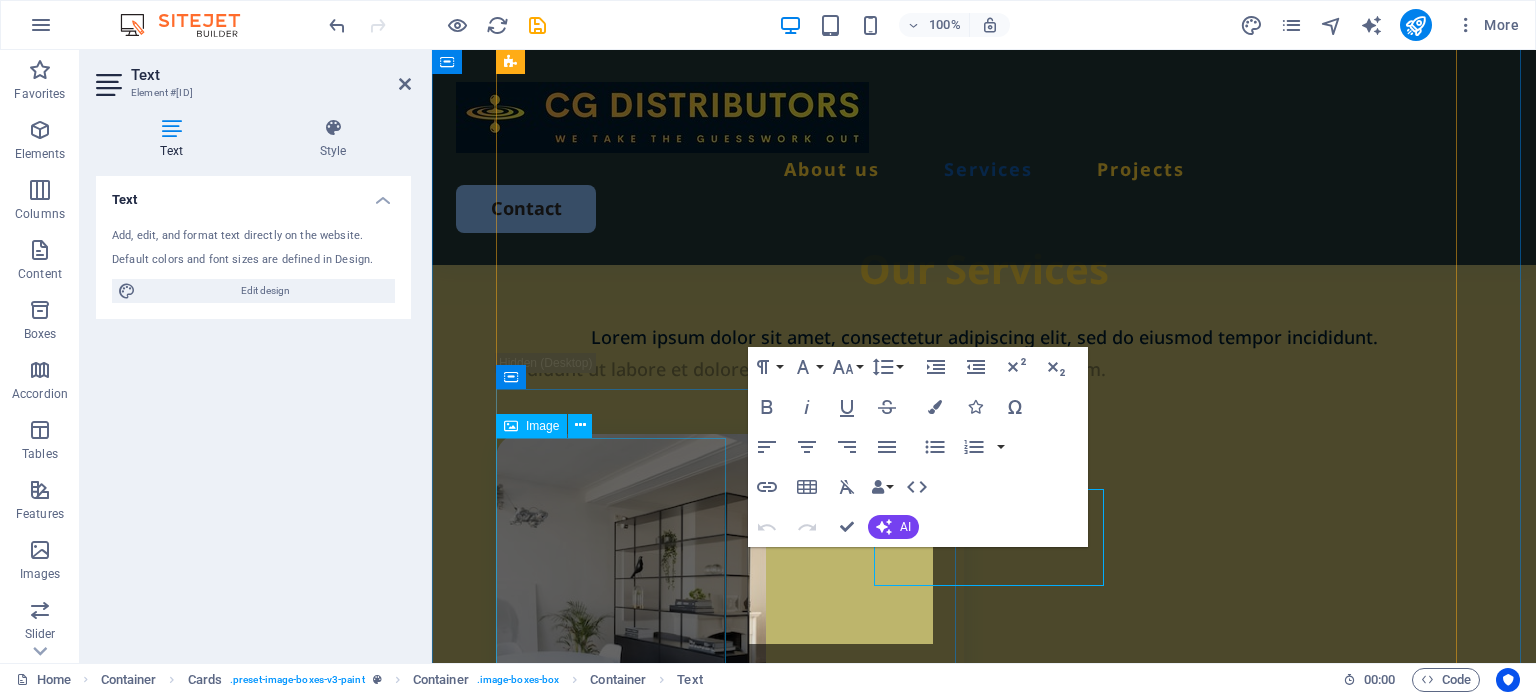 scroll, scrollTop: 1908, scrollLeft: 0, axis: vertical 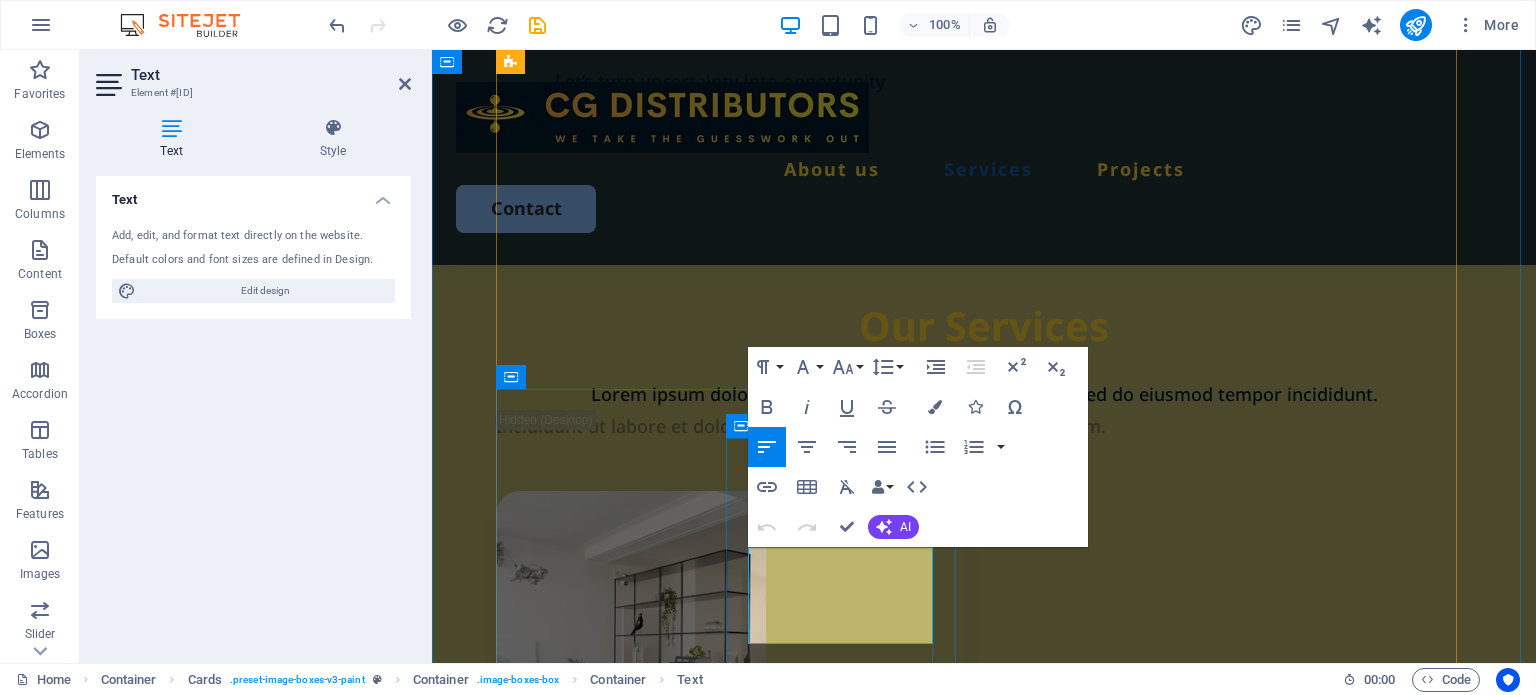 drag, startPoint x: 876, startPoint y: 629, endPoint x: 751, endPoint y: 570, distance: 138.22446 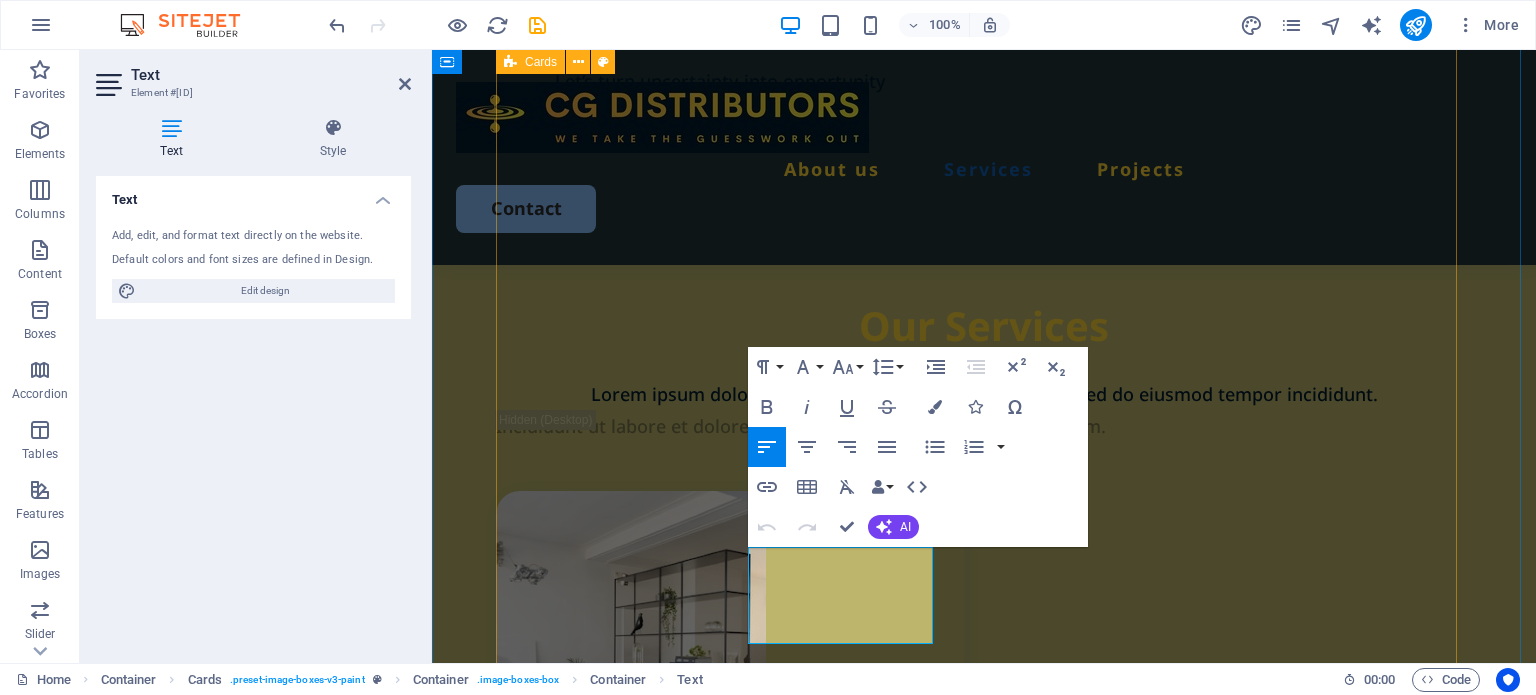 click on "Step One  Source the product. We have our own team in China. Ones we have all the info of your product we start looking.  Step Two Evaluate potentiale suppliers and prepare samples for the customer to evaluate Step Three Negothiate the price , manufacturing and shipping terms Step Four Do inspection on finish product. Arrange shipping and supply customer with clearence documents" at bounding box center [984, 1438] 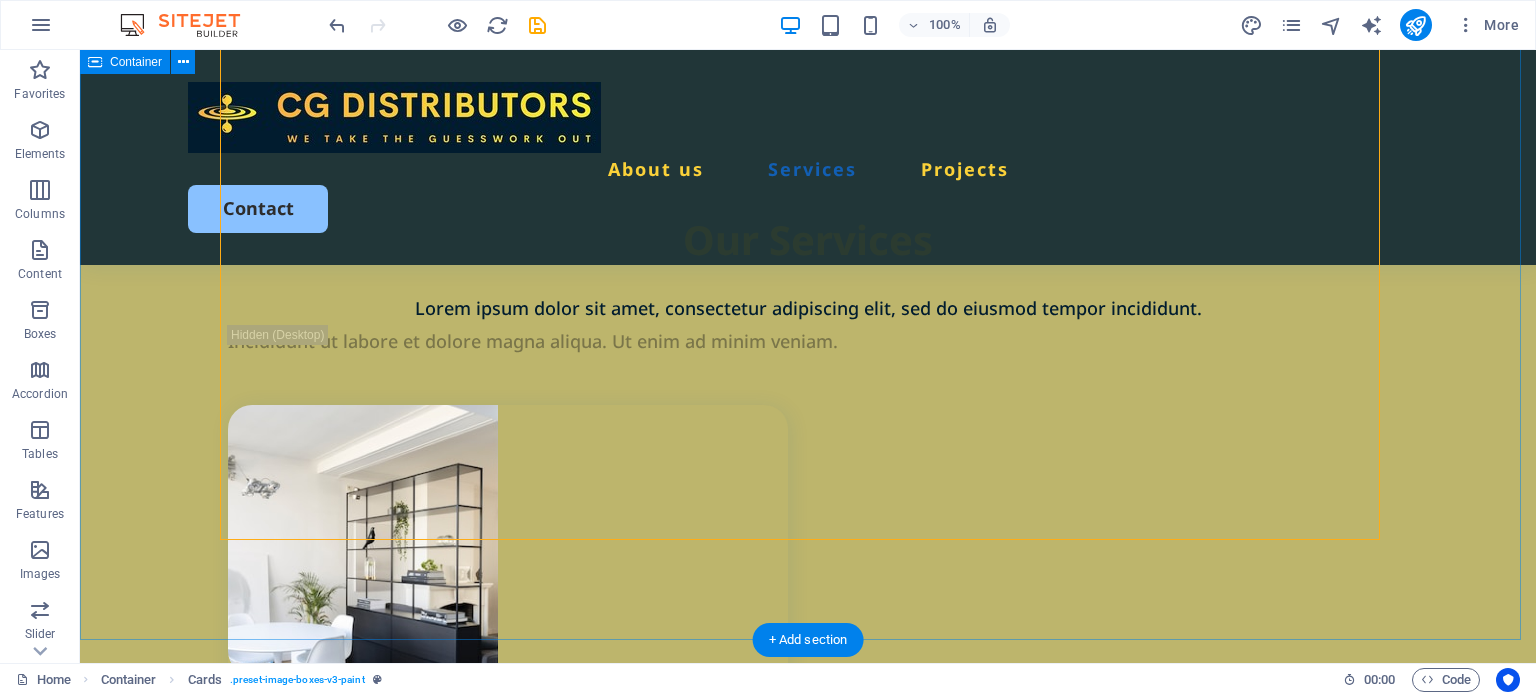 scroll, scrollTop: 2051, scrollLeft: 0, axis: vertical 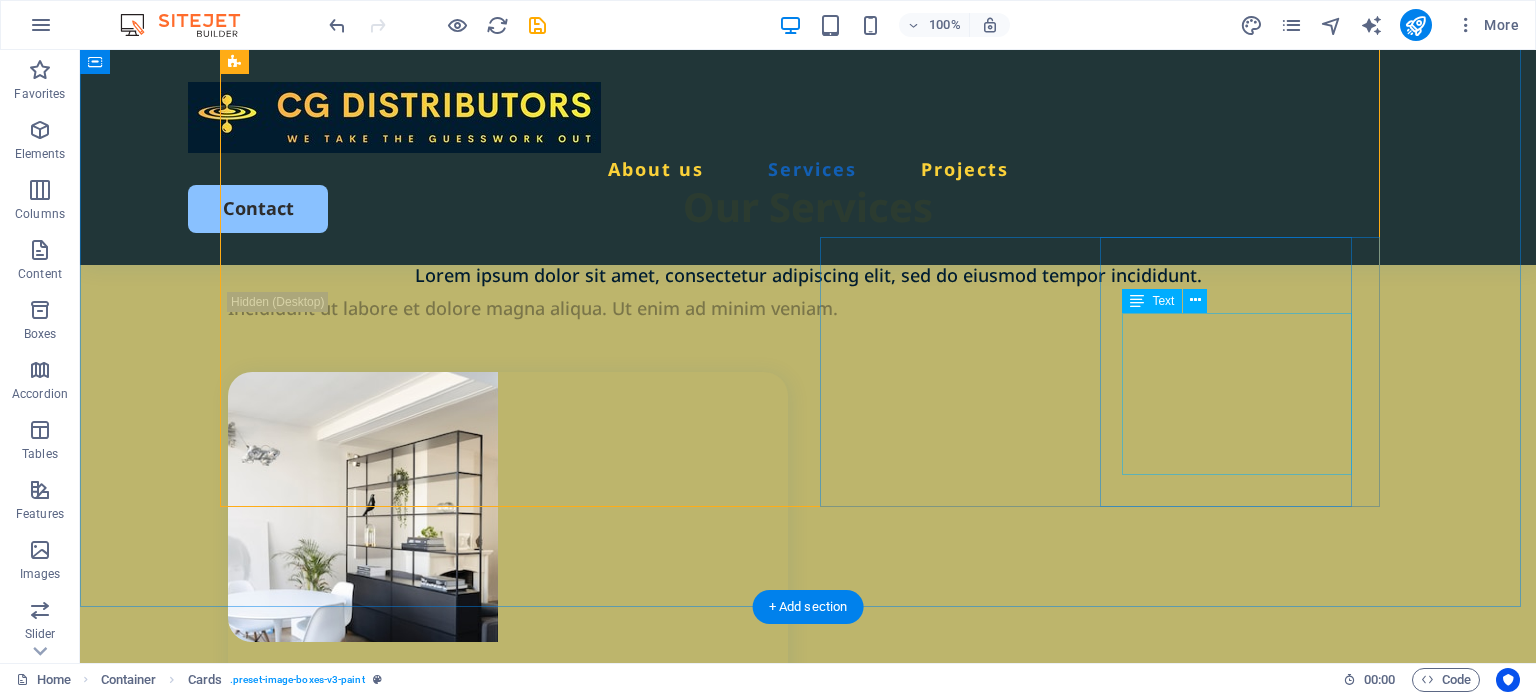 click on "Do inspection on finish product. Arrange shipping and supply customer with clearence documents" at bounding box center (519, 2120) 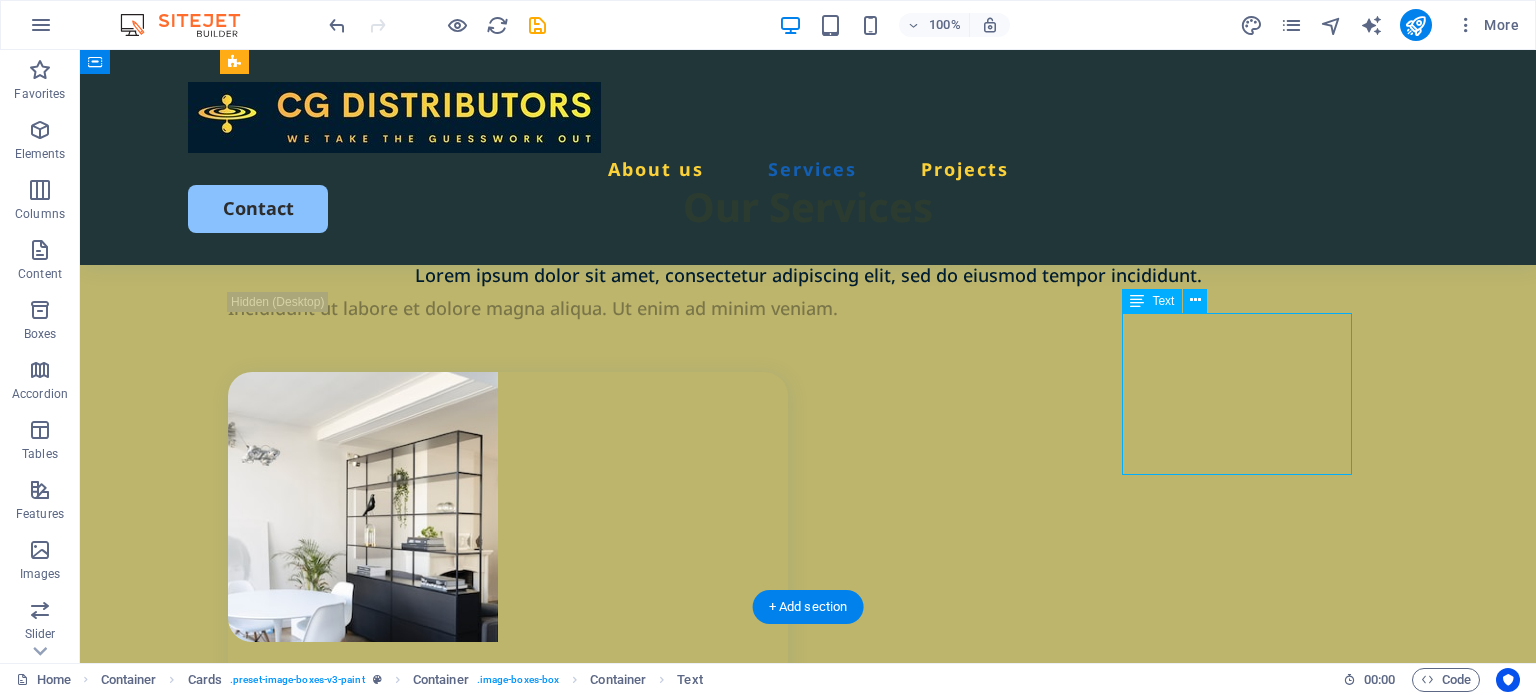 drag, startPoint x: 1306, startPoint y: 429, endPoint x: 1289, endPoint y: 427, distance: 17.117243 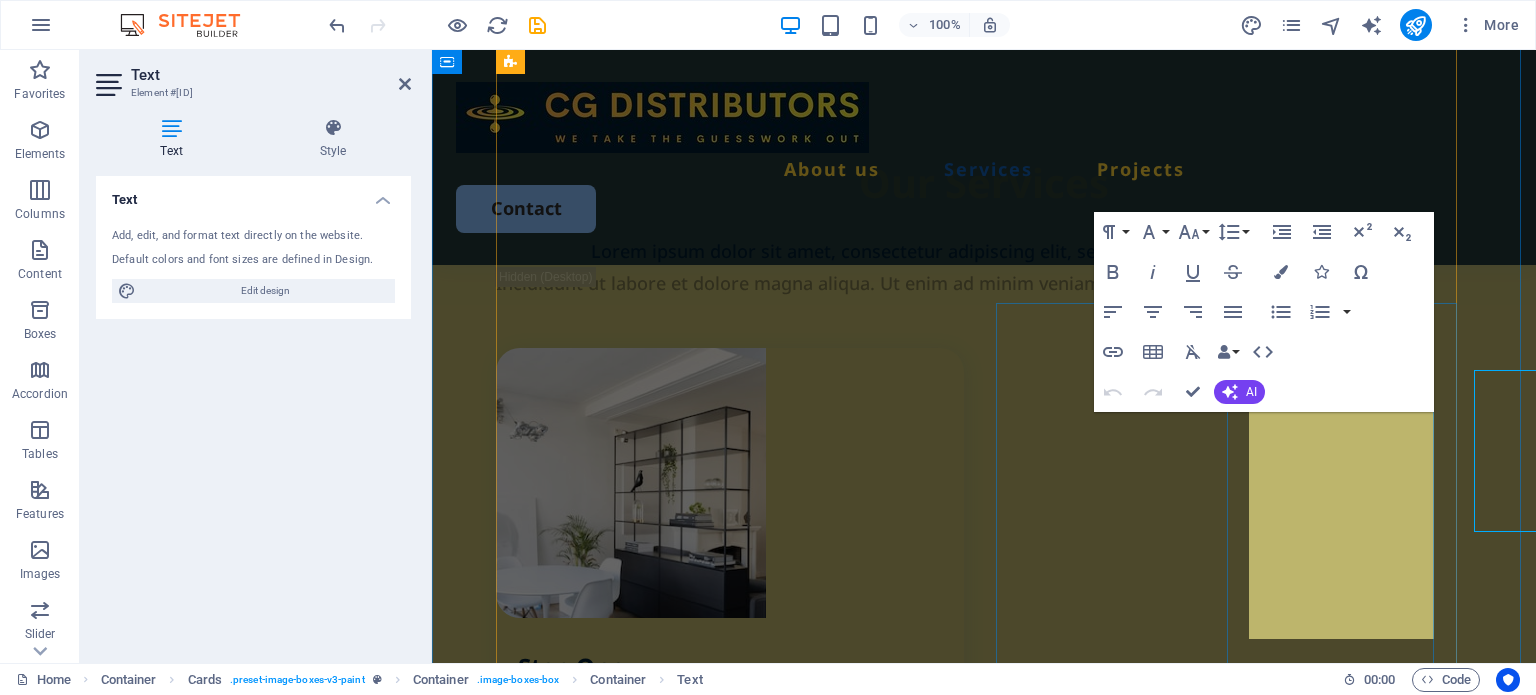scroll, scrollTop: 1994, scrollLeft: 0, axis: vertical 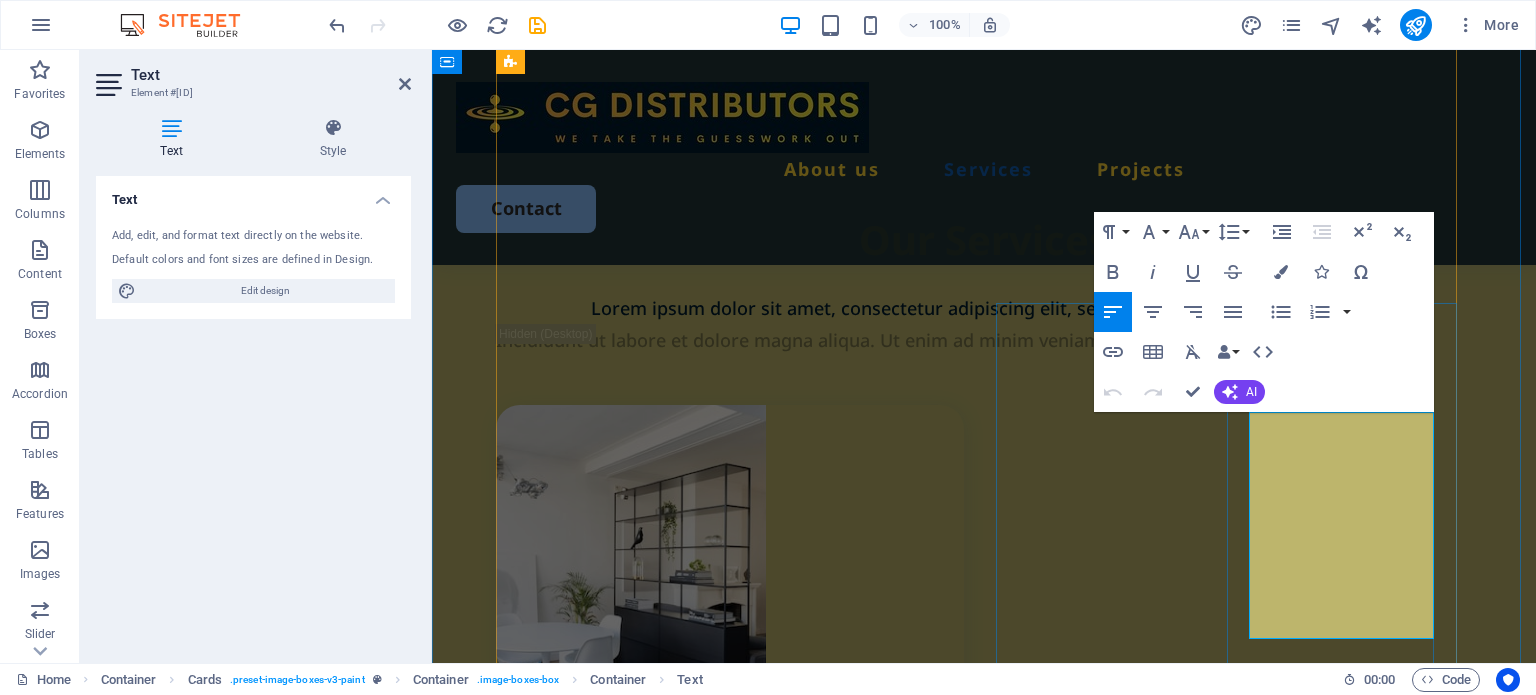 drag, startPoint x: 1353, startPoint y: 592, endPoint x: 1245, endPoint y: 440, distance: 186.46179 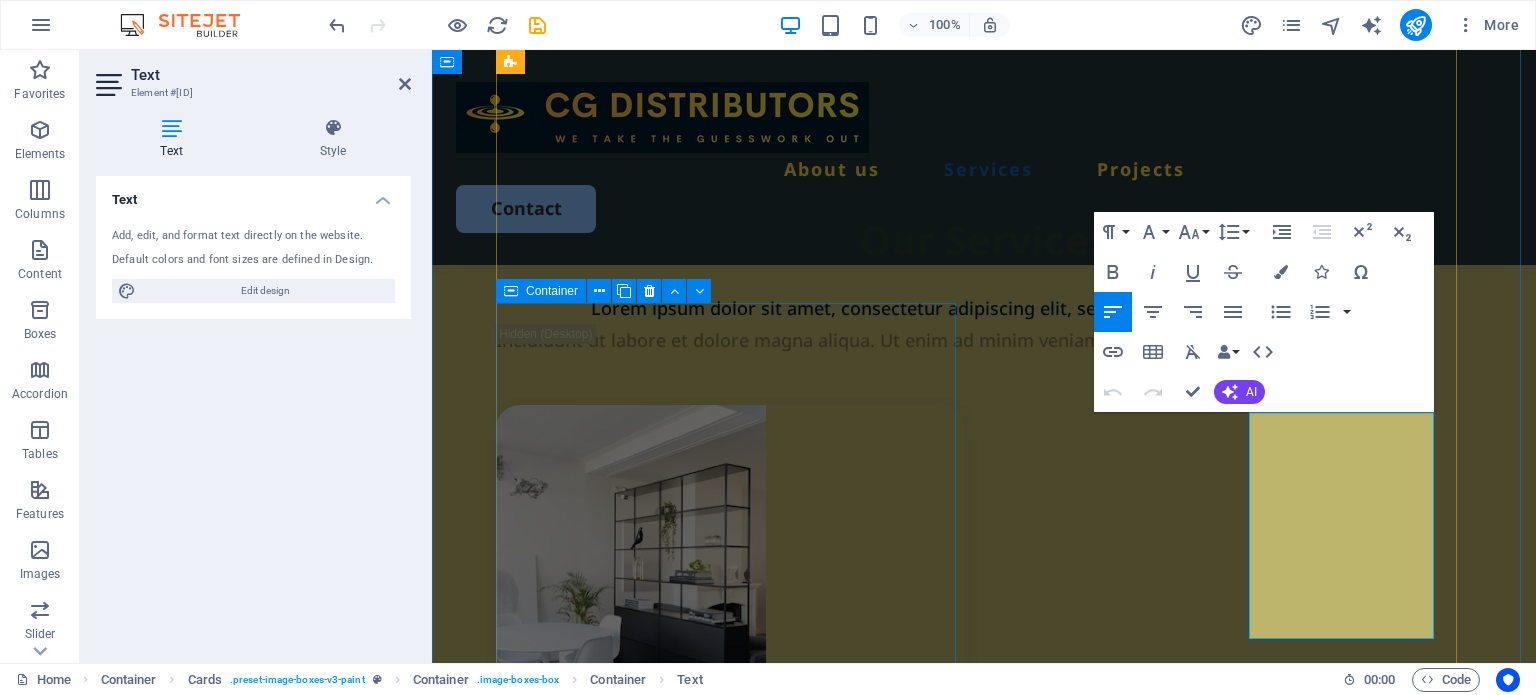click on "Step Three Negothiate the price , manufacturing and shipping terms" at bounding box center (730, 1583) 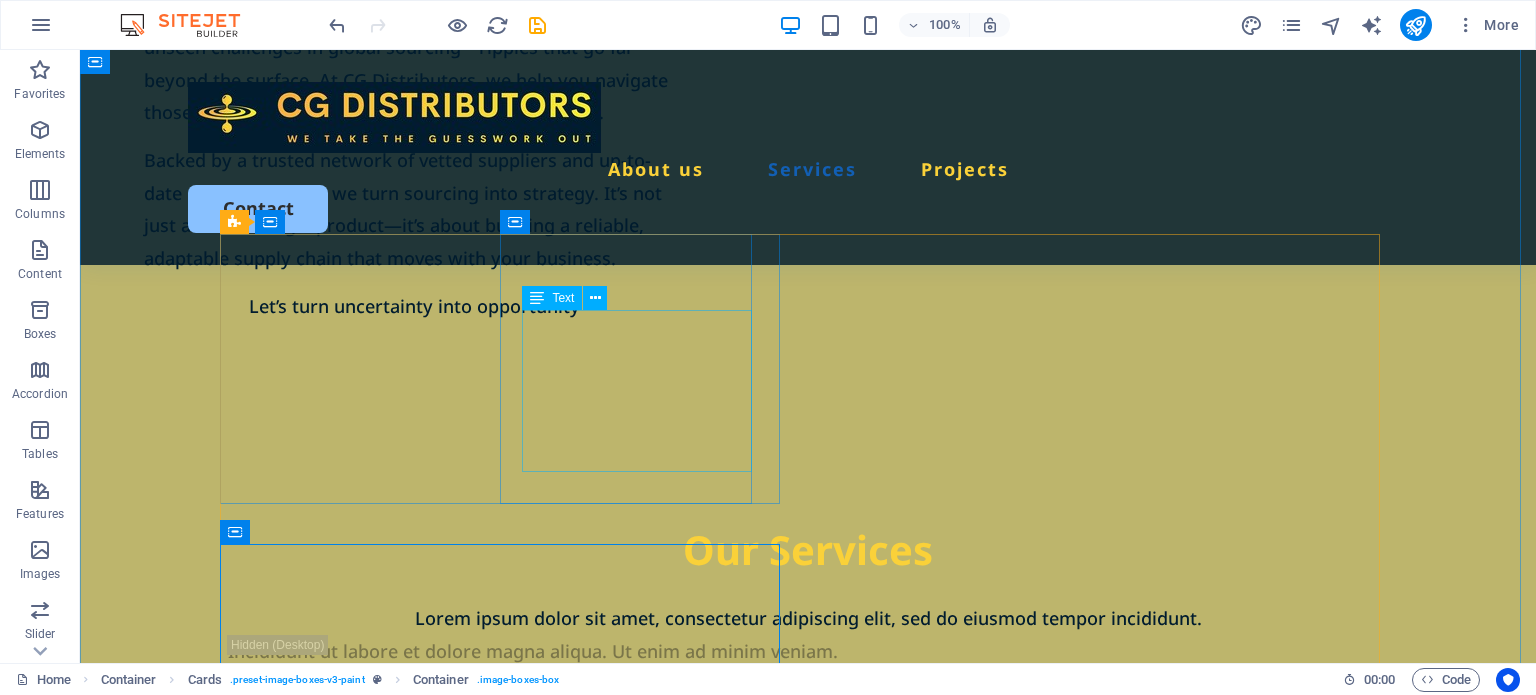scroll, scrollTop: 1651, scrollLeft: 0, axis: vertical 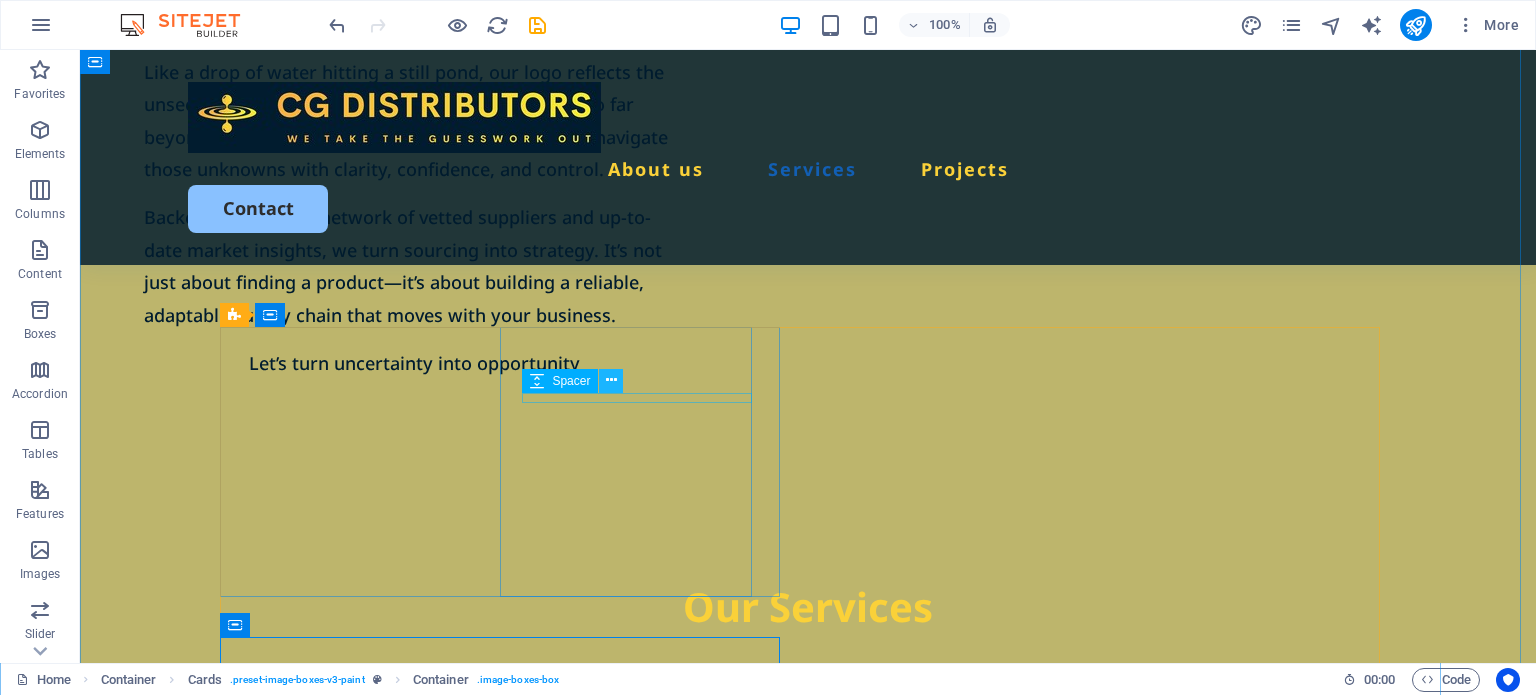 click at bounding box center [611, 380] 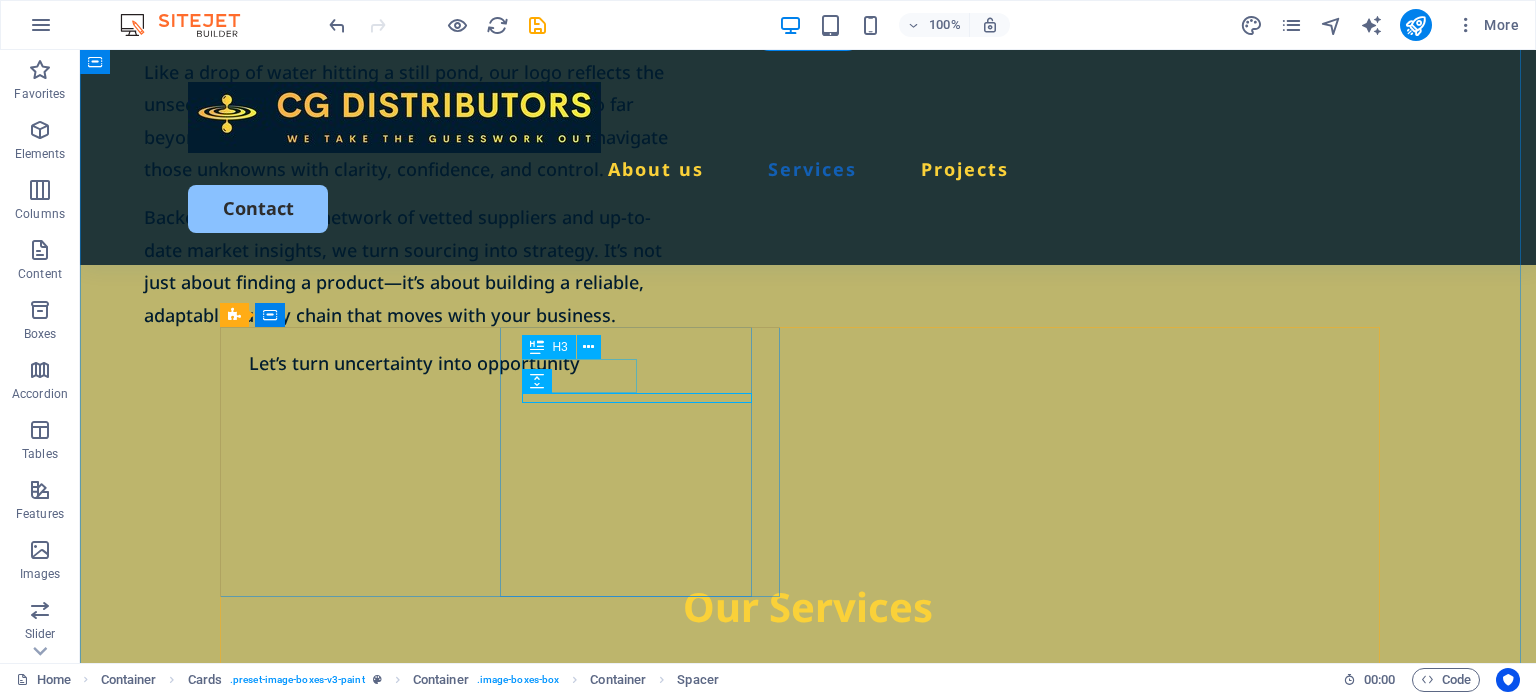 click on "Step One" at bounding box center [519, 1091] 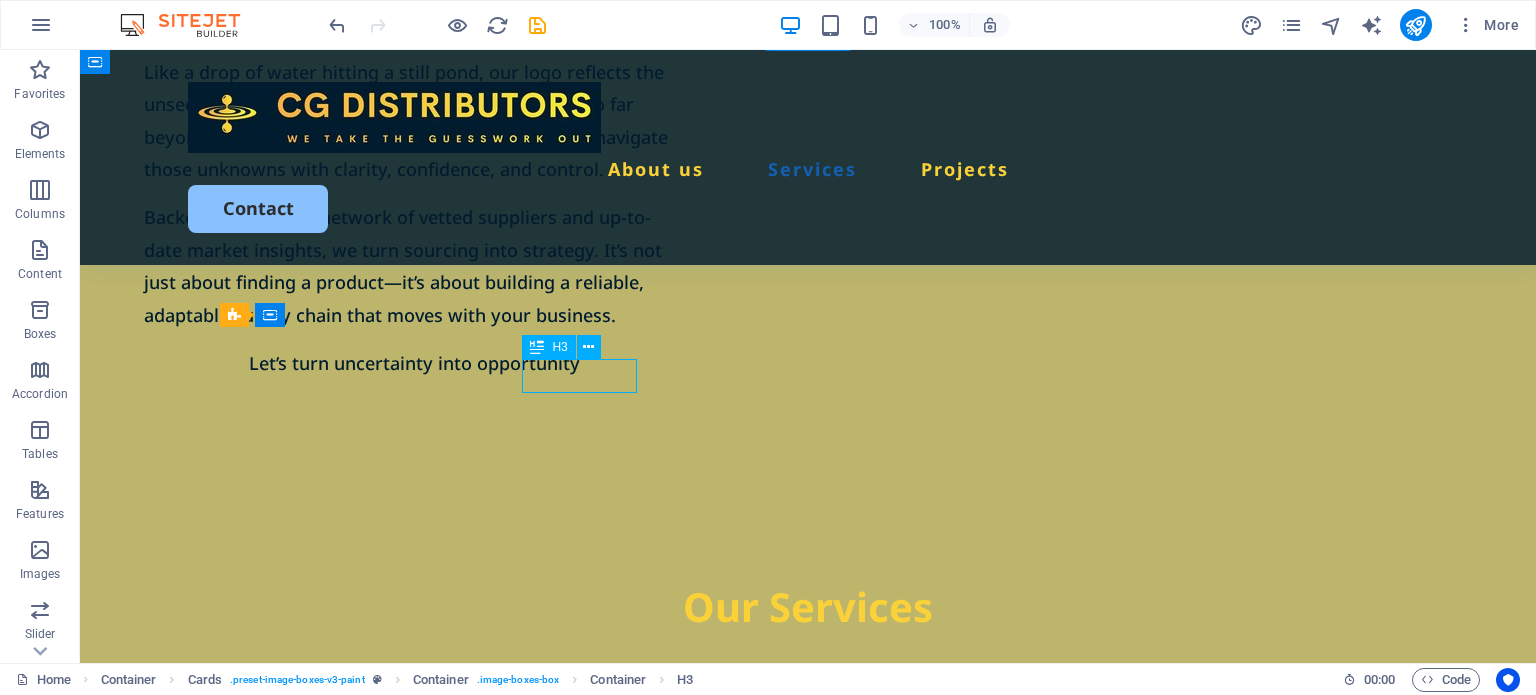 drag, startPoint x: 691, startPoint y: 427, endPoint x: 250, endPoint y: 375, distance: 444.05518 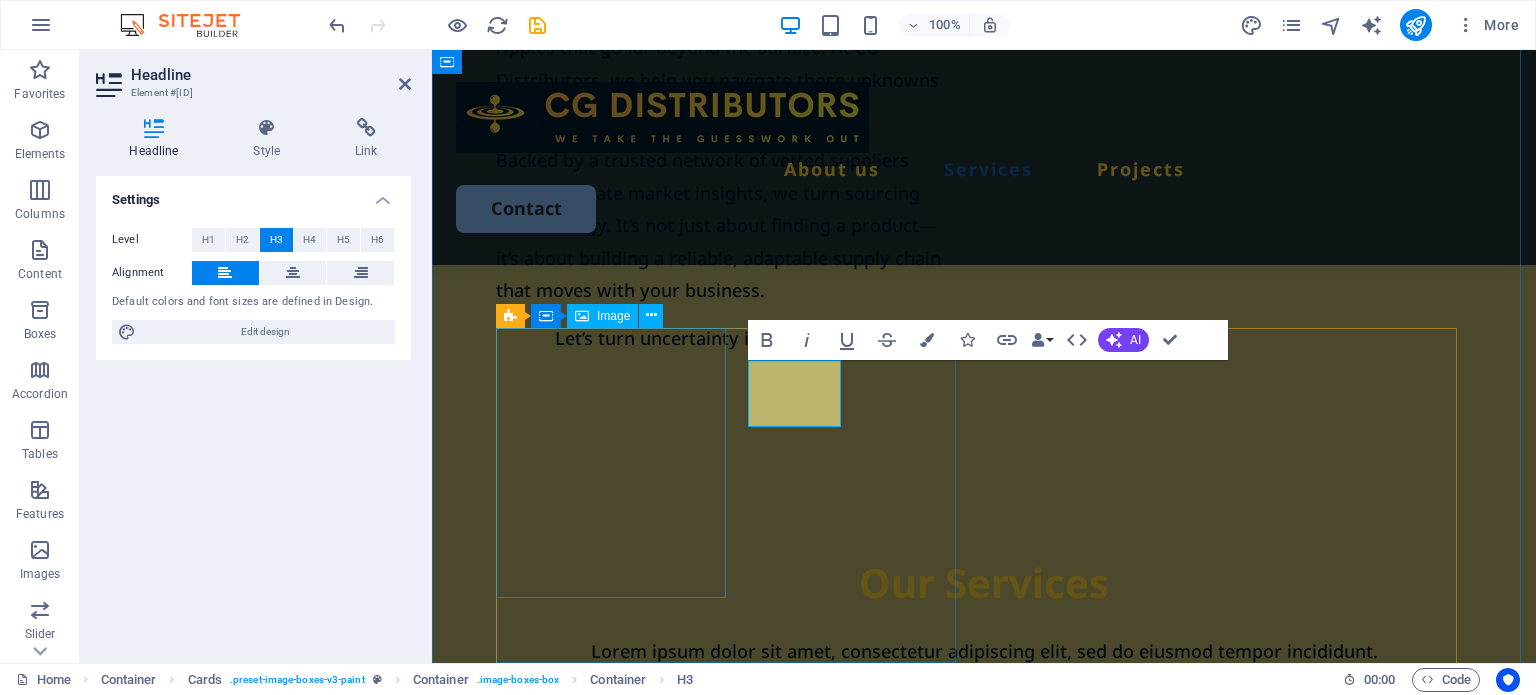 scroll, scrollTop: 1594, scrollLeft: 0, axis: vertical 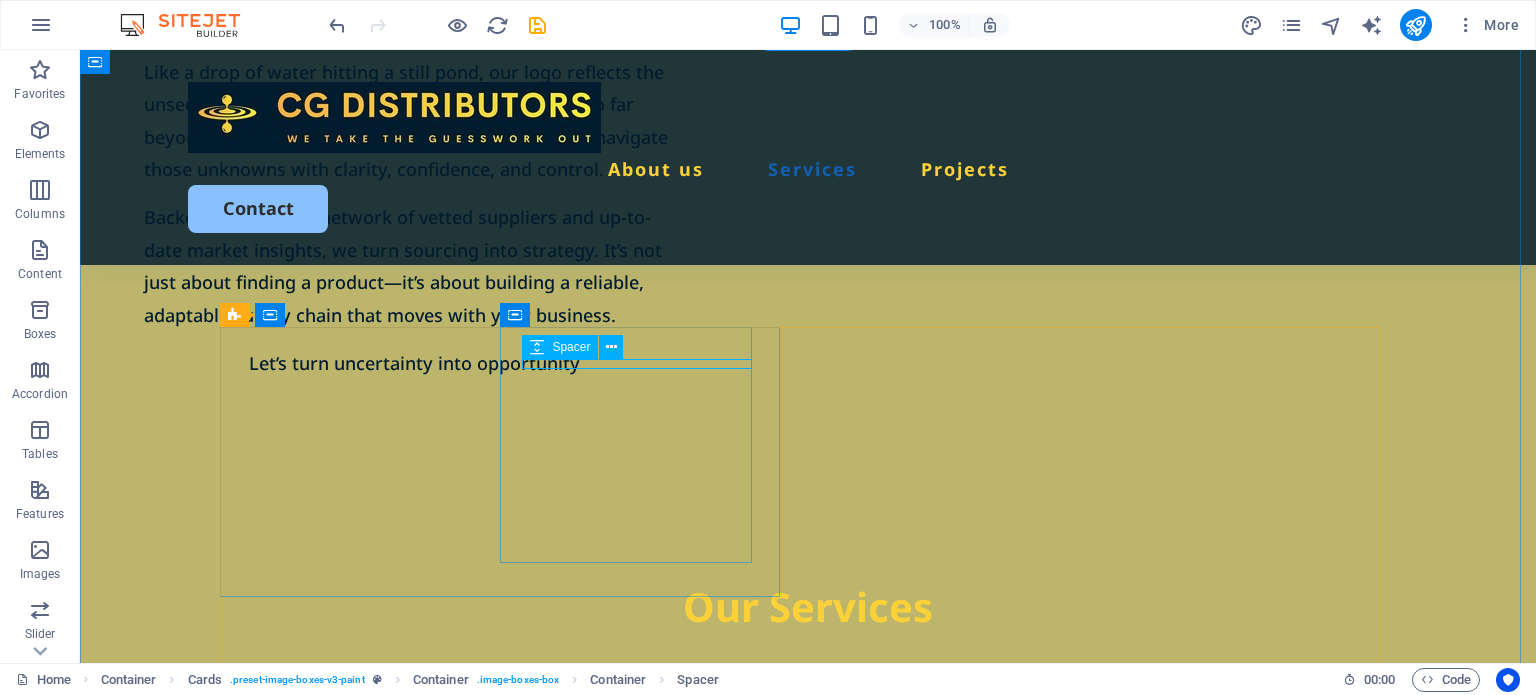 click at bounding box center (519, 1079) 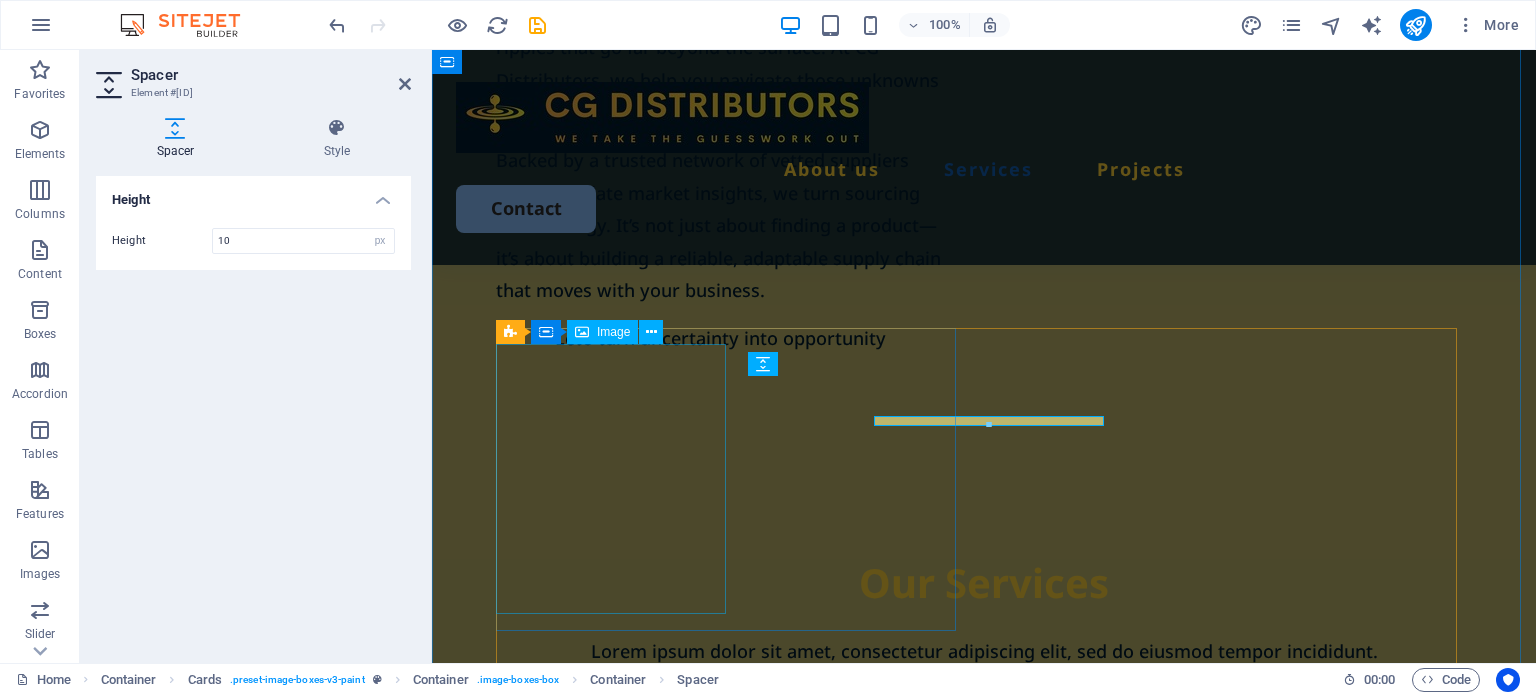 scroll, scrollTop: 1594, scrollLeft: 0, axis: vertical 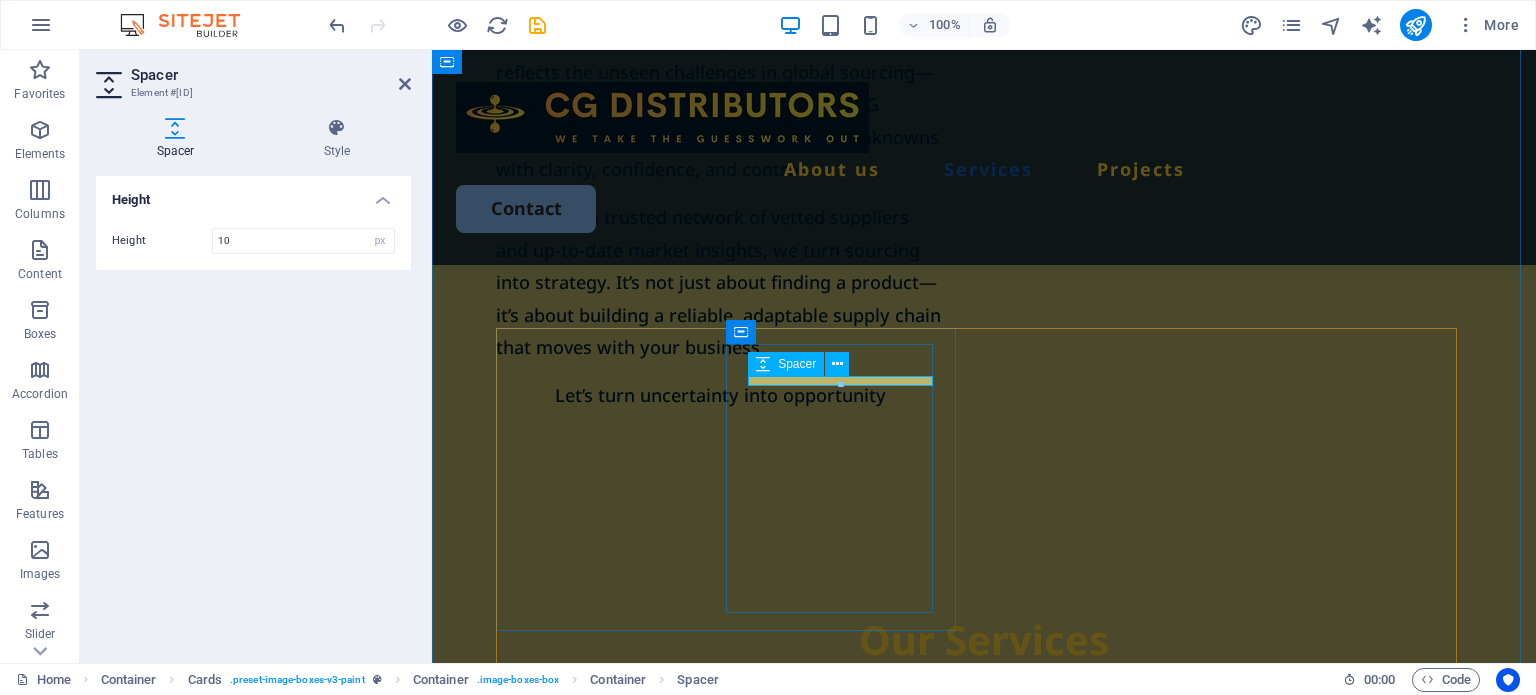 click at bounding box center (741, 1112) 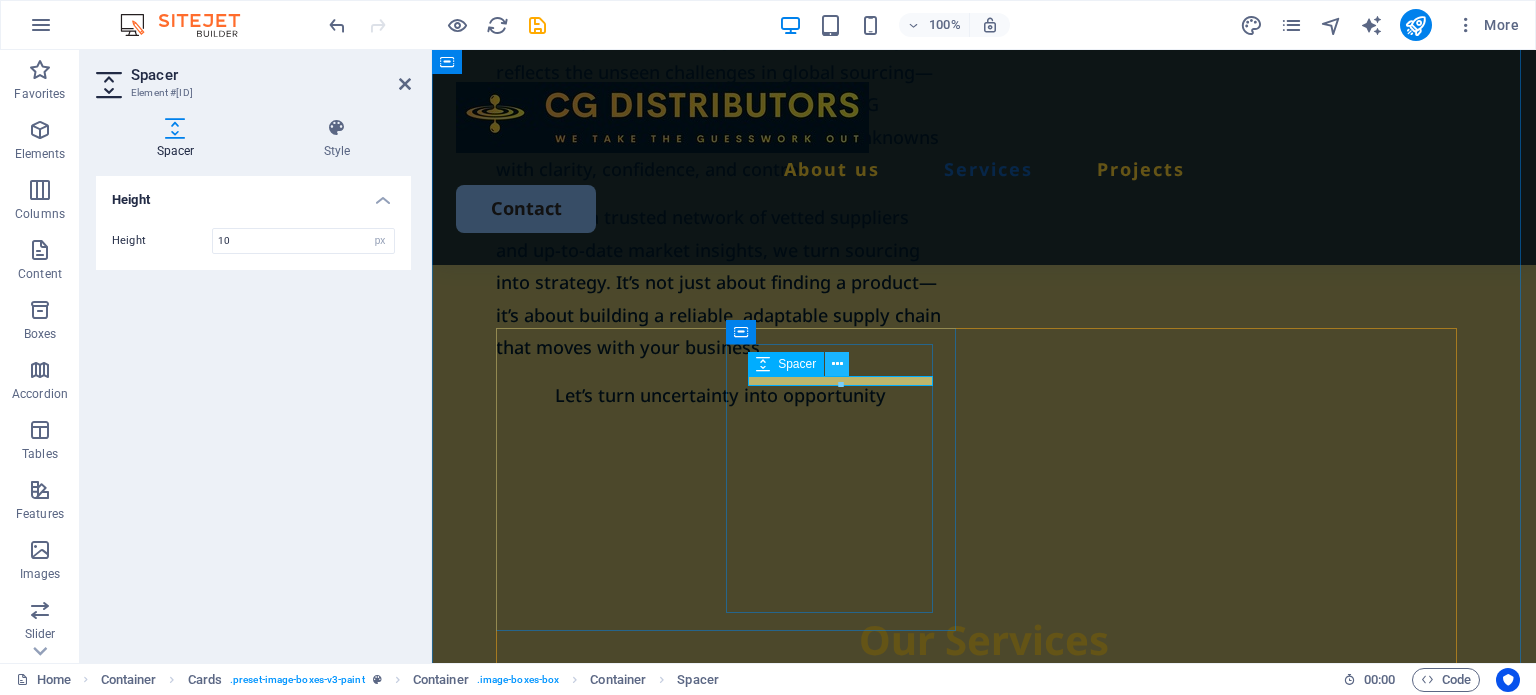 click at bounding box center [837, 364] 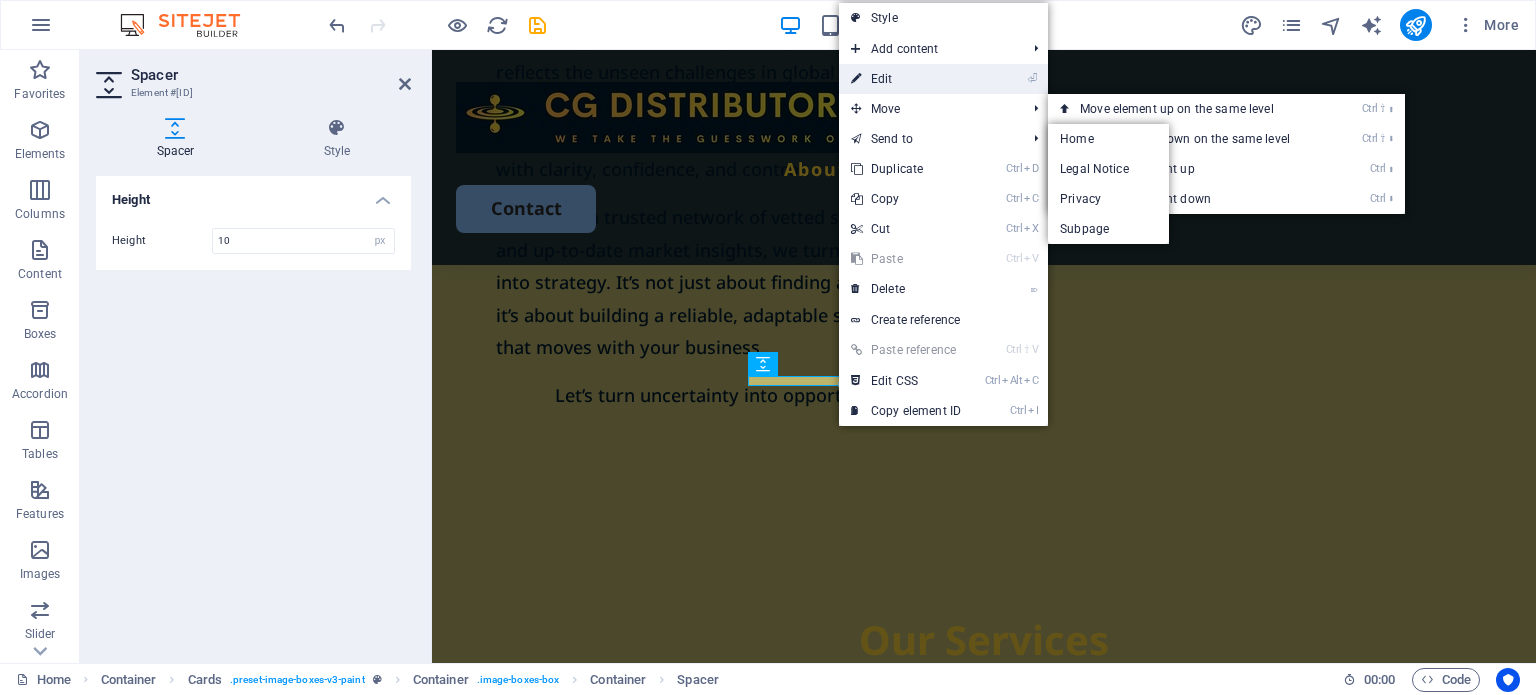 click on "⏎  Edit" at bounding box center (906, 79) 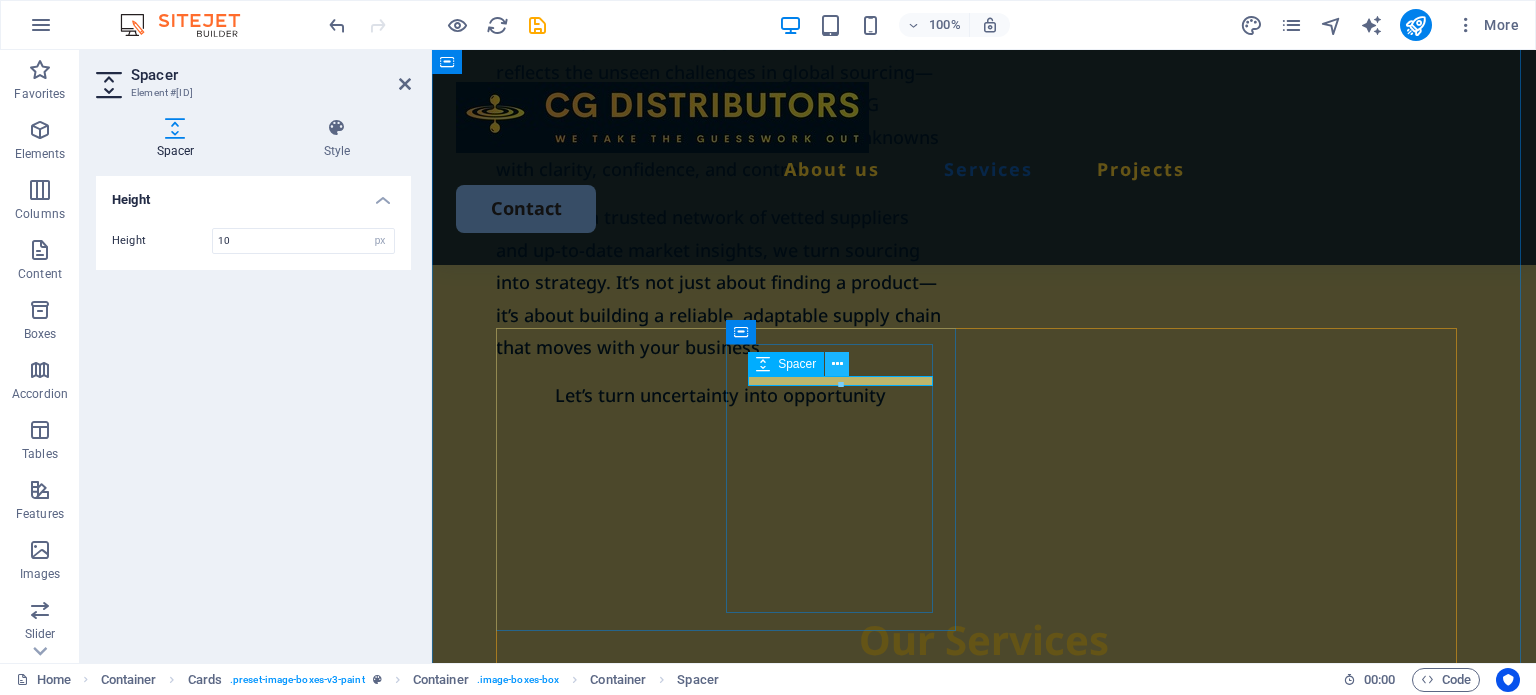 click at bounding box center [837, 364] 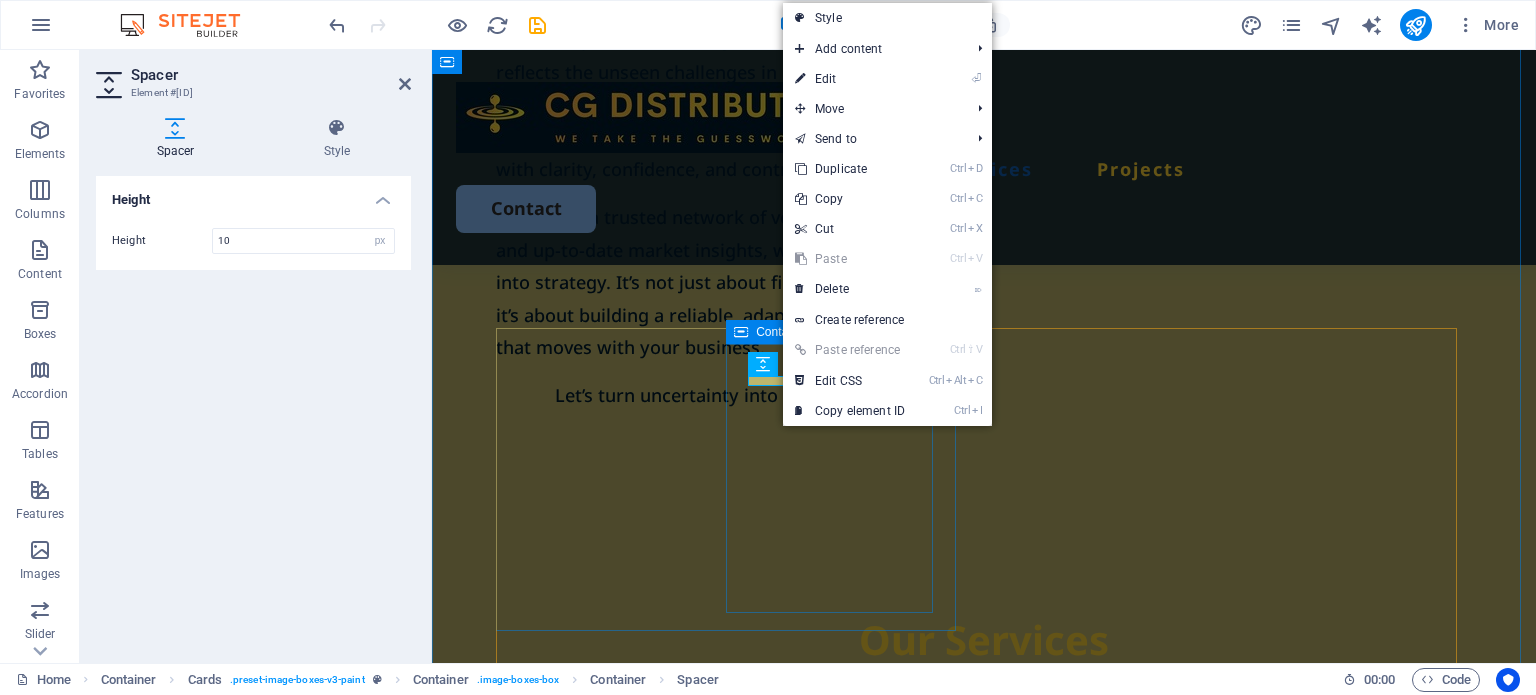 click on "Container" at bounding box center [782, 332] 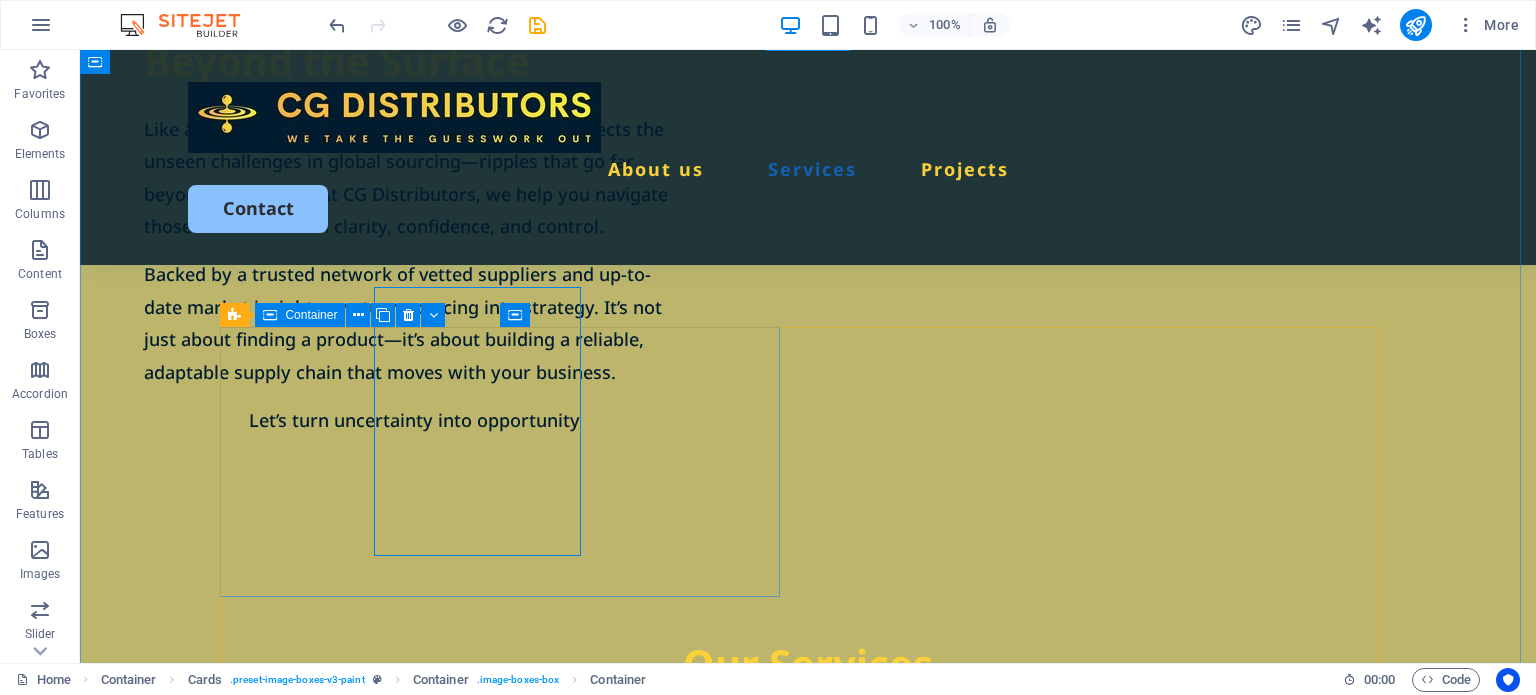 scroll, scrollTop: 1651, scrollLeft: 0, axis: vertical 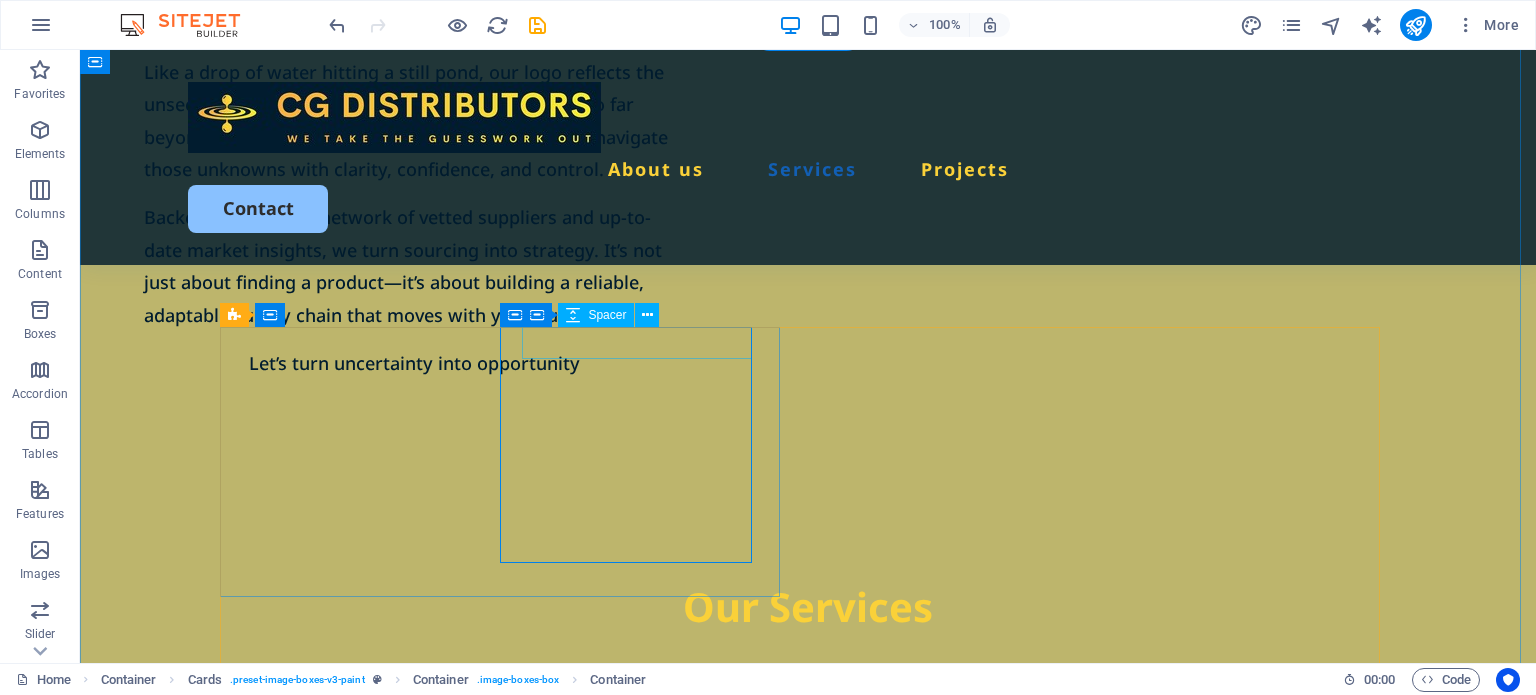 click at bounding box center (519, 1058) 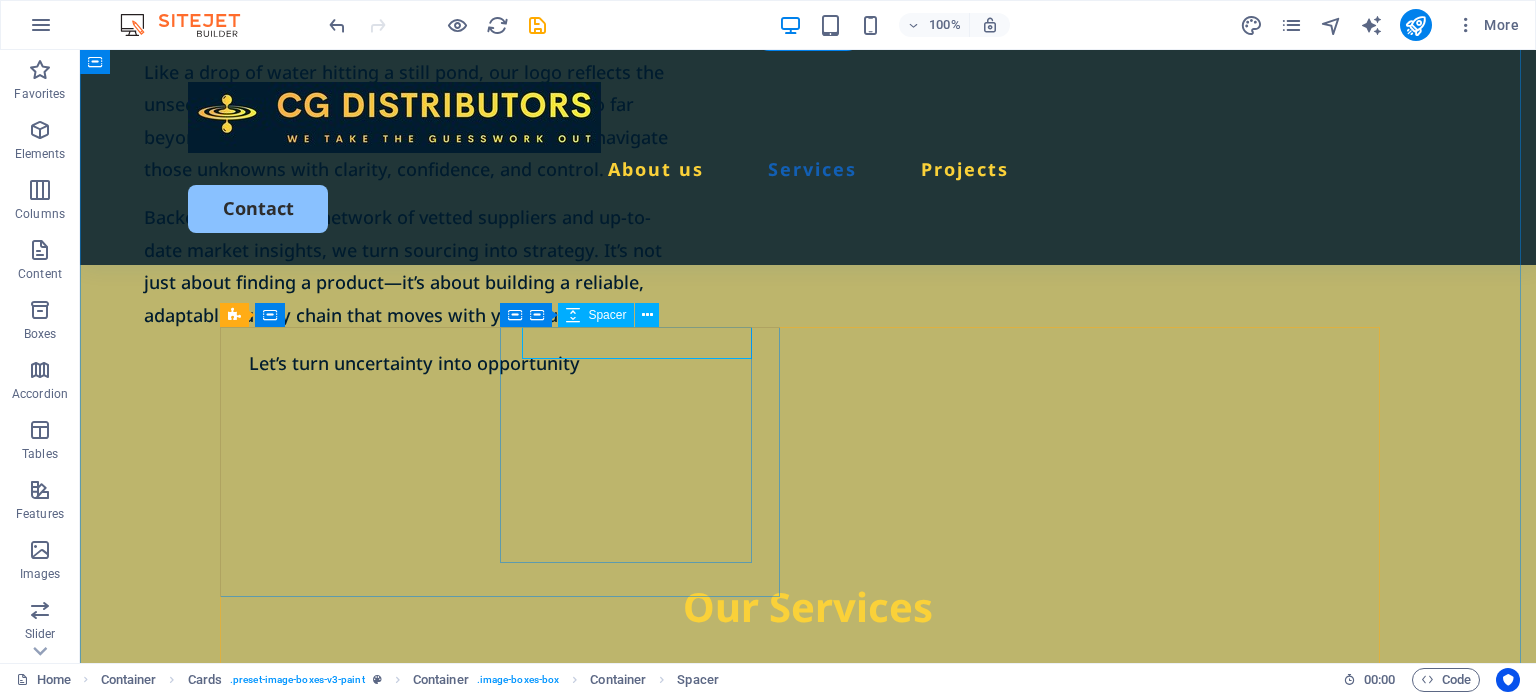 click at bounding box center (519, 1058) 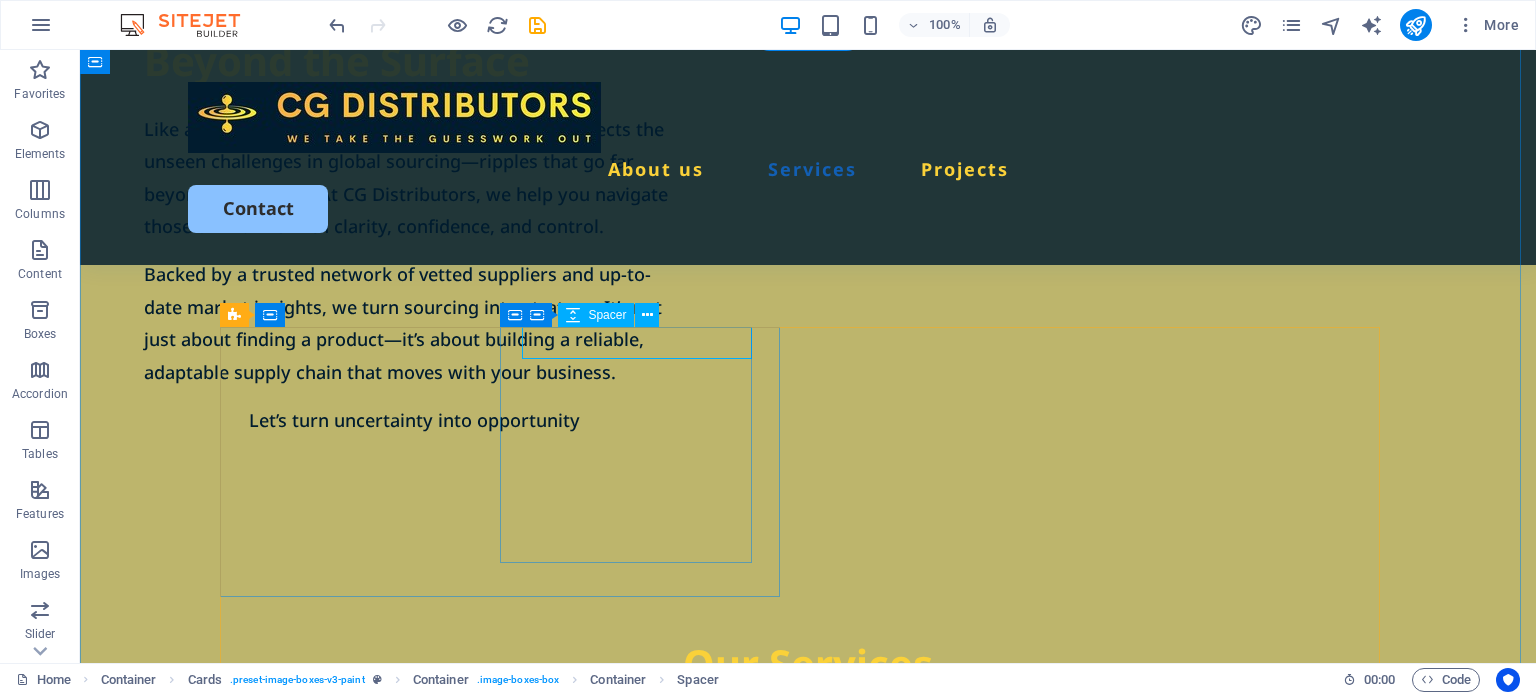 select on "px" 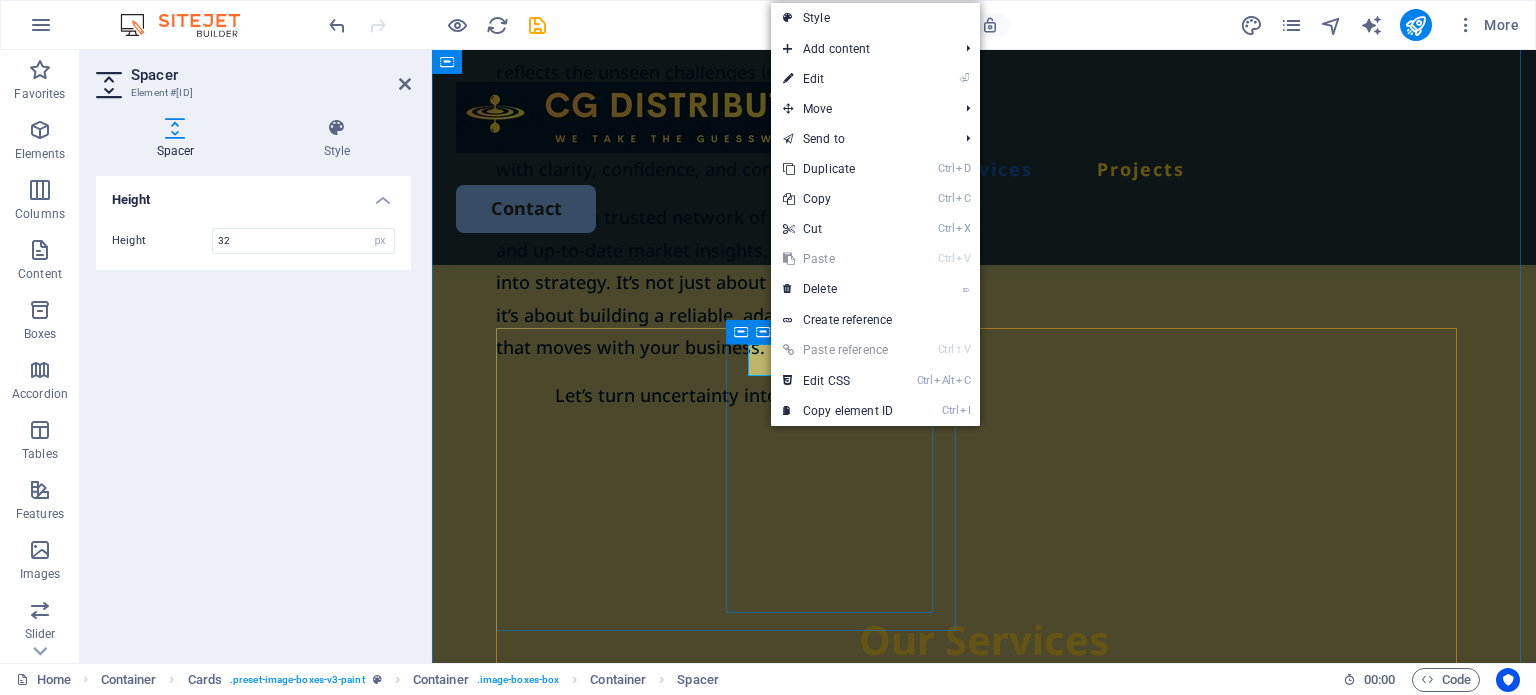 click at bounding box center (741, 1091) 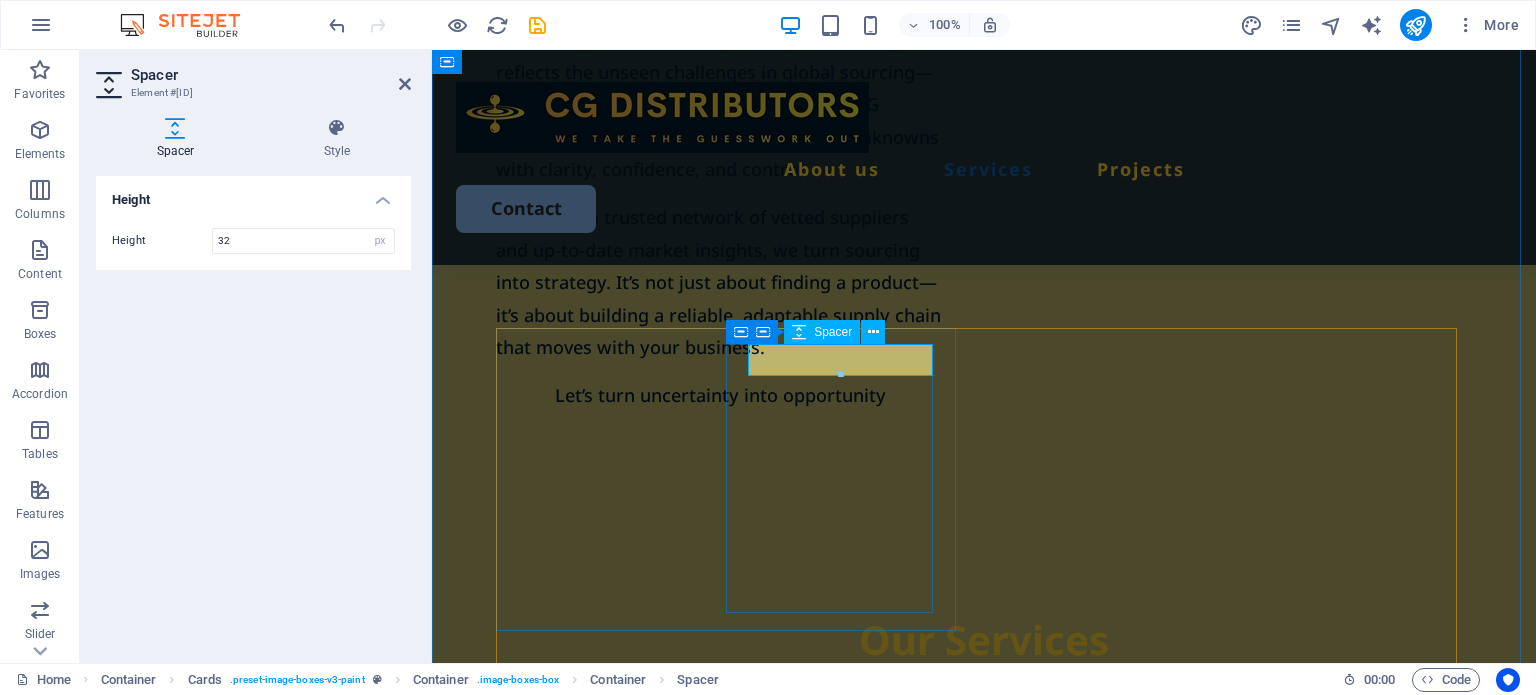 click at bounding box center (741, 1091) 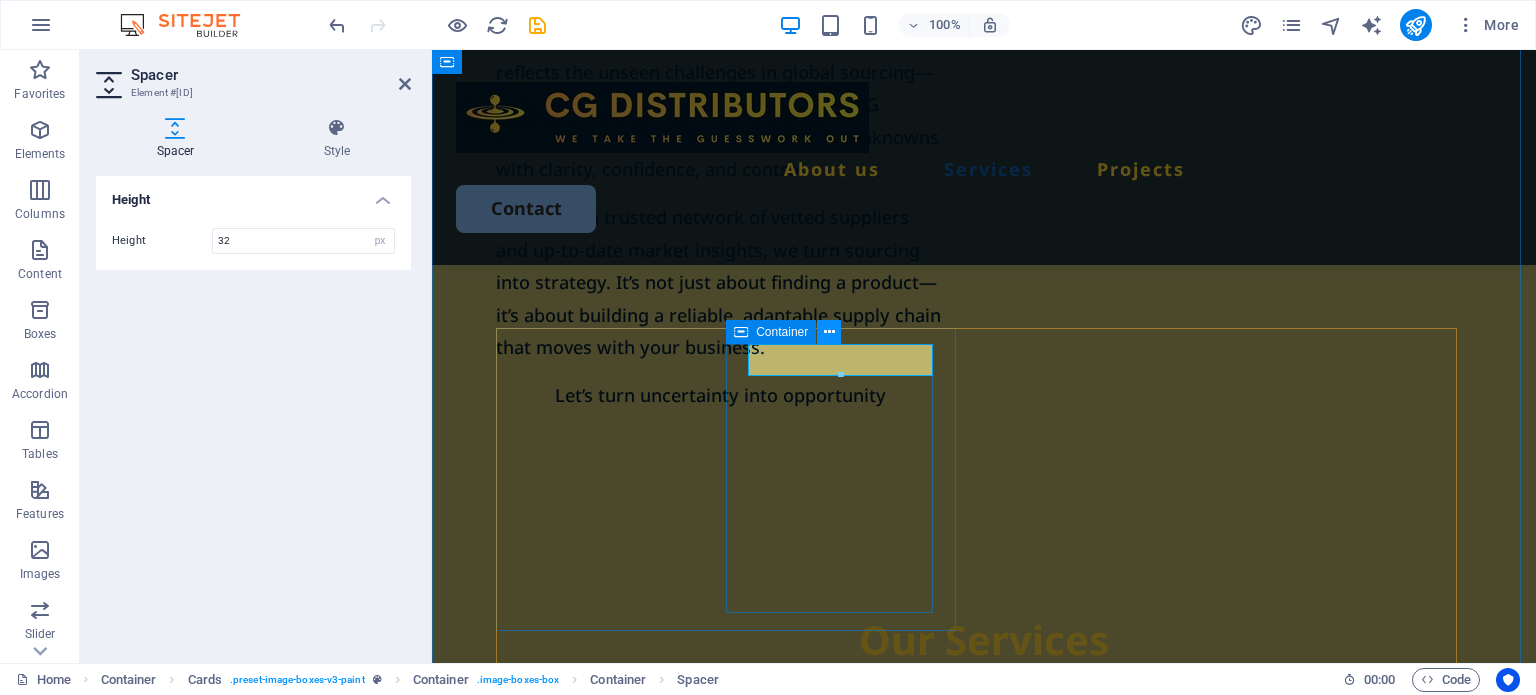 click at bounding box center (829, 332) 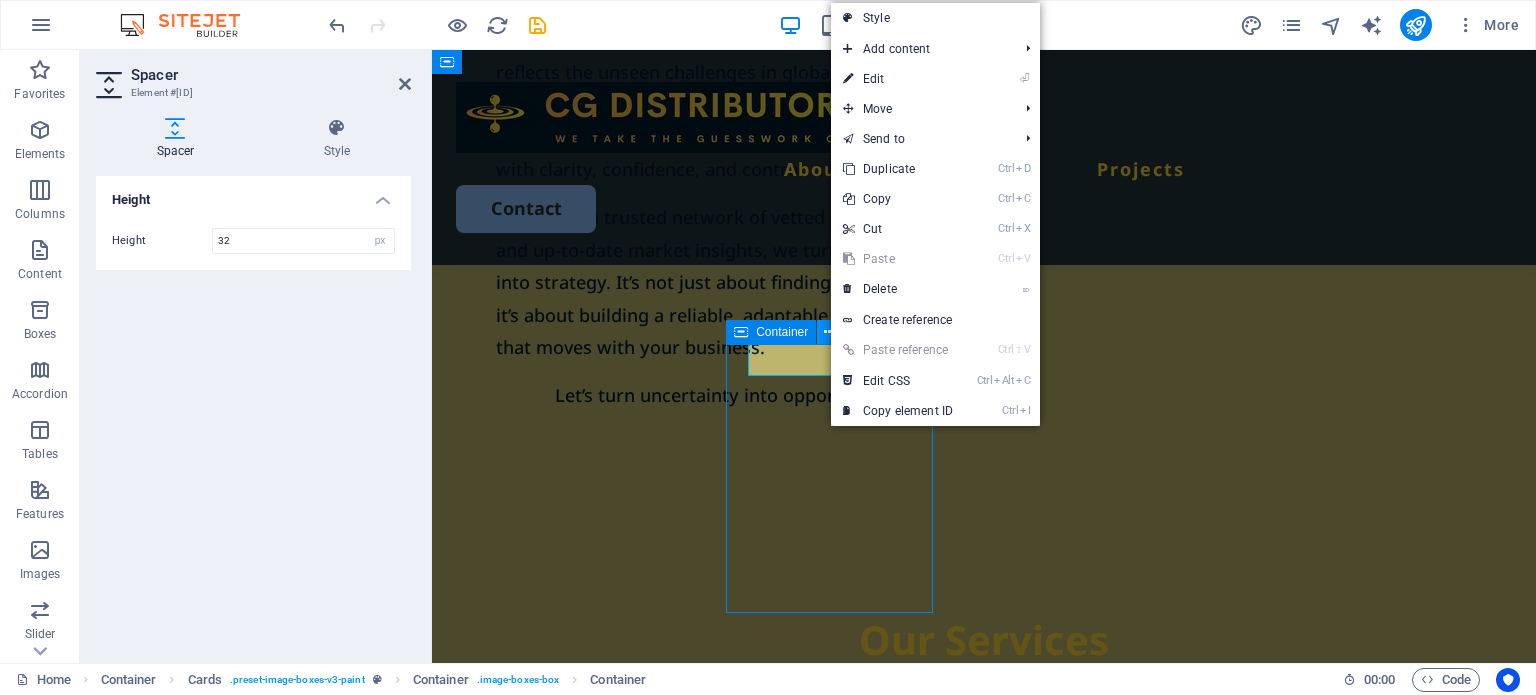 scroll, scrollTop: 1651, scrollLeft: 0, axis: vertical 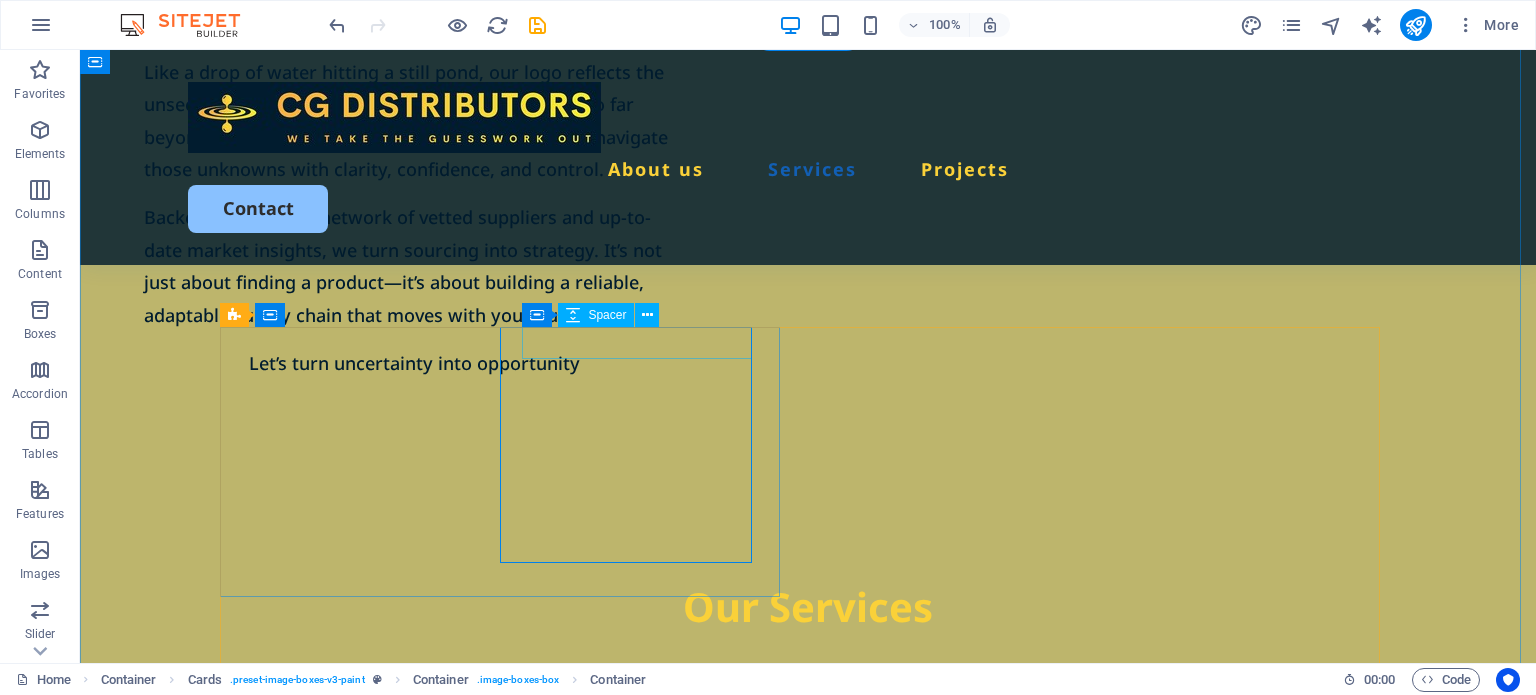 click at bounding box center [519, 1058] 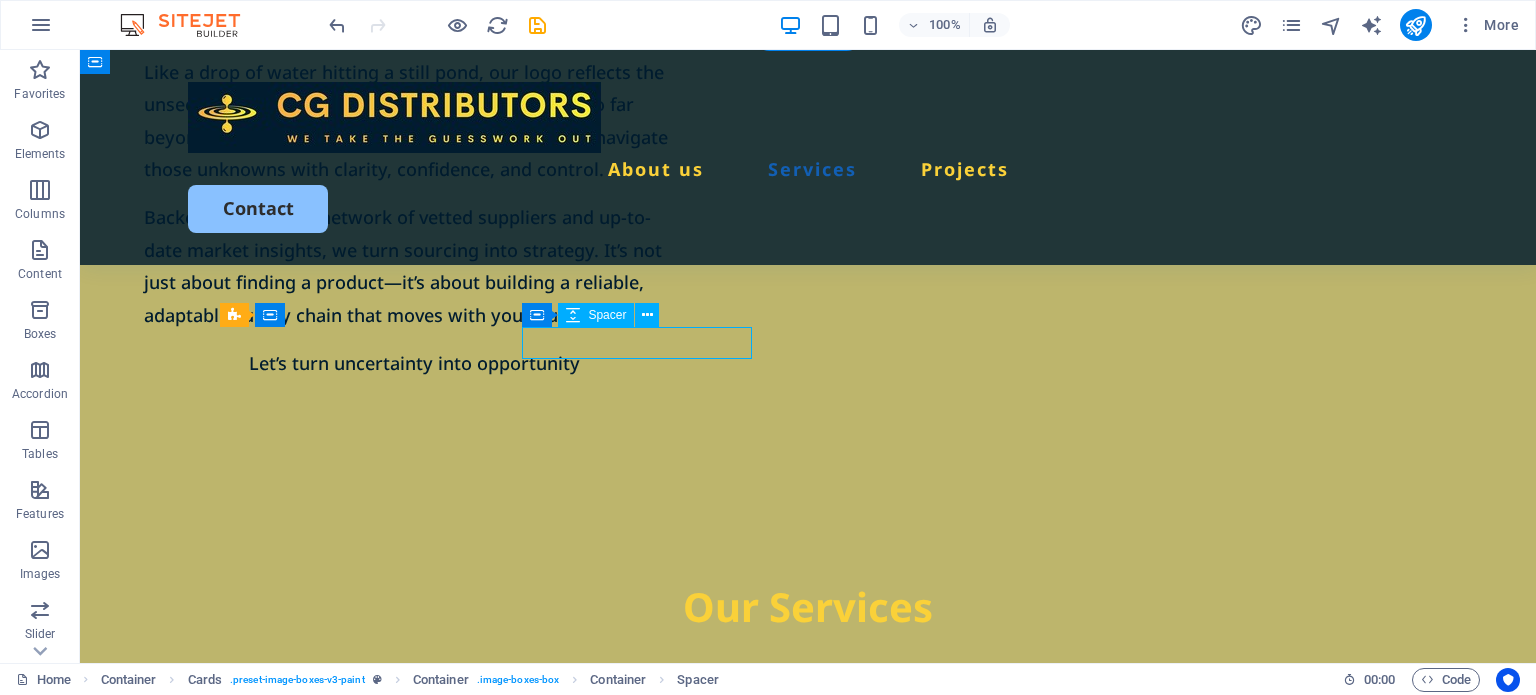 click at bounding box center (519, 1058) 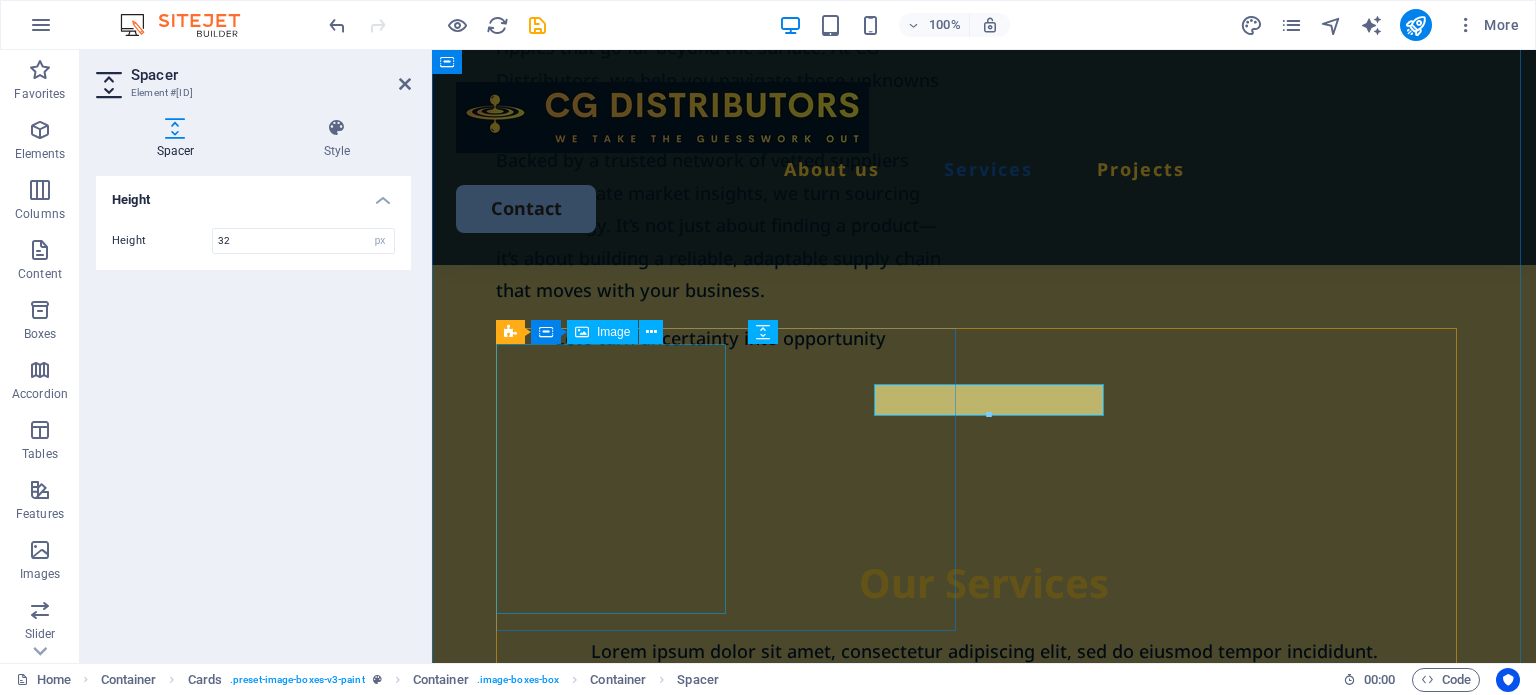 scroll, scrollTop: 1594, scrollLeft: 0, axis: vertical 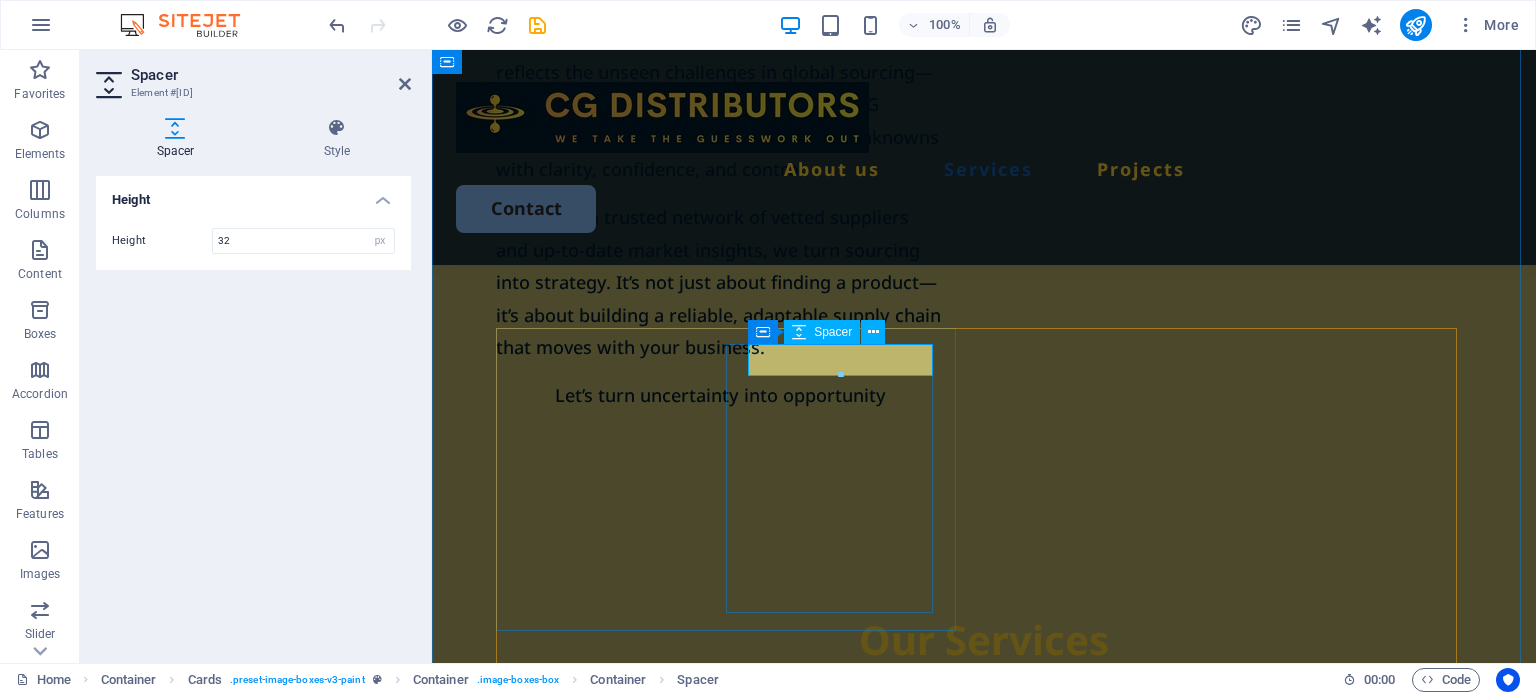 click at bounding box center [741, 1091] 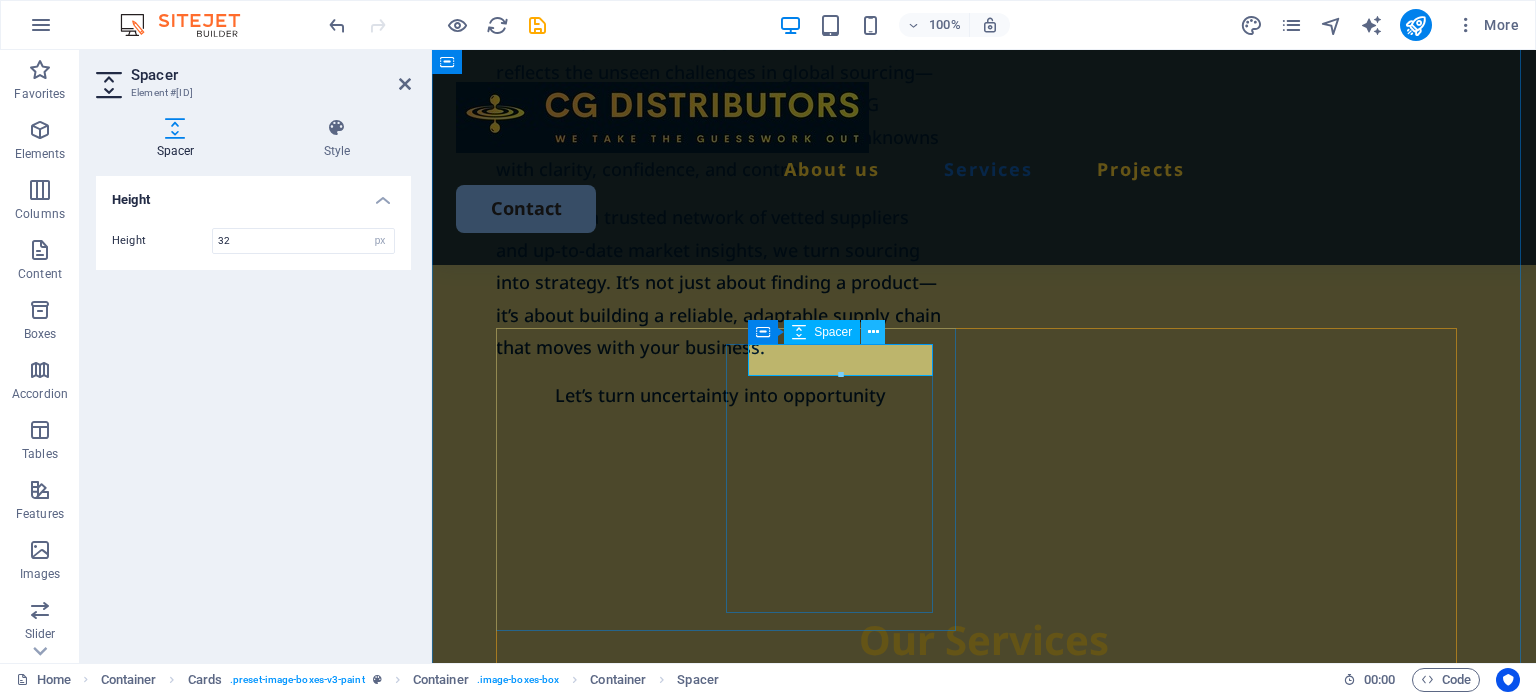 click at bounding box center (873, 332) 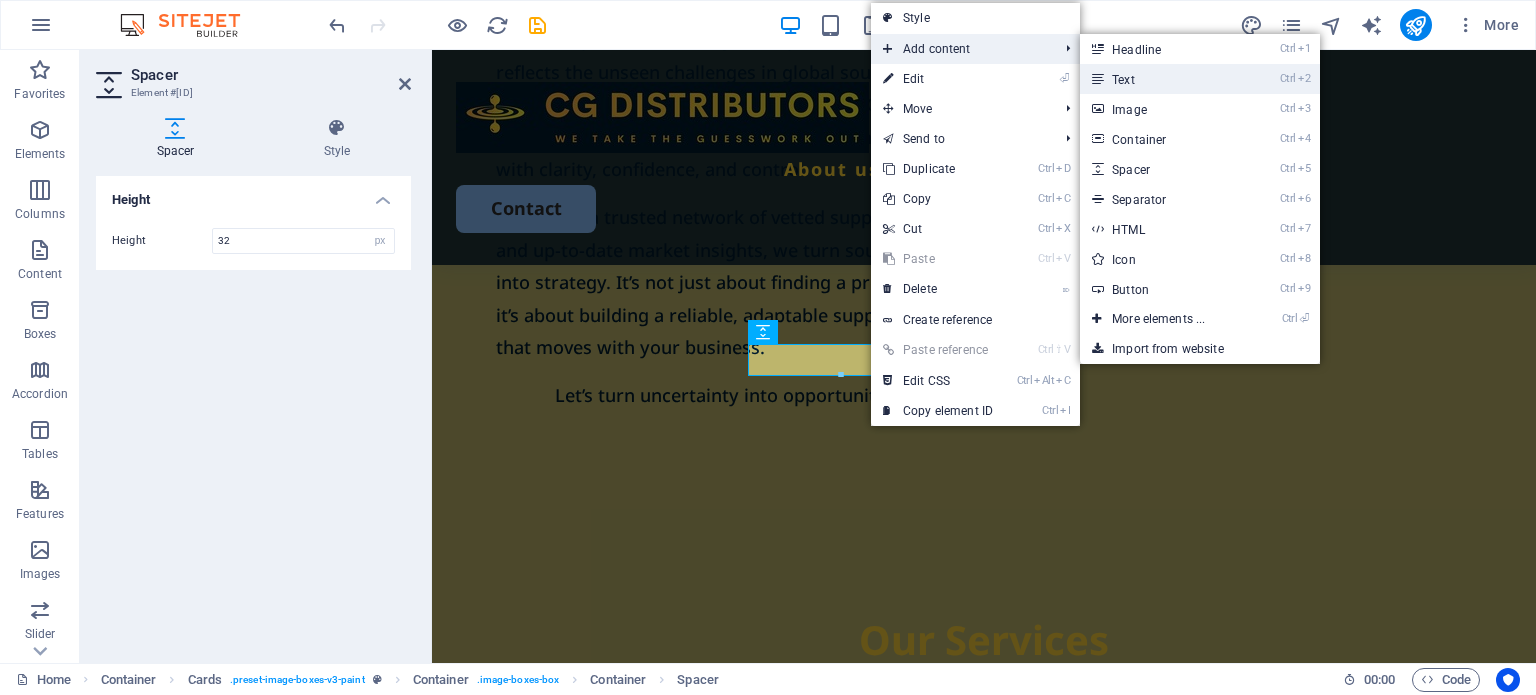 click on "Ctrl 2  Text" at bounding box center [1162, 79] 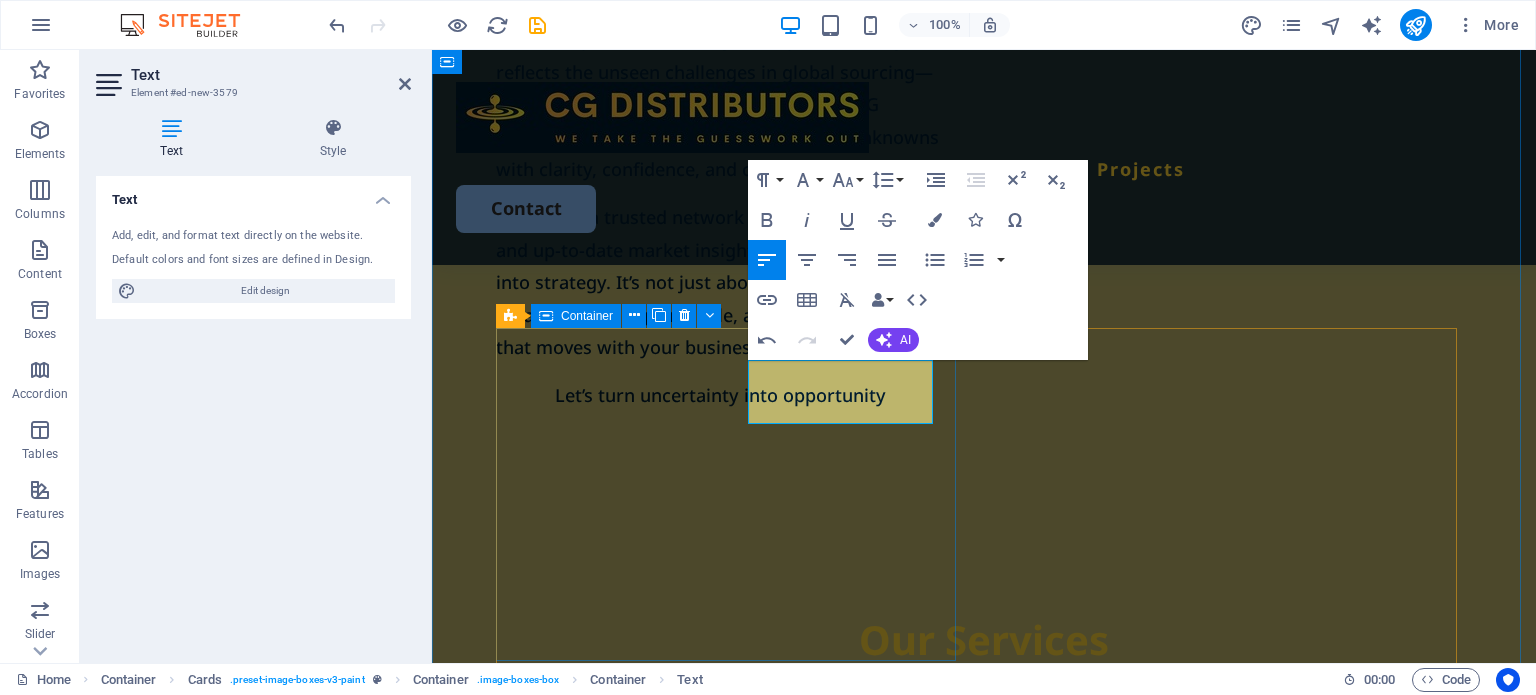 click on "Step 1: Product Discovery Source the product. We have our own team in China. Ones we have all the info of your product we start looking." at bounding box center (730, 1042) 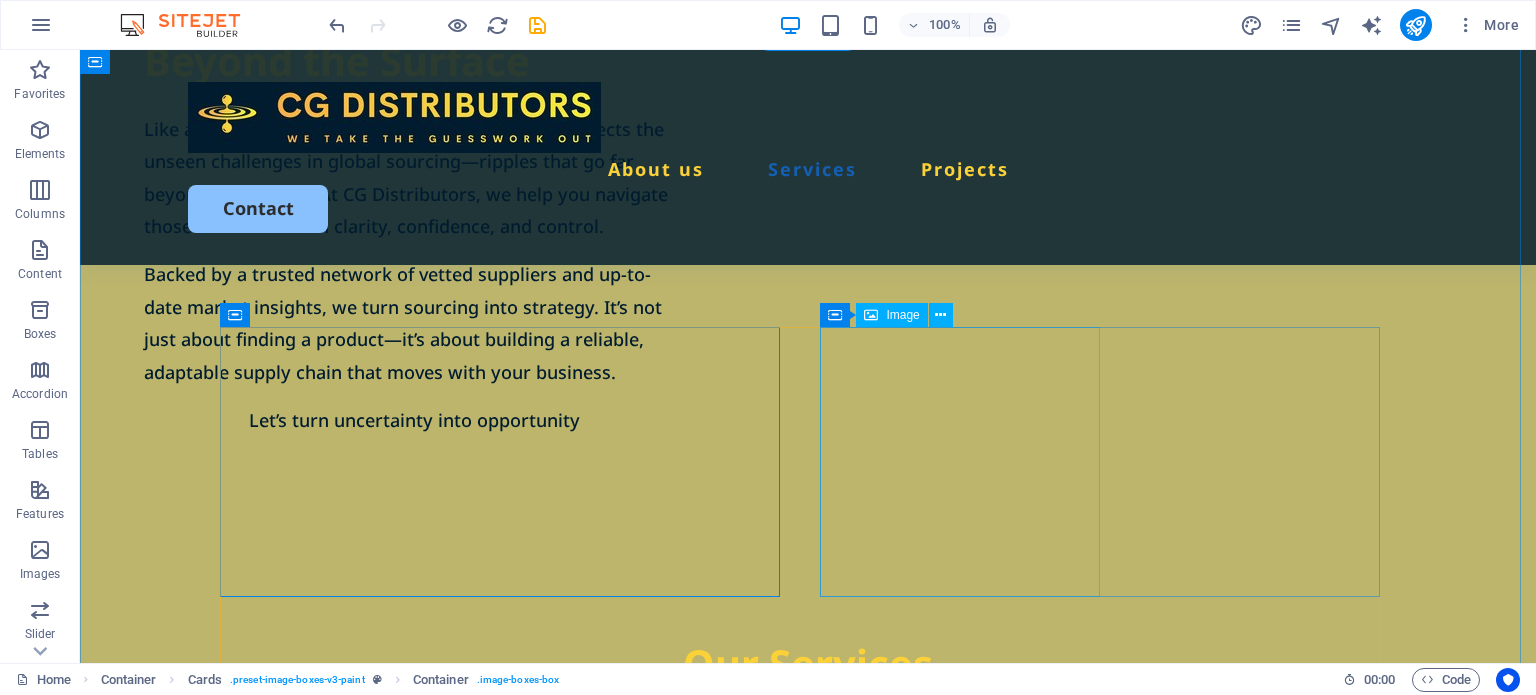scroll, scrollTop: 1651, scrollLeft: 0, axis: vertical 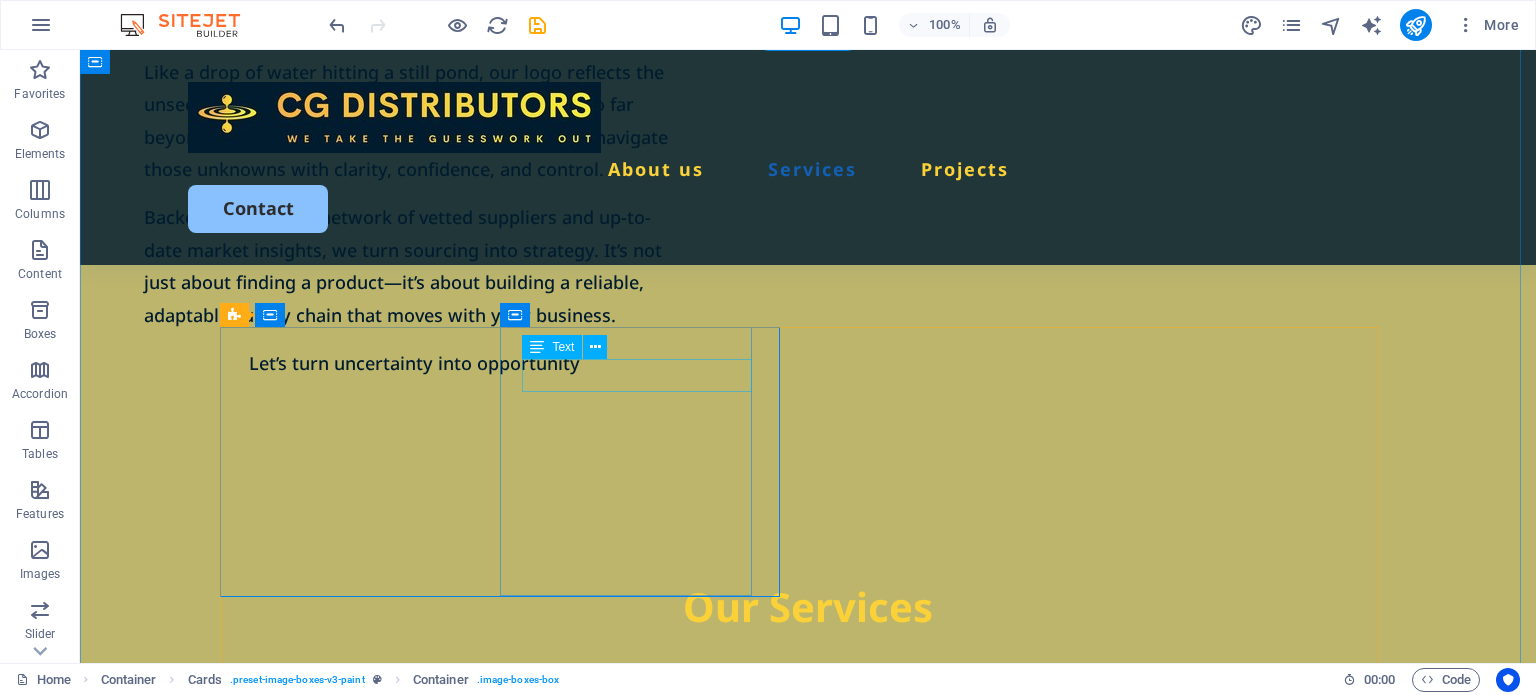 click on "Step 1: Product Discovery" at bounding box center (519, 1090) 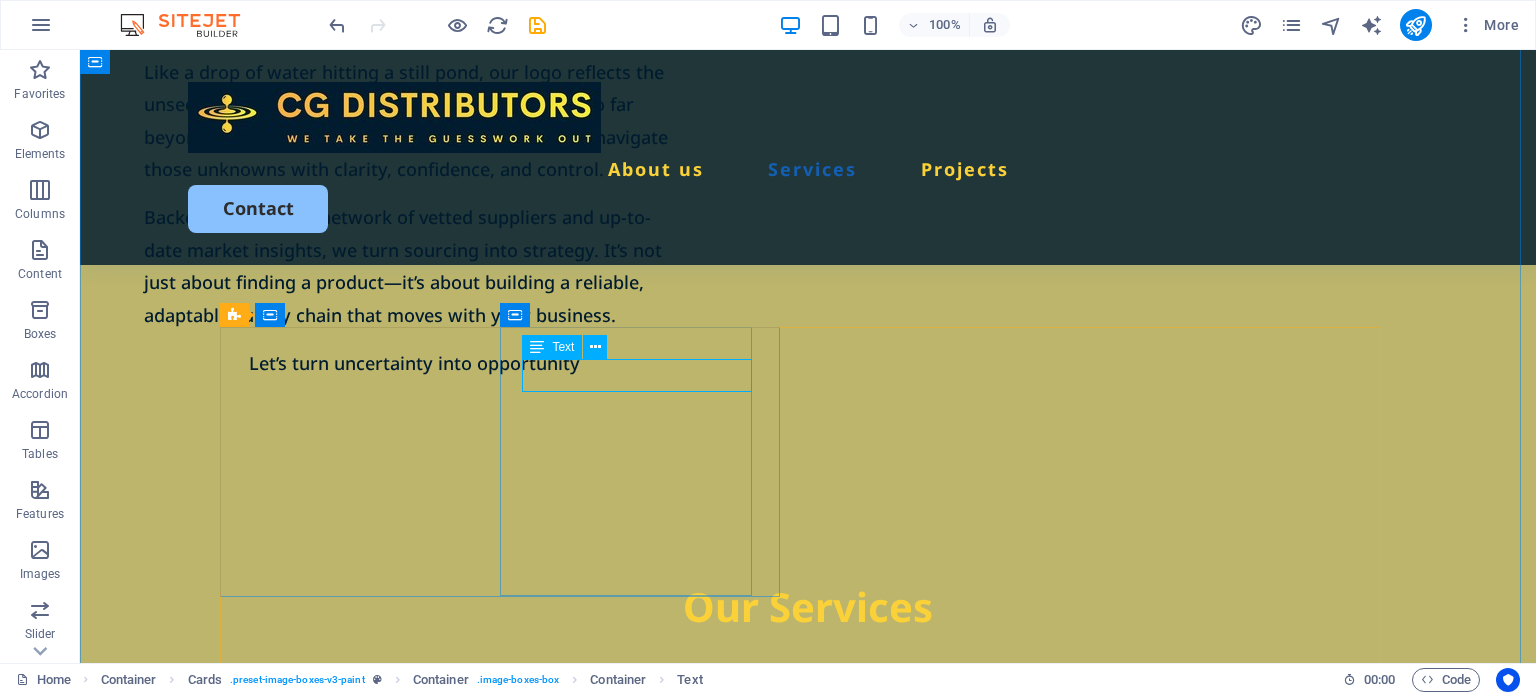 click on "Text" at bounding box center [563, 347] 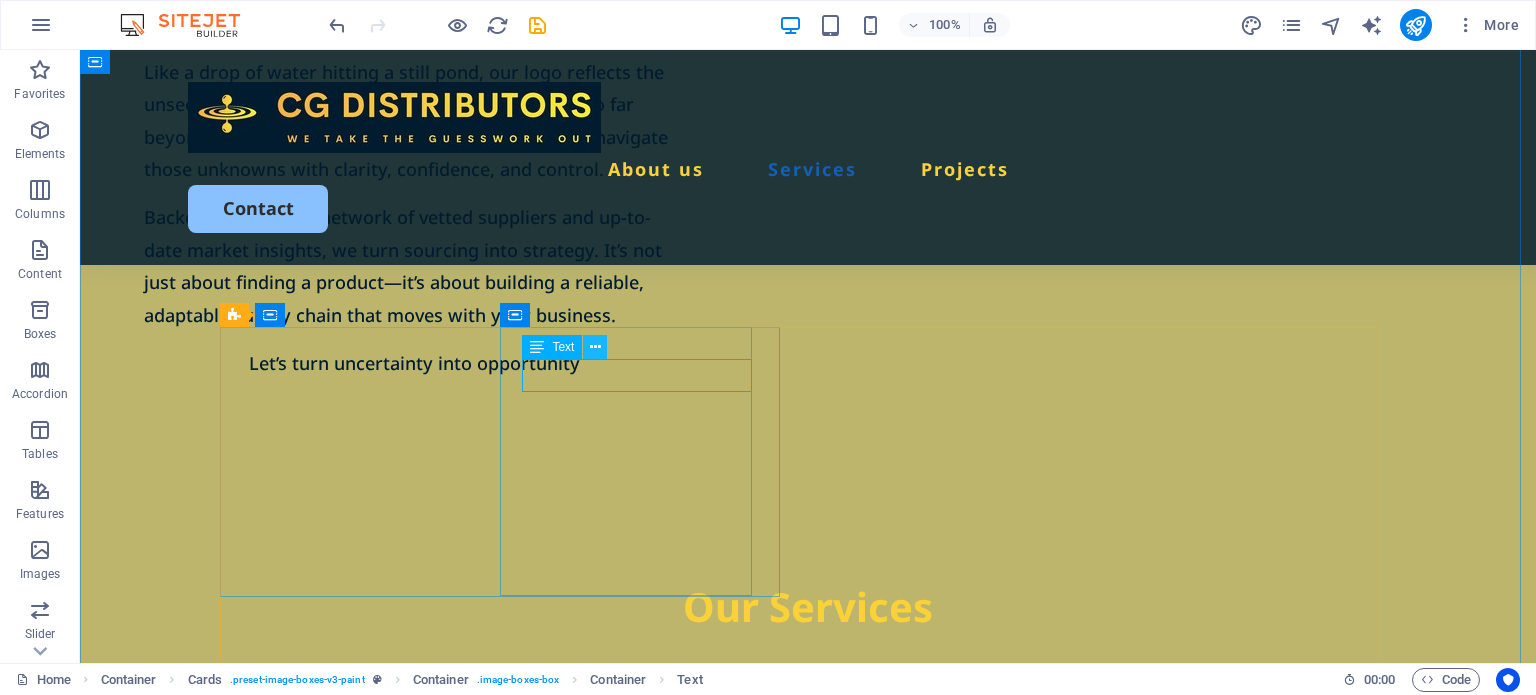click at bounding box center [595, 347] 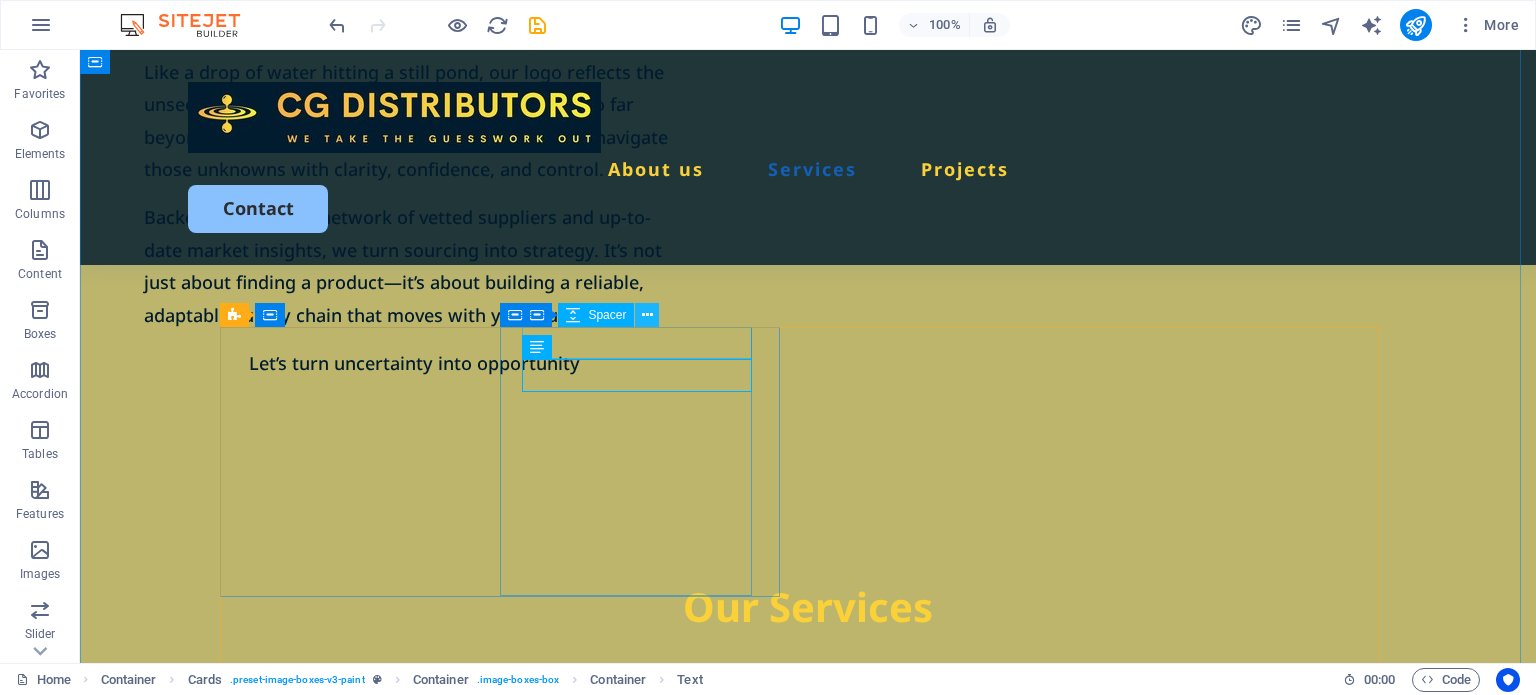 click at bounding box center [647, 315] 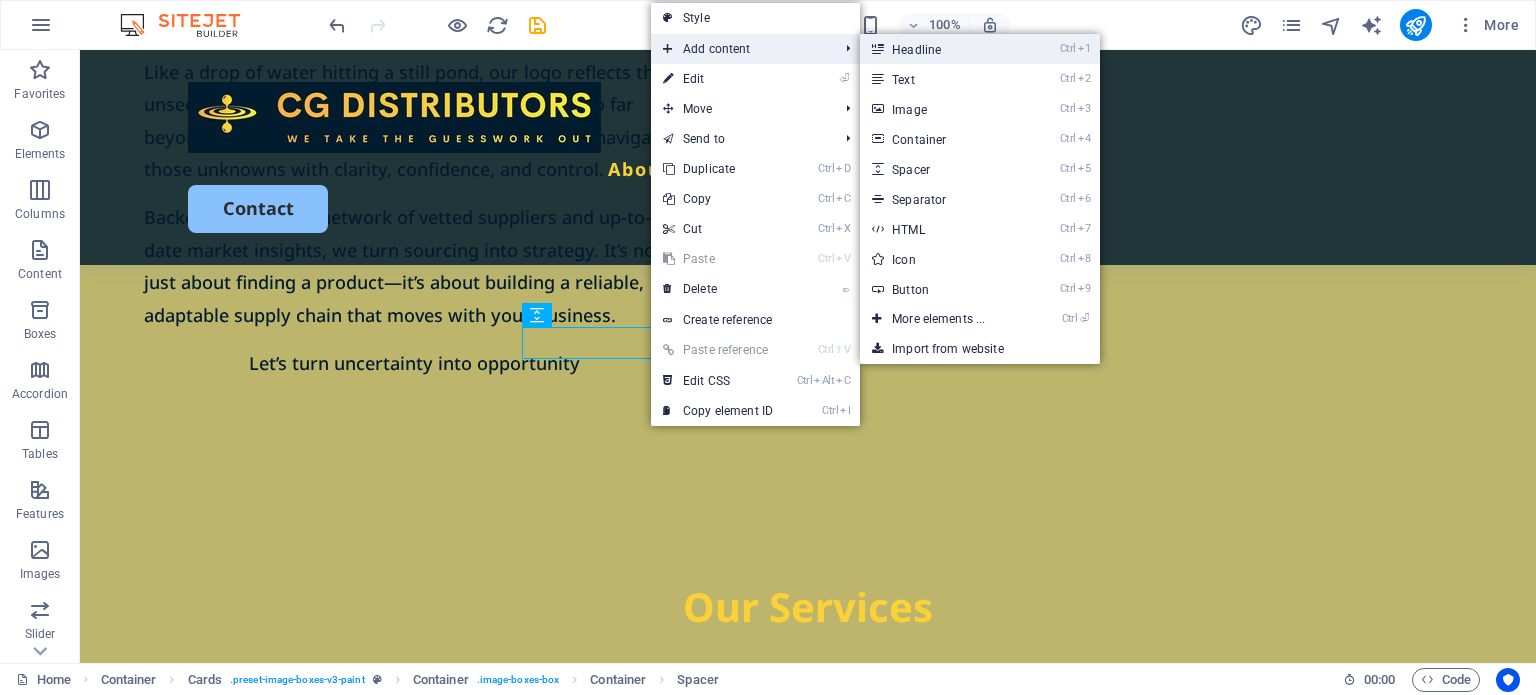 click on "Ctrl 1  Headline" at bounding box center [942, 49] 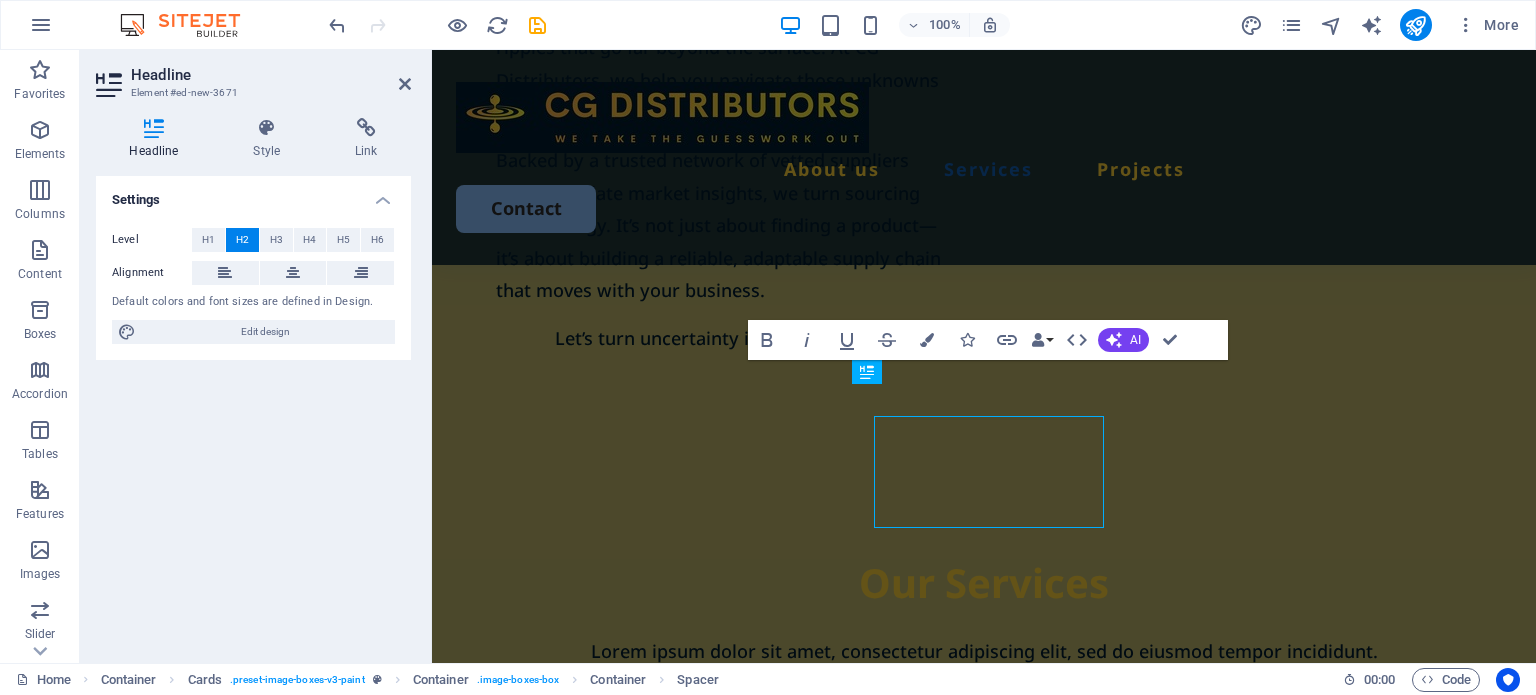 scroll, scrollTop: 1594, scrollLeft: 0, axis: vertical 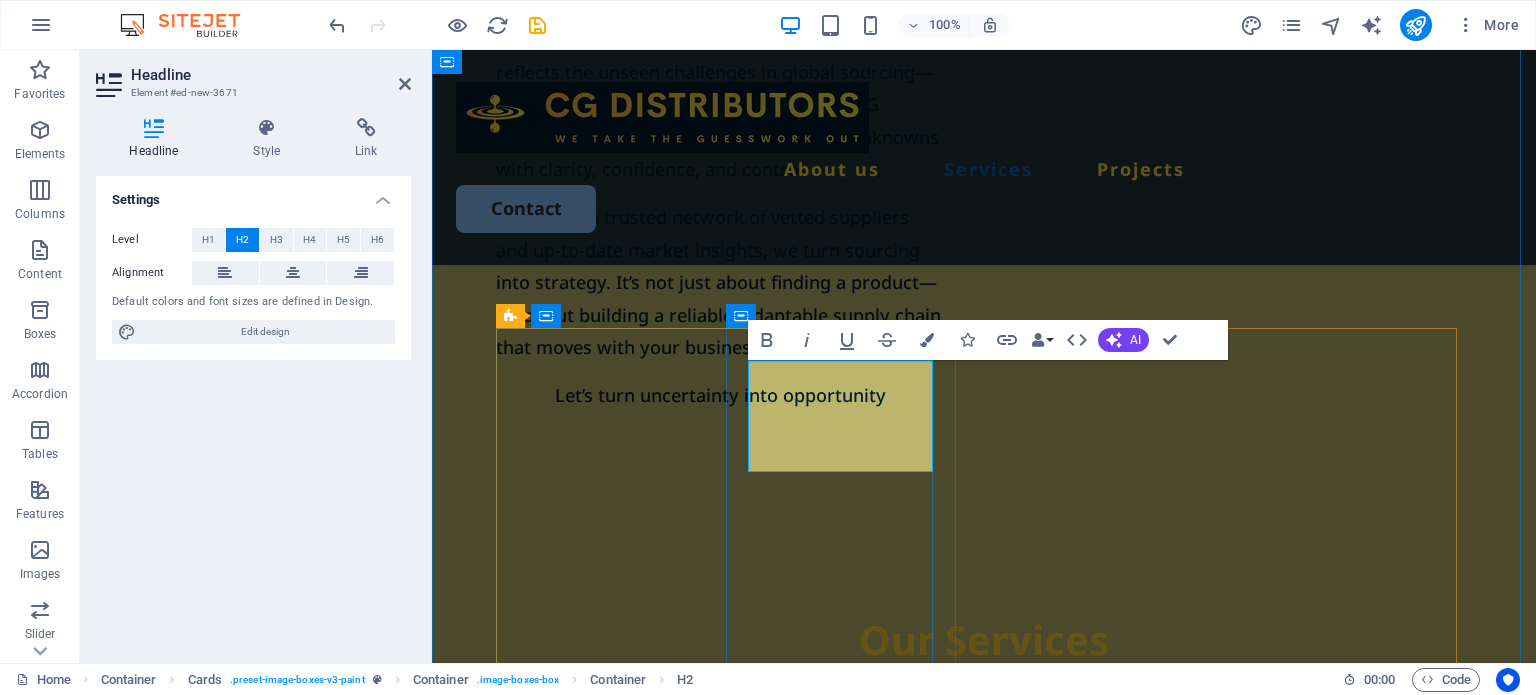 drag, startPoint x: 884, startPoint y: 447, endPoint x: 860, endPoint y: 393, distance: 59.093147 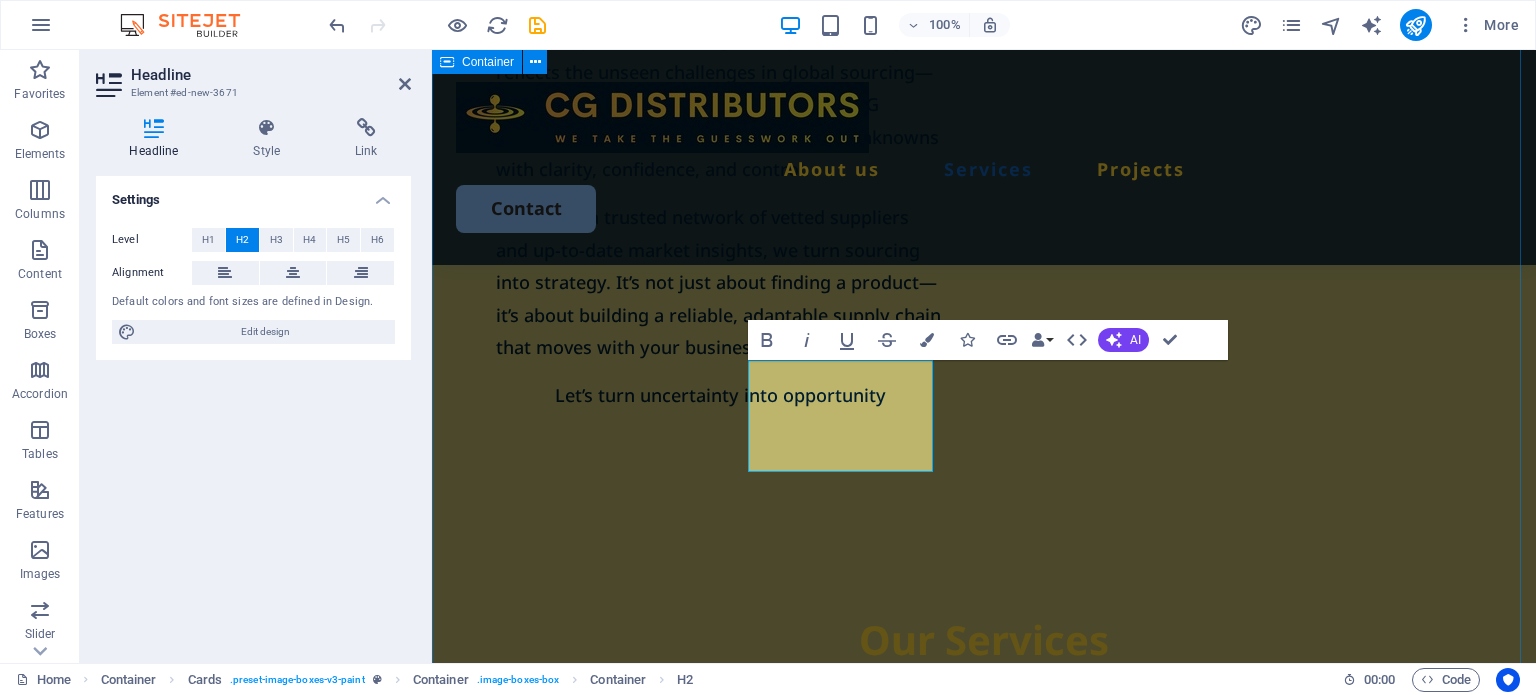 click on "Our Services Lorem ipsum dolor sit amet, consectetur adipiscing elit, sed do eiusmod tempor incididunt. Incididunt ut labore et dolore magna aliqua. Ut enim ad minim veniam. New headline Step 1: Product Discovery Source the product. We have our own team in China. Ones we have all the info of your product we start looking.  Step Two Evaluate potentiale suppliers and prepare samples for the customer to evaluate Step Three Negothiate the price , manufacturing and shipping terms Step Four Do inspection on finish product. Arrange shipping and supply customer with clearence documents" at bounding box center [984, 1683] 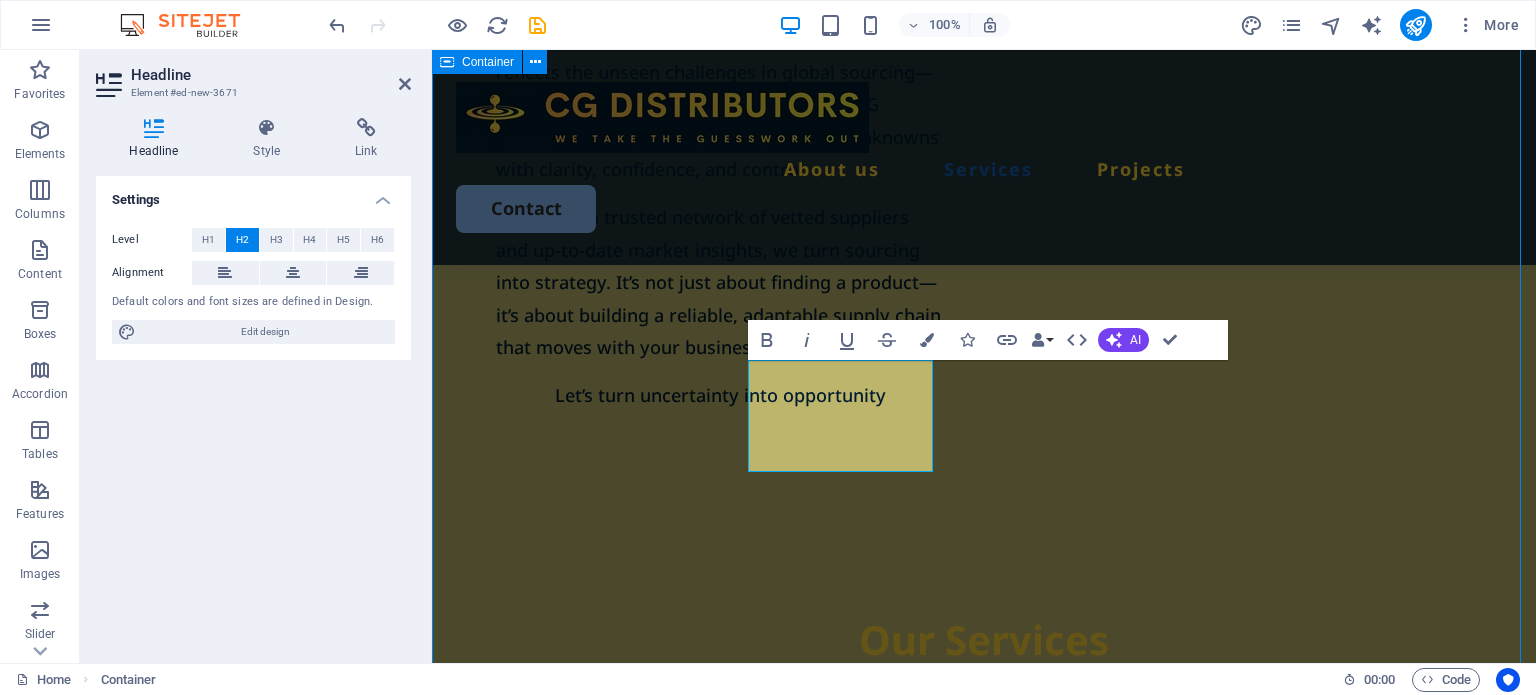 scroll, scrollTop: 1651, scrollLeft: 0, axis: vertical 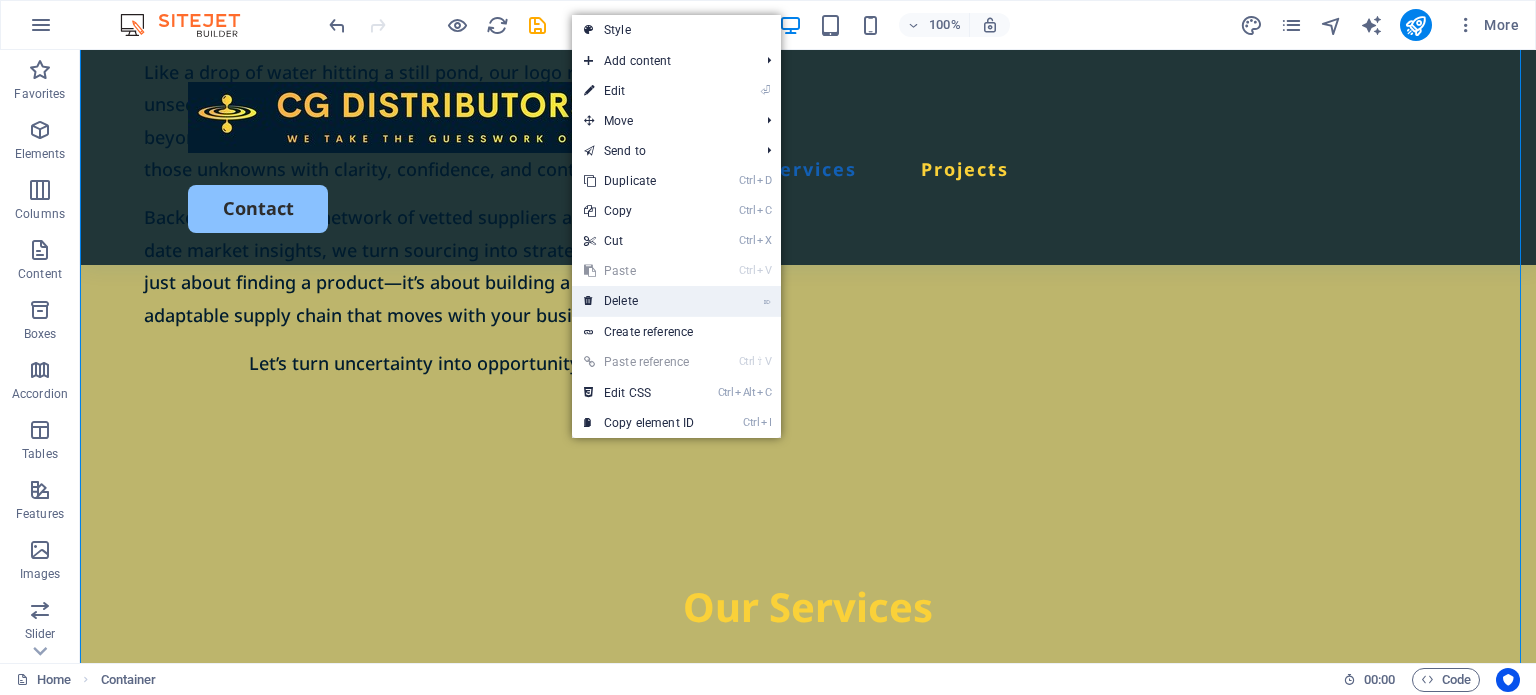 click on "⌦  Delete" at bounding box center [639, 301] 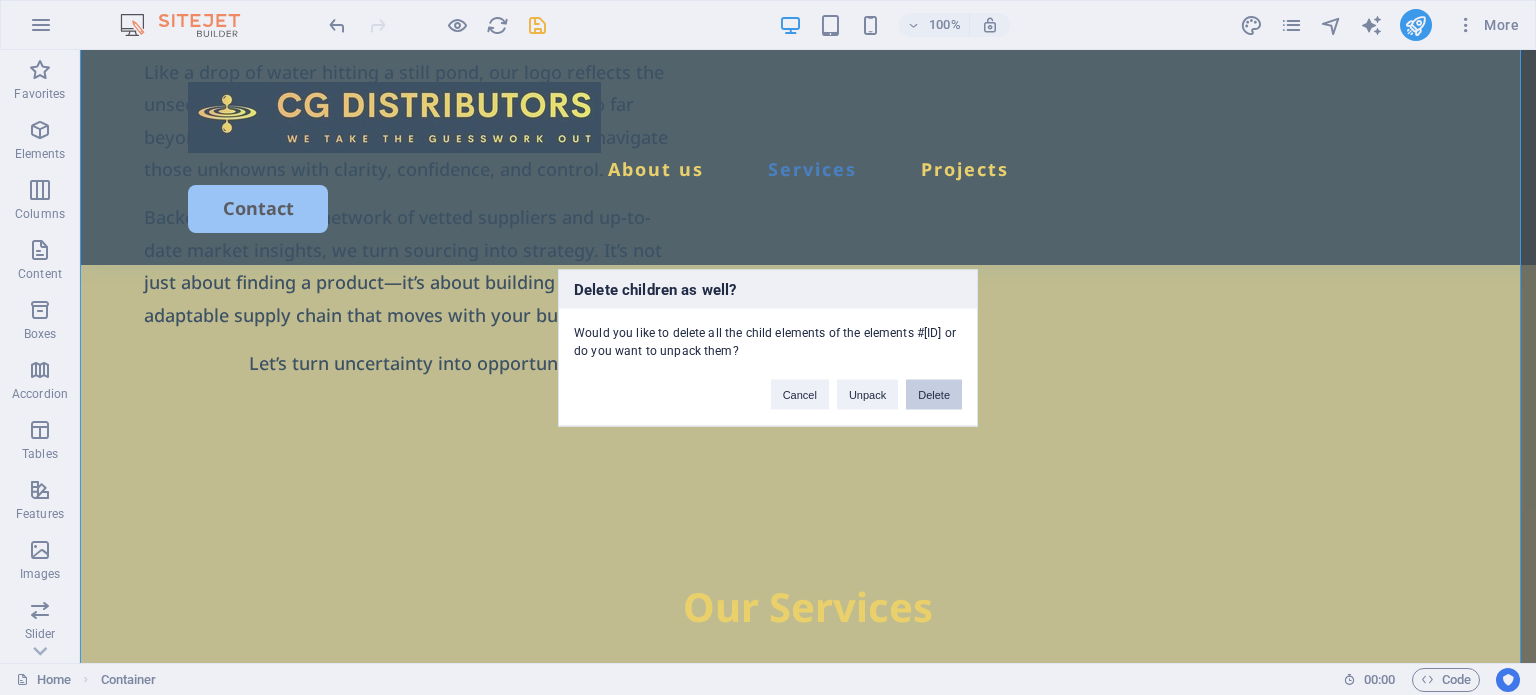drag, startPoint x: 849, startPoint y: 341, endPoint x: 929, endPoint y: 391, distance: 94.33981 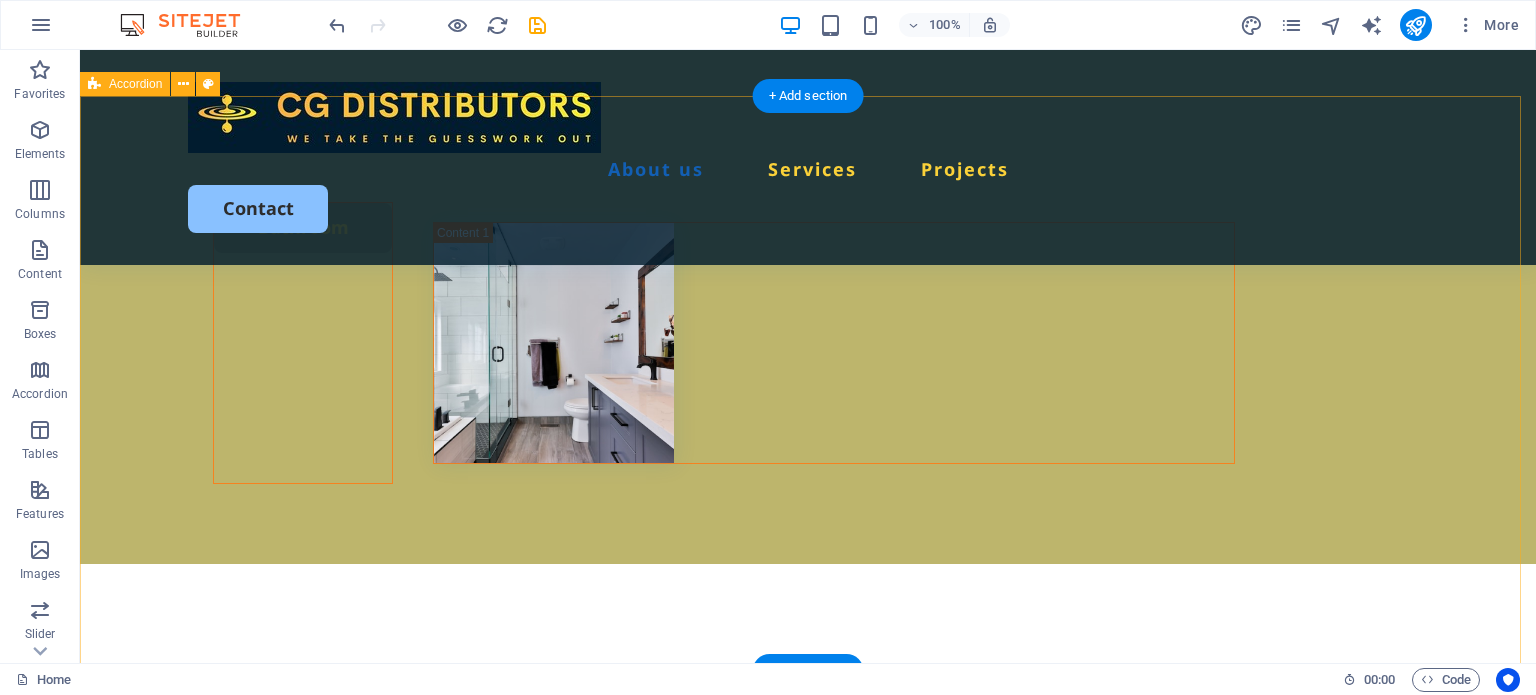scroll, scrollTop: 1700, scrollLeft: 0, axis: vertical 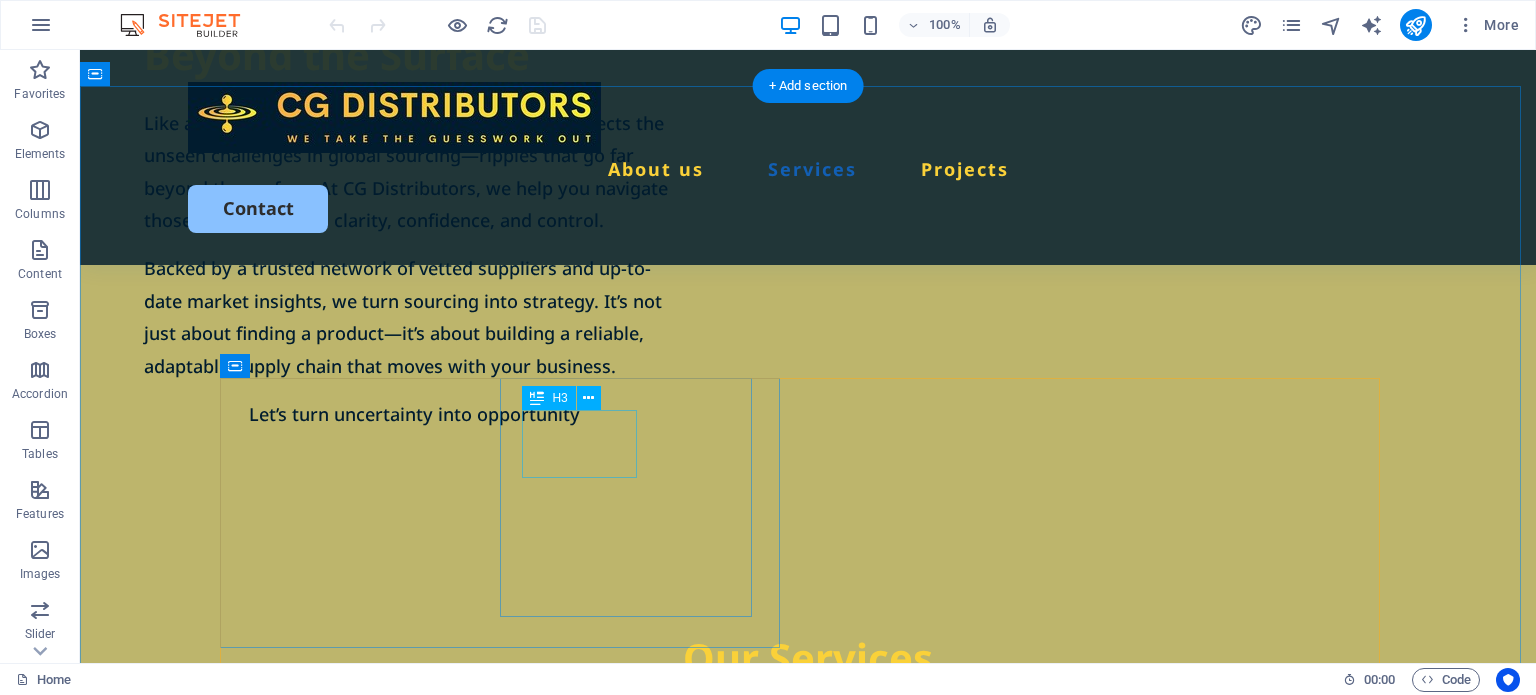 click on "Interior painting" at bounding box center [519, 1142] 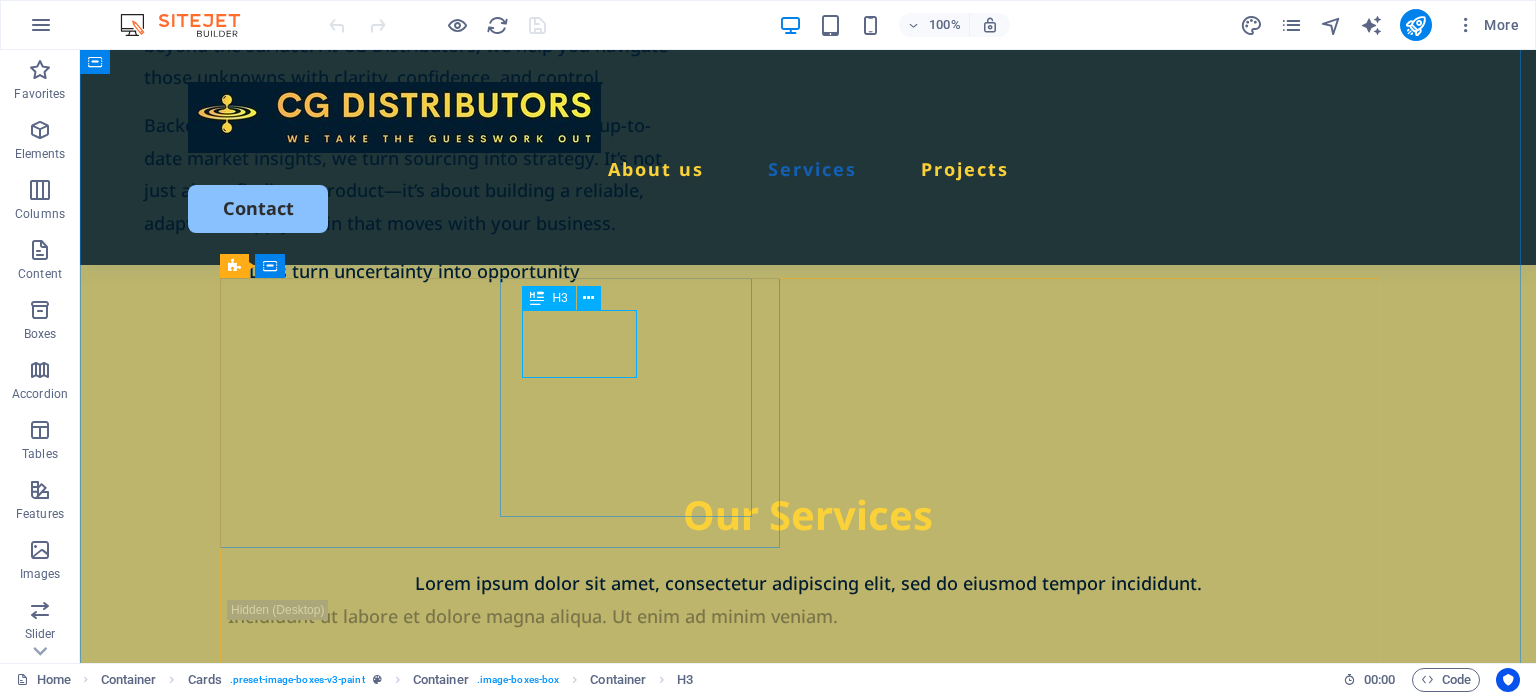 scroll, scrollTop: 1700, scrollLeft: 0, axis: vertical 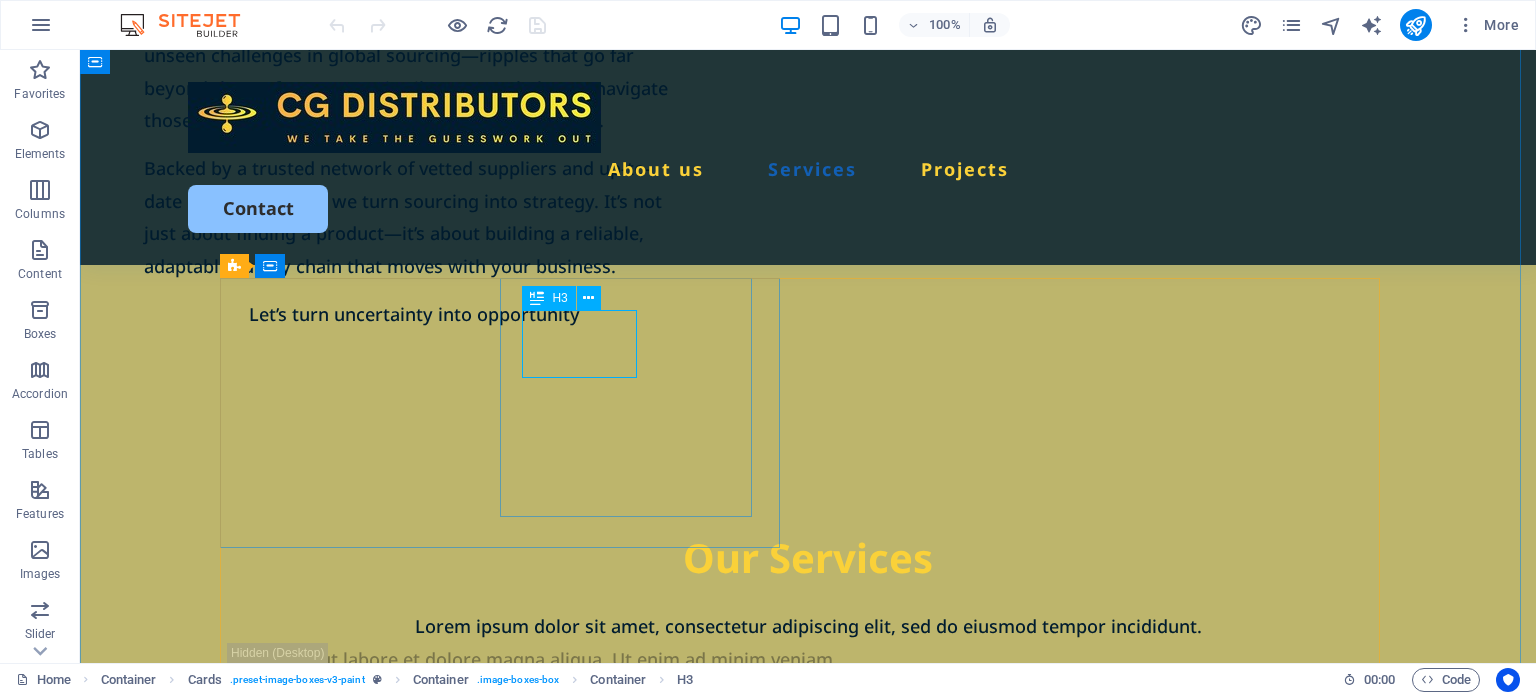click on "Interior painting" at bounding box center (519, 1042) 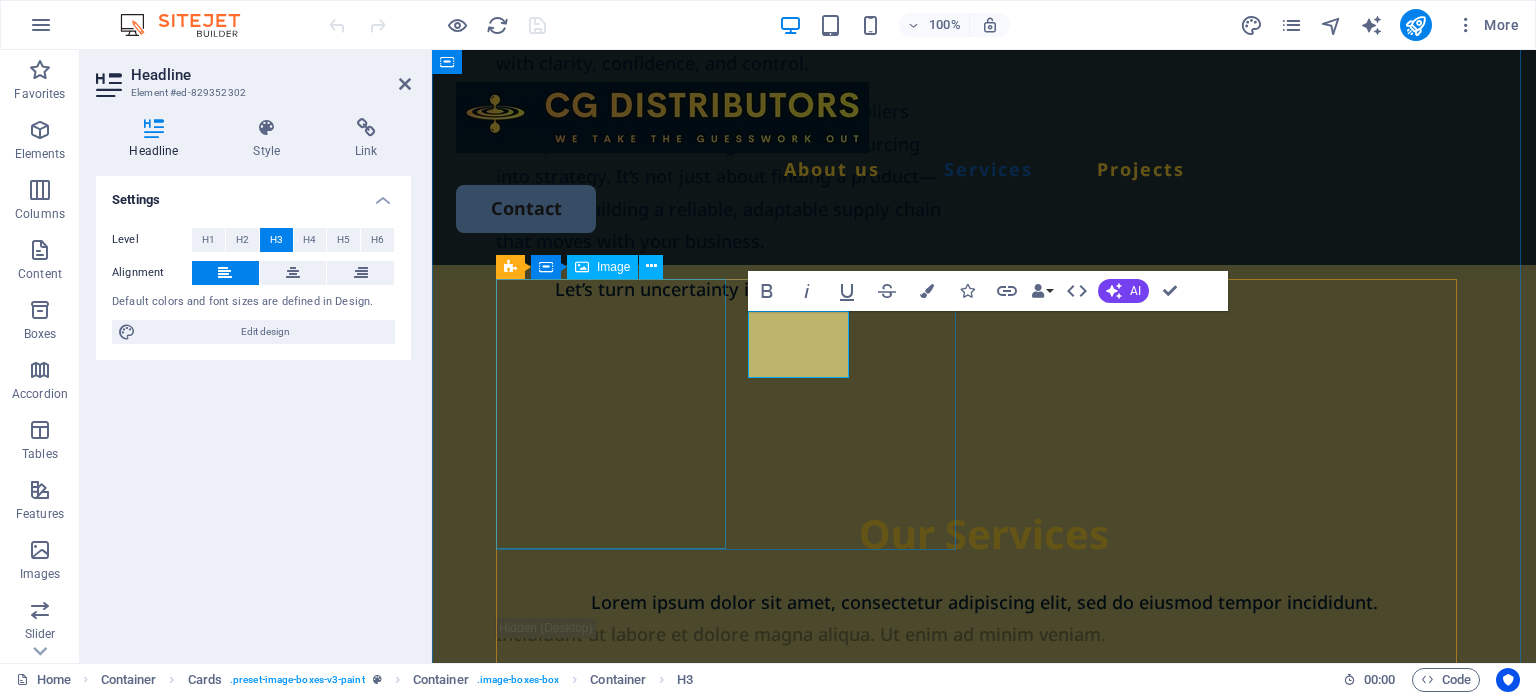 scroll, scrollTop: 1643, scrollLeft: 0, axis: vertical 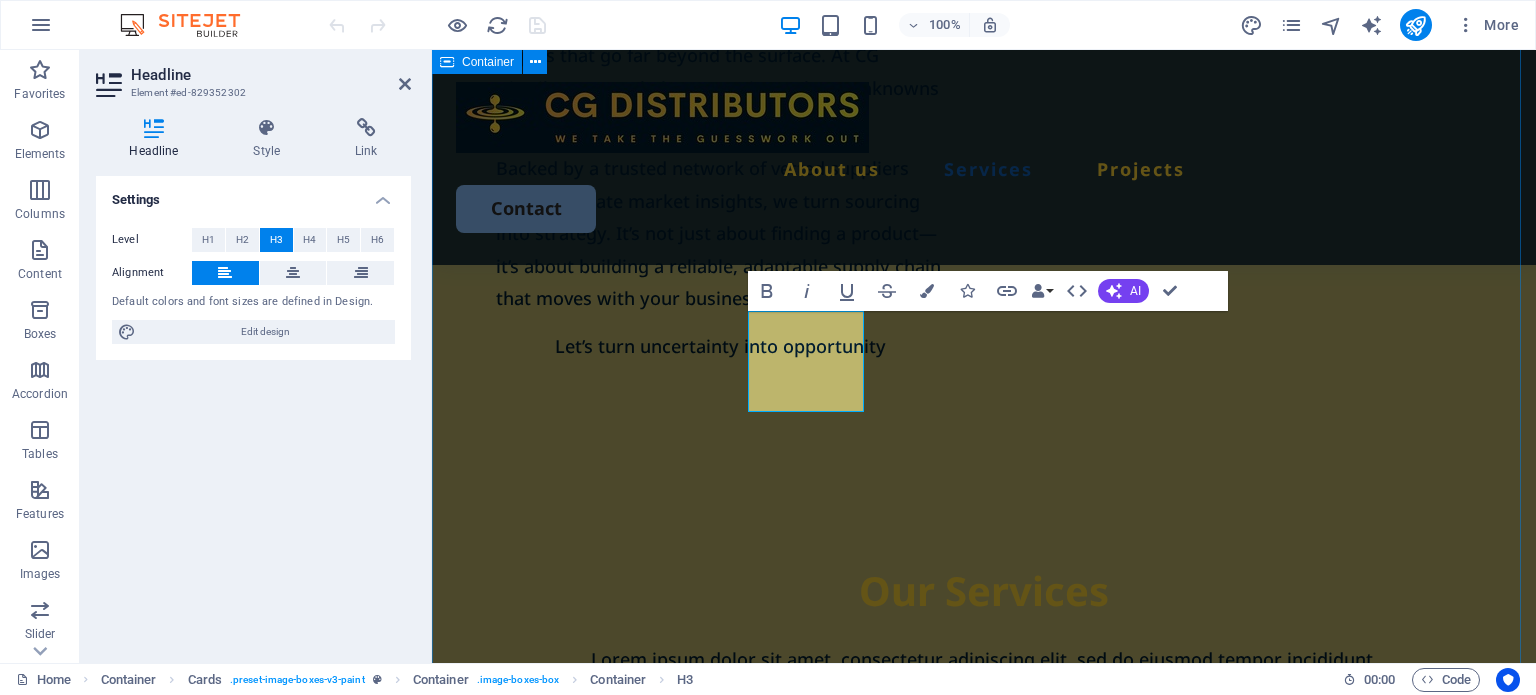 click on "Our Services Lorem ipsum dolor sit amet, consectetur adipiscing elit, sed do eiusmod tempor incididunt. Incididunt ut labore et dolore magna aliqua. Ut enim ad minim veniam. Step 1: Product Discovery Lorem ipsum dolor sit amet, consectetur elit. Book Now Exterior painting Lorem ipsum dolor sit amet, consectetur elit. Book Now Cabinet painting Lorem ipsum dolor sit amet, consectetur elit. Book Now Commercial painting Lorem ipsum dolor sit amet, consectetur elit. Book Now" at bounding box center [984, 1574] 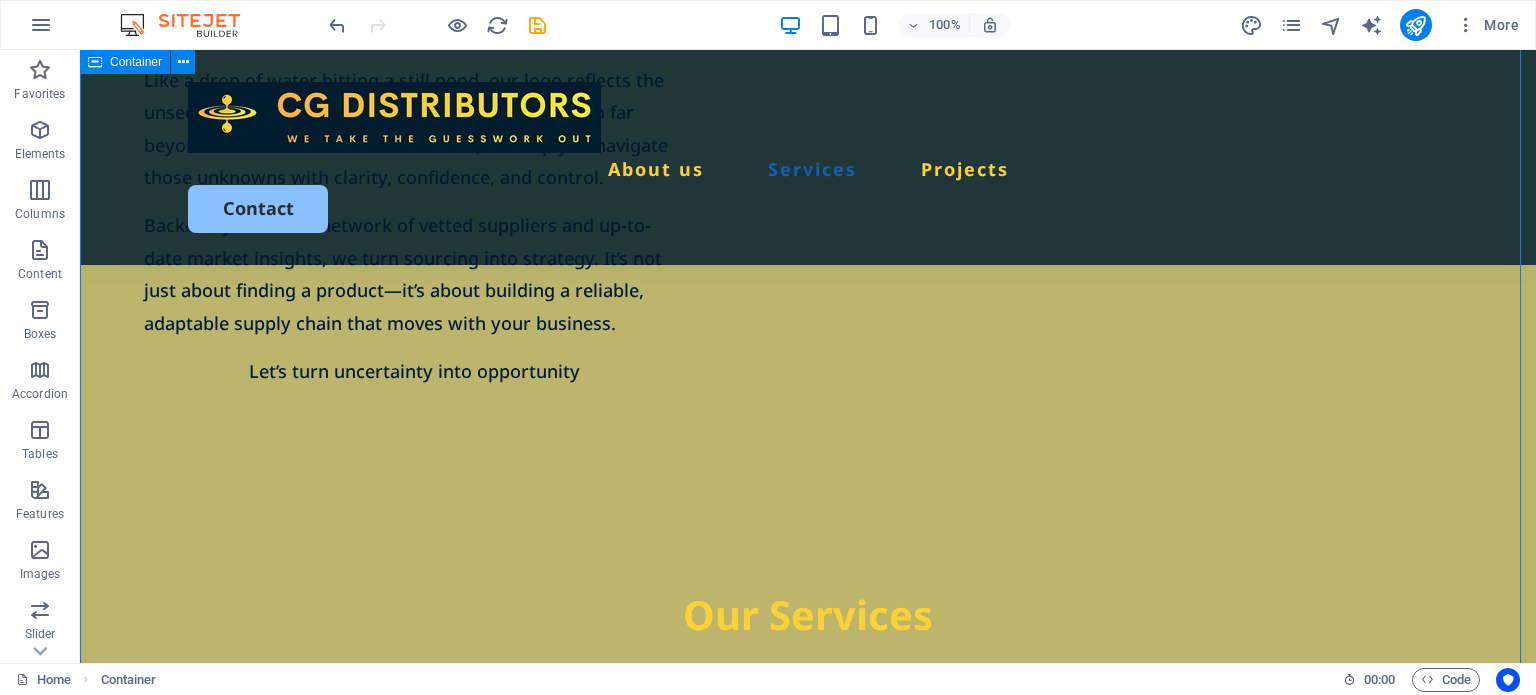 scroll, scrollTop: 1700, scrollLeft: 0, axis: vertical 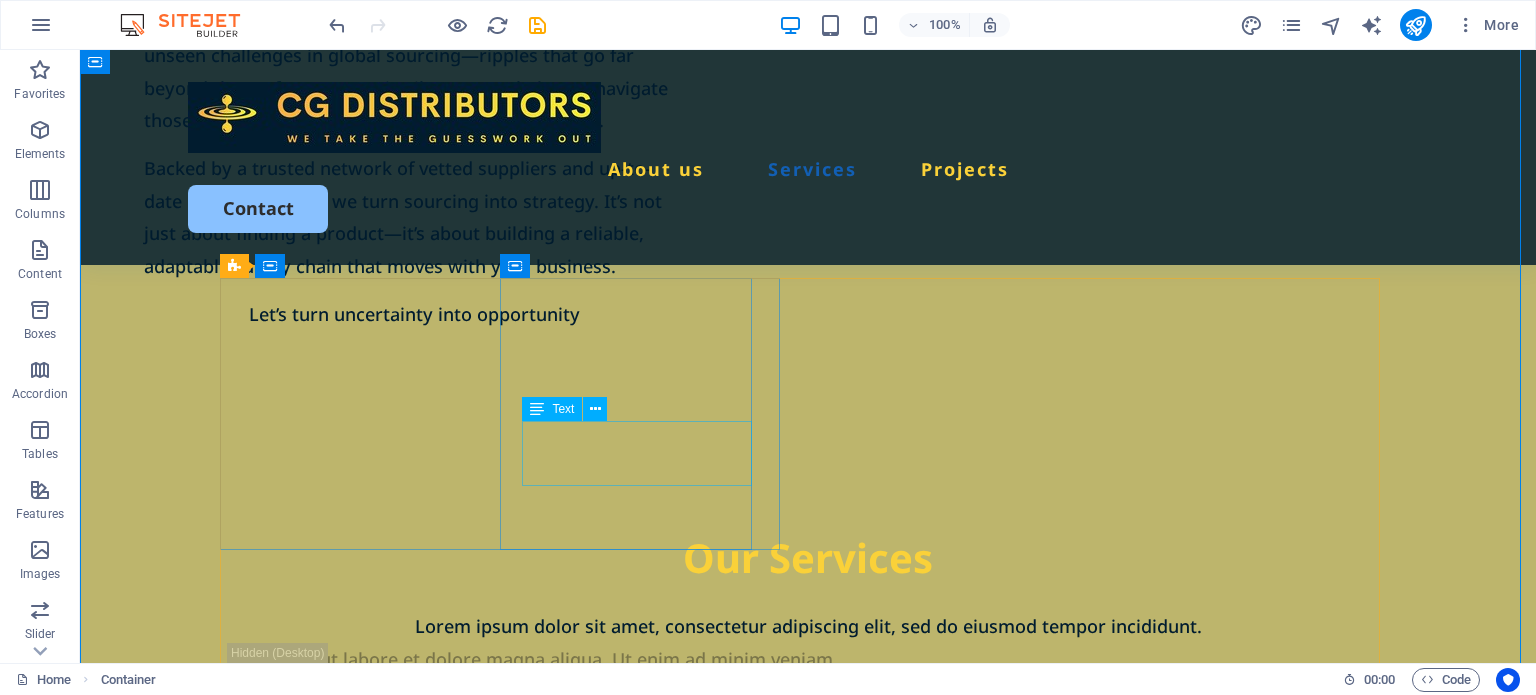 click on "Lorem ipsum dolor sit amet, consectetur elit." at bounding box center [519, 1085] 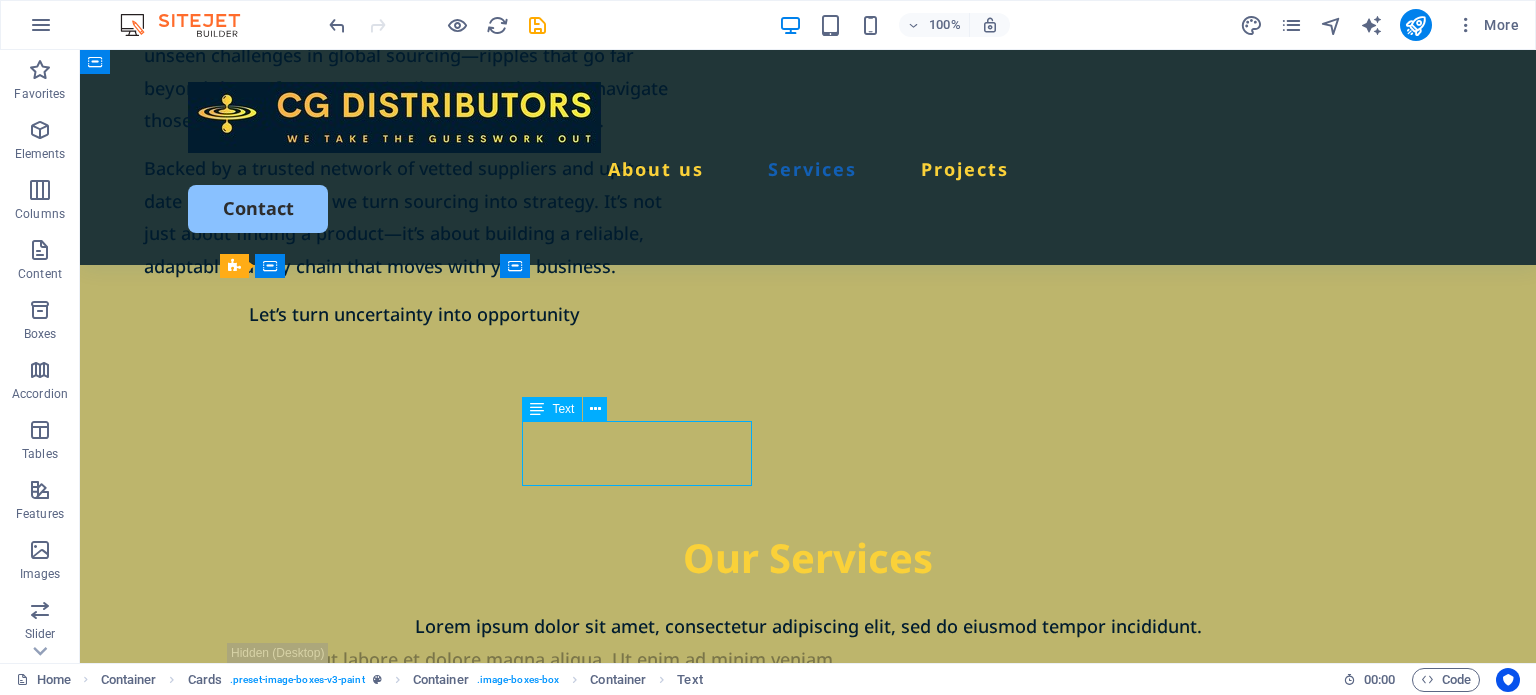 click on "Lorem ipsum dolor sit amet, consectetur elit." at bounding box center (519, 1085) 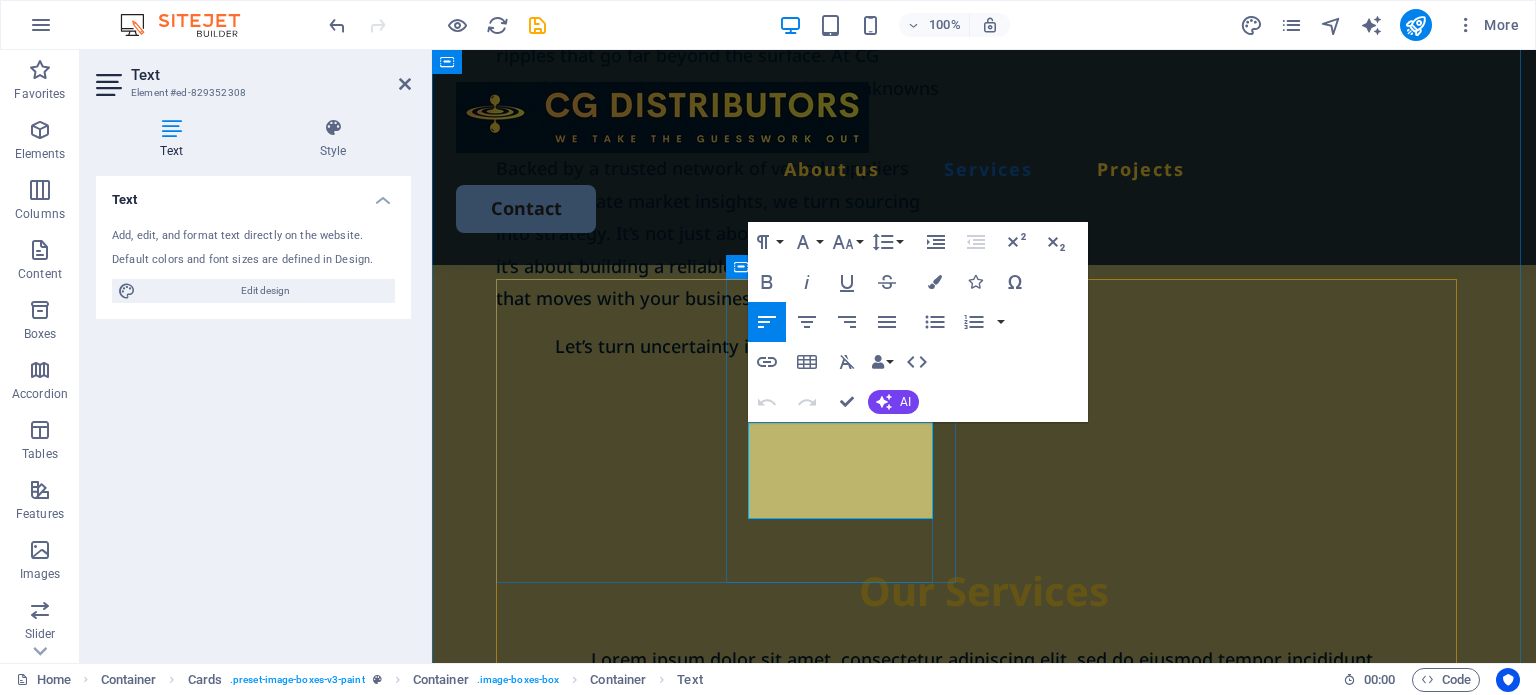 drag, startPoint x: 781, startPoint y: 503, endPoint x: 755, endPoint y: 458, distance: 51.971146 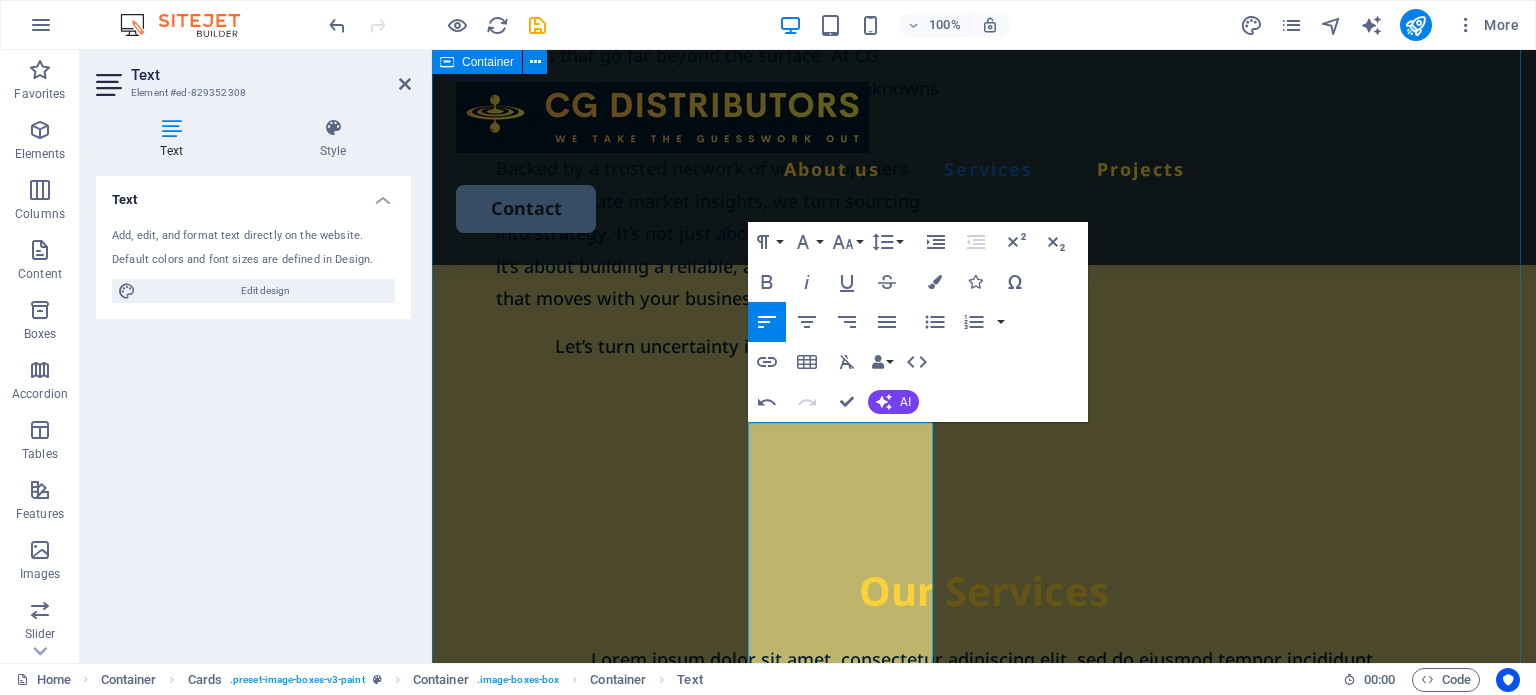 click on "Our Services Lorem ipsum dolor sit amet, consectetur adipiscing elit, sed do eiusmod tempor incididunt. Incididunt ut labore et dolore magna aliqua. Ut enim ad minim veniam. Step 1: Product Discovery ​Once we receive your product specifications, our team on the ground in China begins sourcing qualified suppliers that meet your exact needs. Book Now Exterior painting Lorem ipsum dolor sit amet, consectetur elit. Book Now Cabinet painting Lorem ipsum dolor sit amet, consectetur elit. Book Now Commercial painting Lorem ipsum dolor sit amet, consectetur elit. Book Now" at bounding box center [984, 1606] 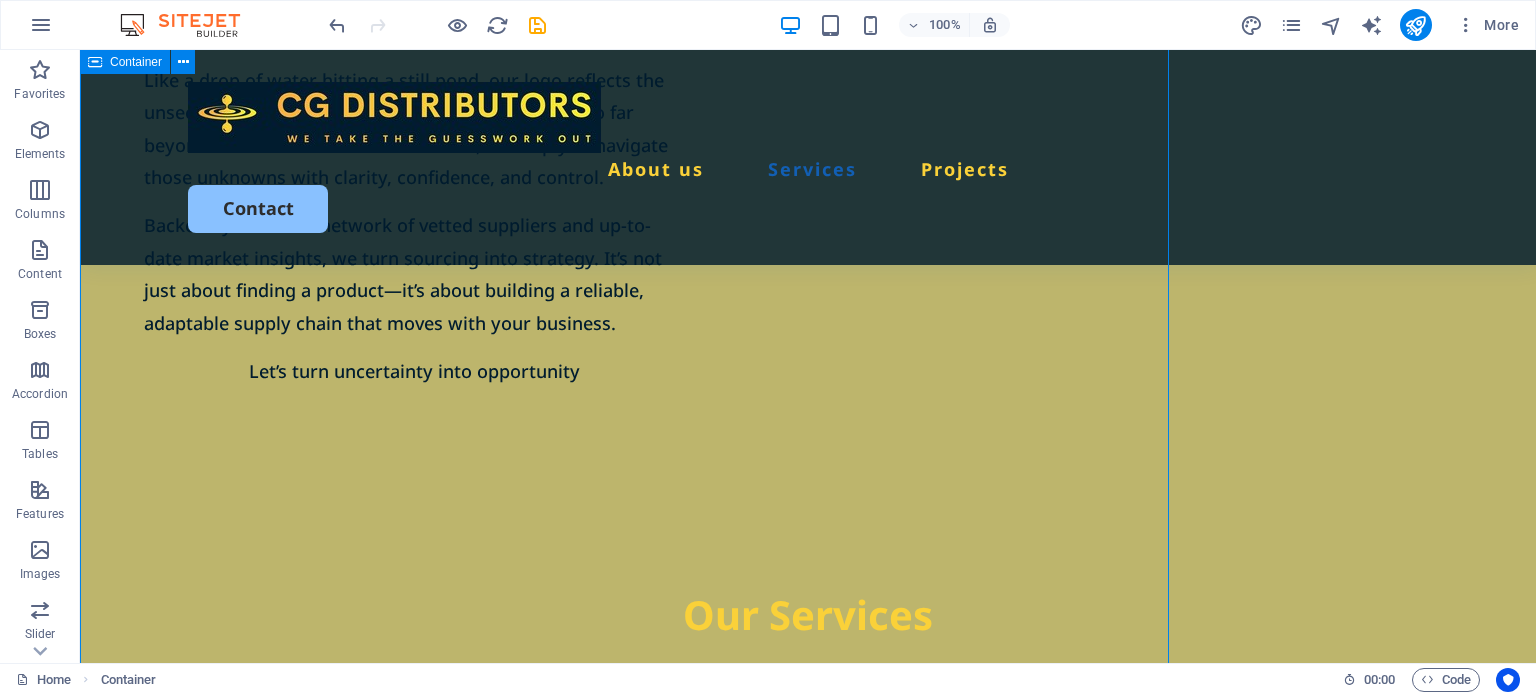 scroll, scrollTop: 1700, scrollLeft: 0, axis: vertical 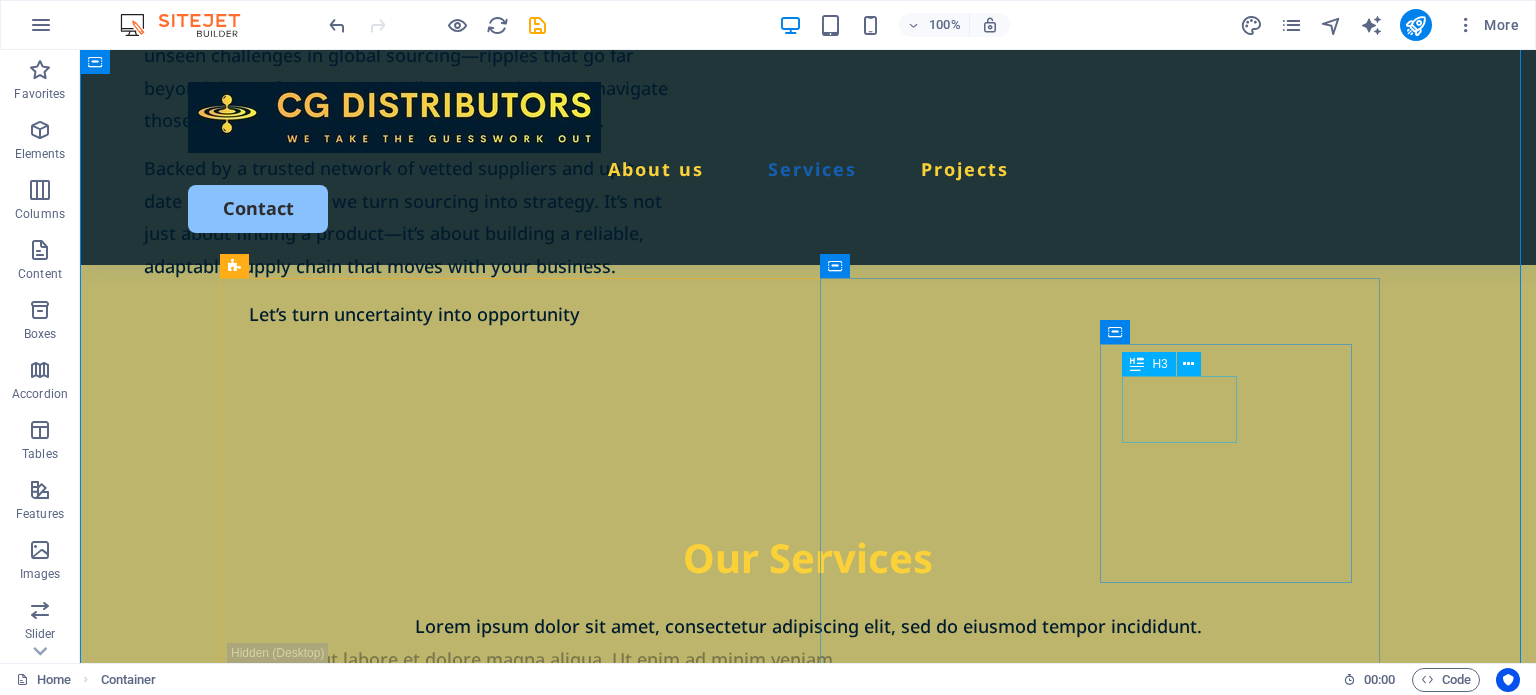 click on "Exterior painting" at bounding box center [519, 1569] 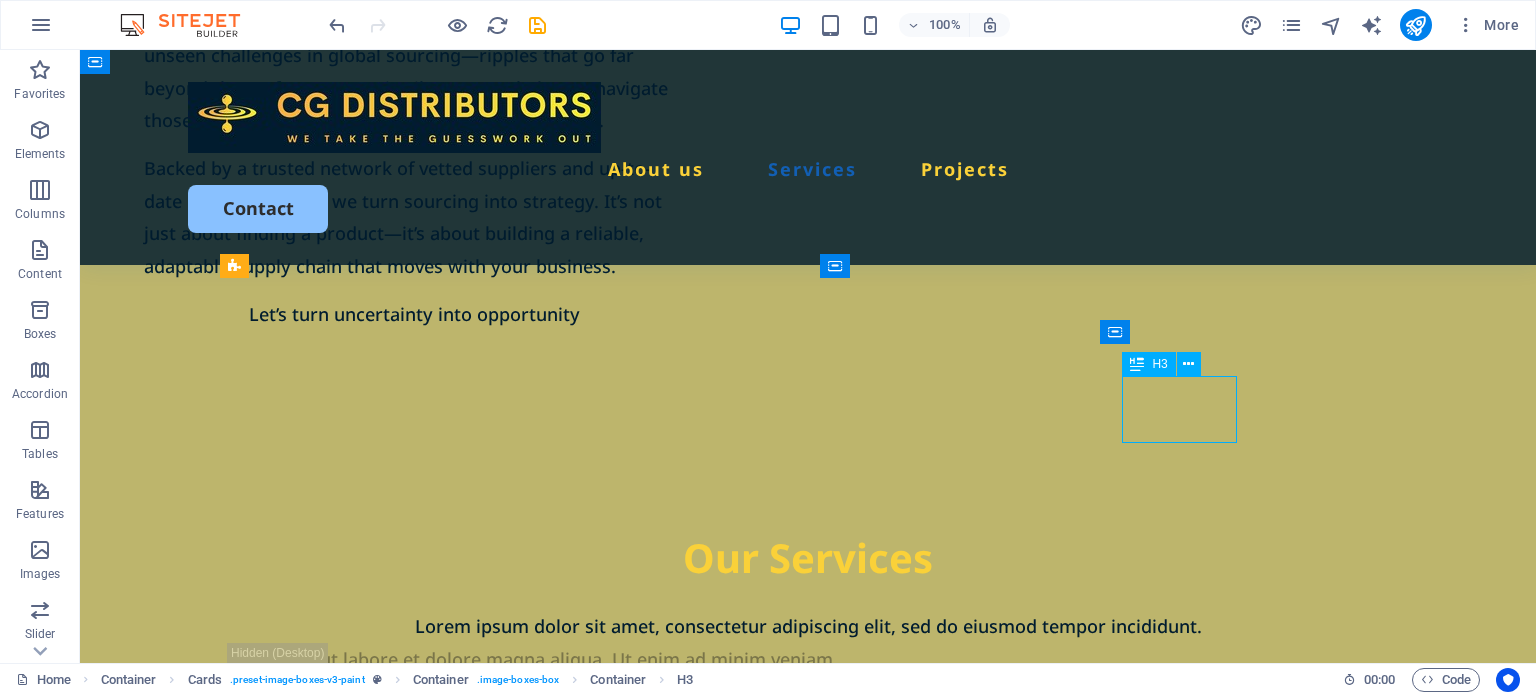 click on "Exterior painting" at bounding box center (519, 1569) 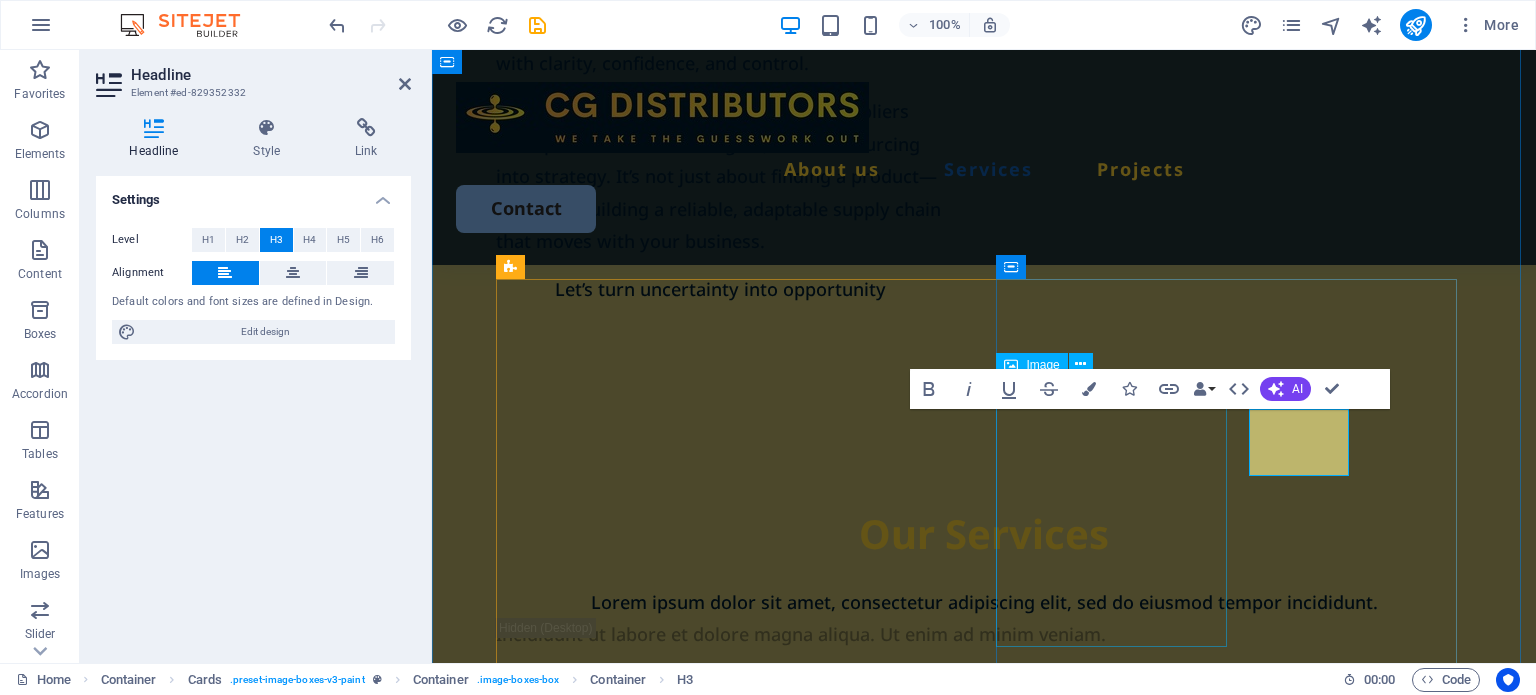 scroll, scrollTop: 1643, scrollLeft: 0, axis: vertical 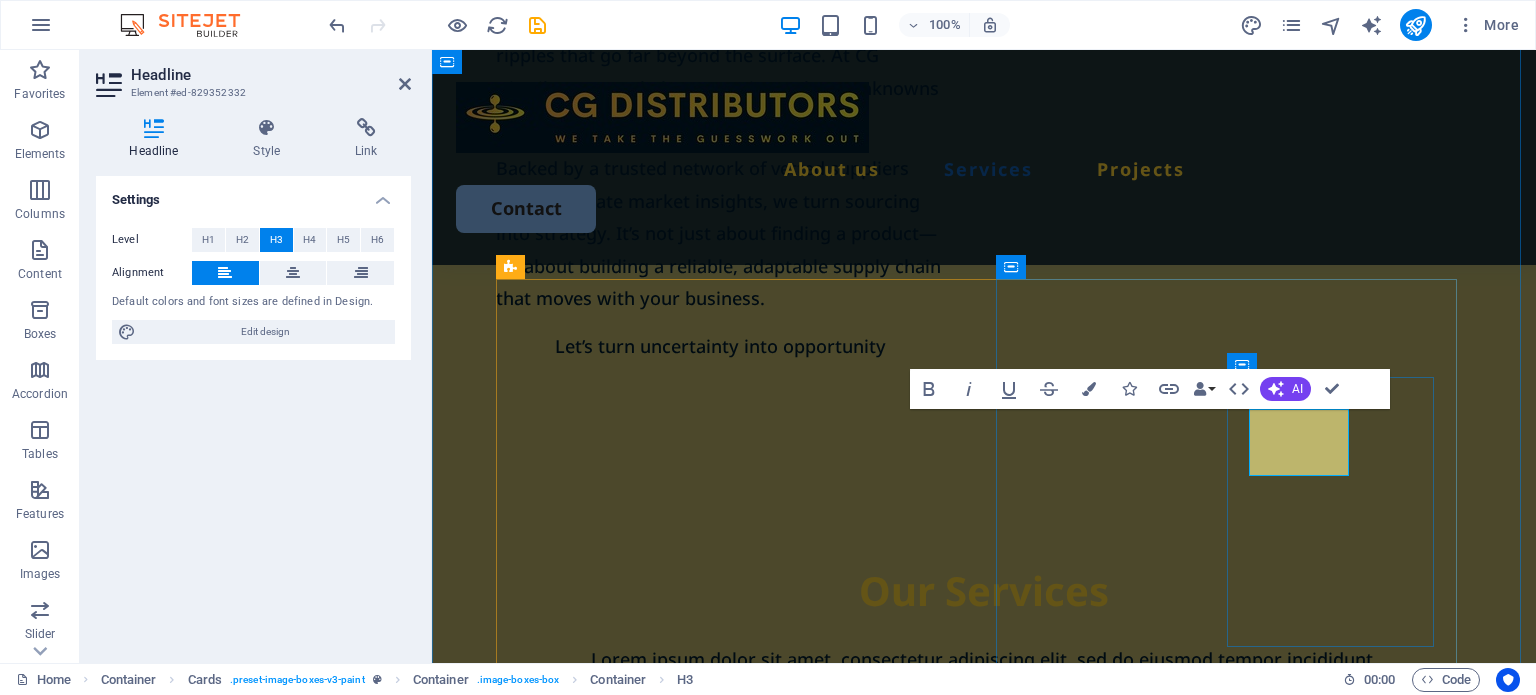 click on "Exterior painting" at bounding box center (741, 1602) 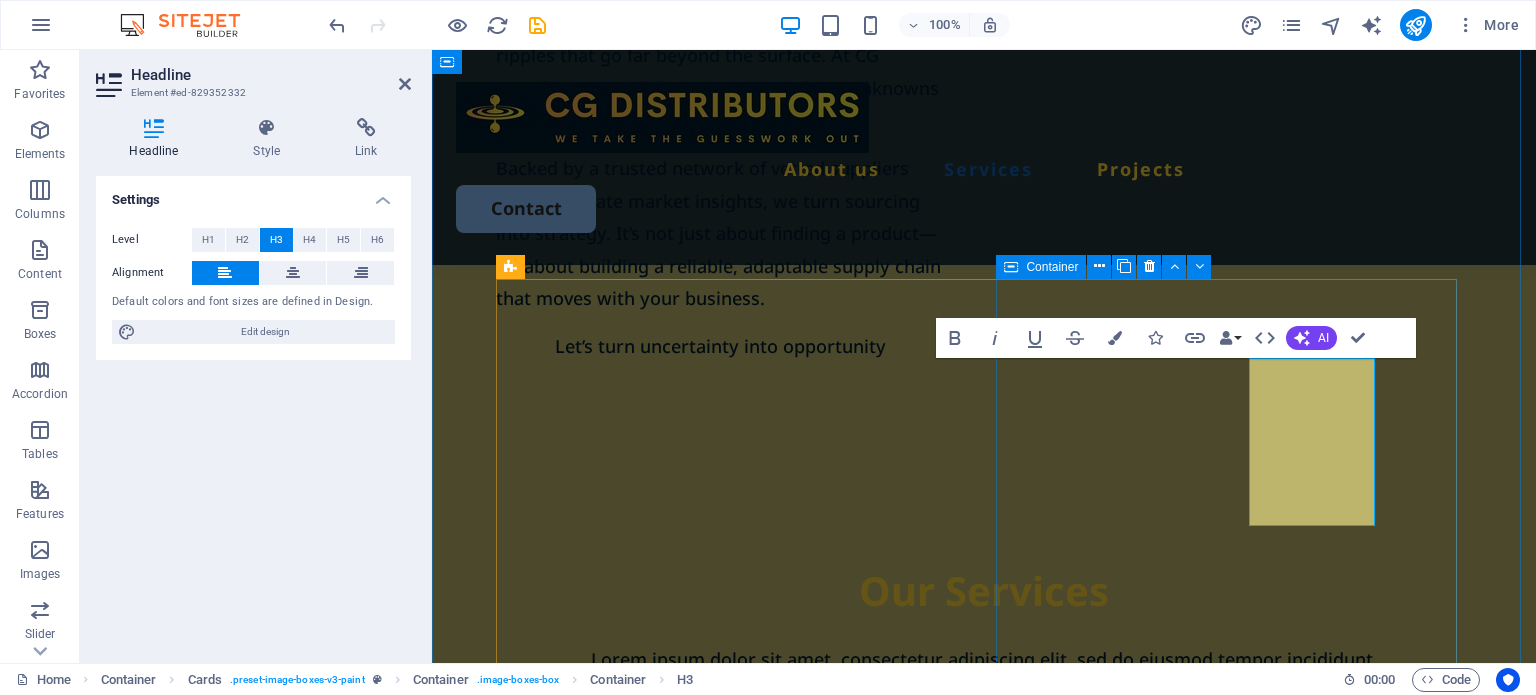 click on "​Step 2: Supplier Evaluation & Sampling Lorem ipsum dolor sit amet, consectetur elit. Book Now" at bounding box center (730, 1521) 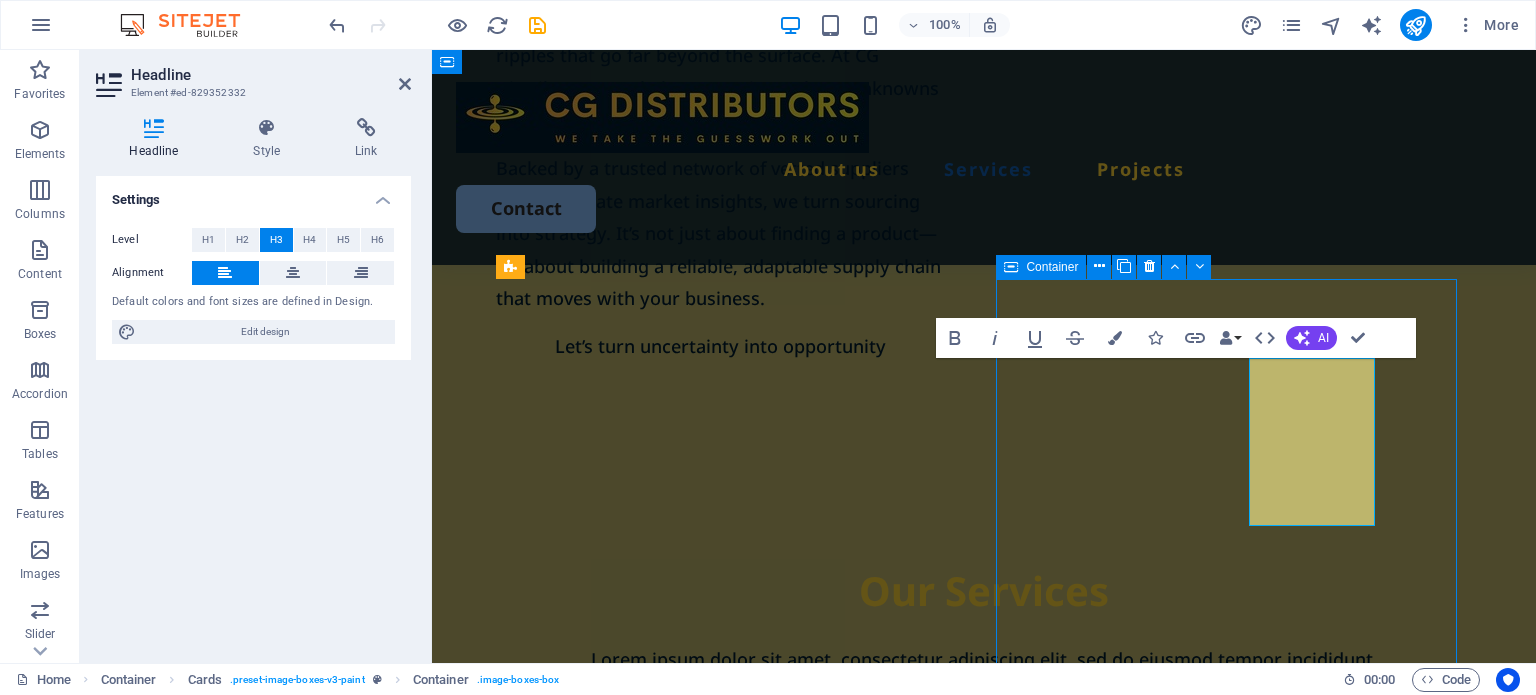 scroll, scrollTop: 1700, scrollLeft: 0, axis: vertical 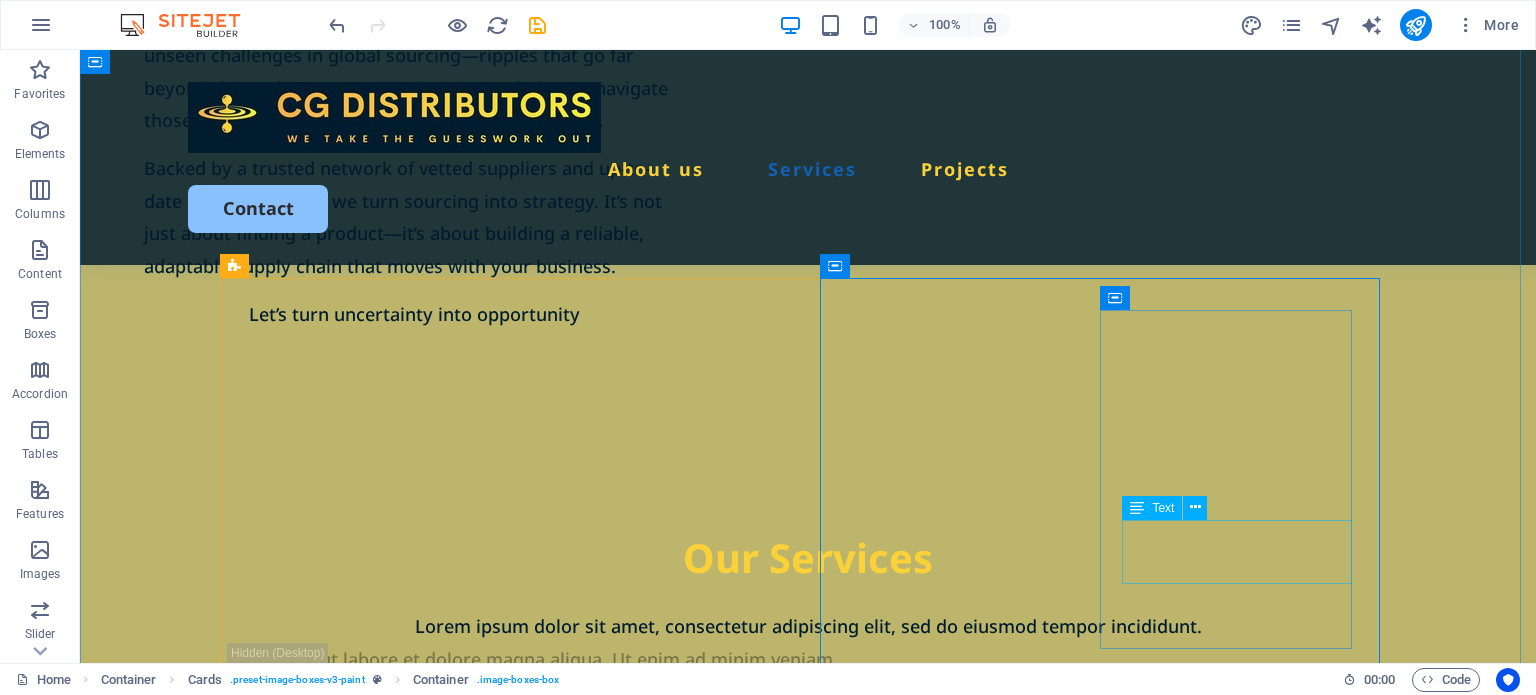 click on "Lorem ipsum dolor sit amet, consectetur elit." at bounding box center [519, 1612] 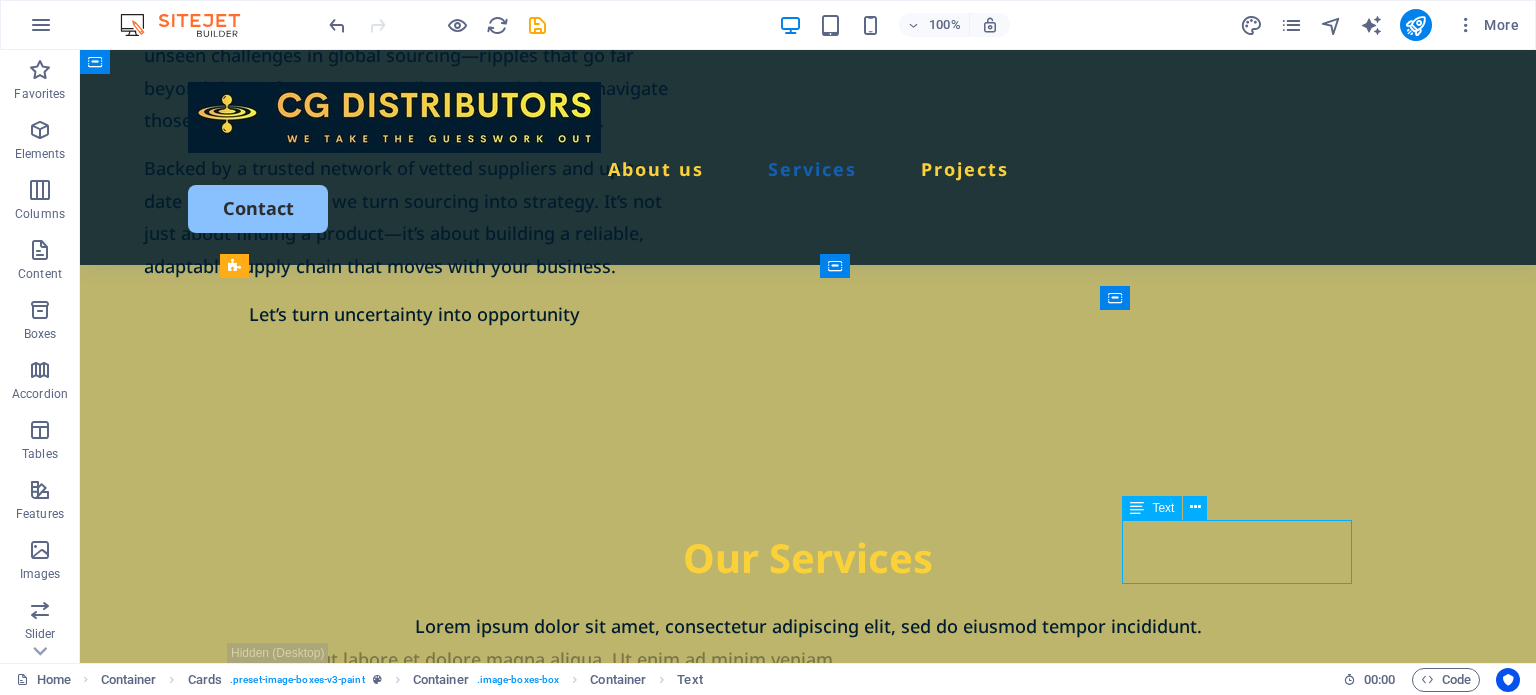 click on "Lorem ipsum dolor sit amet, consectetur elit." at bounding box center [519, 1612] 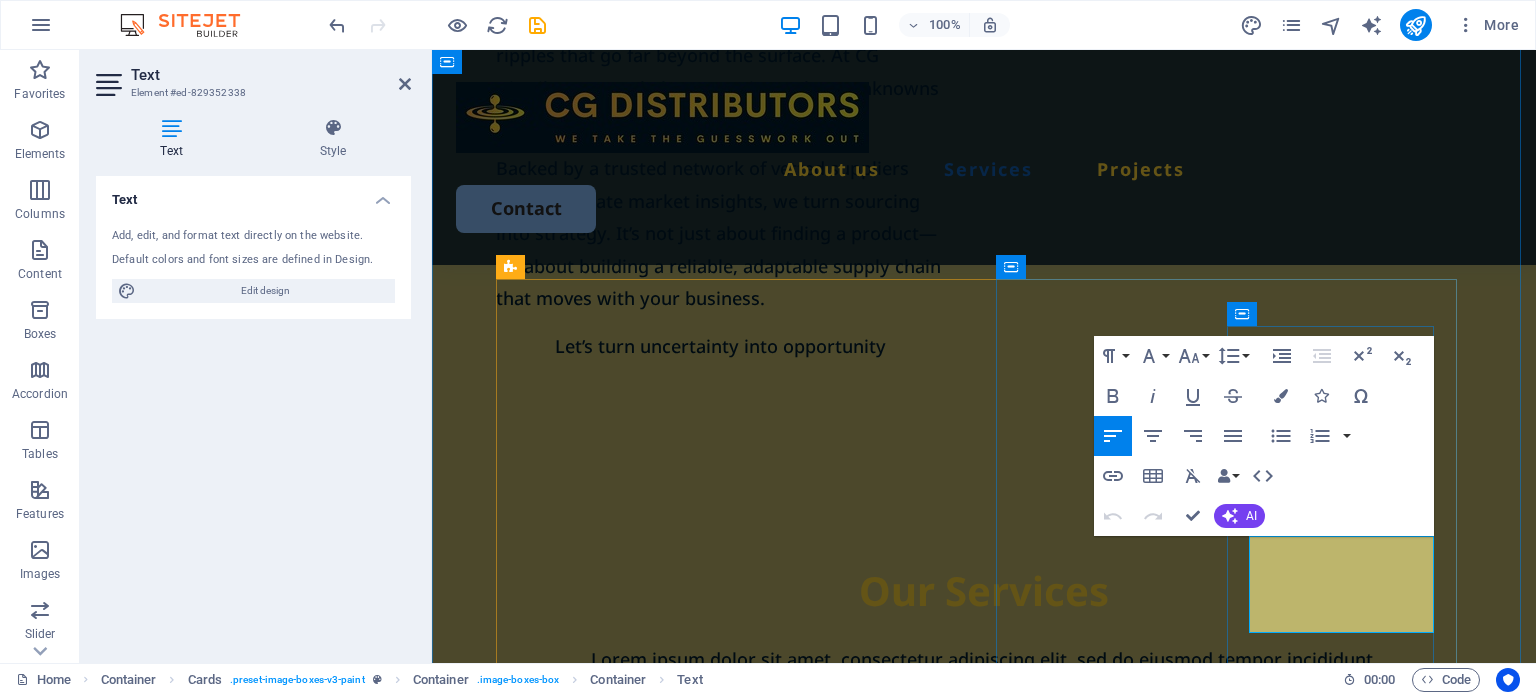 click on "Lorem ipsum dolor sit amet, consectetur elit." at bounding box center (741, 1678) 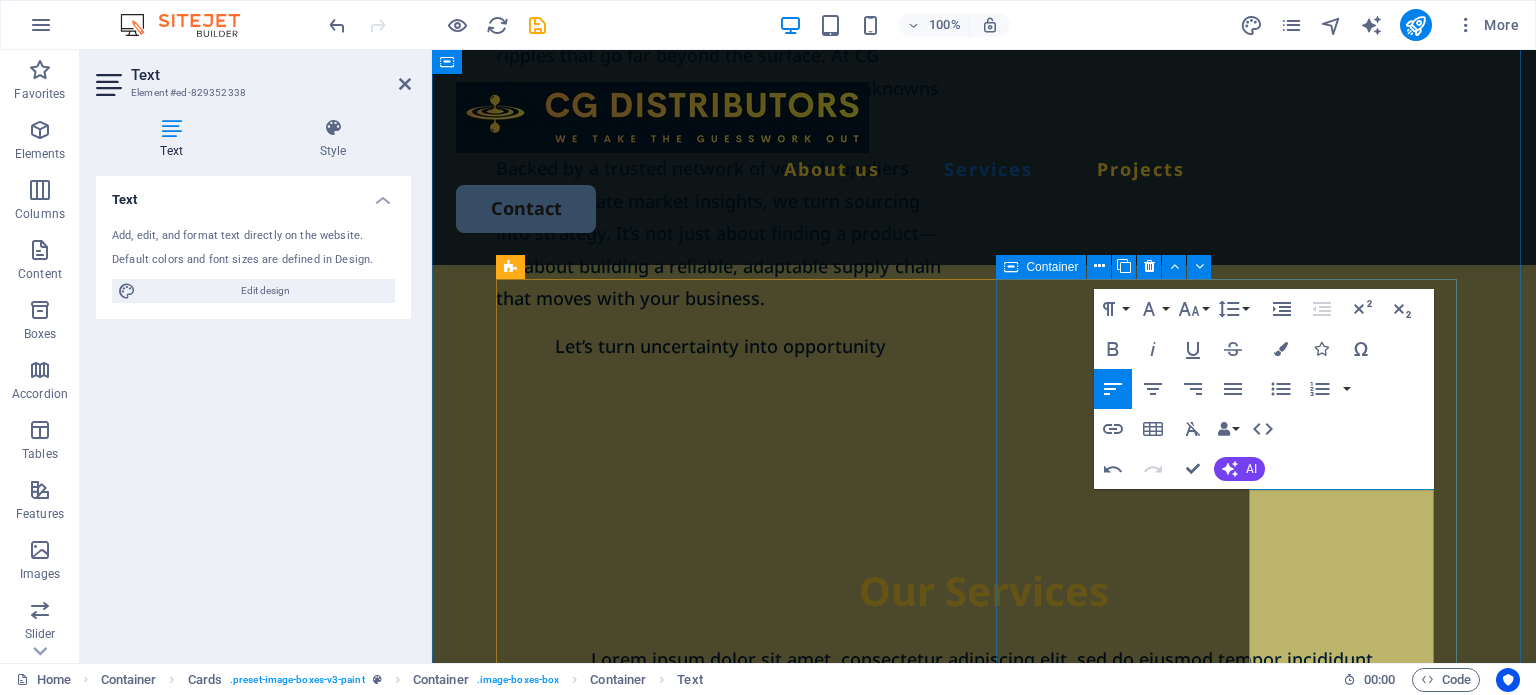 click on "Step 2: Supplier Evaluation & Sampling ​We assess potential suppliers, verify their capabilities, and arrange product samples for you to review and approve. Book Now" at bounding box center (730, 1553) 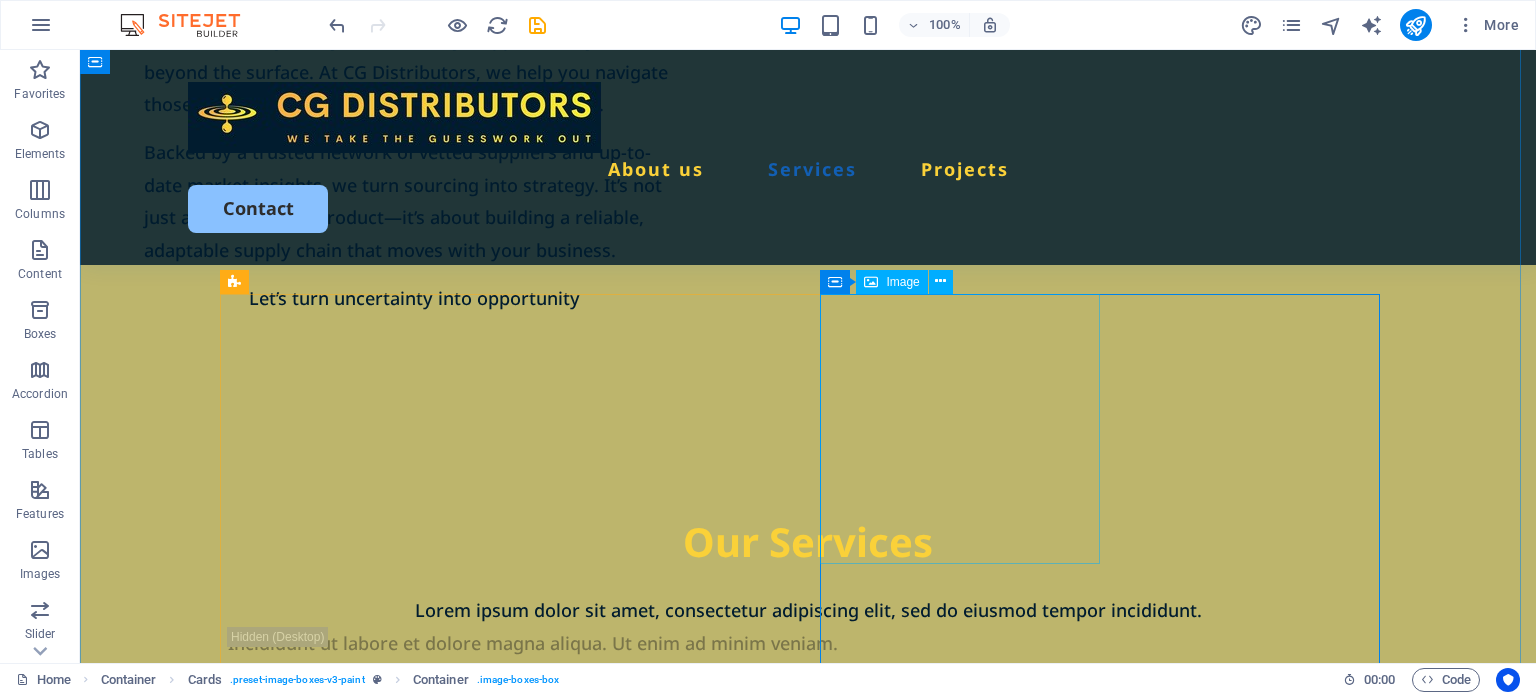 scroll, scrollTop: 1600, scrollLeft: 0, axis: vertical 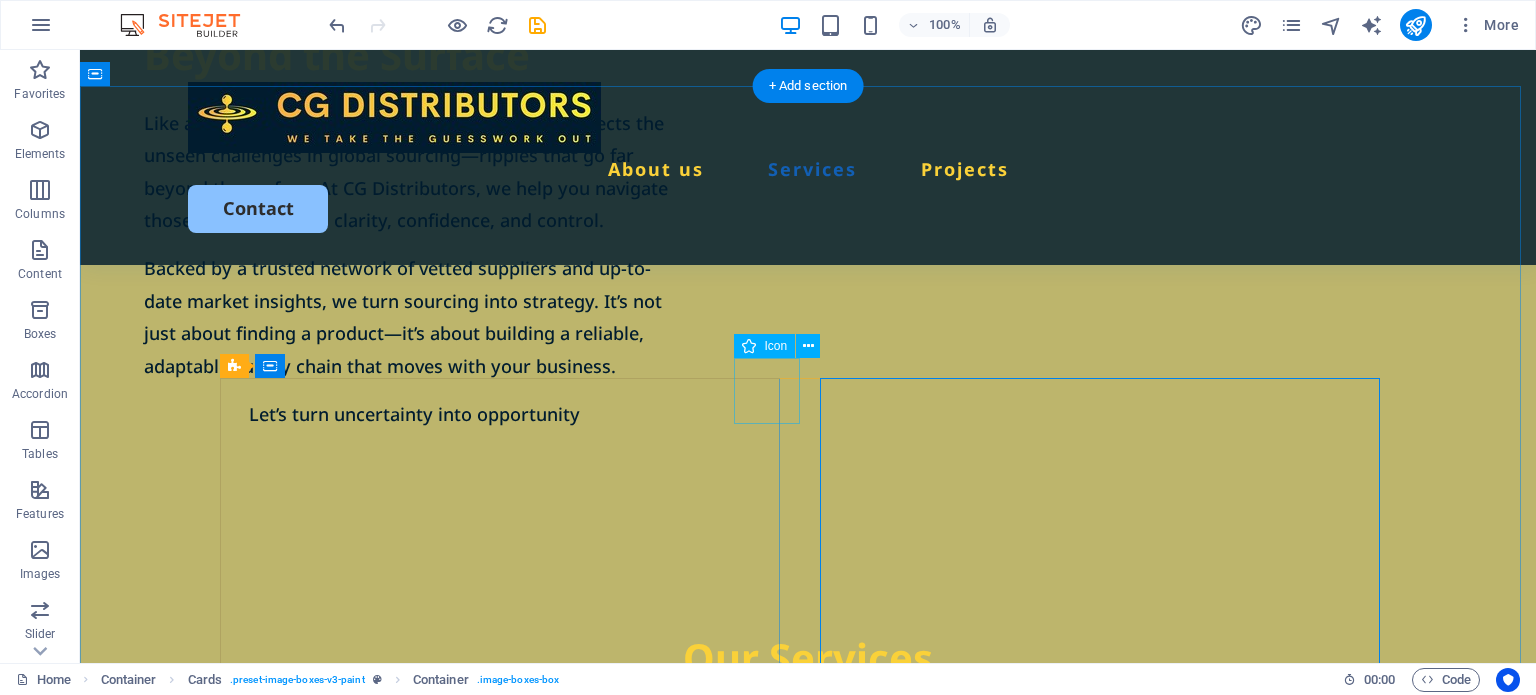 click at bounding box center [1523, -1533] 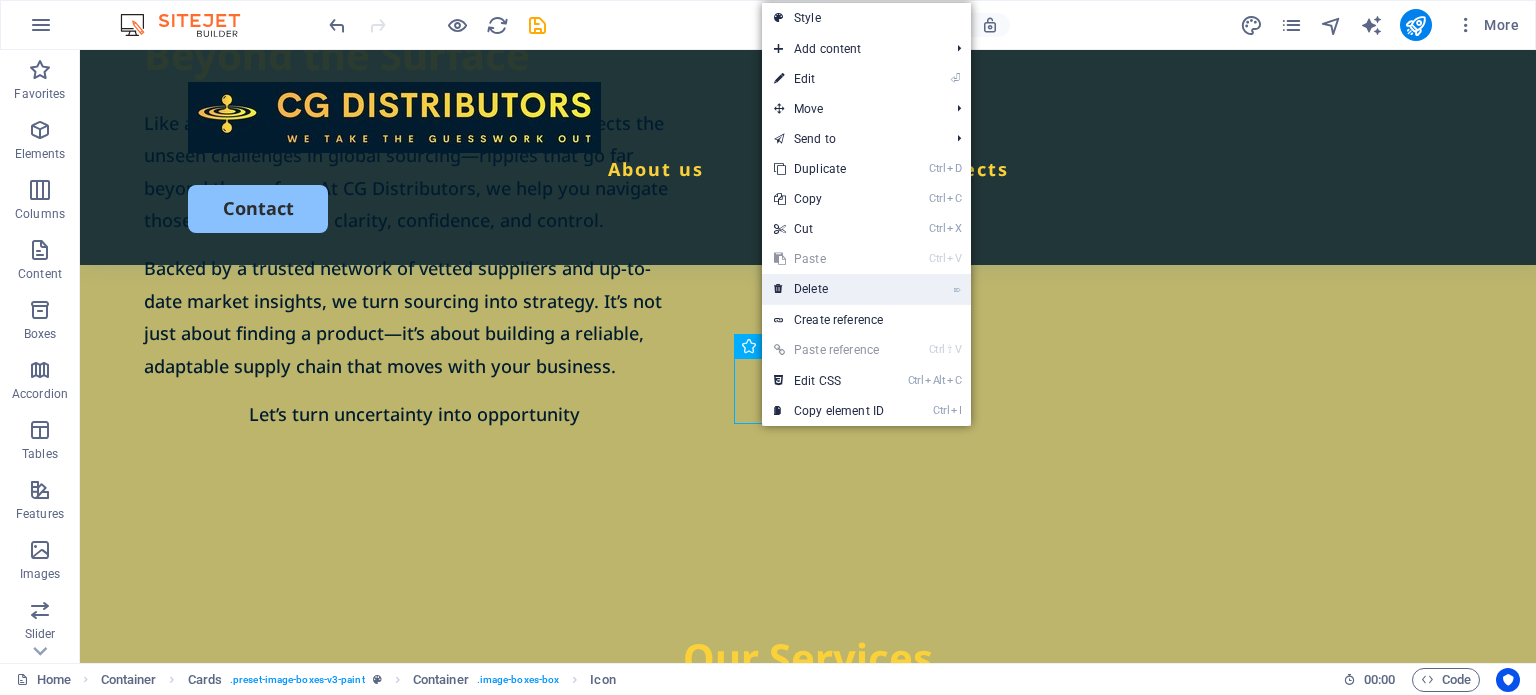 click on "⌦  Delete" at bounding box center [829, 289] 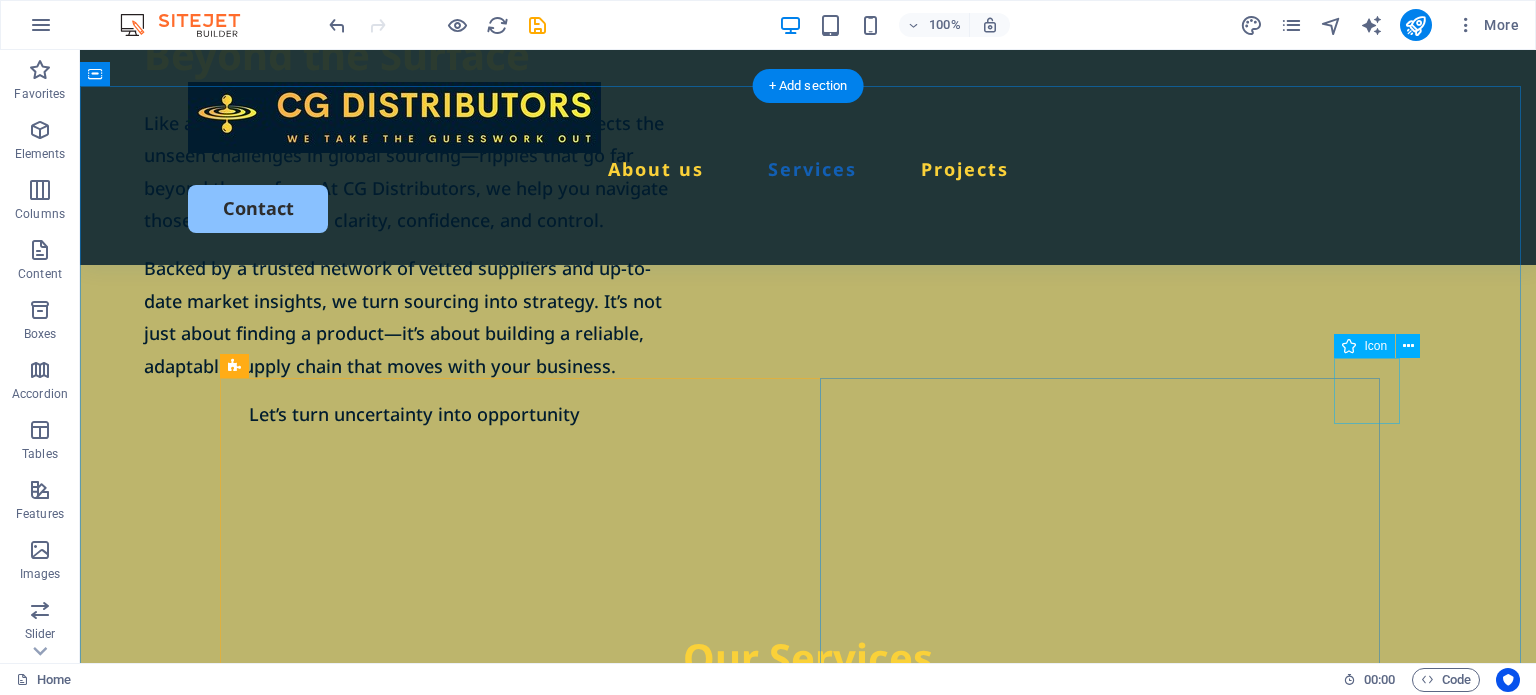 click at bounding box center (1523, -1533) 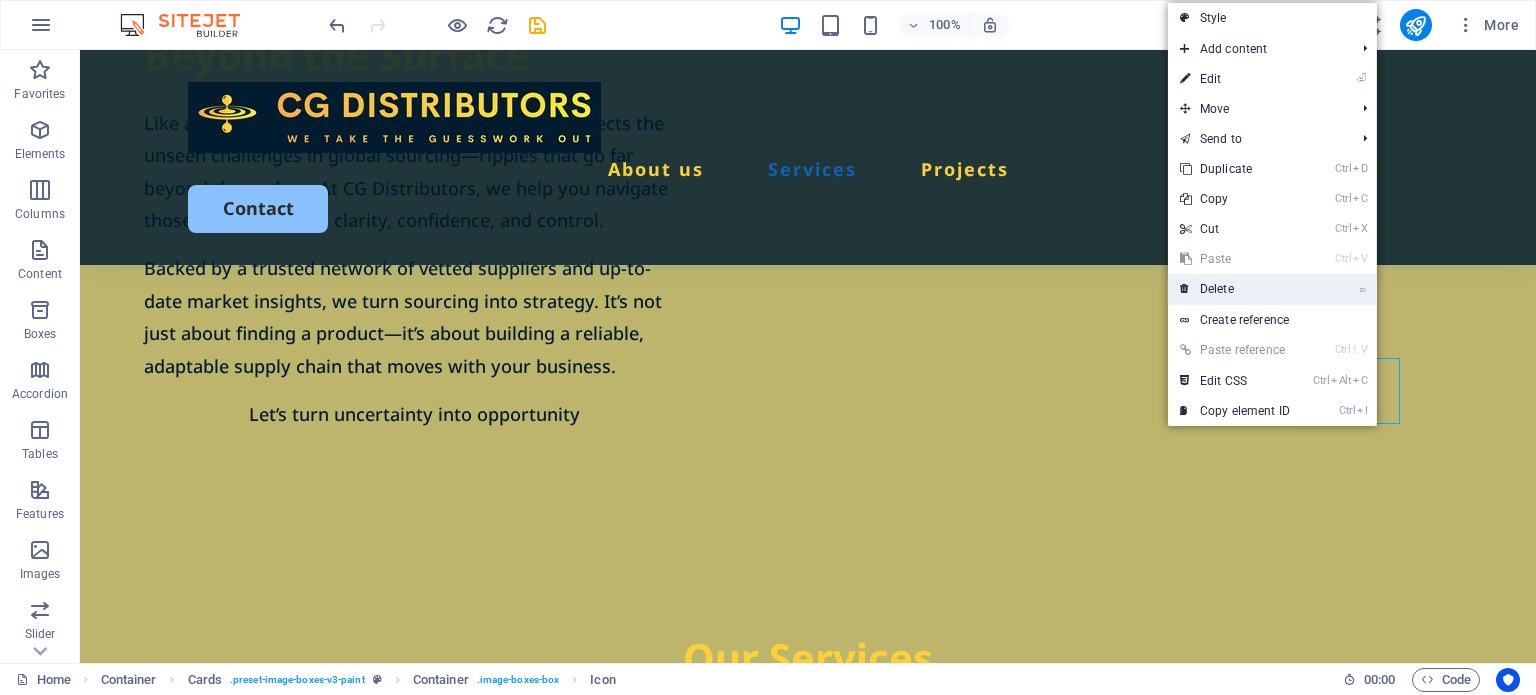 click on "⌦  Delete" at bounding box center [1235, 289] 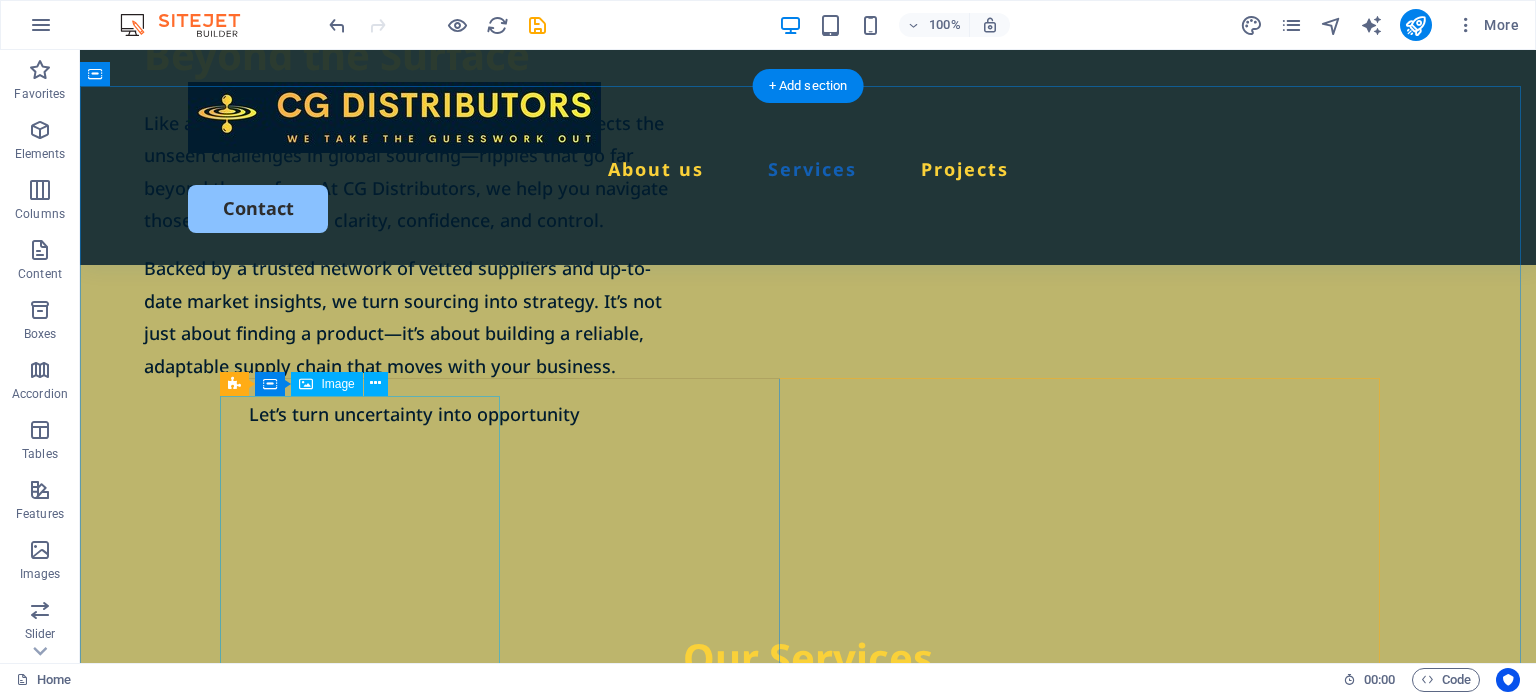 click at bounding box center [508, 958] 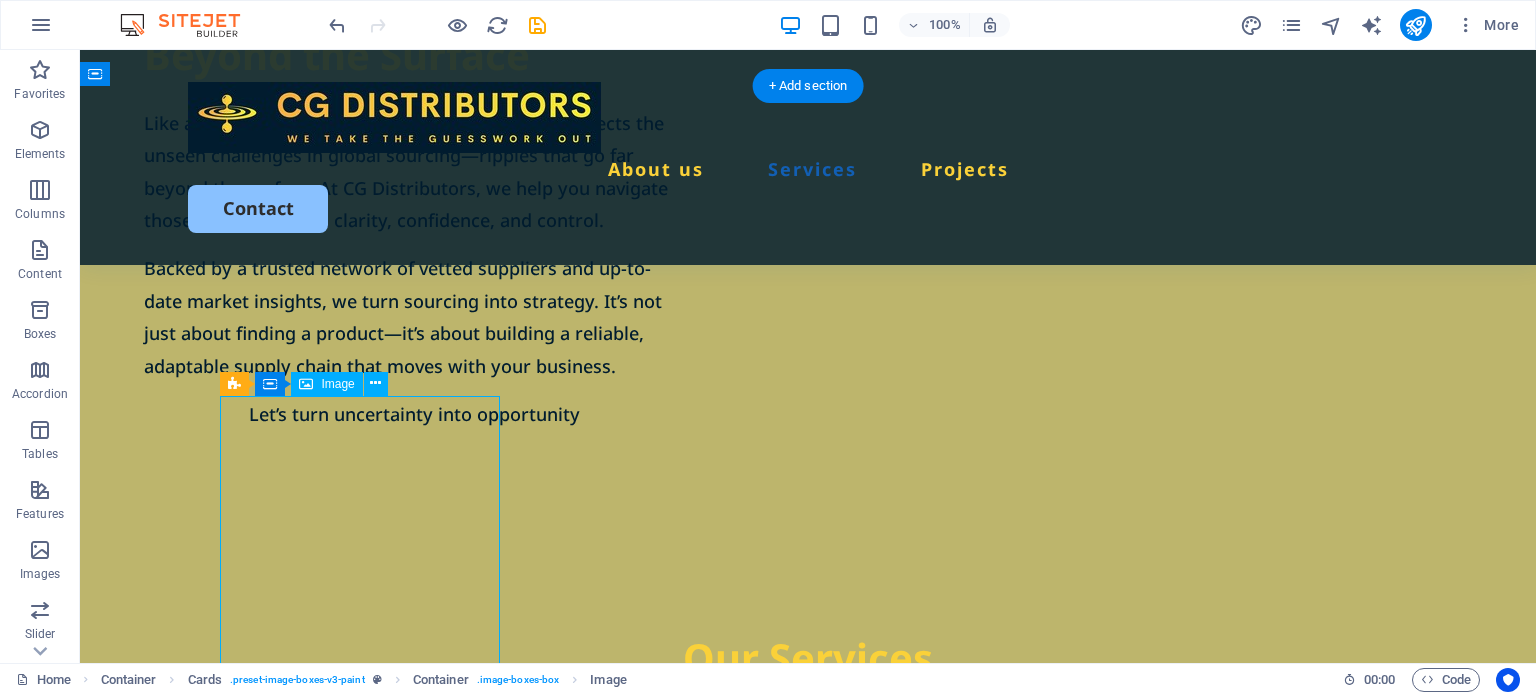 click at bounding box center (508, 958) 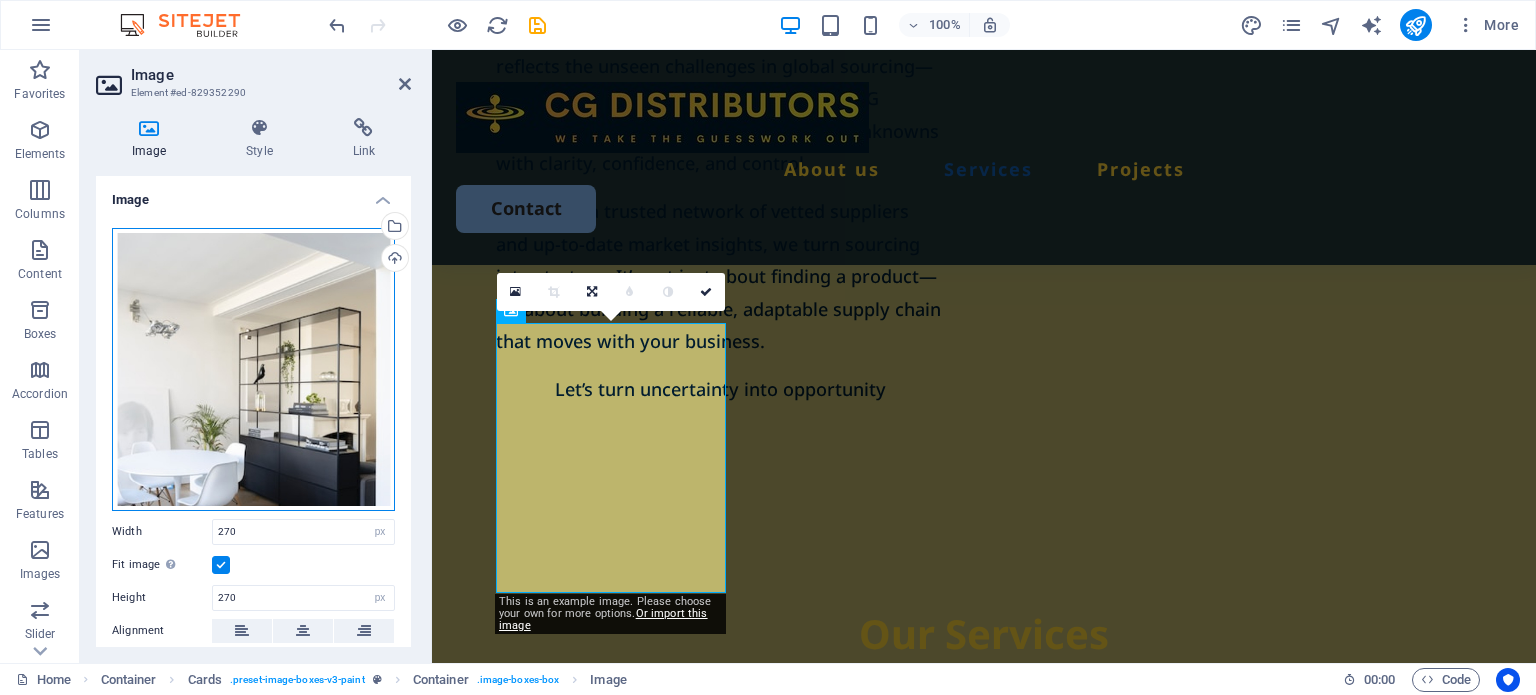 drag, startPoint x: 269, startPoint y: 382, endPoint x: 247, endPoint y: 387, distance: 22.561028 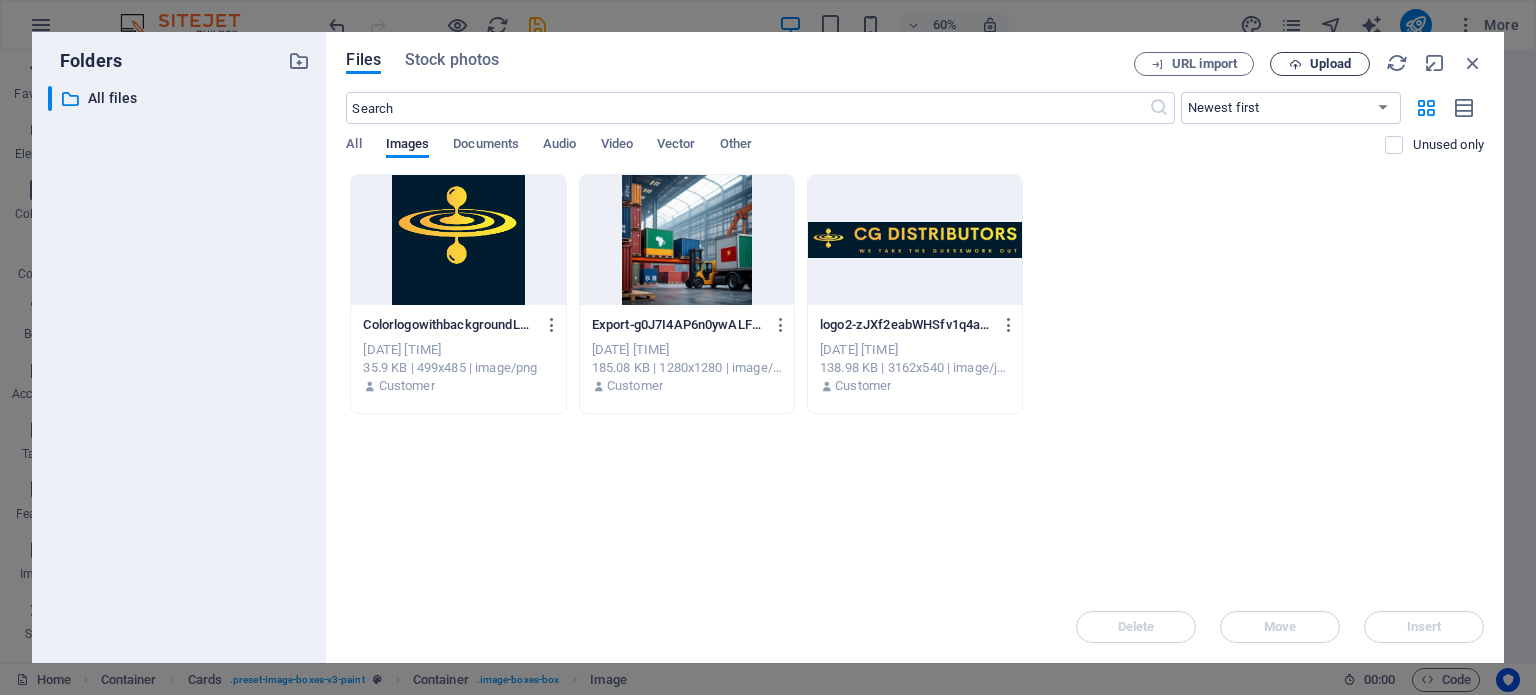 click on "Upload" at bounding box center (1330, 64) 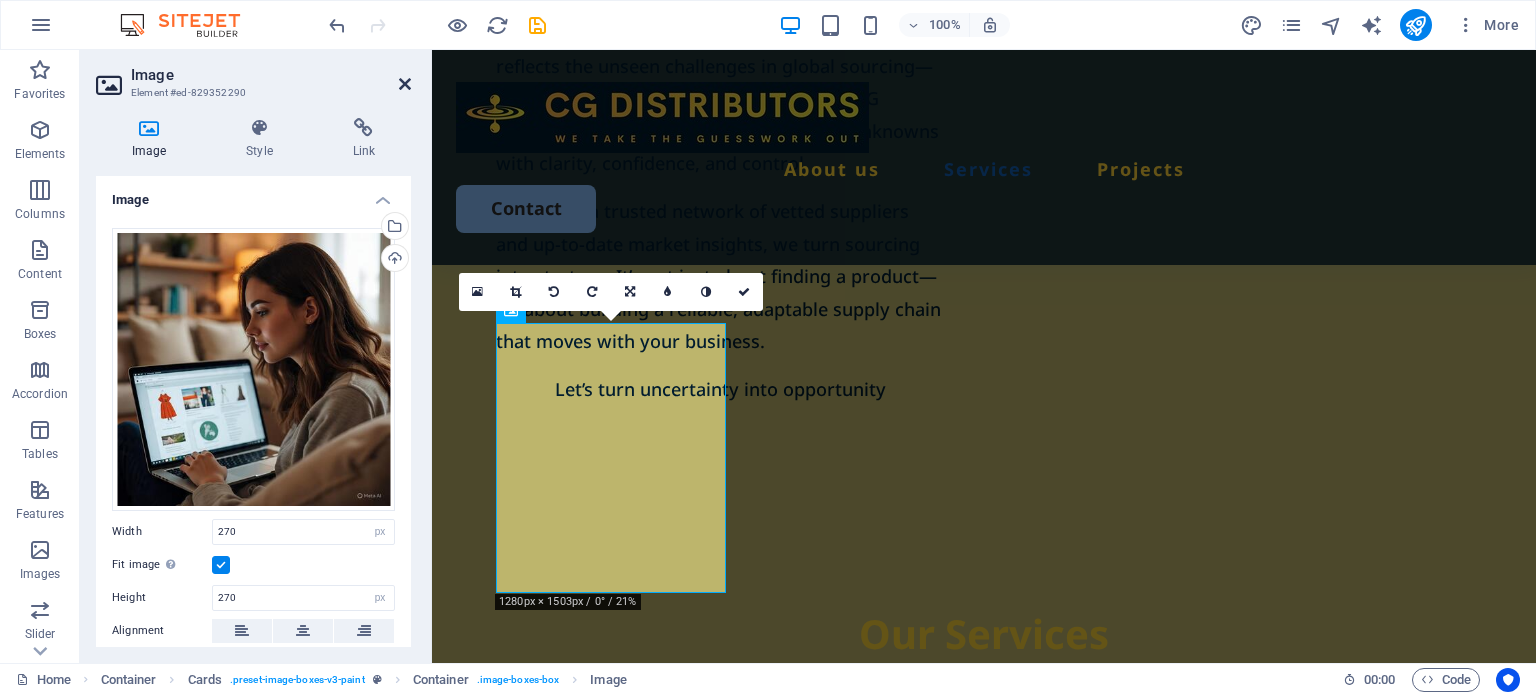 click at bounding box center [405, 84] 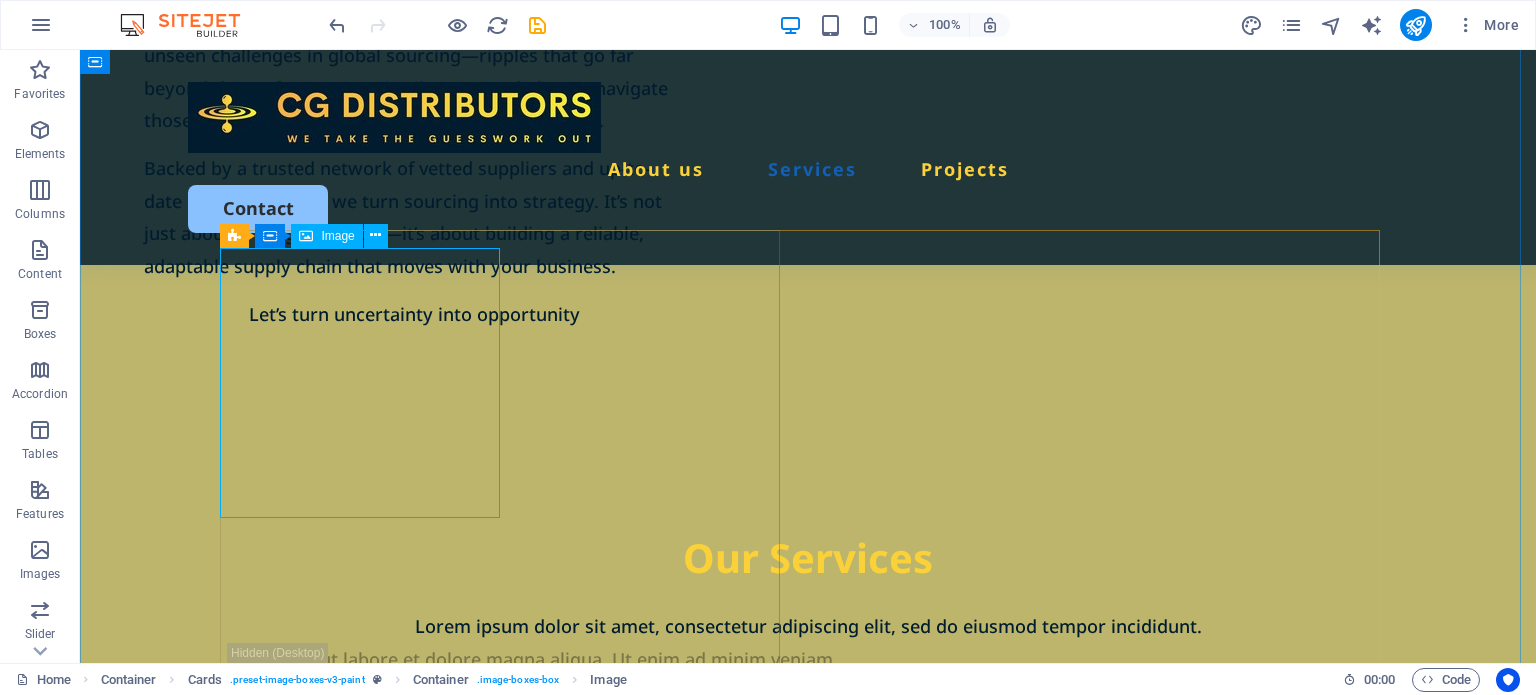 scroll, scrollTop: 1900, scrollLeft: 0, axis: vertical 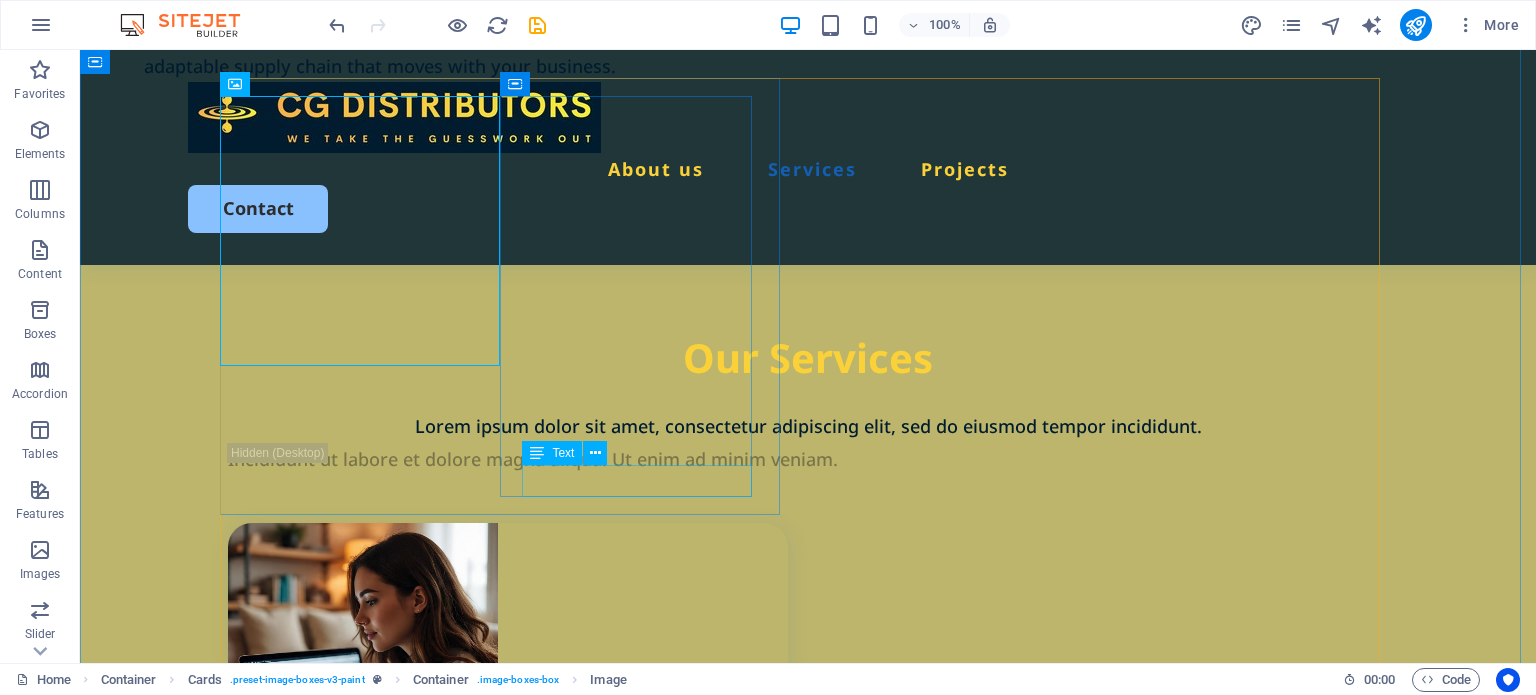 click on "Book Now" at bounding box center [519, 1014] 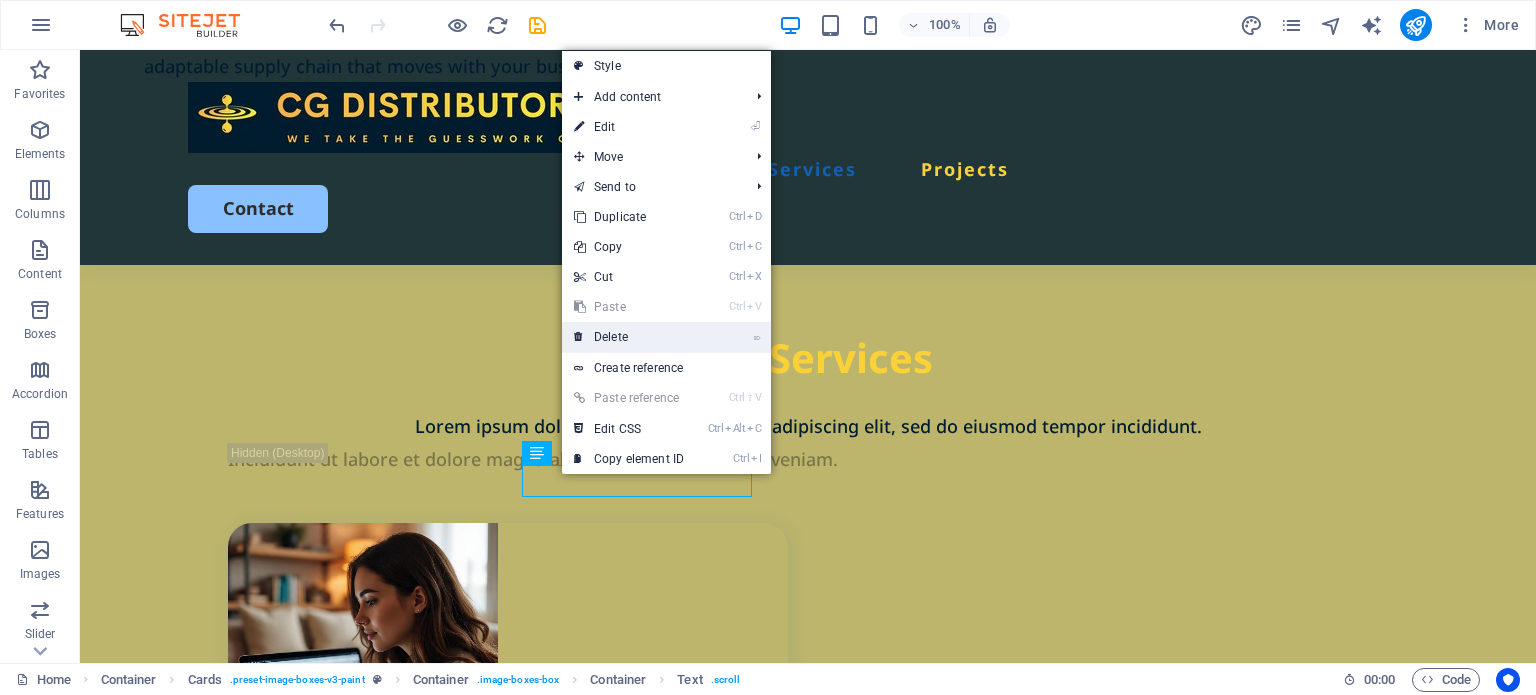 click on "⌦  Delete" at bounding box center (629, 337) 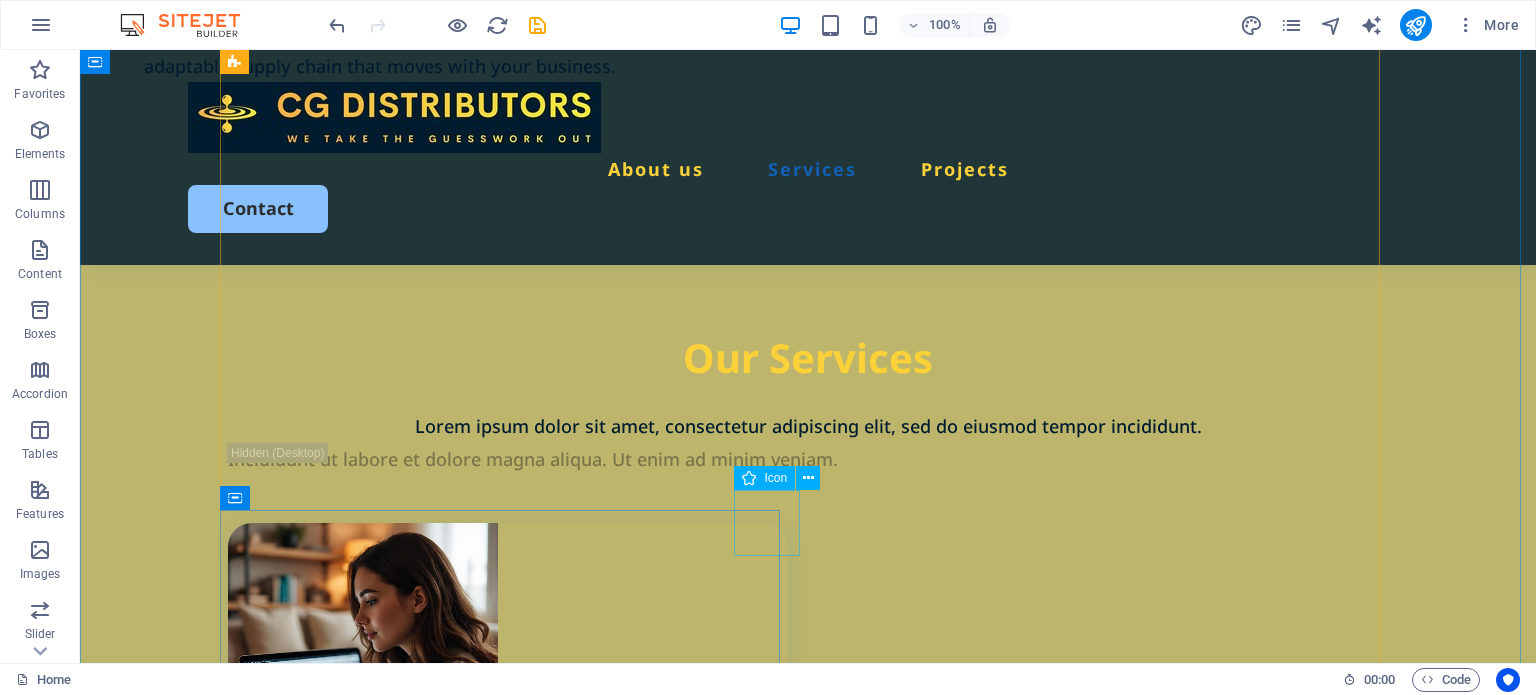 scroll, scrollTop: 2100, scrollLeft: 0, axis: vertical 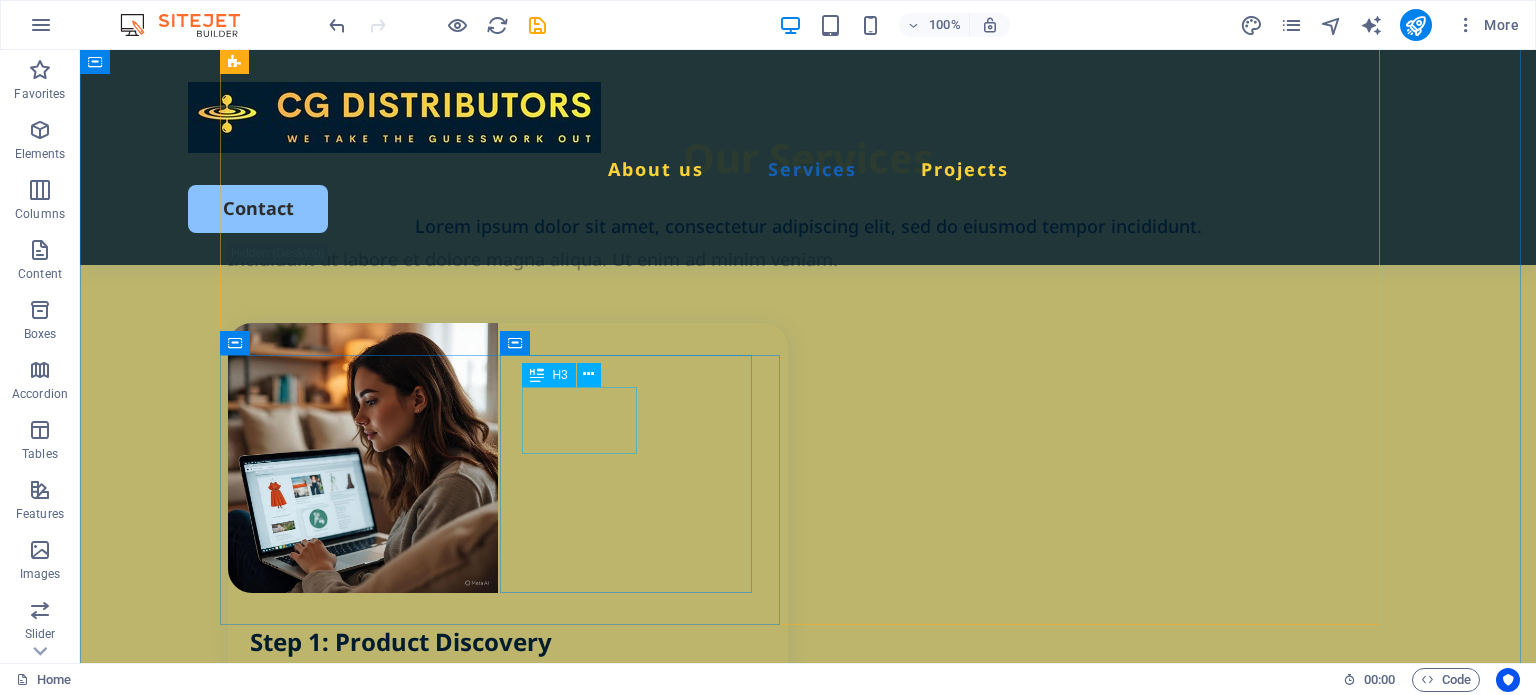 click on "Cabinet painting" at bounding box center (519, 1632) 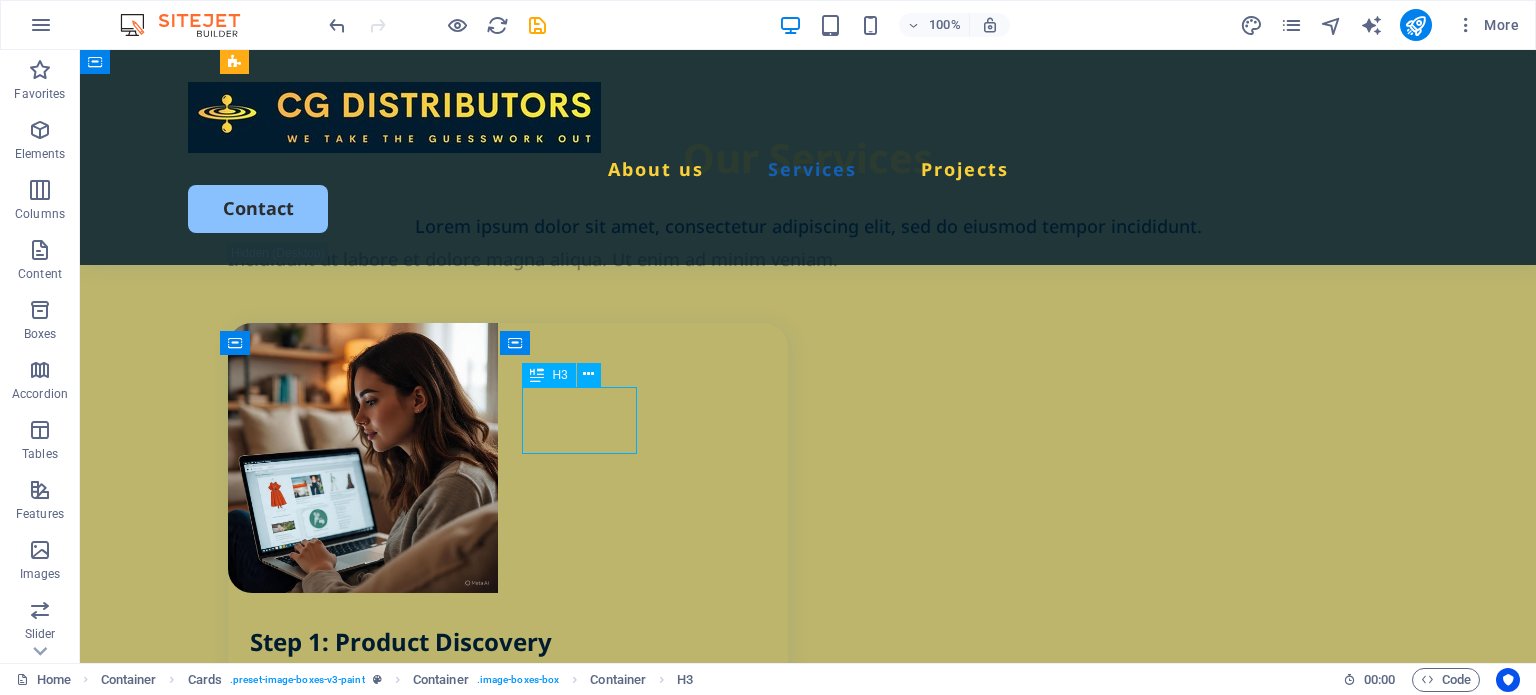 click on "Cabinet painting" at bounding box center [519, 1632] 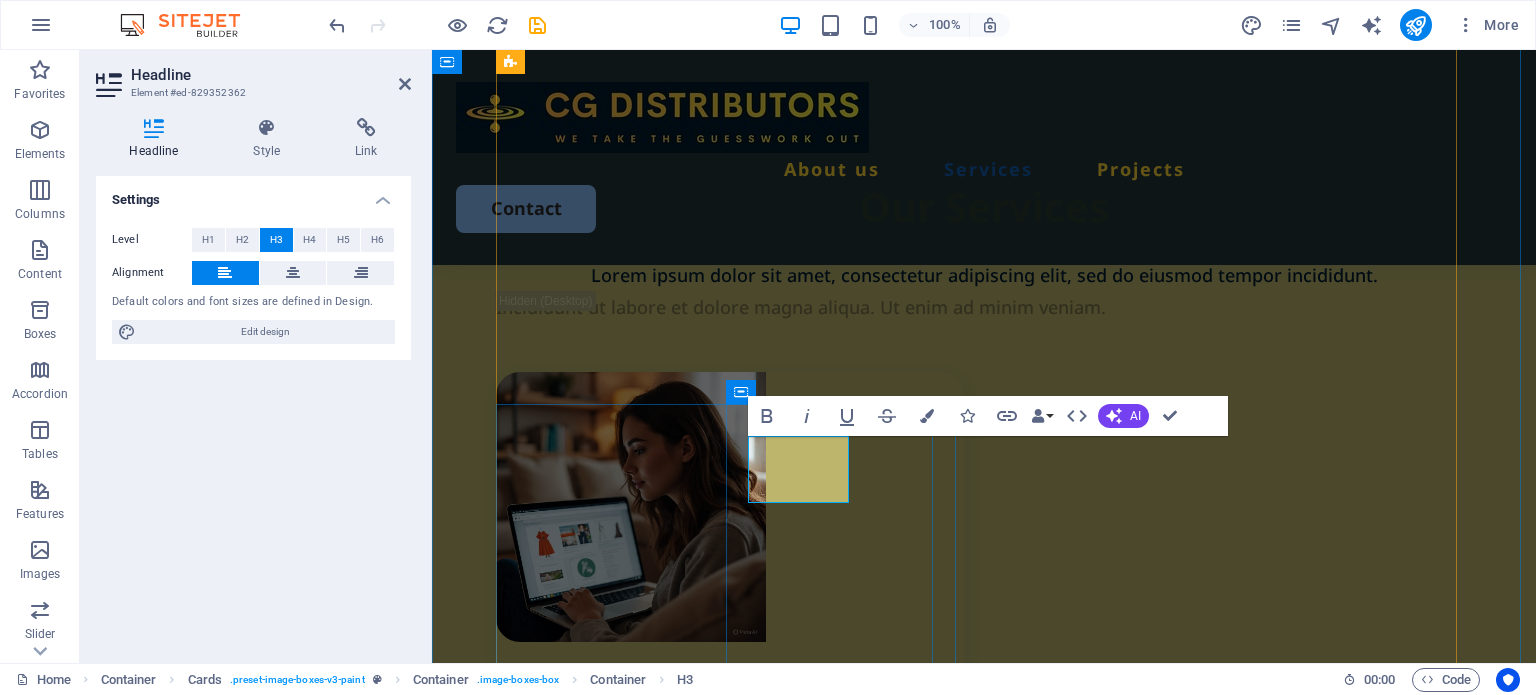 click on "Cabinet painting" at bounding box center (741, 1746) 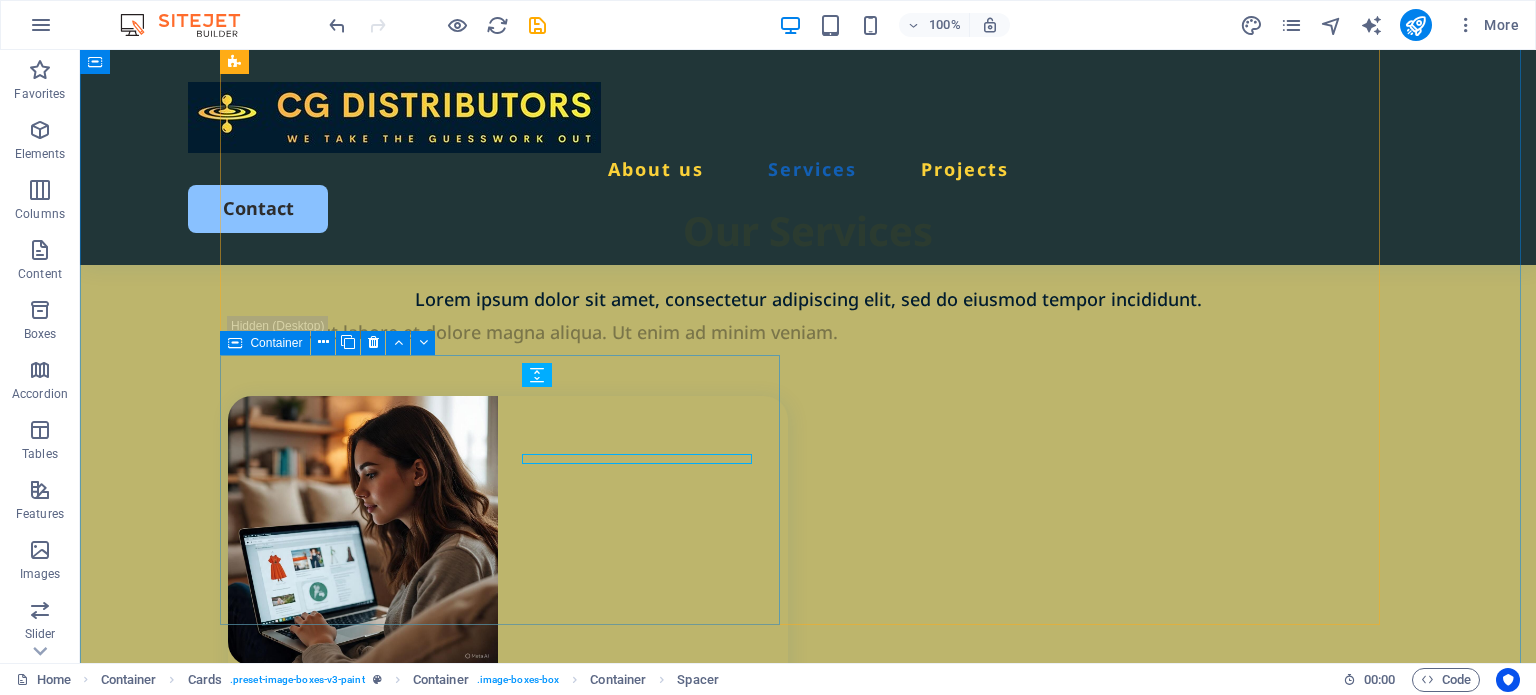 scroll, scrollTop: 2100, scrollLeft: 0, axis: vertical 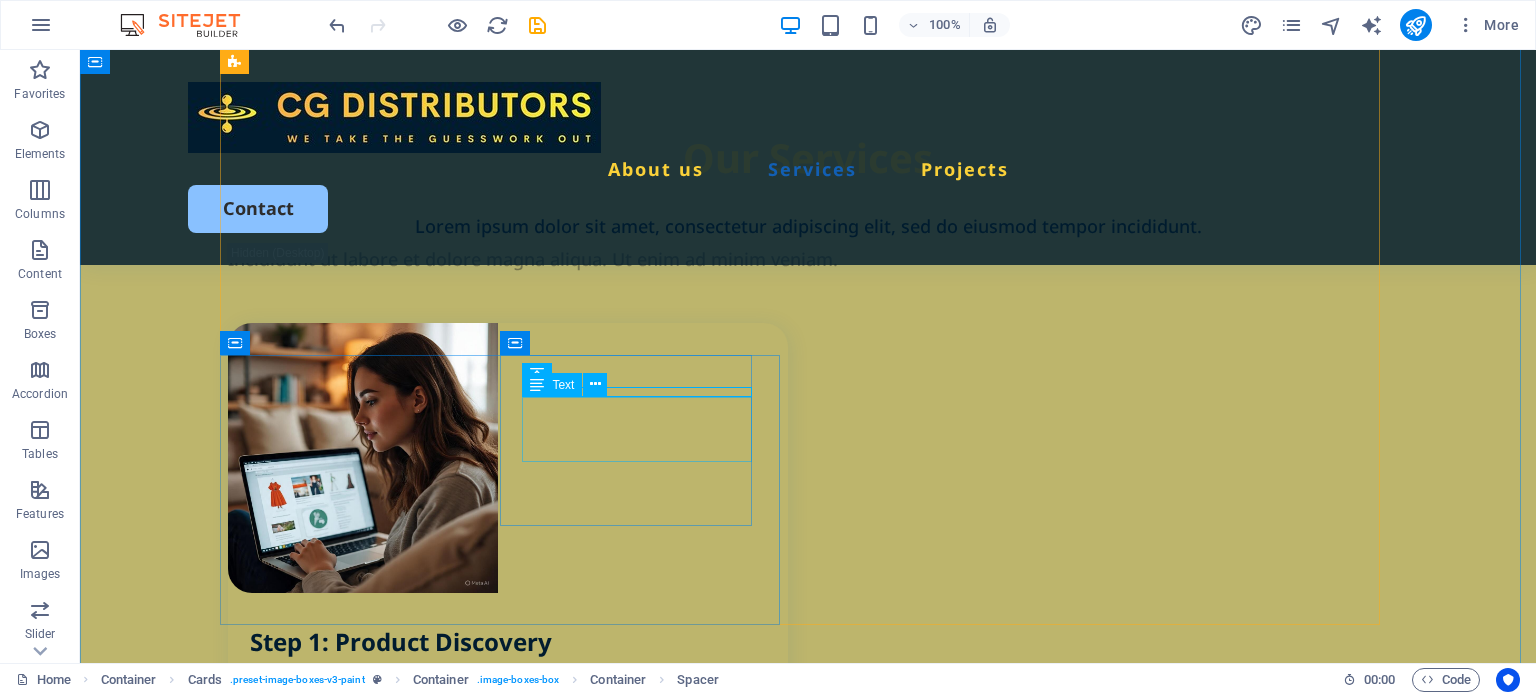 click on "Text" at bounding box center [563, 385] 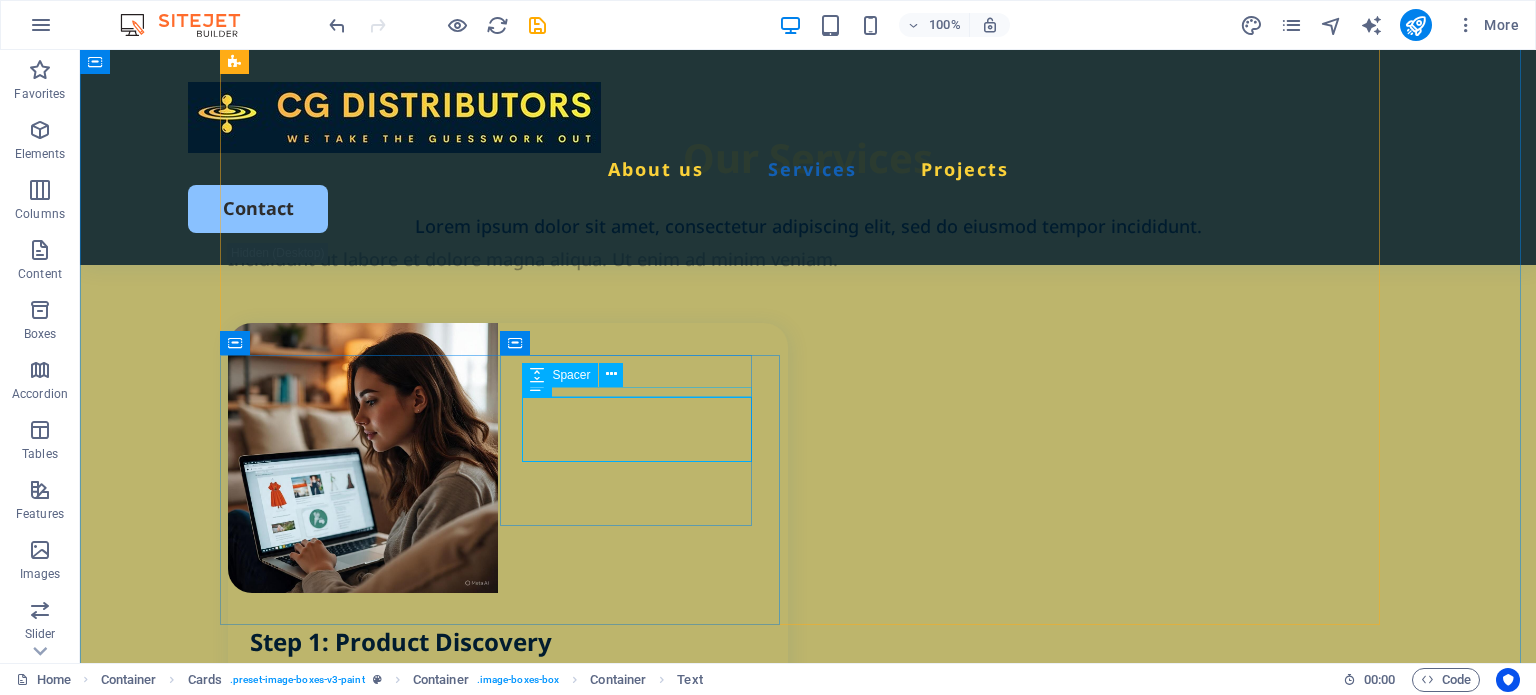 click at bounding box center [519, 1620] 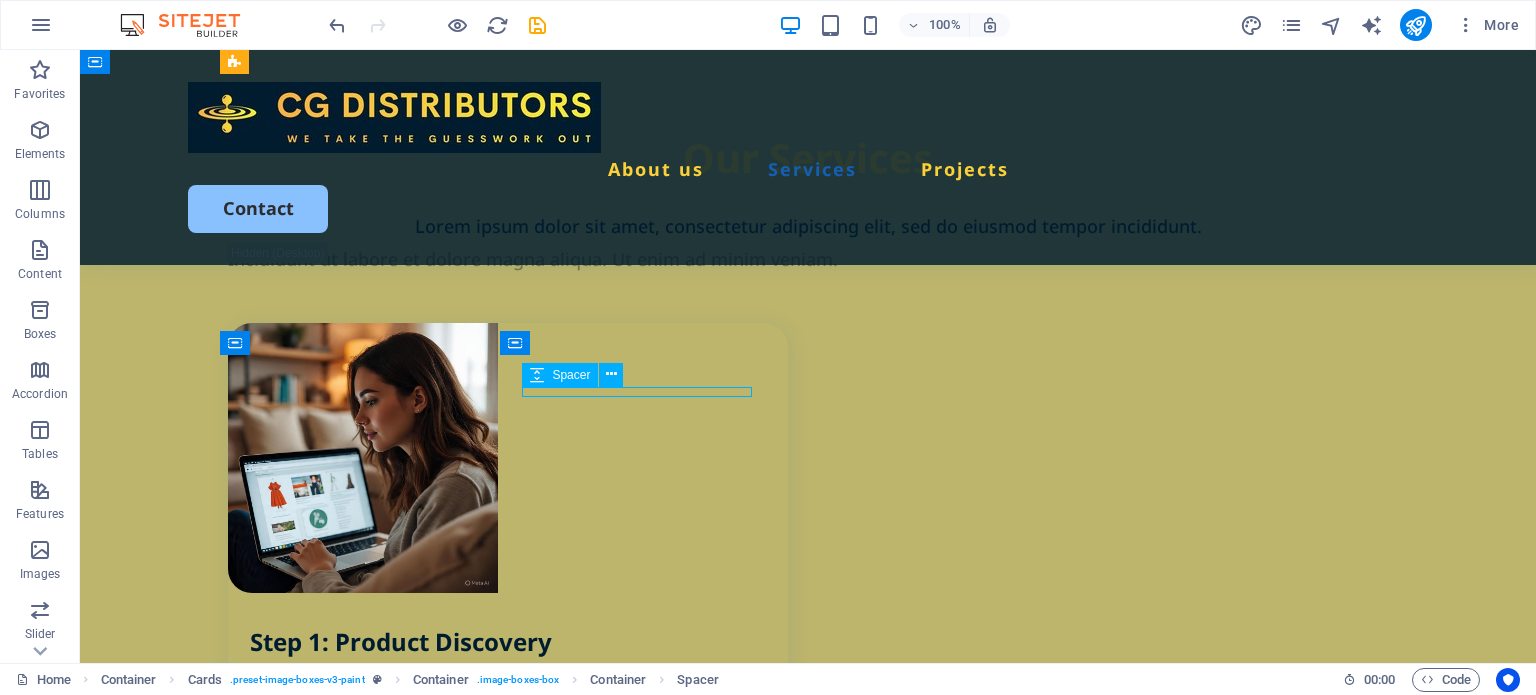 click at bounding box center [519, 1620] 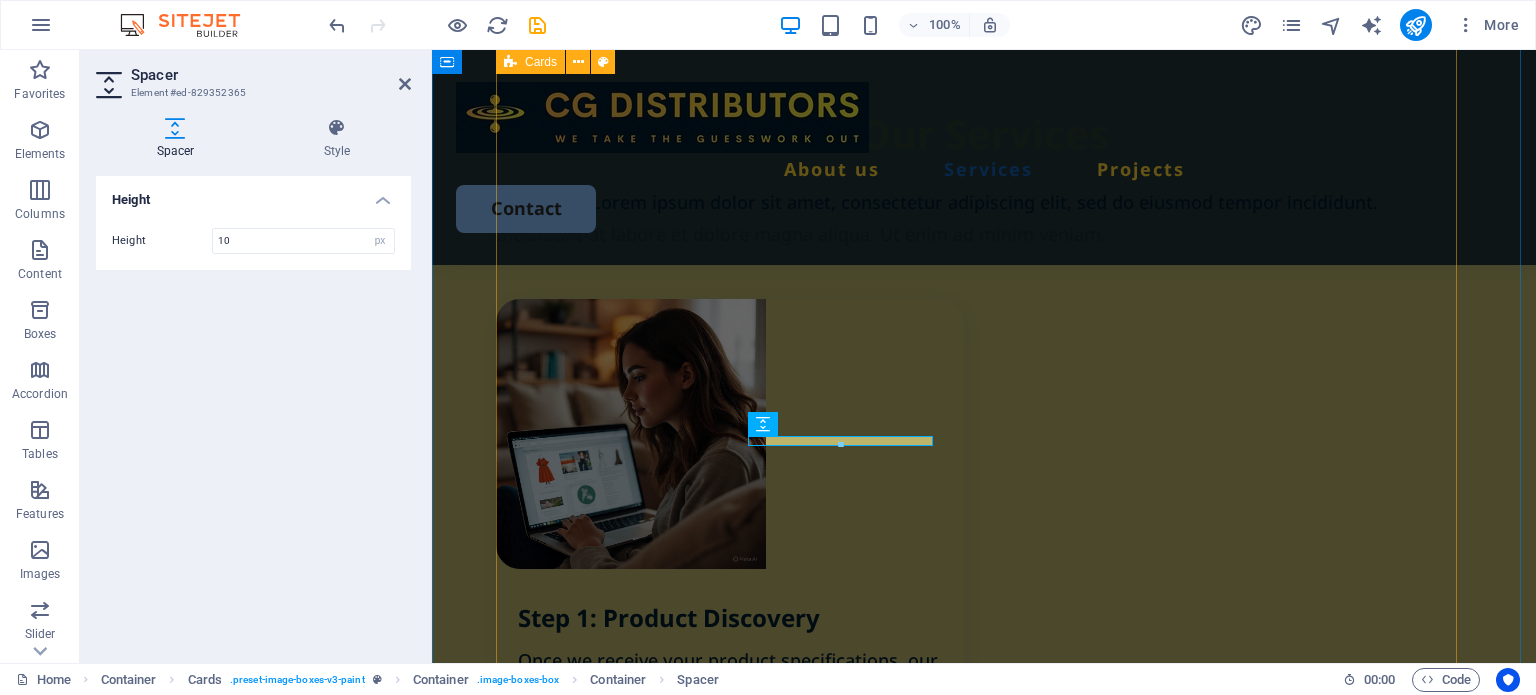 scroll, scrollTop: 2027, scrollLeft: 0, axis: vertical 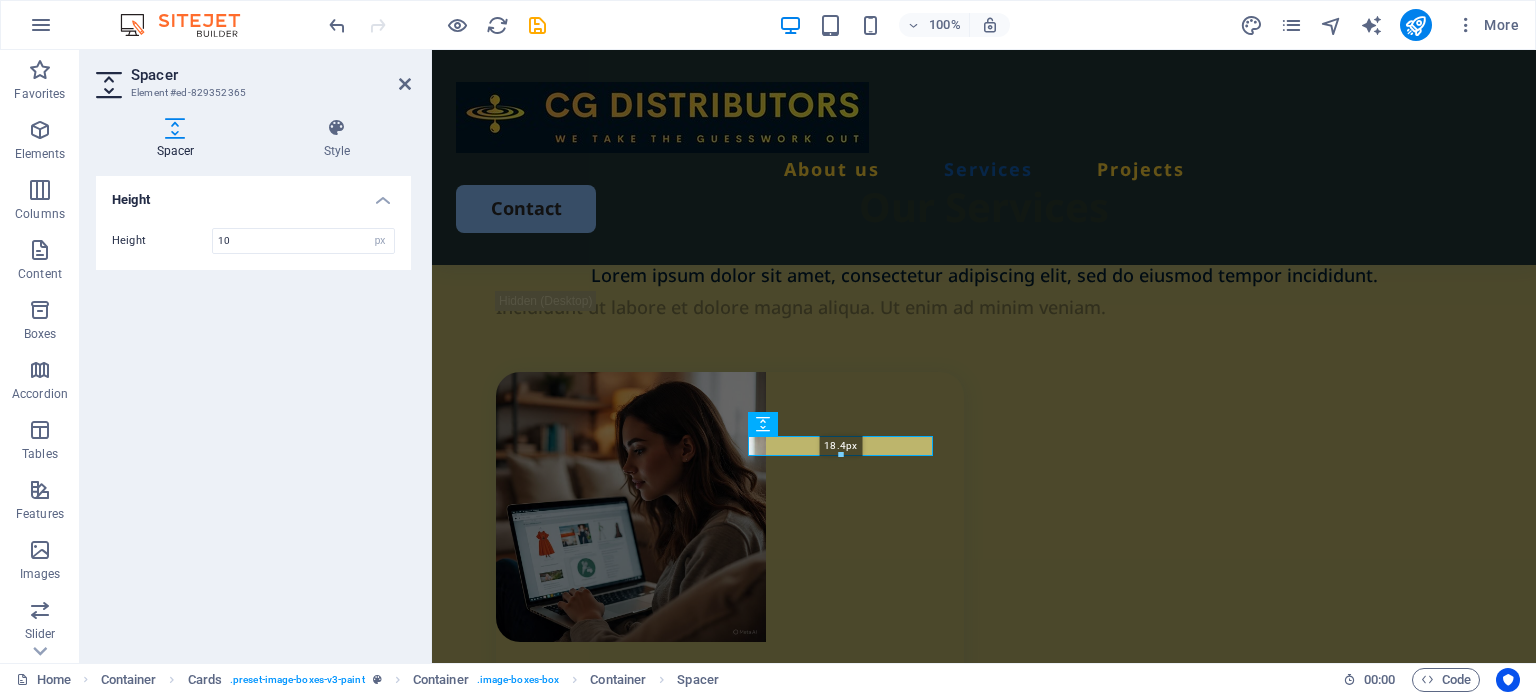 drag, startPoint x: 398, startPoint y: 399, endPoint x: 837, endPoint y: 461, distance: 443.3565 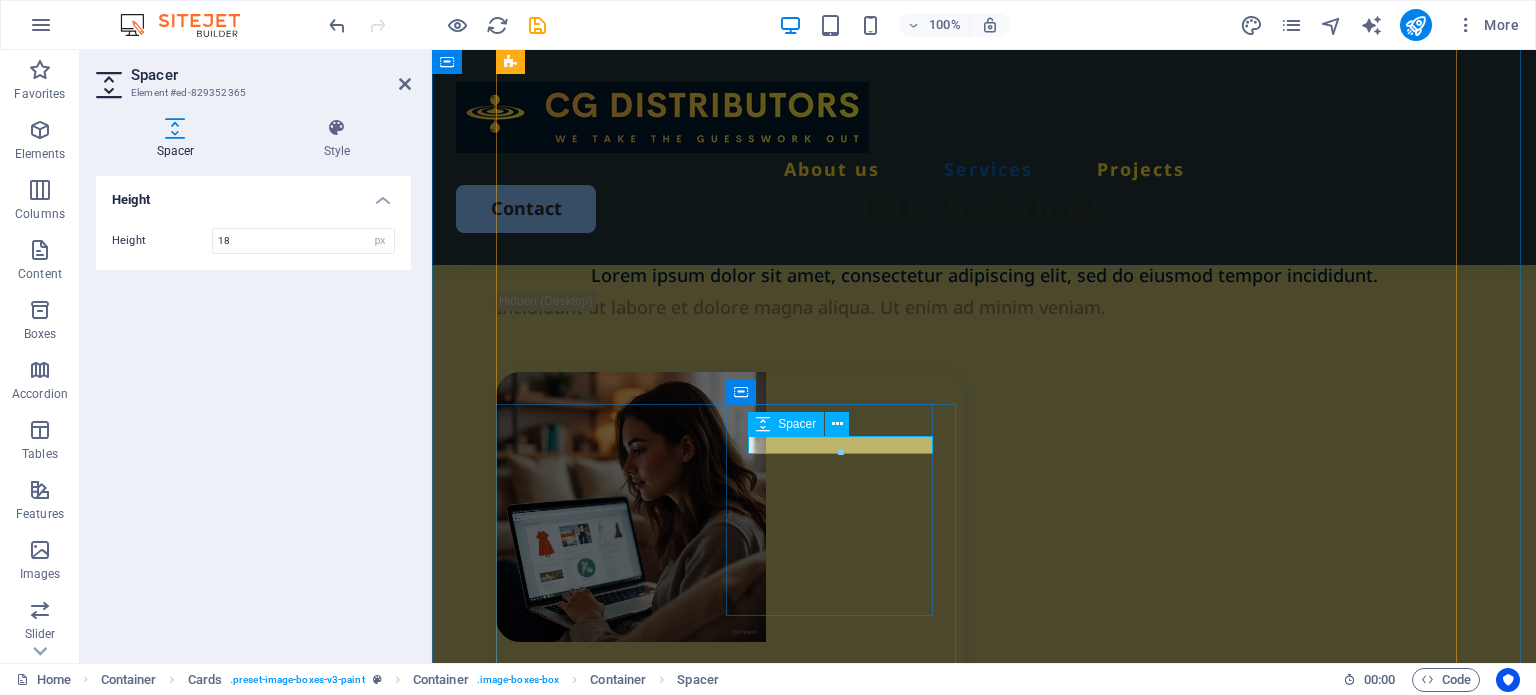 click at bounding box center [741, 1738] 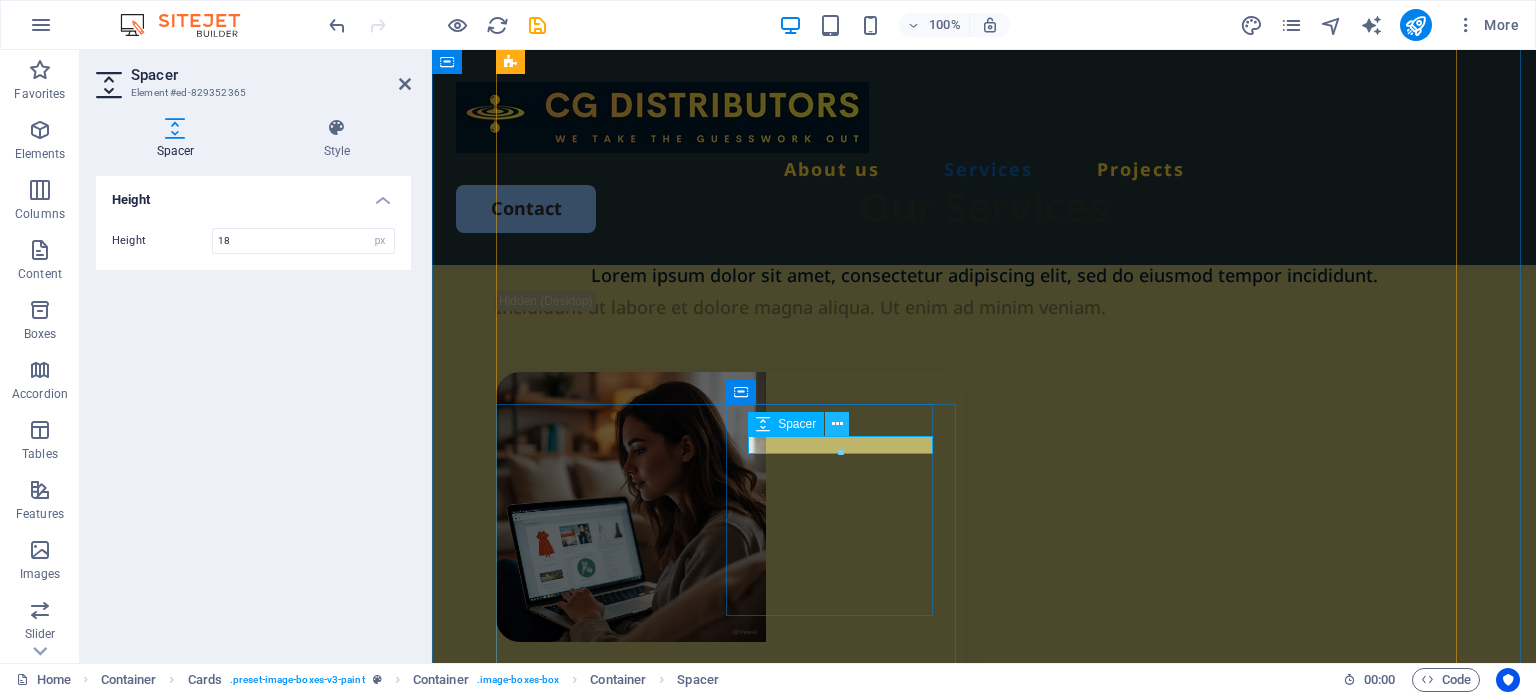 click at bounding box center (837, 424) 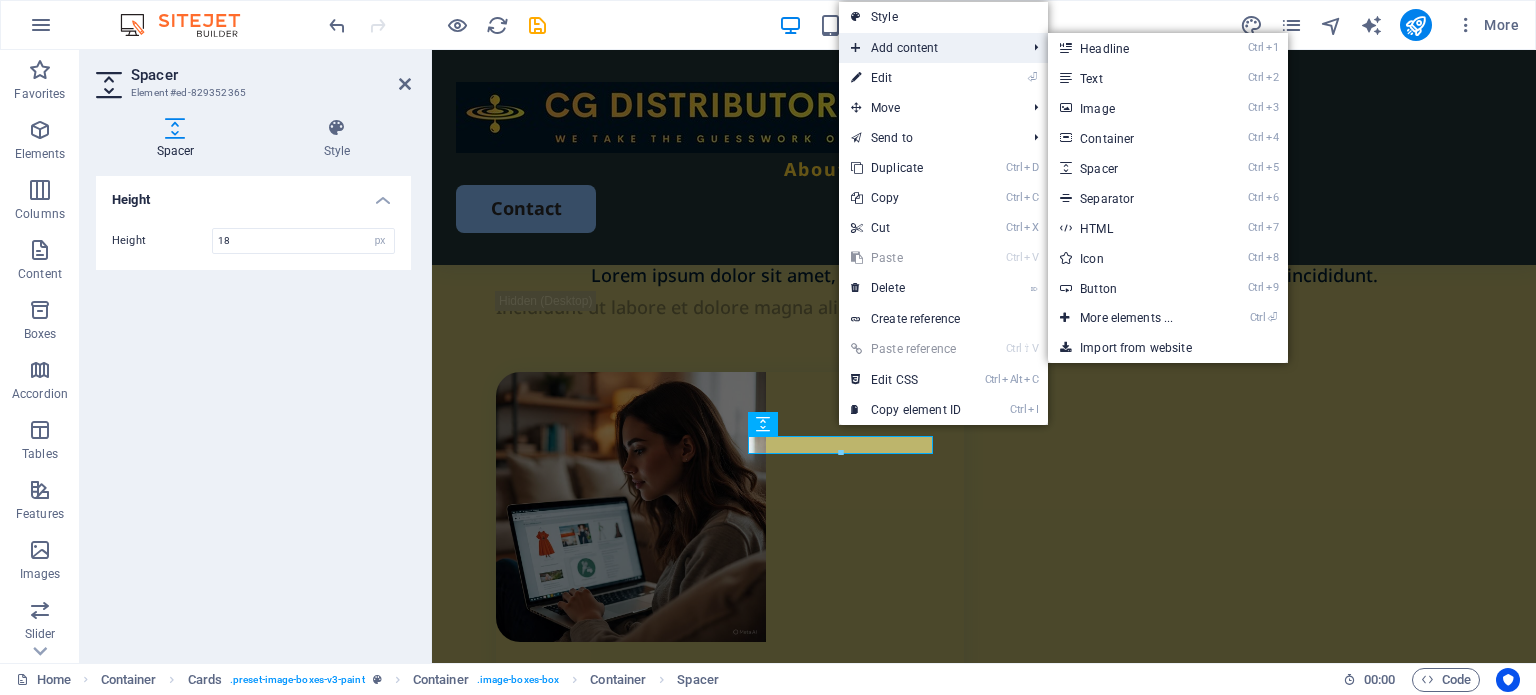 click on "Add content" at bounding box center [928, 48] 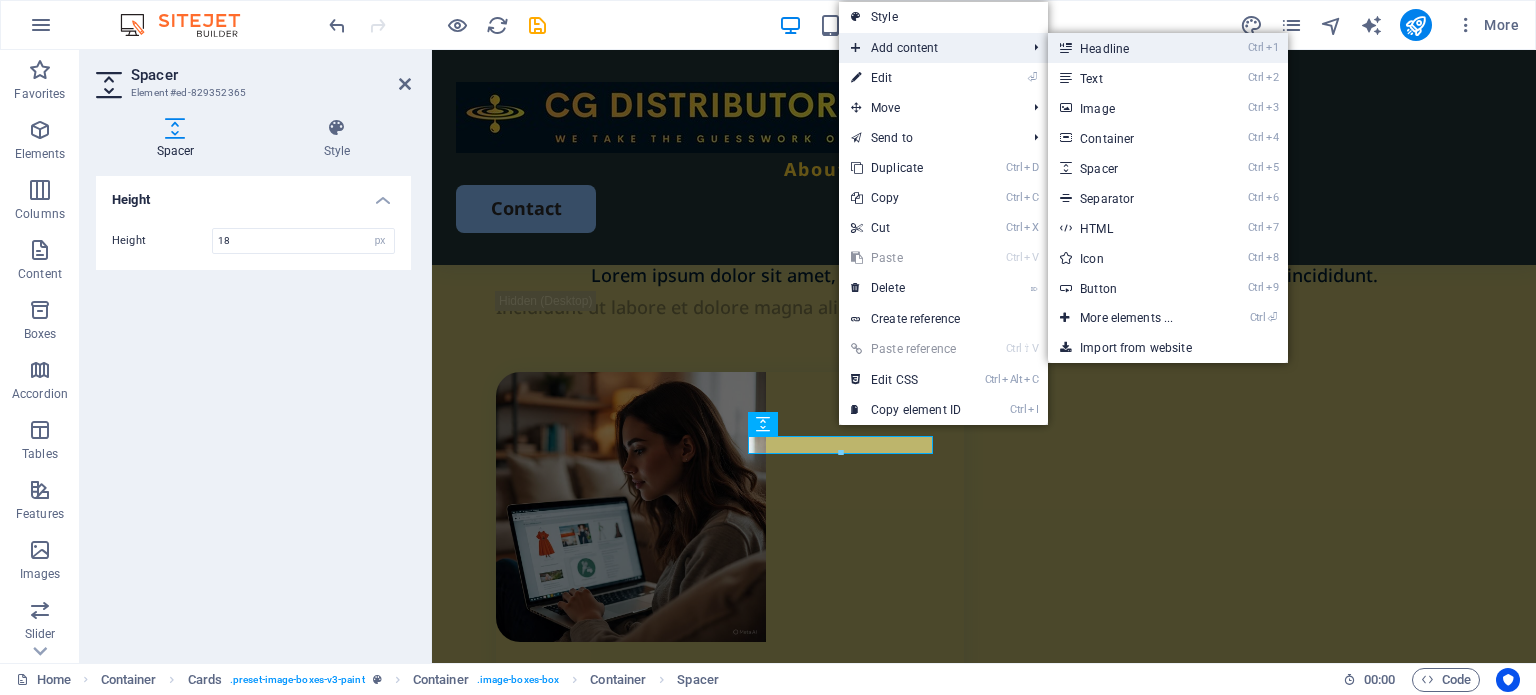 click on "Ctrl 1  Headline" at bounding box center (1130, 48) 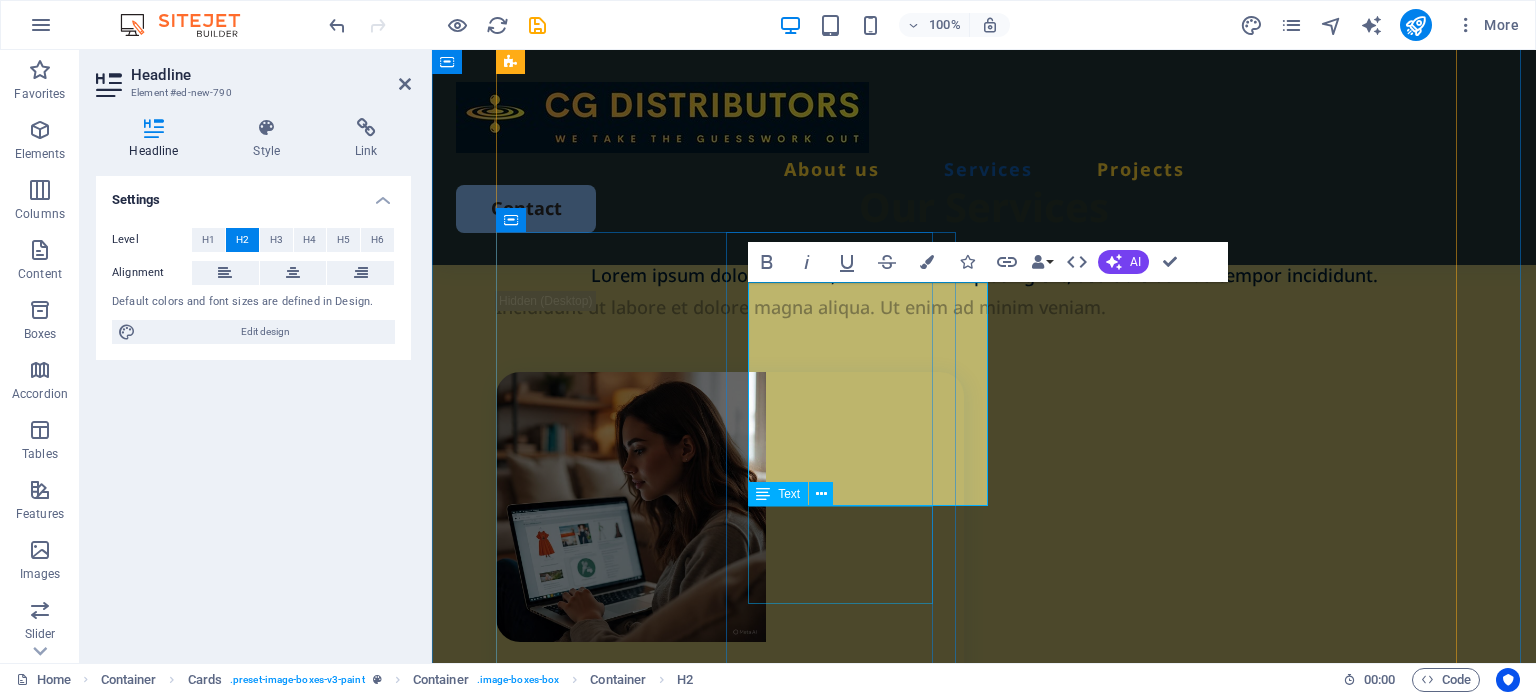 scroll, scrollTop: 2227, scrollLeft: 0, axis: vertical 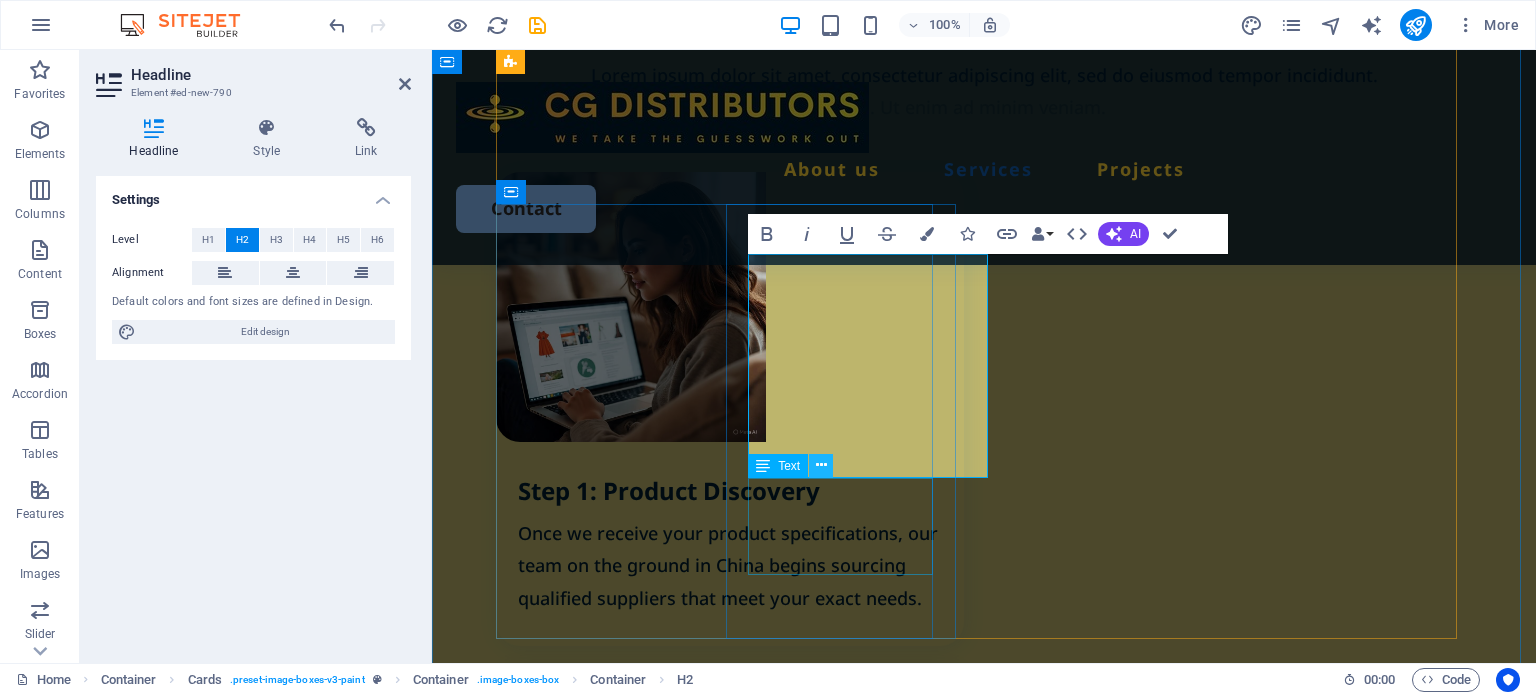 click at bounding box center (821, 465) 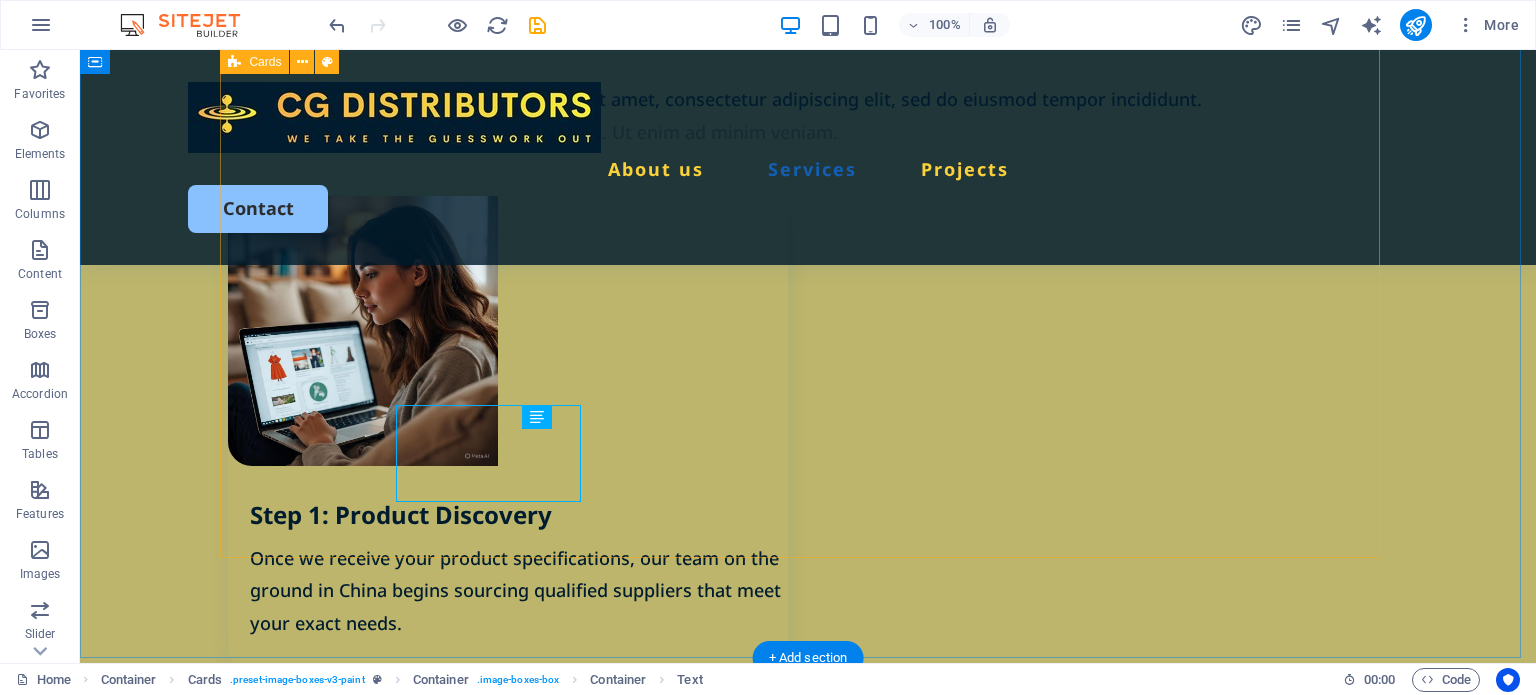 scroll, scrollTop: 2300, scrollLeft: 0, axis: vertical 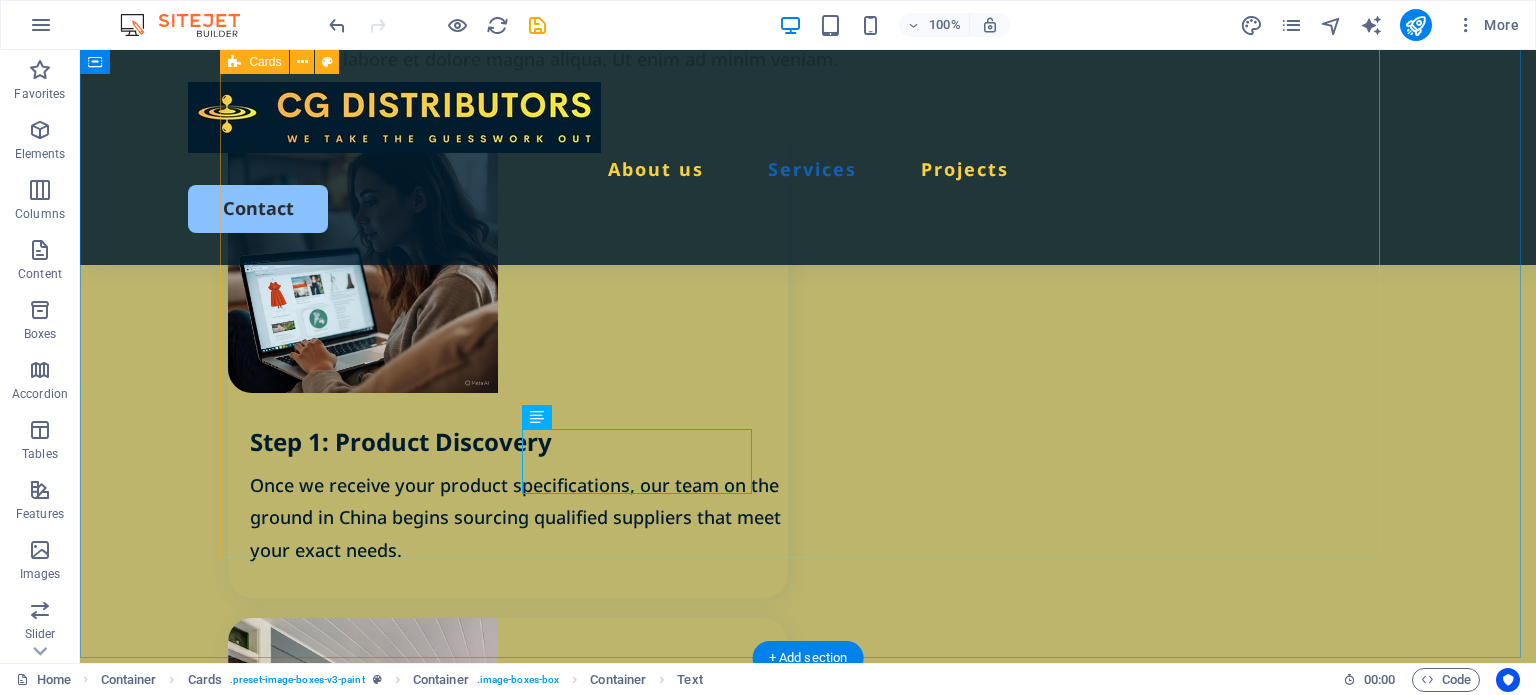 click on "Step 1: Product Discovery Once we receive your product specifications, our team on the ground in China begins sourcing qualified suppliers that meet your exact needs. Step 2: Supplier Evaluation & Sampling We assess potential suppliers, verify their capabilities, and arrange product samples for you to review and approve. Book Now Step 3: Negotiation & Agreement Lorem ipsum dolor sit amet, consectetur elit. Book Now Commercial painting Lorem ipsum dolor sit amet, consectetur elit. Book Now" at bounding box center (808, 1113) 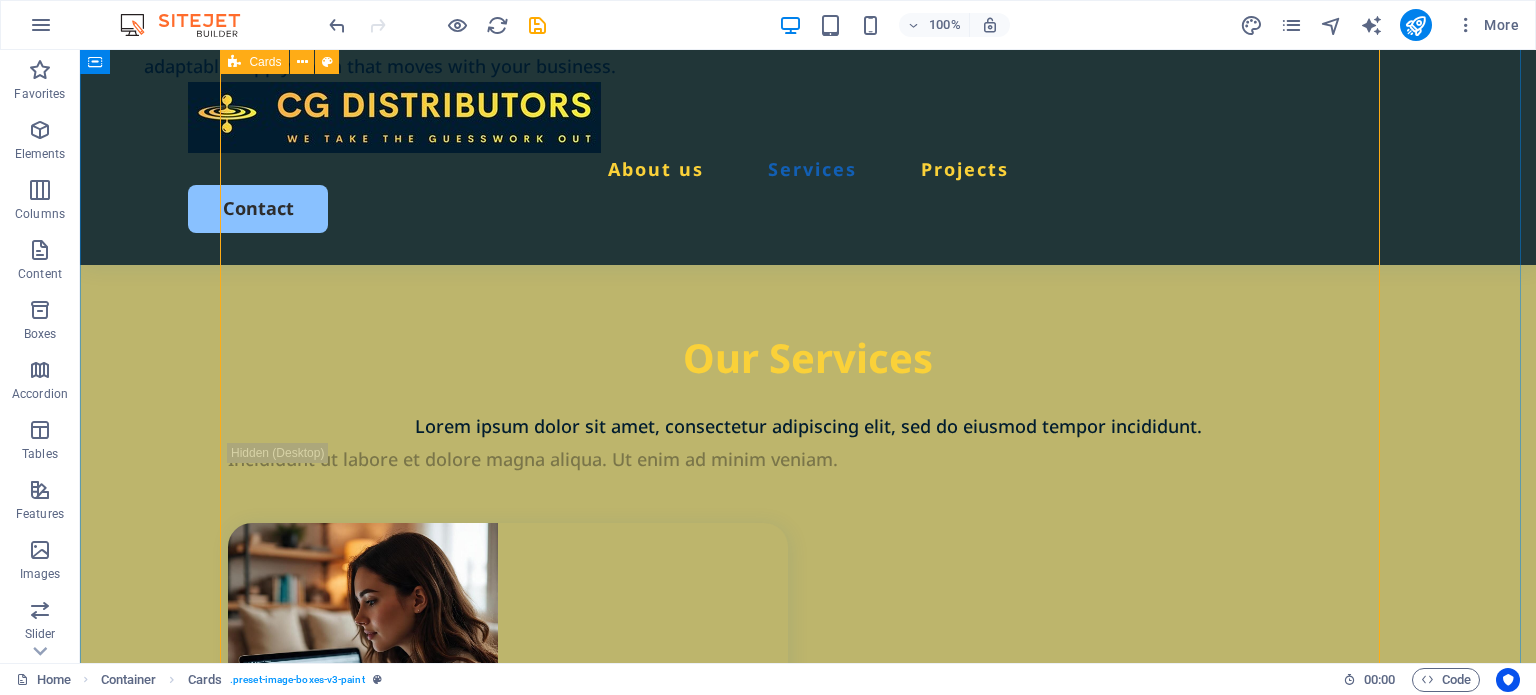scroll, scrollTop: 2100, scrollLeft: 0, axis: vertical 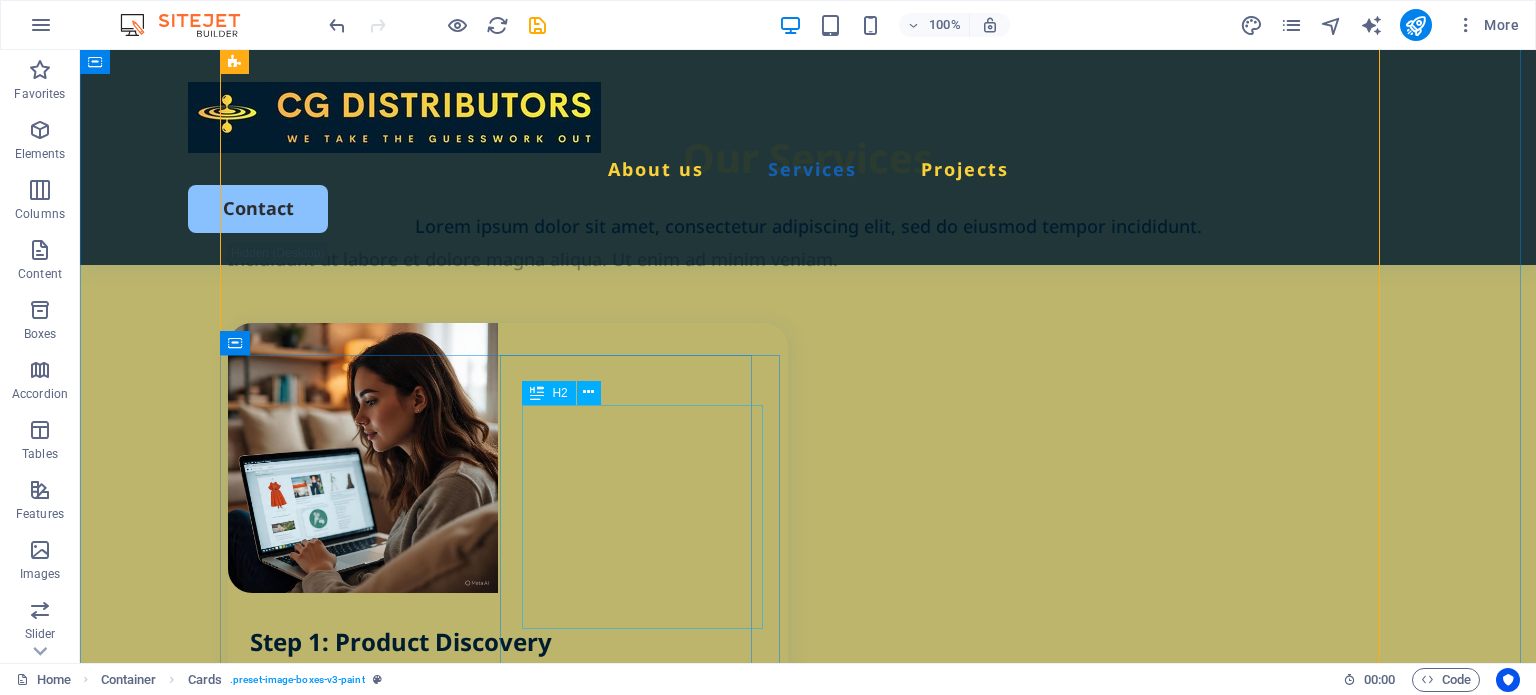 click on "Step 3: Negotiation & Agreement" at bounding box center (519, 1689) 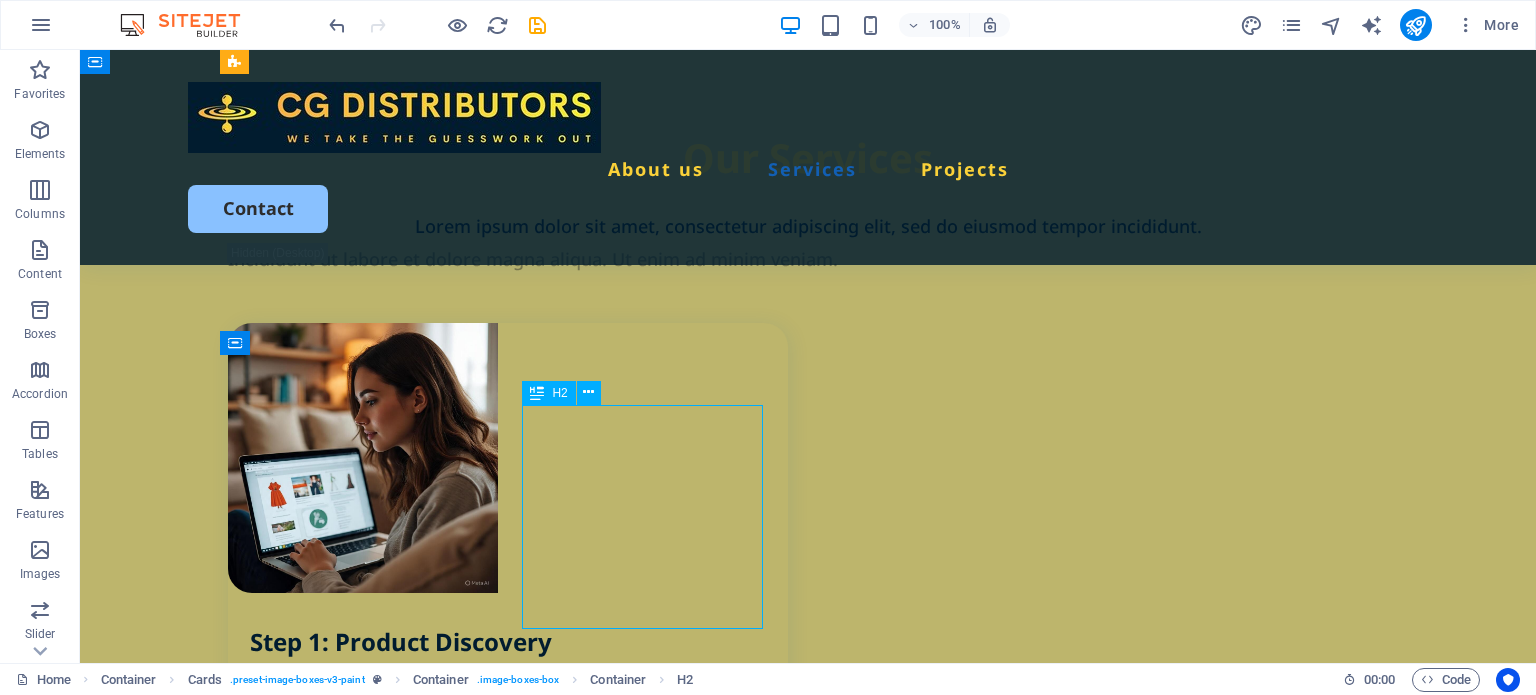 click on "Step 3: Negotiation & Agreement" at bounding box center (519, 1689) 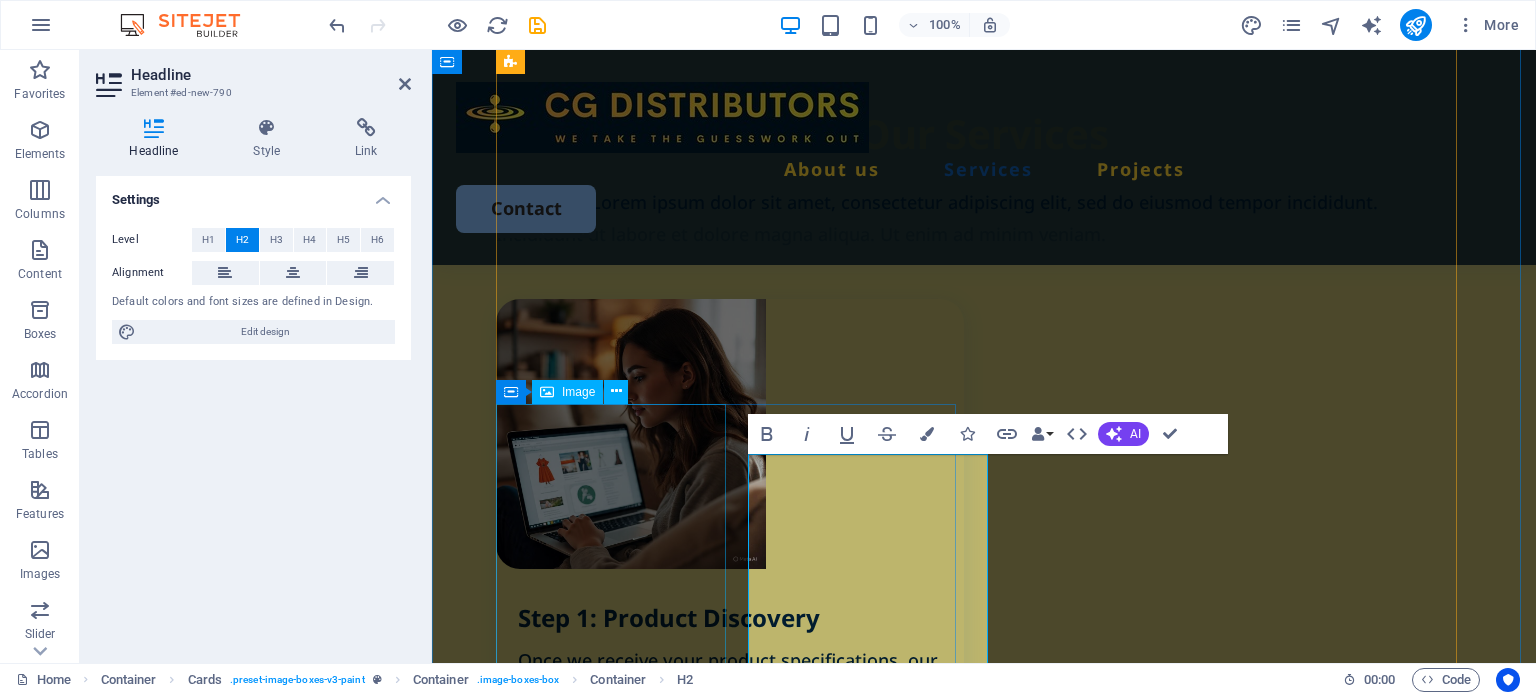 scroll, scrollTop: 2027, scrollLeft: 0, axis: vertical 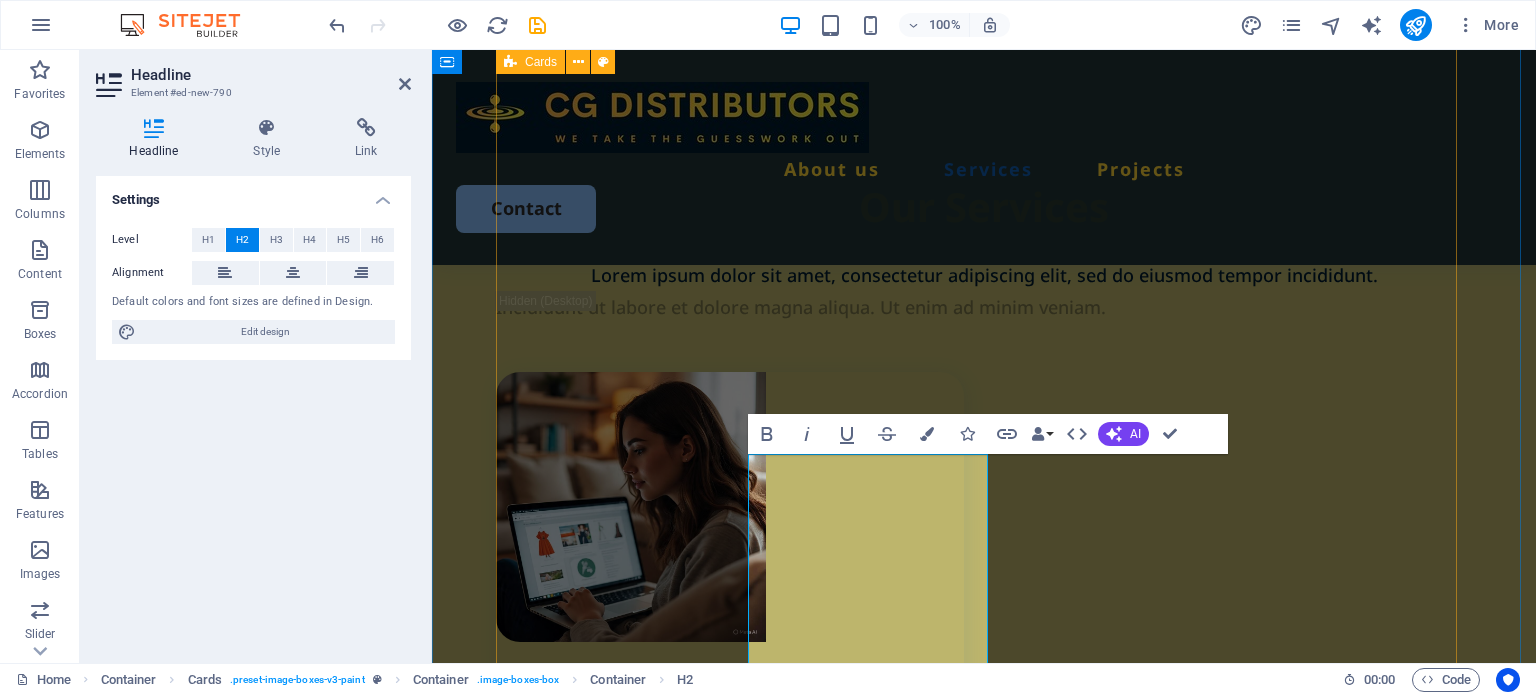 click on "Step 1: Product Discovery Once we receive your product specifications, our team on the ground in China begins sourcing qualified suppliers that meet your exact needs. Step 2: Supplier Evaluation & Sampling We assess potential suppliers, verify their capabilities, and arrange product samples for you to review and approve. Book Now Step 3: Negotiation & Agreement Lorem ipsum dolor sit amet, consectetur elit. Book Now Commercial painting Lorem ipsum dolor sit amet, consectetur elit. Book Now" at bounding box center [984, 1395] 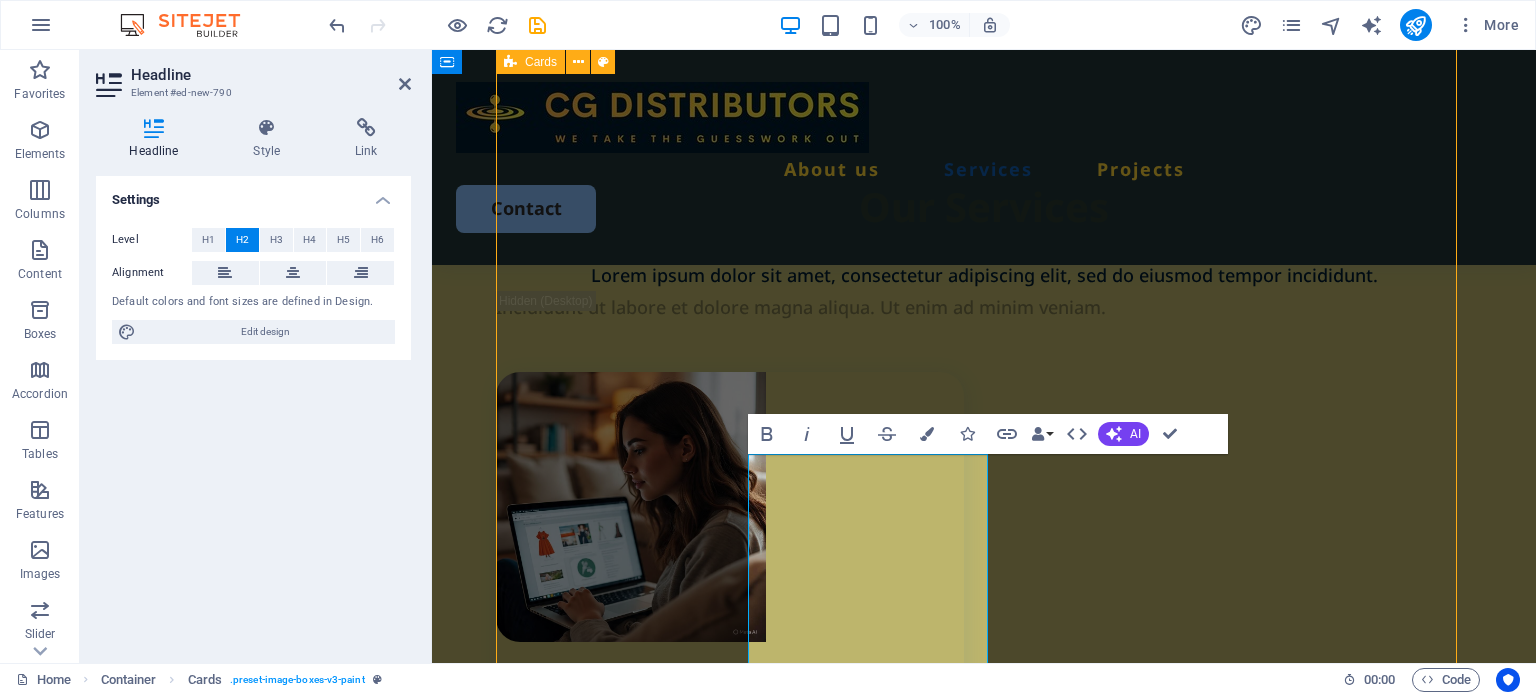 scroll, scrollTop: 2100, scrollLeft: 0, axis: vertical 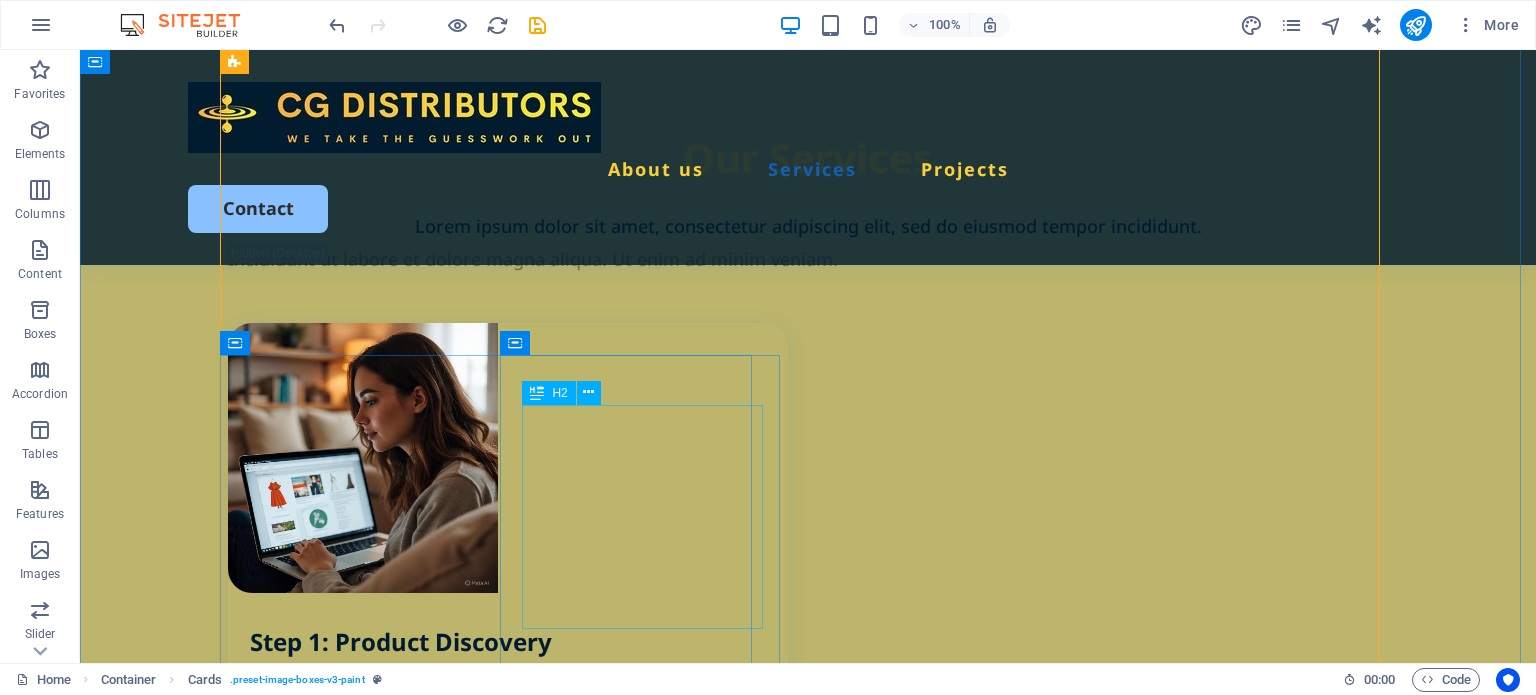 click on "H2" at bounding box center (559, 393) 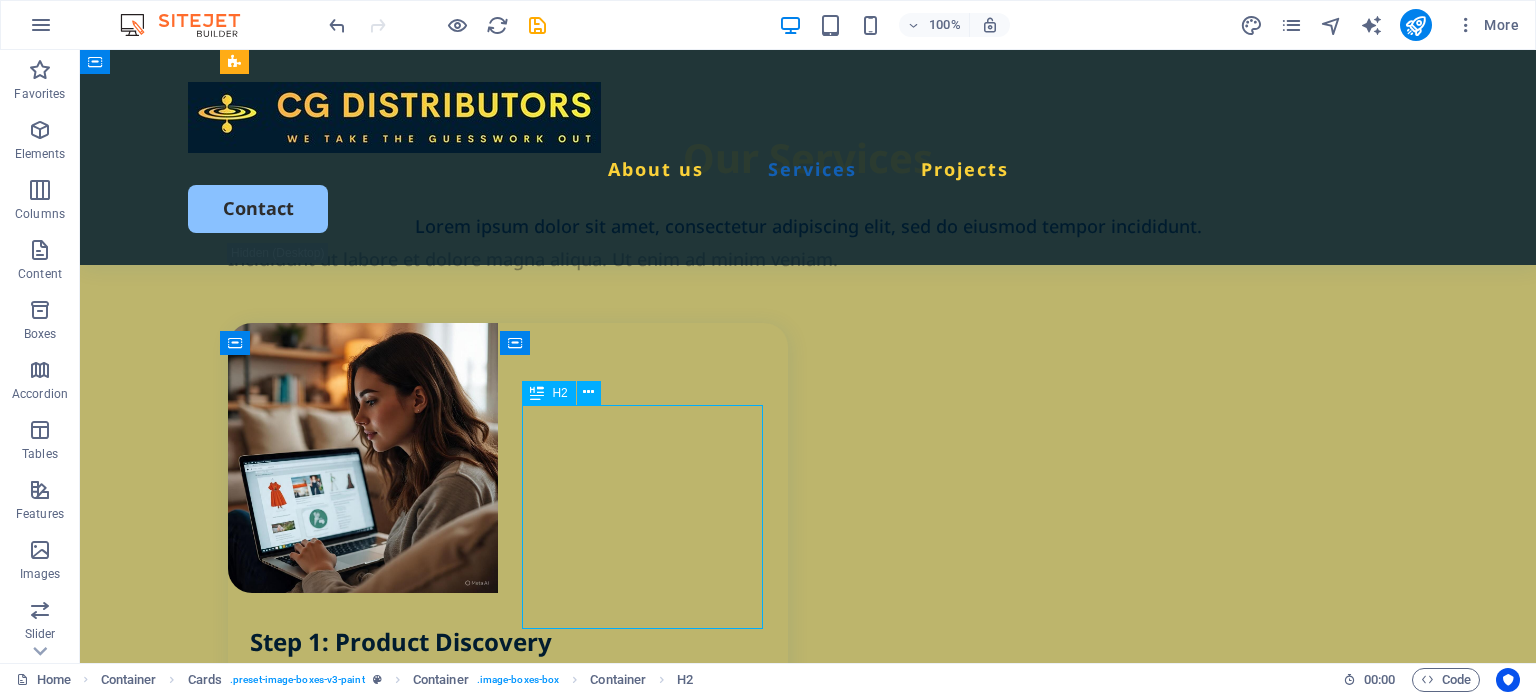 click at bounding box center (537, 393) 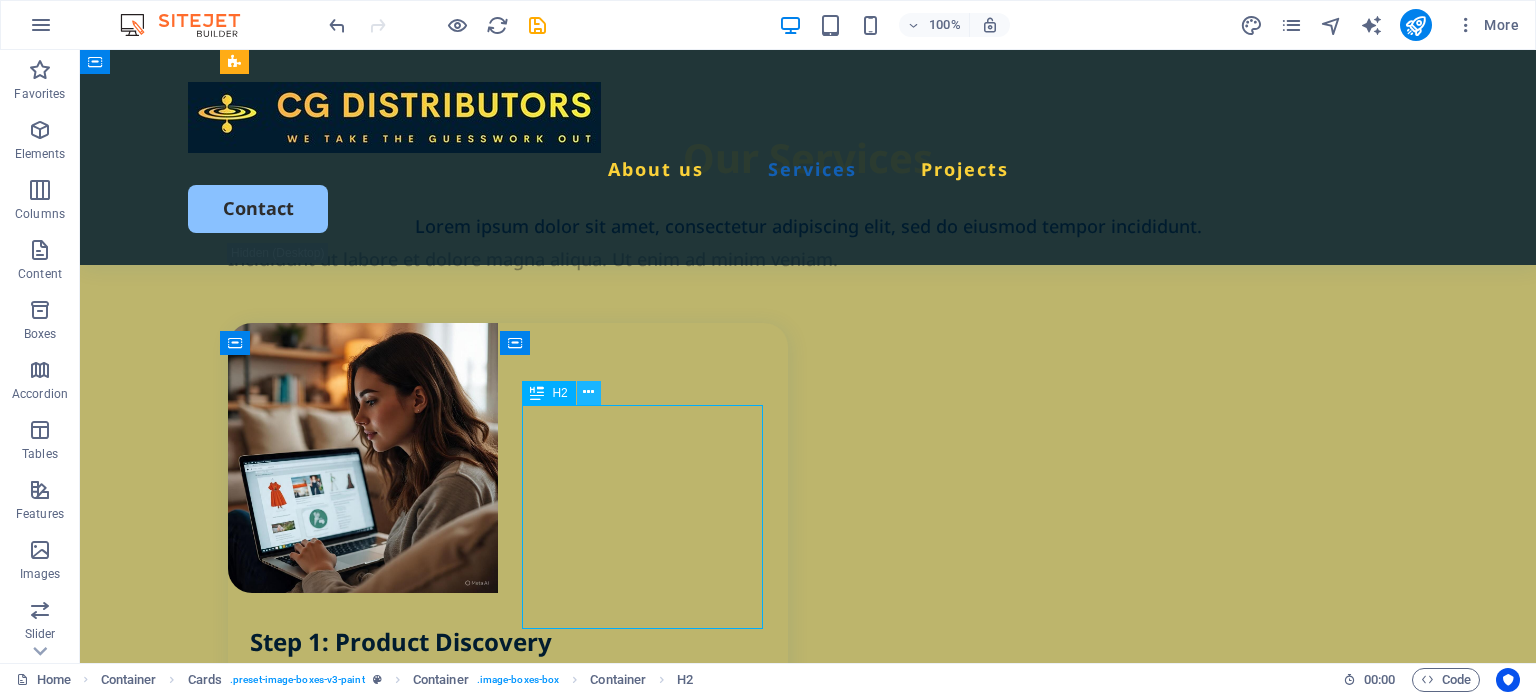 click at bounding box center (589, 393) 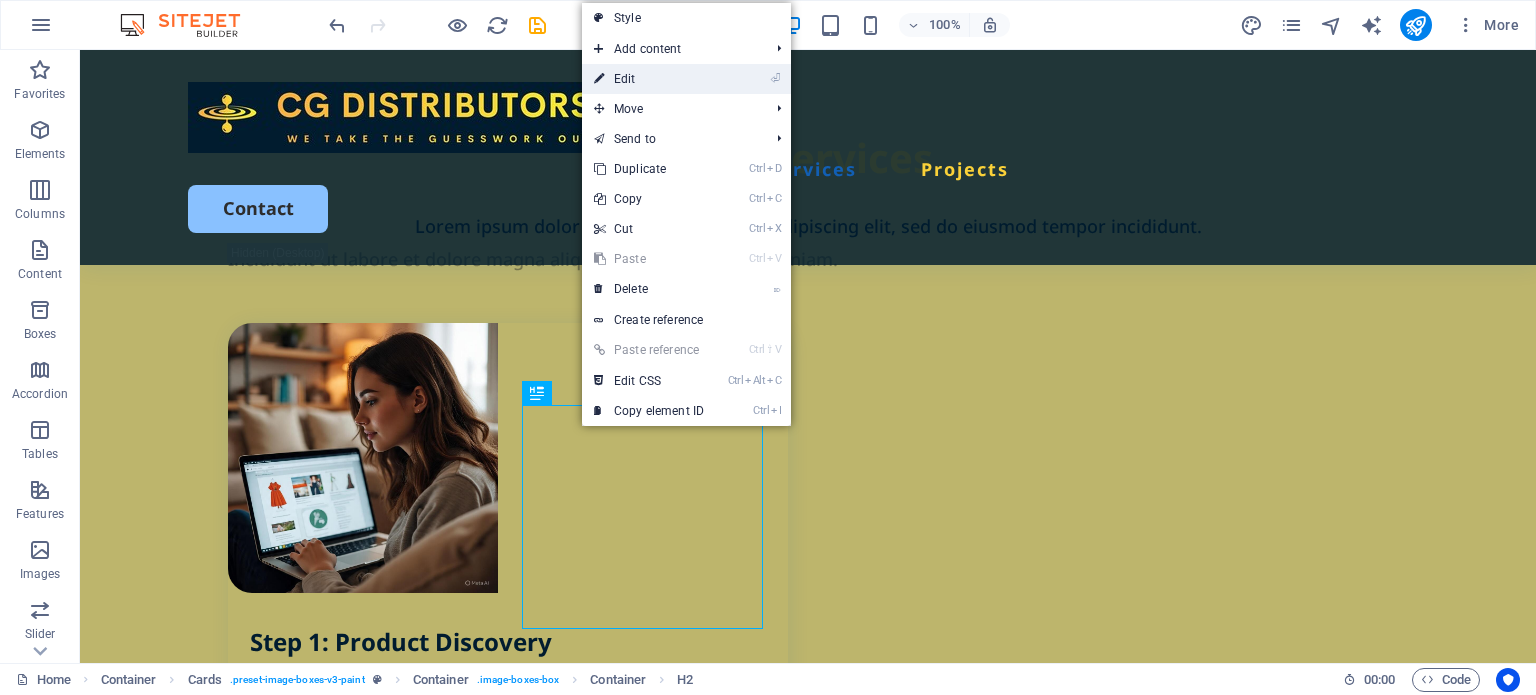 click on "⏎  Edit" at bounding box center [649, 79] 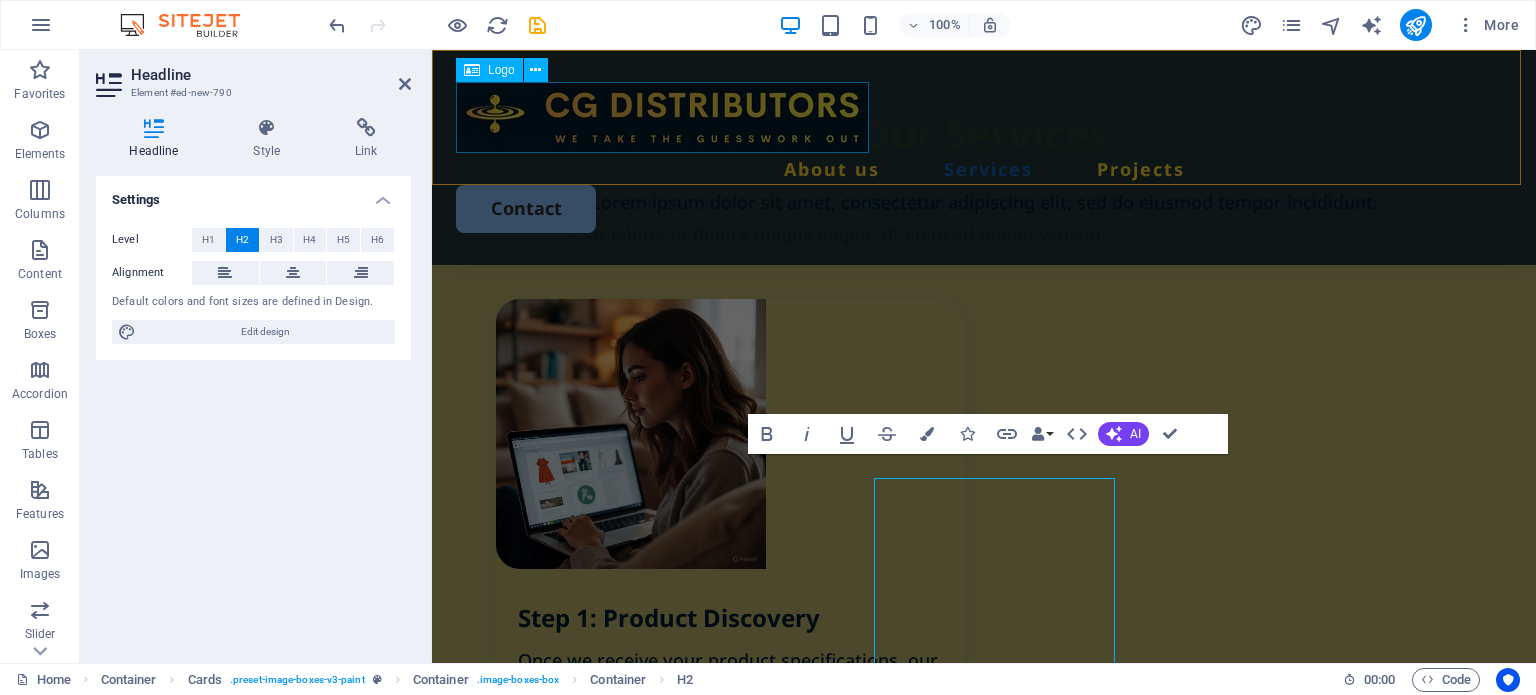 scroll, scrollTop: 2027, scrollLeft: 0, axis: vertical 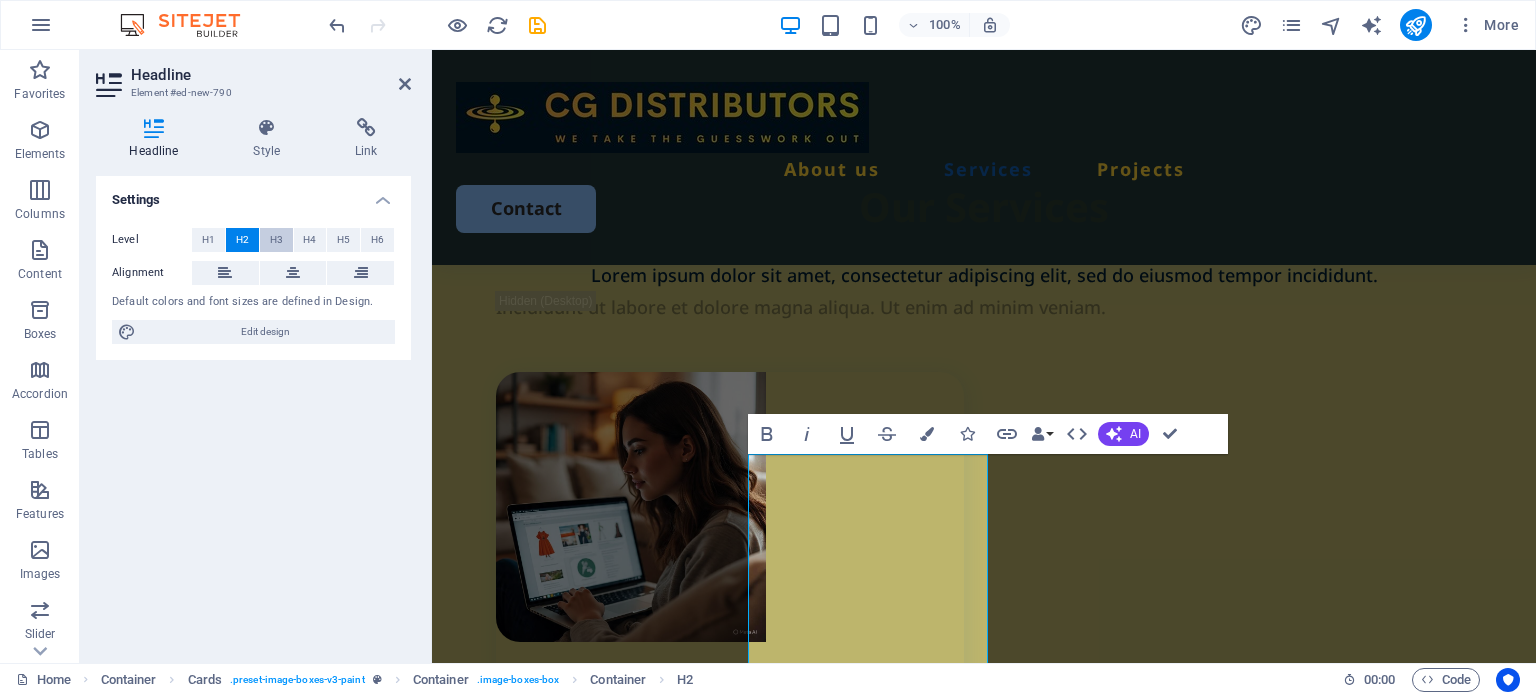 click on "H3" at bounding box center (276, 240) 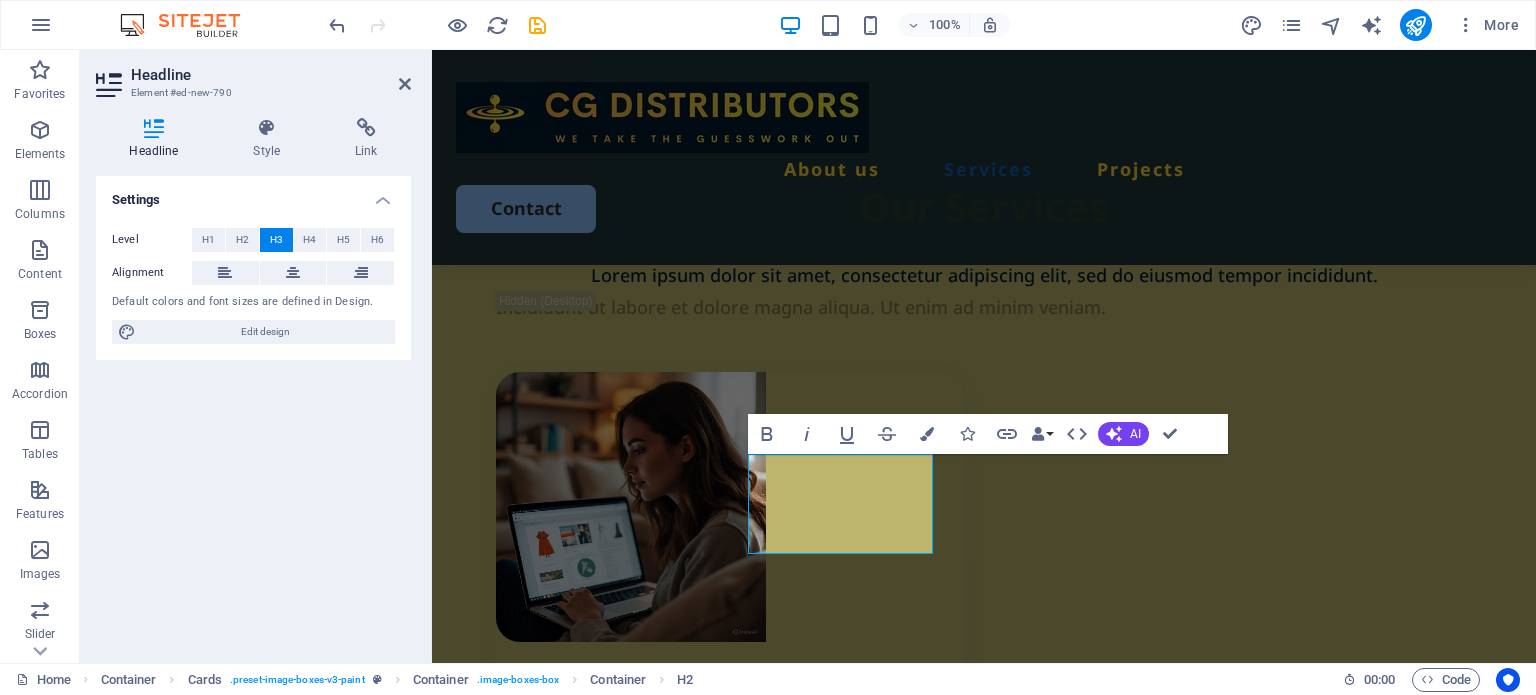 click on "Settings Level H1 H2 H3 H4 H5 H6 Alignment Default colors and font sizes are defined in Design. Edit design" at bounding box center [253, 411] 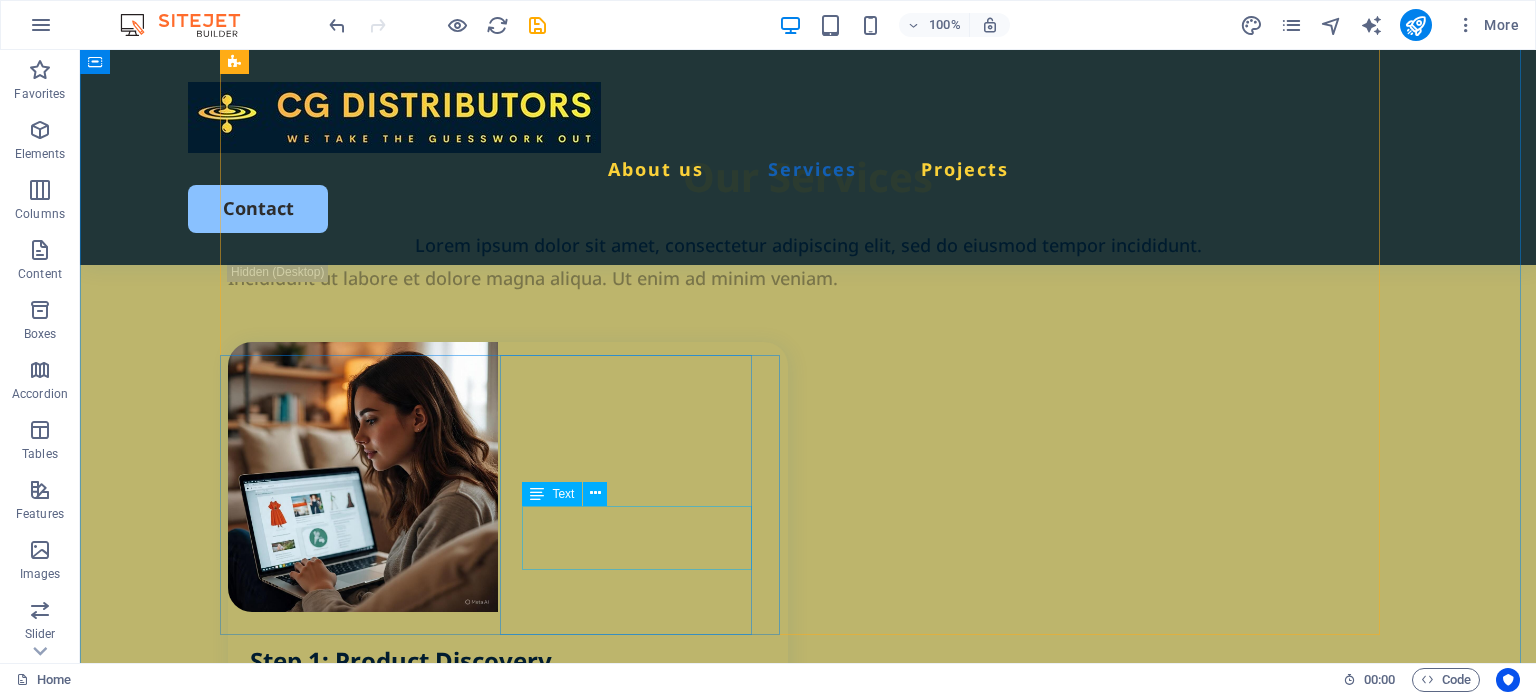 scroll, scrollTop: 2100, scrollLeft: 0, axis: vertical 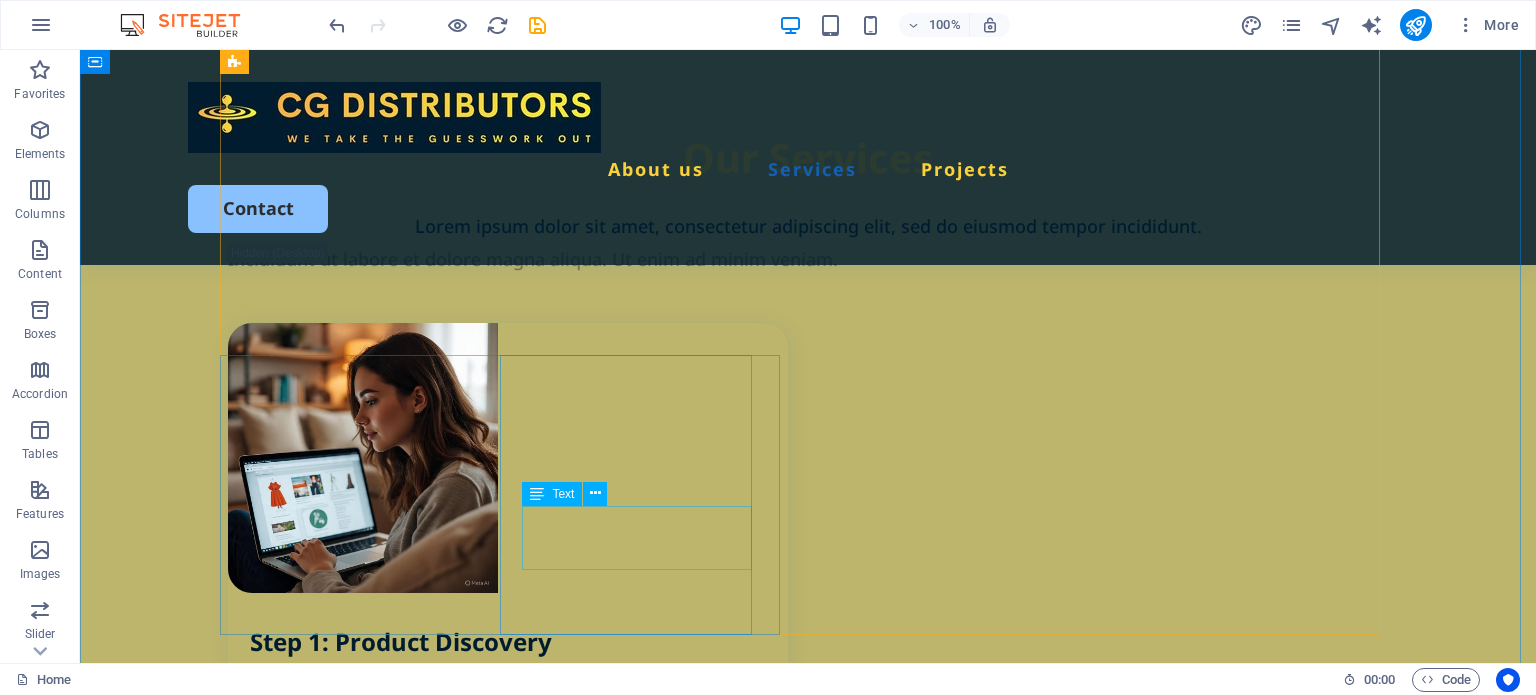 click on "Lorem ipsum dolor sit amet, consectetur elit." at bounding box center (519, 1682) 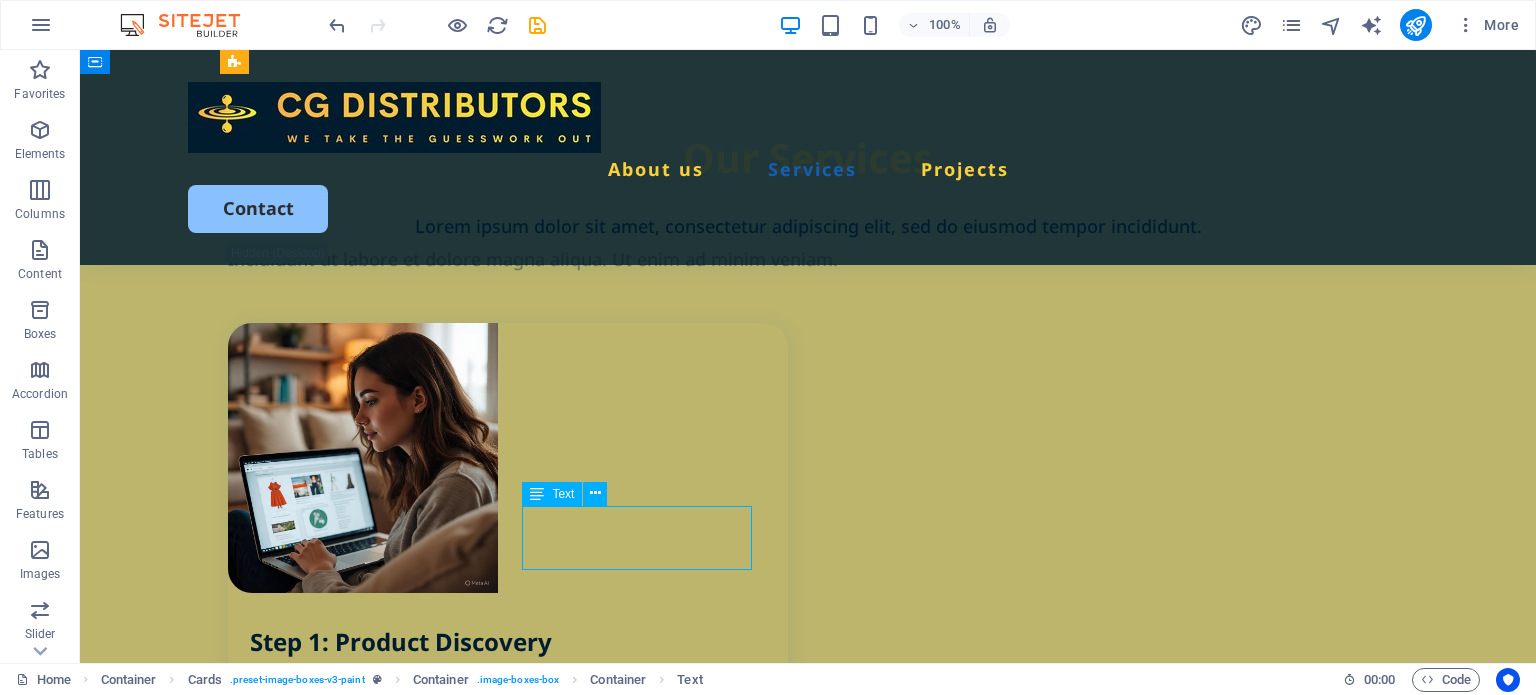 click on "Lorem ipsum dolor sit amet, consectetur elit." at bounding box center [519, 1682] 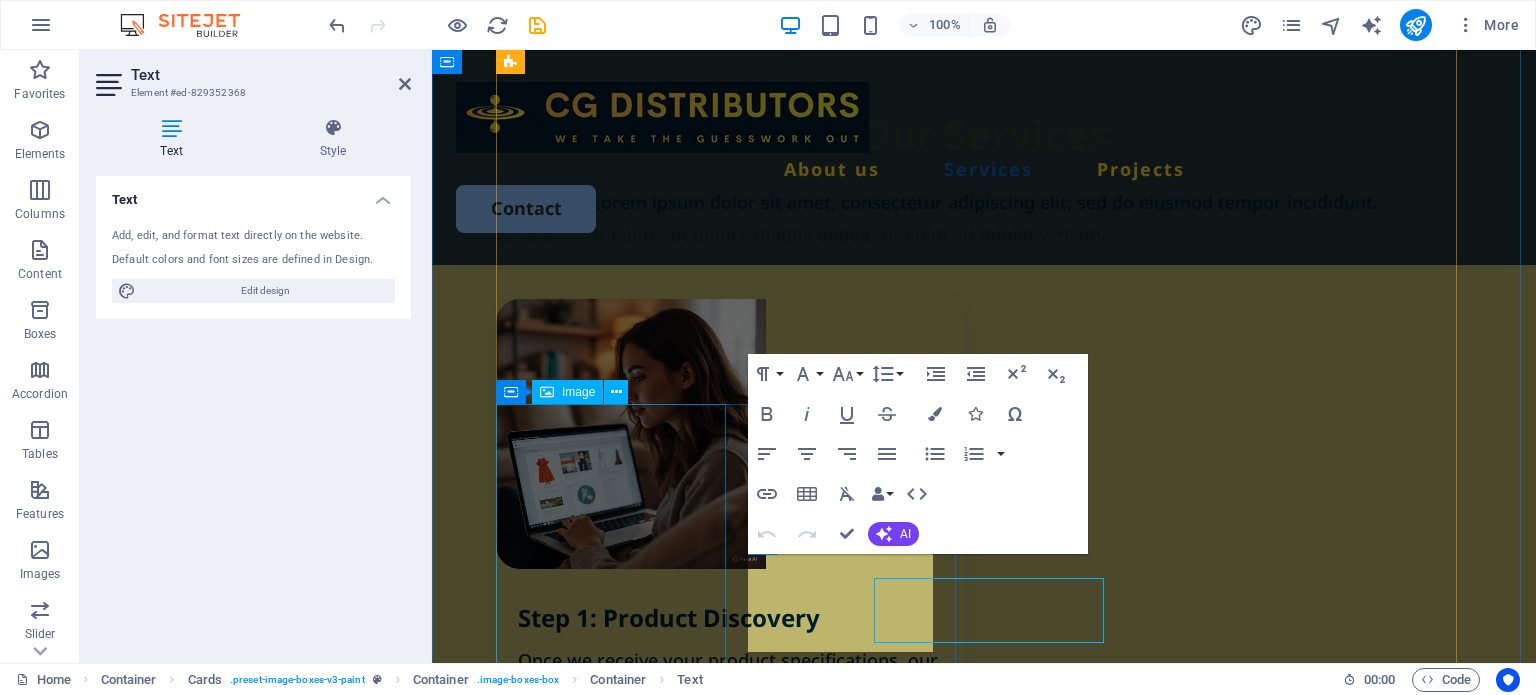 scroll, scrollTop: 2027, scrollLeft: 0, axis: vertical 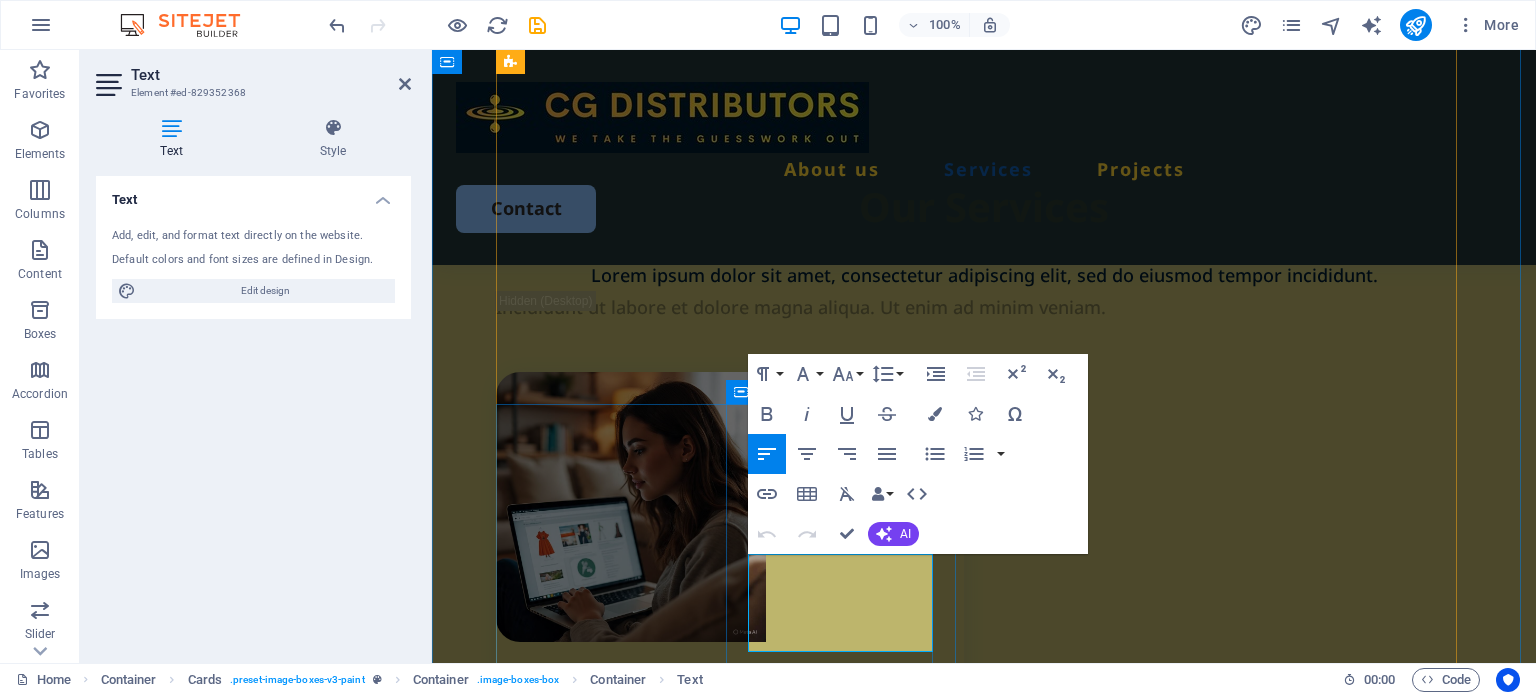 click on "Lorem ipsum dolor sit amet, consectetur elit." at bounding box center (741, 1797) 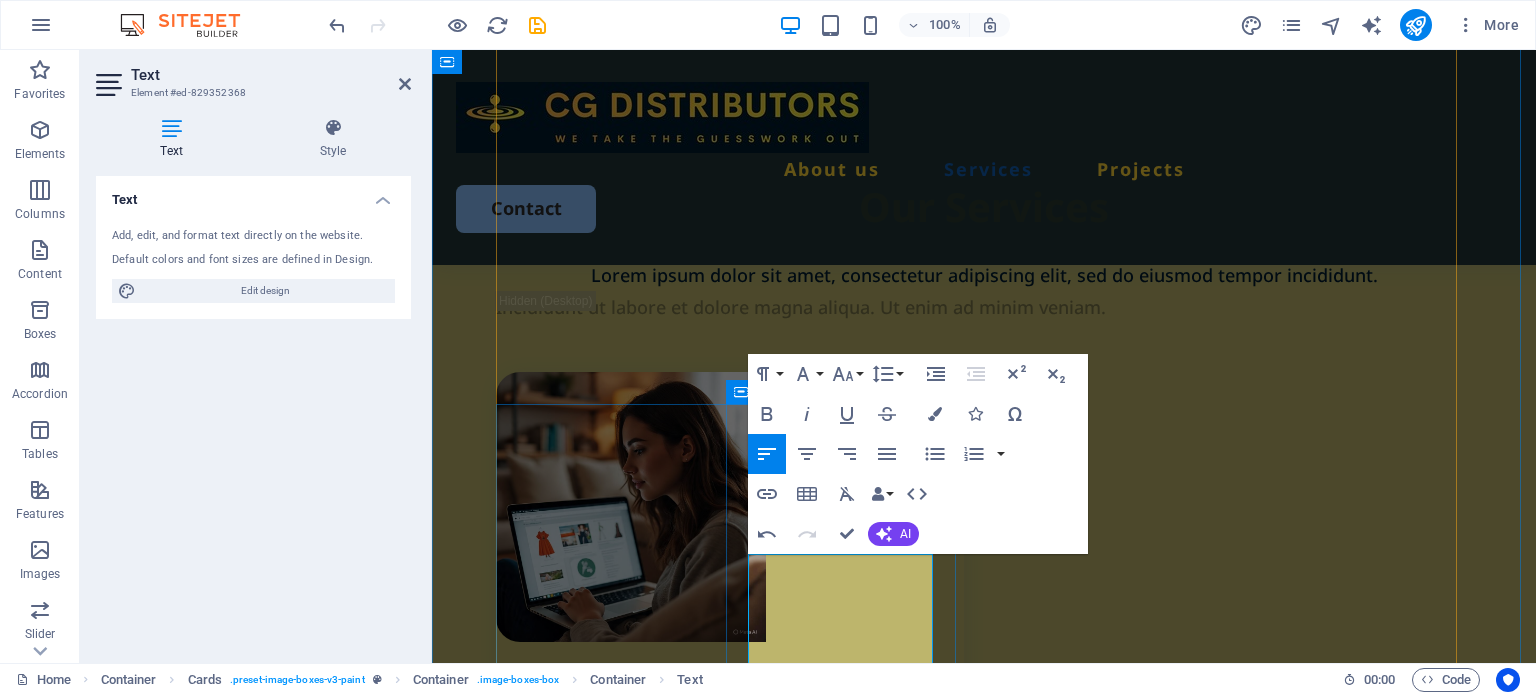 click on "Lo" at bounding box center (741, 1797) 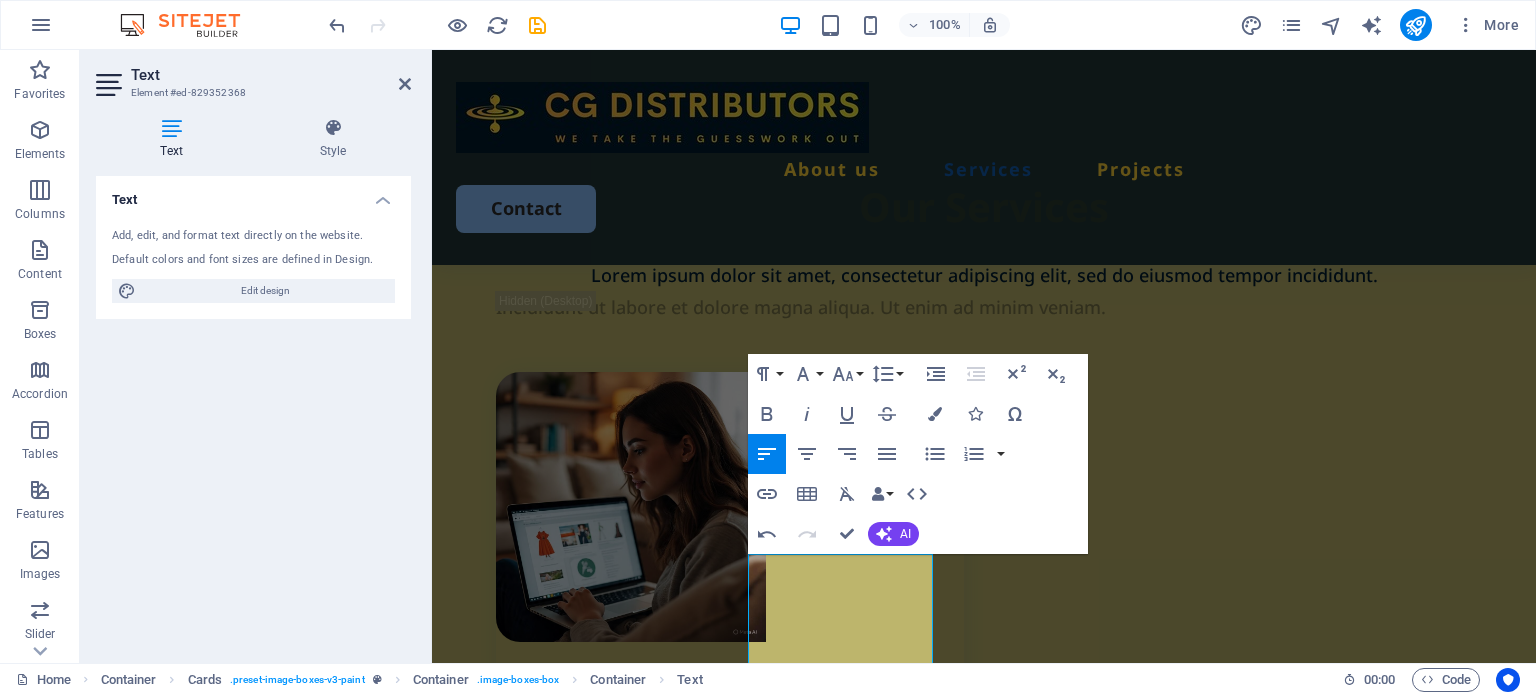 click on "Text Add, edit, and format text directly on the website. Default colors and font sizes are defined in Design. Edit design Alignment Left aligned Centered Right aligned" at bounding box center [253, 411] 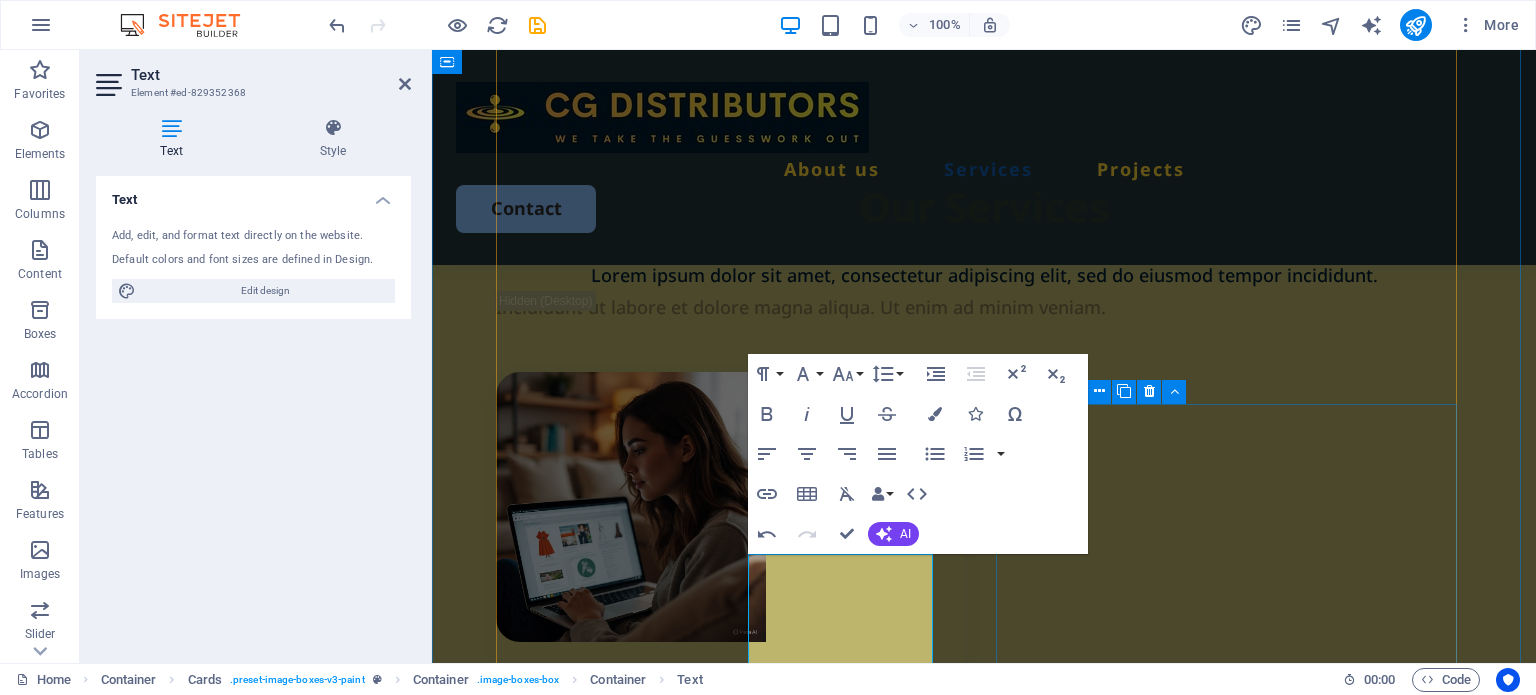 click on "Commercial painting Lorem ipsum dolor sit amet, consectetur elit. Book Now" at bounding box center (730, 2183) 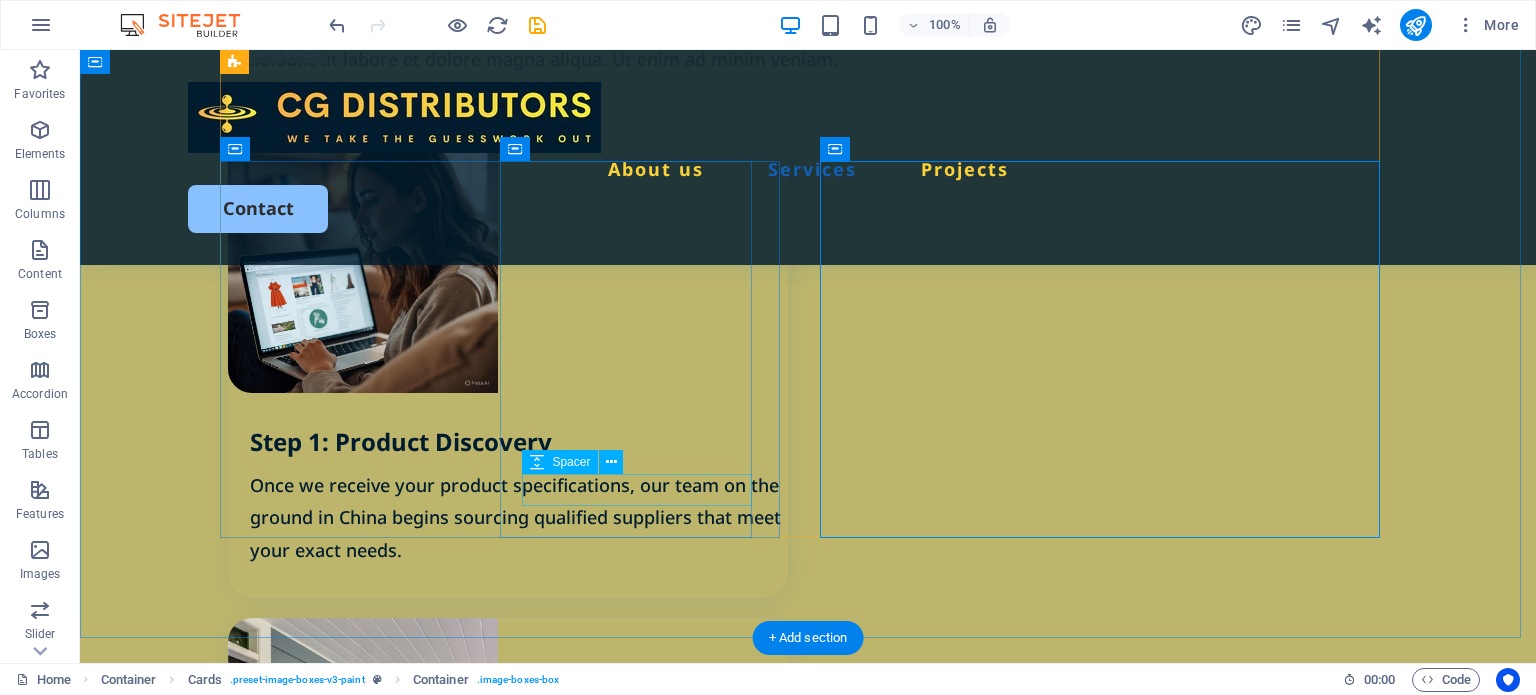 scroll, scrollTop: 2200, scrollLeft: 0, axis: vertical 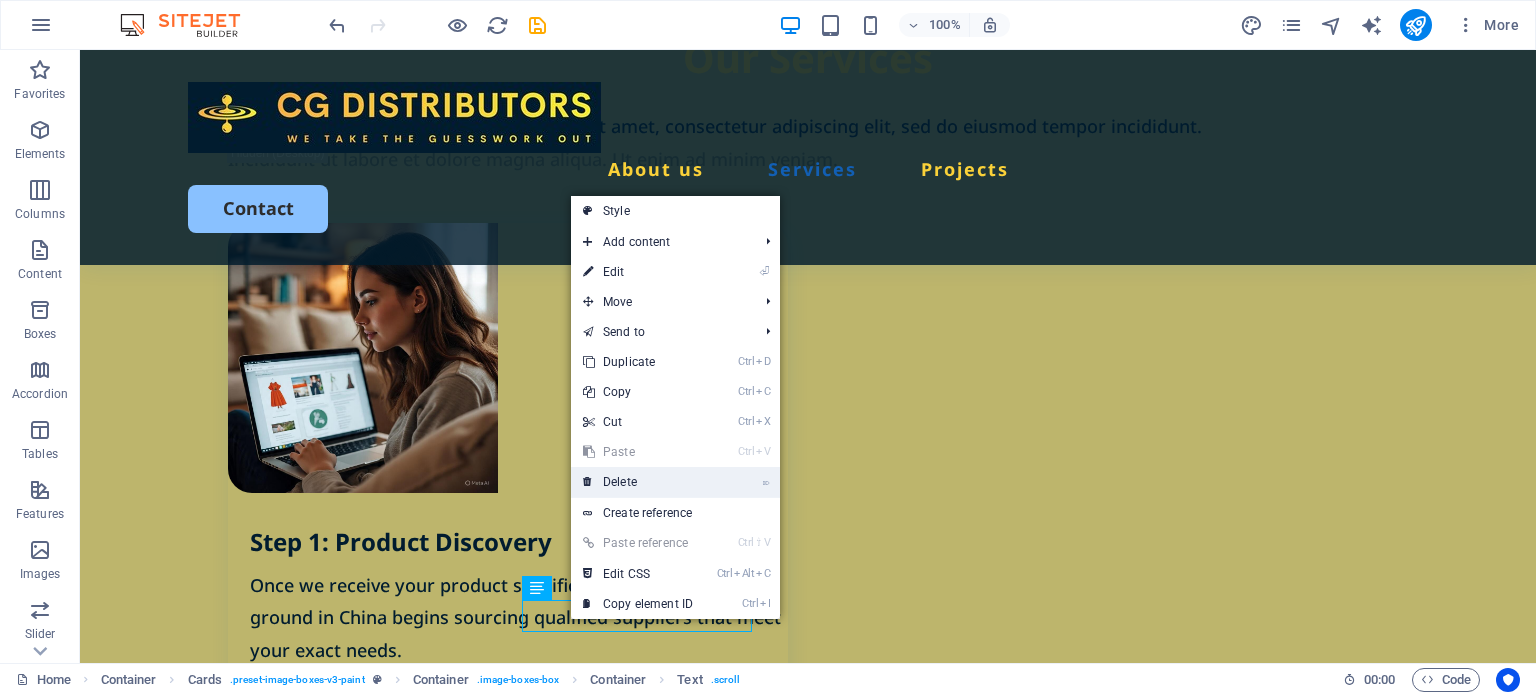 click on "⌦  Delete" at bounding box center [638, 482] 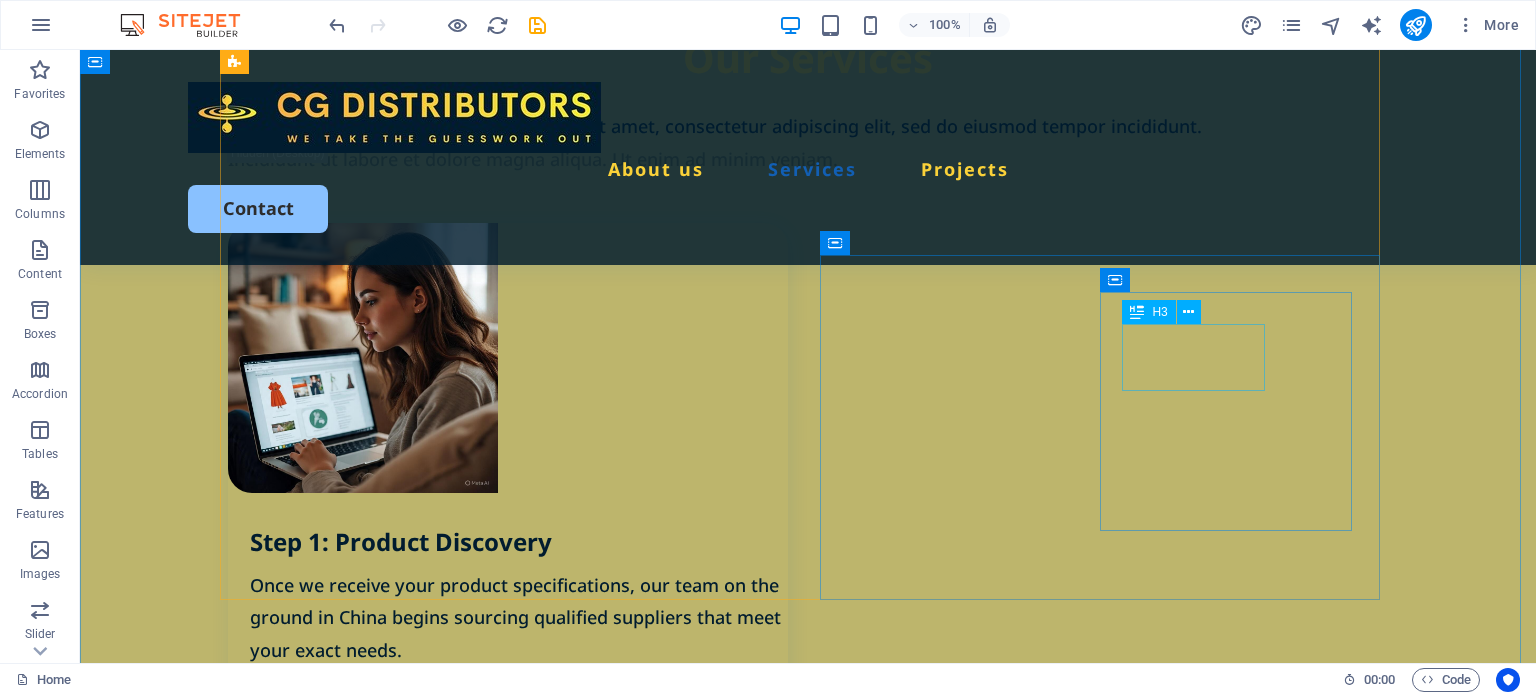click on "Commercial painting" at bounding box center [519, 2034] 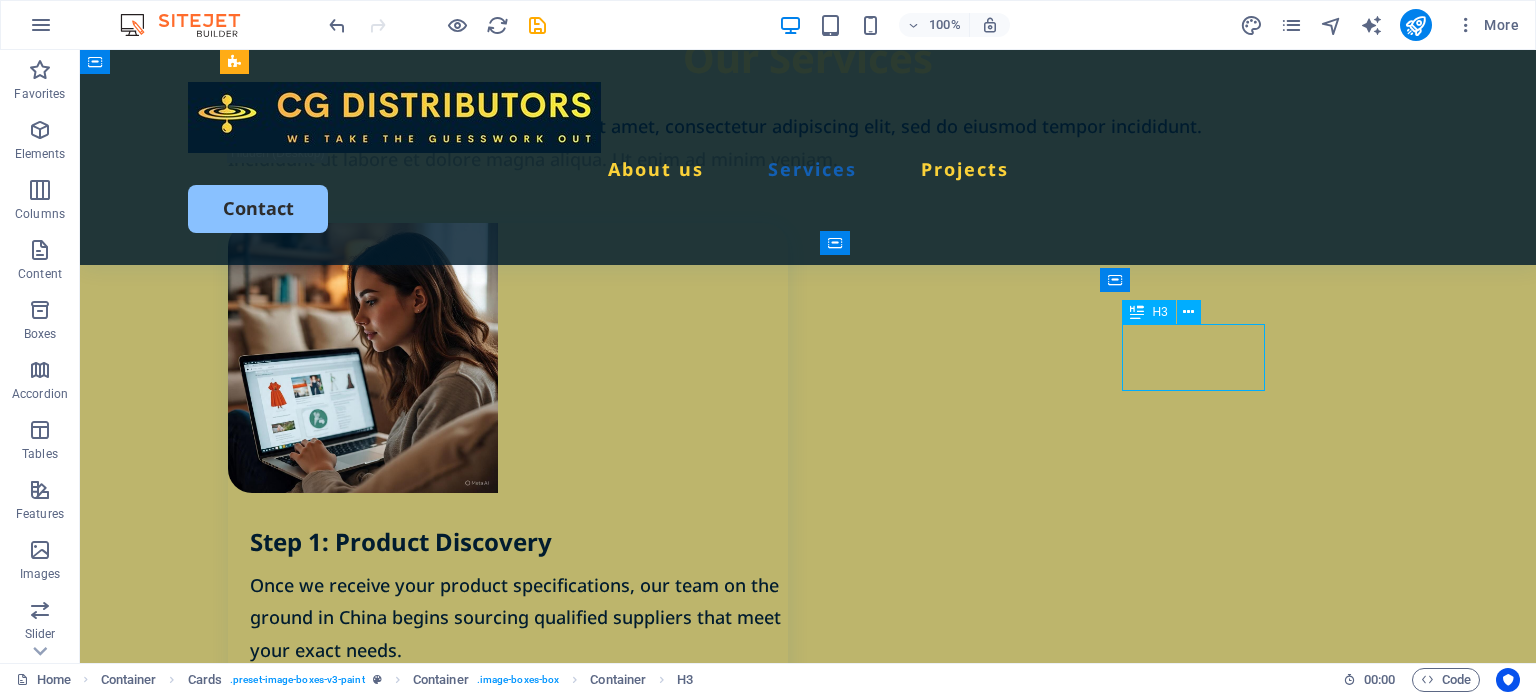 click on "Commercial painting" at bounding box center (519, 2034) 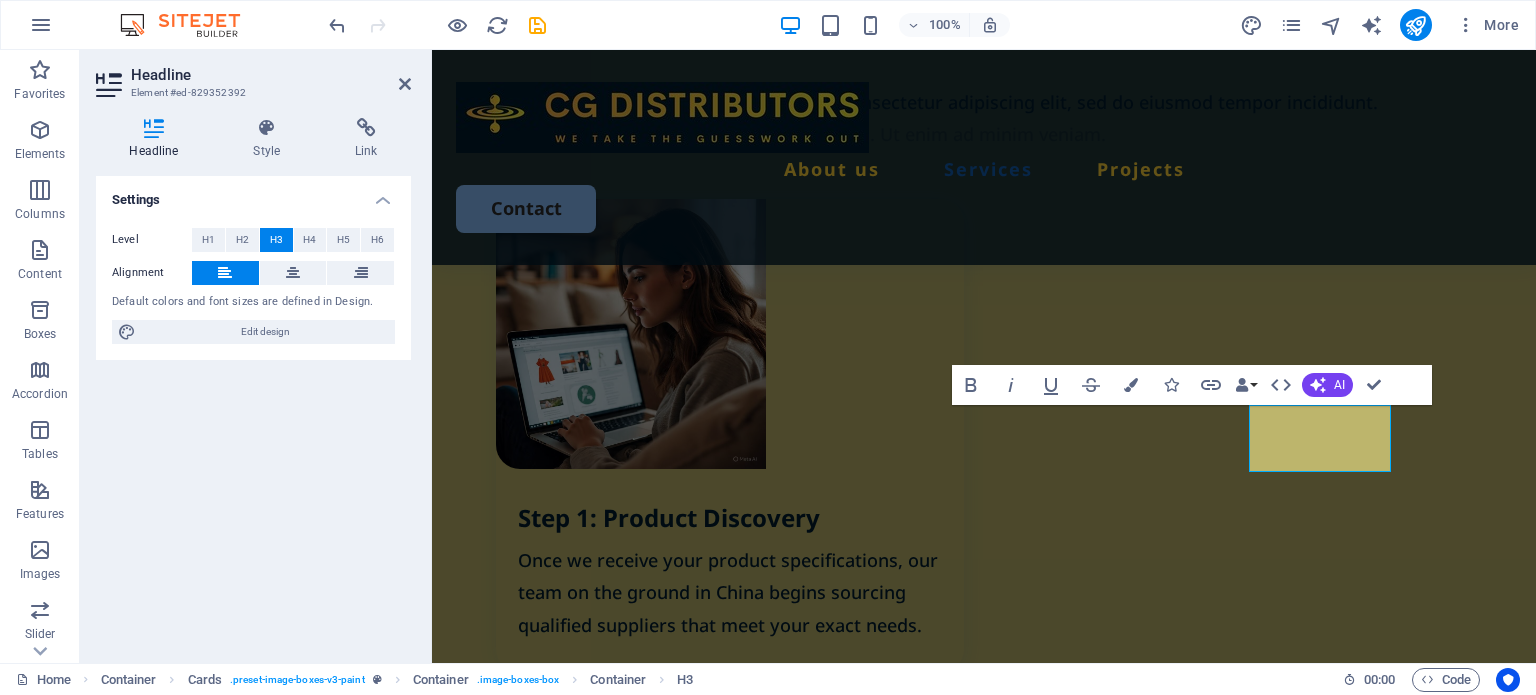 scroll, scrollTop: 2127, scrollLeft: 0, axis: vertical 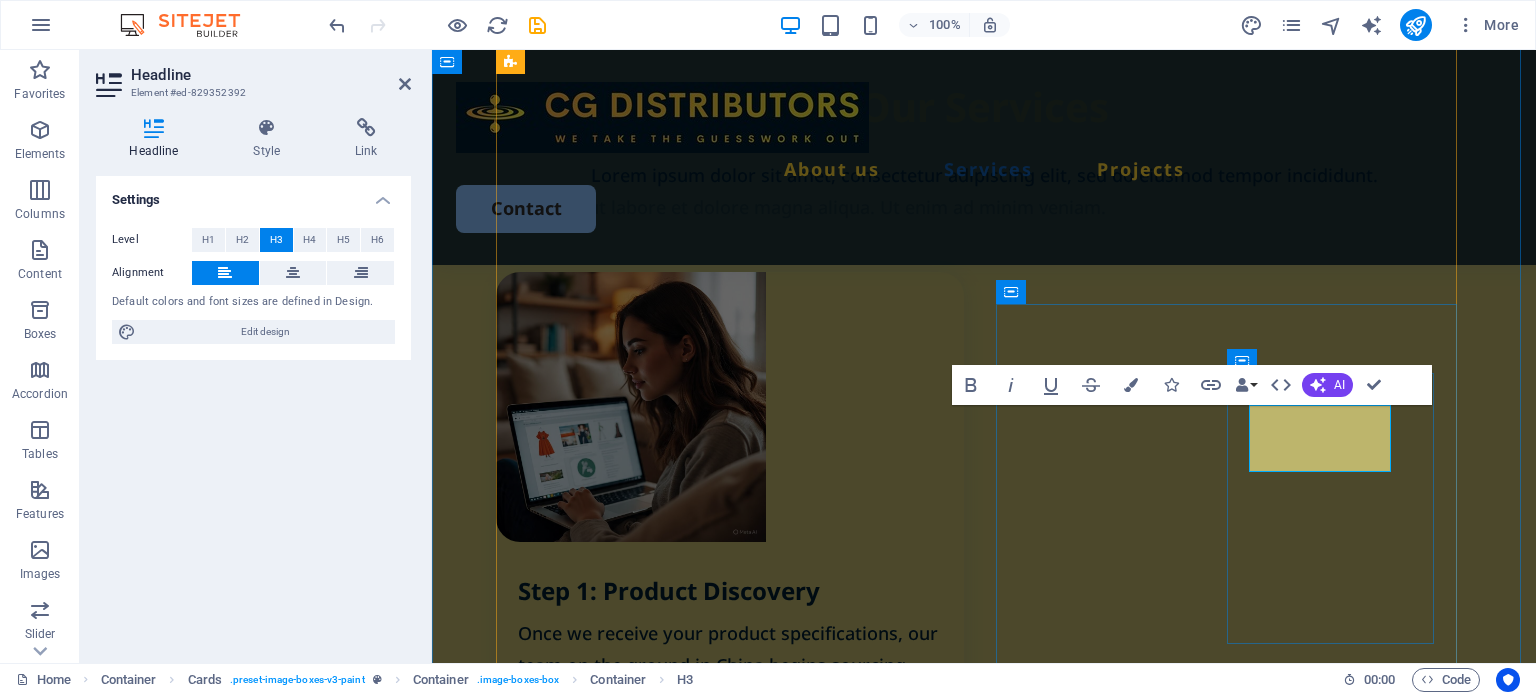 click on "Commercial painting" at bounding box center (741, 2149) 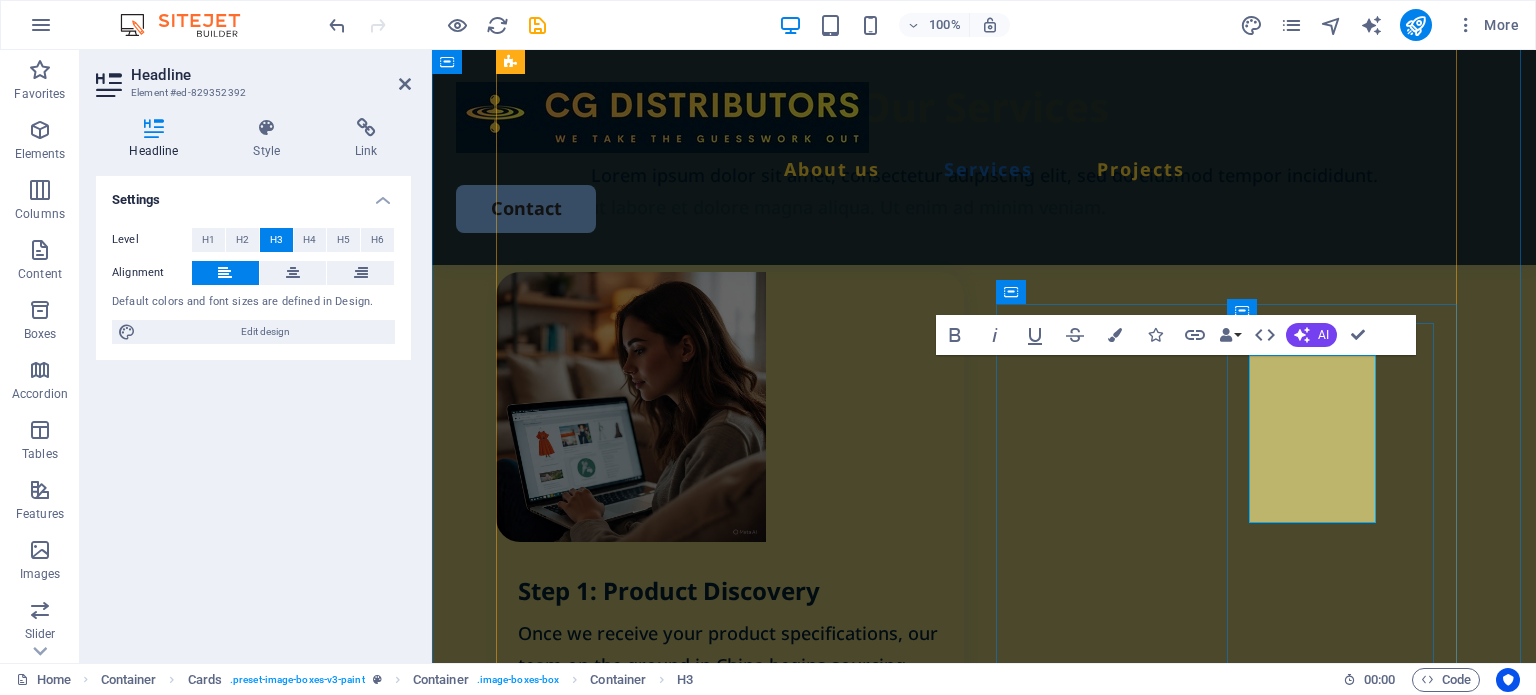click on "CStep 4: Final Inspection & Shipping" at bounding box center [741, 2149] 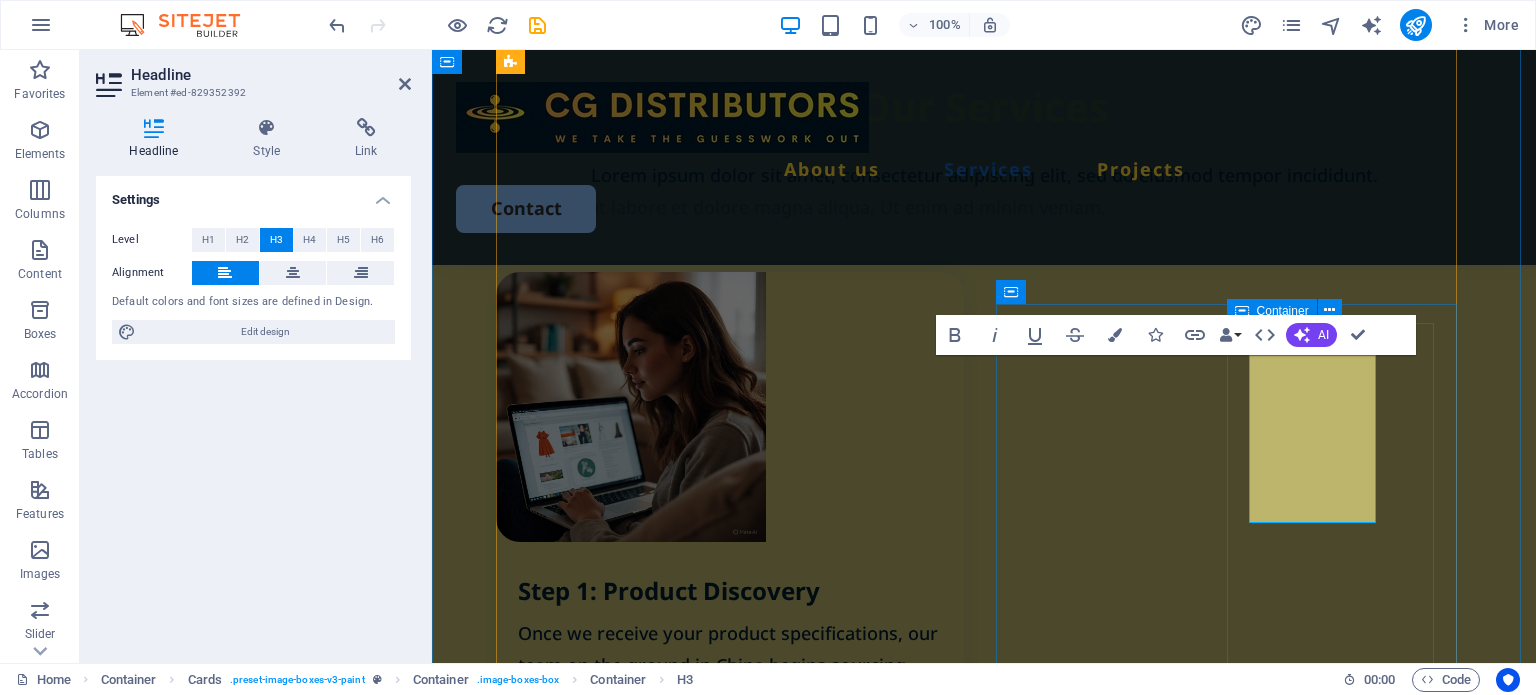 click on "Step 4: Final Inspection & Shipping Lorem ipsum dolor sit amet, consectetur elit. Book Now" at bounding box center [730, 2186] 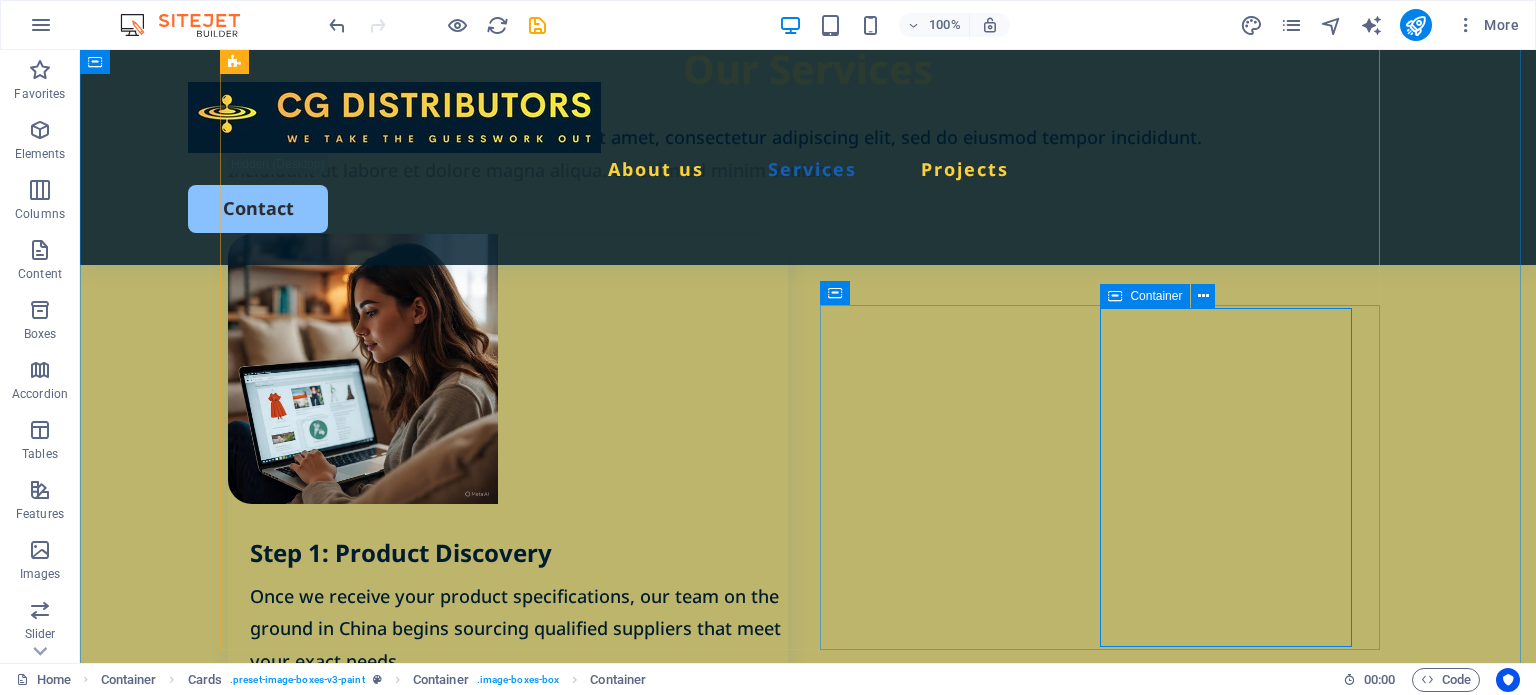 scroll, scrollTop: 2235, scrollLeft: 0, axis: vertical 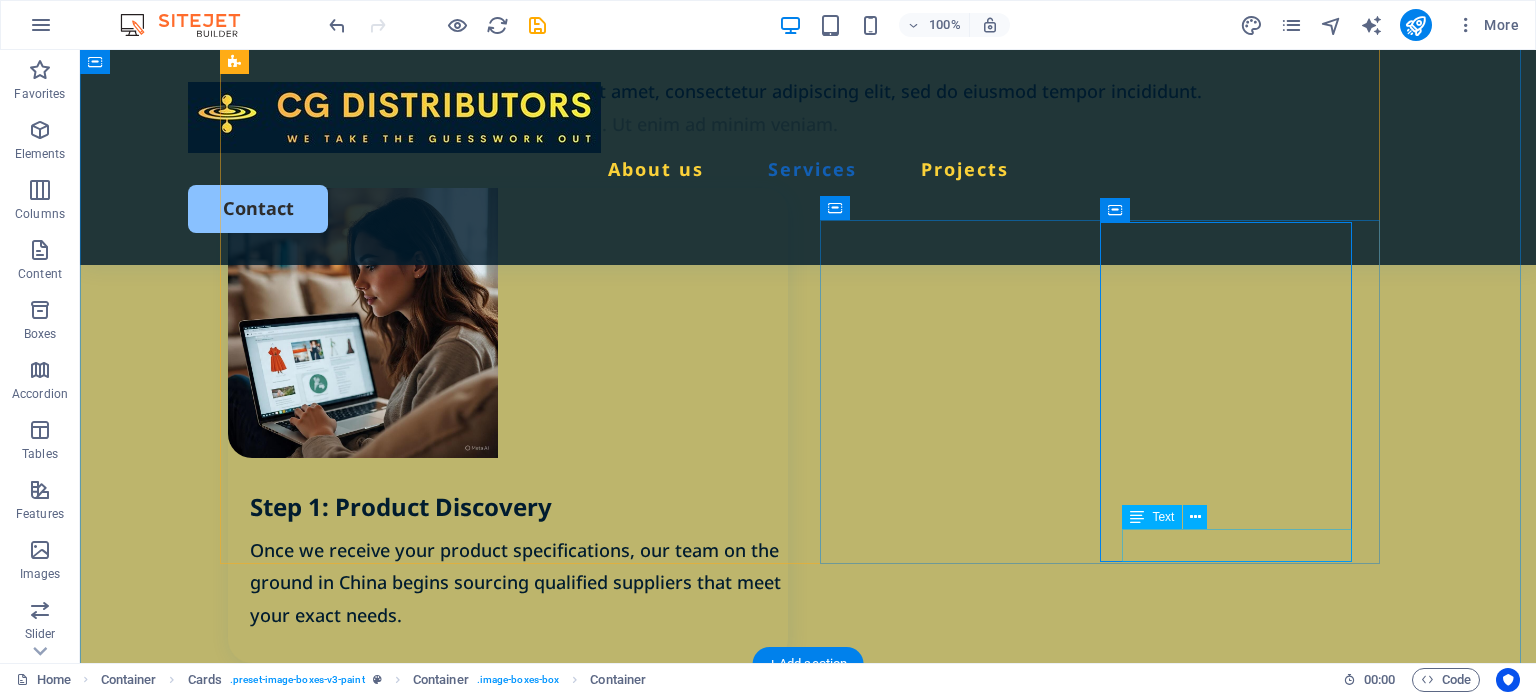 click on "Book Now" at bounding box center [519, 2106] 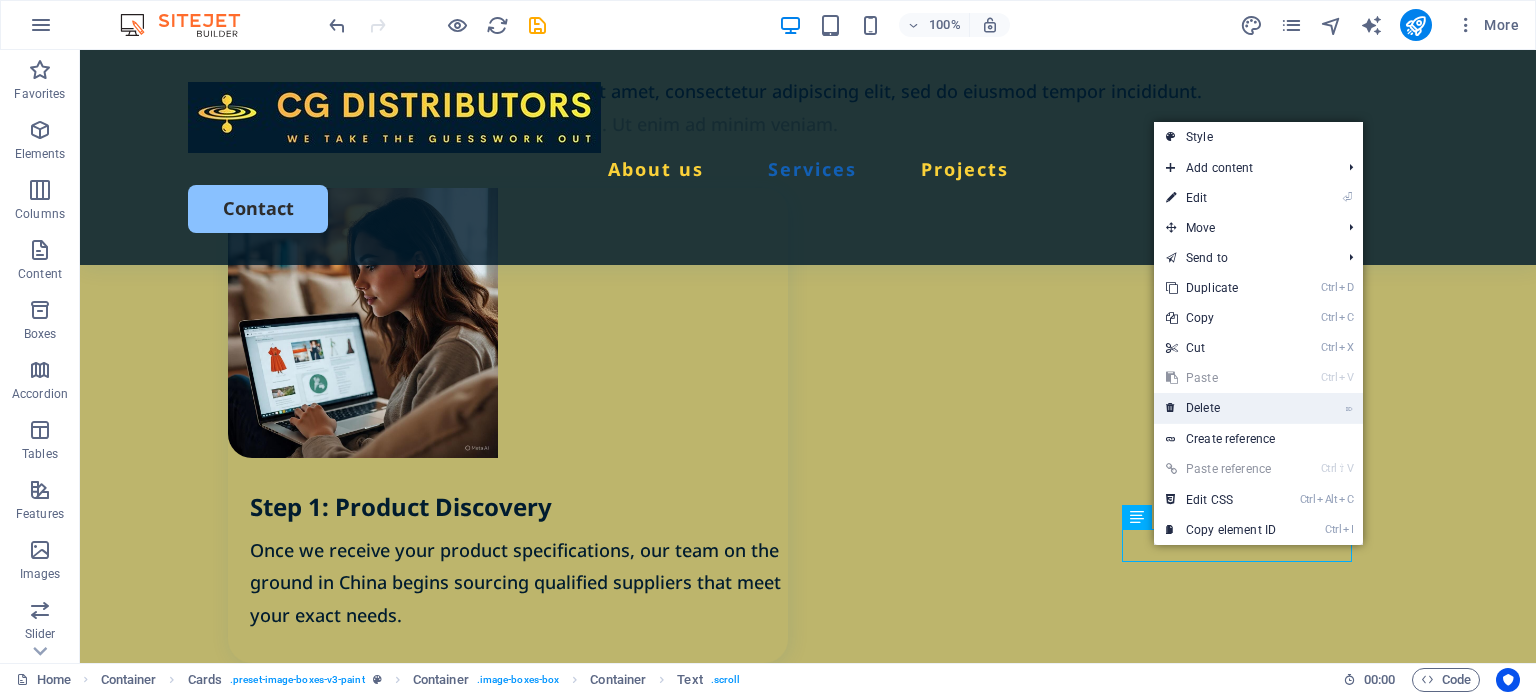 click on "⌦  Delete" at bounding box center [1221, 408] 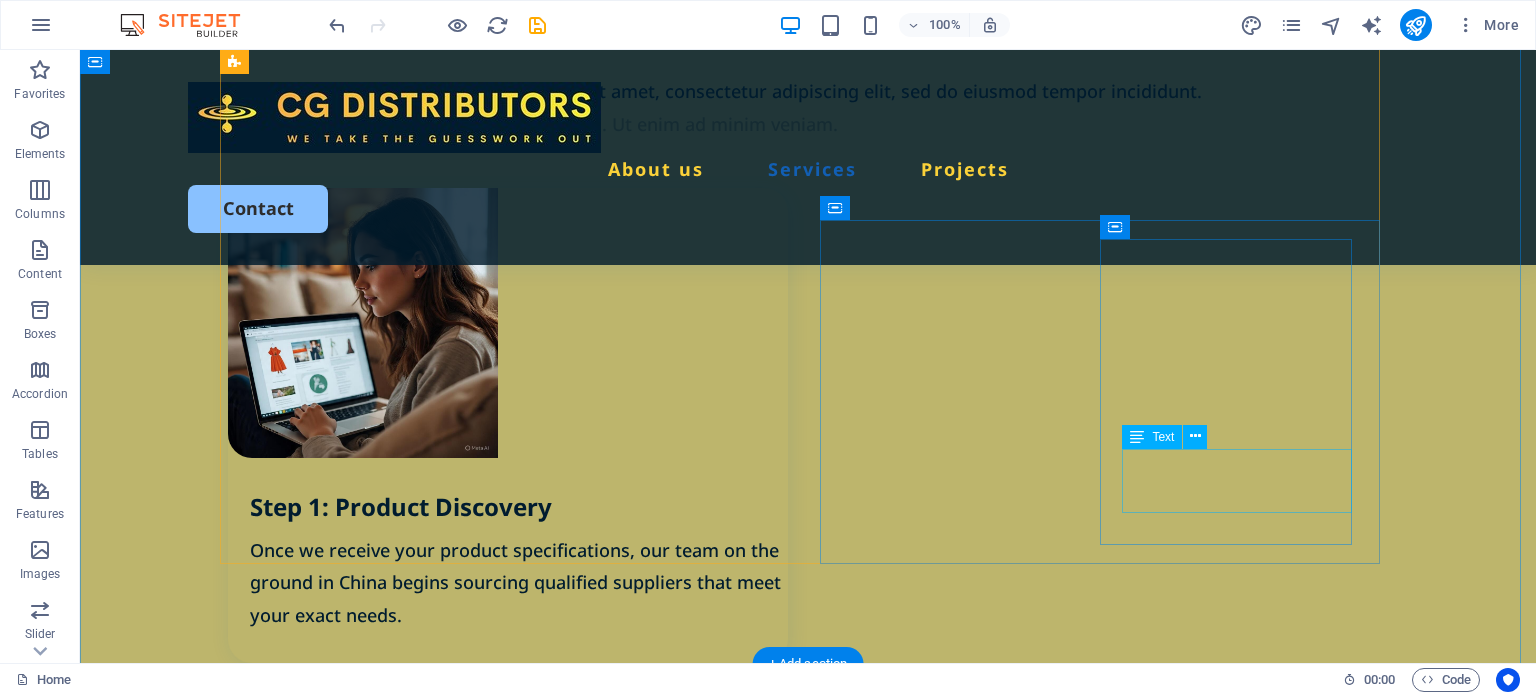 click on "Lorem ipsum dolor sit amet, consectetur elit." at bounding box center (519, 2042) 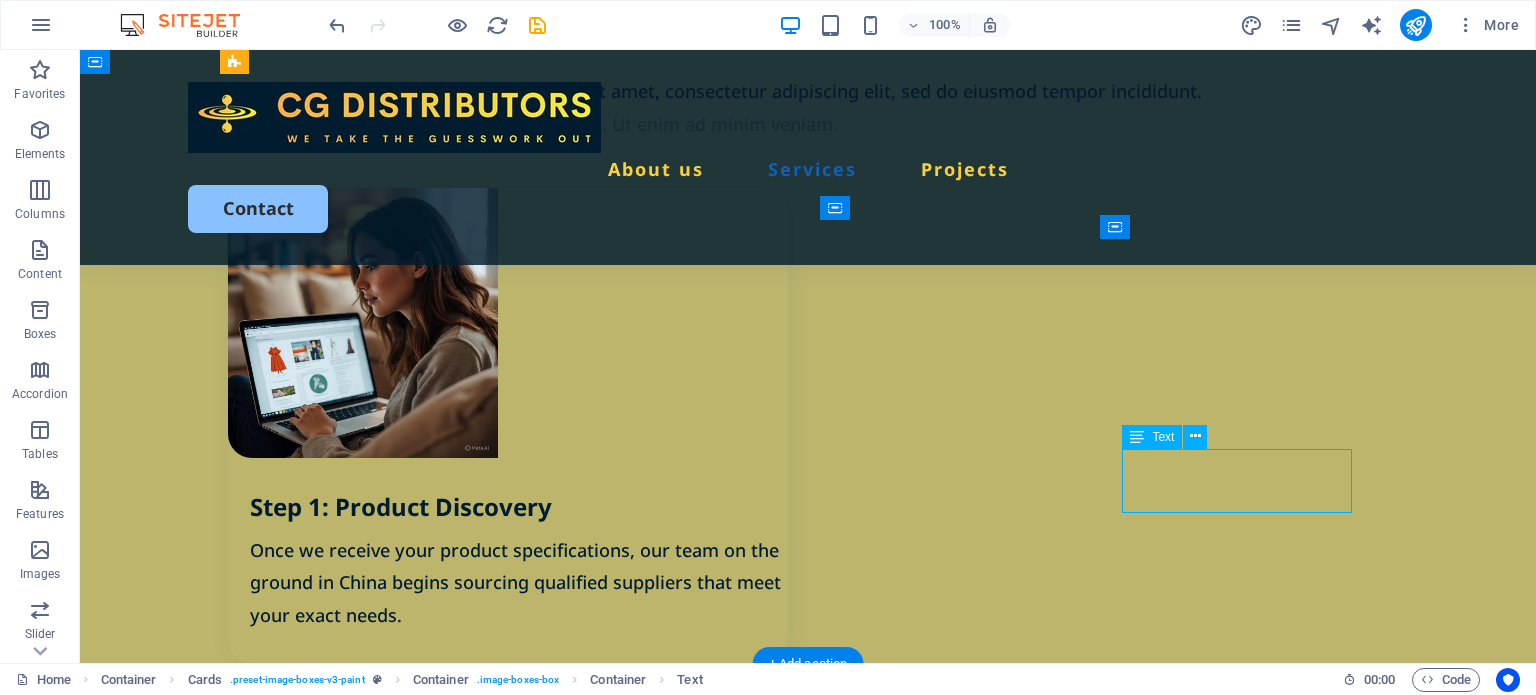 click on "Lorem ipsum dolor sit amet, consectetur elit." at bounding box center [519, 2042] 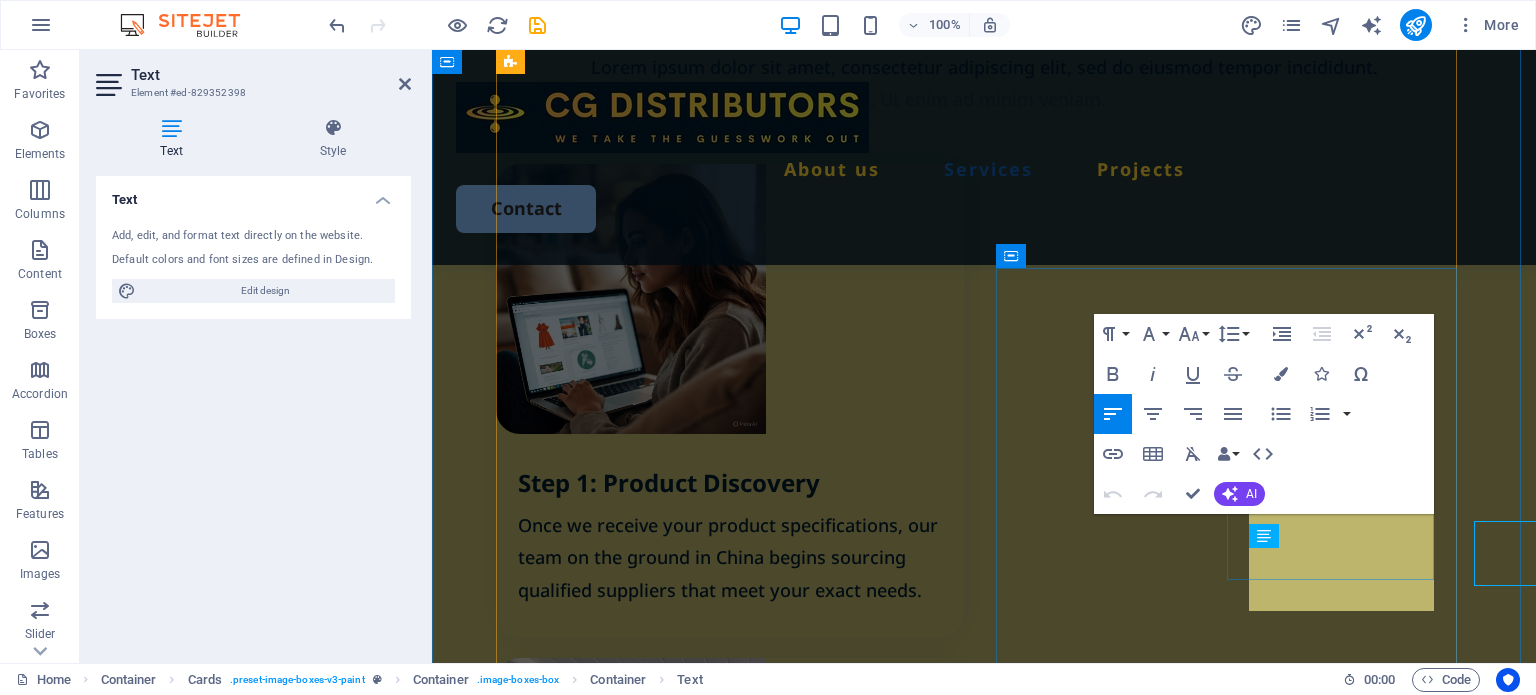 click on "Step 4: Final Inspection & Shipping Lorem ipsum dolor sit amet, consectetur elit." at bounding box center (730, 2062) 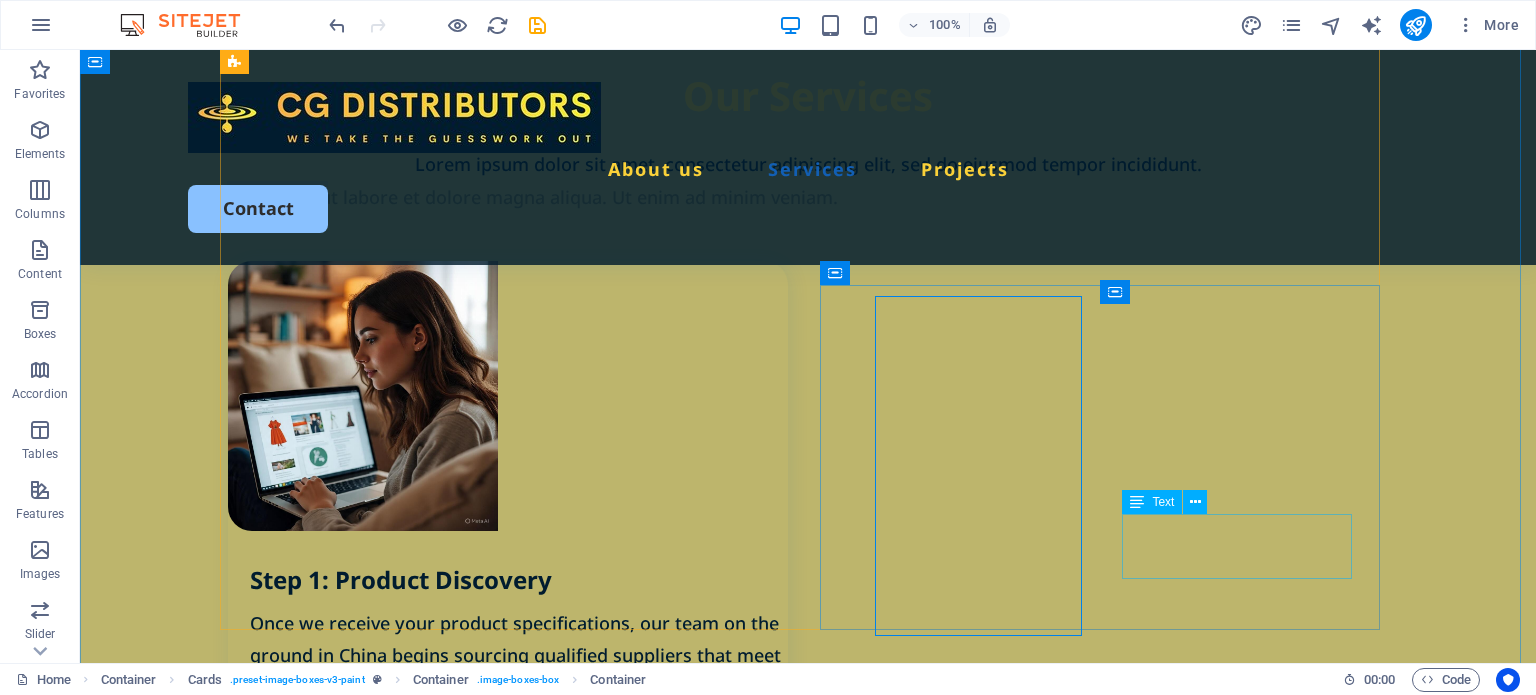 scroll, scrollTop: 2169, scrollLeft: 0, axis: vertical 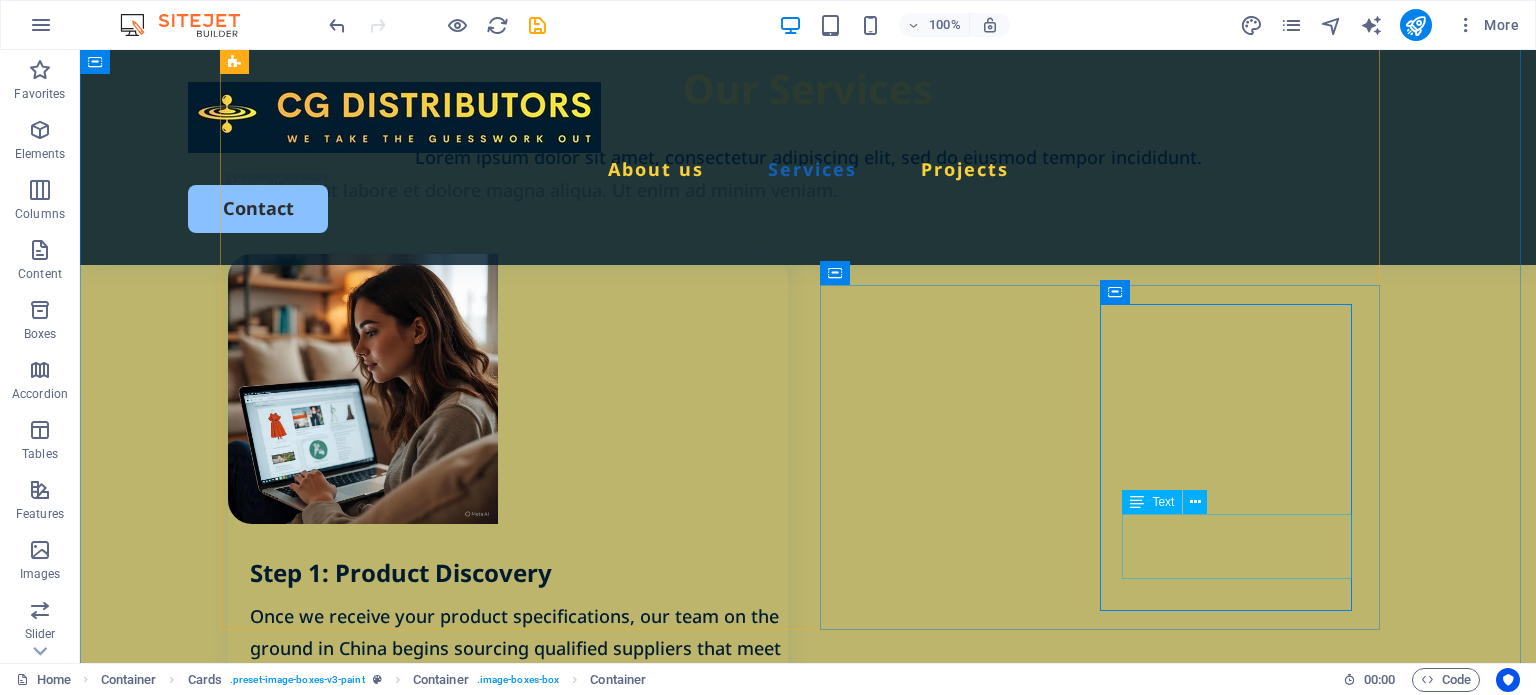 click on "Lorem ipsum dolor sit amet, consectetur elit." at bounding box center (519, 2108) 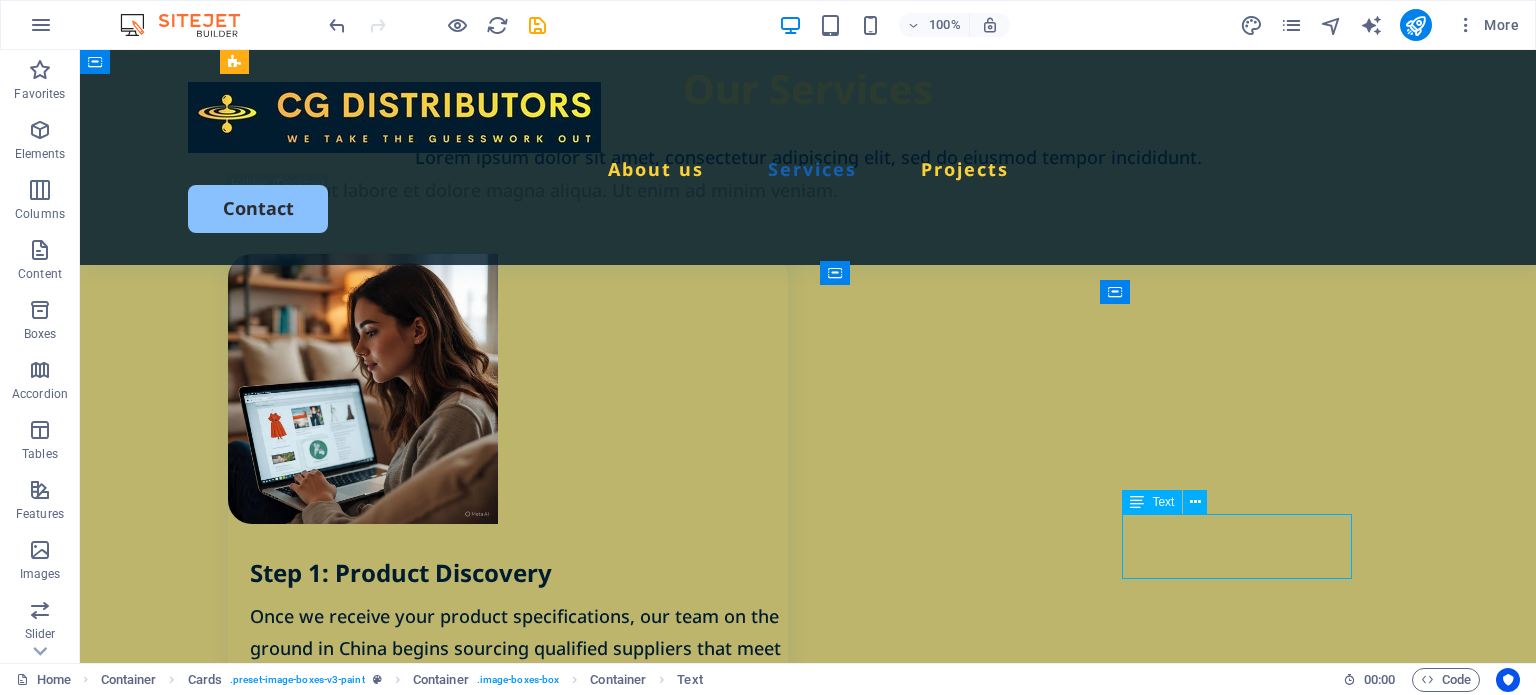 click on "Lorem ipsum dolor sit amet, consectetur elit." at bounding box center [519, 2108] 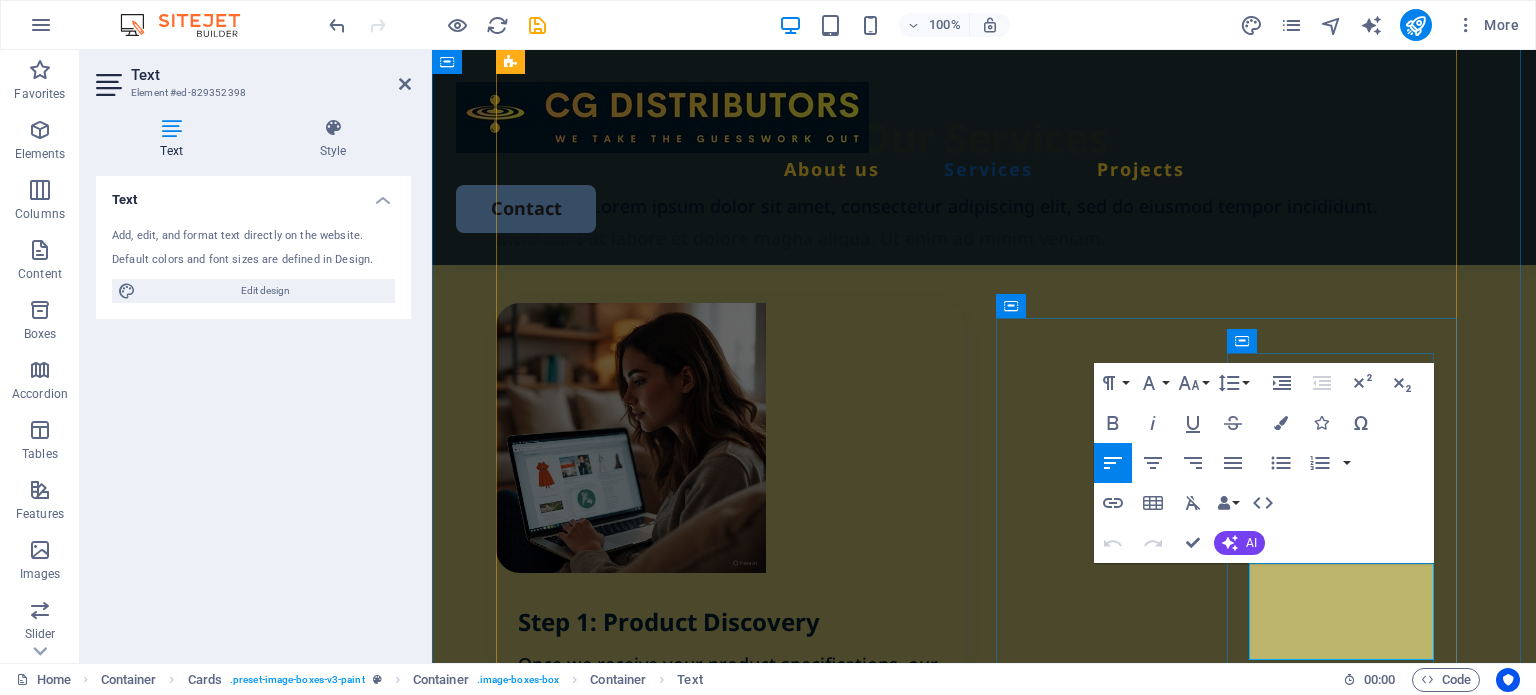 scroll, scrollTop: 2196, scrollLeft: 0, axis: vertical 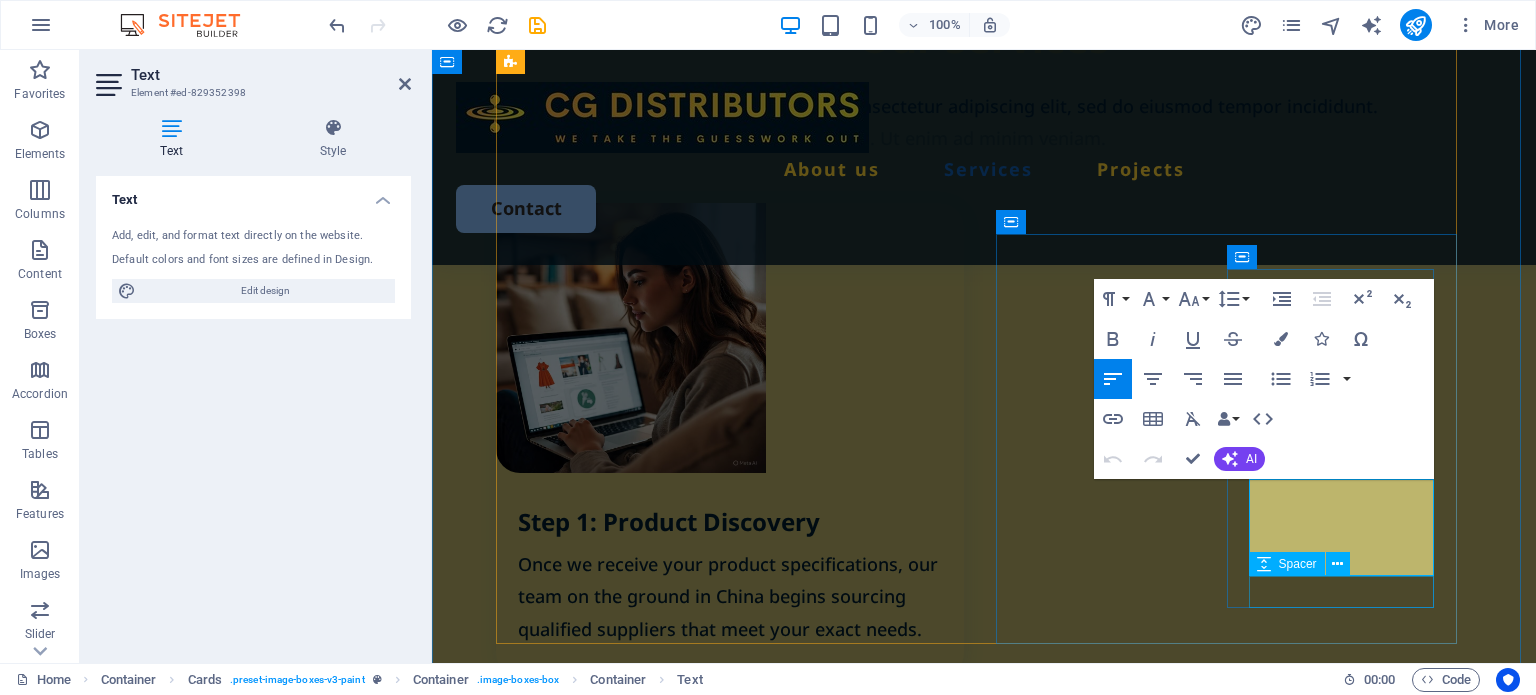 drag, startPoint x: 1741, startPoint y: 613, endPoint x: 1655, endPoint y: 562, distance: 99.985 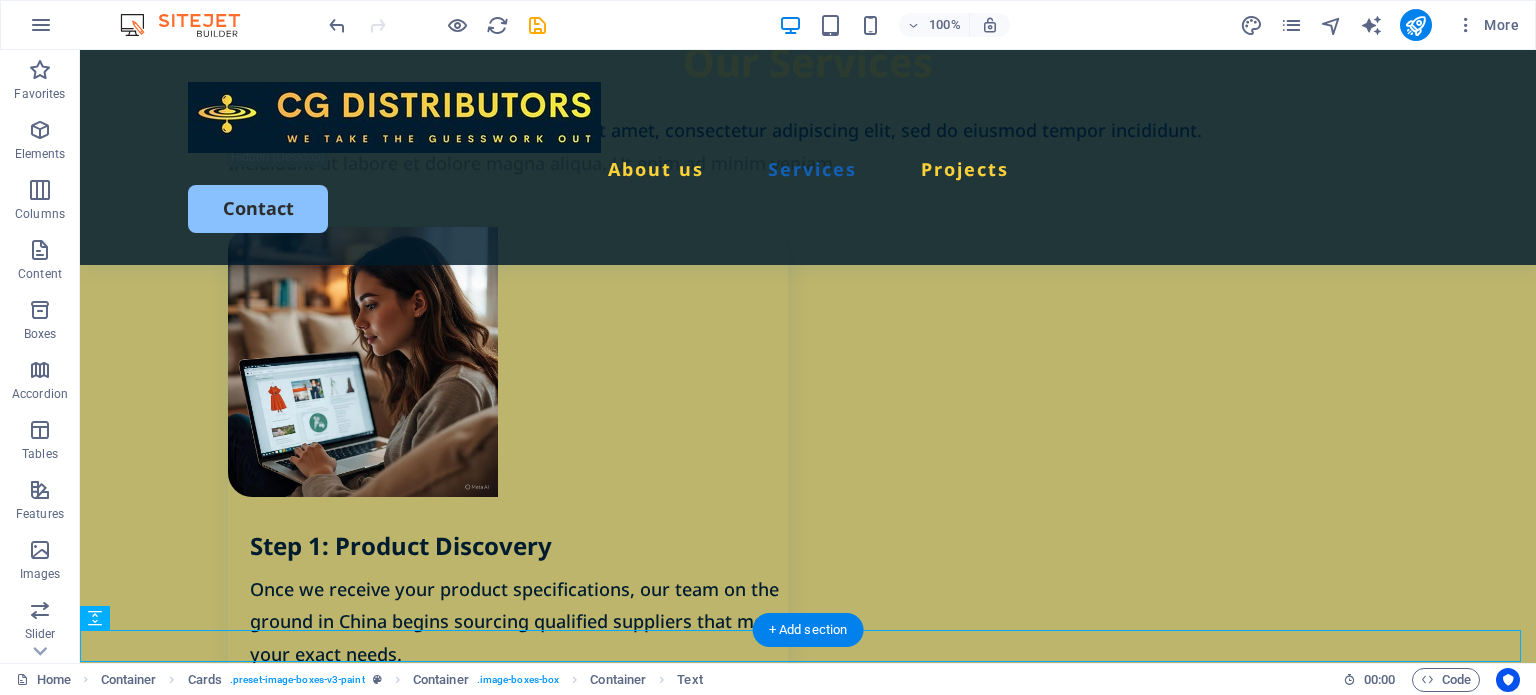 scroll, scrollTop: 2269, scrollLeft: 0, axis: vertical 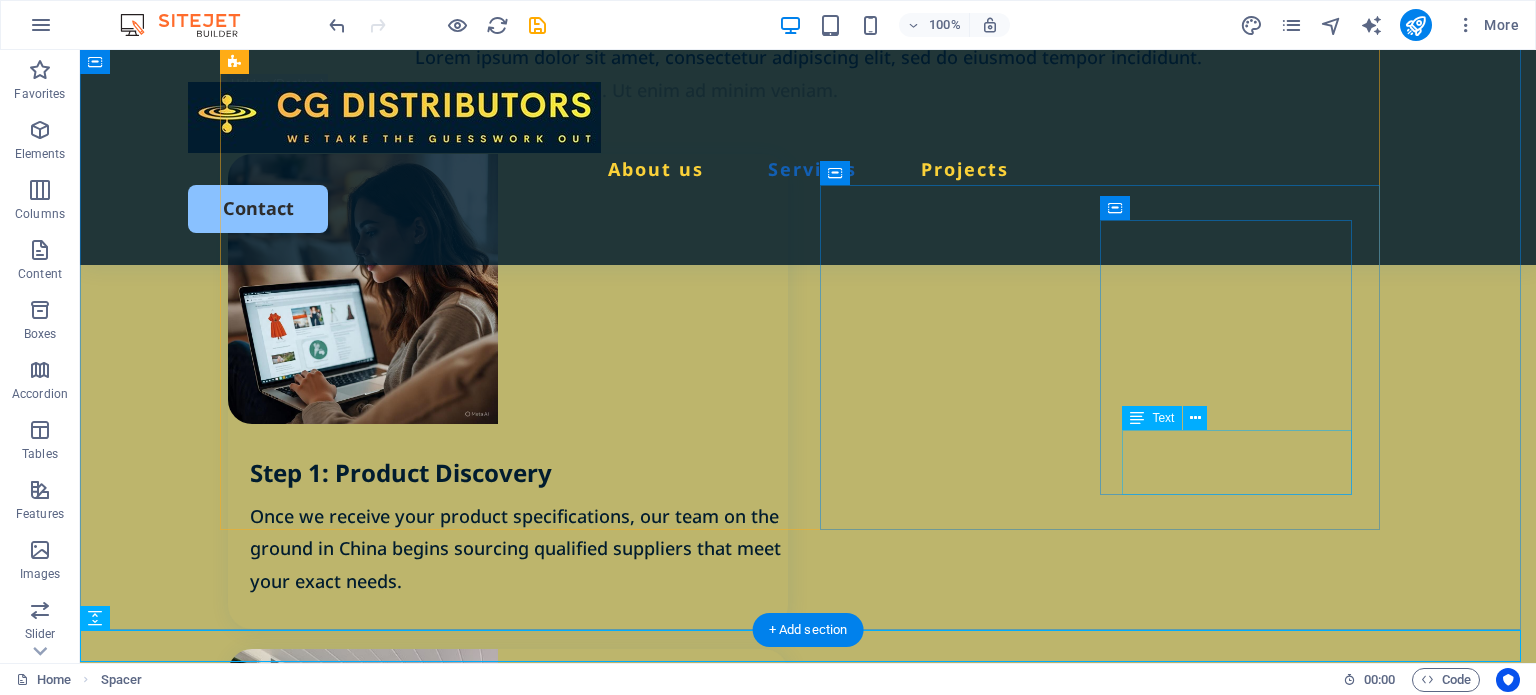 click on "Lorem ipsum dolor sit amet, consectetur elit." at bounding box center [519, 2008] 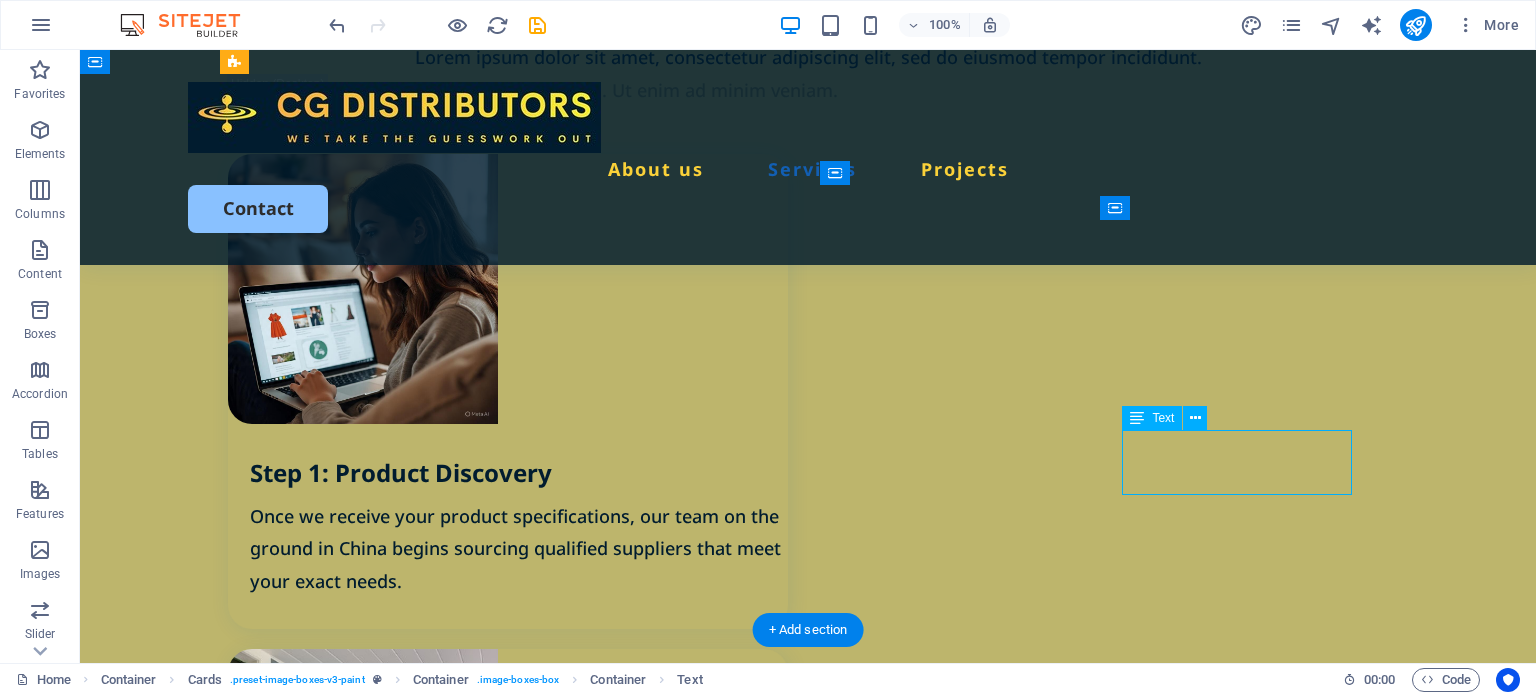 click on "Lorem ipsum dolor sit amet, consectetur elit." at bounding box center [519, 2008] 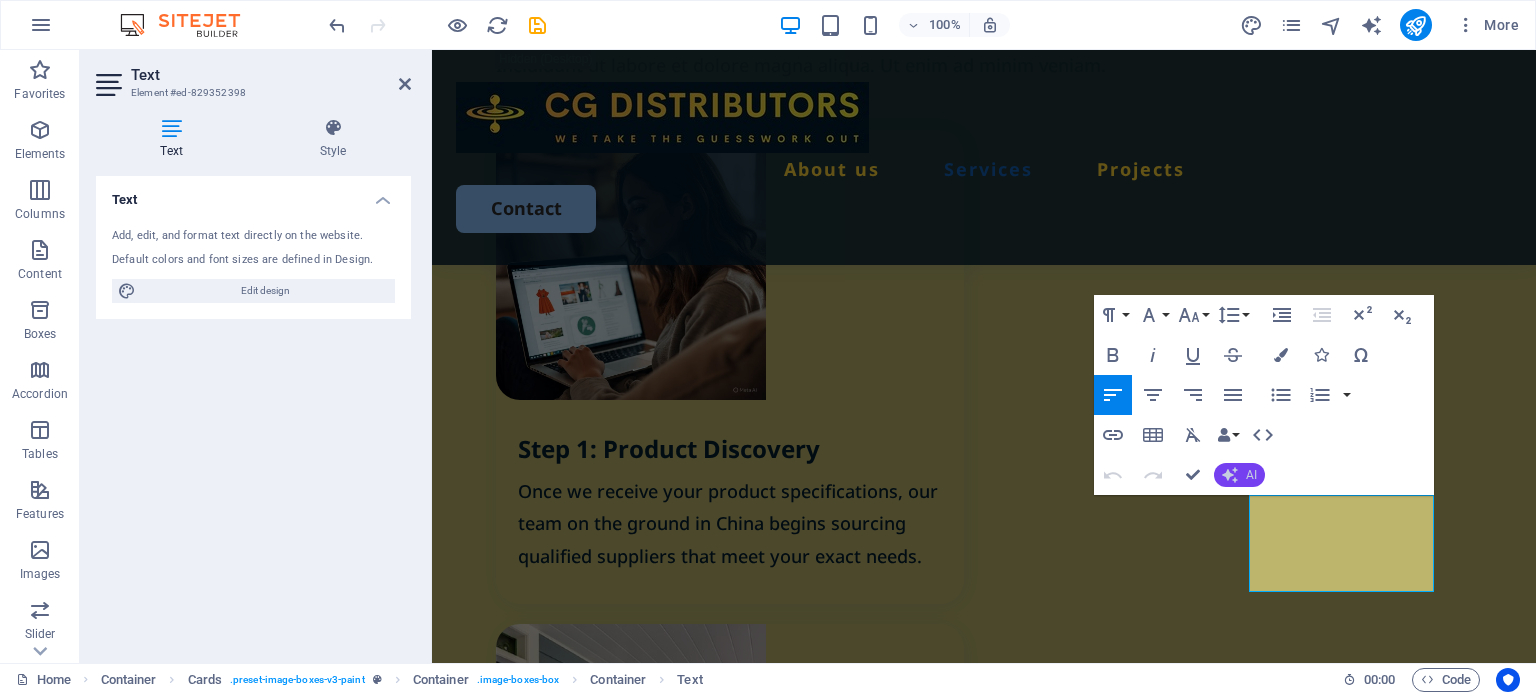 scroll, scrollTop: 2196, scrollLeft: 0, axis: vertical 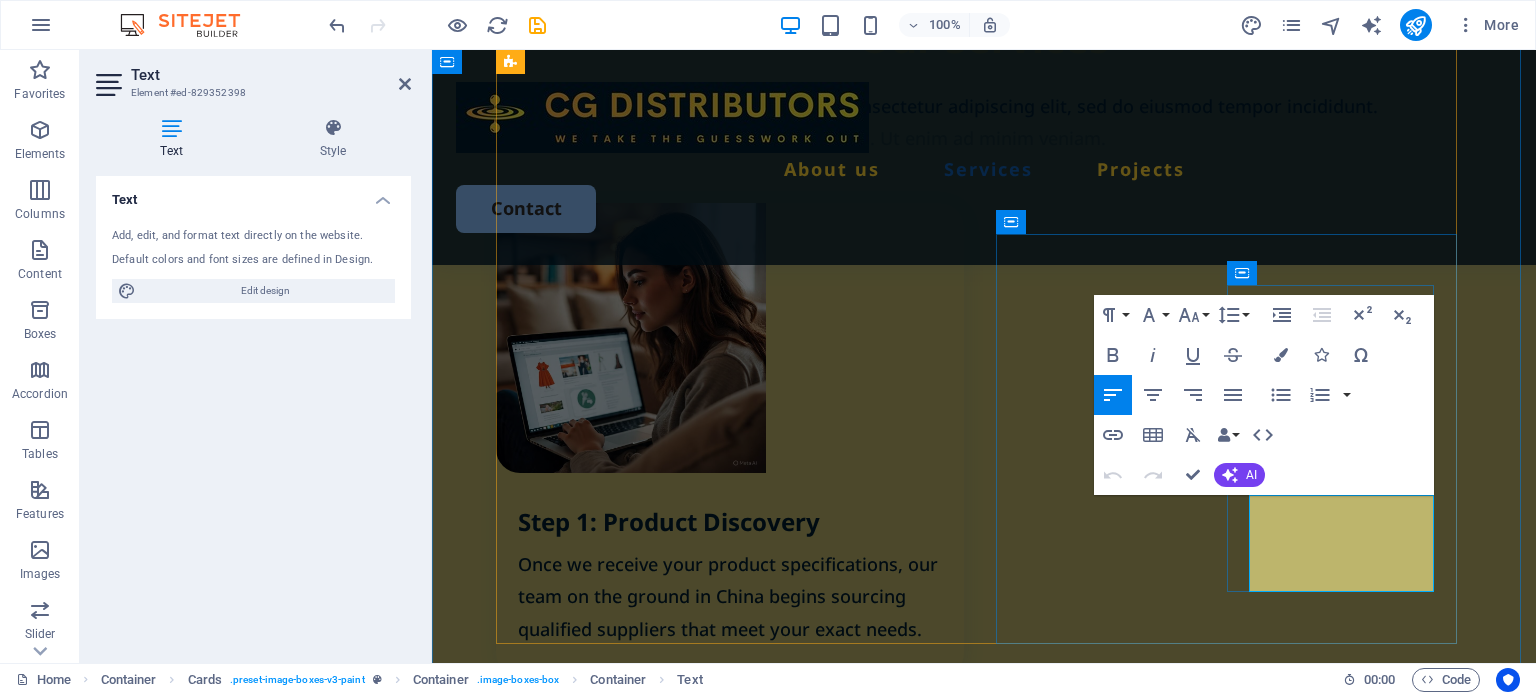 drag, startPoint x: 1283, startPoint y: 579, endPoint x: 1272, endPoint y: 545, distance: 35.735138 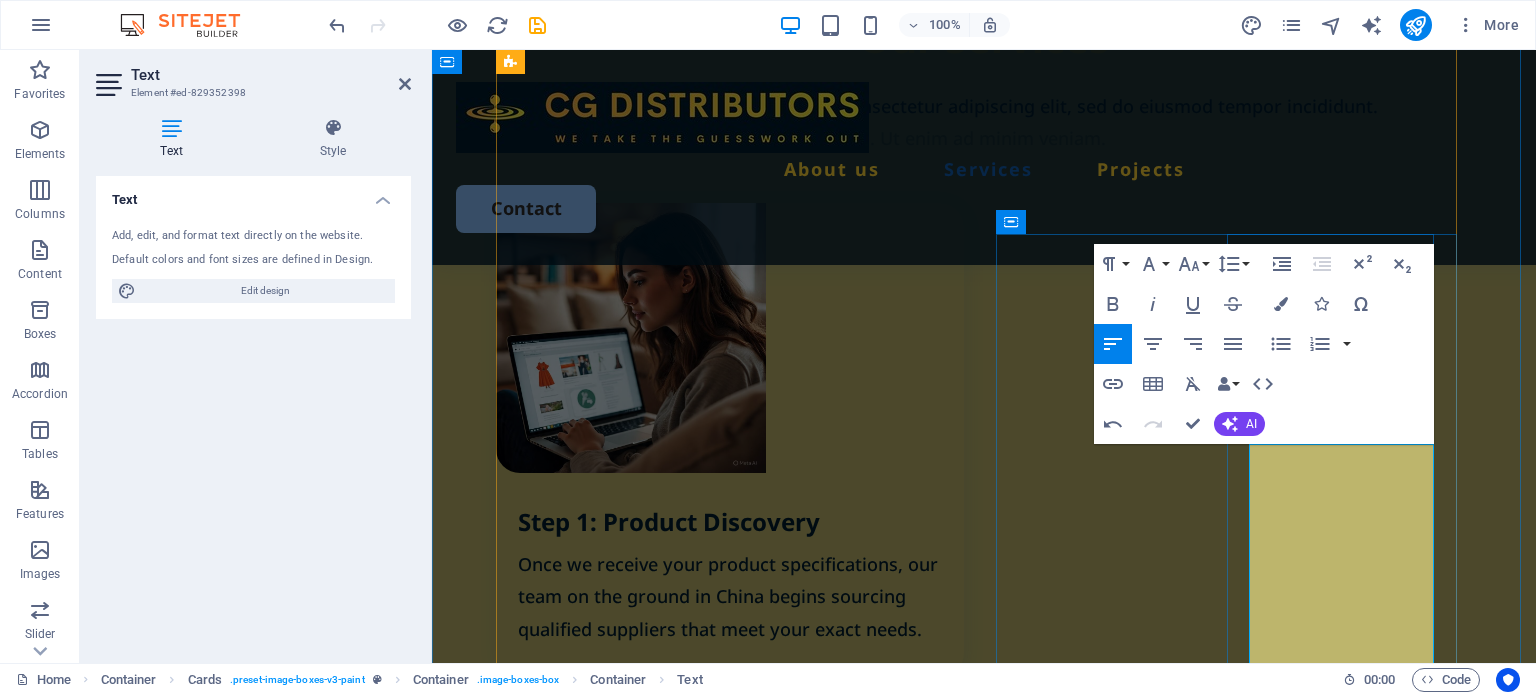 click on "LBefore shipment, we conduct a final product inspection. We then arrange freight, and provide all necessary documents to ensure smooth customs clearance on your end." at bounding box center [741, 2171] 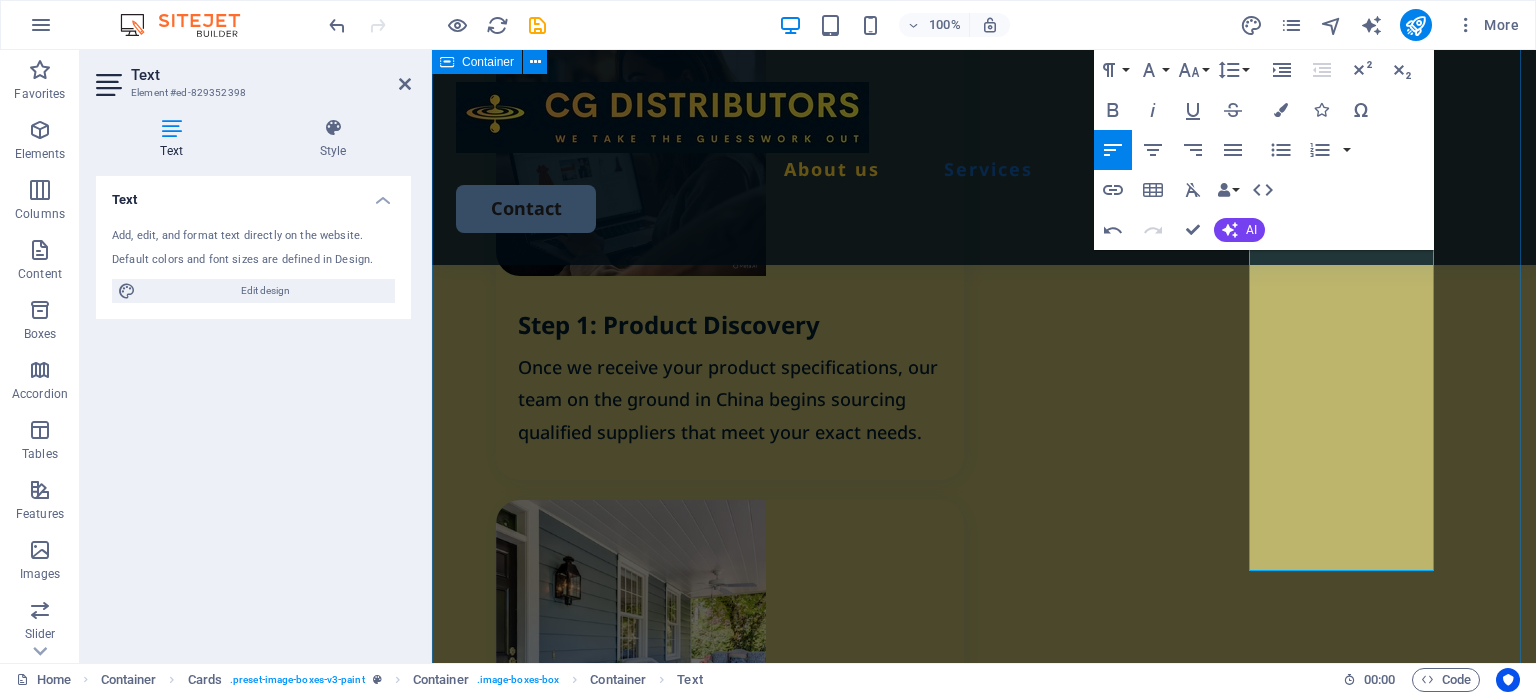 scroll, scrollTop: 2396, scrollLeft: 0, axis: vertical 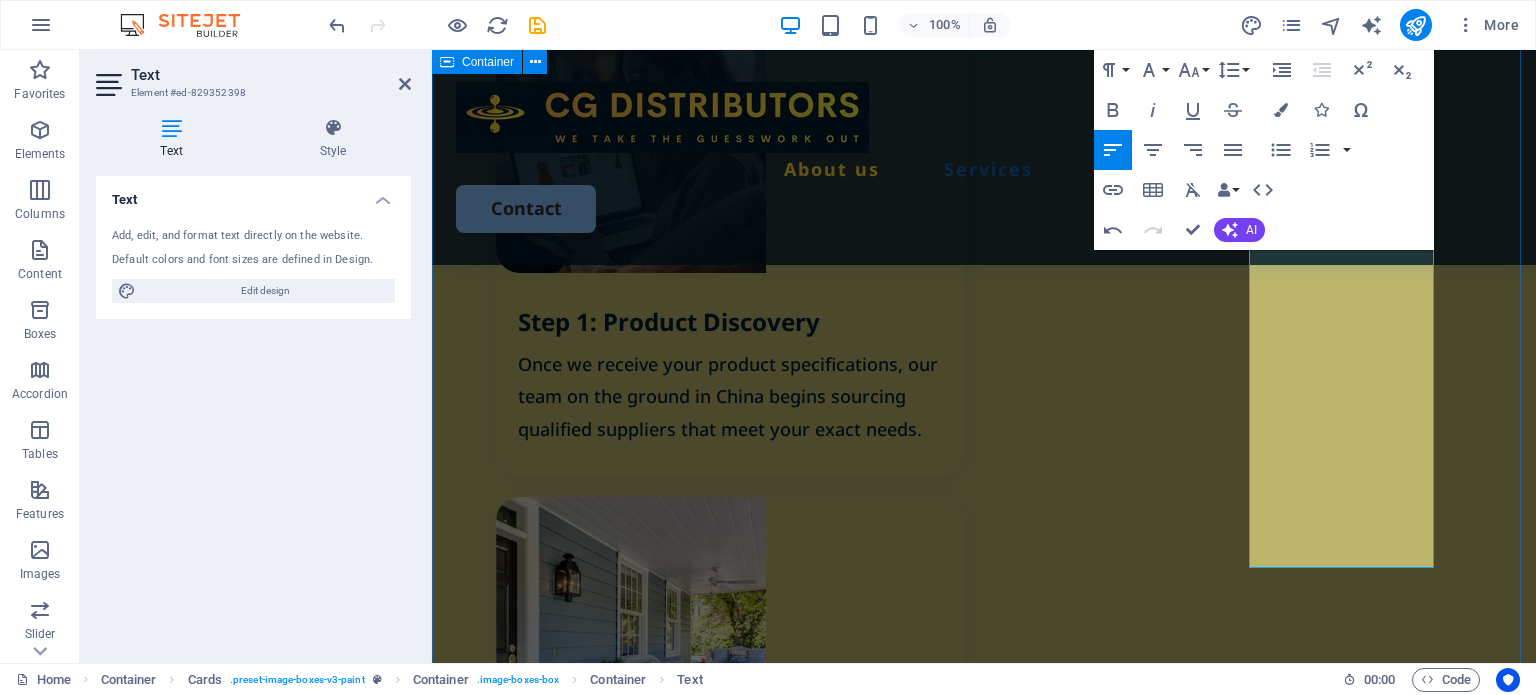 click on "Our Services Lorem ipsum dolor sit amet, consectetur adipiscing elit, sed do eiusmod tempor incididunt. Incididunt ut labore et dolore magna aliqua. Ut enim ad minim veniam. Step 1: Product Discovery Once we receive your product specifications, our team on the ground in China begins sourcing qualified suppliers that meet your exact needs. Step 2: Supplier Evaluation & Sampling We assess potential suppliers, verify their capabilities, and arrange product samples for you to review and approve. Book Now Step 3: Negotiation & Agreement We negotiate pricing, production timelines, and shipping terms to ensure the best value — with no surprises down the line. Step 4: Final Inspection & Shipping Before shipment, we conduct a final product inspection. We then arrange freight, and provide all necessary documents to ensure smooth customs clearance on your end." at bounding box center (984, 923) 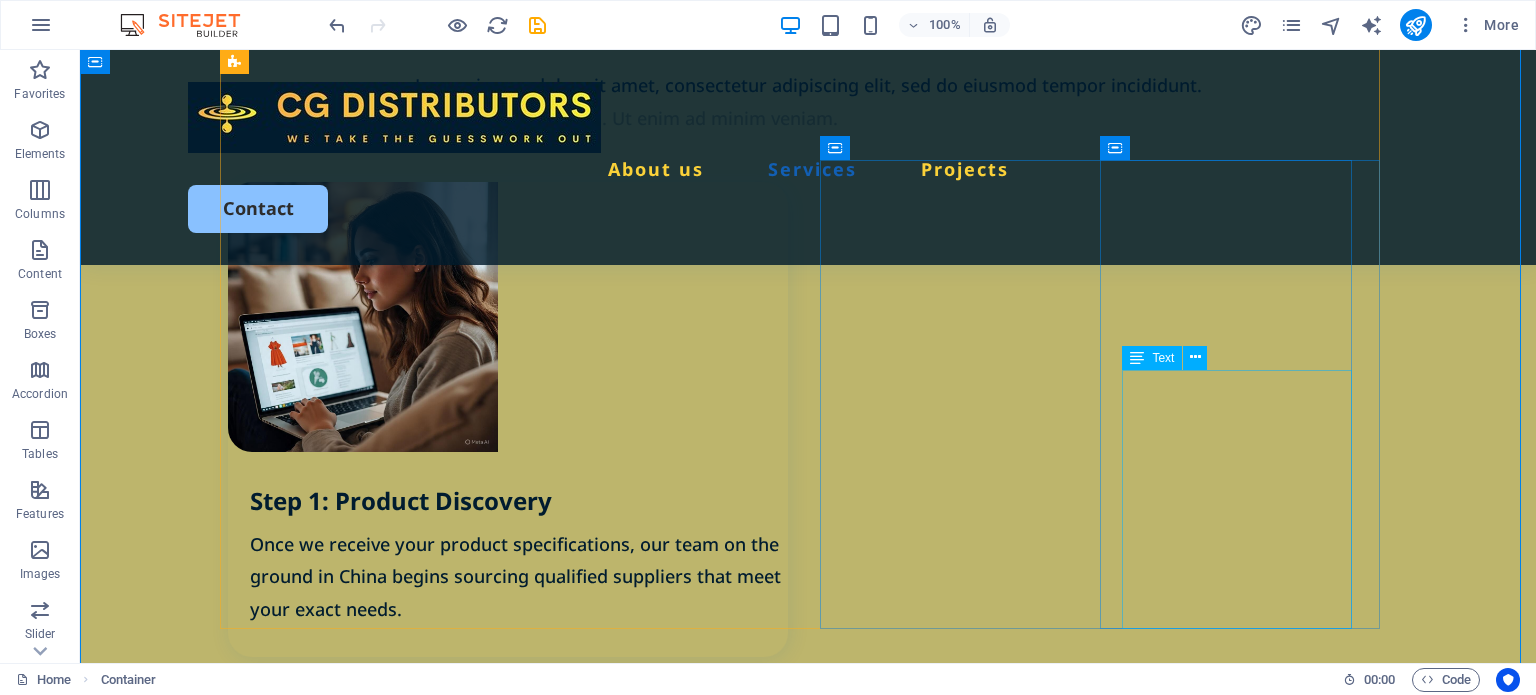 scroll, scrollTop: 2320, scrollLeft: 0, axis: vertical 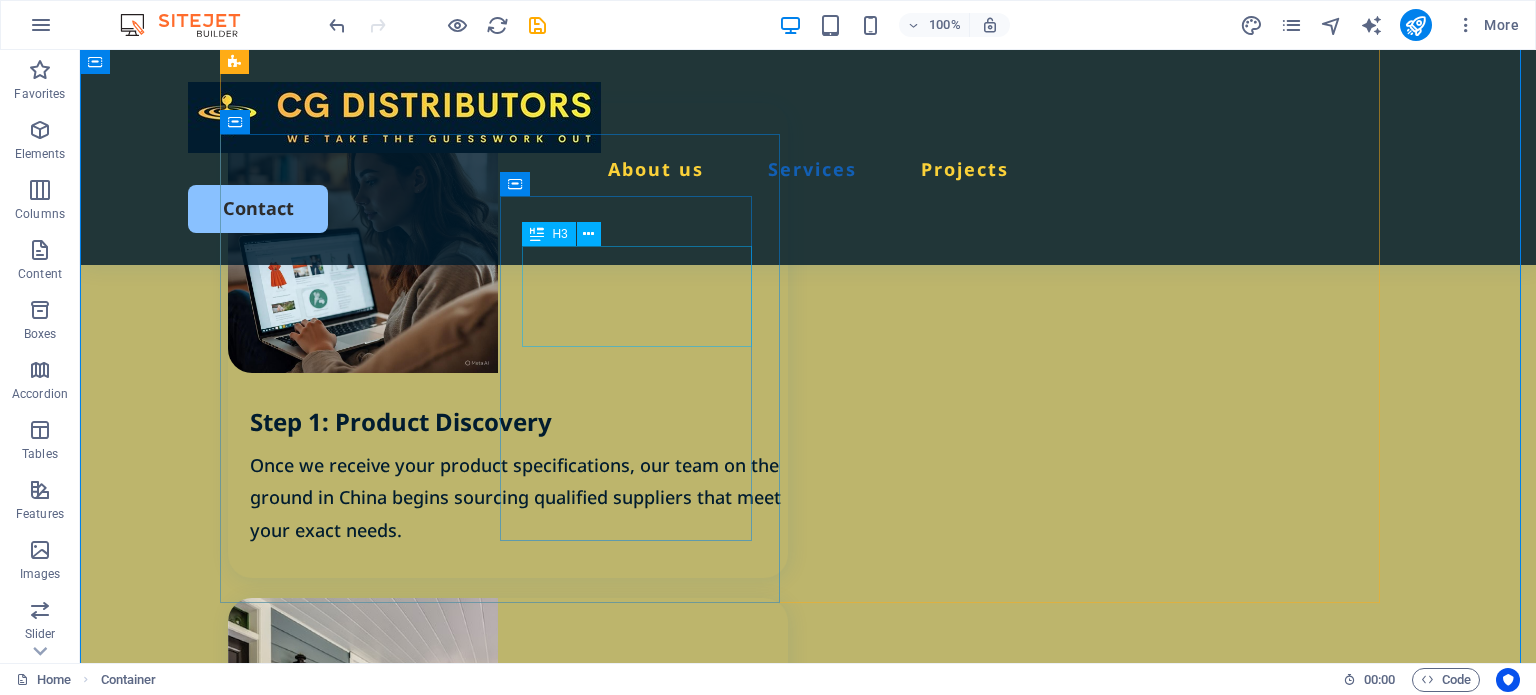 click on "Step 3: Negotiation & Agreement" at bounding box center [519, 1430] 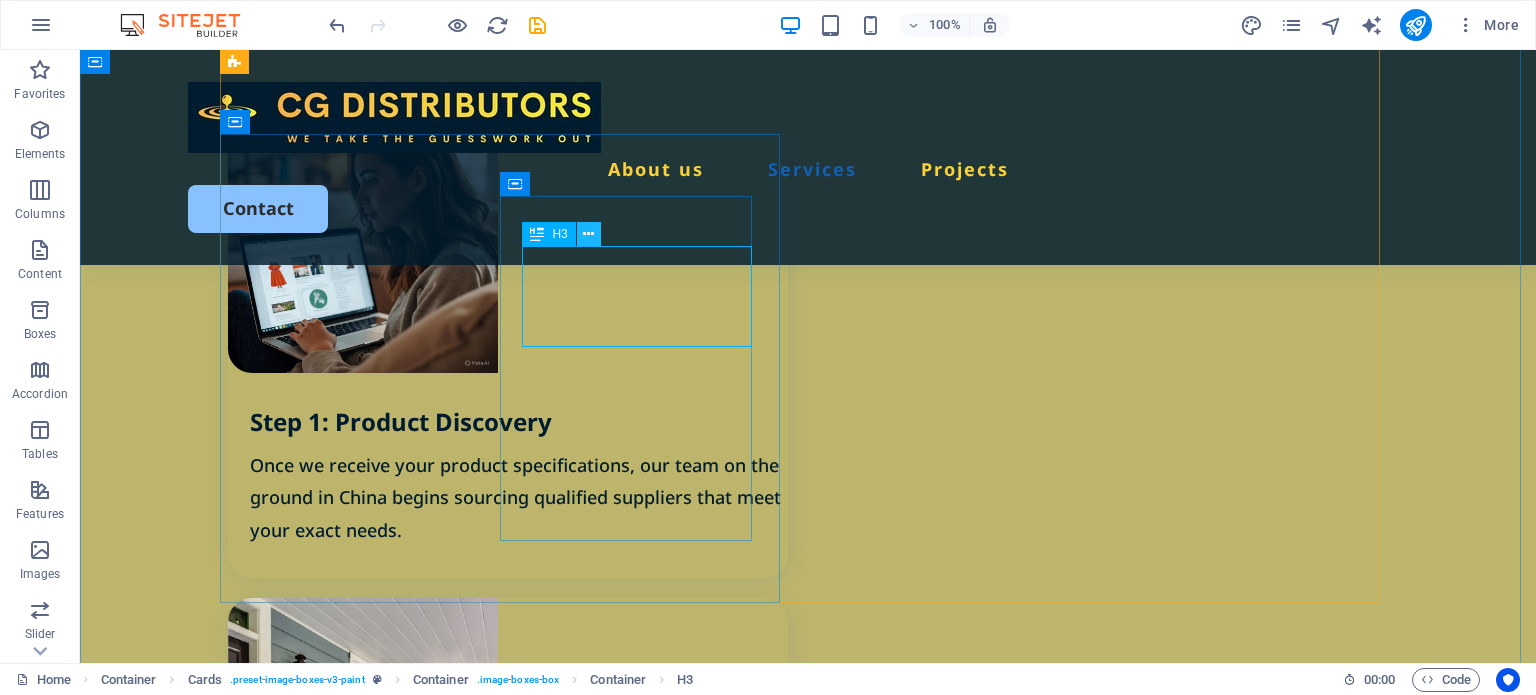 click at bounding box center (588, 234) 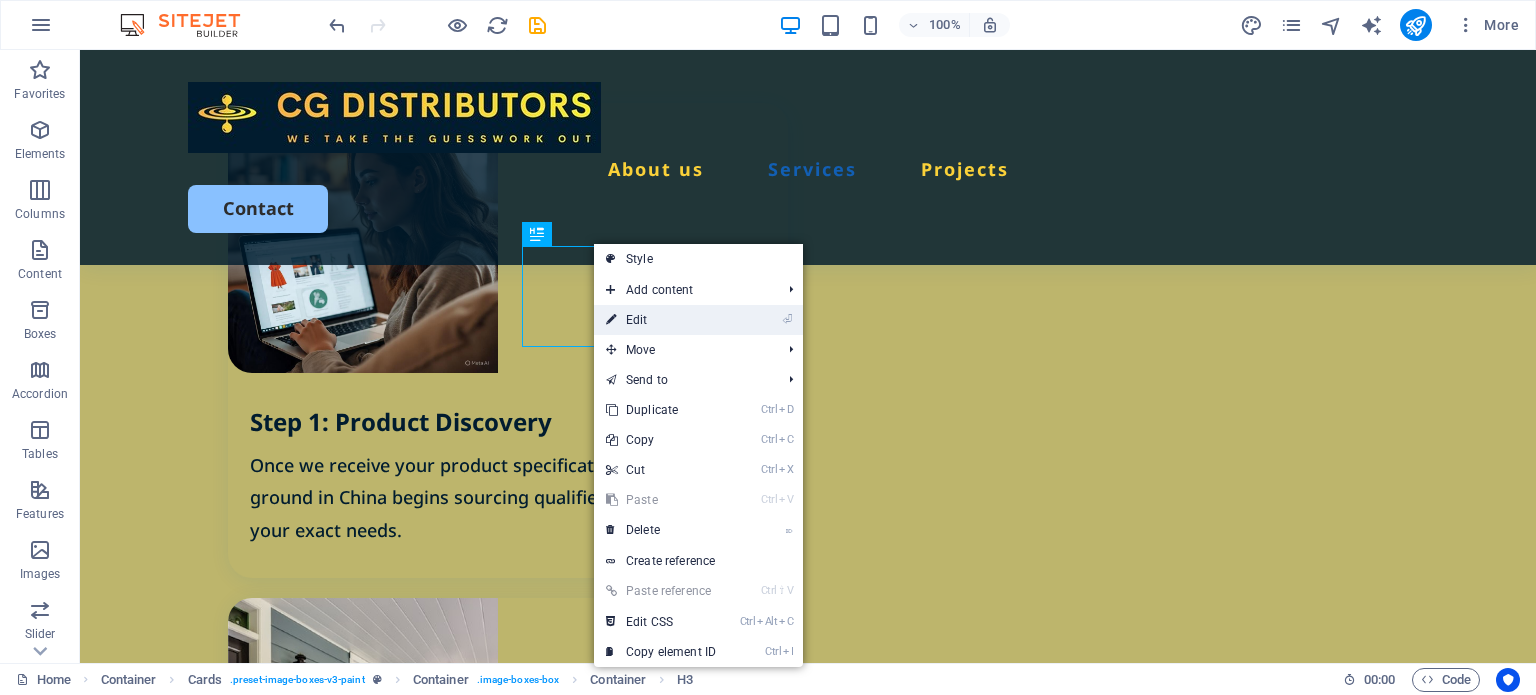 click on "⏎  Edit" at bounding box center (661, 320) 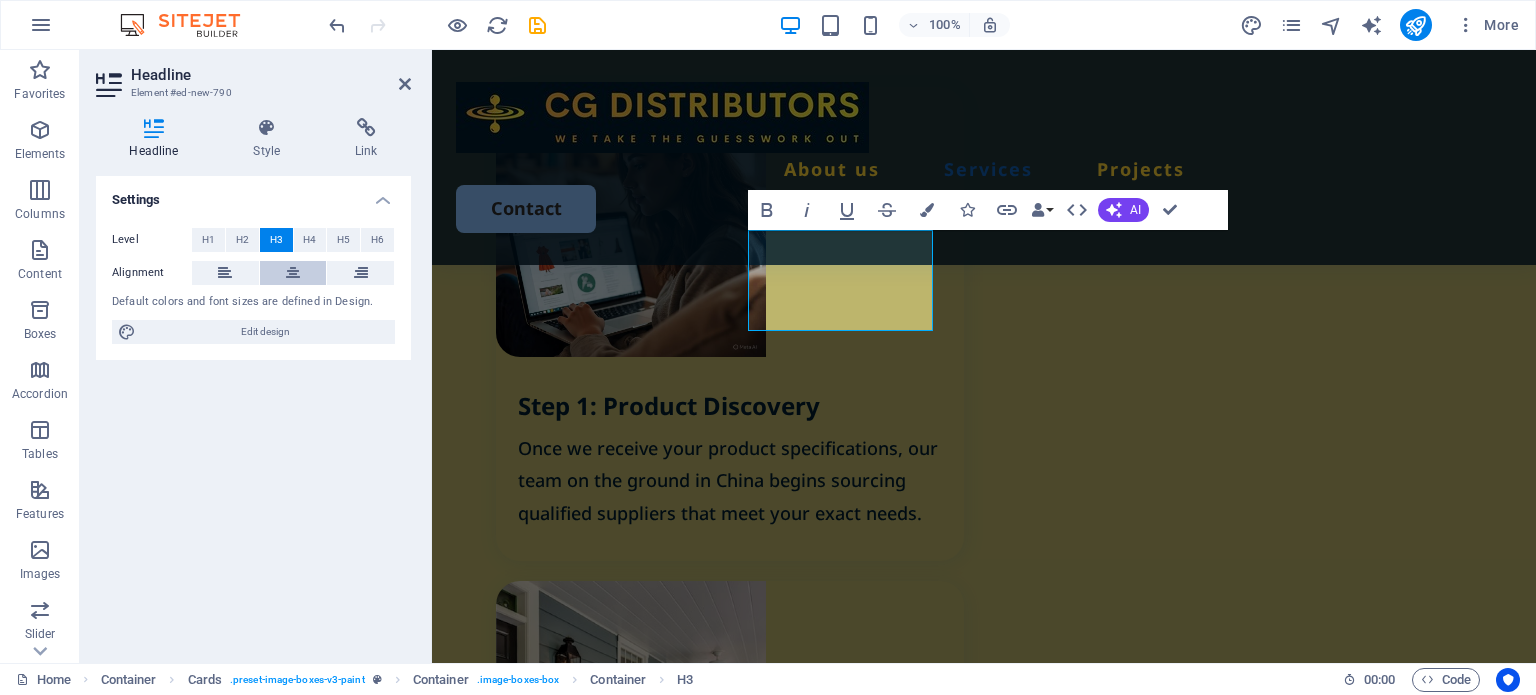 click at bounding box center (293, 273) 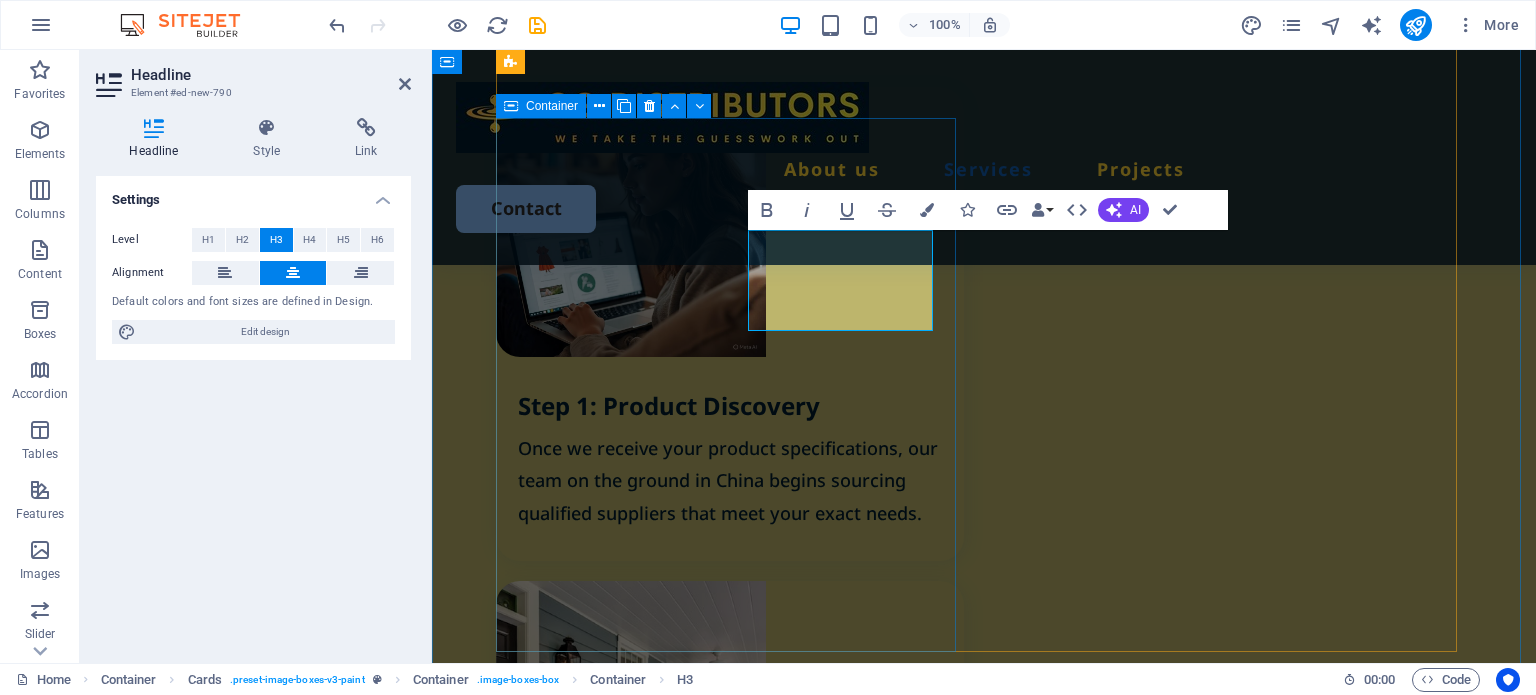 click on "Step 3: Negotiation & Agreement We negotiate pricing, production timelines, and shipping terms to ensure the best value — with no surprises down the line." at bounding box center [730, 1383] 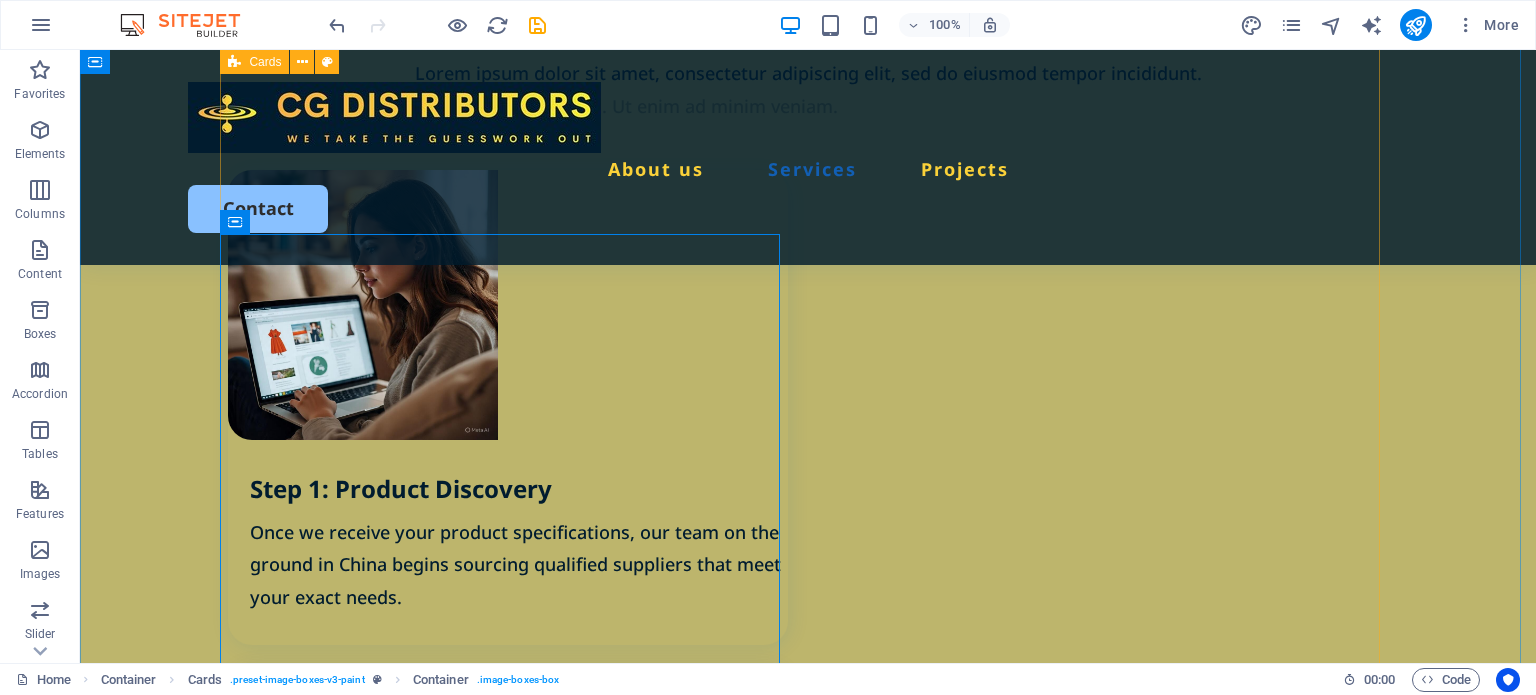 scroll, scrollTop: 2220, scrollLeft: 0, axis: vertical 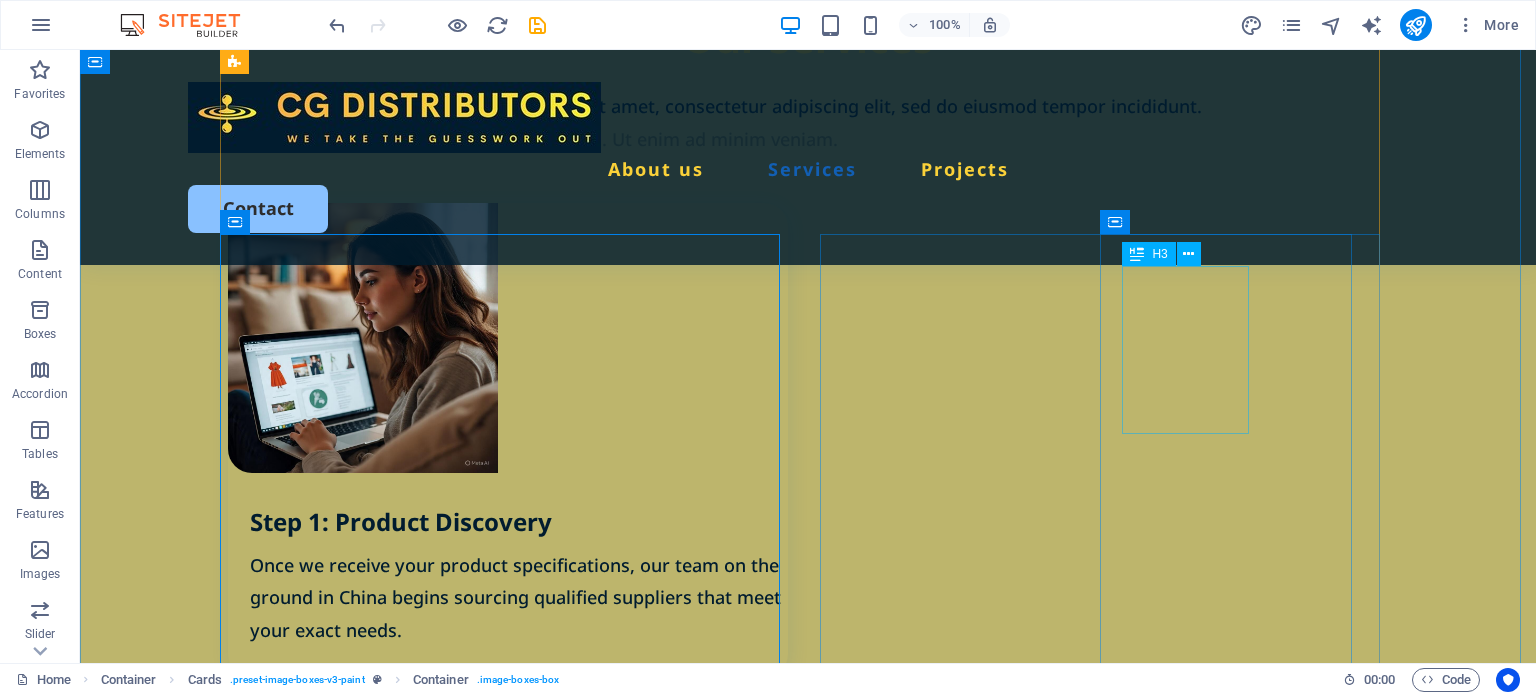 click on "Step 4: Final Inspection & Shipping" at bounding box center (519, 2014) 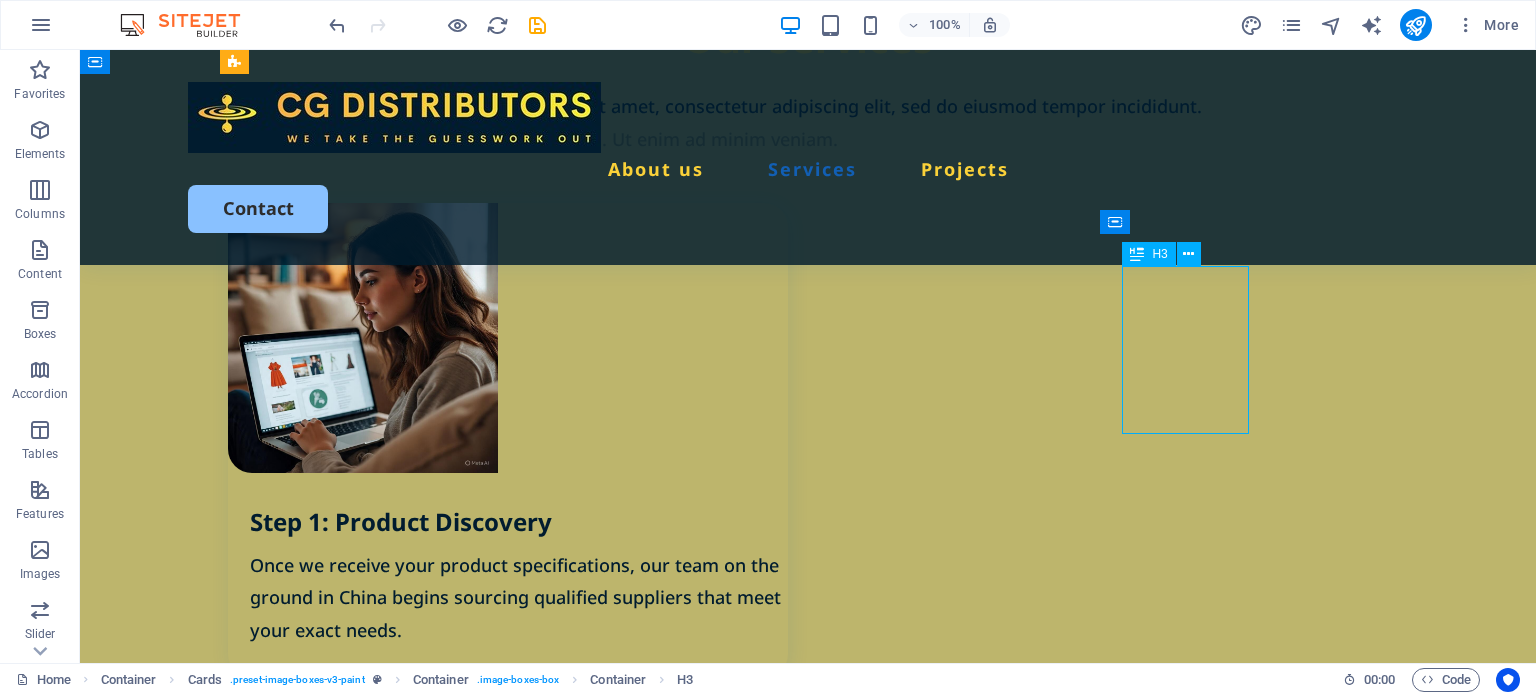click on "Step 4: Final Inspection & Shipping" at bounding box center [519, 2014] 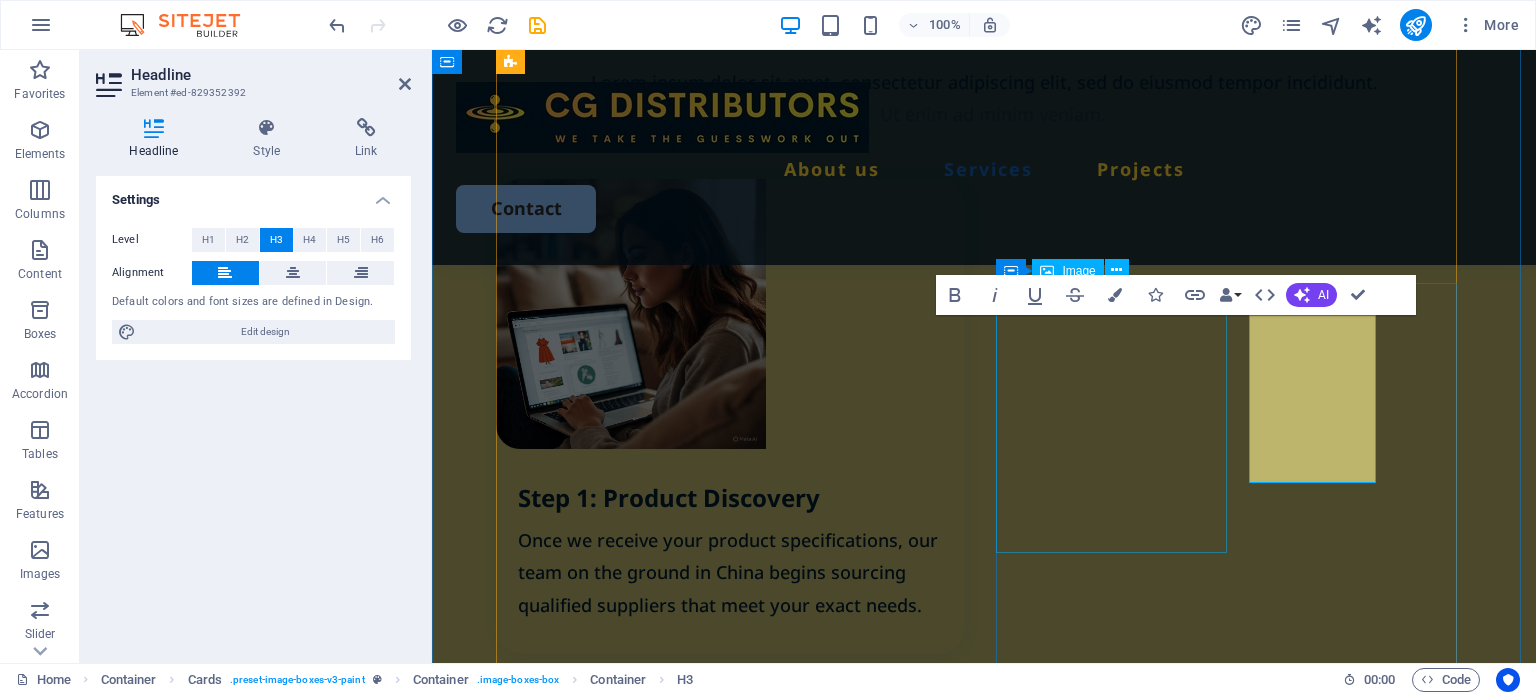 scroll, scrollTop: 2148, scrollLeft: 0, axis: vertical 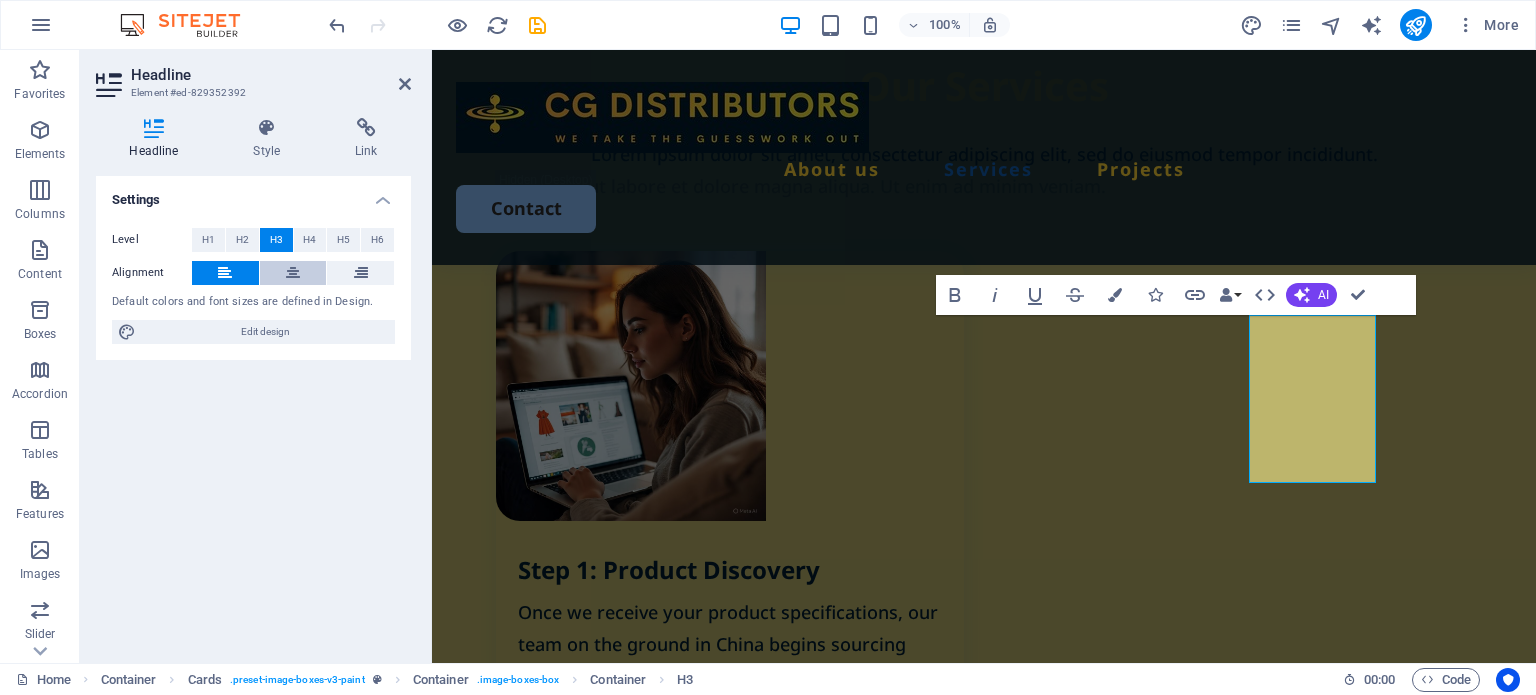 click at bounding box center [293, 273] 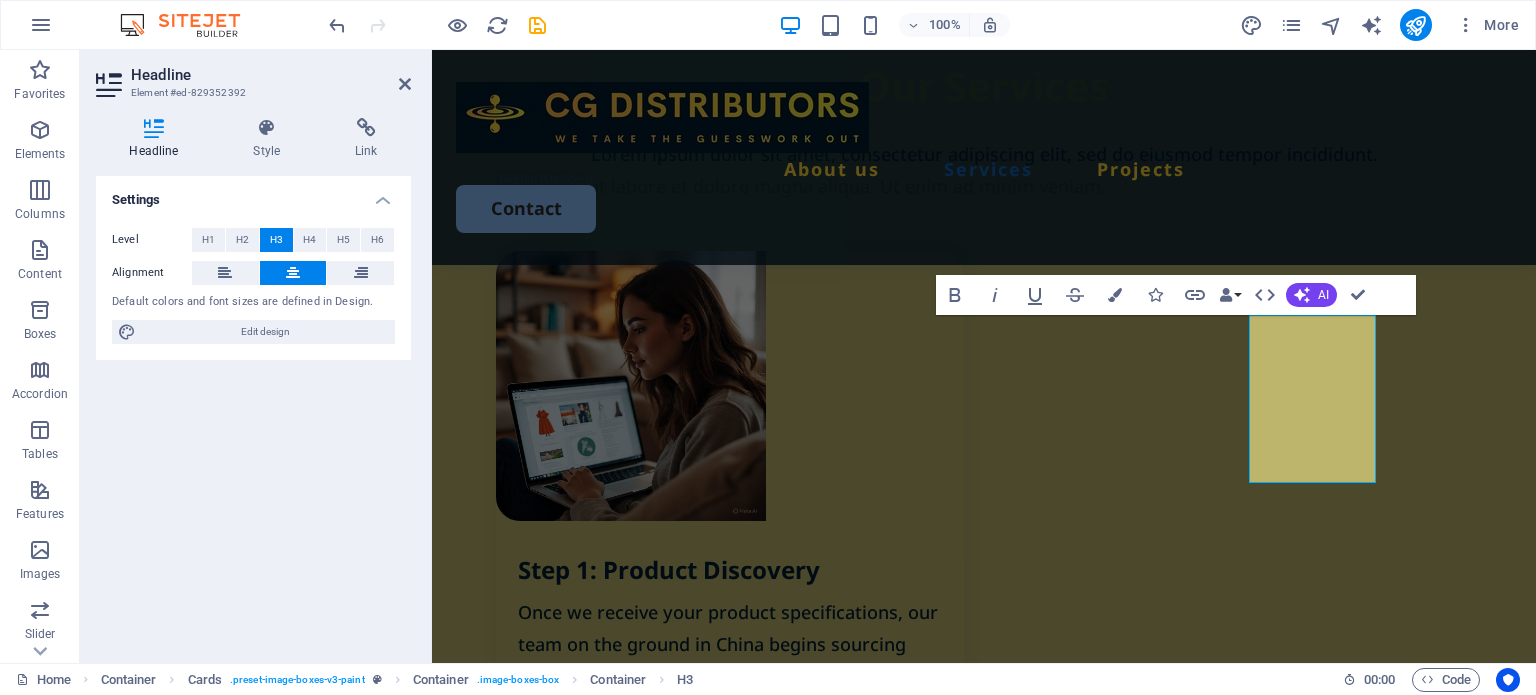 click on "Settings Level H1 H2 H3 H4 H5 H6 Alignment Default colors and font sizes are defined in Design. Edit design" at bounding box center (253, 411) 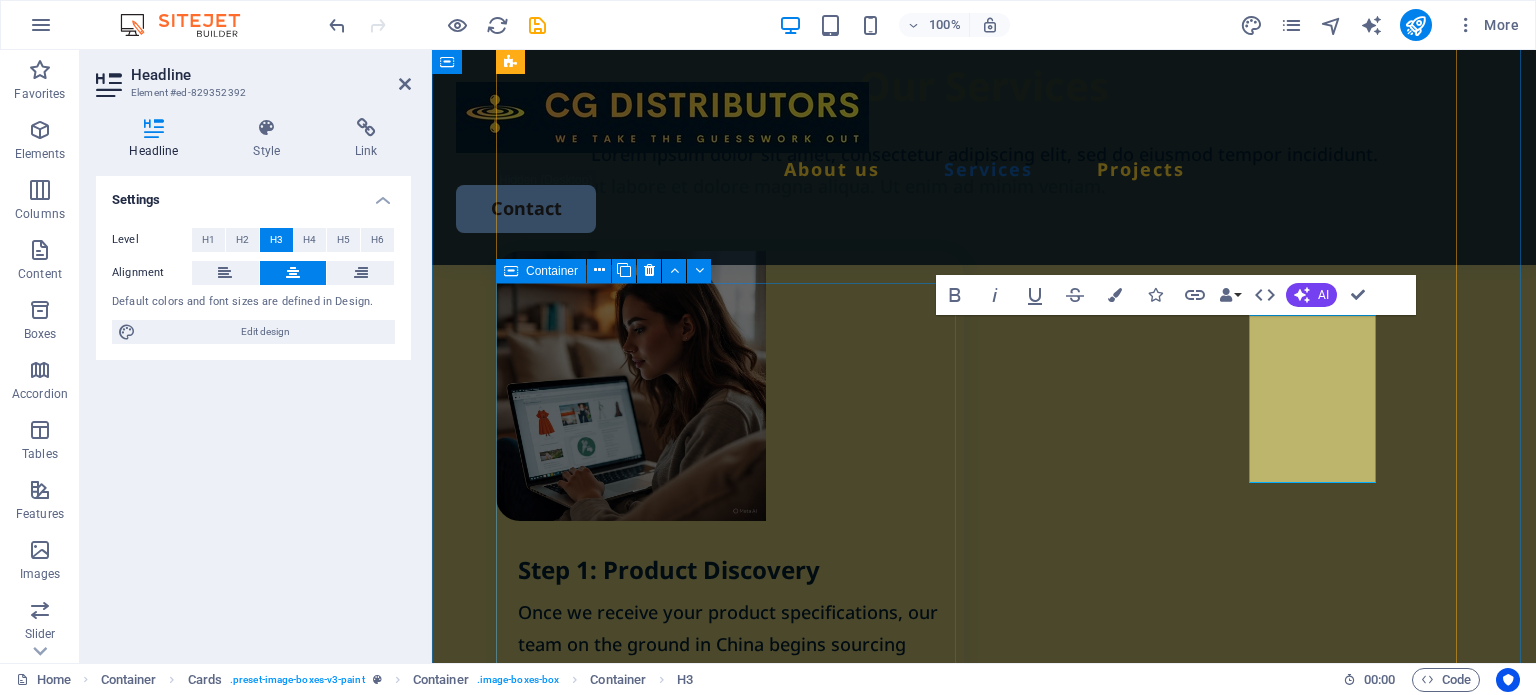 click on "Step 3: Negotiation & Agreement We negotiate pricing, production timelines, and shipping terms to ensure the best value — with no surprises down the line." at bounding box center (730, 1547) 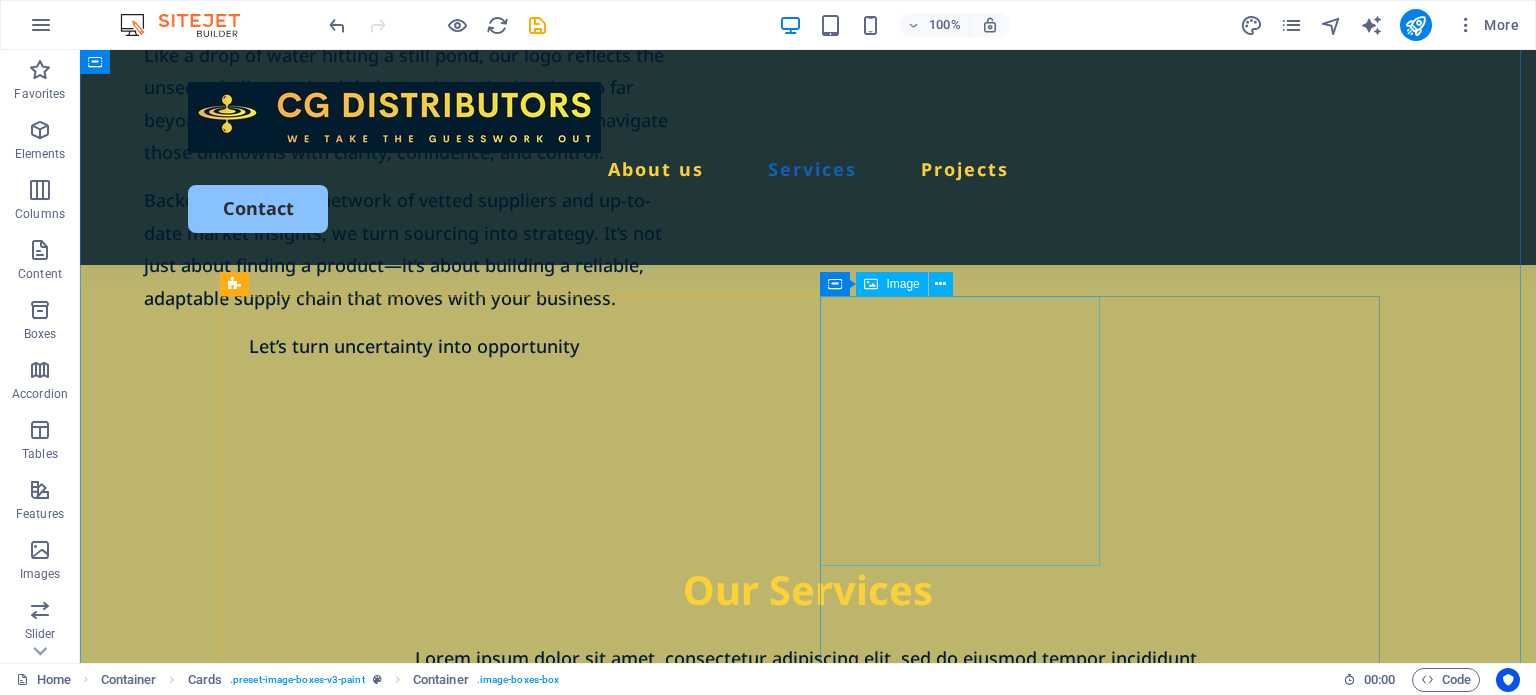 scroll, scrollTop: 1620, scrollLeft: 0, axis: vertical 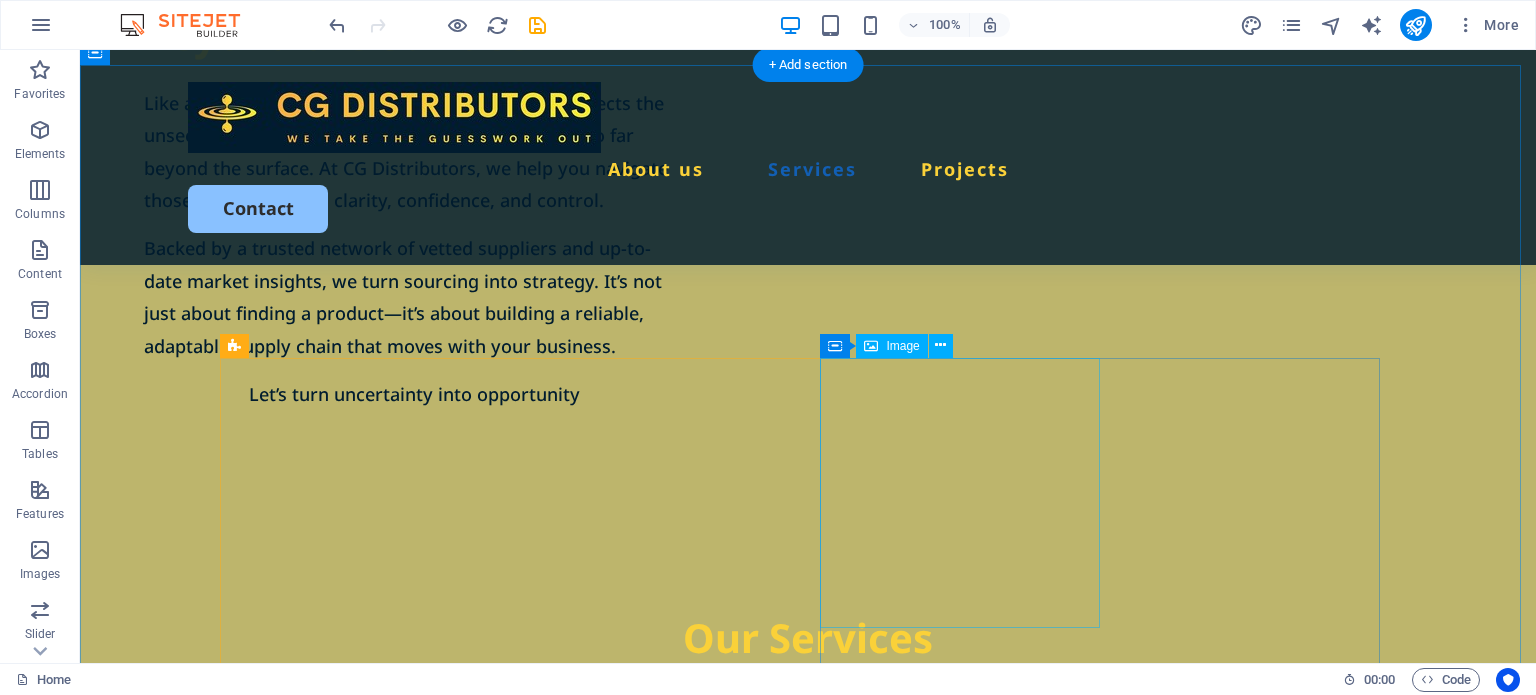 click at bounding box center [508, 1433] 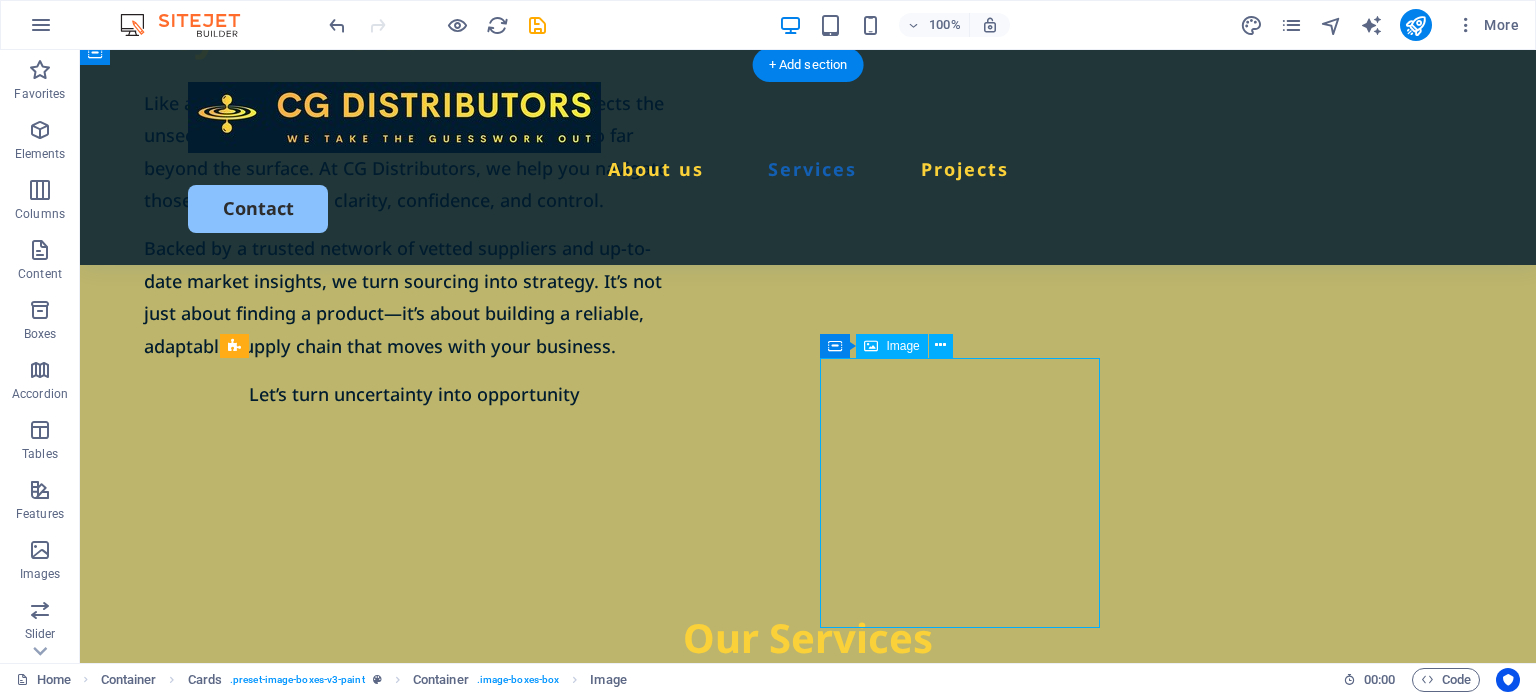 click at bounding box center [508, 1433] 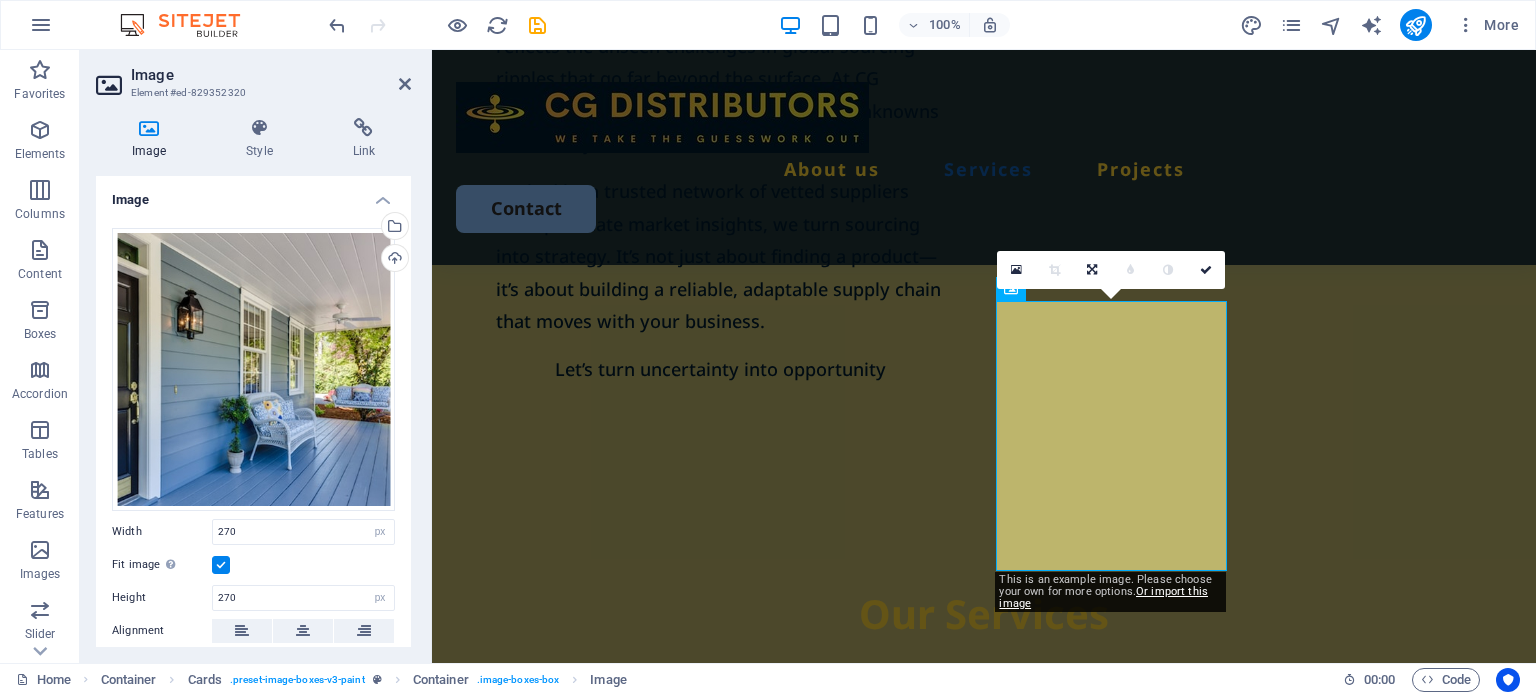 click on "Image" at bounding box center [153, 139] 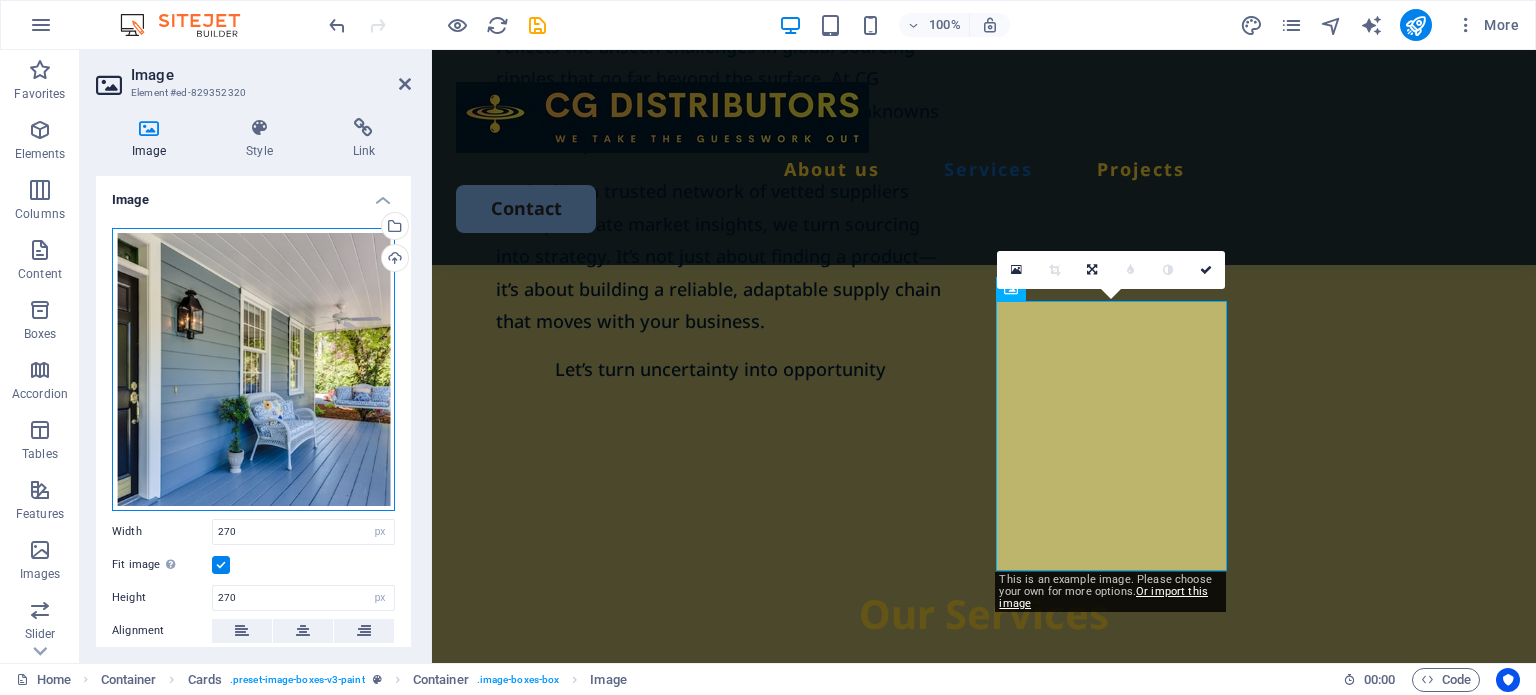 click on "Drag files here, click to choose files or select files from Files or our free stock photos & videos" at bounding box center [253, 369] 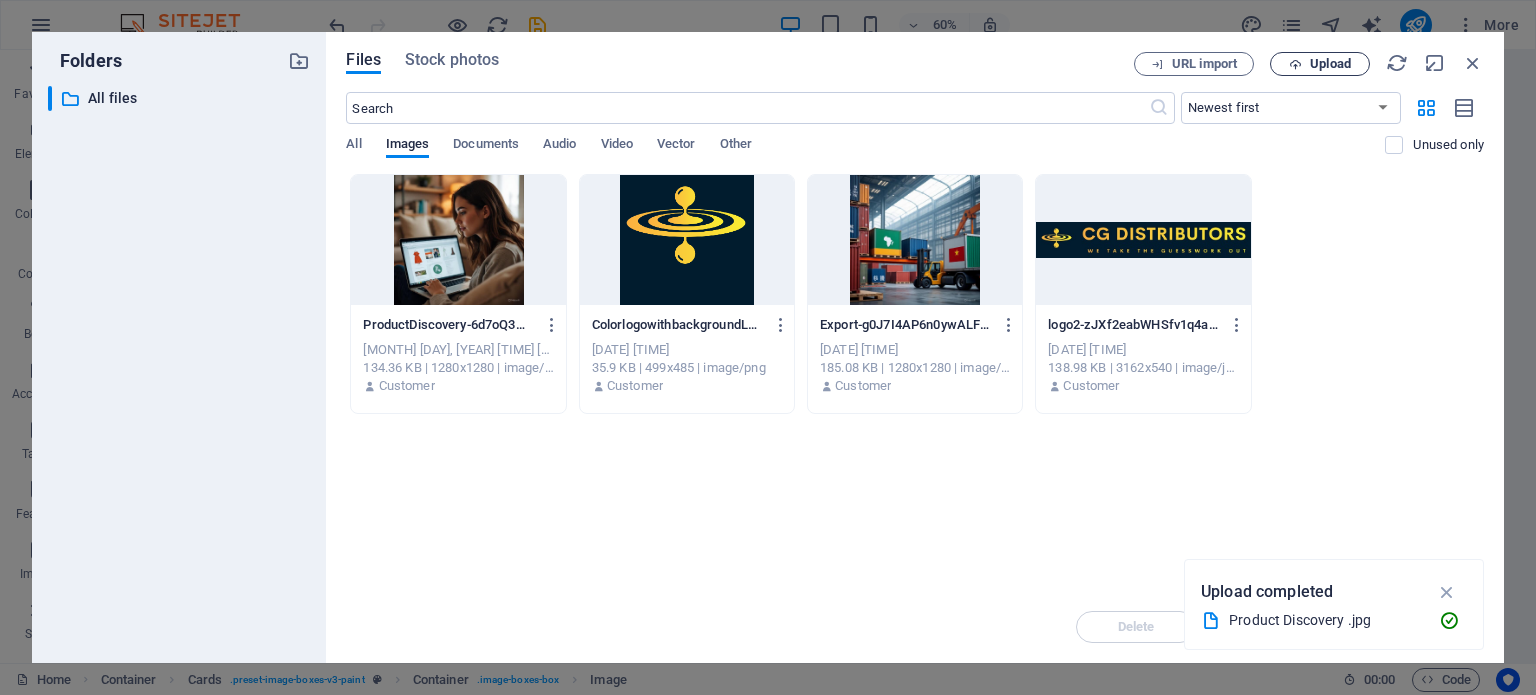 click on "Upload" at bounding box center (1330, 64) 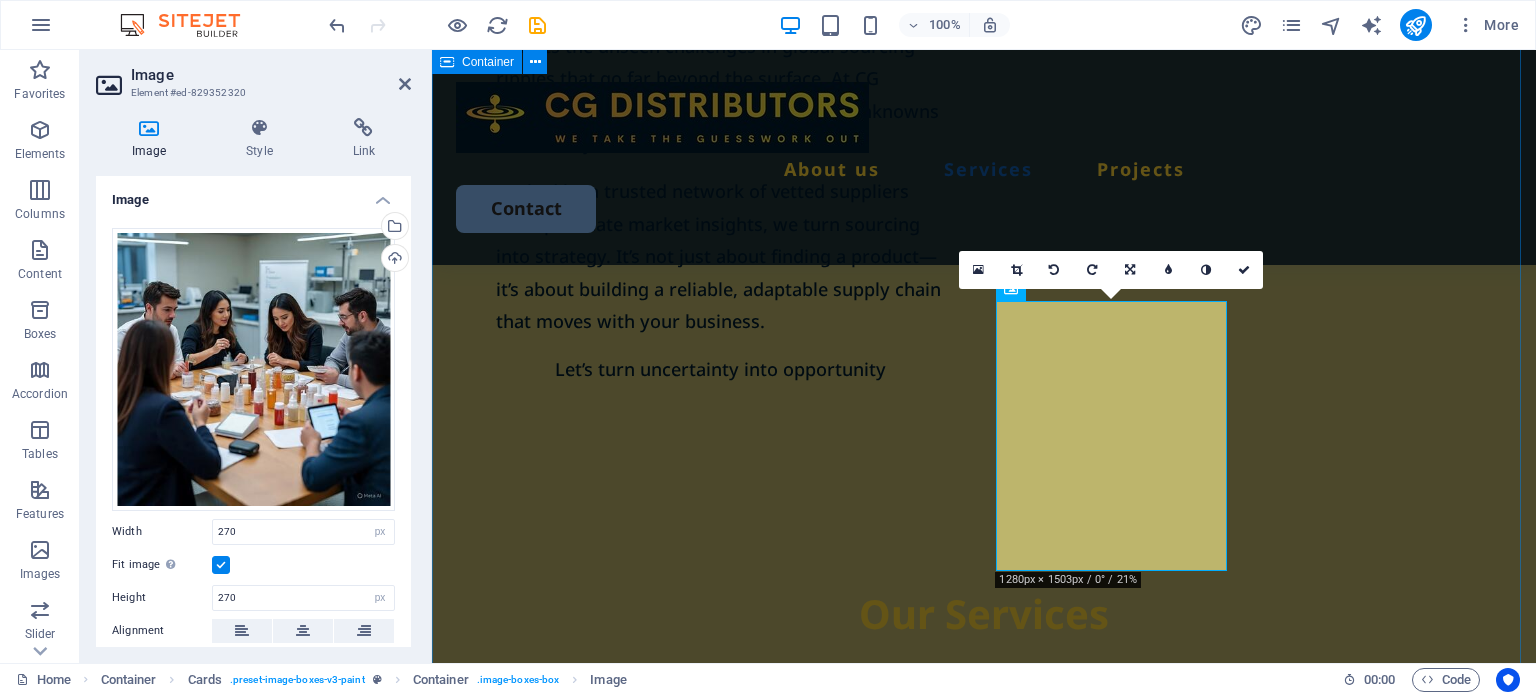 click on "Our Services Lorem ipsum dolor sit amet, consectetur adipiscing elit, sed do eiusmod tempor incididunt. Incididunt ut labore et dolore magna aliqua. Ut enim ad minim veniam. Step 1: Product Discovery Once we receive your product specifications, our team on the ground in China begins sourcing qualified suppliers that meet your exact needs. Step 2: Supplier Evaluation & Sampling We assess potential suppliers, verify their capabilities, and arrange product samples for you to review and approve. Book Now Step 3: Negotiation & Agreement We negotiate pricing, production timelines, and shipping terms to ensure the best value — with no surprises down the line. Step 4: Final Inspection & Shipping Before shipment, we conduct a final product inspection. We then arrange freight, and provide all necessary documents to ensure smooth customs clearance on your end." at bounding box center (984, 1699) 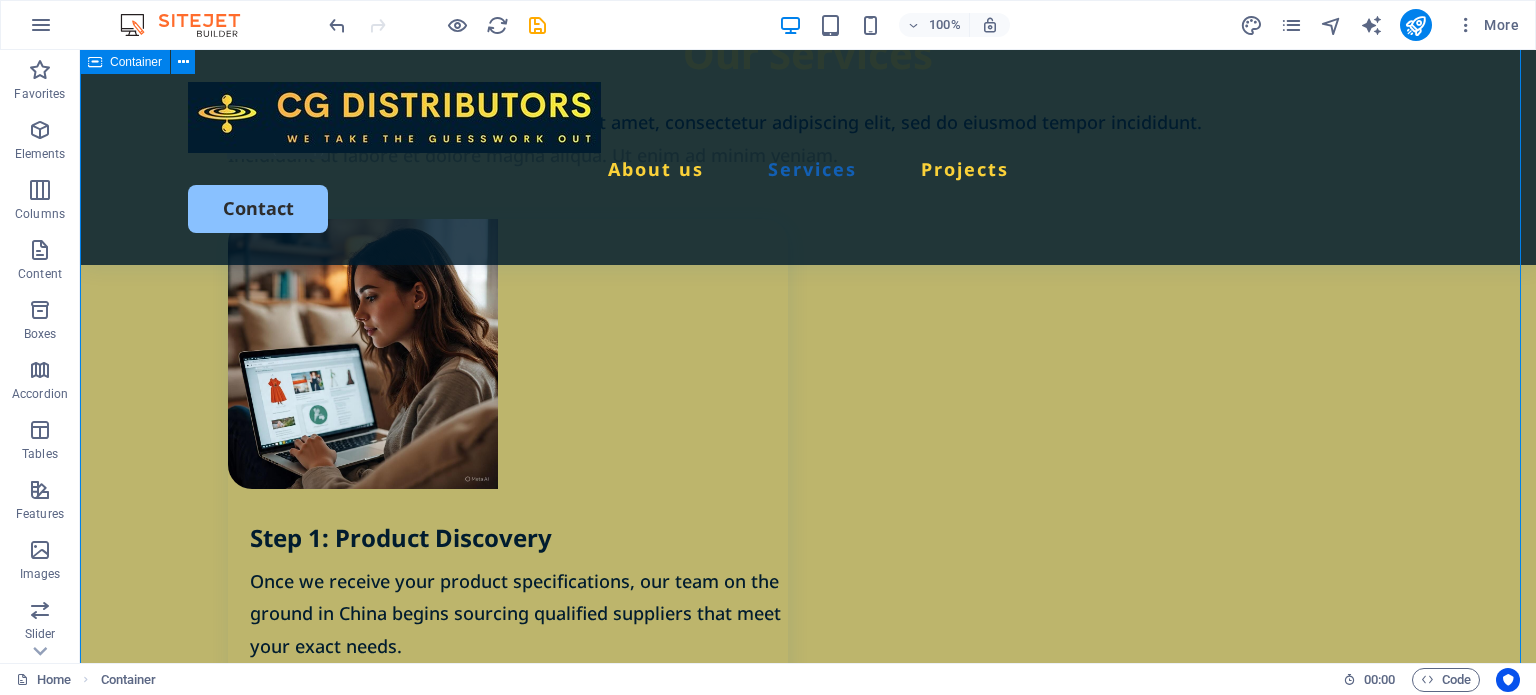 scroll, scrollTop: 2220, scrollLeft: 0, axis: vertical 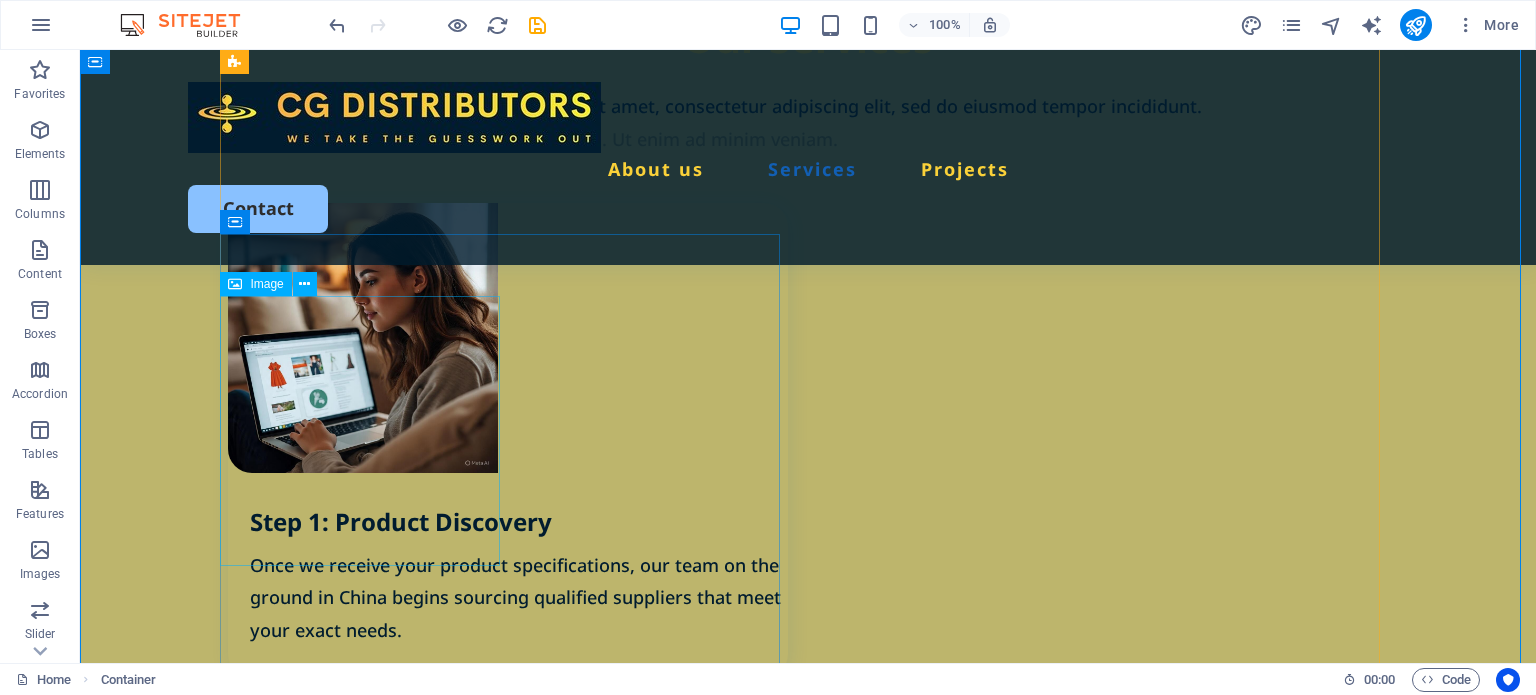 click at bounding box center (508, 1328) 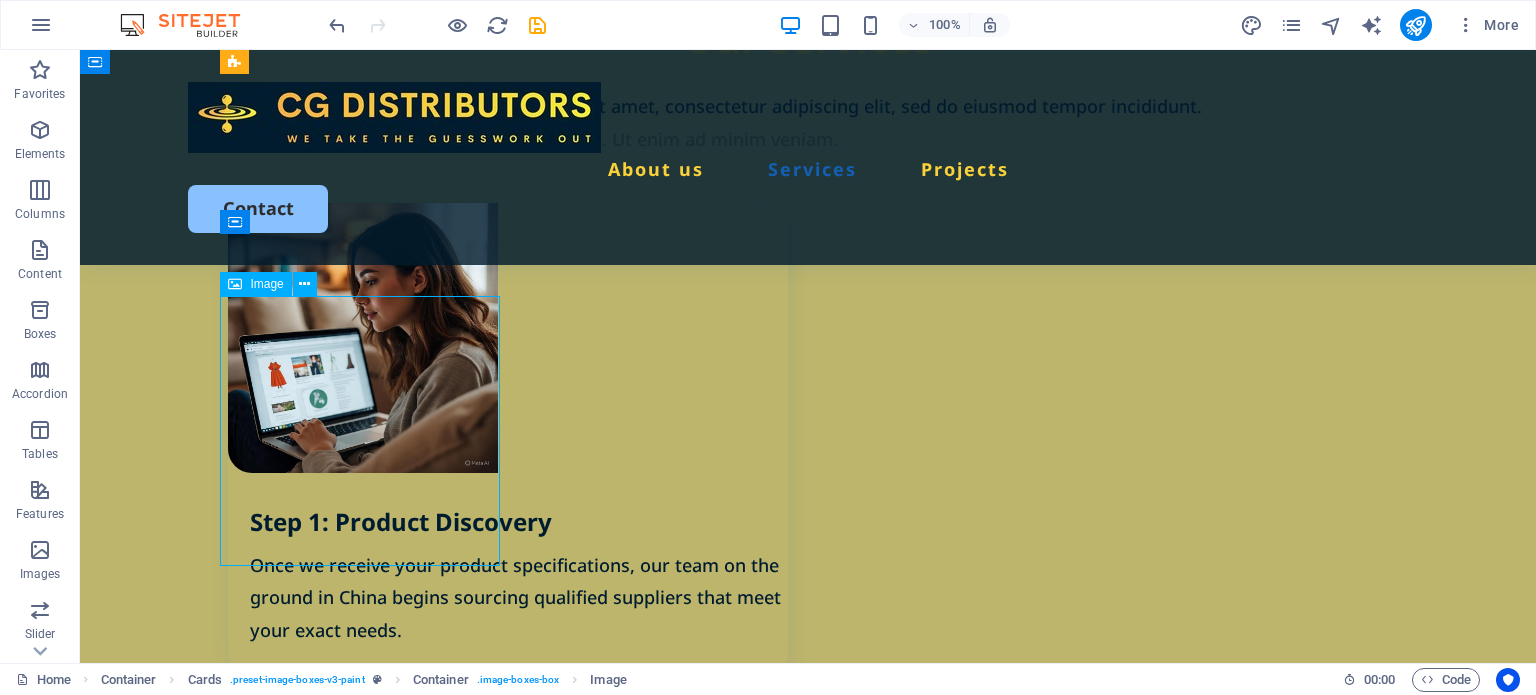 click at bounding box center (508, 1328) 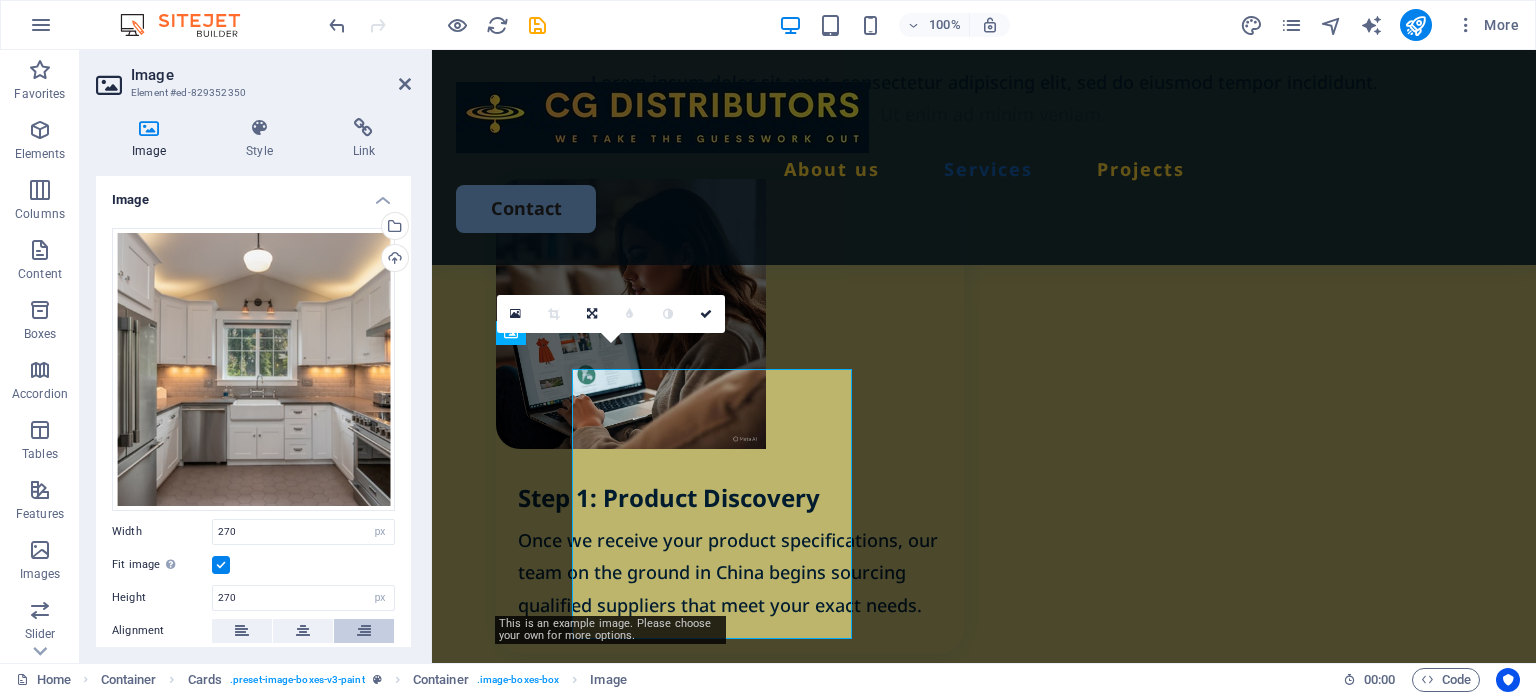 scroll, scrollTop: 2148, scrollLeft: 0, axis: vertical 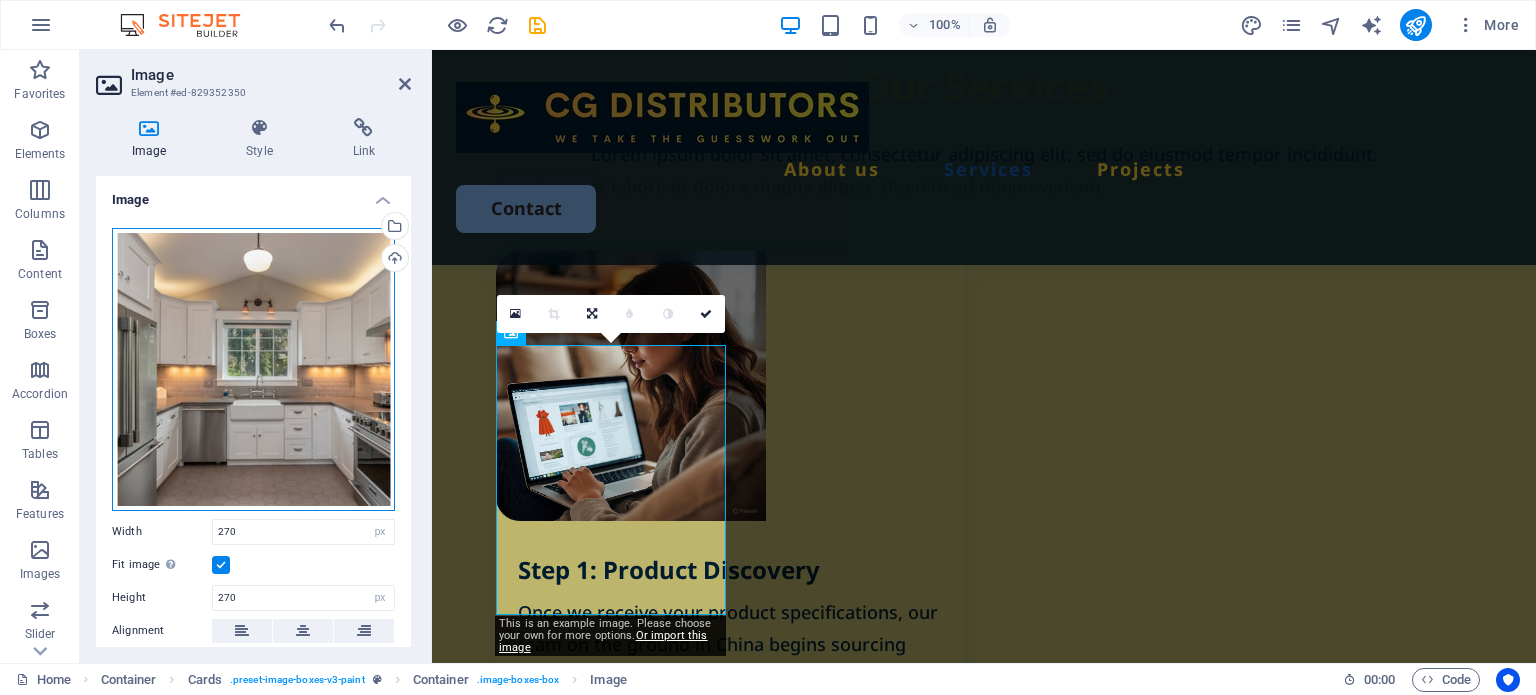click on "Drag files here, click to choose files or select files from Files or our free stock photos & videos" at bounding box center (253, 369) 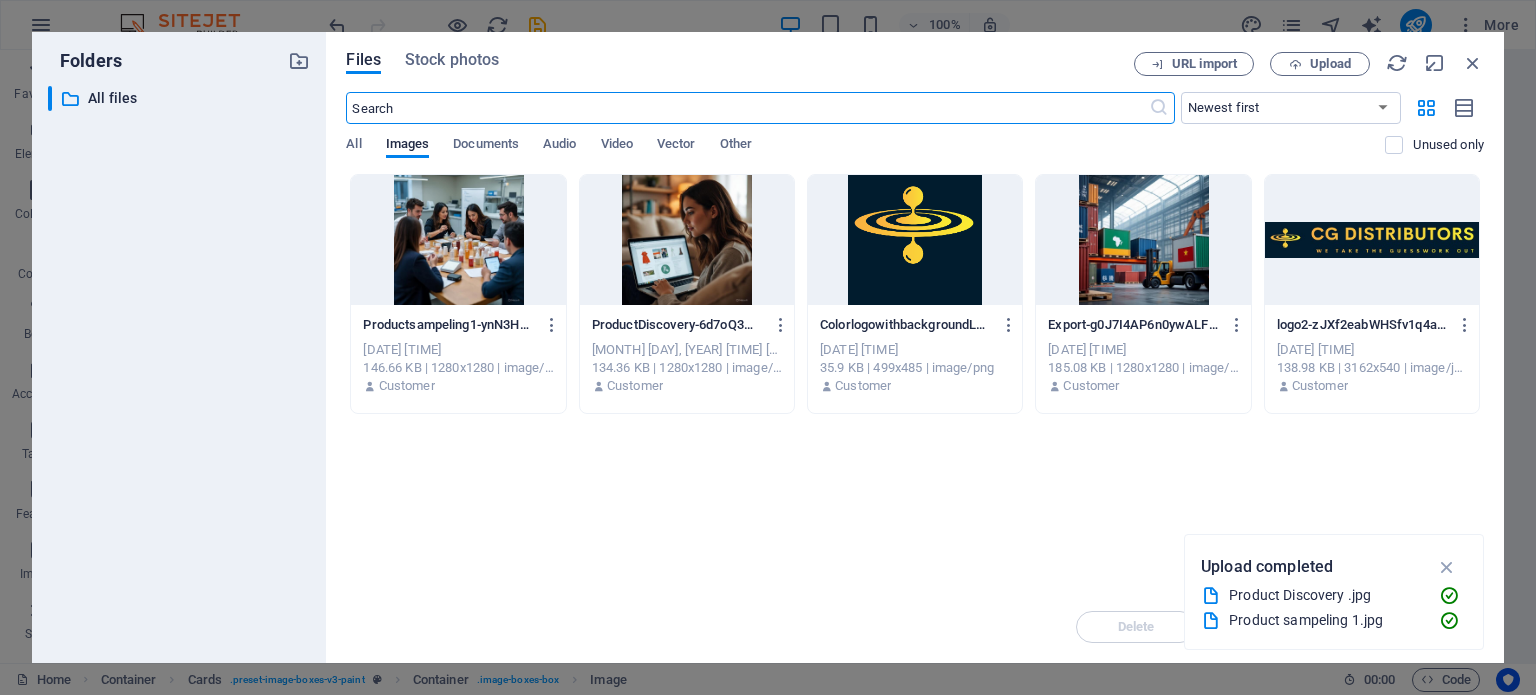 scroll, scrollTop: 2293, scrollLeft: 0, axis: vertical 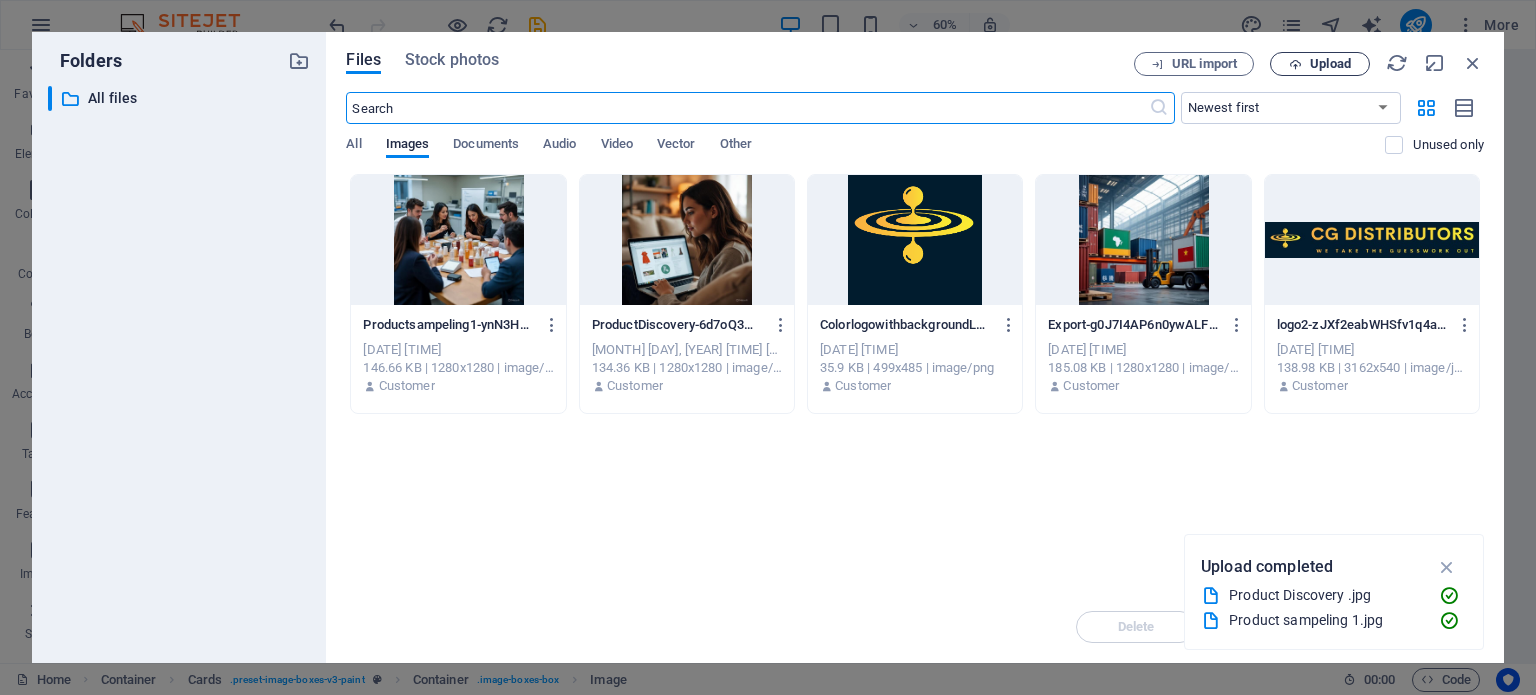 click on "Upload" at bounding box center (1330, 64) 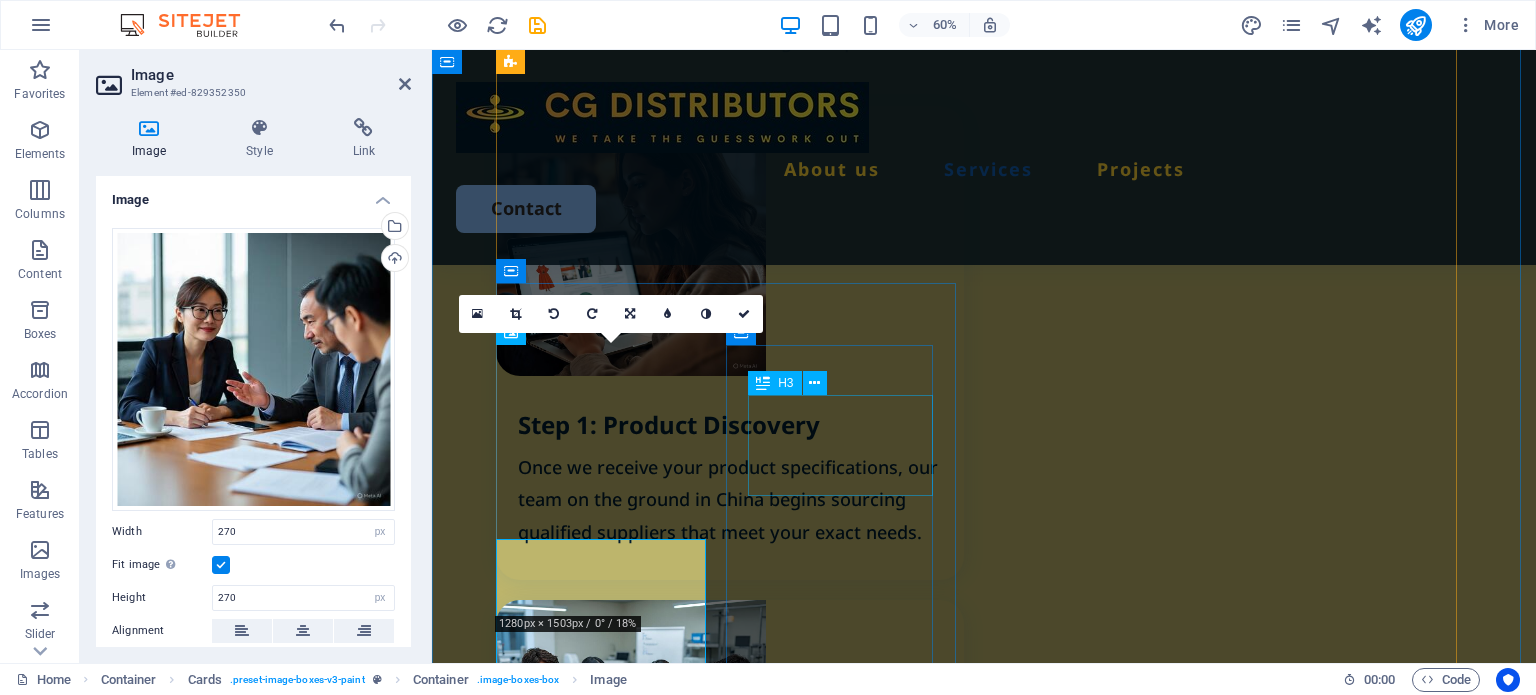 scroll, scrollTop: 2148, scrollLeft: 0, axis: vertical 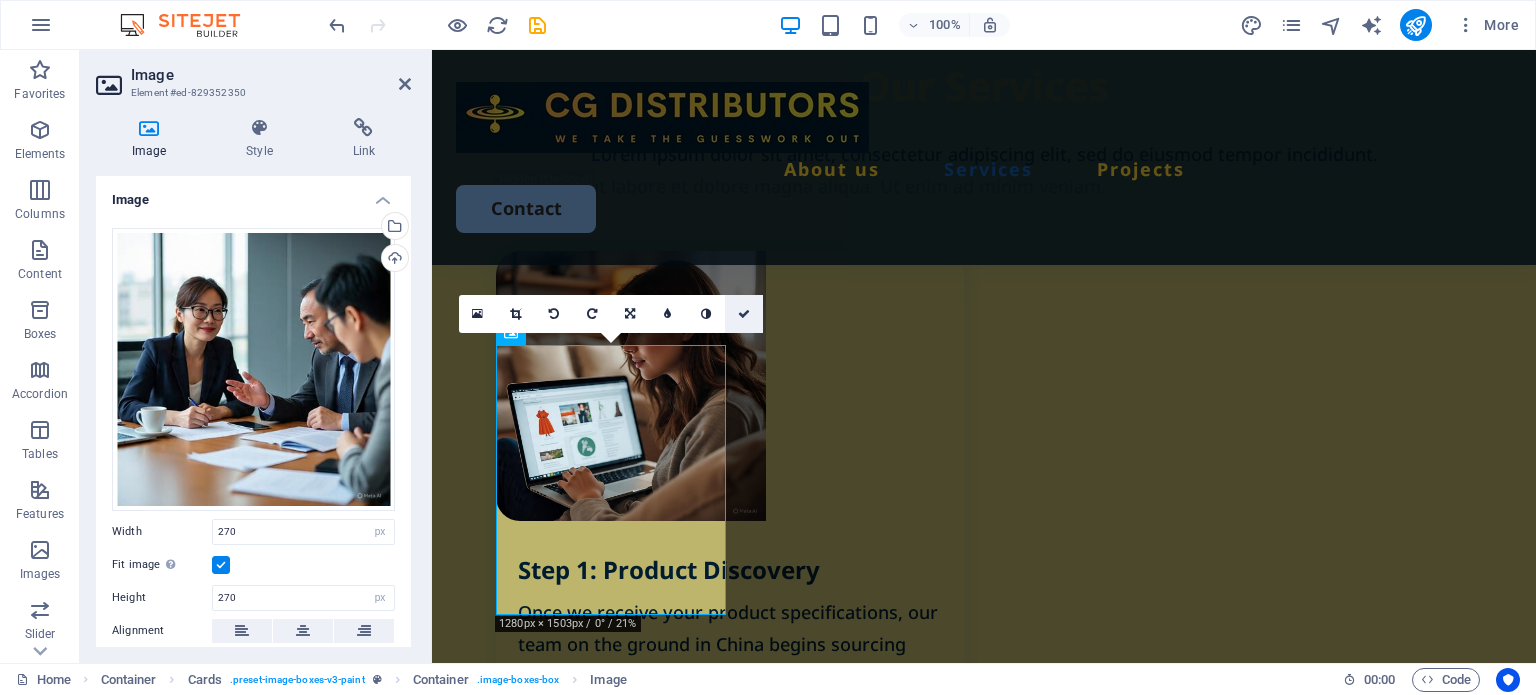 click at bounding box center [744, 314] 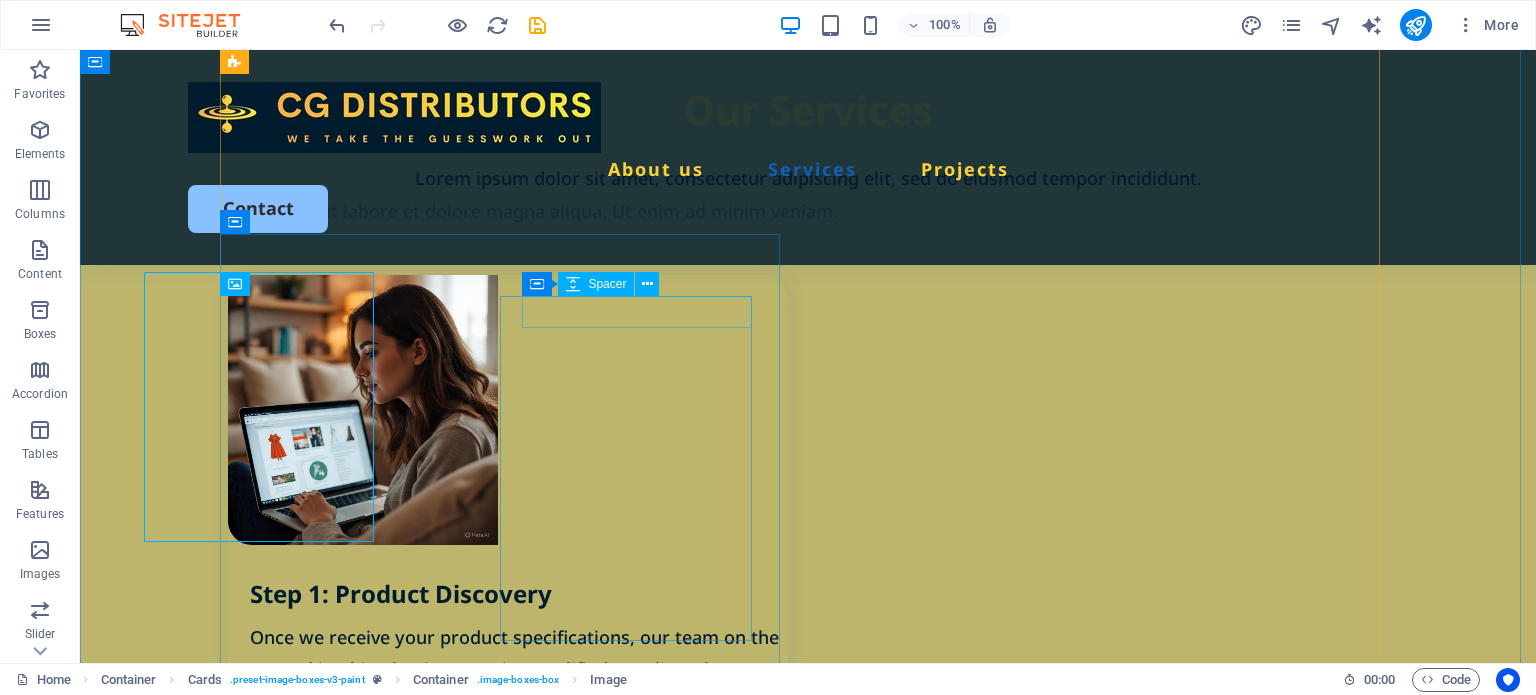 scroll, scrollTop: 2220, scrollLeft: 0, axis: vertical 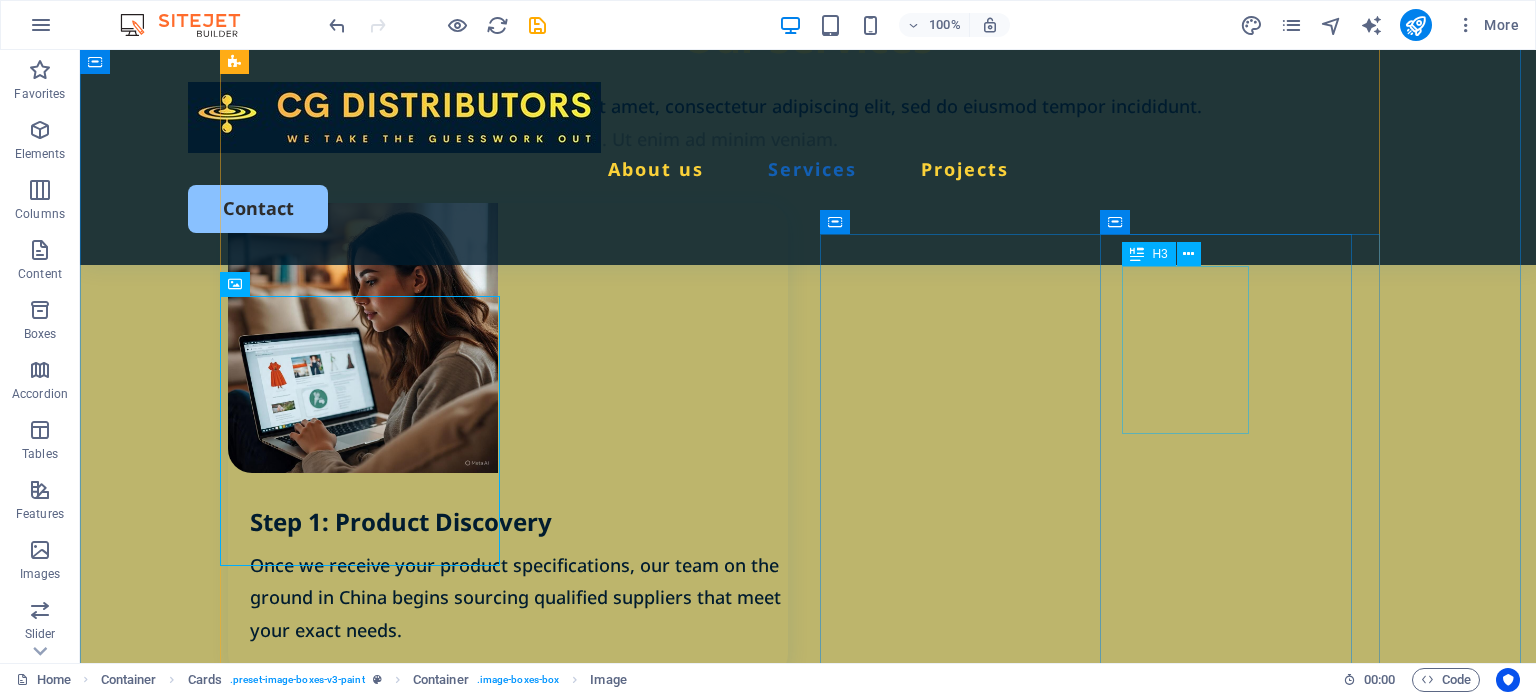 click on "Step 4: Final Inspection & Shipping" at bounding box center (519, 2014) 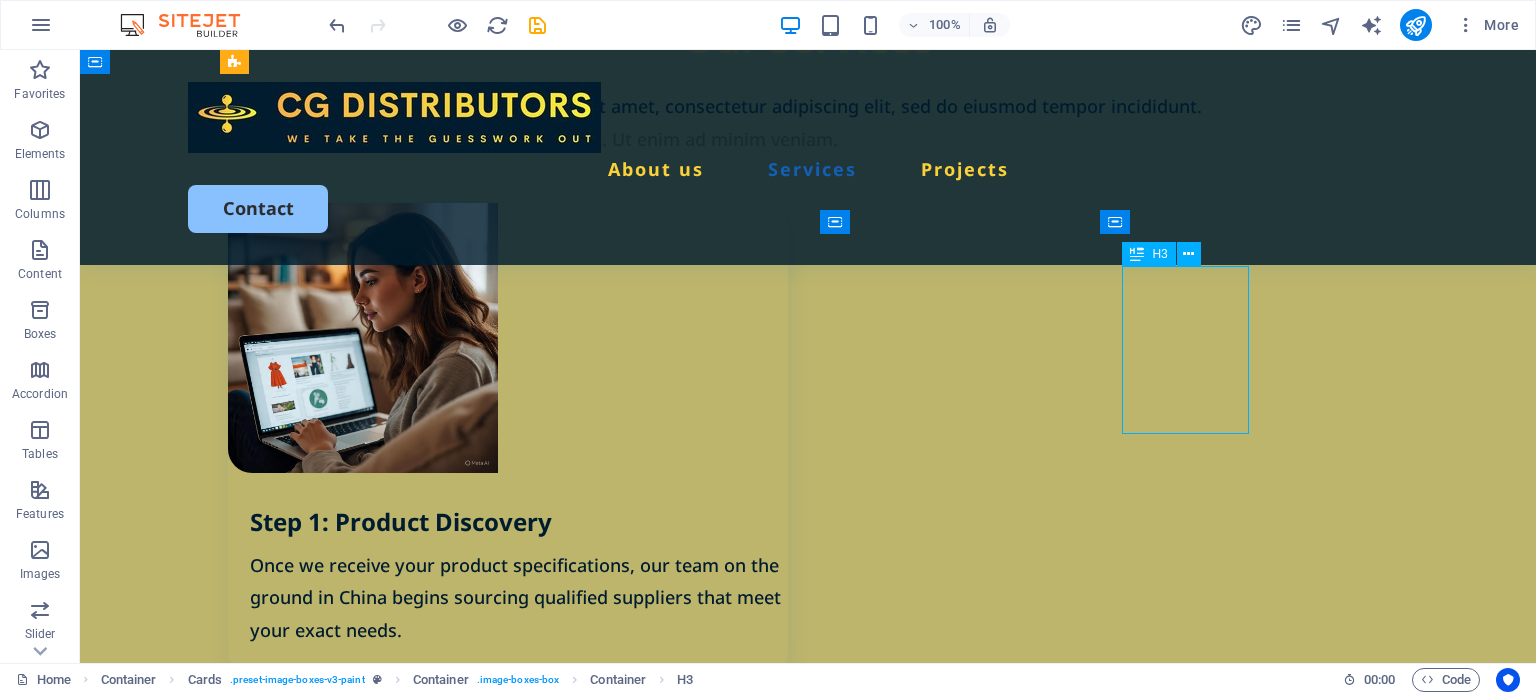 click on "Step 4: Final Inspection & Shipping" at bounding box center [519, 2014] 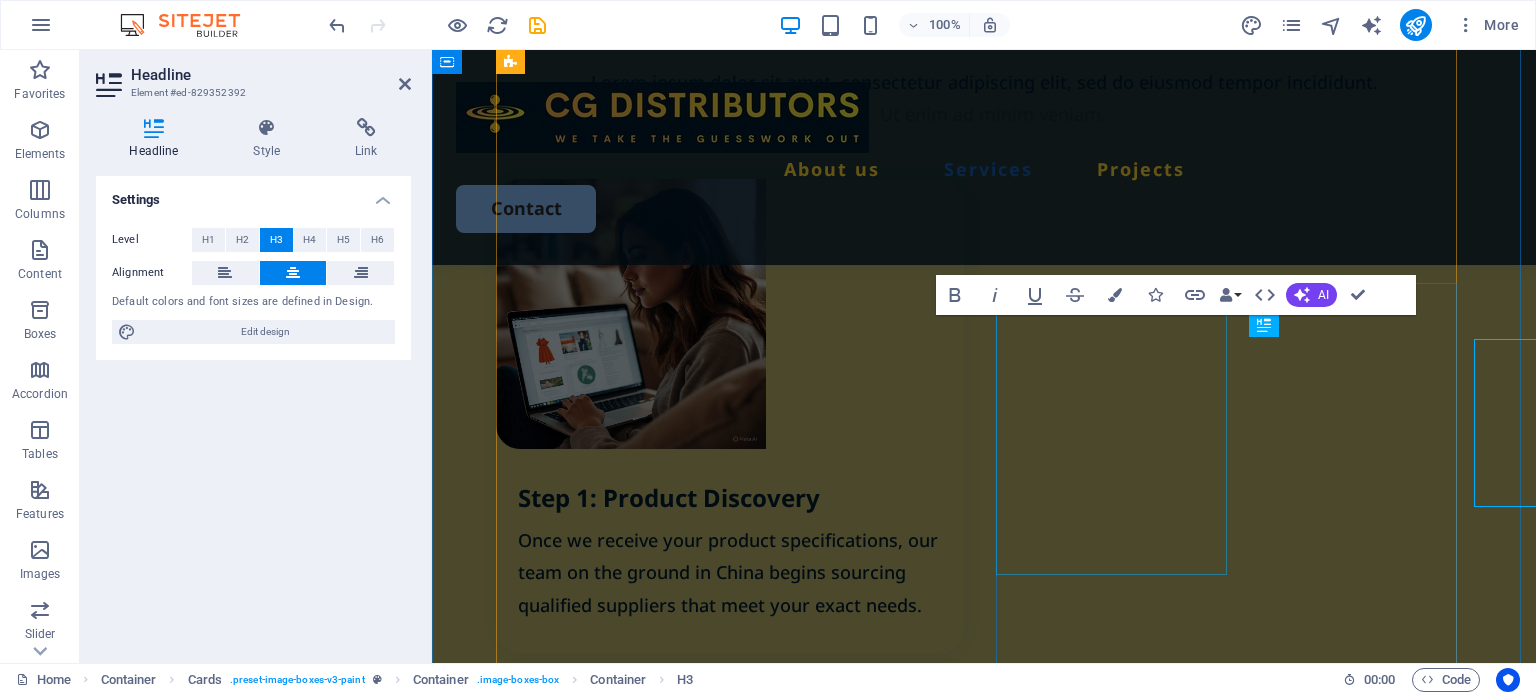 scroll, scrollTop: 2148, scrollLeft: 0, axis: vertical 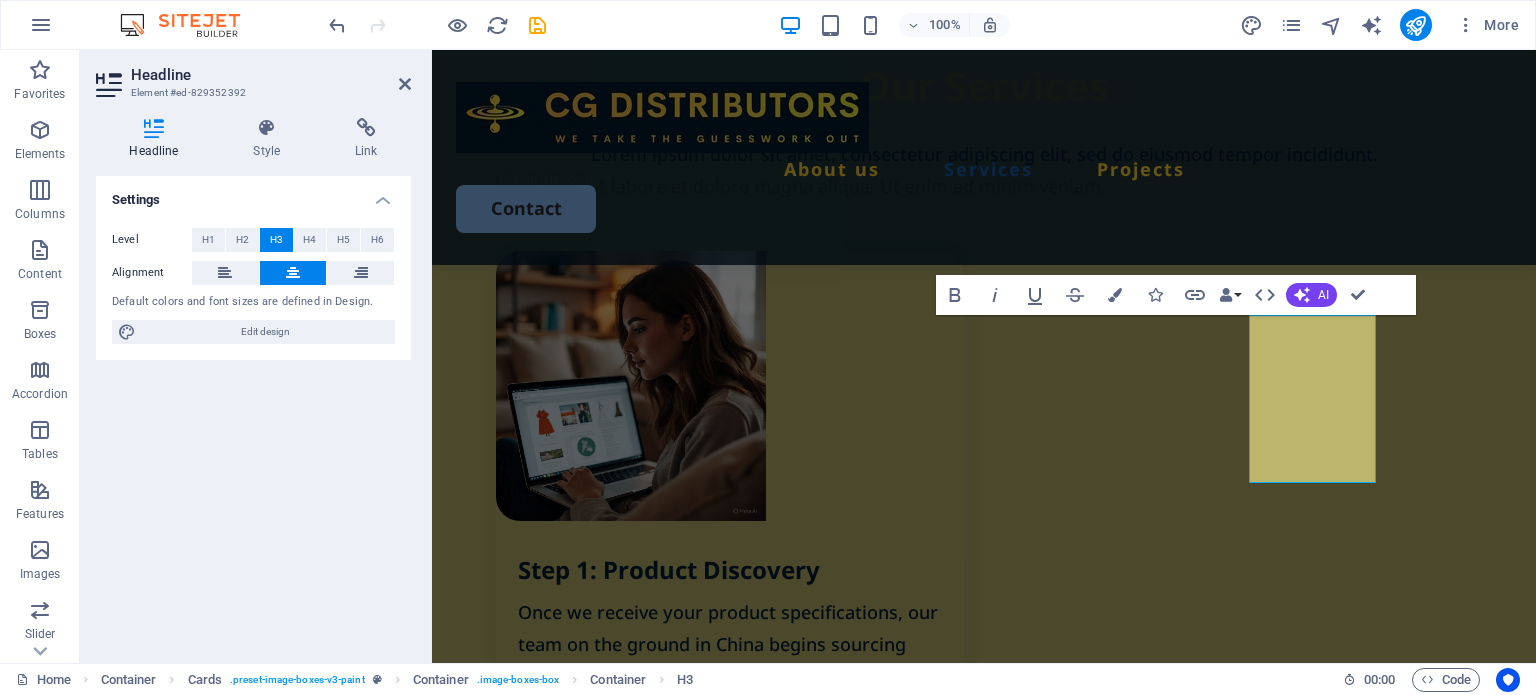 click on "Settings Level H1 H2 H3 H4 H5 H6 Alignment Default colors and font sizes are defined in Design. Edit design" at bounding box center [253, 411] 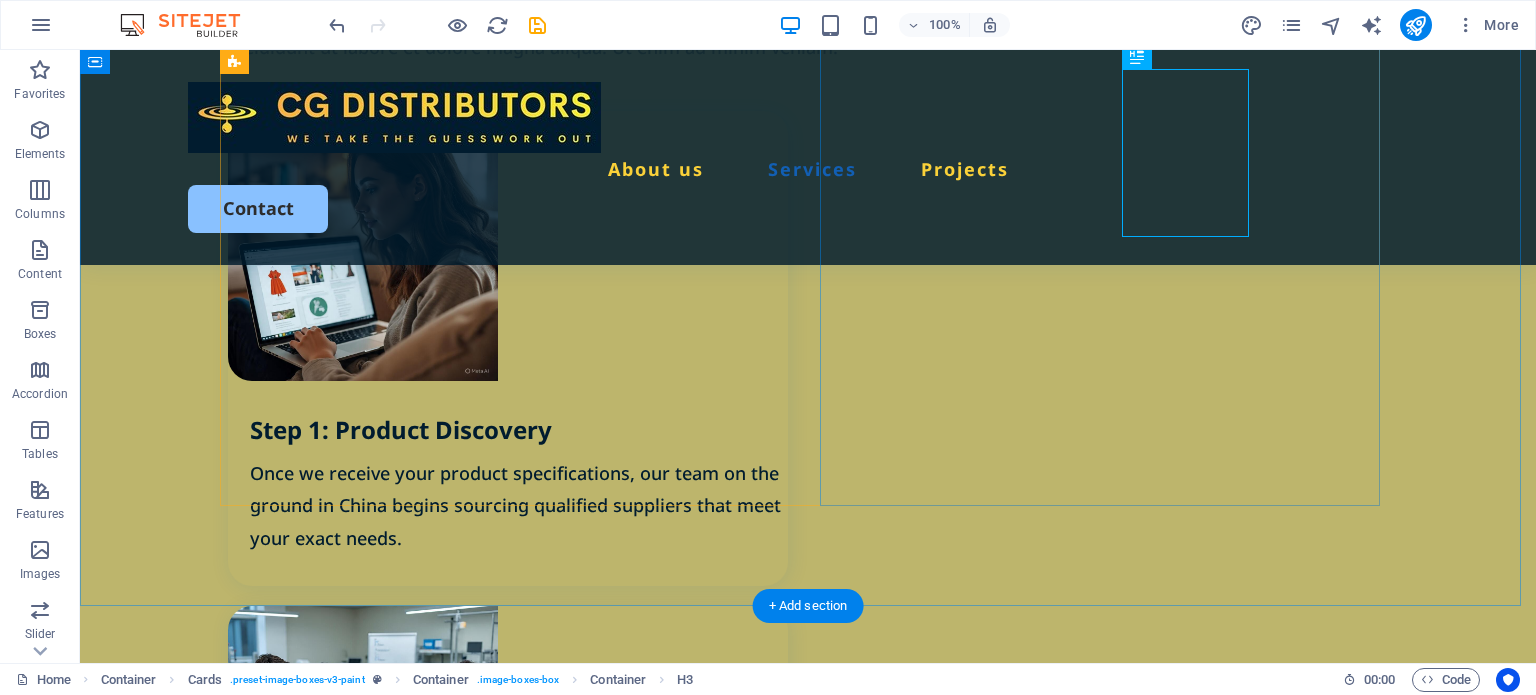 scroll, scrollTop: 2420, scrollLeft: 0, axis: vertical 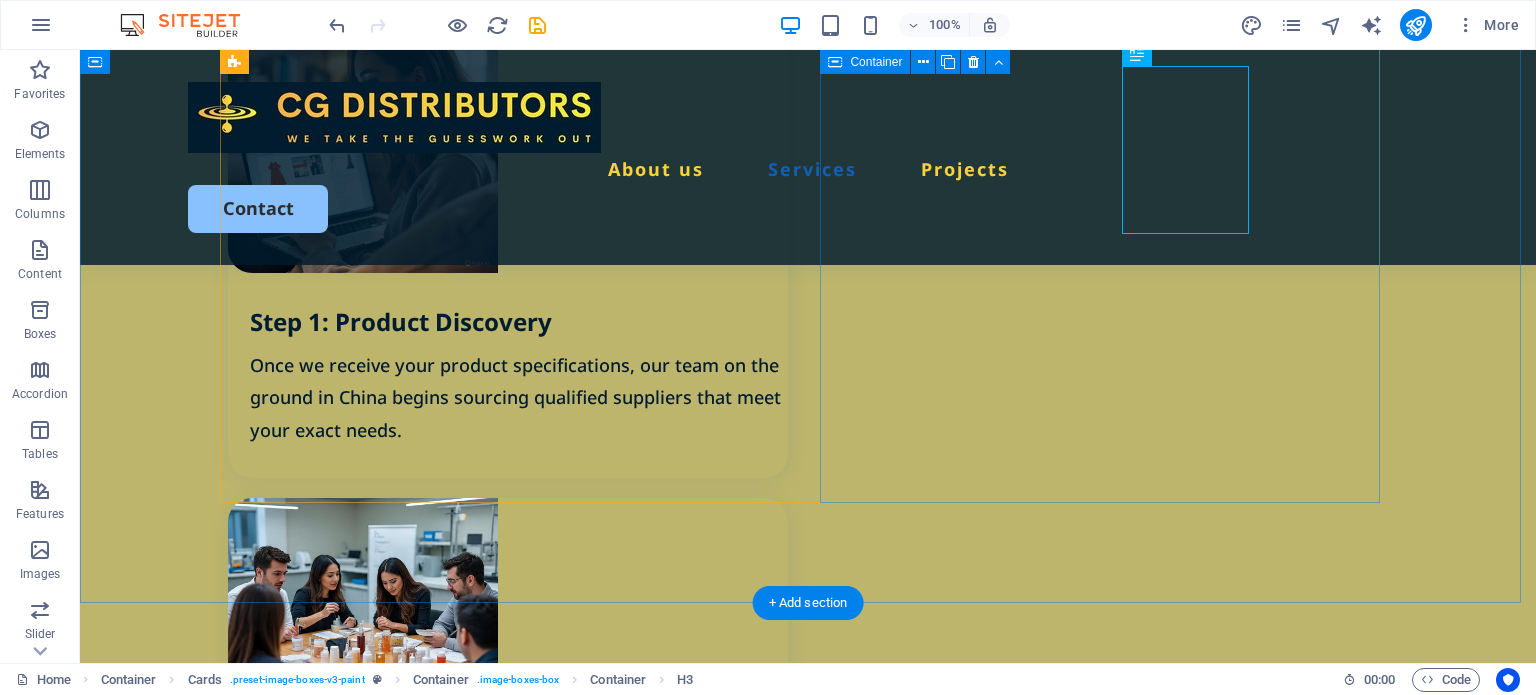 click on "Step 4: Final Inspection & Shipping Before shipment, we conduct a final product inspection. We then arrange freight, and provide all necessary documents to ensure smooth customs clearance on your end." at bounding box center (508, 1716) 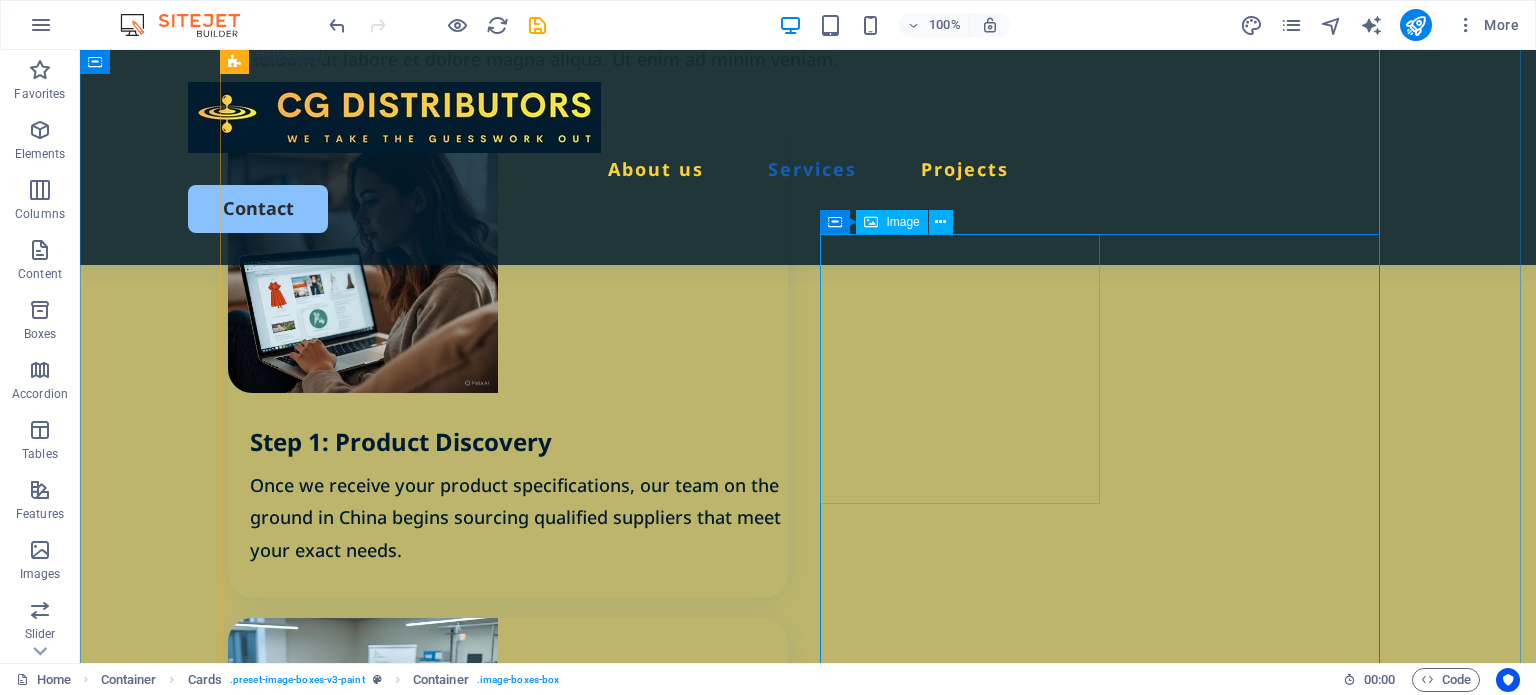 scroll, scrollTop: 2220, scrollLeft: 0, axis: vertical 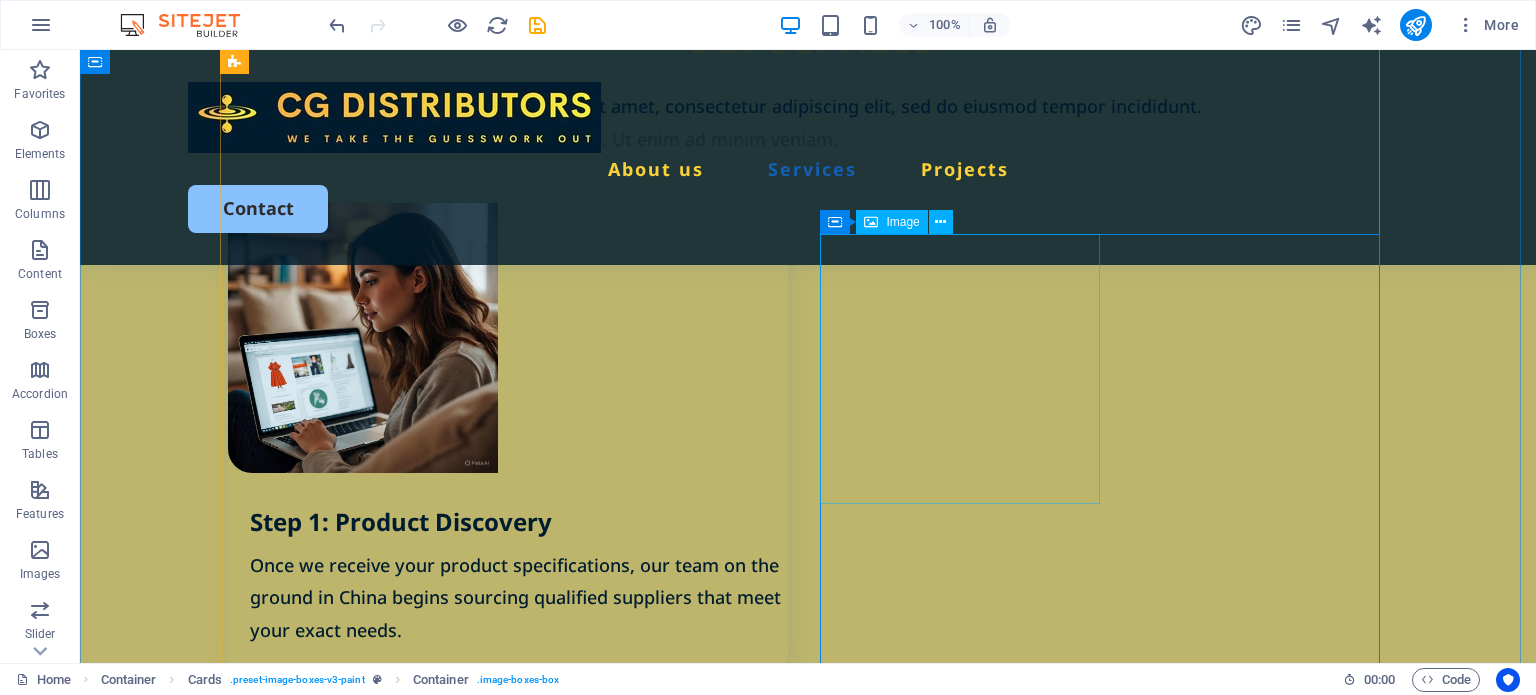 click at bounding box center [508, 1830] 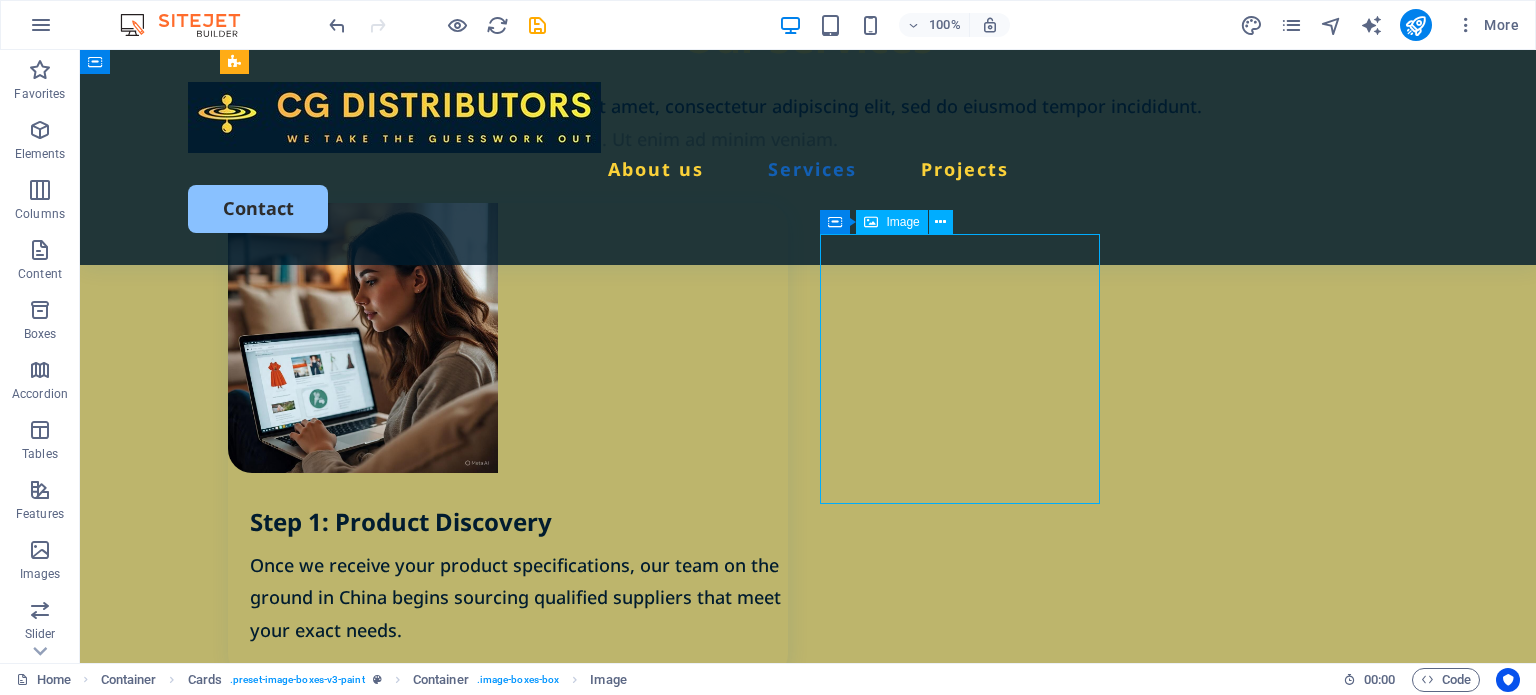 click at bounding box center [508, 1830] 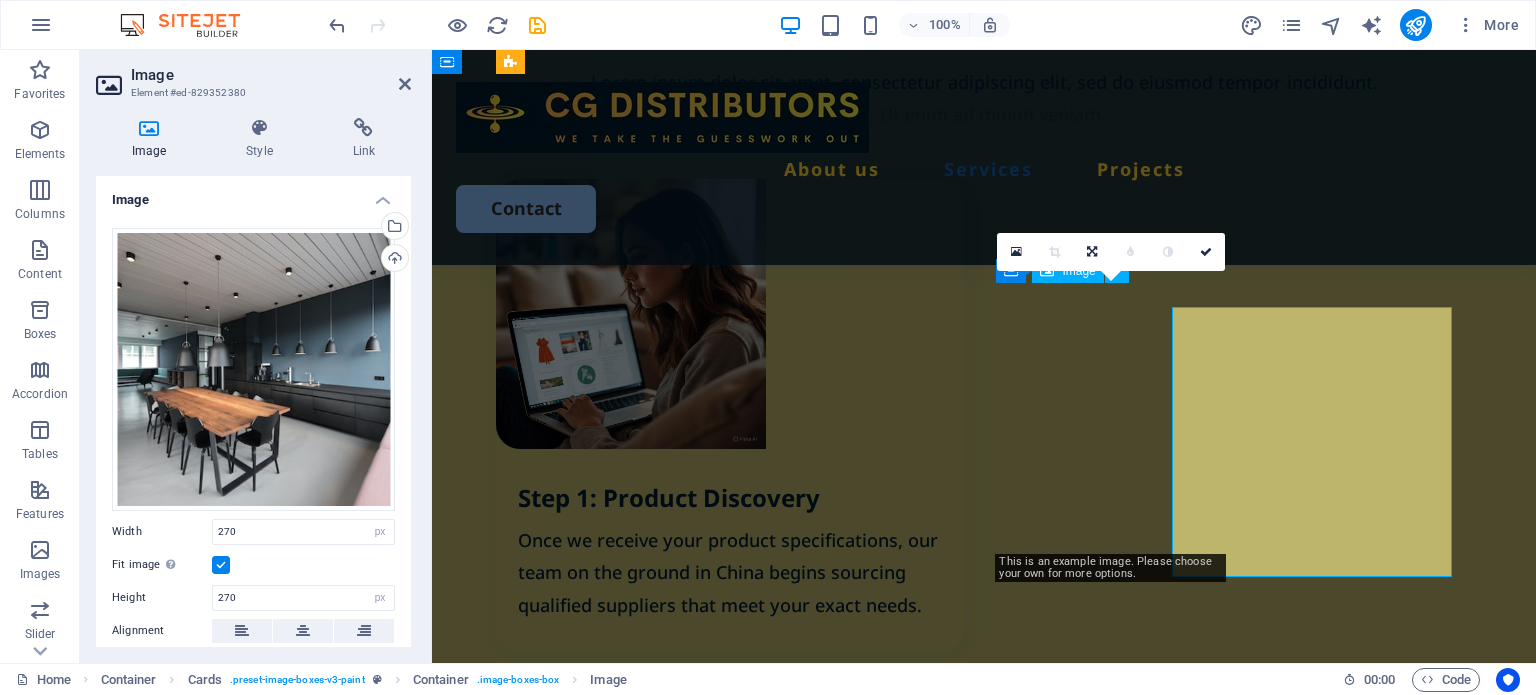 scroll, scrollTop: 2148, scrollLeft: 0, axis: vertical 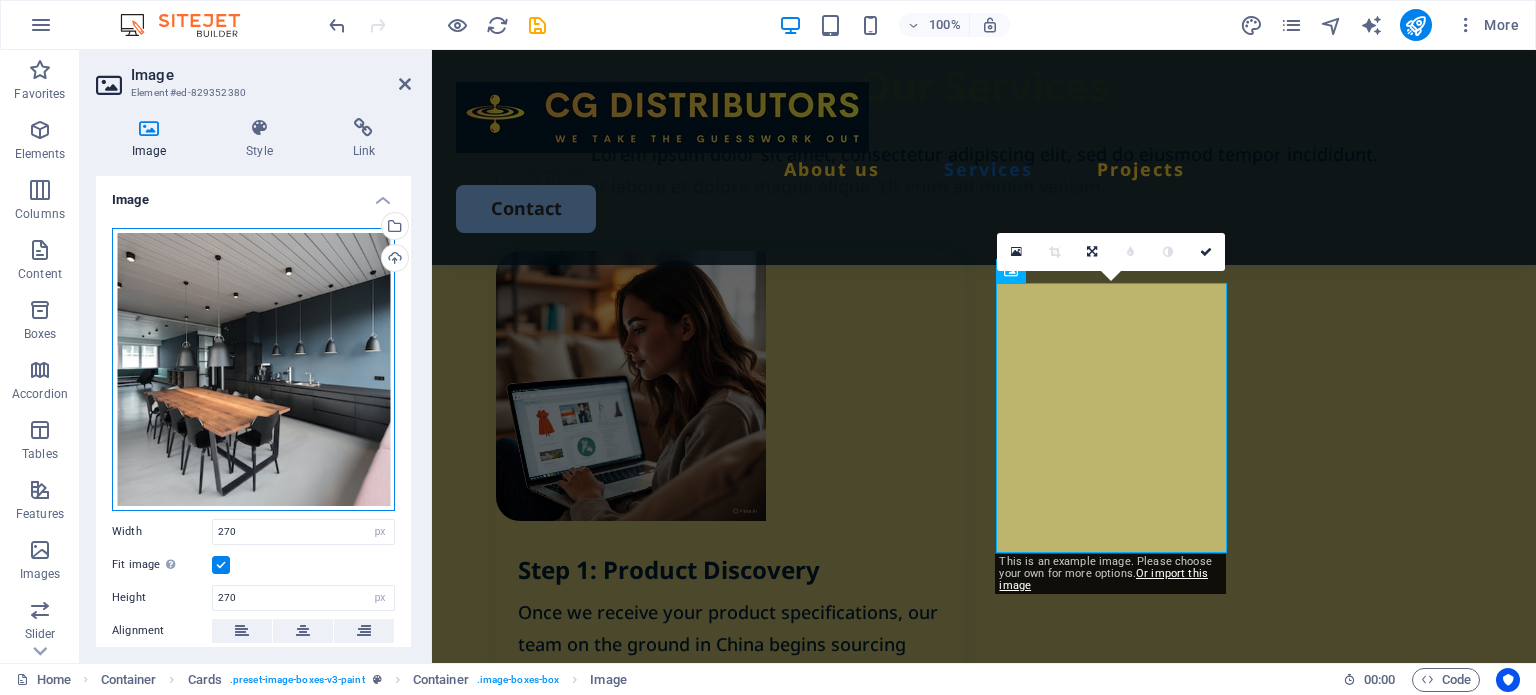 click on "Drag files here, click to choose files or select files from Files or our free stock photos & videos" at bounding box center [253, 369] 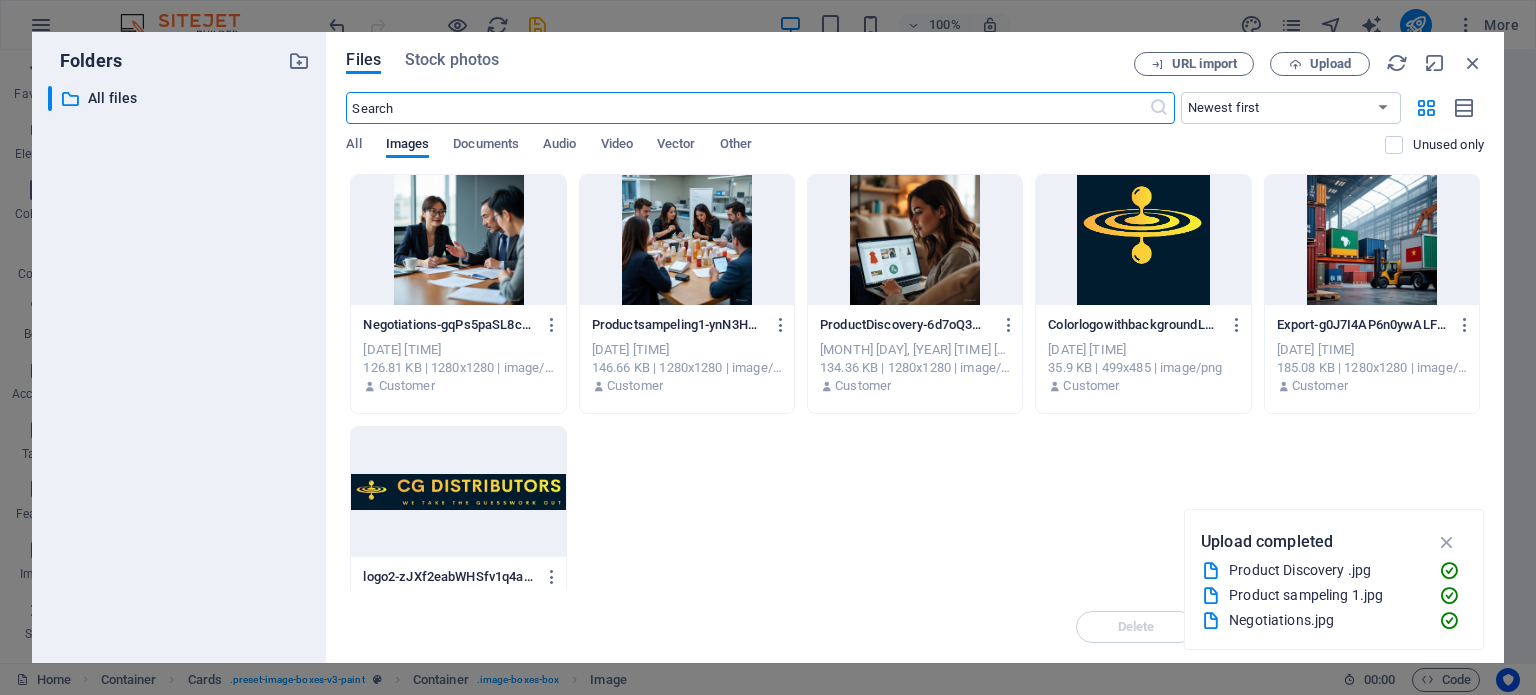 scroll, scrollTop: 2293, scrollLeft: 0, axis: vertical 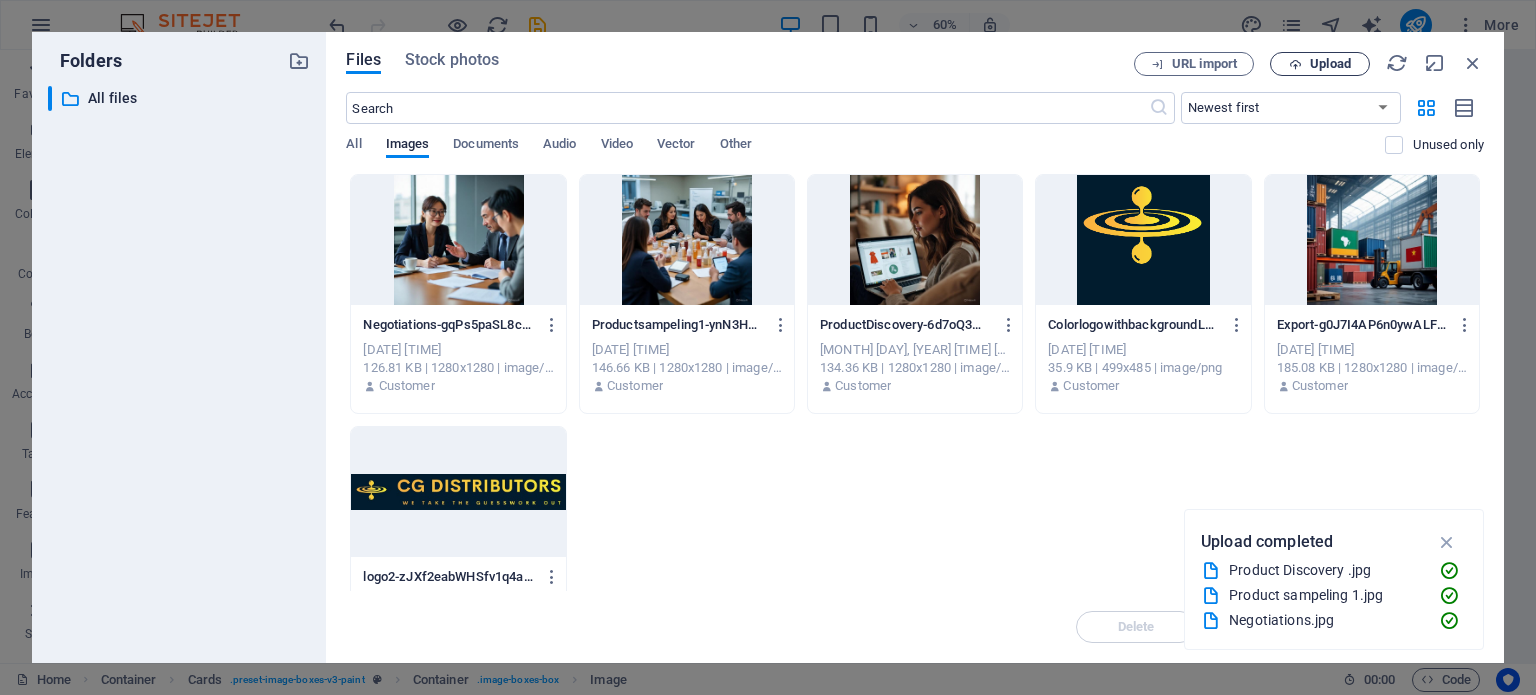 click on "Upload" at bounding box center [1330, 64] 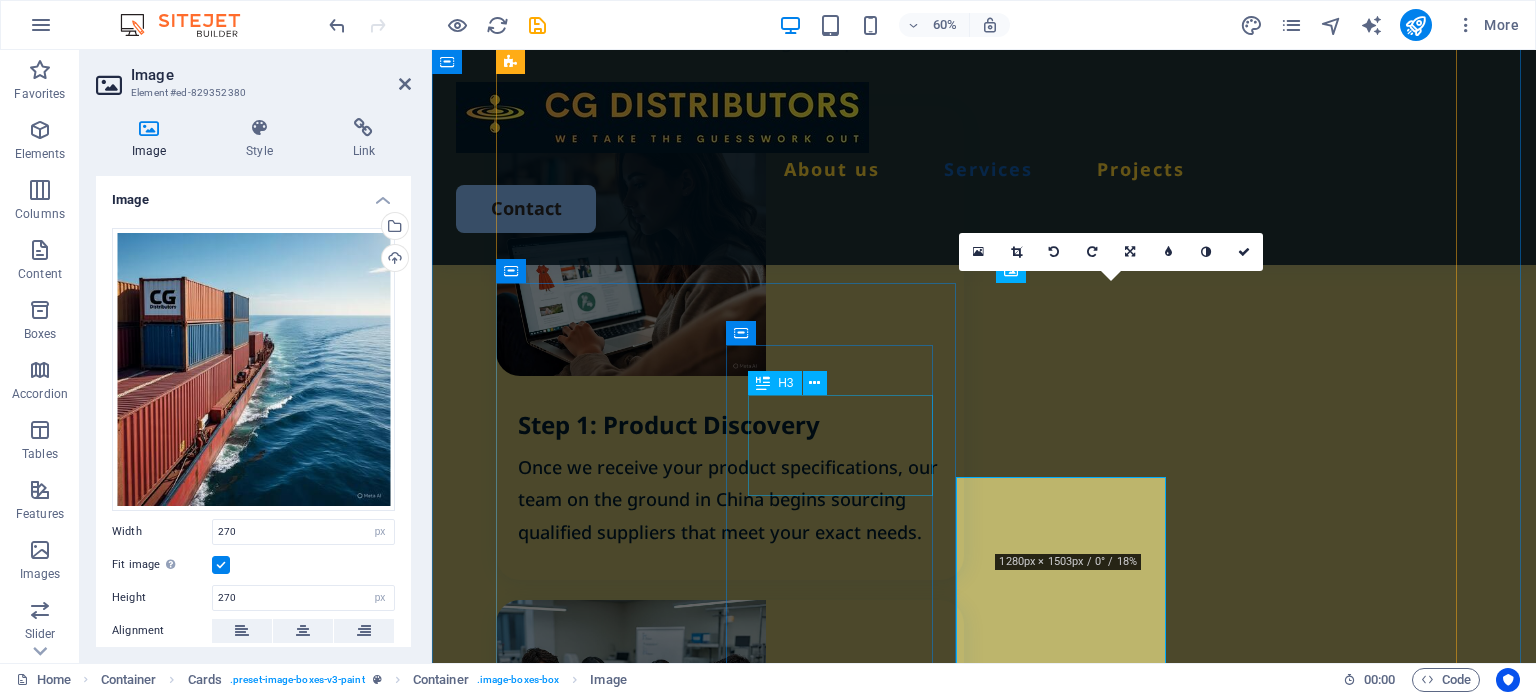 scroll, scrollTop: 2148, scrollLeft: 0, axis: vertical 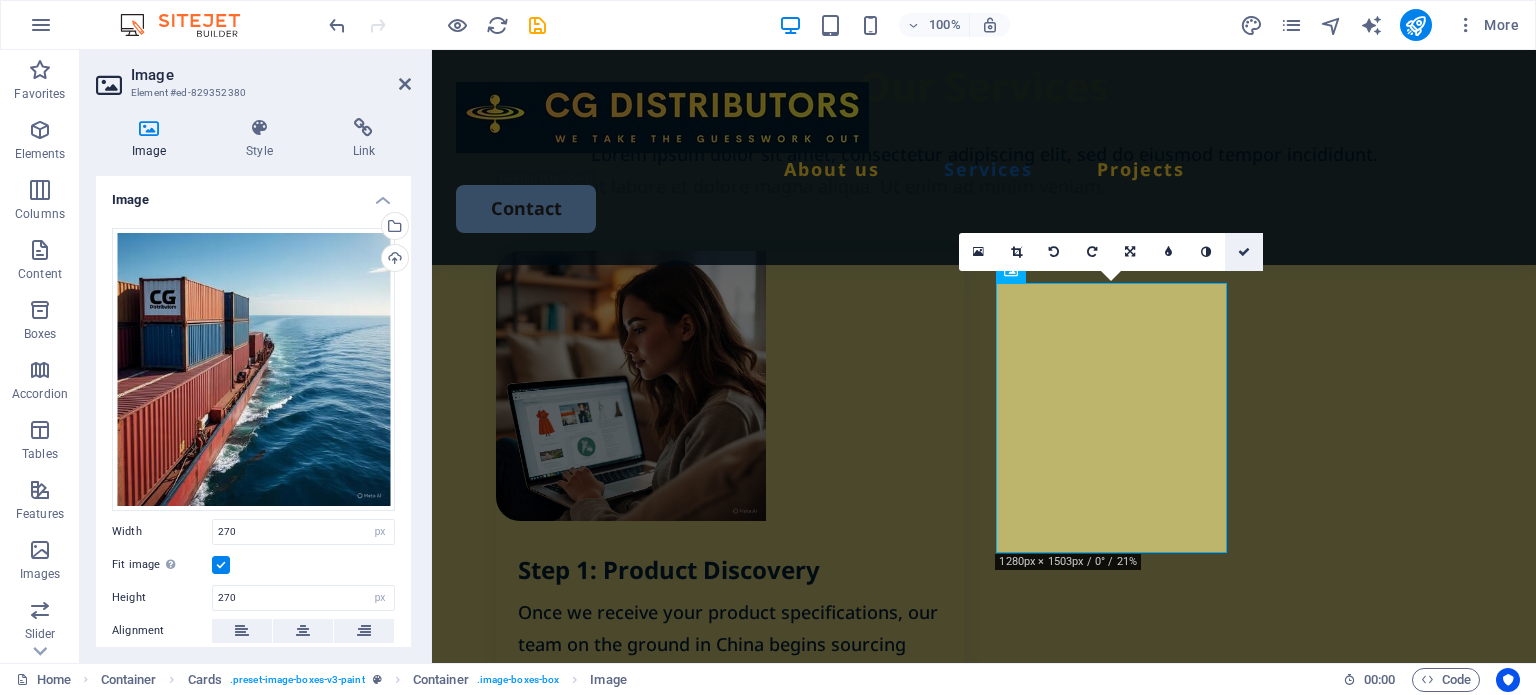 click at bounding box center (1244, 252) 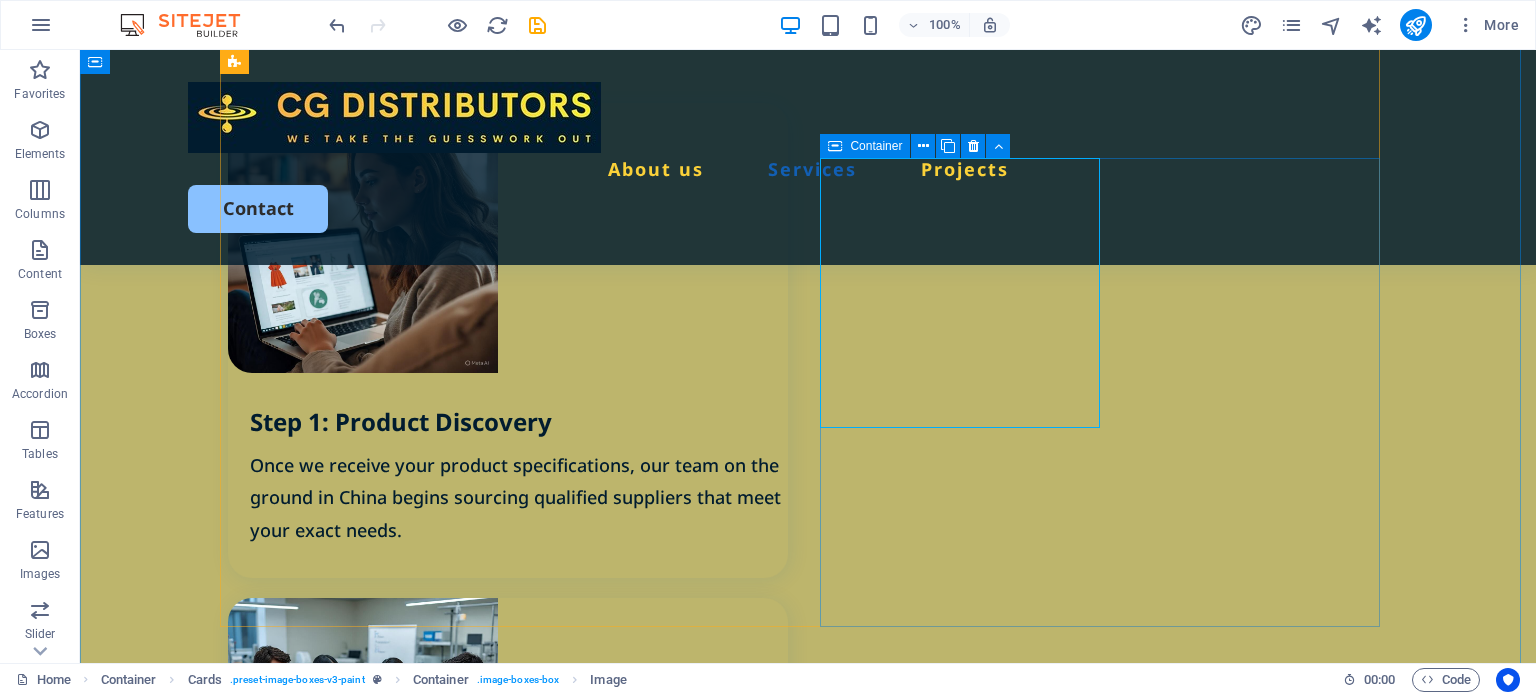scroll, scrollTop: 2220, scrollLeft: 0, axis: vertical 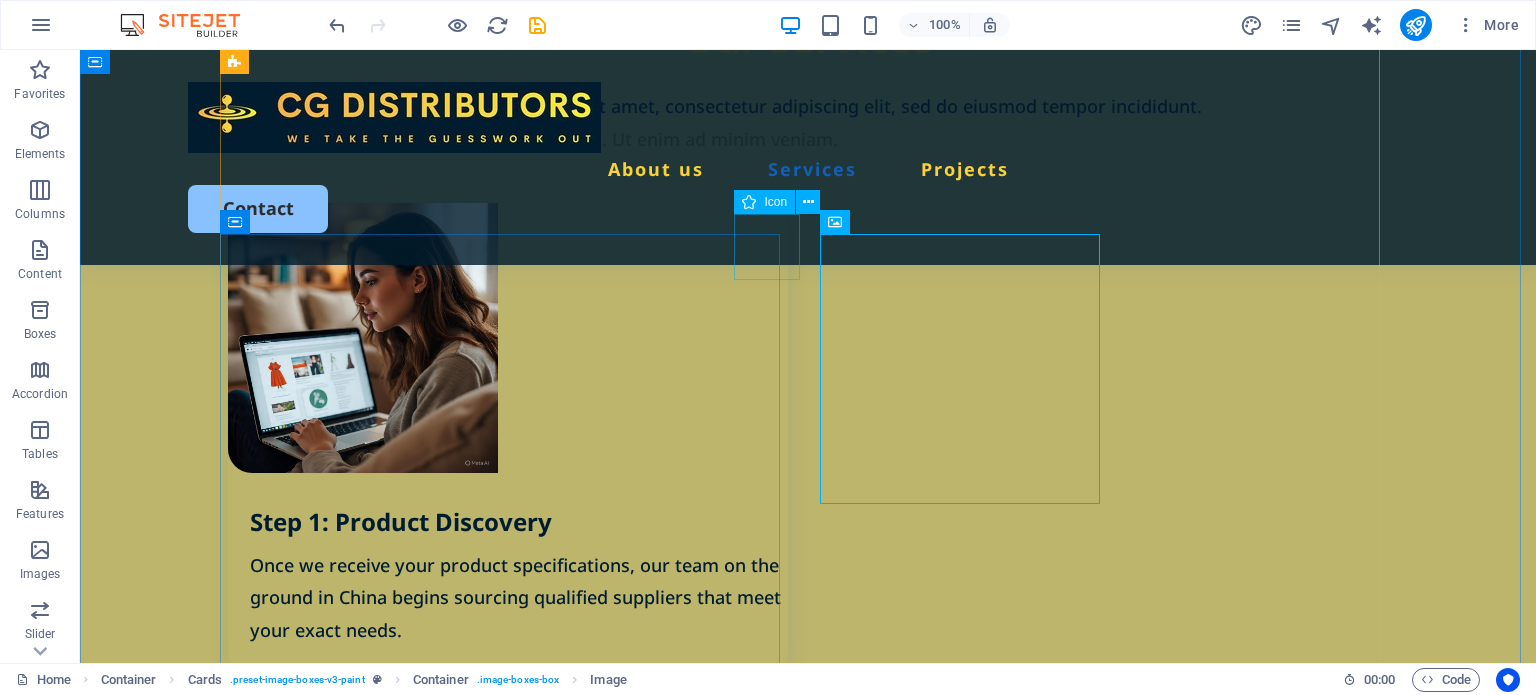 click at bounding box center (1523, -2153) 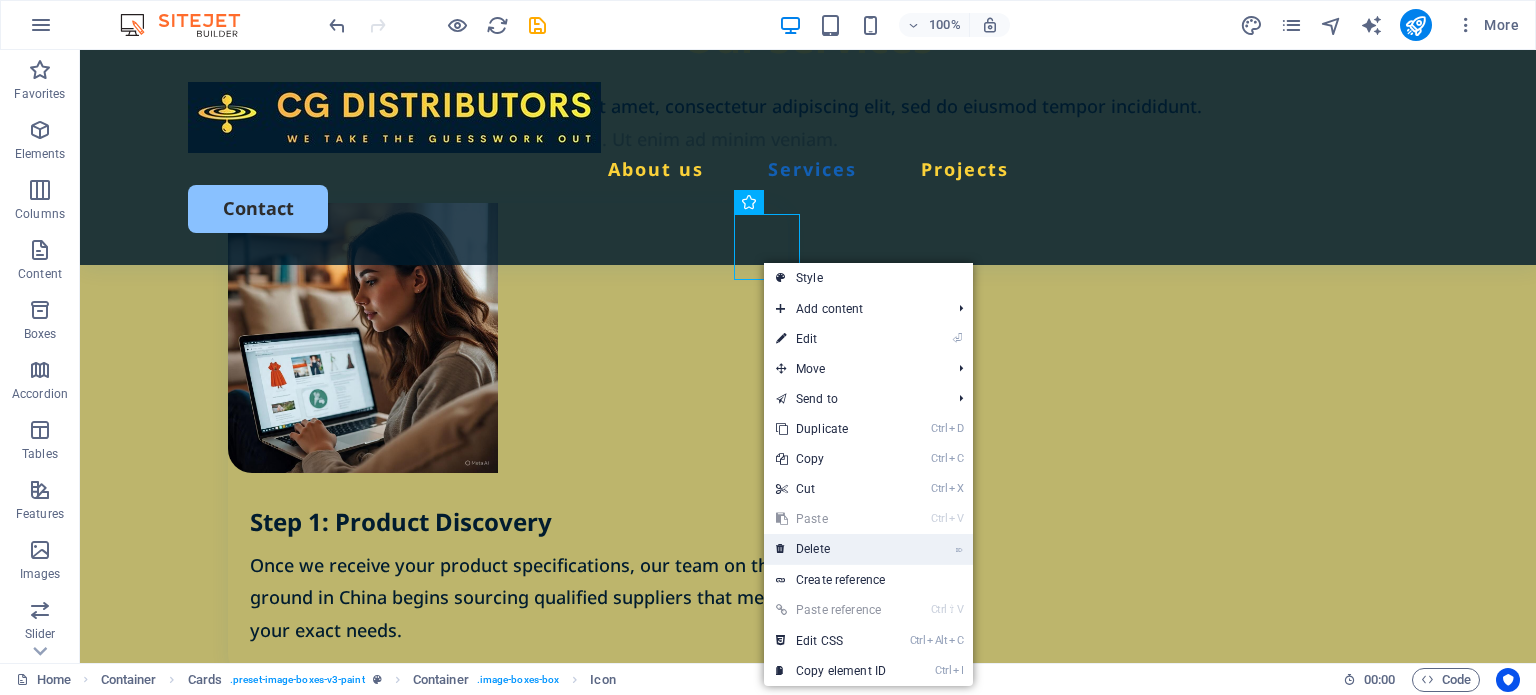 click on "⌦  Delete" at bounding box center (831, 549) 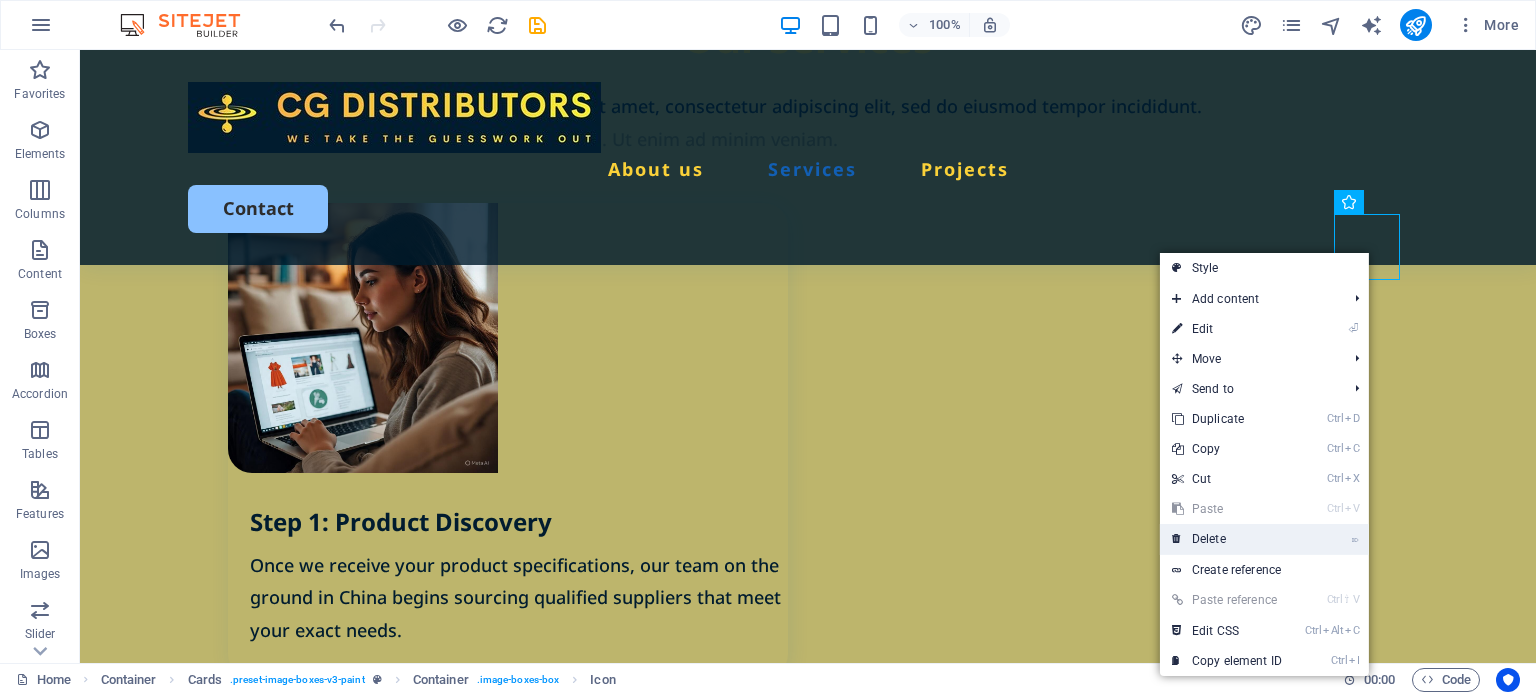 click on "⌦  Delete" at bounding box center [1227, 539] 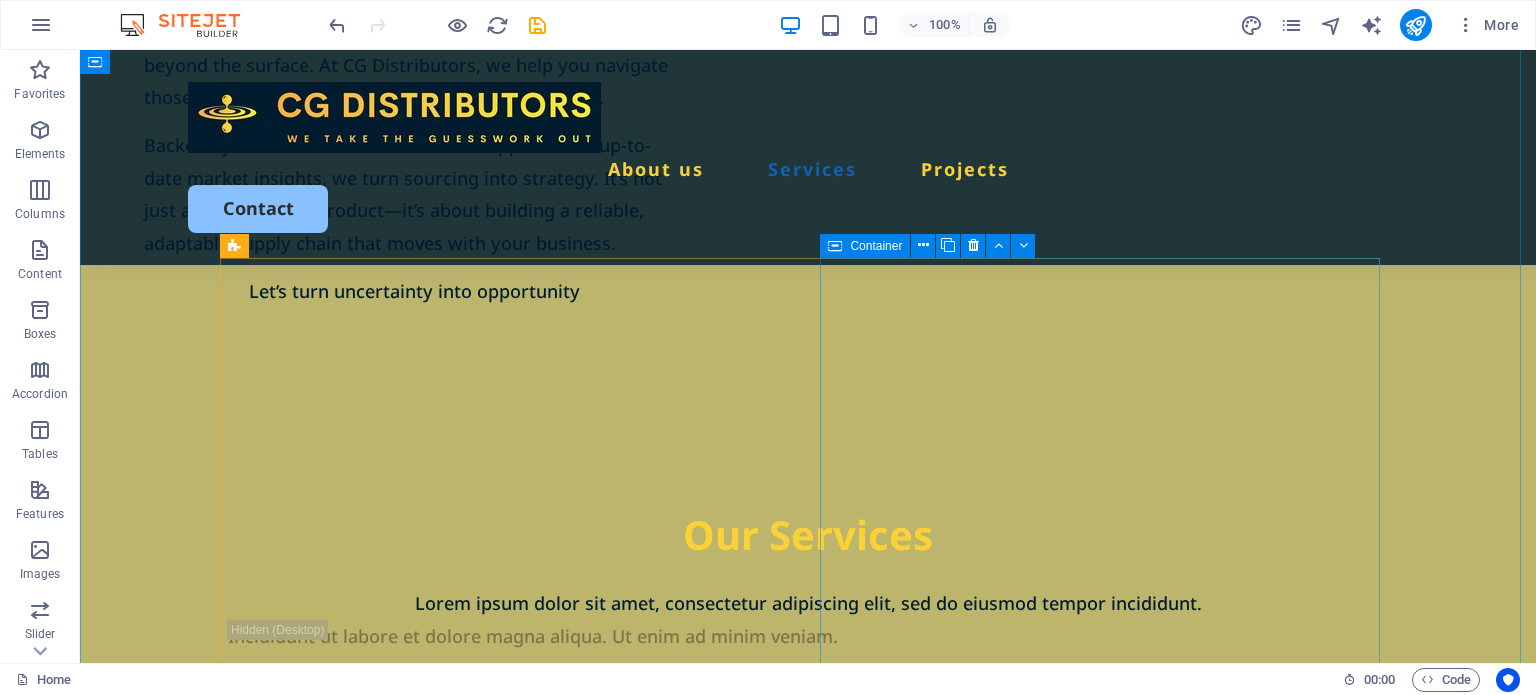 scroll, scrollTop: 1720, scrollLeft: 0, axis: vertical 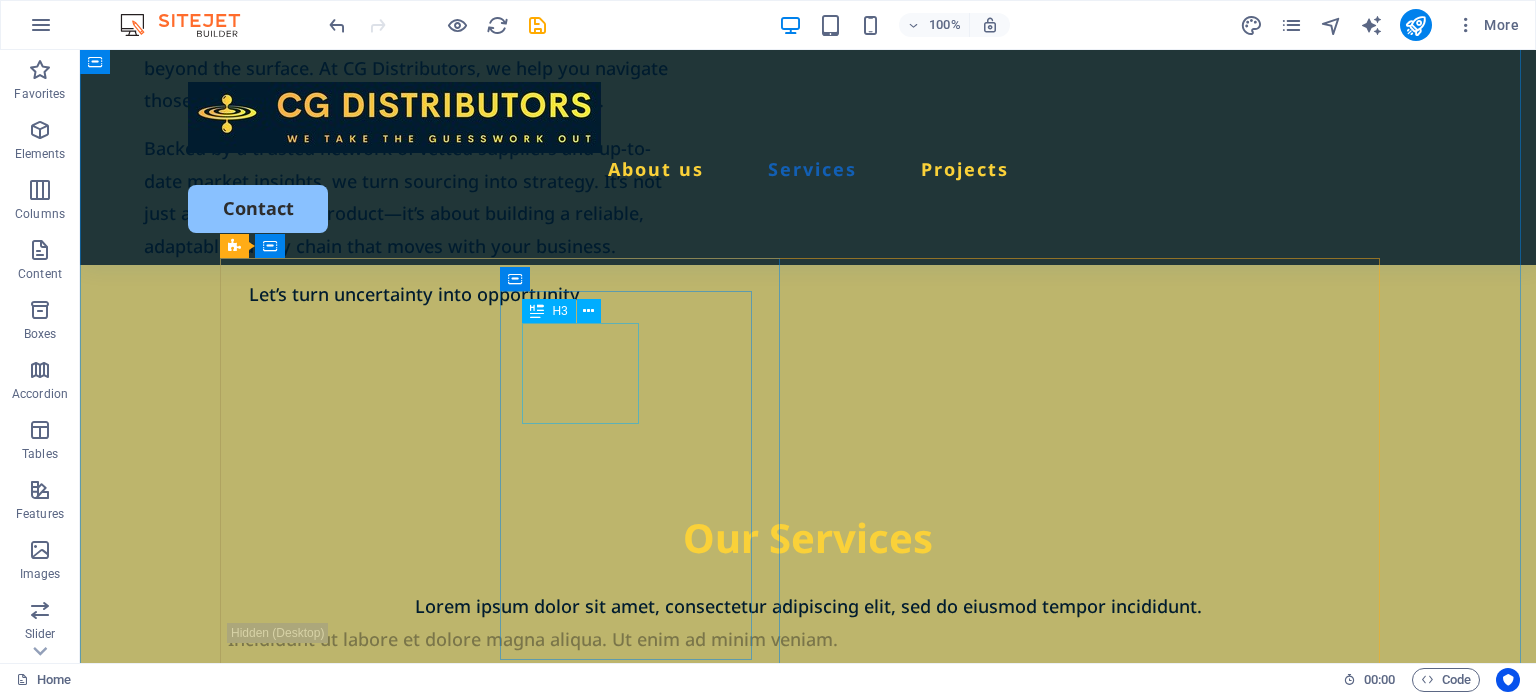 click on "Step 1: Product Discovery" at bounding box center (519, 1022) 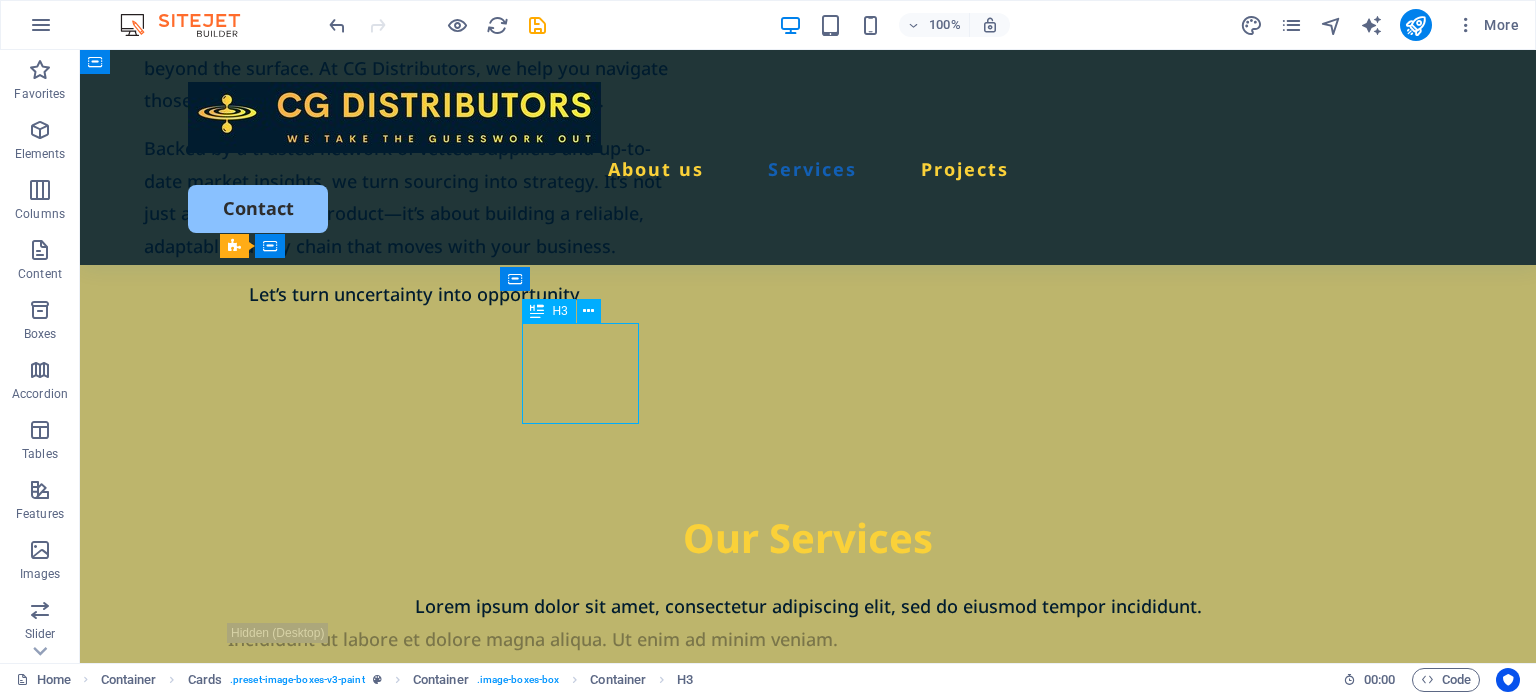 click on "Step 1: Product Discovery" at bounding box center (519, 1022) 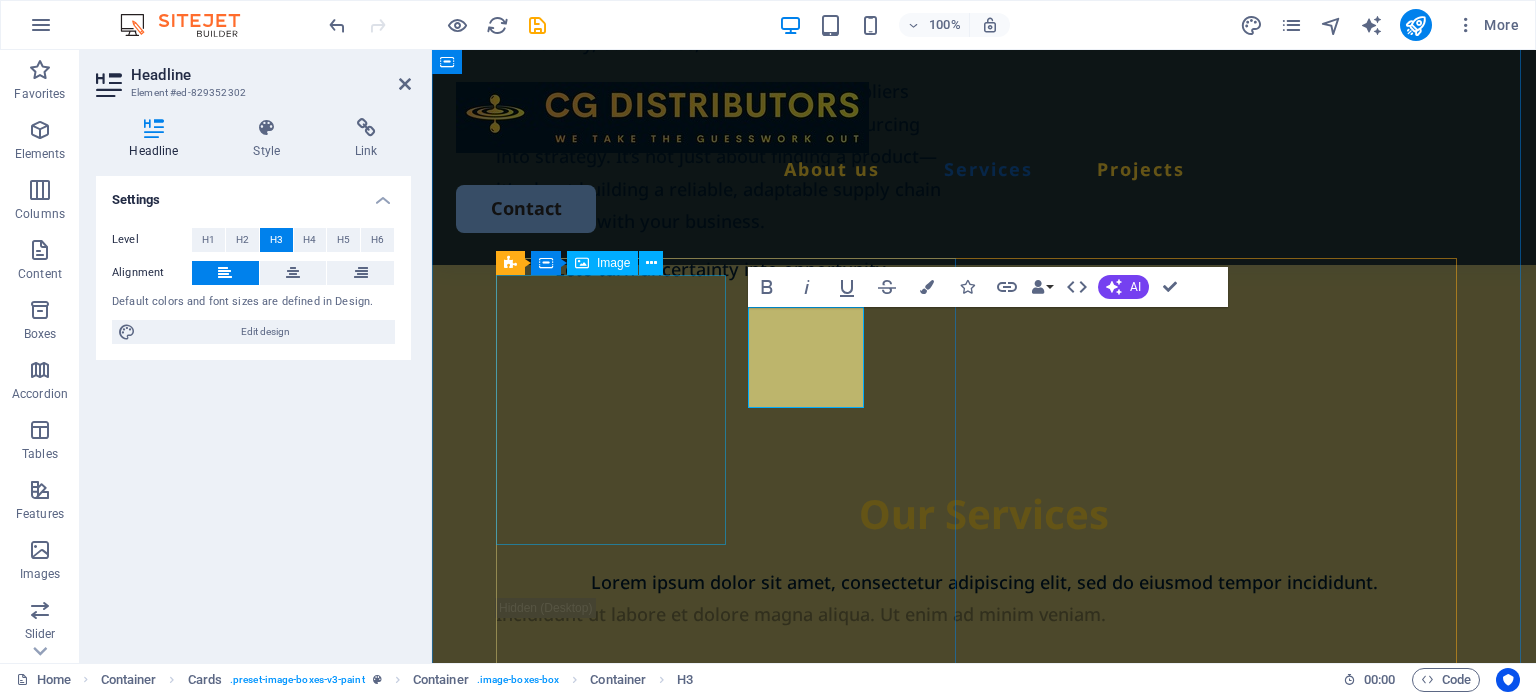 scroll, scrollTop: 1664, scrollLeft: 0, axis: vertical 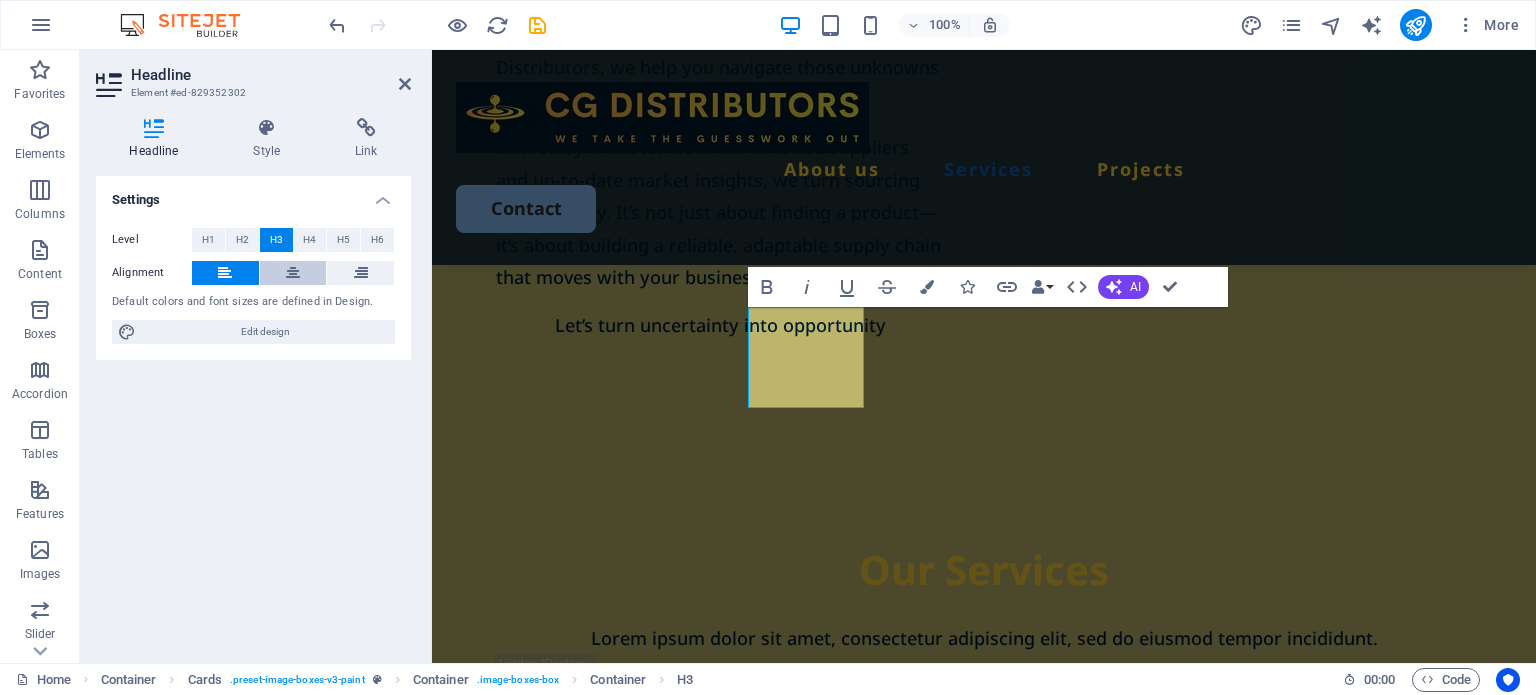 click at bounding box center (293, 273) 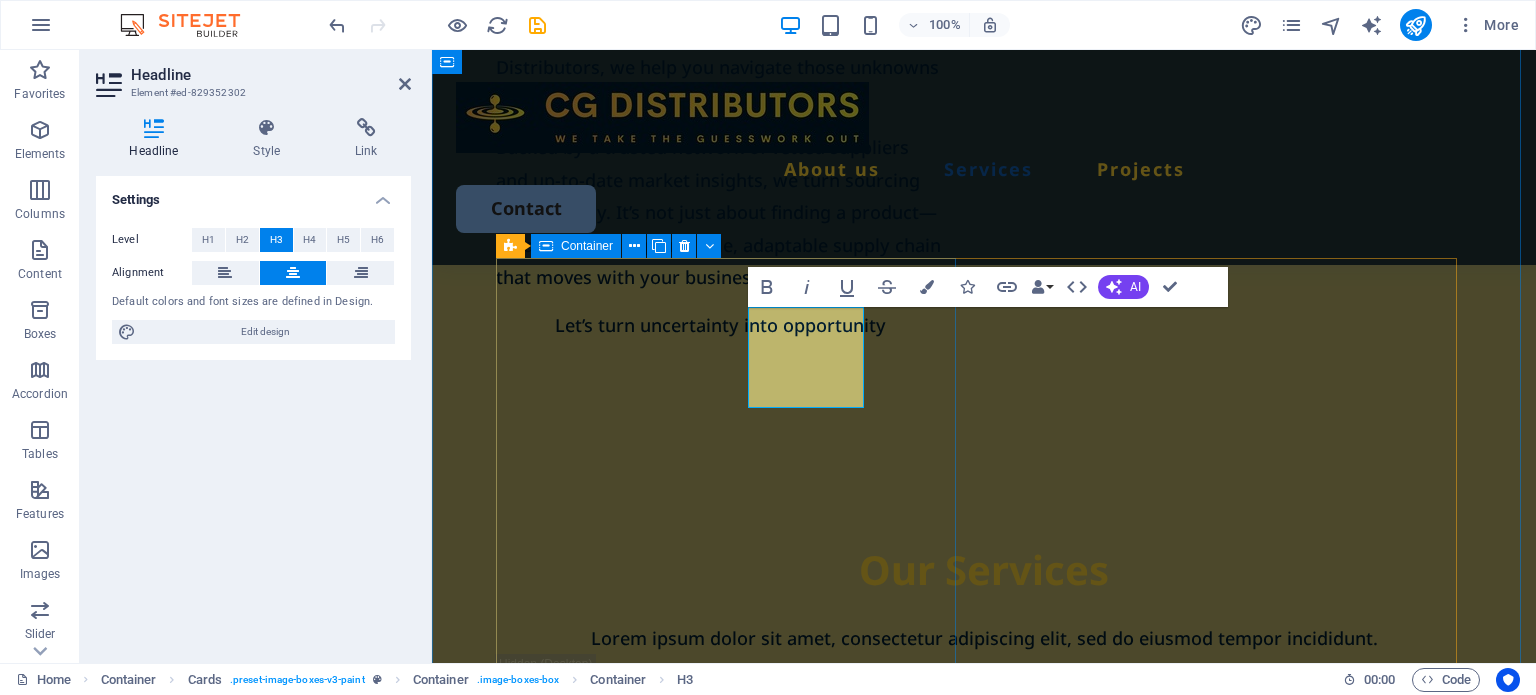 click on "Step 1: Product Discovery Once we receive your product specifications, our team on the ground in China begins sourcing qualified suppliers that meet your exact needs." at bounding box center (730, 972) 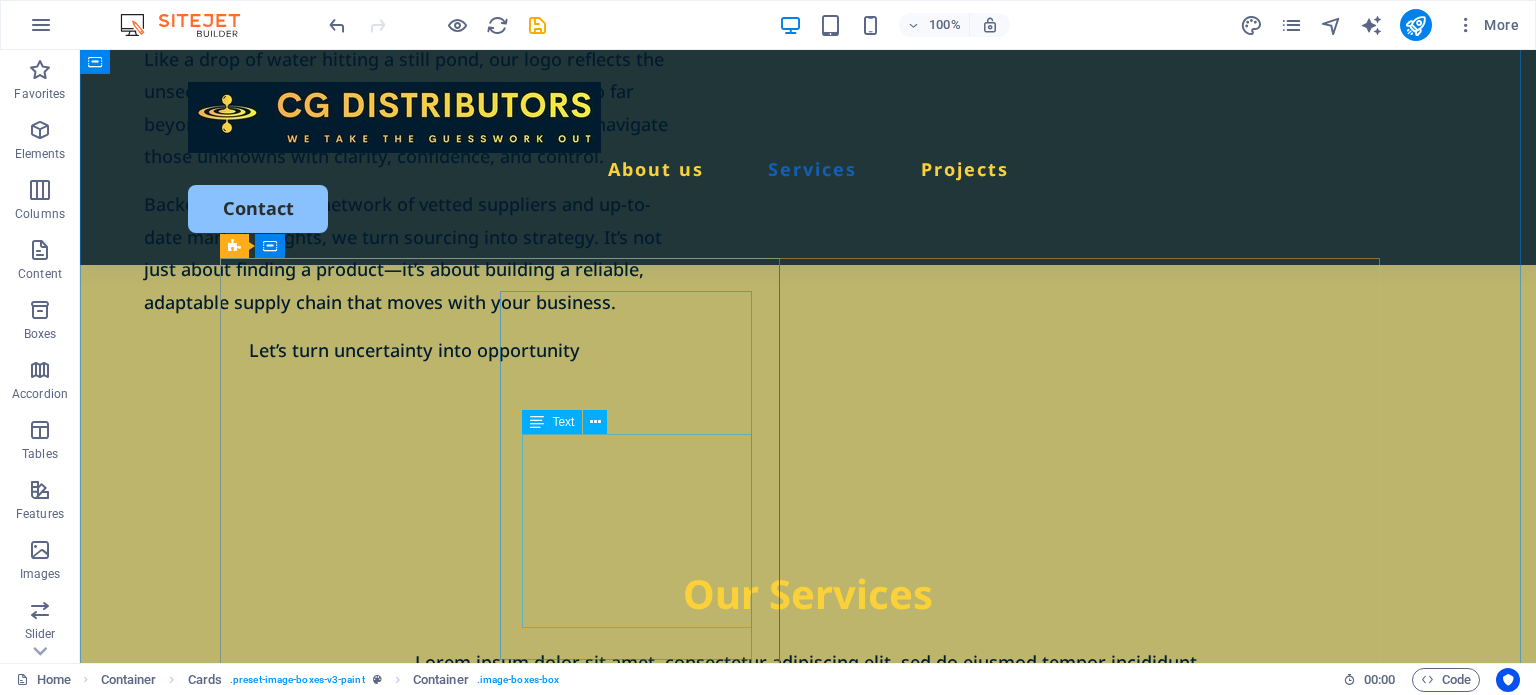 scroll, scrollTop: 1720, scrollLeft: 0, axis: vertical 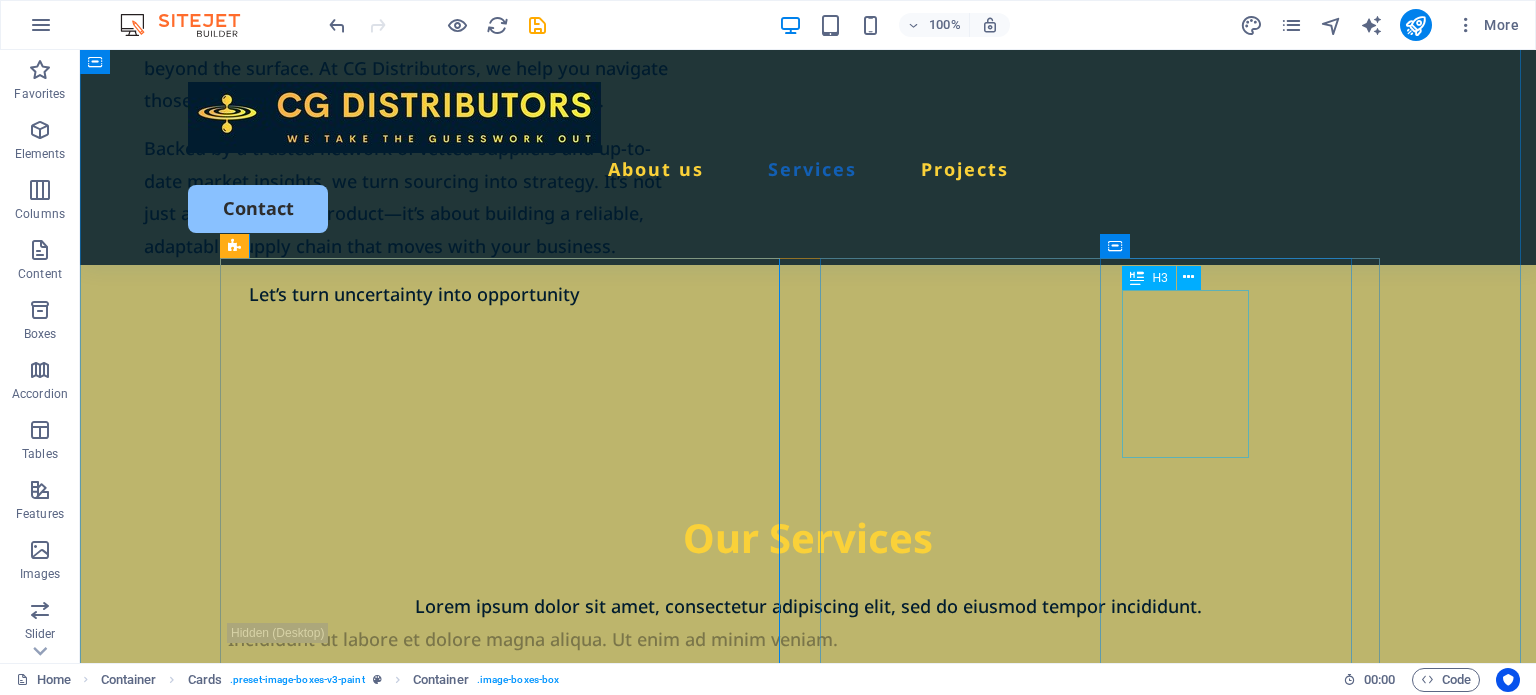 click on "Step 2: Supplier Evaluation & Sampling" at bounding box center [519, 1517] 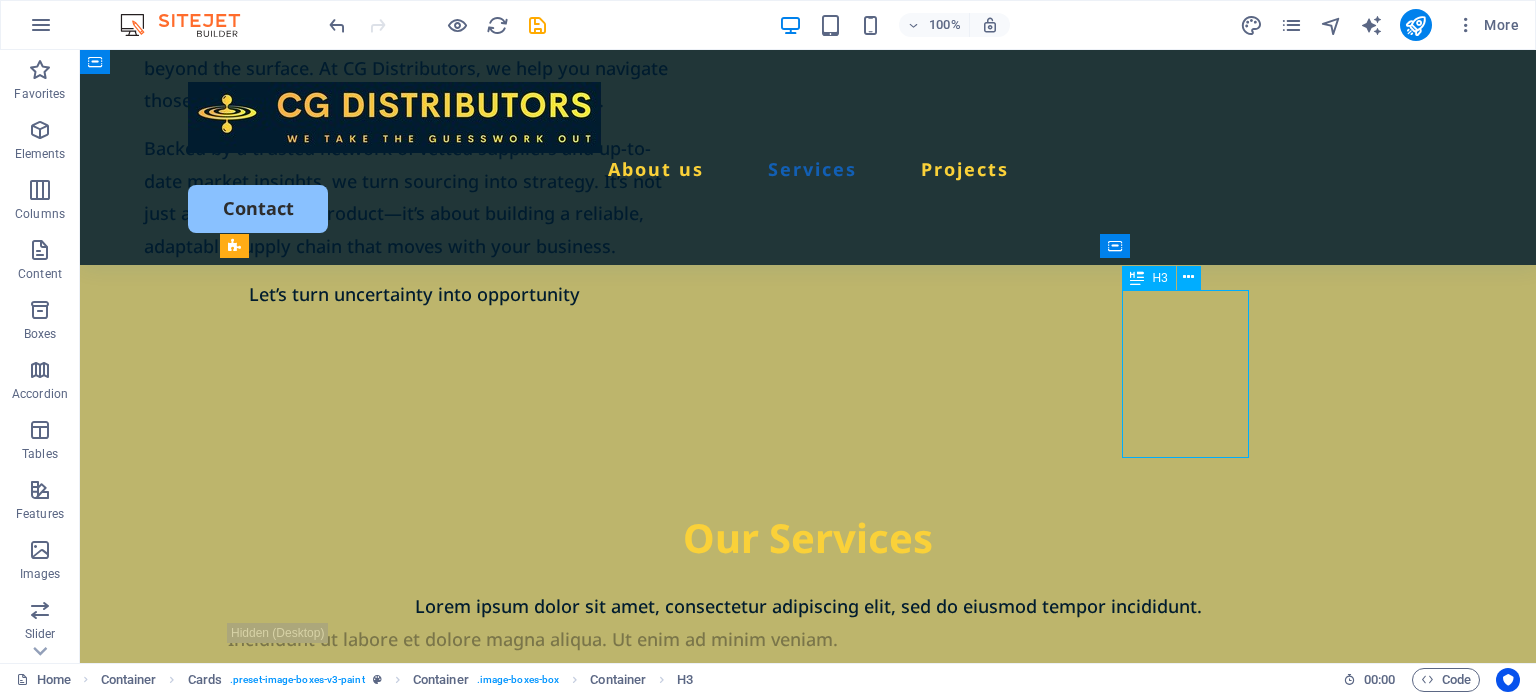 click on "Step 2: Supplier Evaluation & Sampling" at bounding box center (519, 1517) 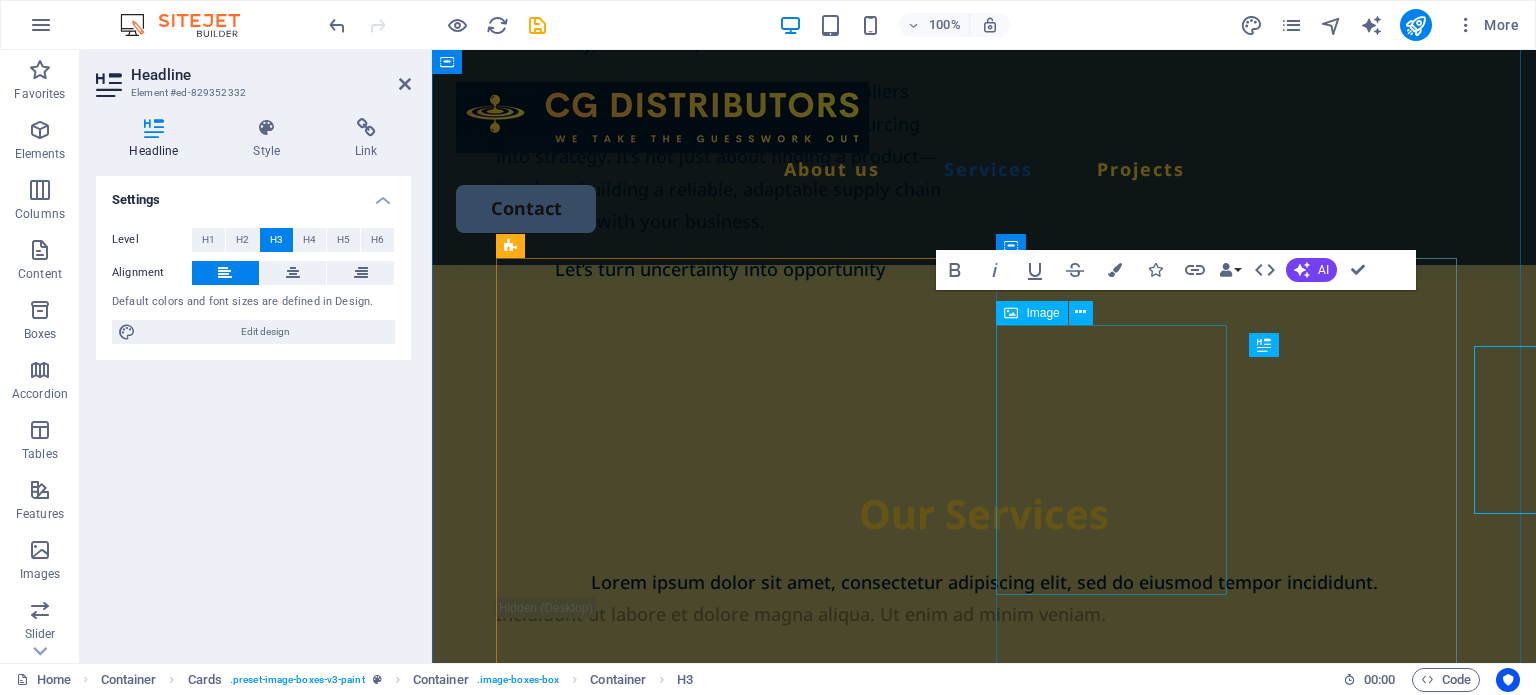 scroll, scrollTop: 1664, scrollLeft: 0, axis: vertical 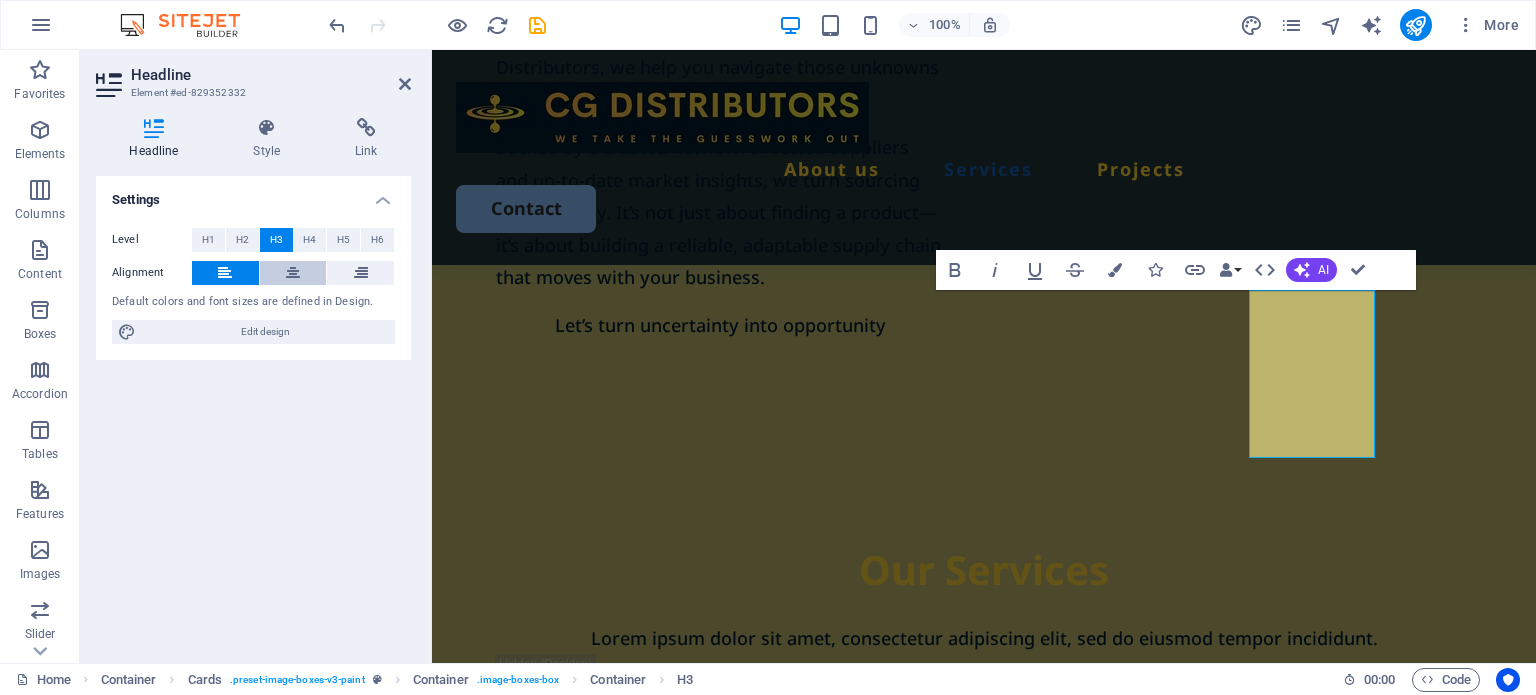 click at bounding box center (293, 273) 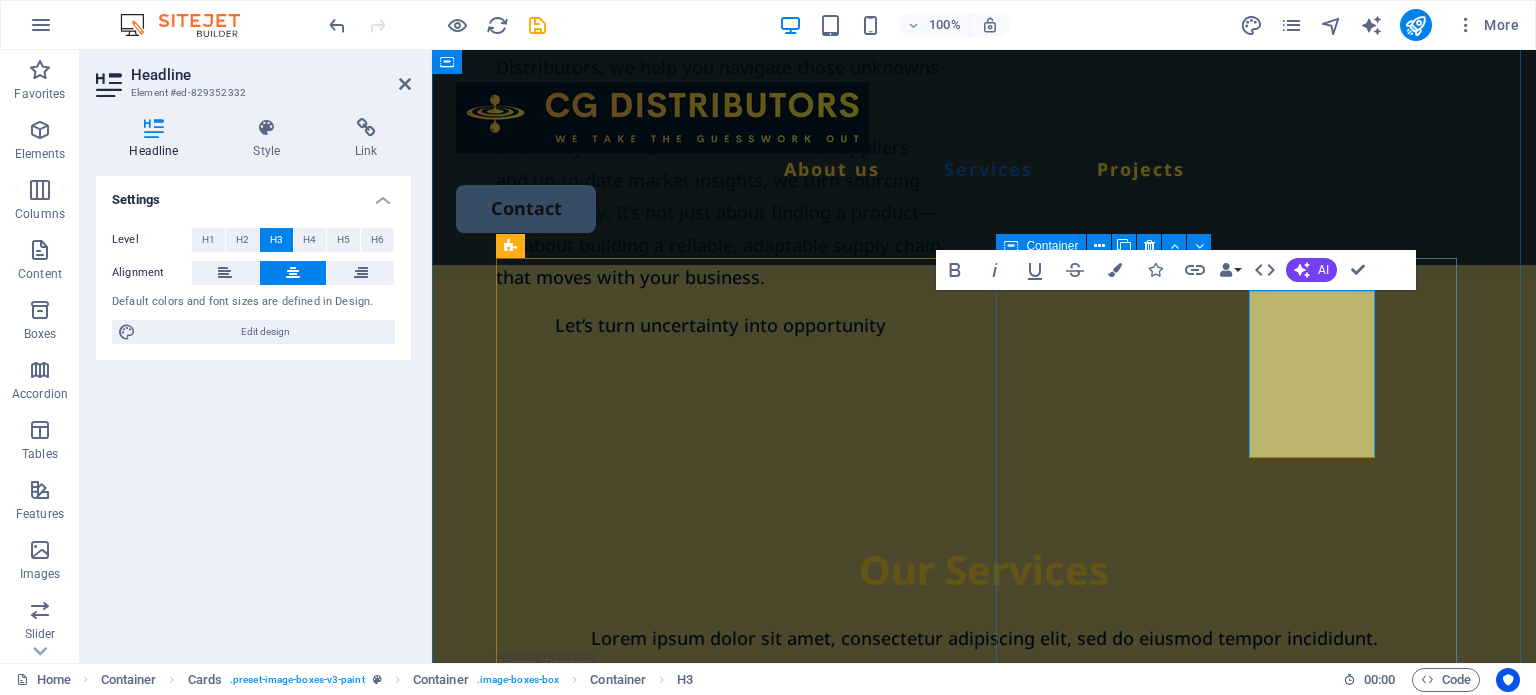 click on "Step 2: Supplier Evaluation & Sampling We assess potential suppliers, verify their capabilities, and arrange product samples for you to review and approve. Book Now" at bounding box center (730, 1499) 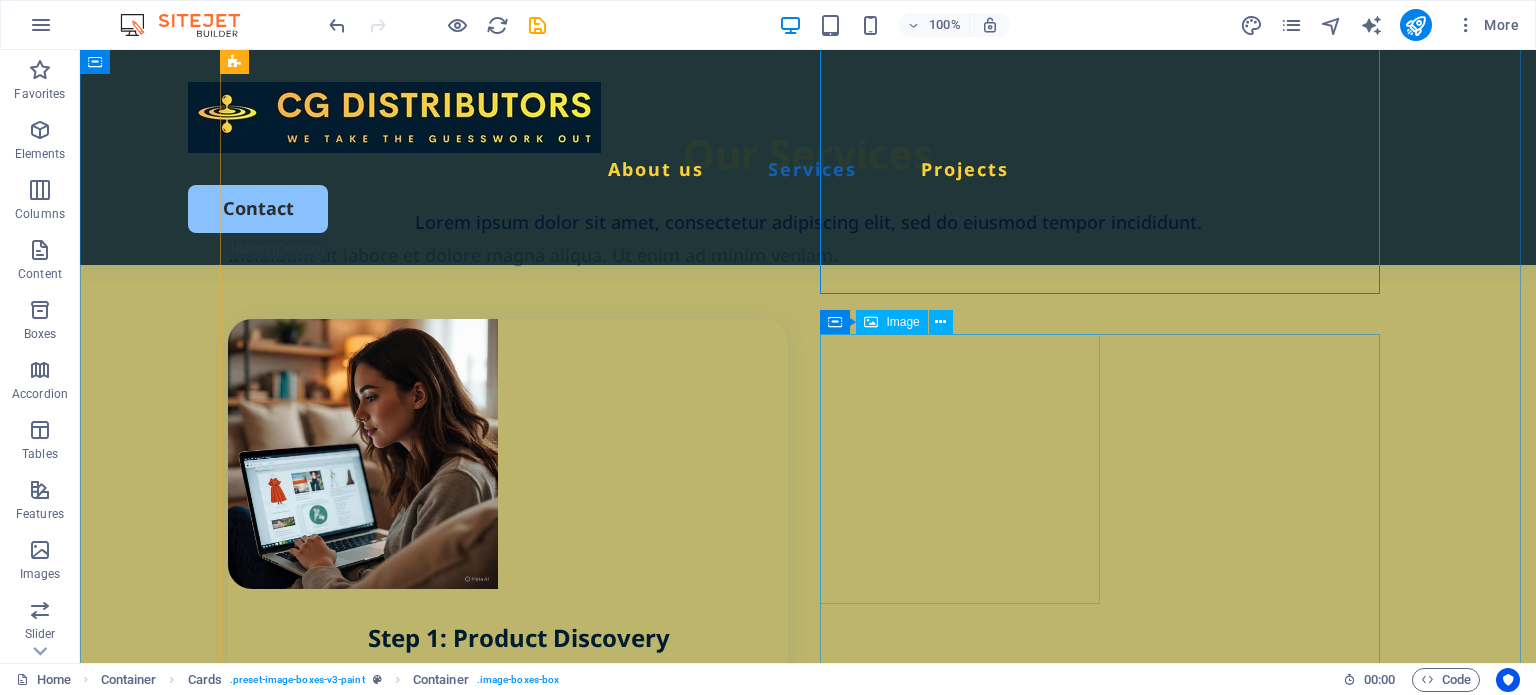 scroll, scrollTop: 2120, scrollLeft: 0, axis: vertical 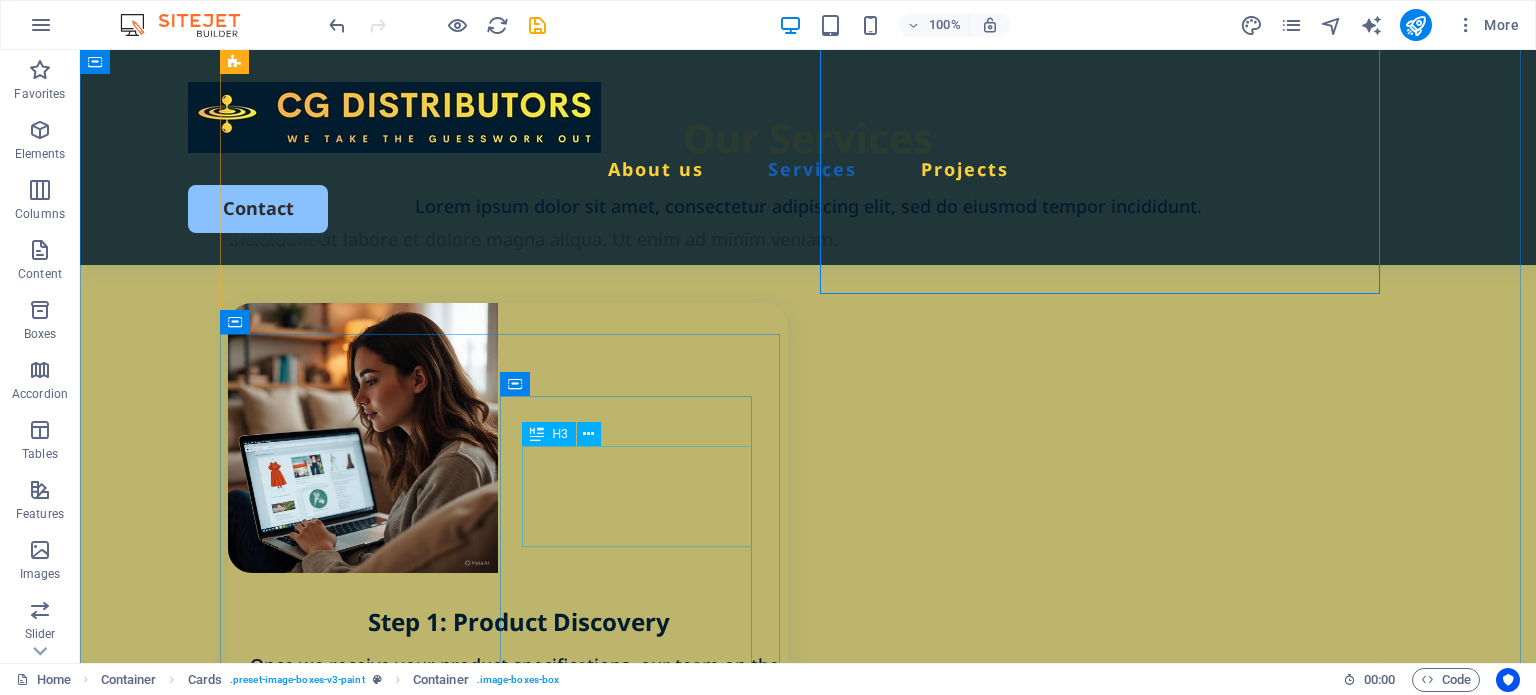 click on "Step 3: Negotiation & Agreement" at bounding box center [519, 1630] 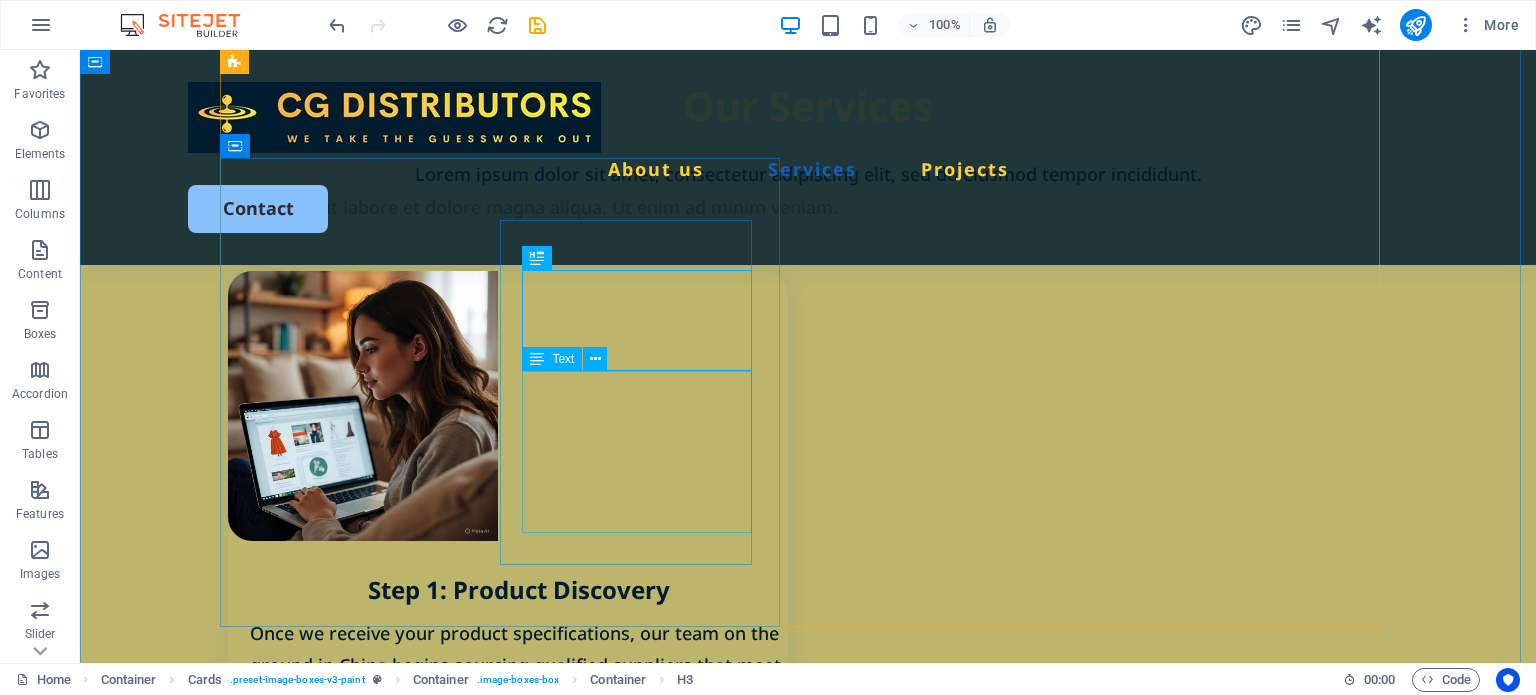 scroll, scrollTop: 2320, scrollLeft: 0, axis: vertical 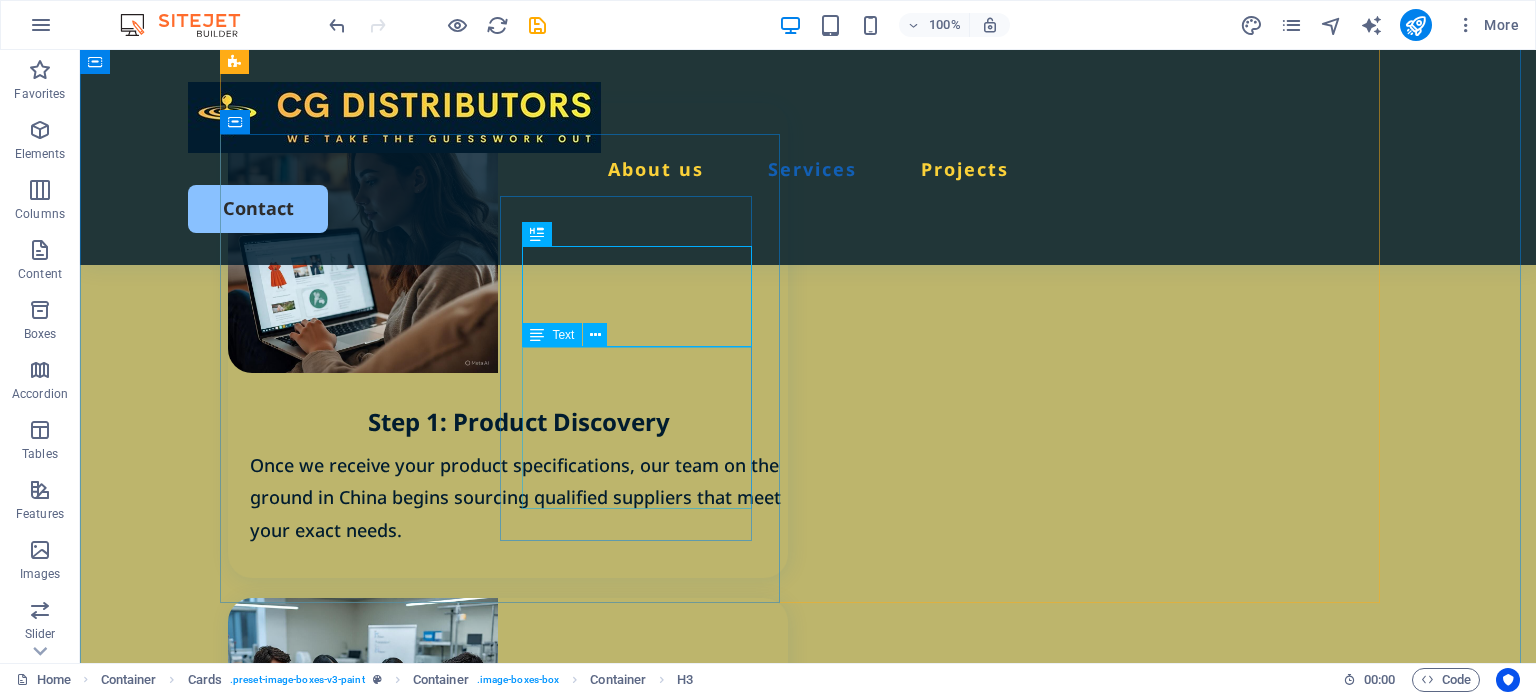 click on "We negotiate pricing, production timelines, and shipping terms to ensure the best value — with no surprises down the line." at bounding box center (519, 1494) 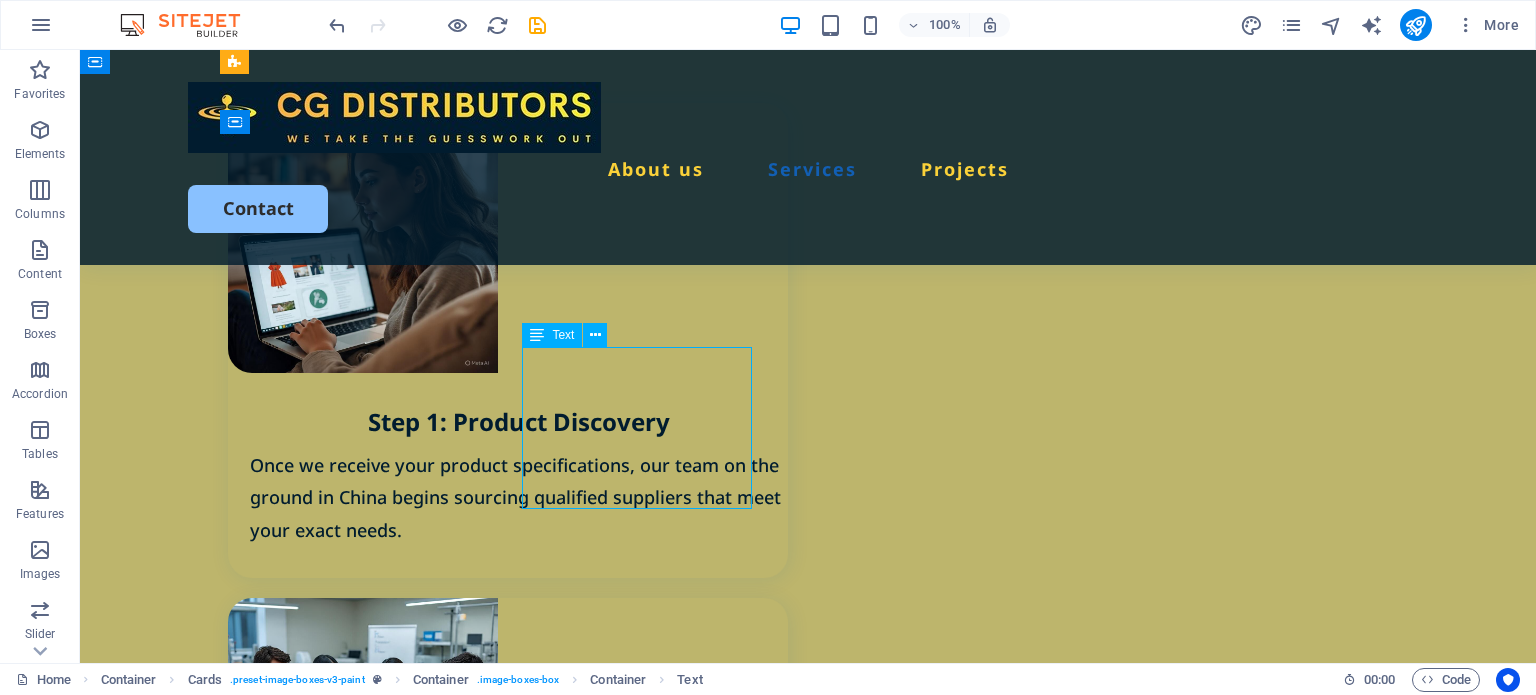 click on "We negotiate pricing, production timelines, and shipping terms to ensure the best value — with no surprises down the line." at bounding box center (519, 1494) 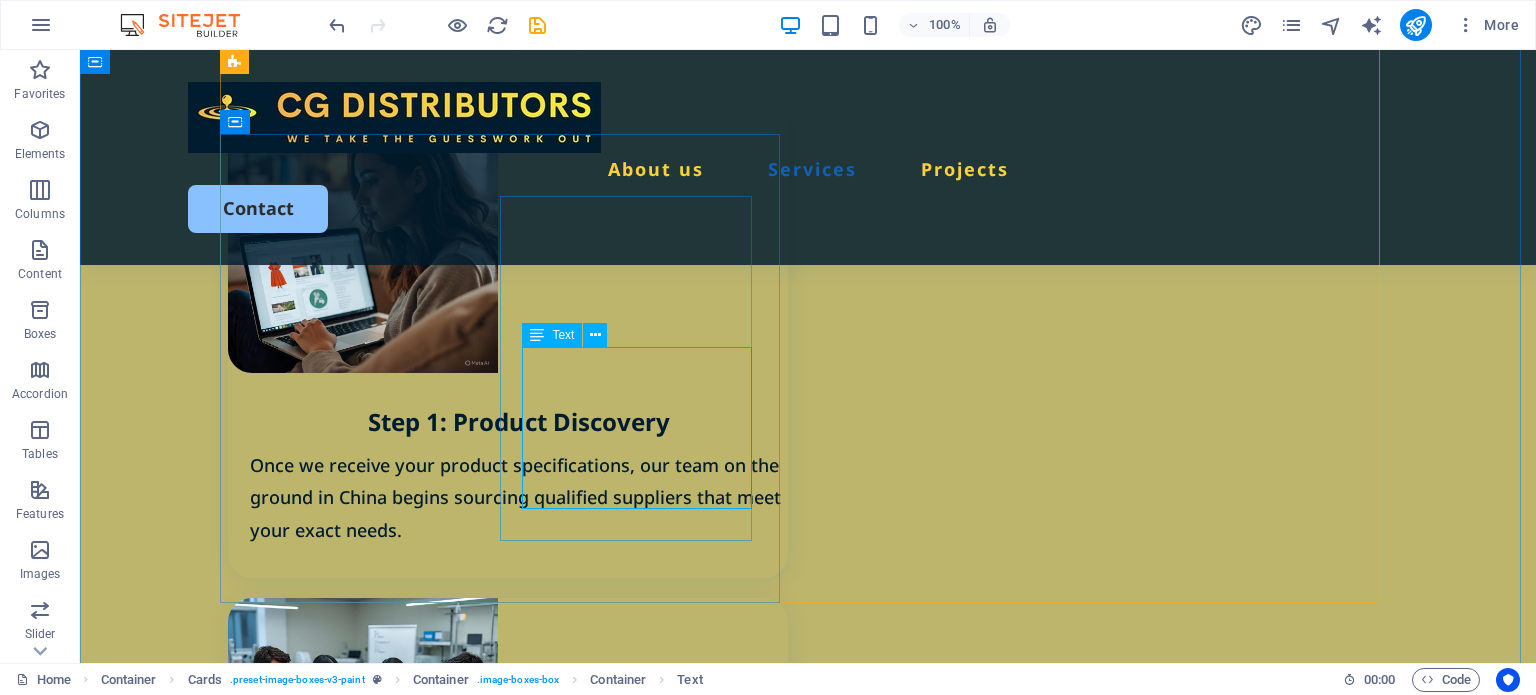 click at bounding box center [537, 335] 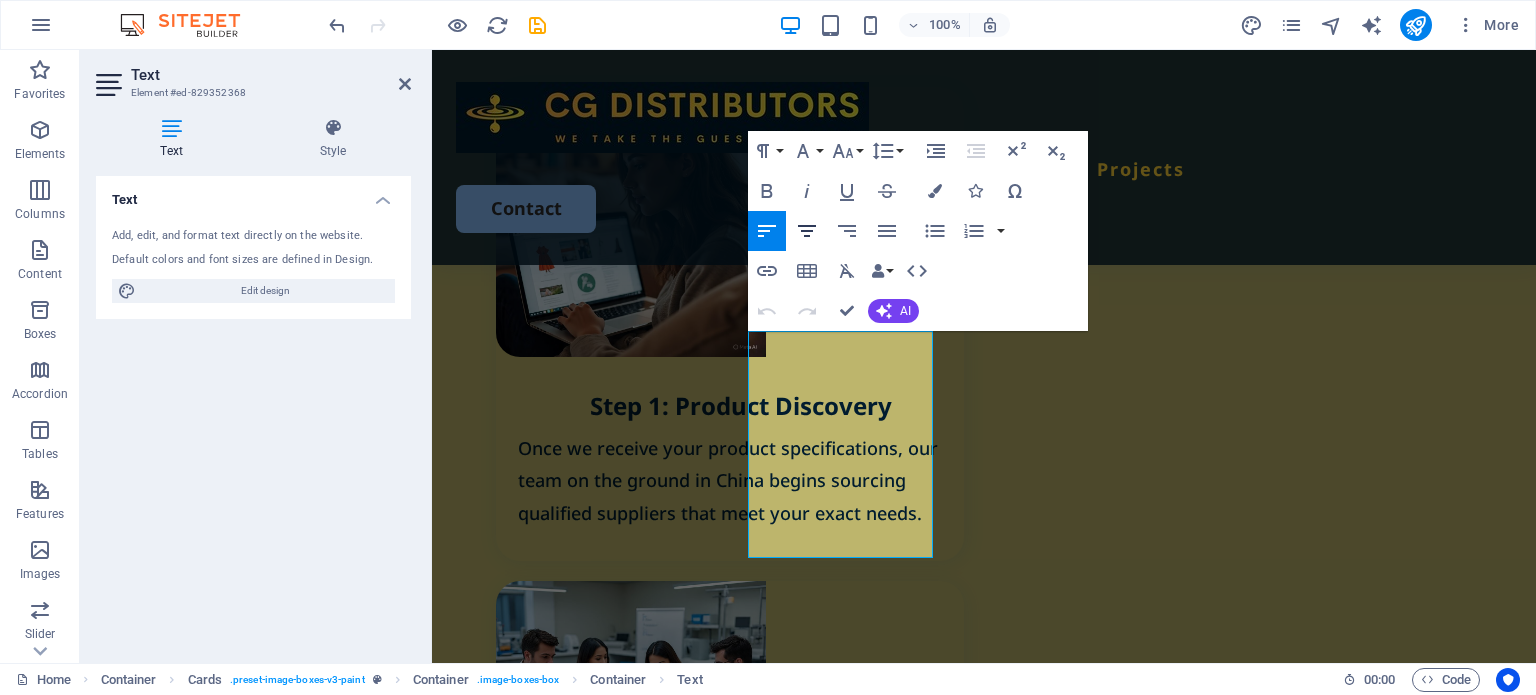 click 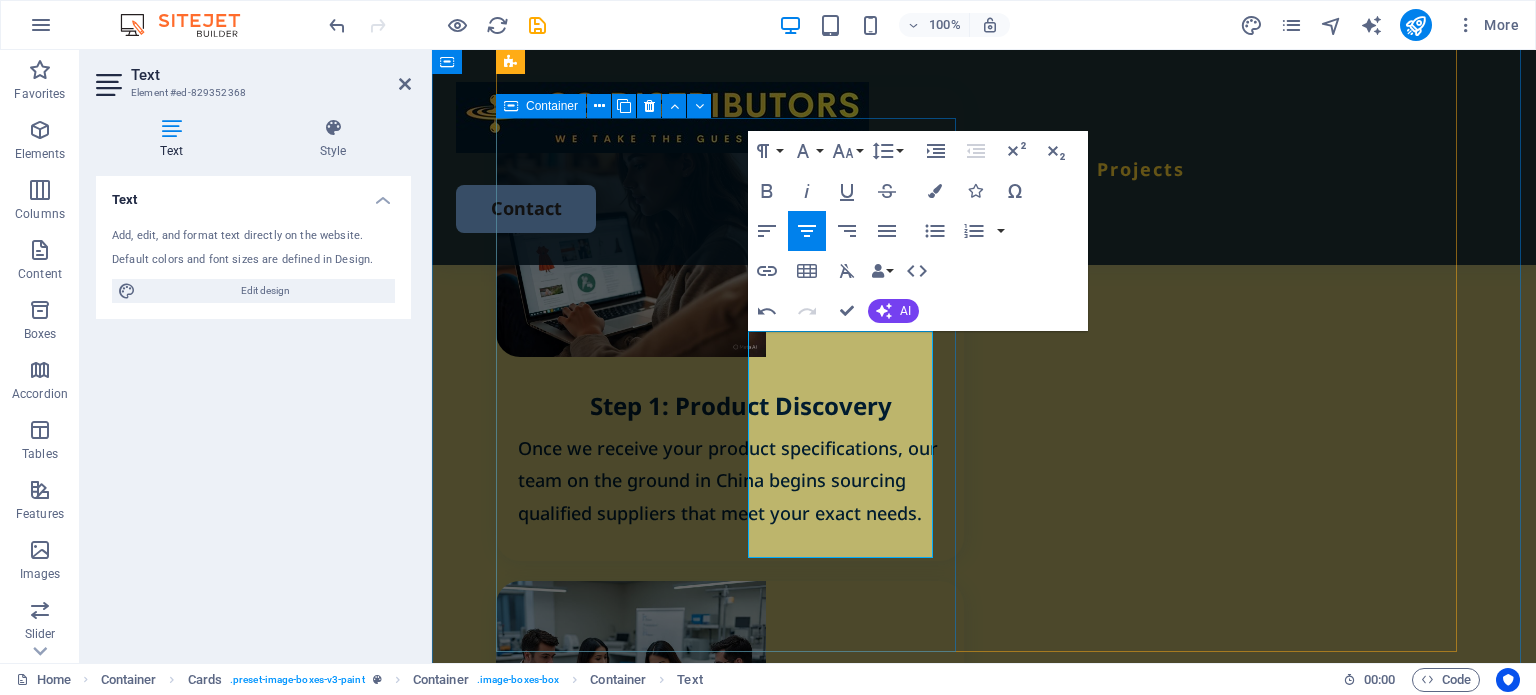 click on "Step 3: Negotiation & Agreement We negotiate pricing, production timelines, and shipping terms to ensure the best value — with no surprises down the line." at bounding box center (730, 1383) 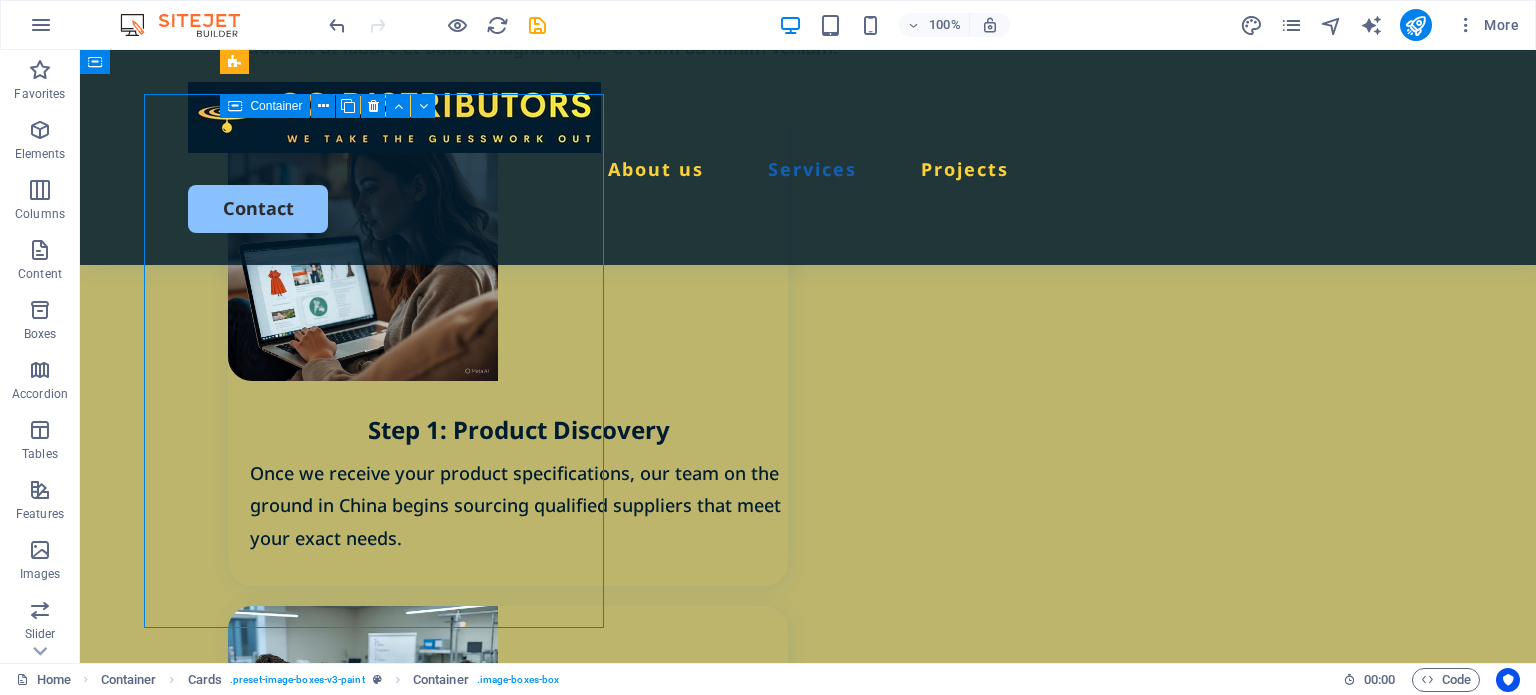 scroll, scrollTop: 2336, scrollLeft: 0, axis: vertical 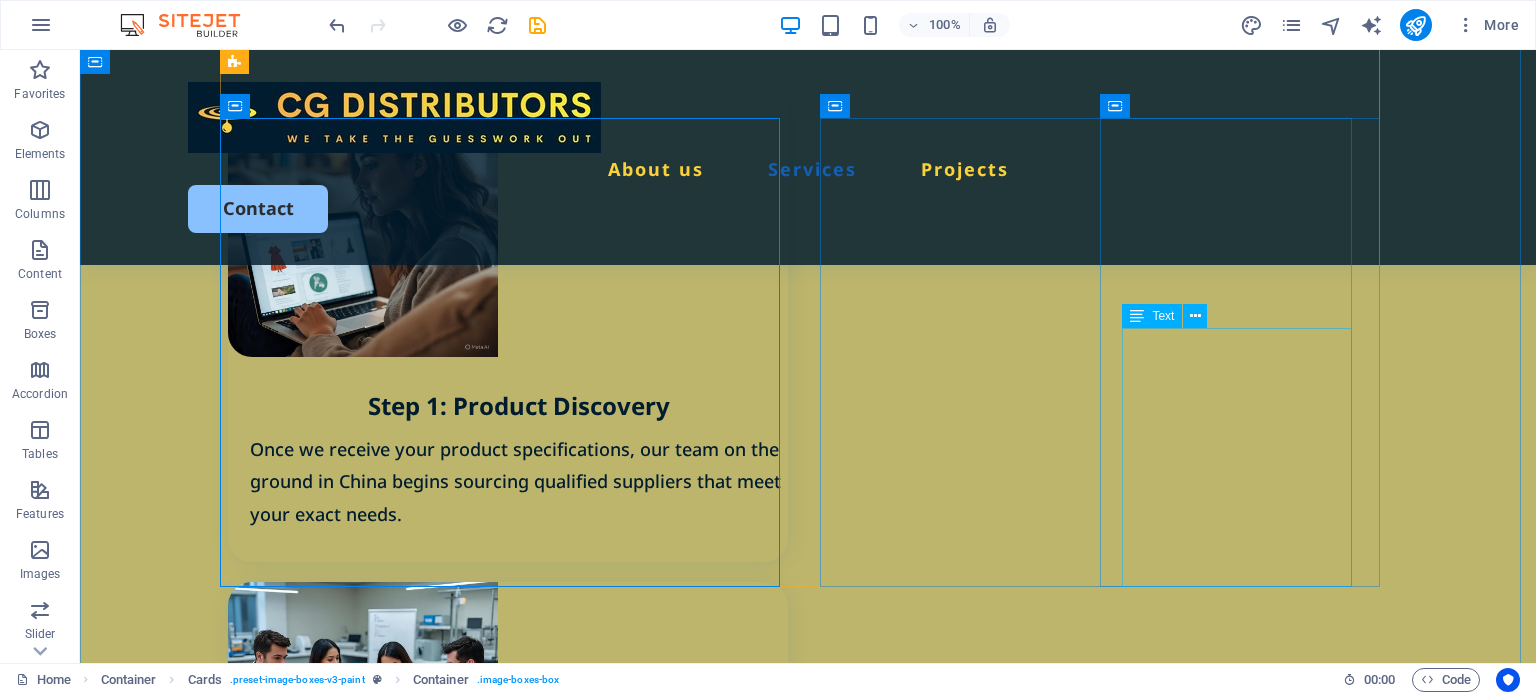 click on "Before shipment, we conduct a final product inspection. We then arrange freight, and provide all necessary documents to ensure smooth customs clearance on your end." at bounding box center (519, 1973) 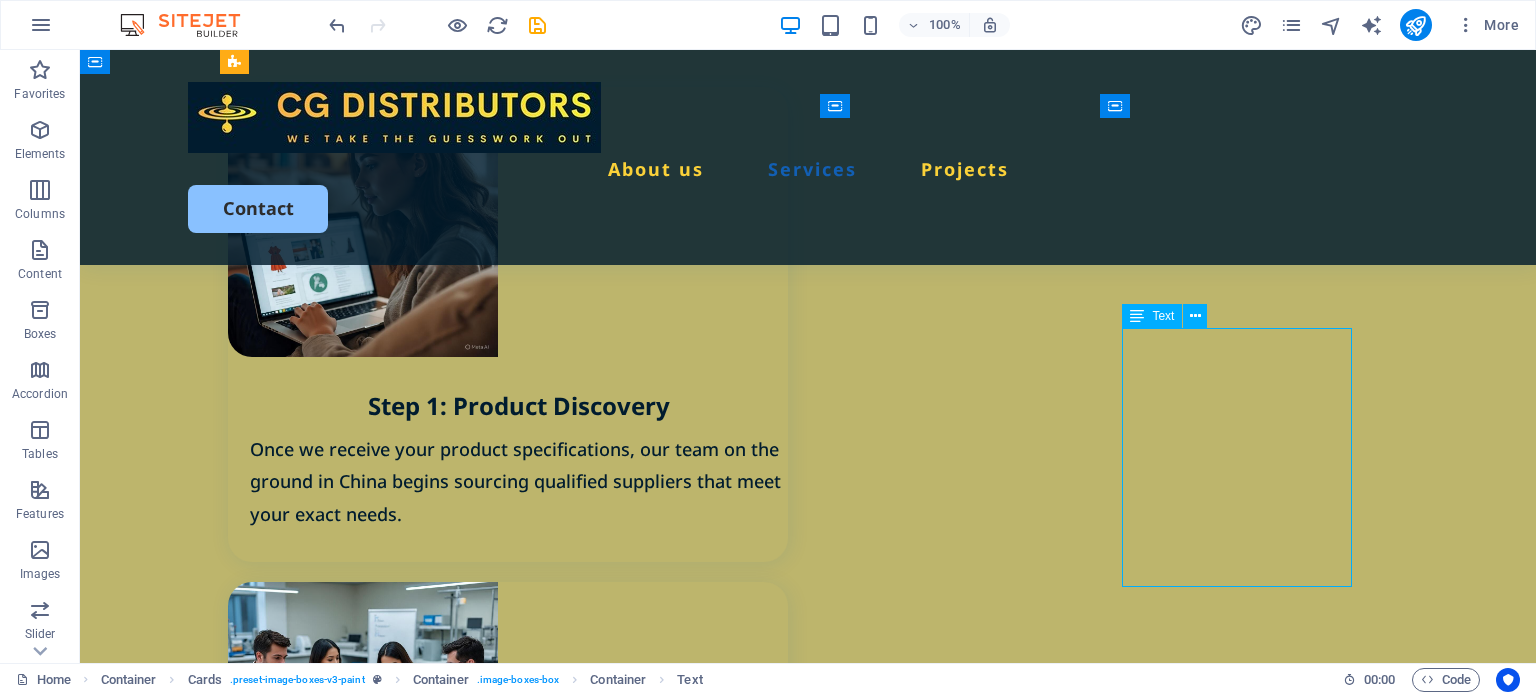 click on "Before shipment, we conduct a final product inspection. We then arrange freight, and provide all necessary documents to ensure smooth customs clearance on your end." at bounding box center (519, 1973) 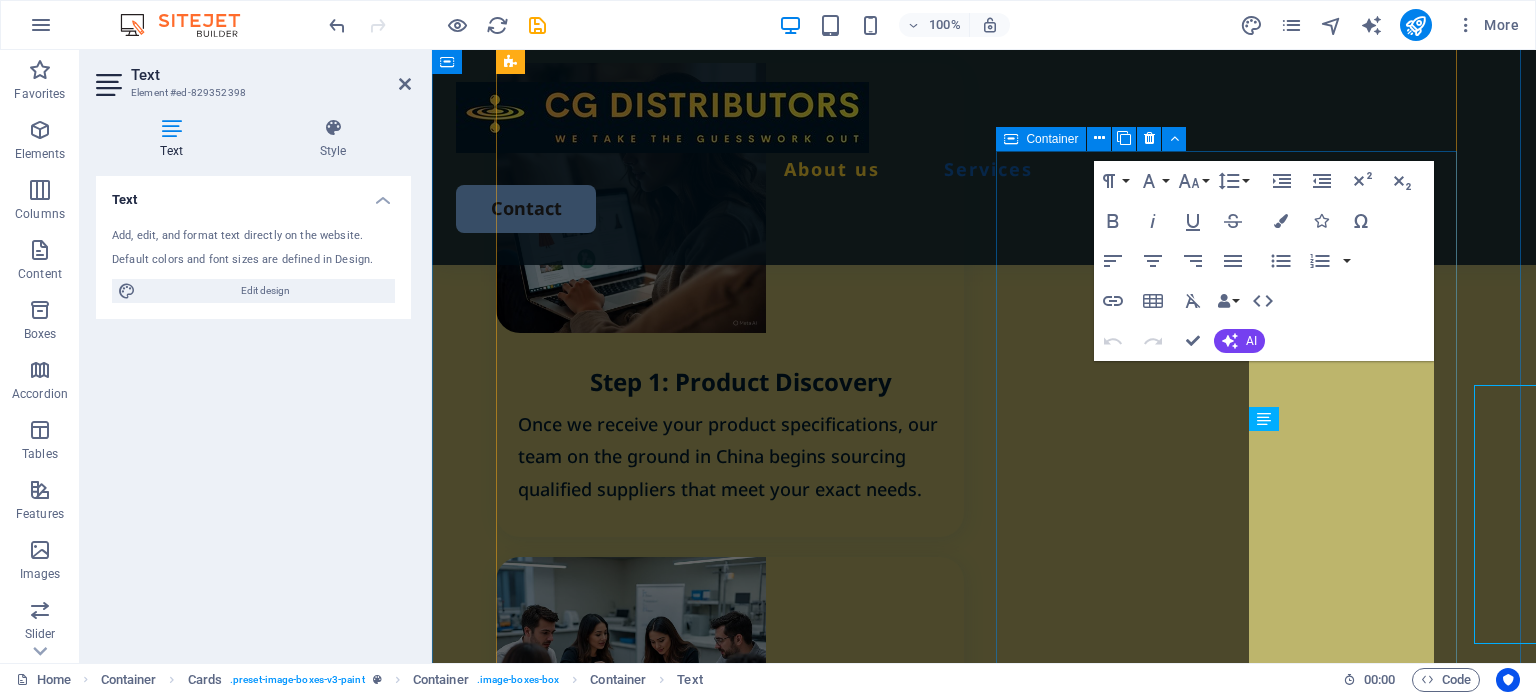 scroll, scrollTop: 2280, scrollLeft: 0, axis: vertical 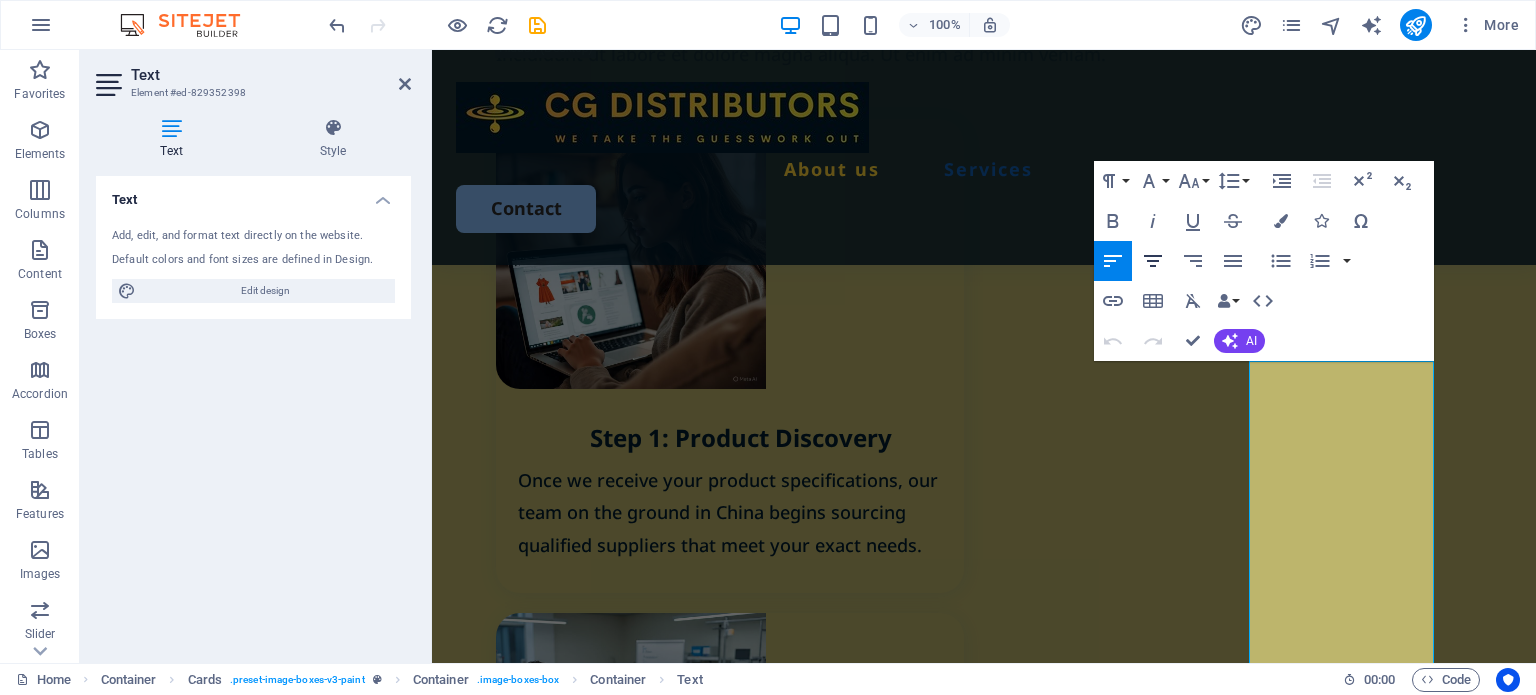 click 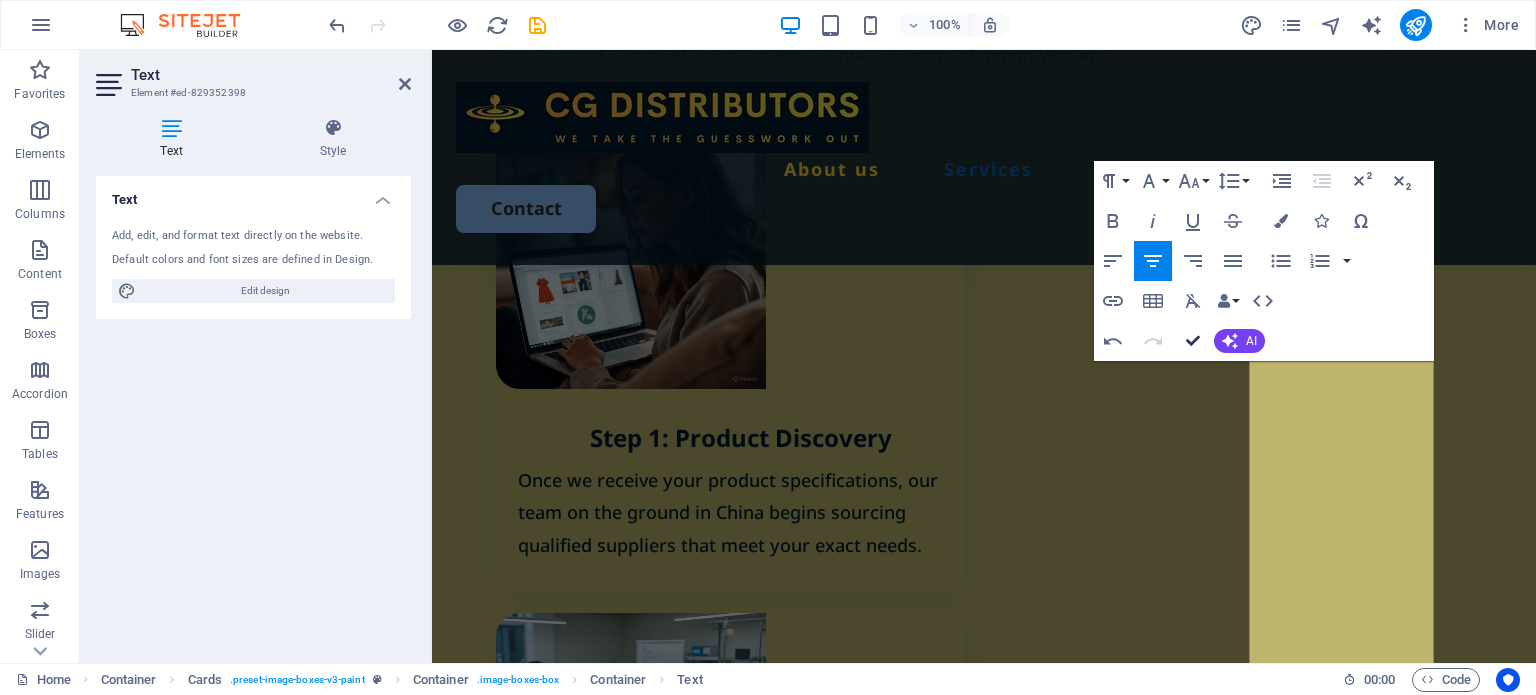 scroll, scrollTop: 2304, scrollLeft: 0, axis: vertical 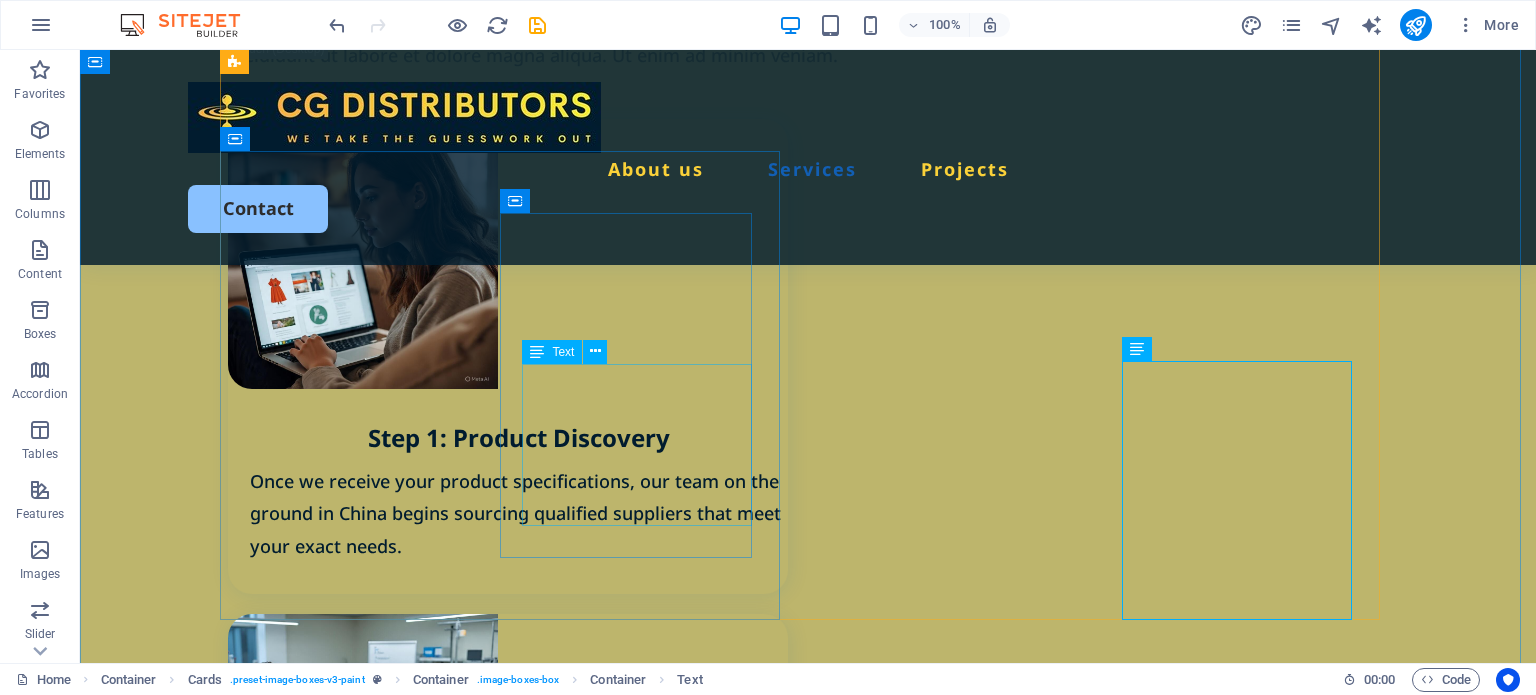 click on "We negotiate pricing, production timelines, and shipping terms to ensure the best value — with no surprises down the line." at bounding box center [519, 1510] 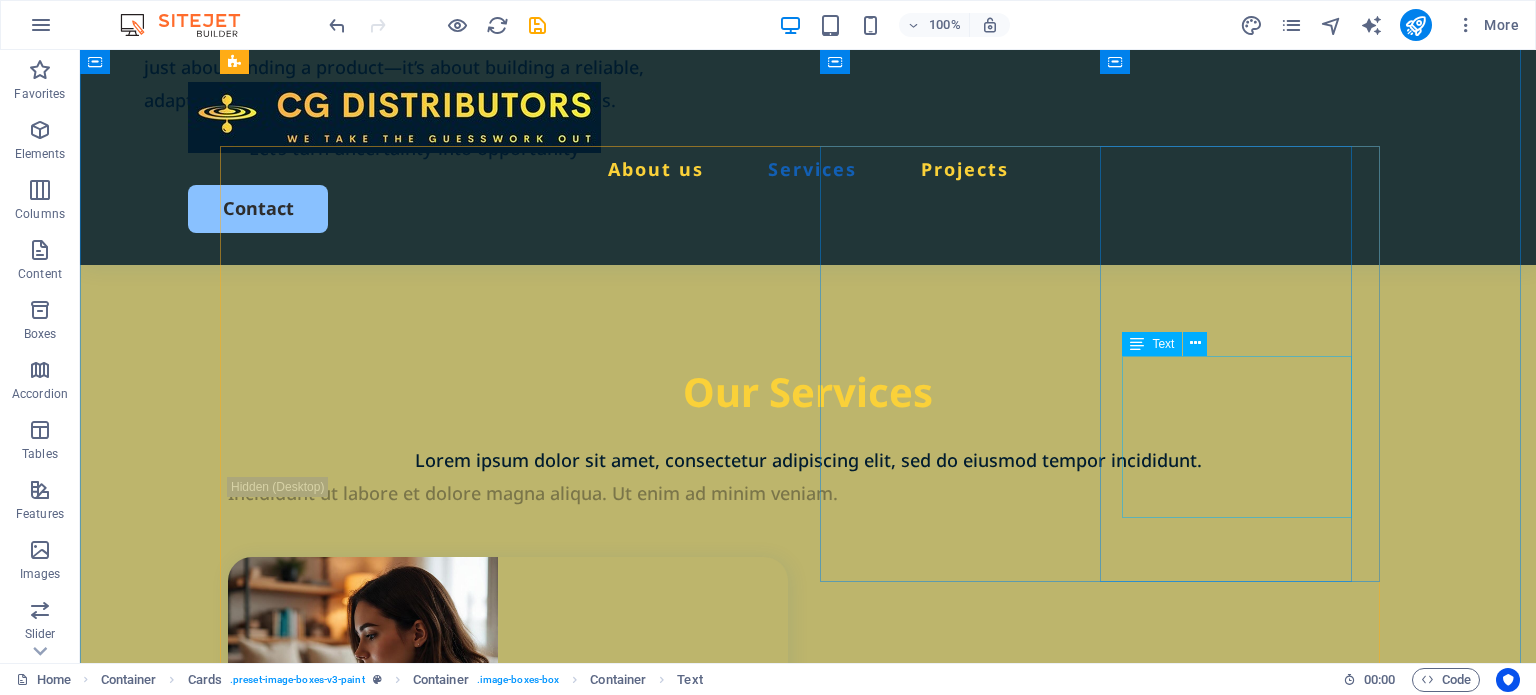 scroll, scrollTop: 1804, scrollLeft: 0, axis: vertical 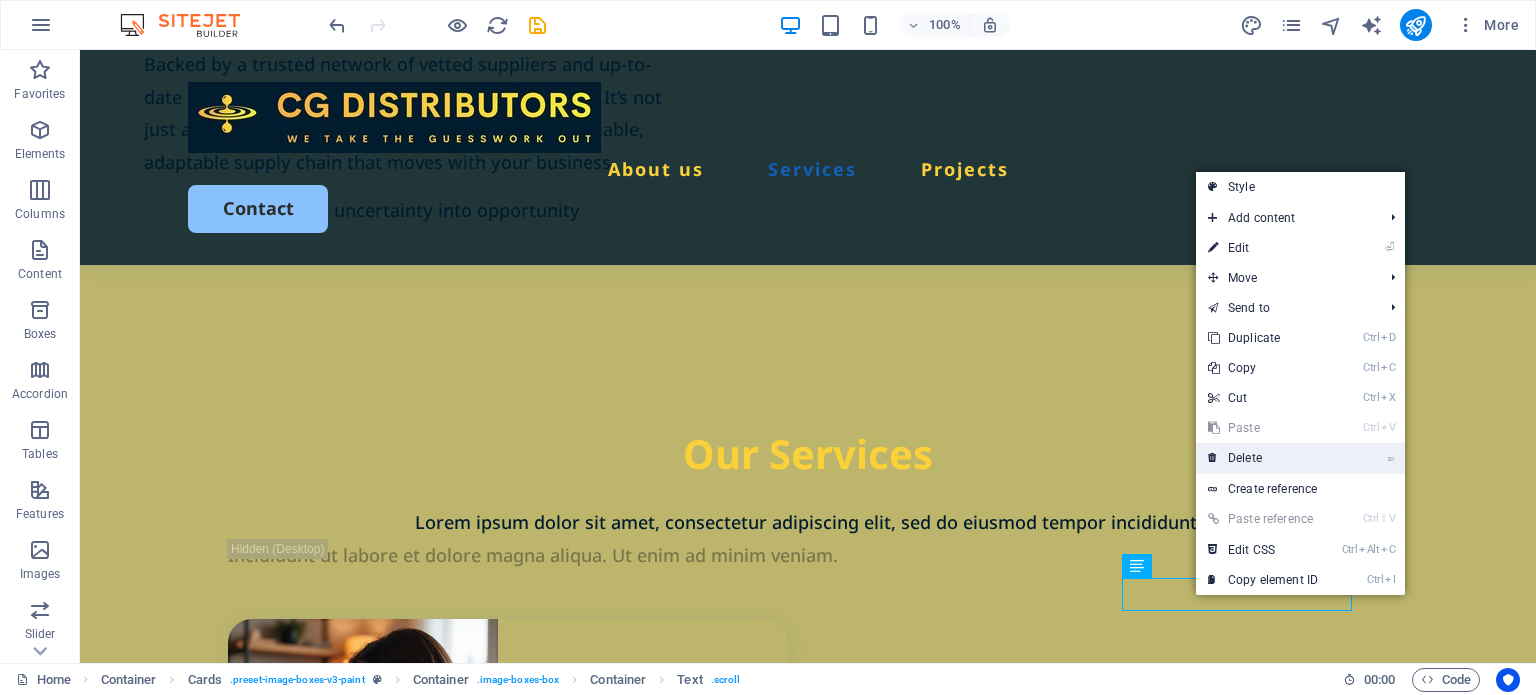 click on "⌦  Delete" at bounding box center (1263, 458) 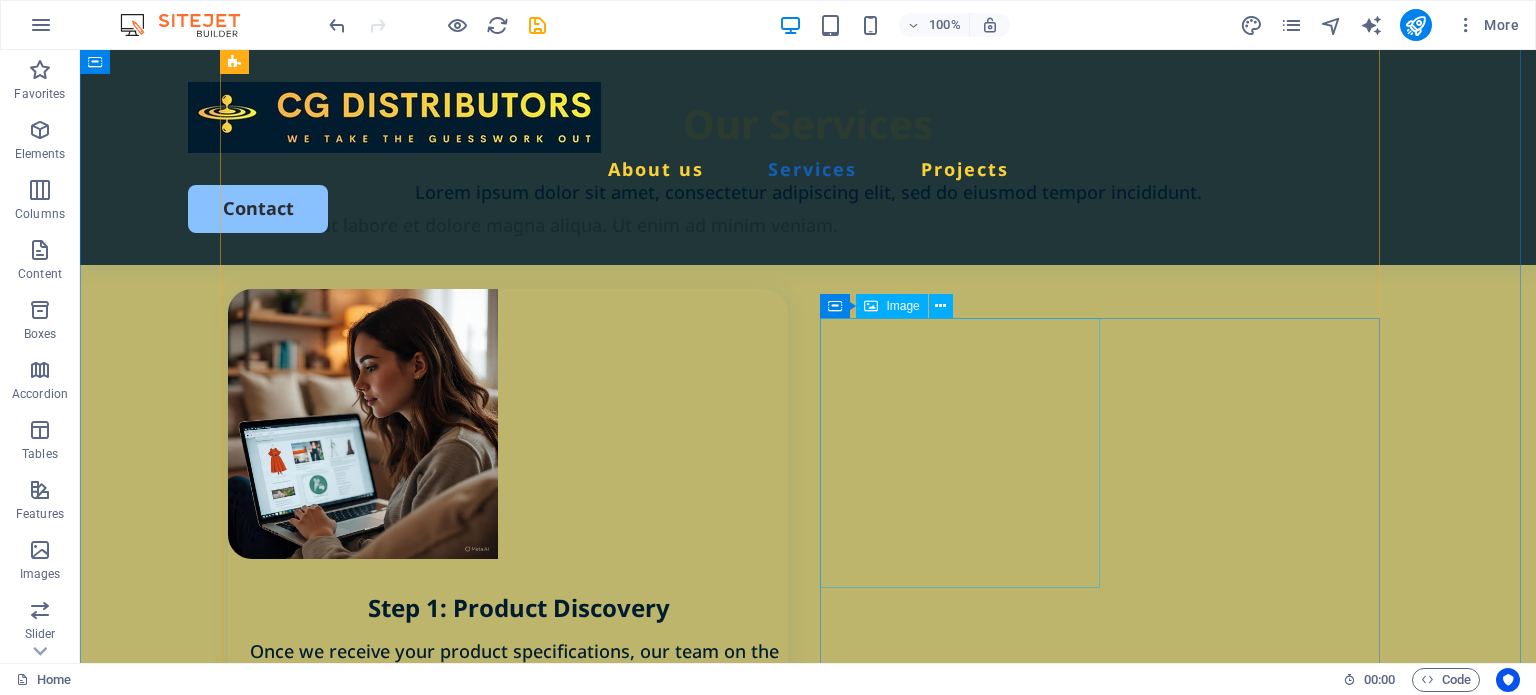 scroll, scrollTop: 2104, scrollLeft: 0, axis: vertical 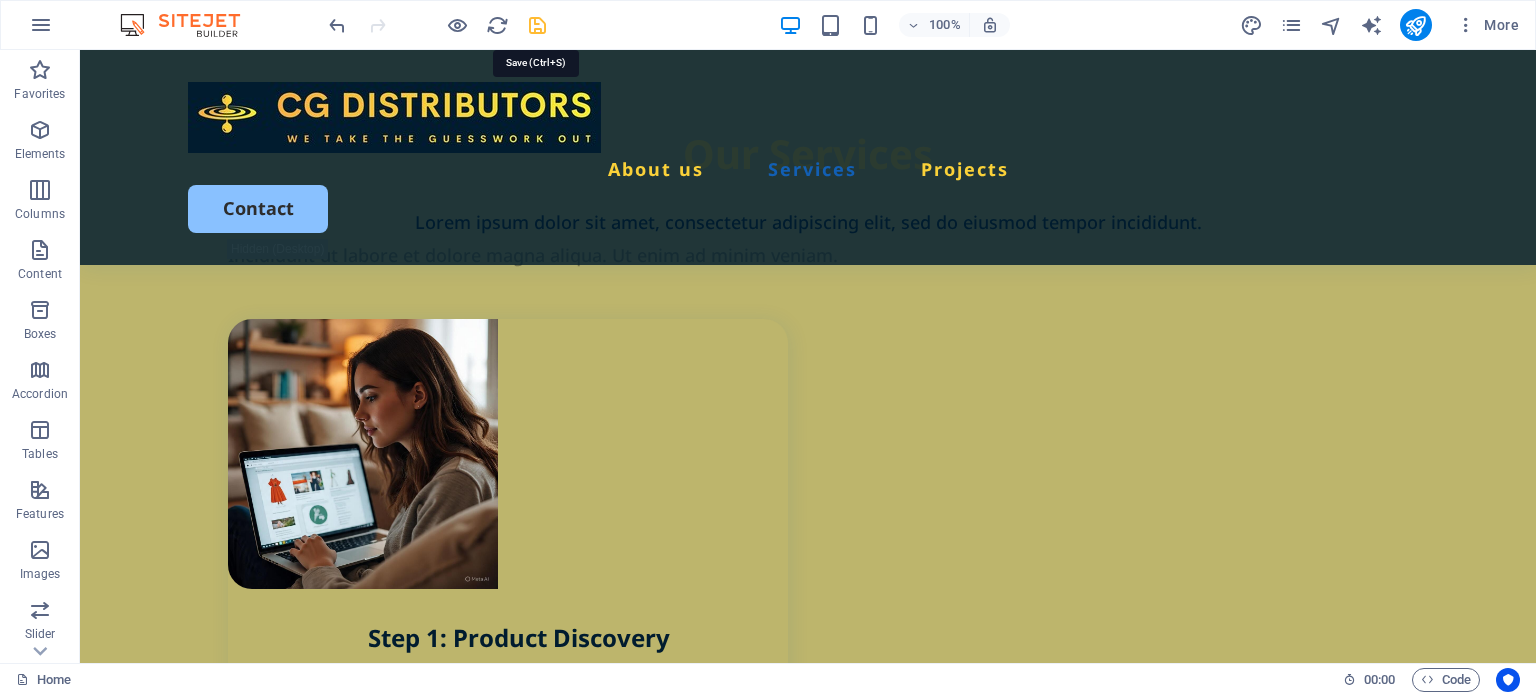 click at bounding box center [537, 25] 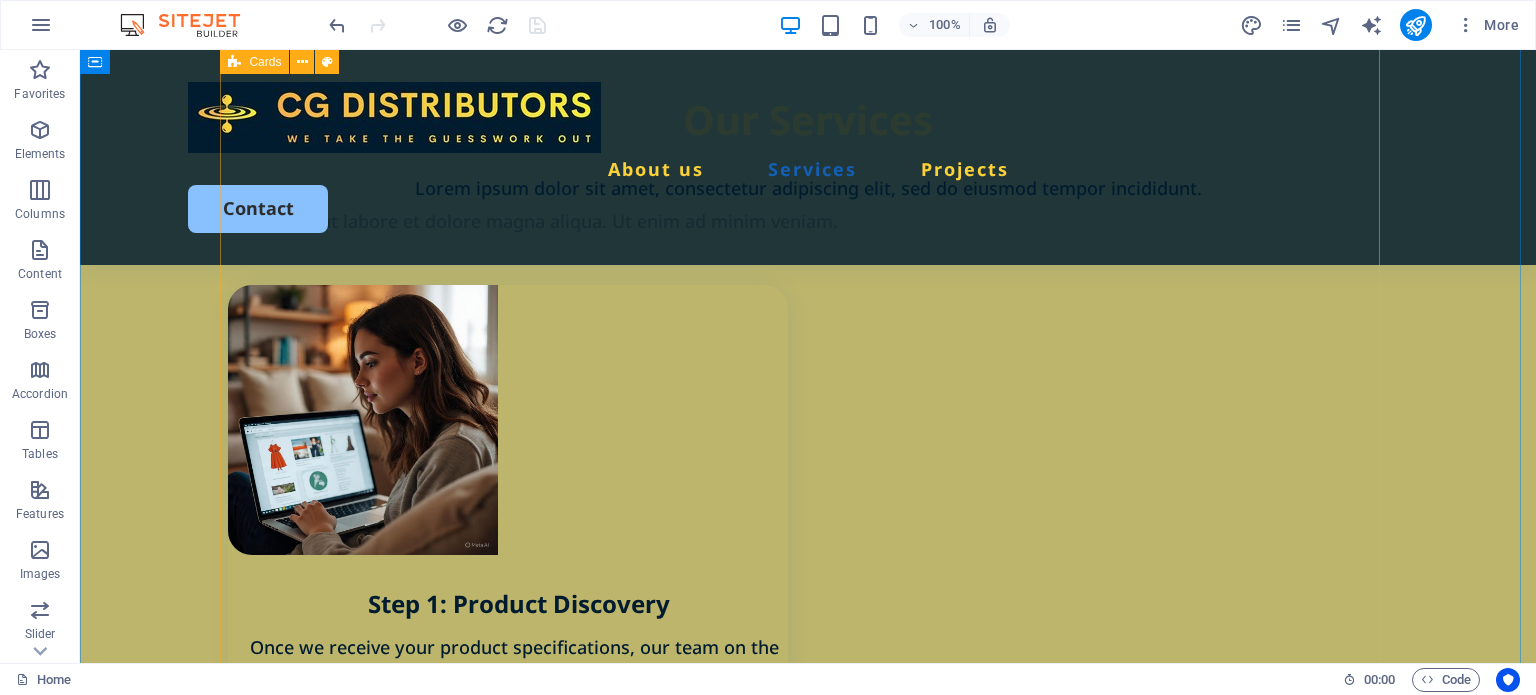 scroll, scrollTop: 2304, scrollLeft: 0, axis: vertical 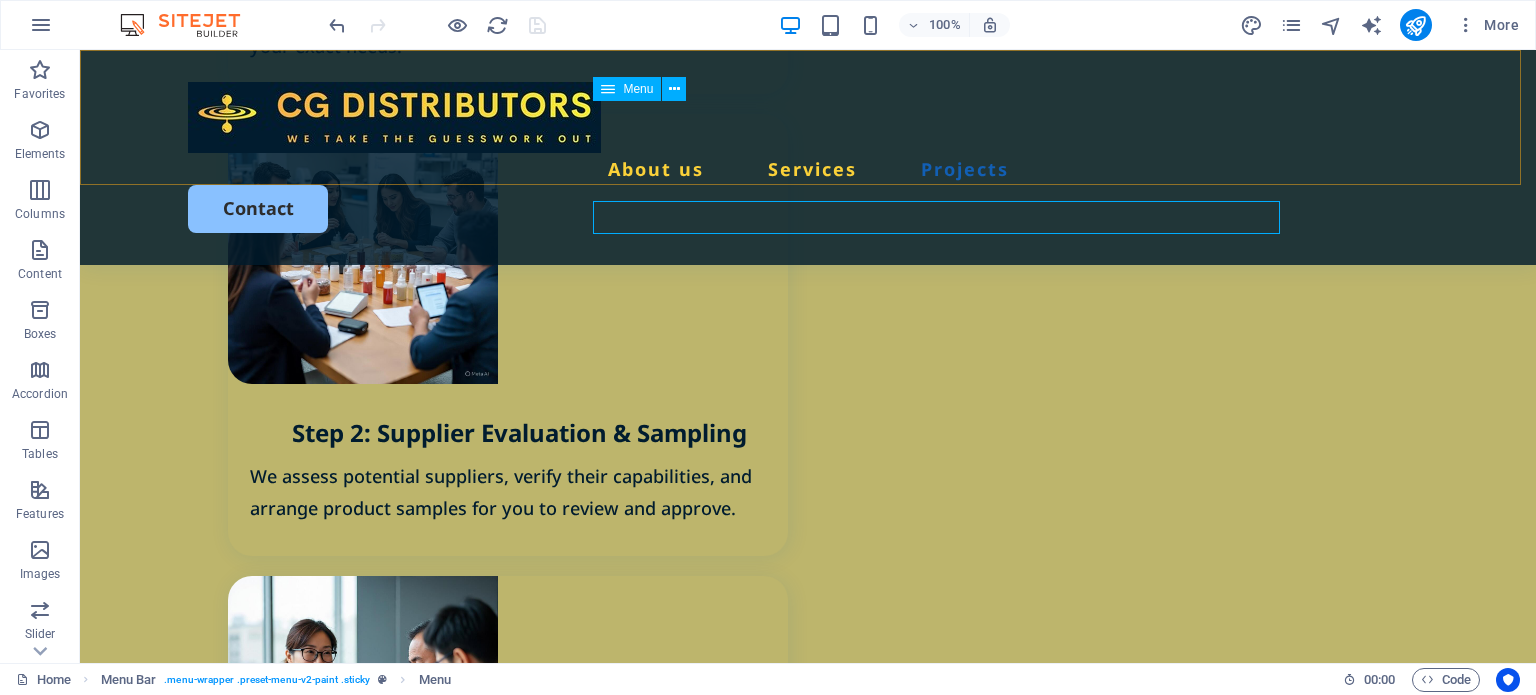 click on "About us Services Projects" at bounding box center (808, 169) 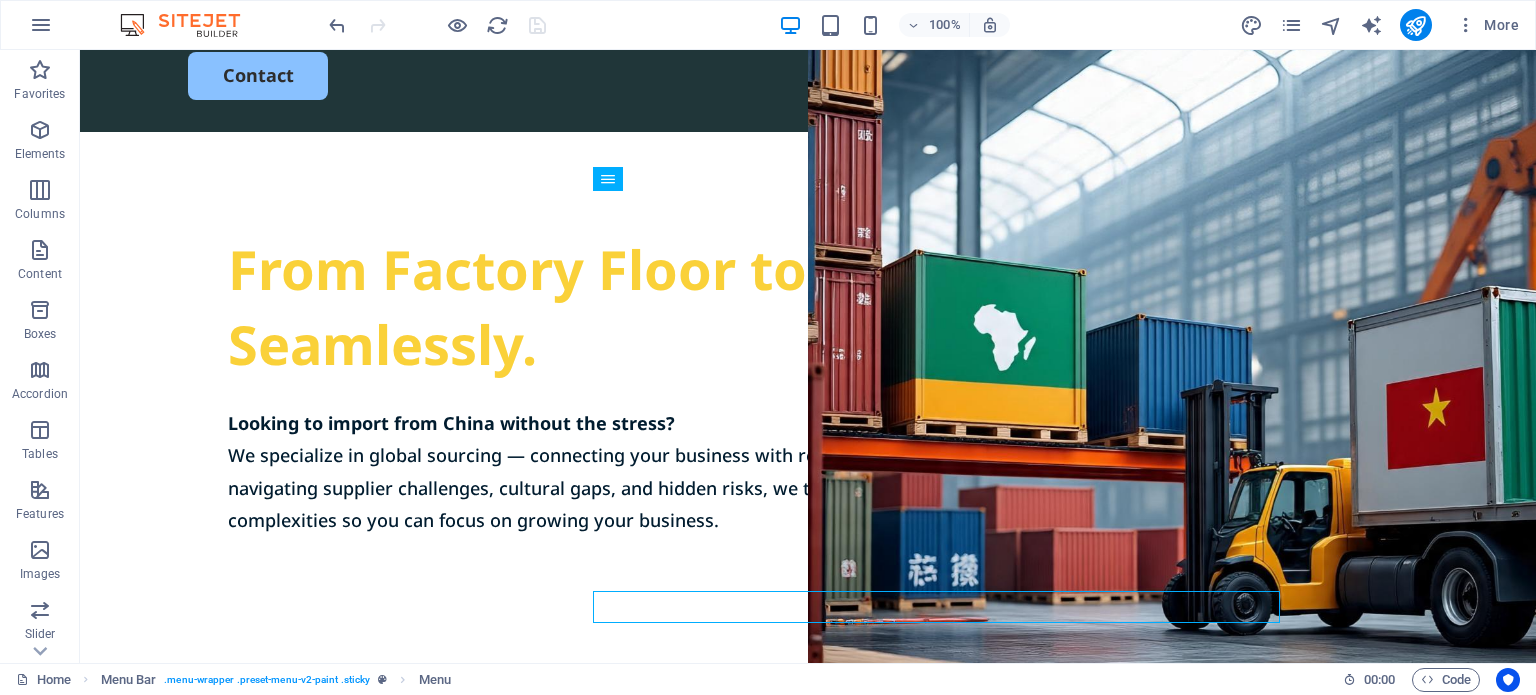 scroll, scrollTop: 4, scrollLeft: 0, axis: vertical 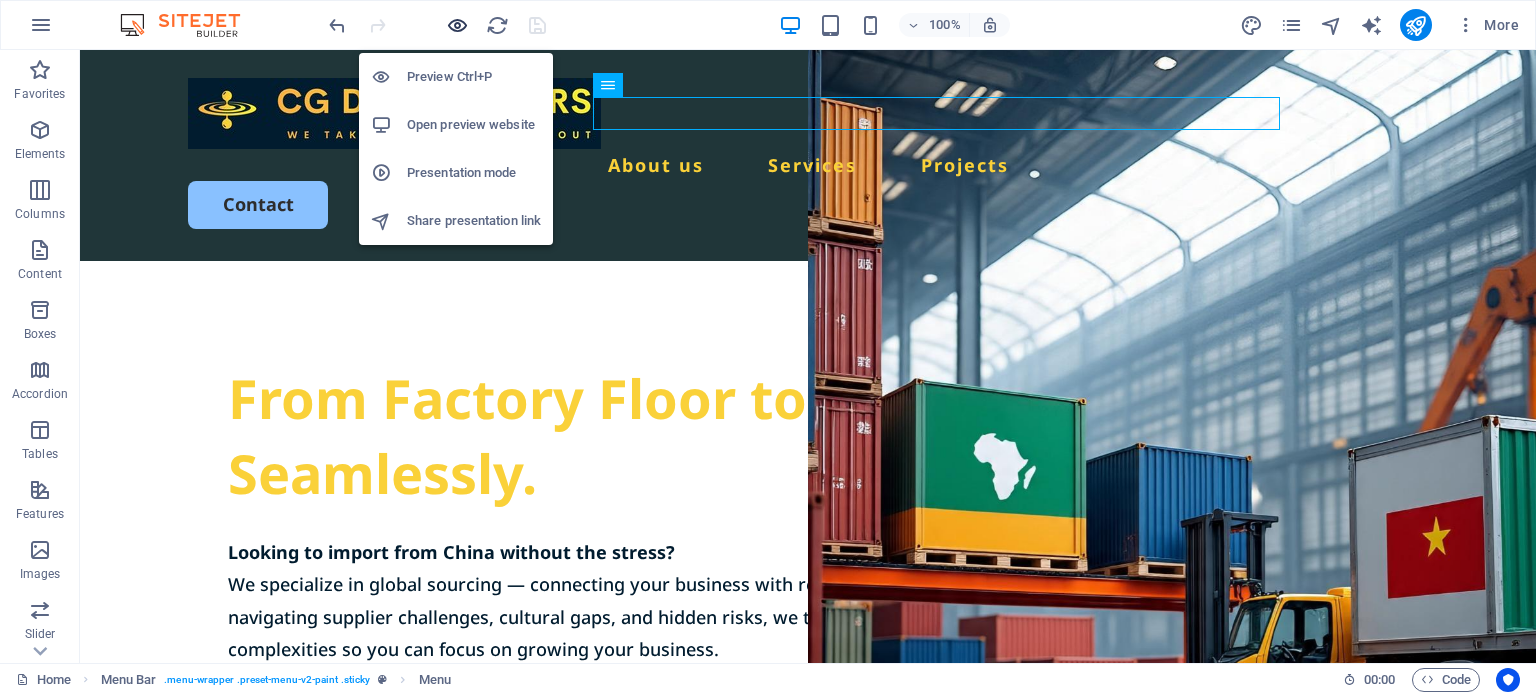 click at bounding box center (457, 25) 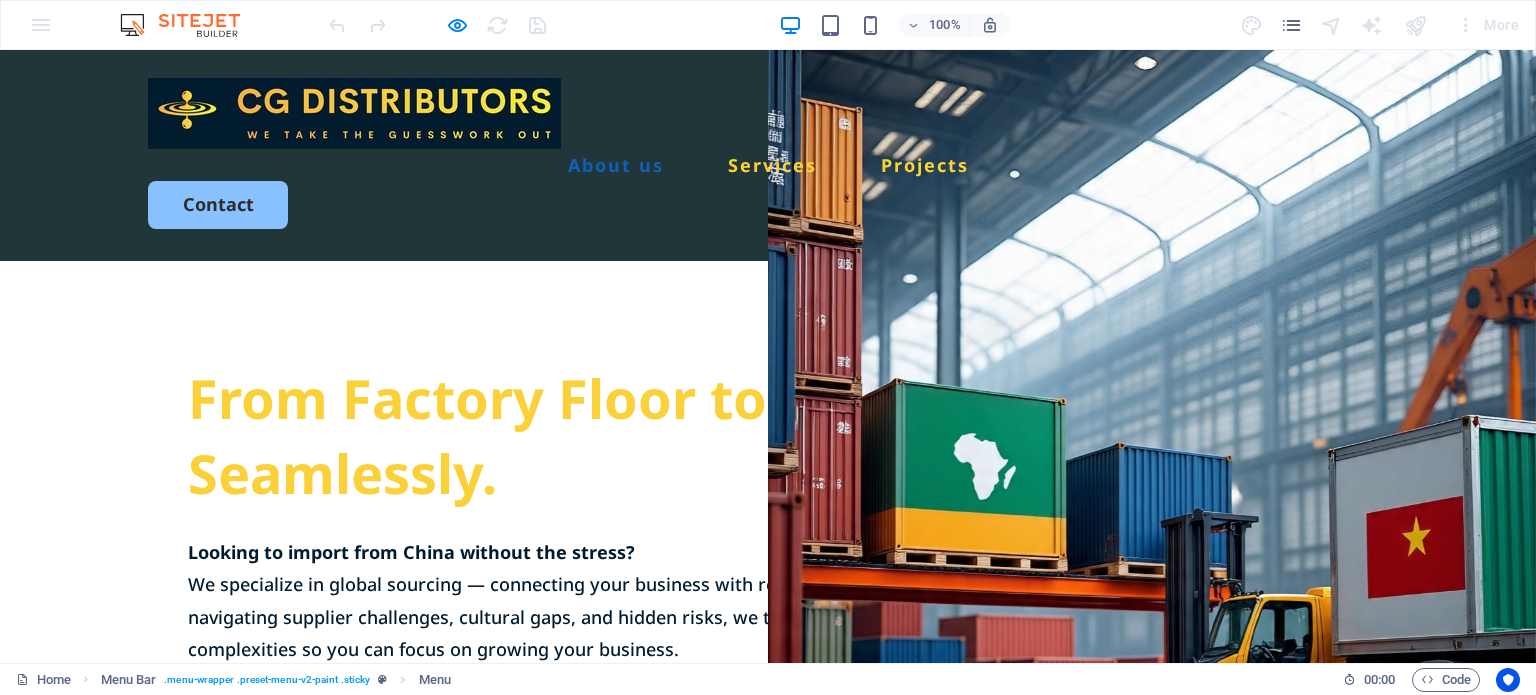 click on "About us" at bounding box center [616, 165] 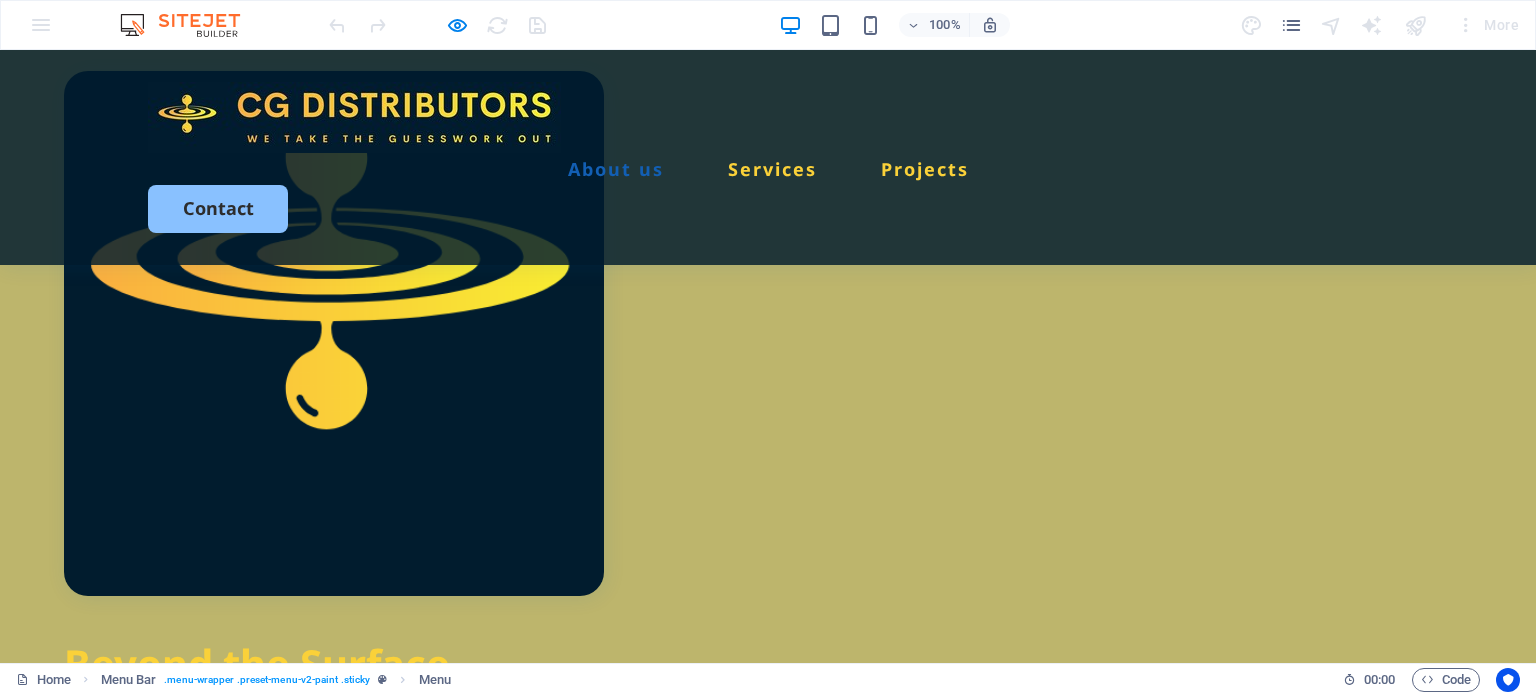 scroll, scrollTop: 595, scrollLeft: 0, axis: vertical 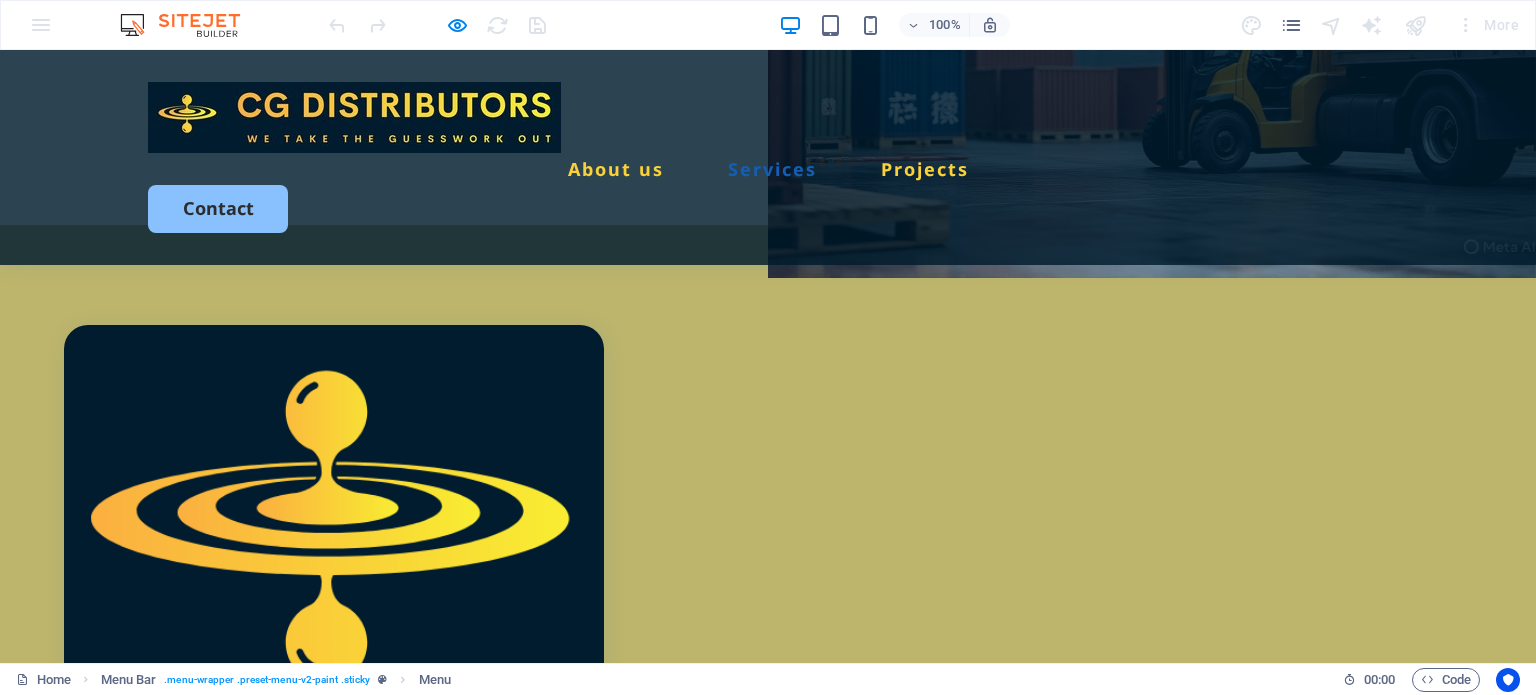 click on "Services" at bounding box center (772, 169) 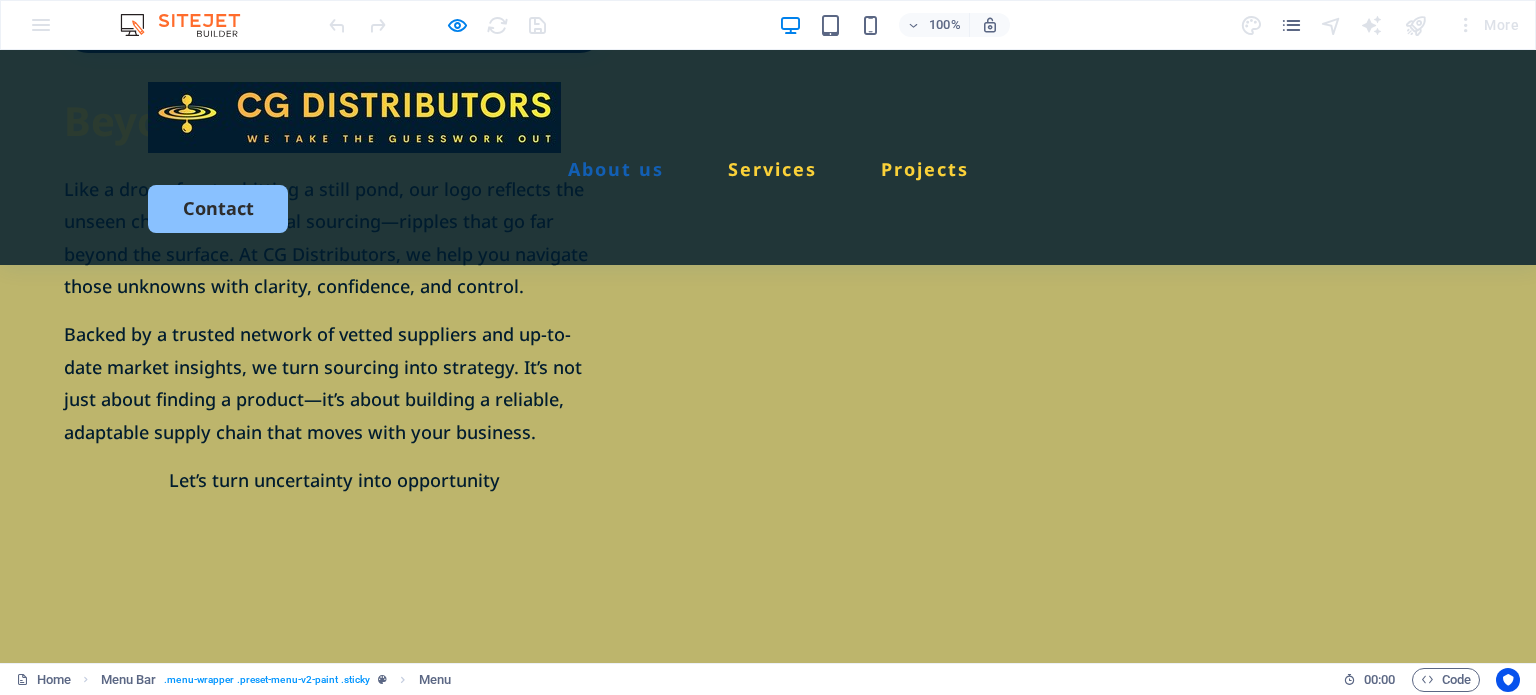 scroll, scrollTop: 1360, scrollLeft: 0, axis: vertical 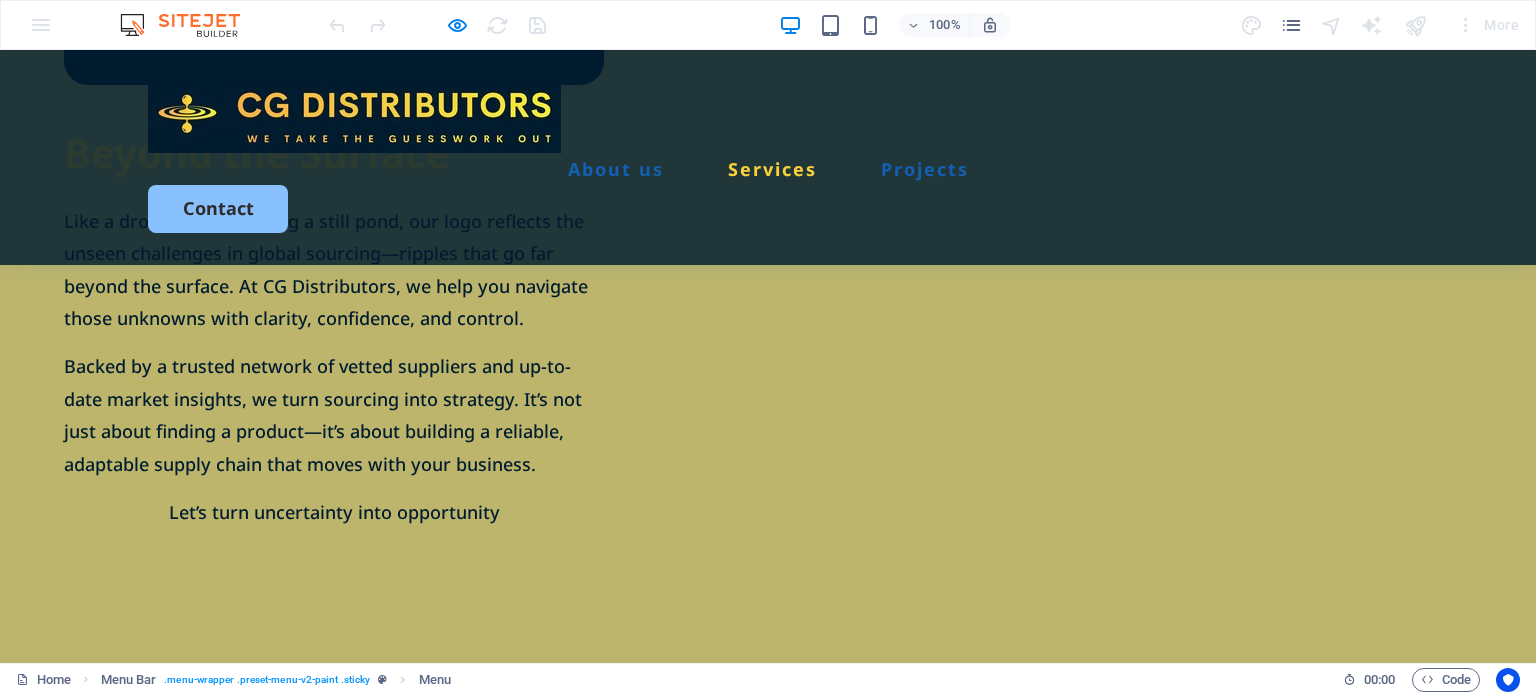 click on "Projects" at bounding box center [925, 169] 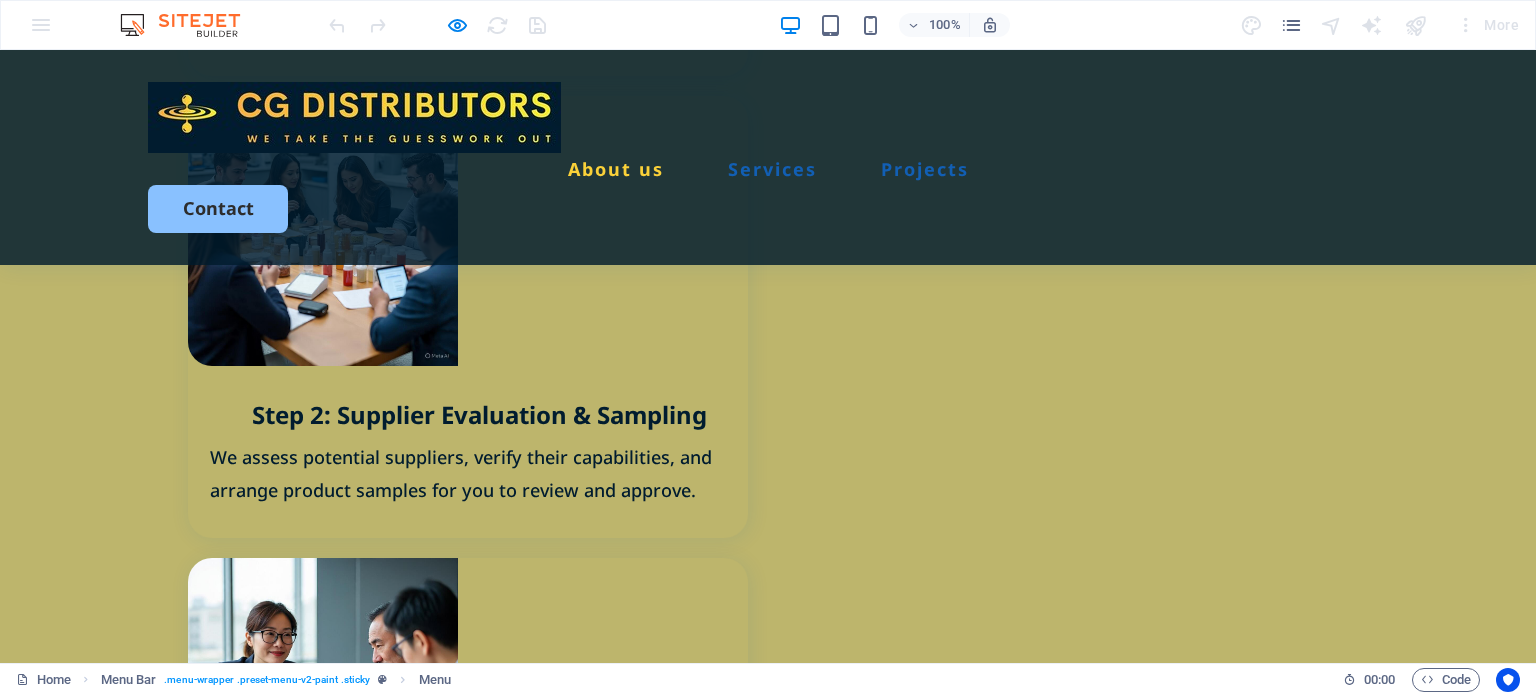 scroll, scrollTop: 2697, scrollLeft: 0, axis: vertical 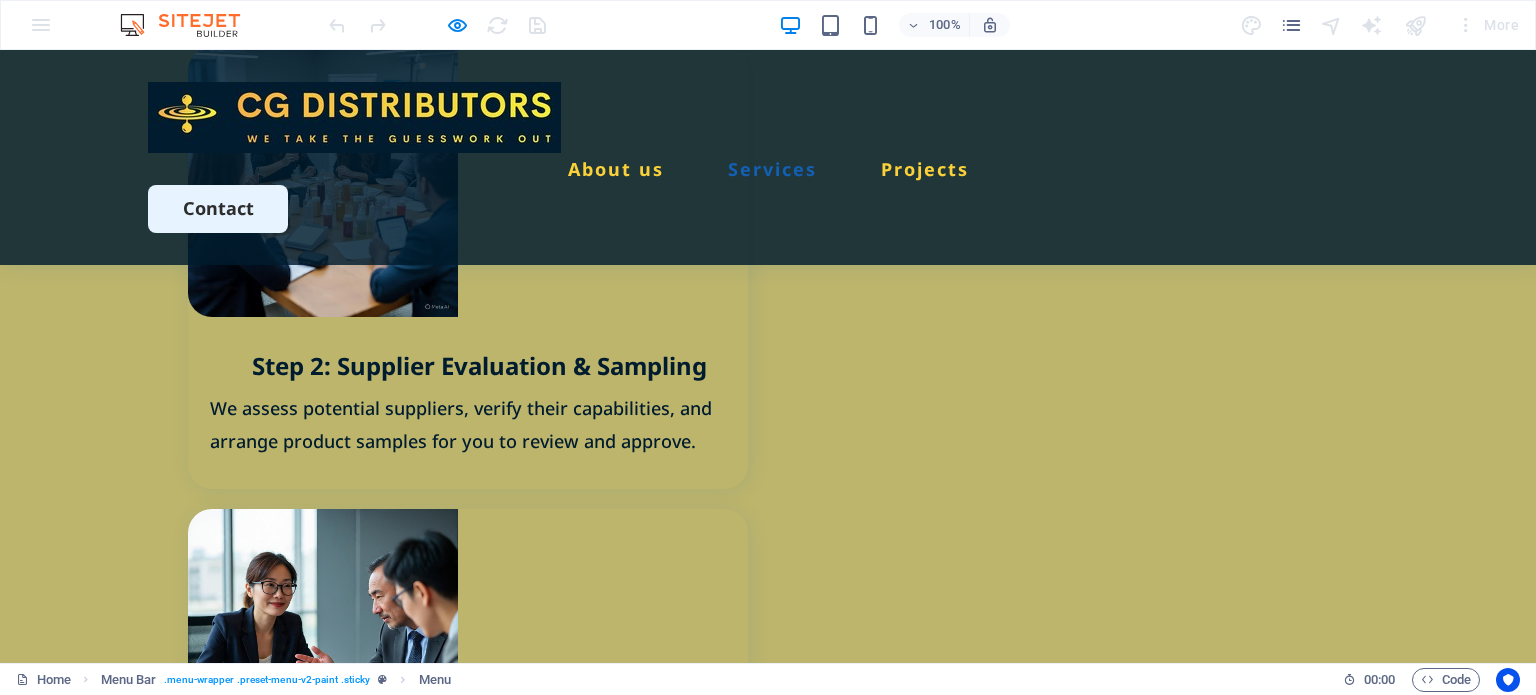 click on "Contact" at bounding box center [218, 208] 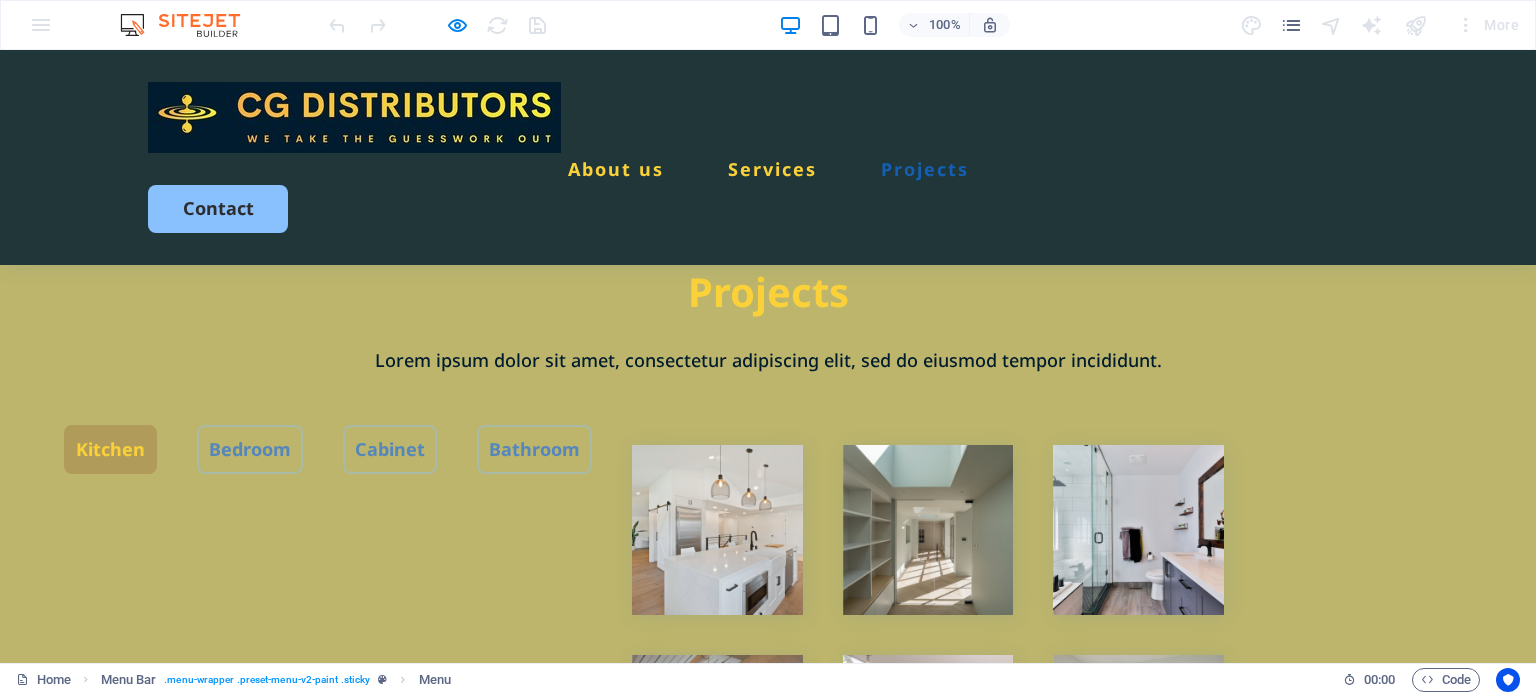 scroll, scrollTop: 4019, scrollLeft: 0, axis: vertical 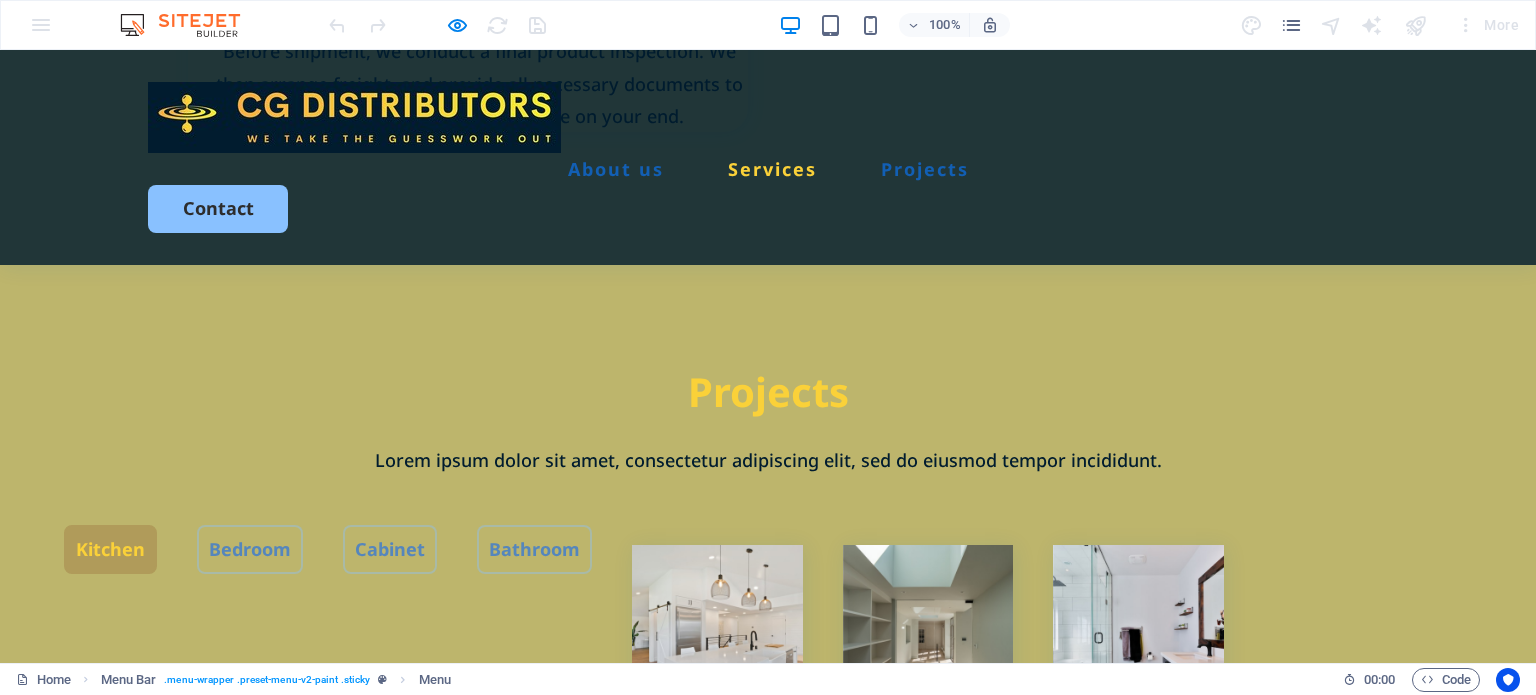 click on "About us" at bounding box center [616, 169] 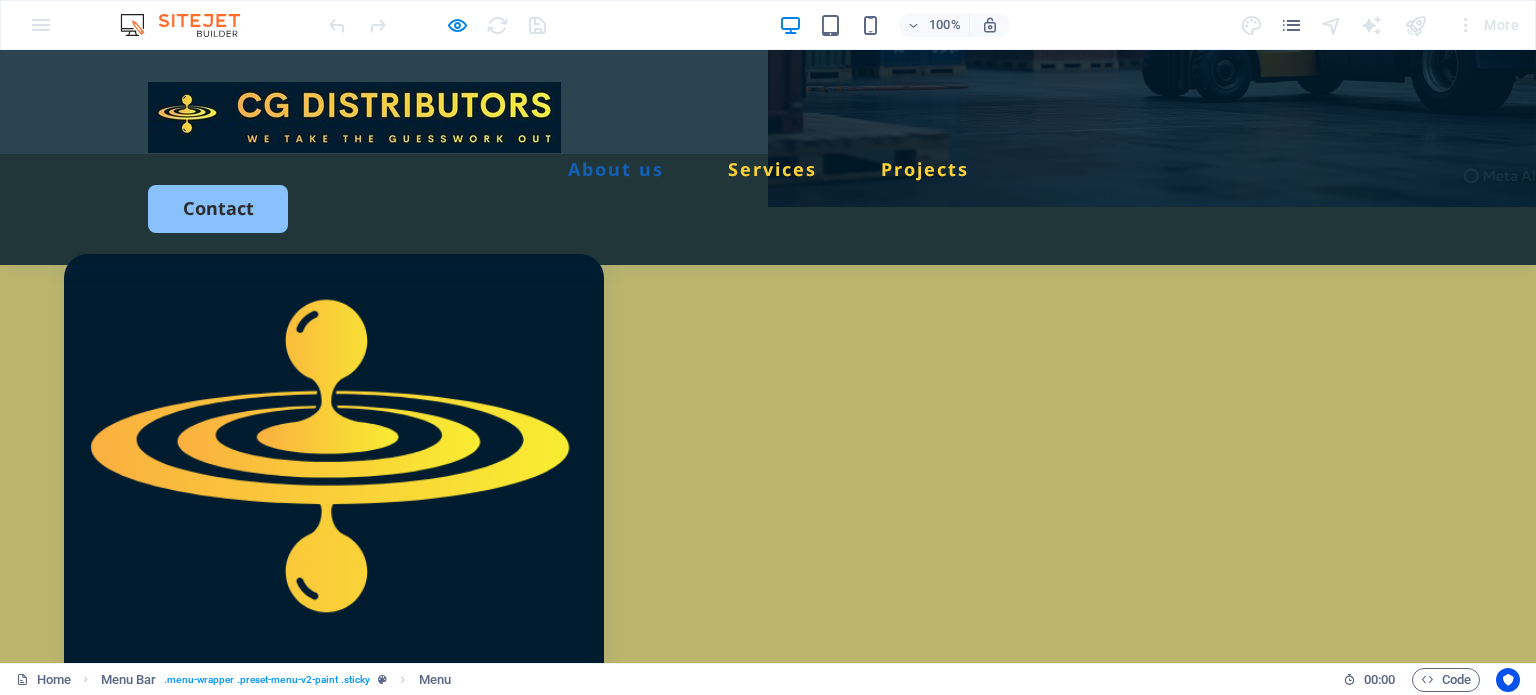 scroll, scrollTop: 695, scrollLeft: 0, axis: vertical 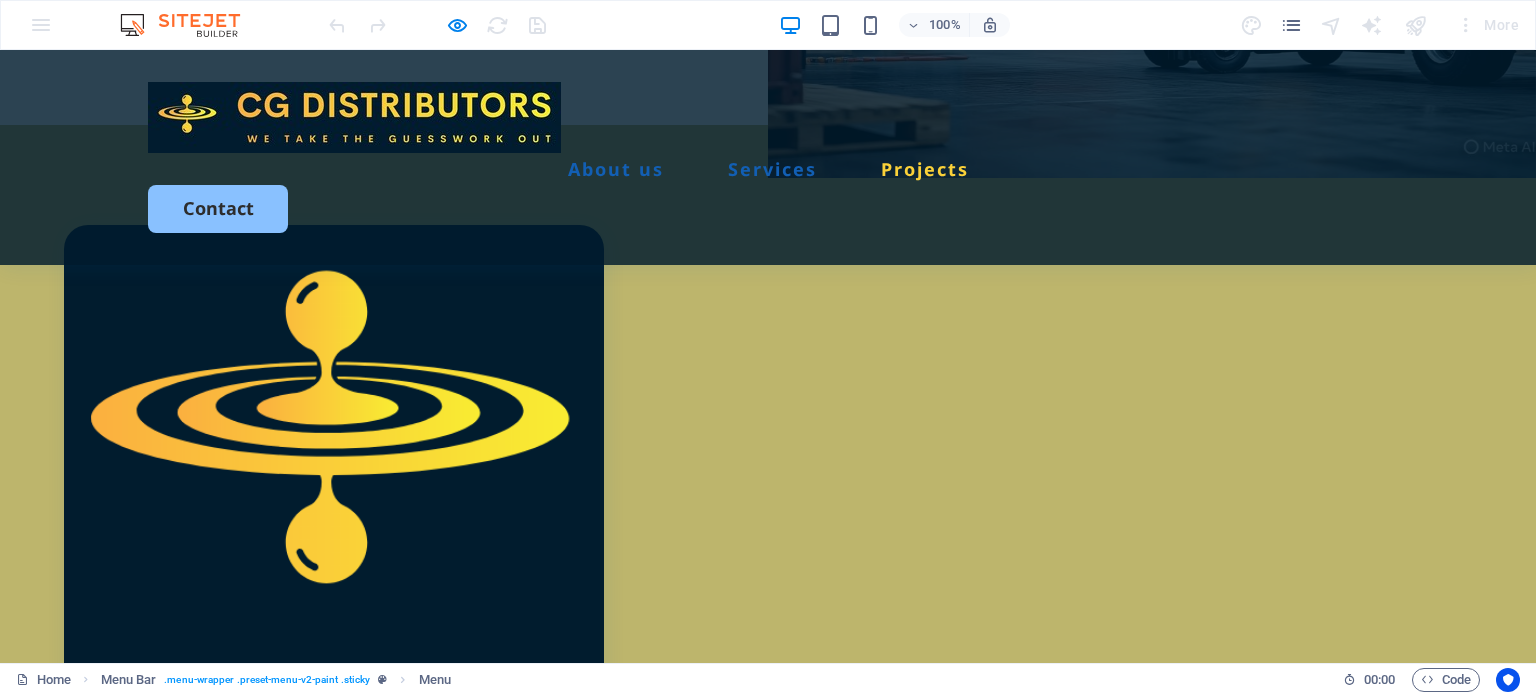 click on "Services" at bounding box center [772, 169] 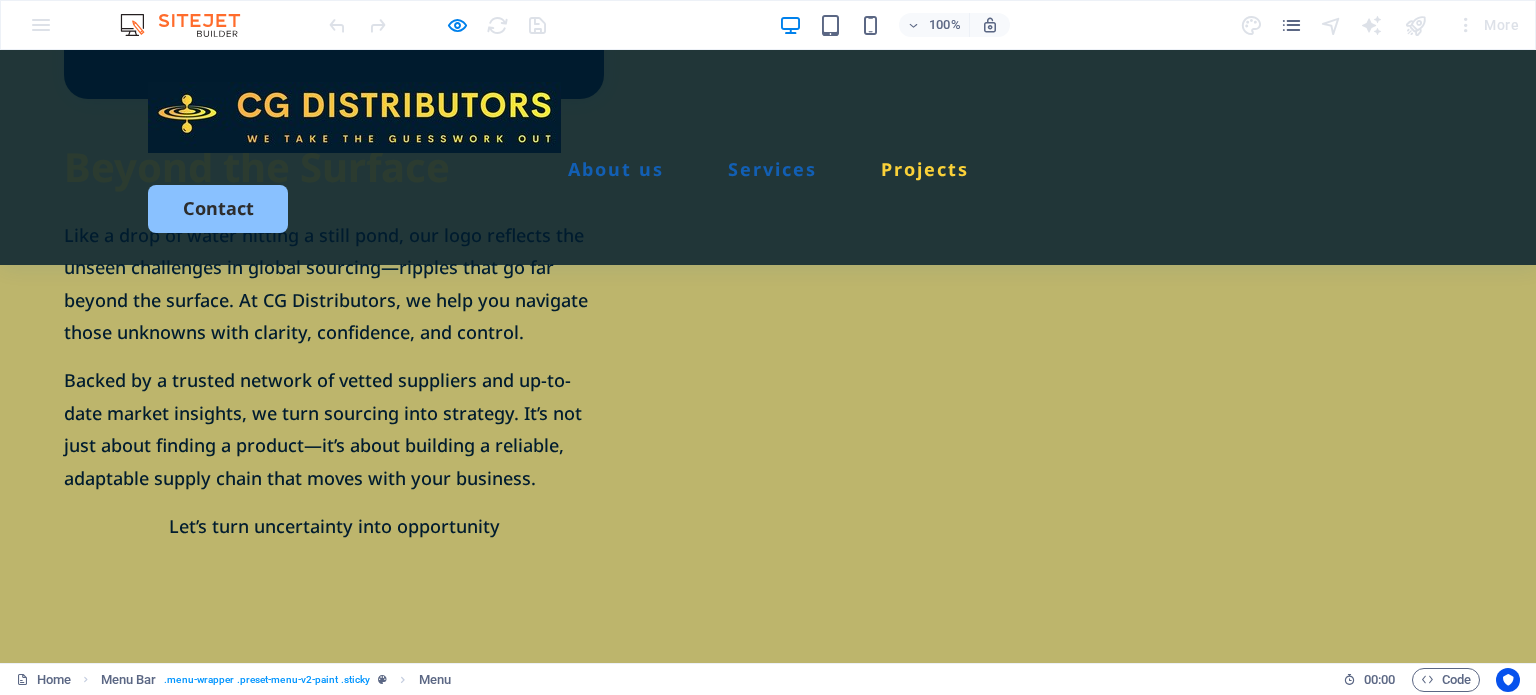 scroll, scrollTop: 1360, scrollLeft: 0, axis: vertical 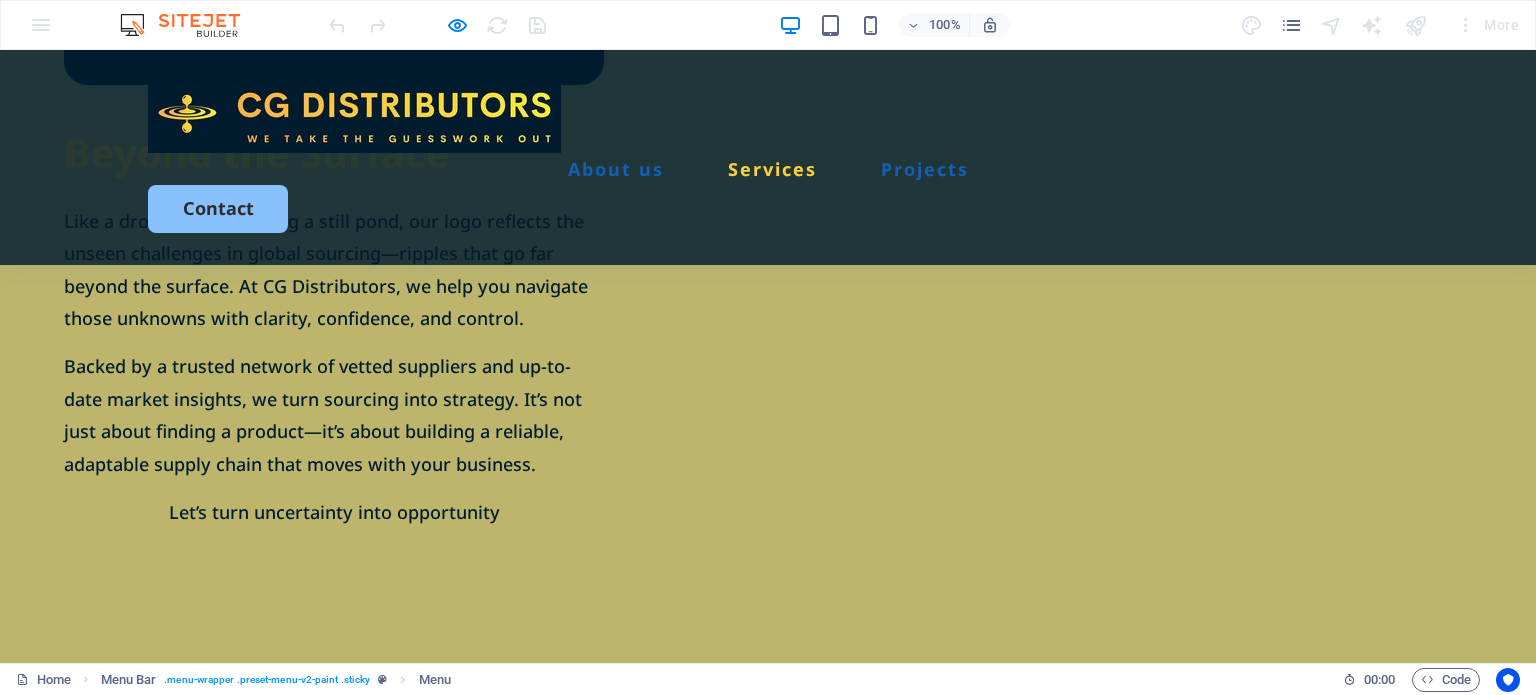 click on "Projects" at bounding box center (925, 169) 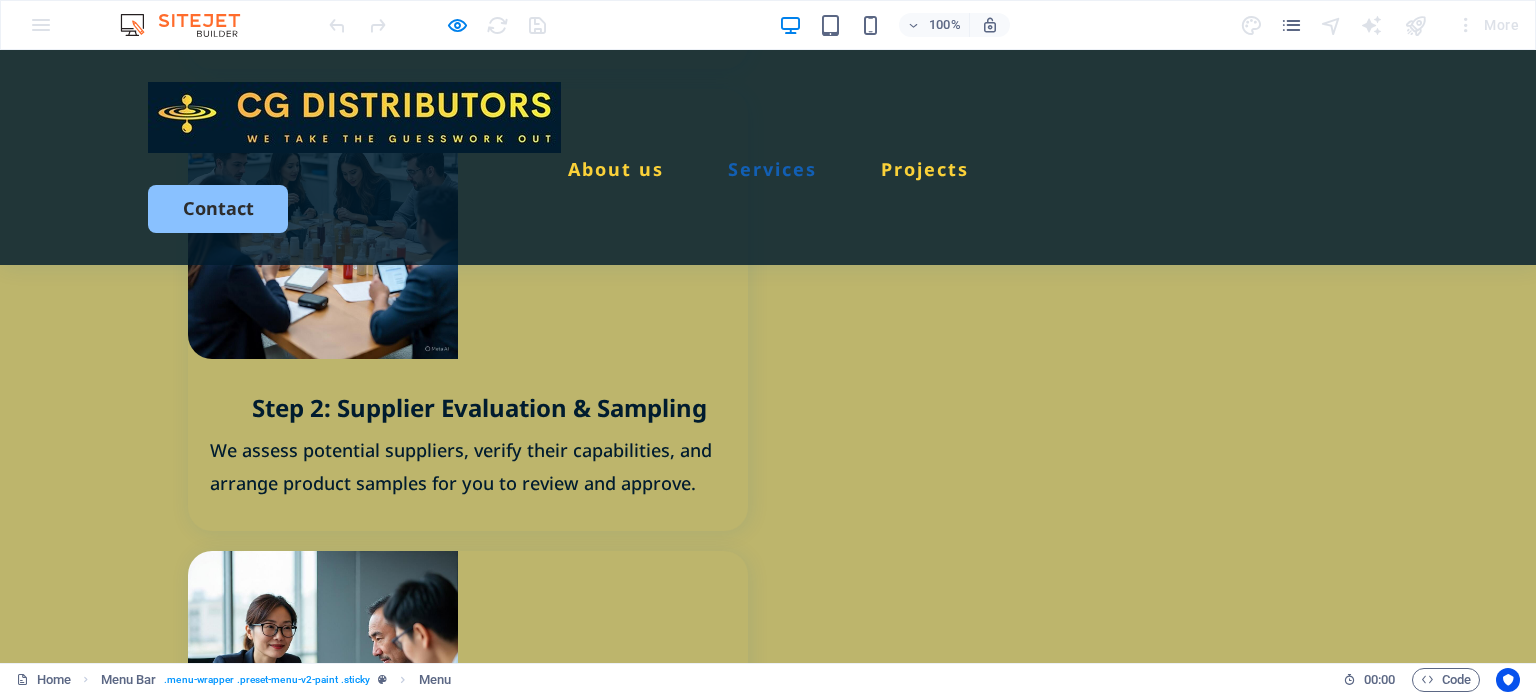 scroll, scrollTop: 2597, scrollLeft: 0, axis: vertical 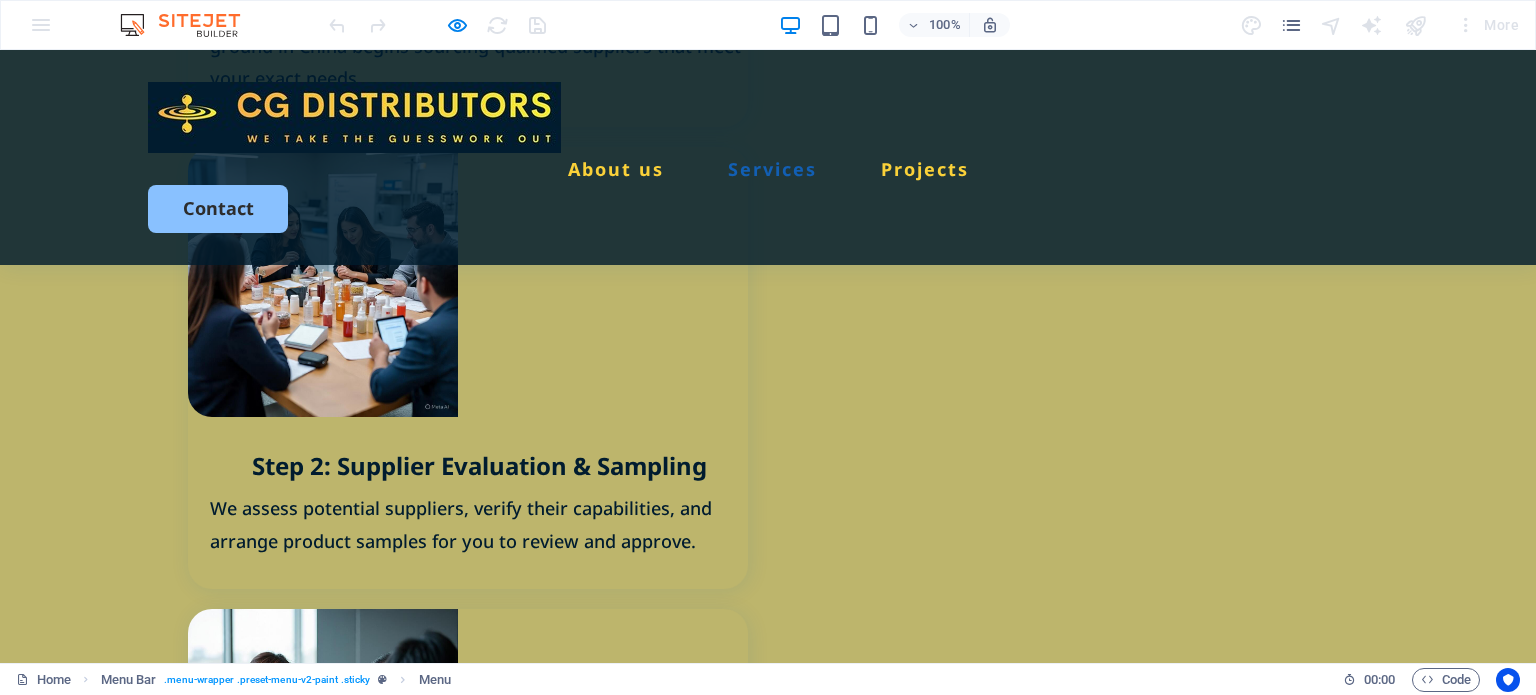 click on "Our Services Lorem ipsum dolor sit amet, consectetur adipiscing elit, sed do eiusmod tempor incididunt. Incididunt ut labore et dolore magna aliqua. Ut enim ad minim veniam. Step 1: Product Discovery Once we receive your product specifications, our team on the ground in China begins sourcing qualified suppliers that meet your exact needs. Step 2: Supplier Evaluation & Sampling We assess potential suppliers, verify their capabilities, and arrange product samples for you to review and approve. Step 3: Negotiation & Agreement We negotiate pricing, production timelines, and shipping terms to ensure the best value — with no surprises down the line. Step 4: Final Inspection & Shipping Before shipment, we conduct a final product inspection. We then arrange freight, and provide all necessary documents to ensure smooth customs clearance on your end." at bounding box center (768, 522) 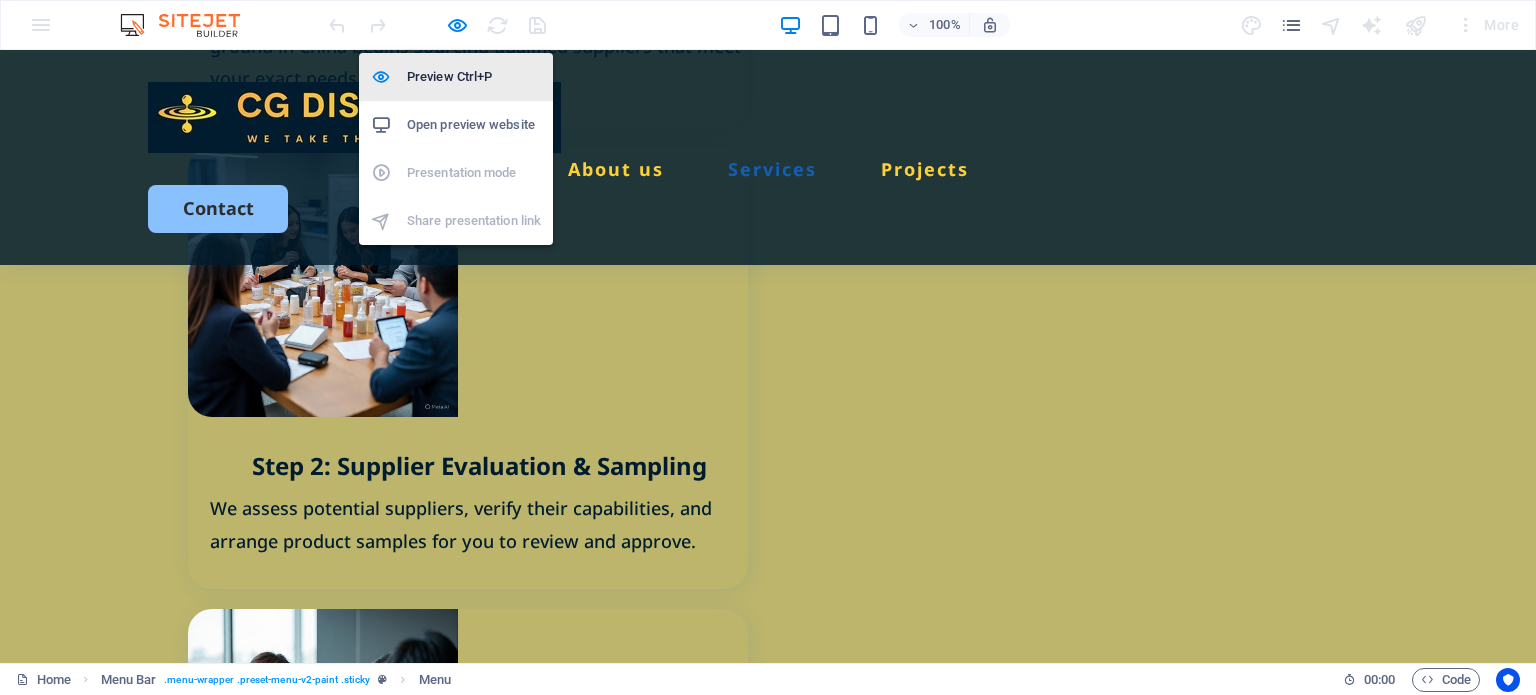 click on "Preview Ctrl+P" at bounding box center (474, 77) 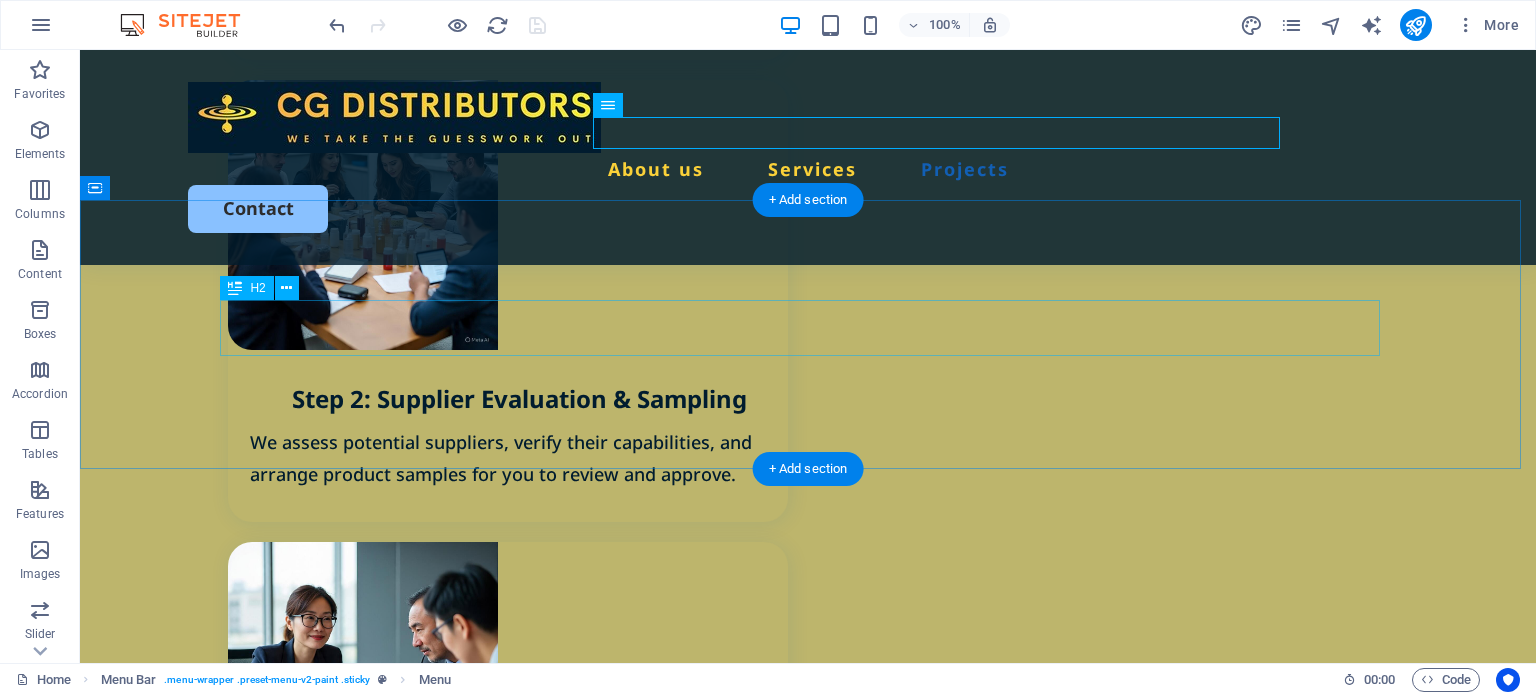 scroll, scrollTop: 2738, scrollLeft: 0, axis: vertical 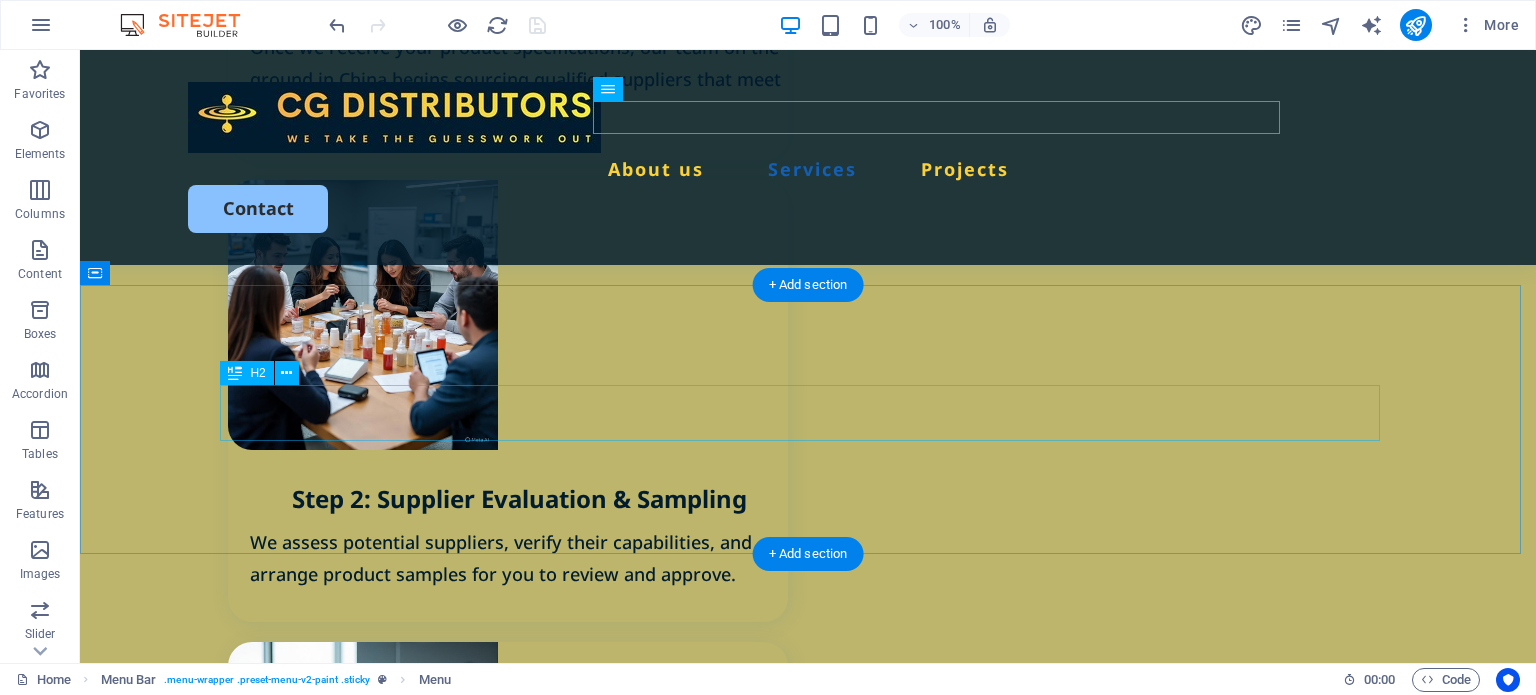 click on "Projects" at bounding box center [808, 1848] 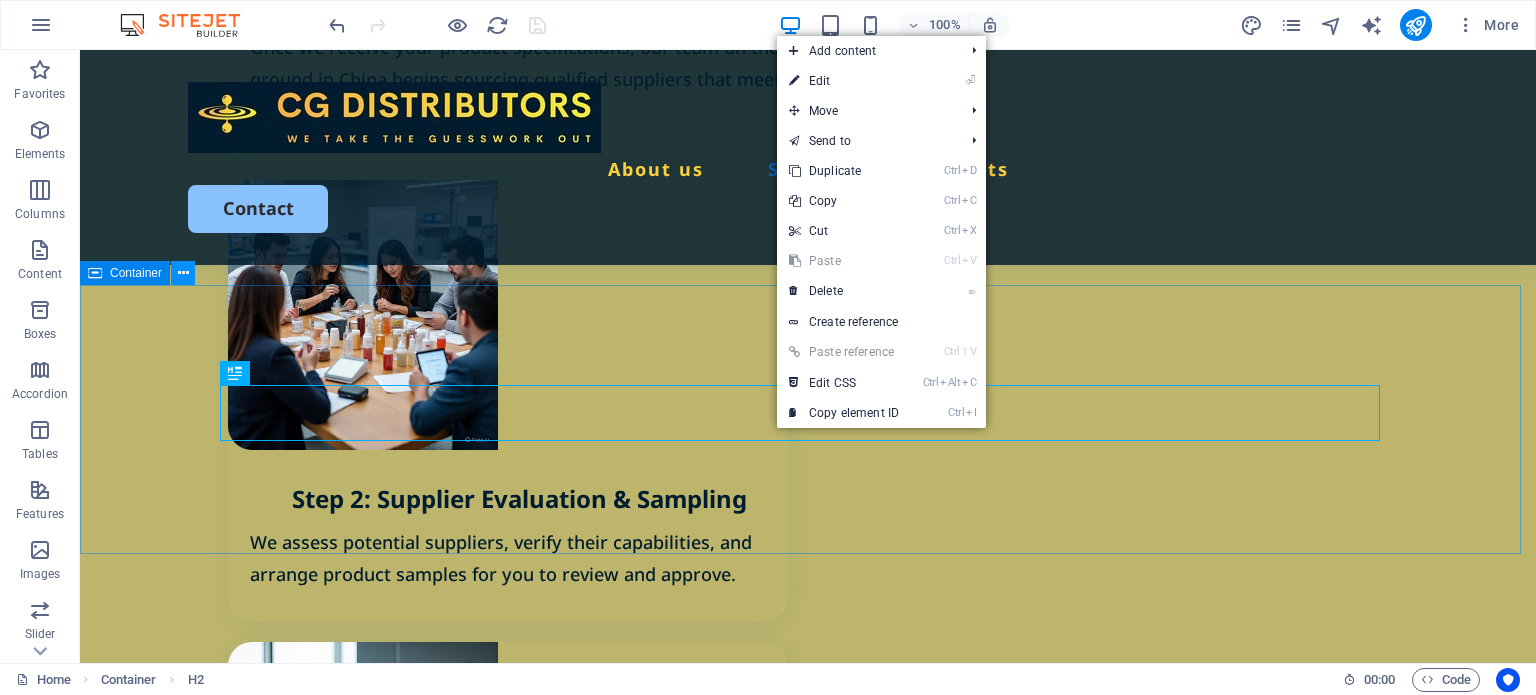 click at bounding box center [183, 273] 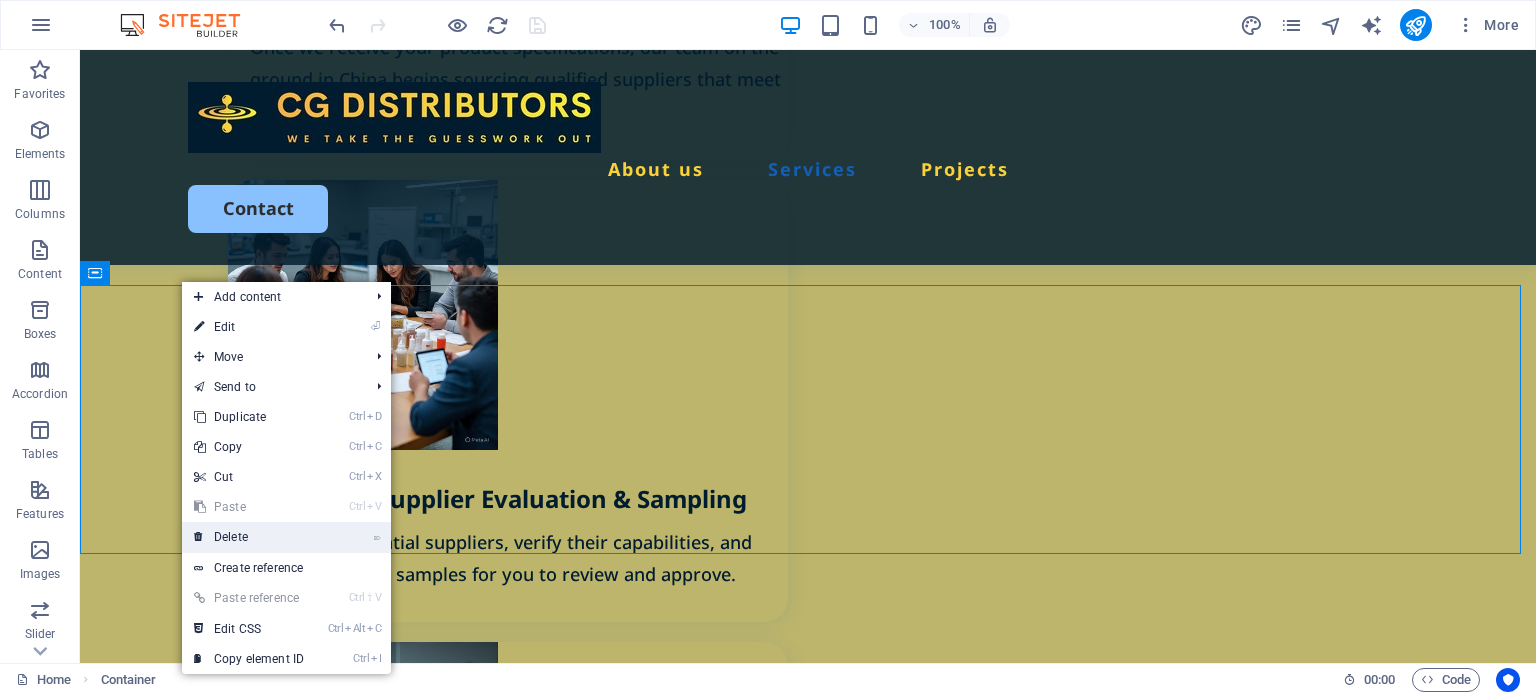 click on "⌦  Delete" at bounding box center [249, 537] 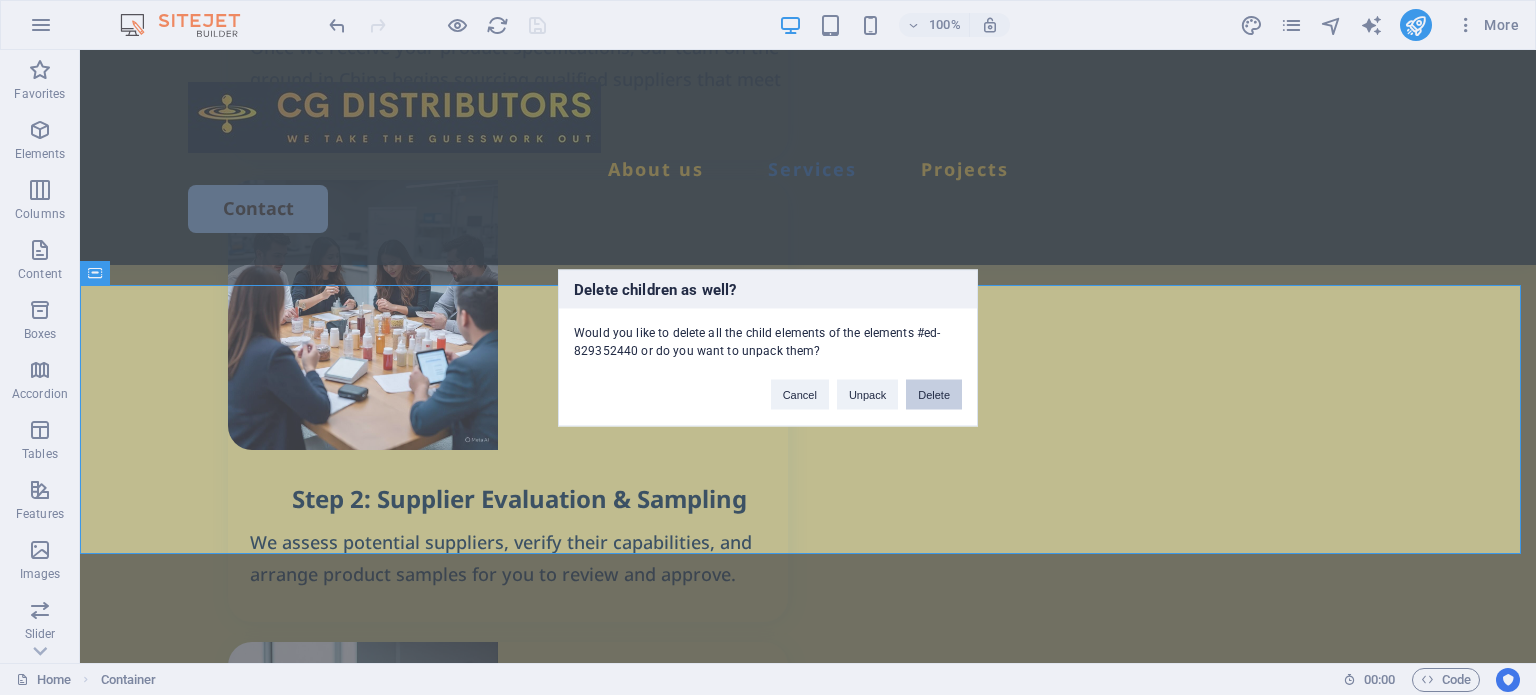 click on "Delete" at bounding box center (934, 394) 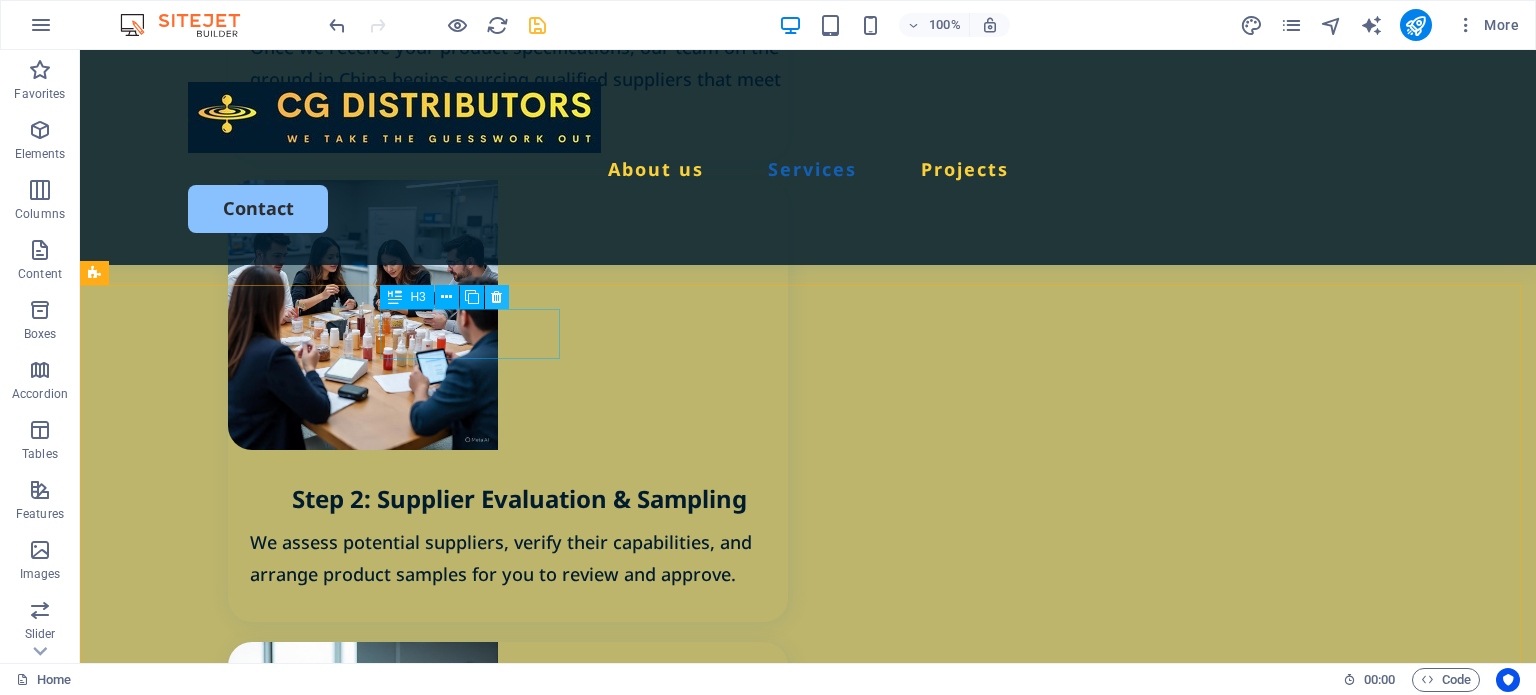 click at bounding box center [496, 297] 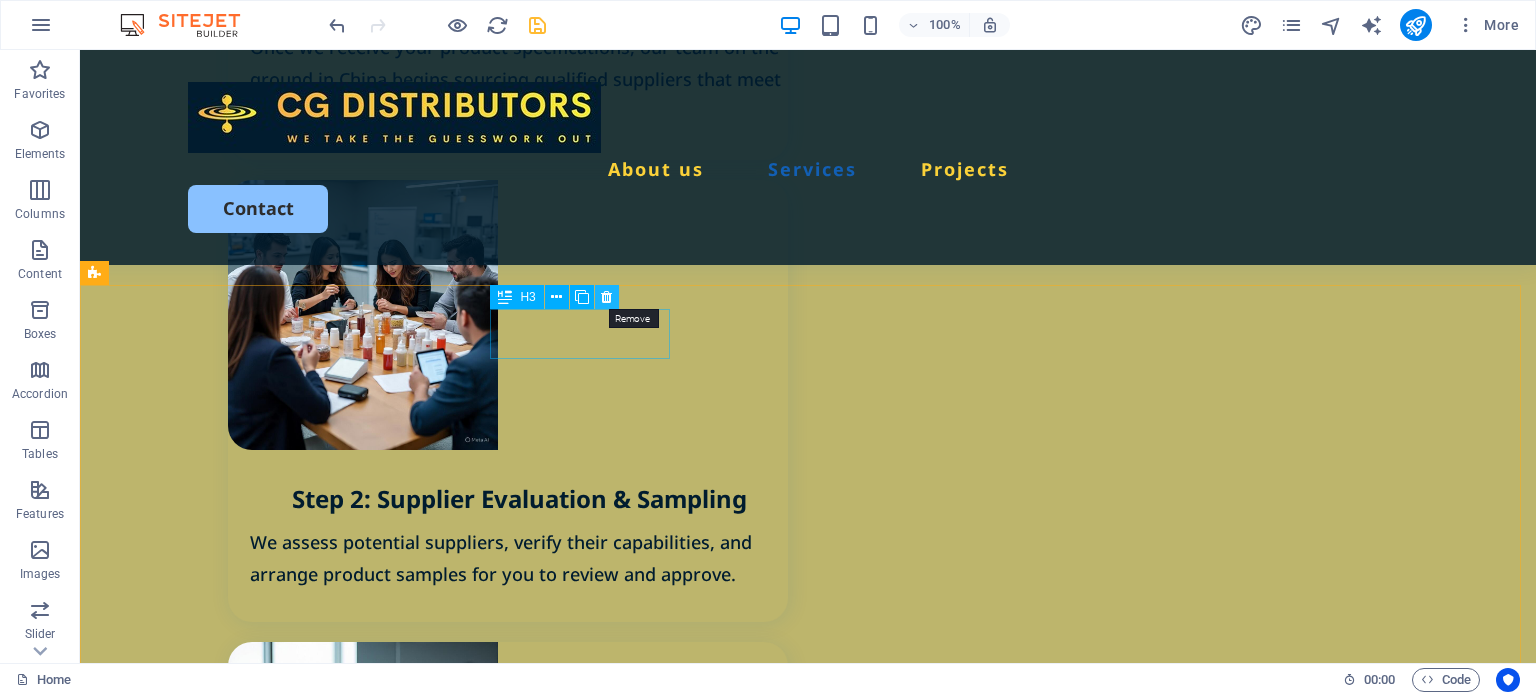 click at bounding box center [606, 297] 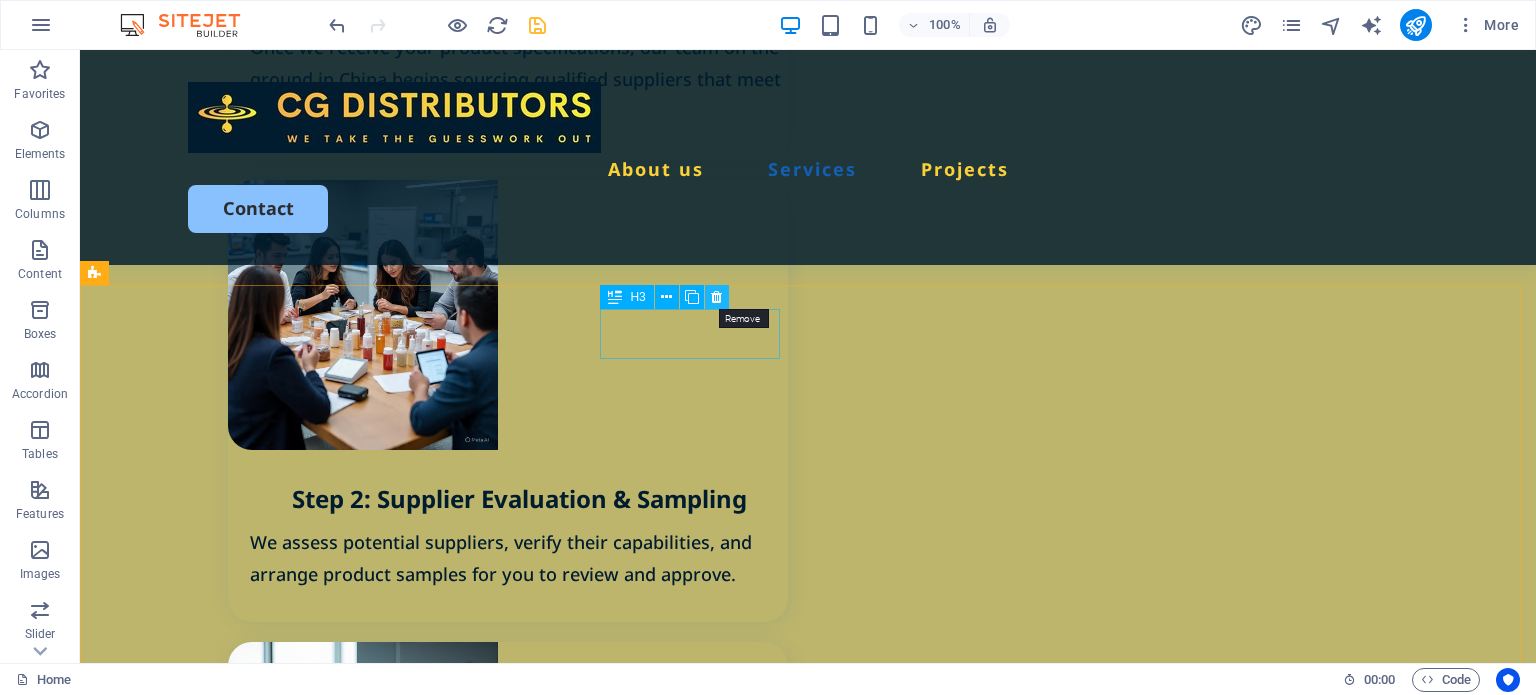 click at bounding box center (716, 297) 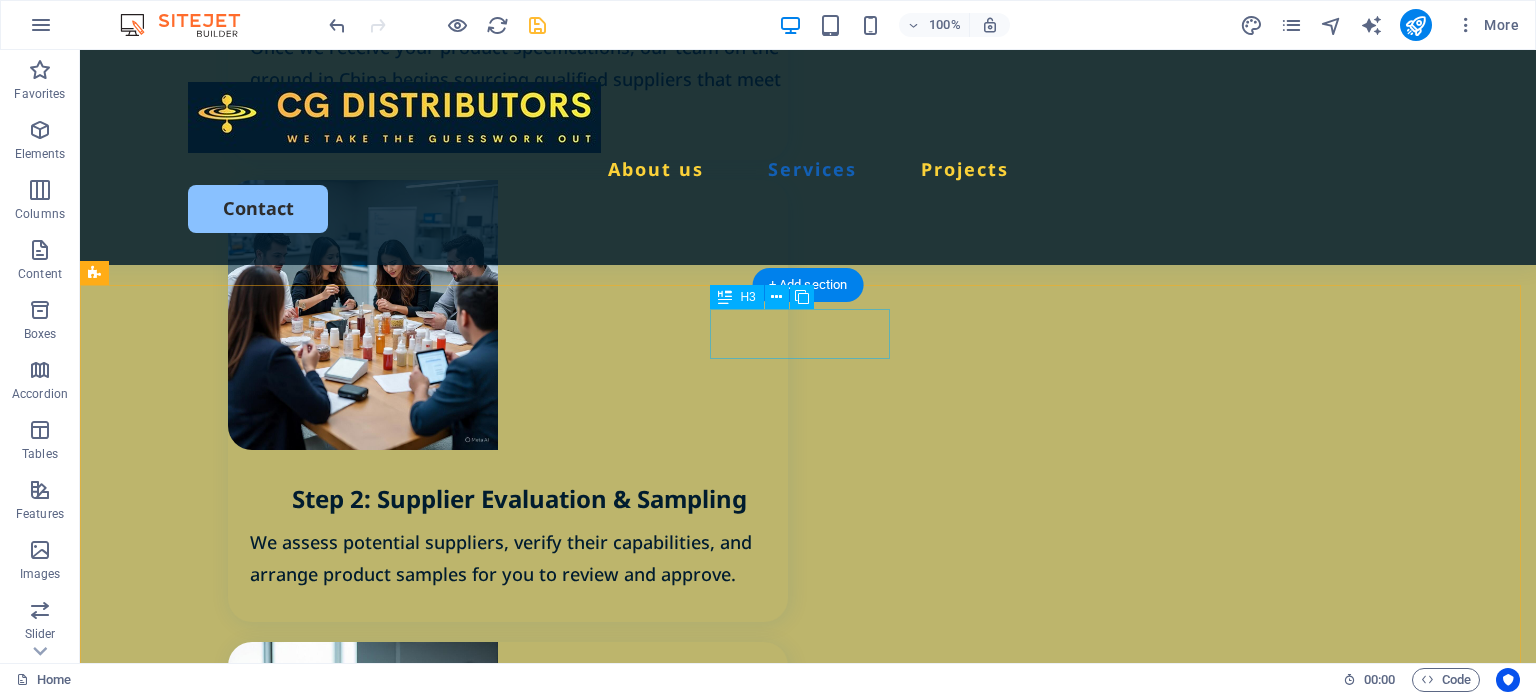 click on "Bathroom" at bounding box center [303, 1885] 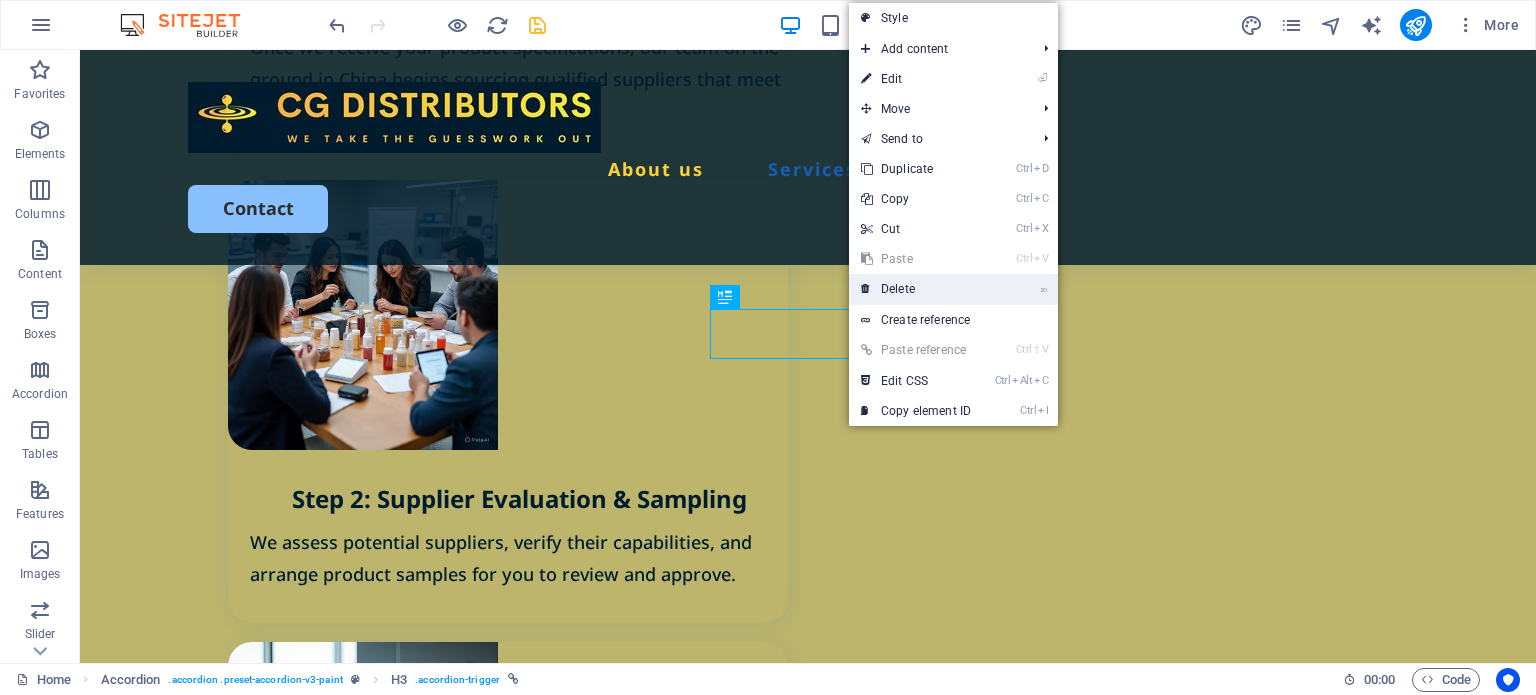 click on "⌦  Delete" at bounding box center (916, 289) 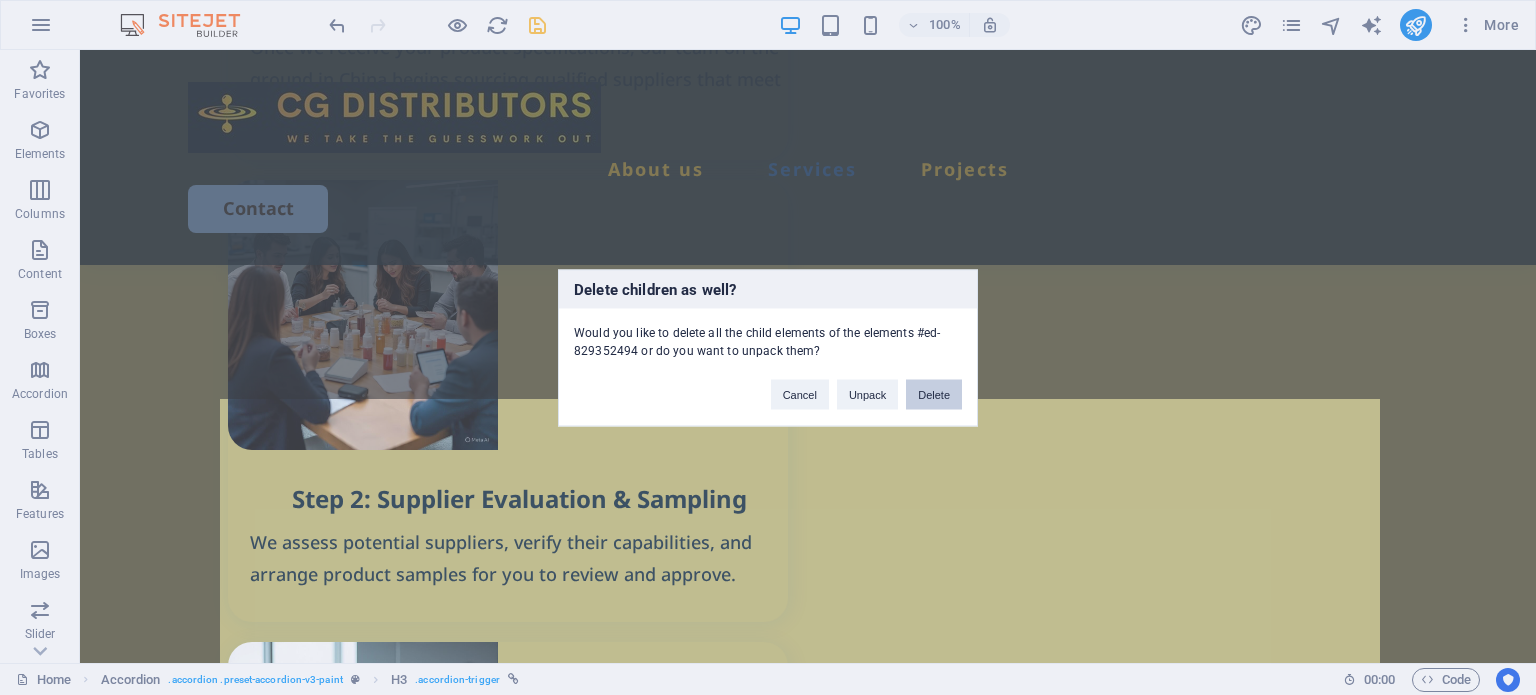 click on "Delete" at bounding box center (934, 394) 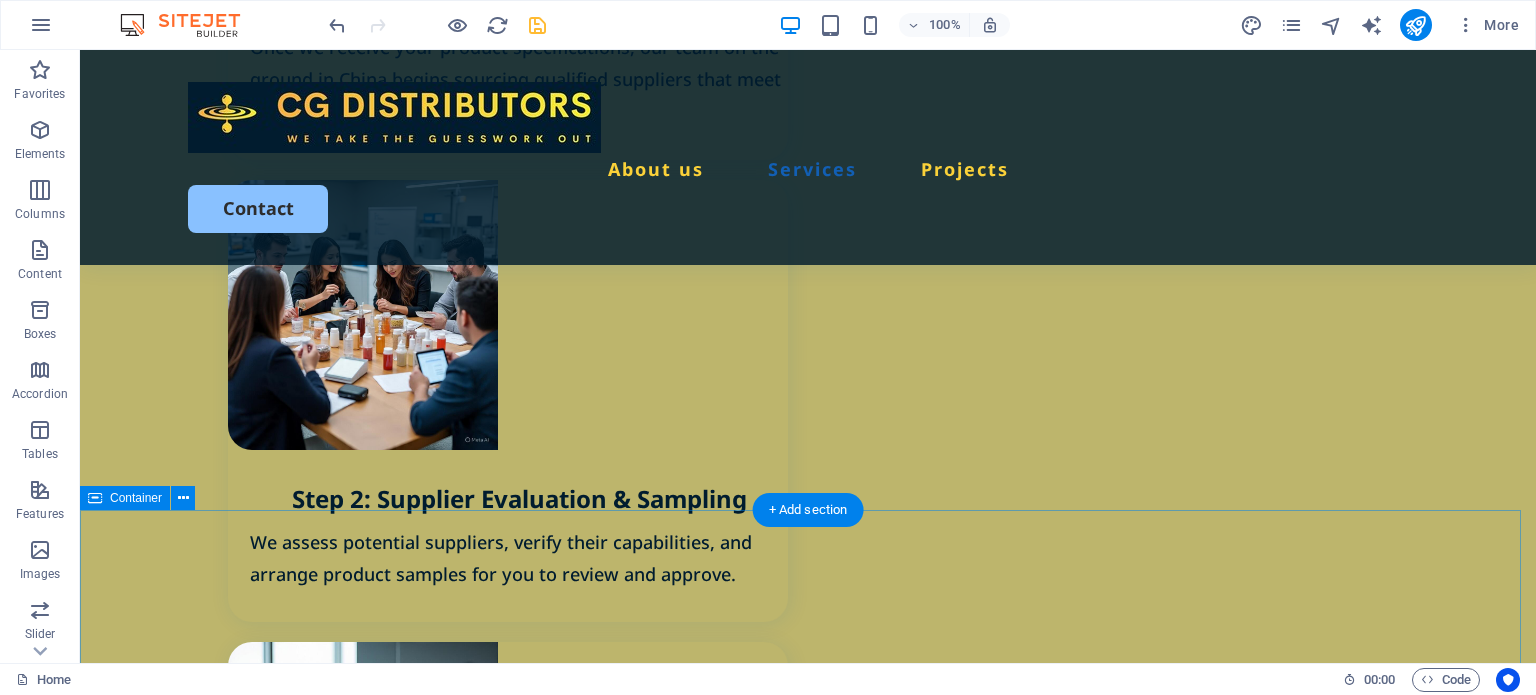 click on "Contact Us Feel Free To Reach Out   I have read and understand the privacy policy. Unreadable? Load new Submit" at bounding box center (808, 2786) 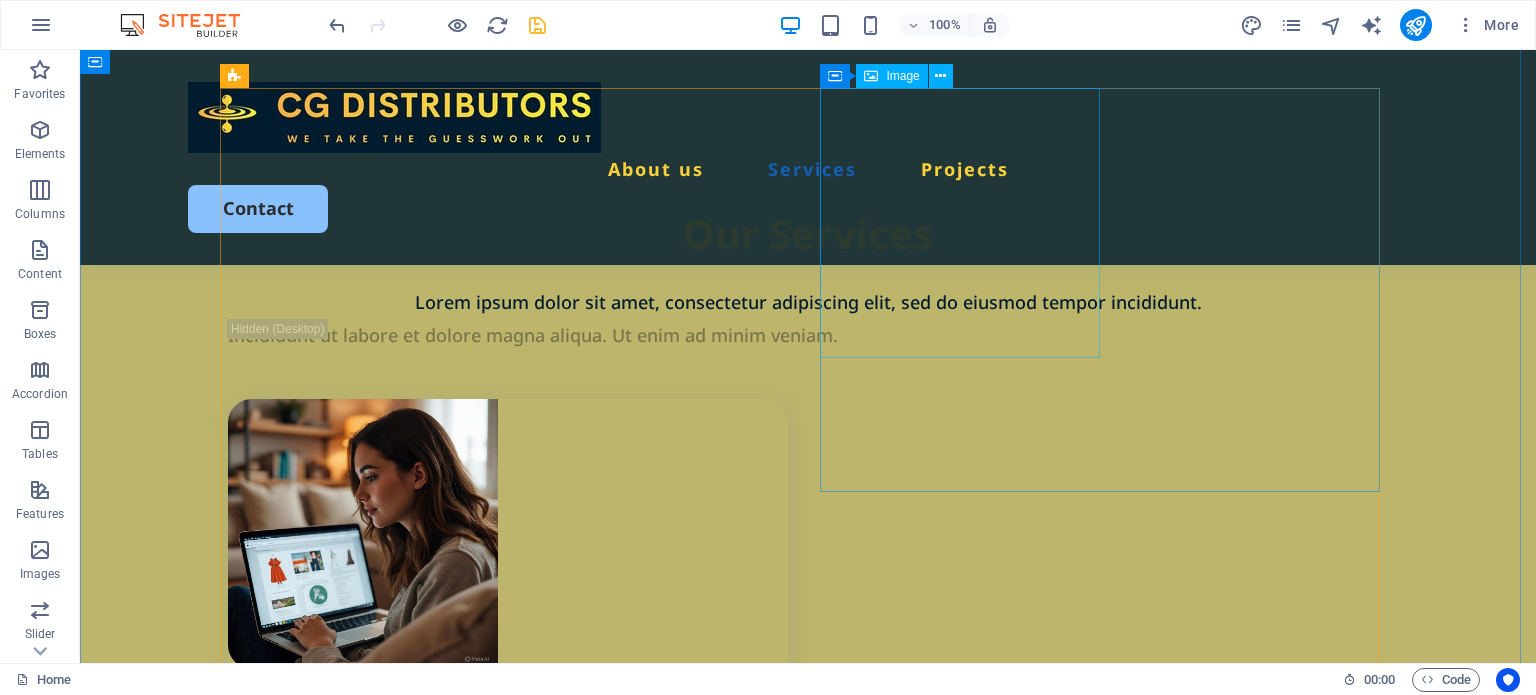 scroll, scrollTop: 1838, scrollLeft: 0, axis: vertical 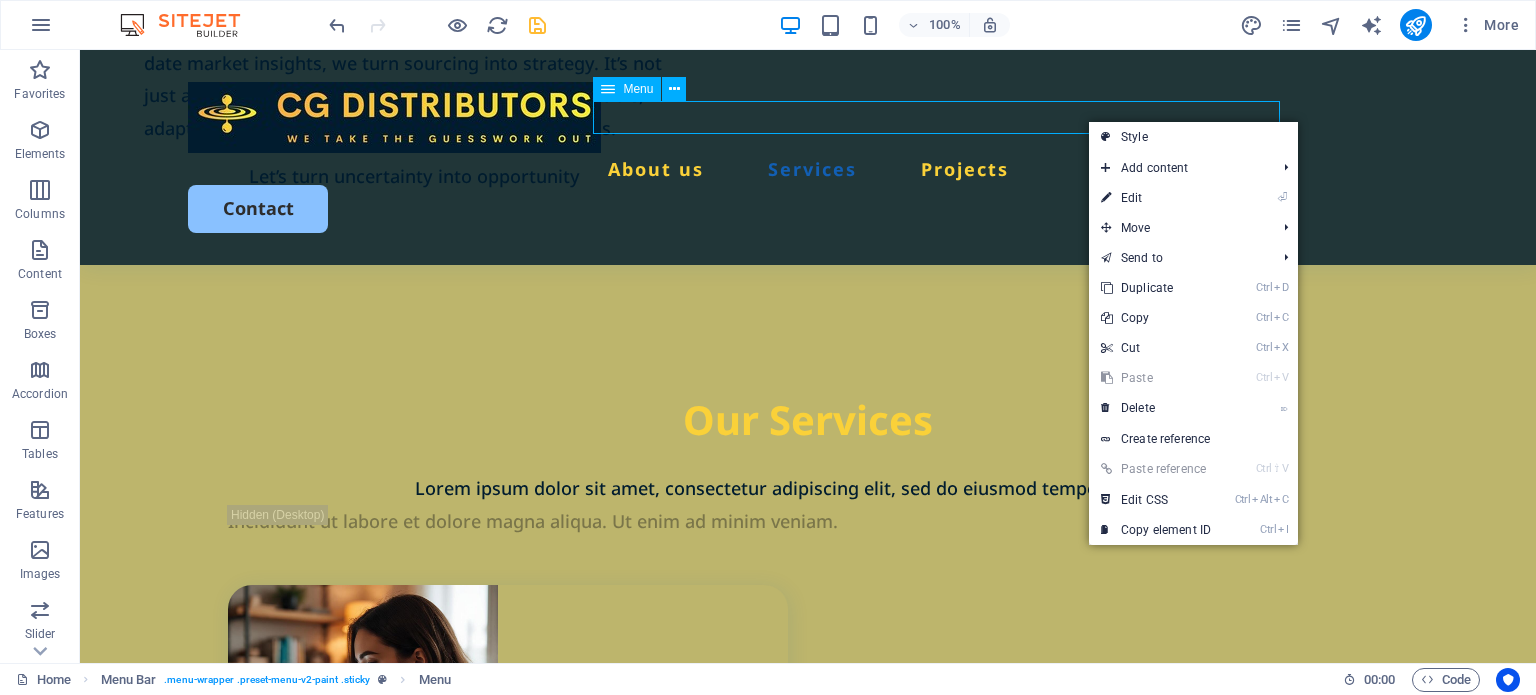 click on "About us Services Projects" at bounding box center (808, 169) 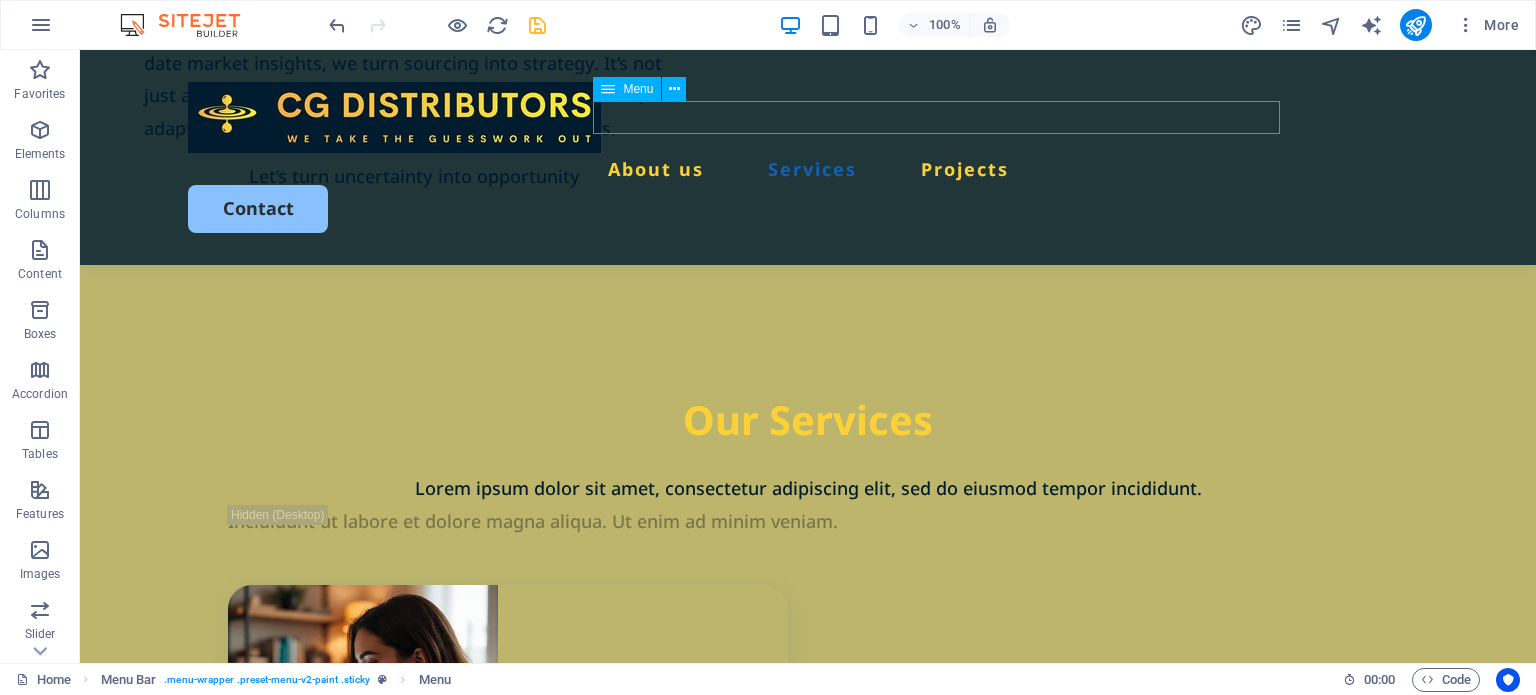 click on "About us Services Projects" at bounding box center [808, 169] 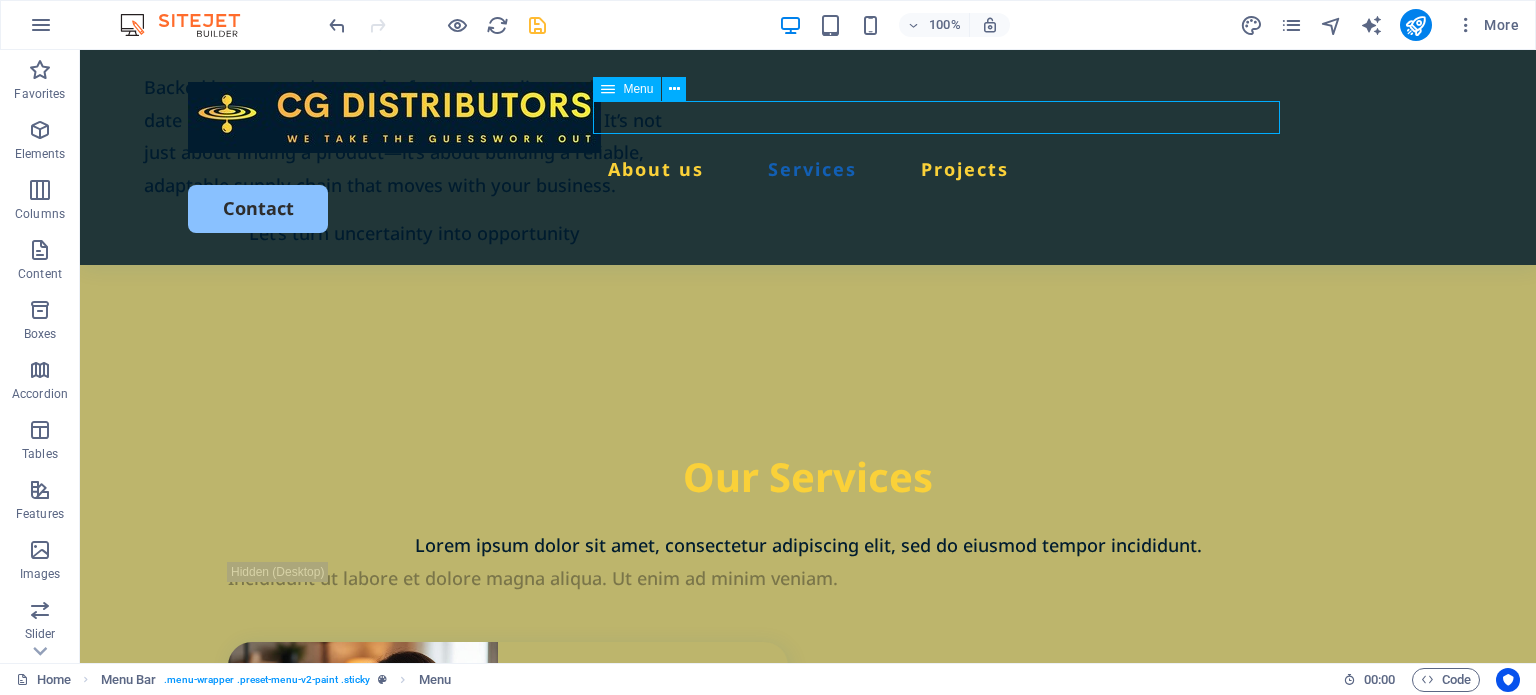 select 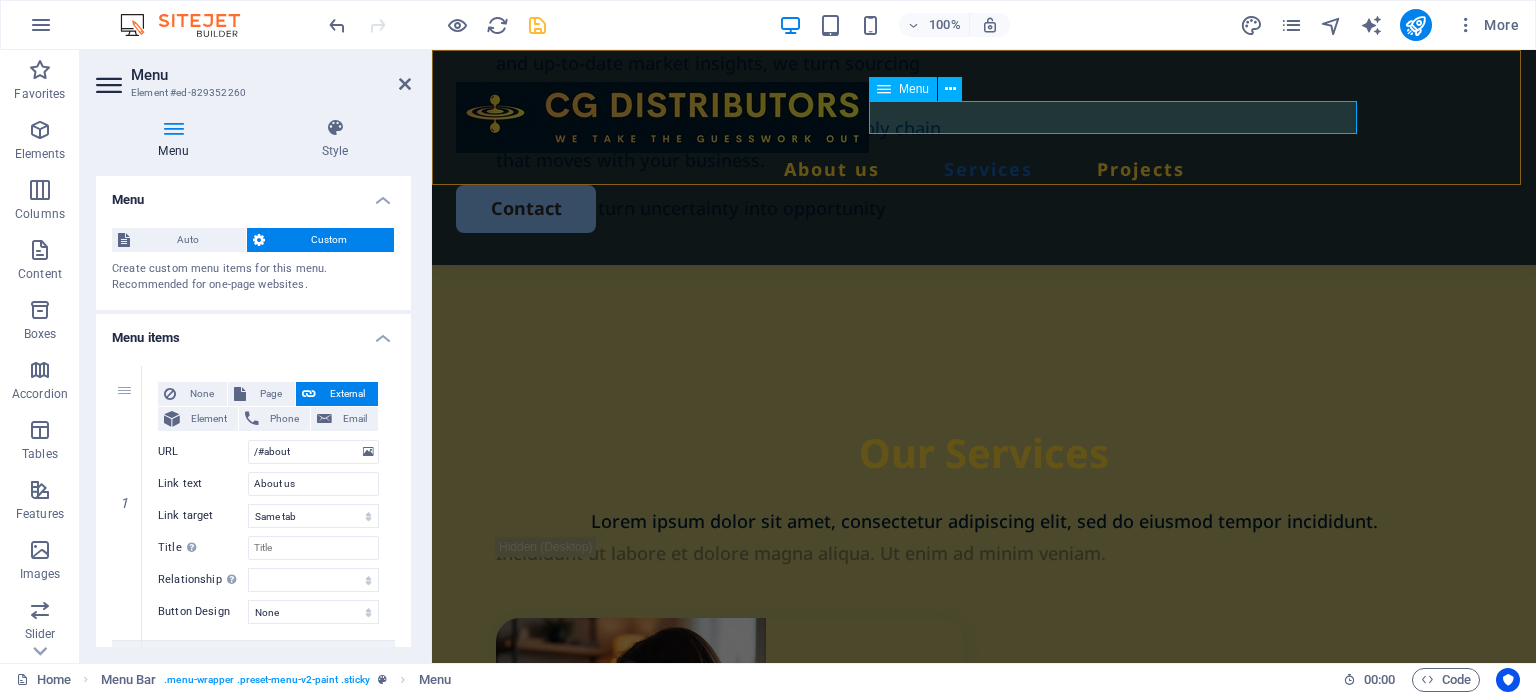 click on "About us Services Projects" at bounding box center (984, 169) 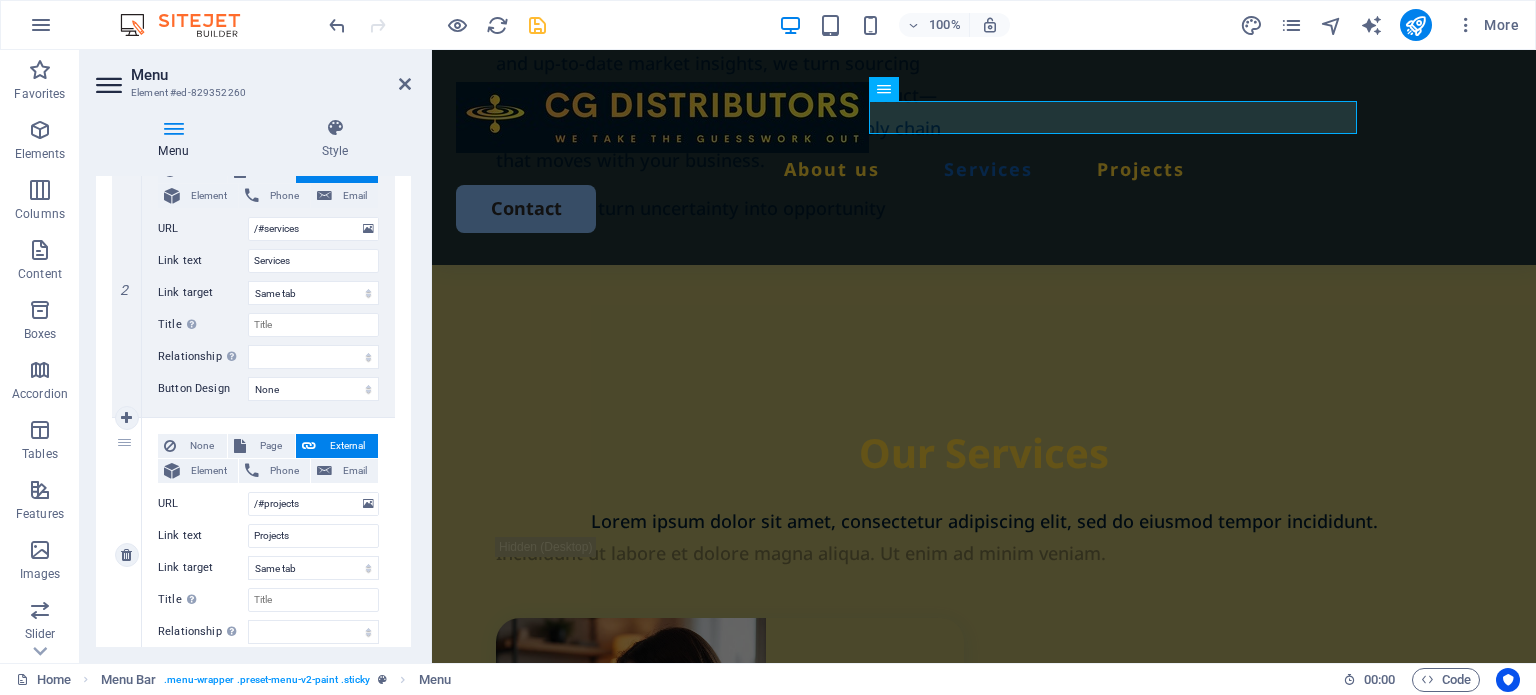 scroll, scrollTop: 598, scrollLeft: 0, axis: vertical 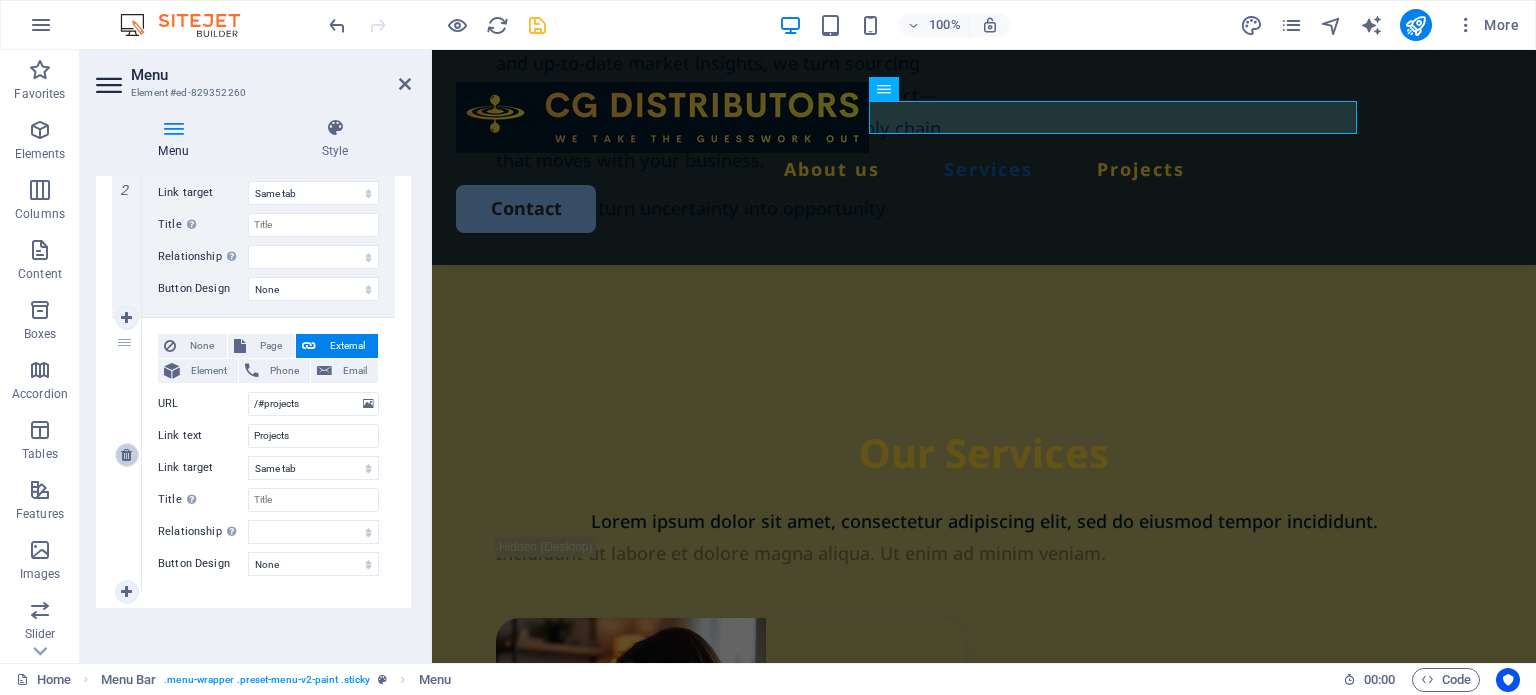 click at bounding box center (126, 455) 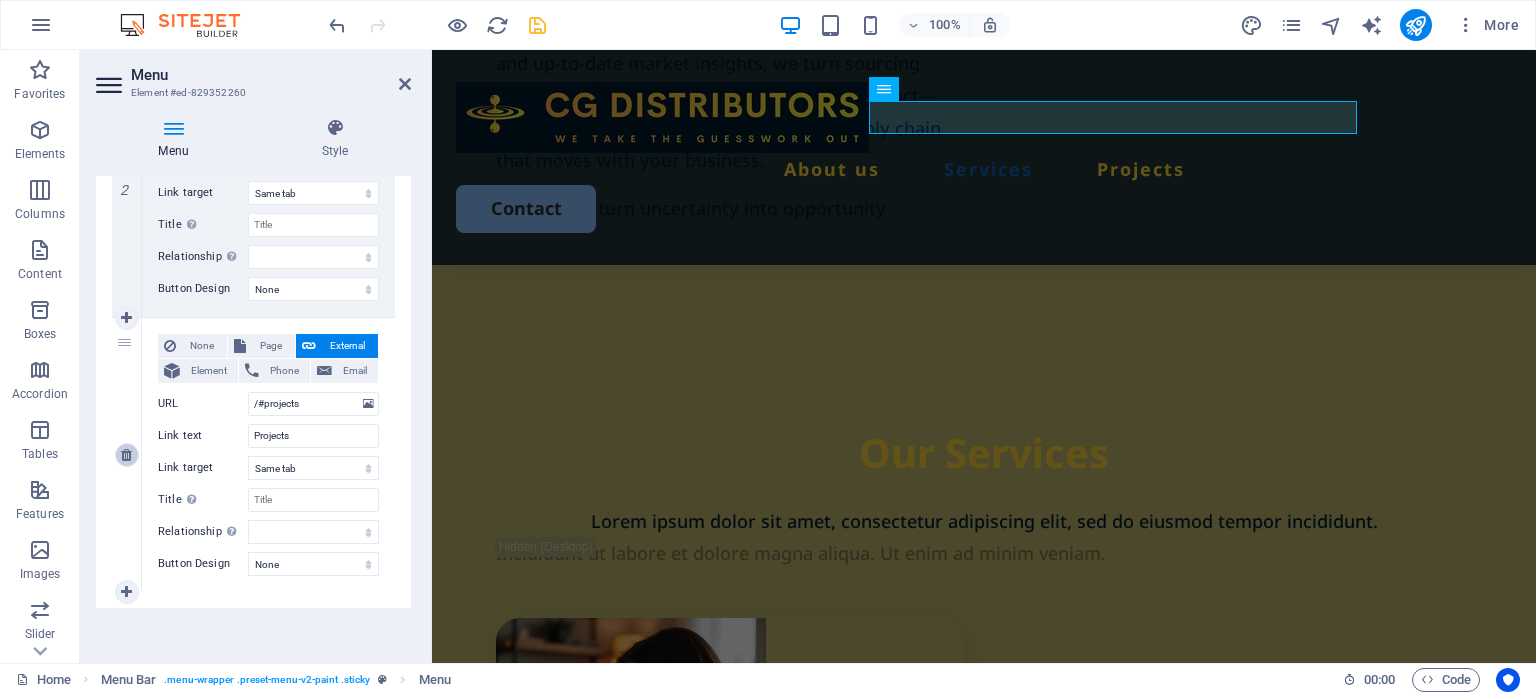scroll, scrollTop: 323, scrollLeft: 0, axis: vertical 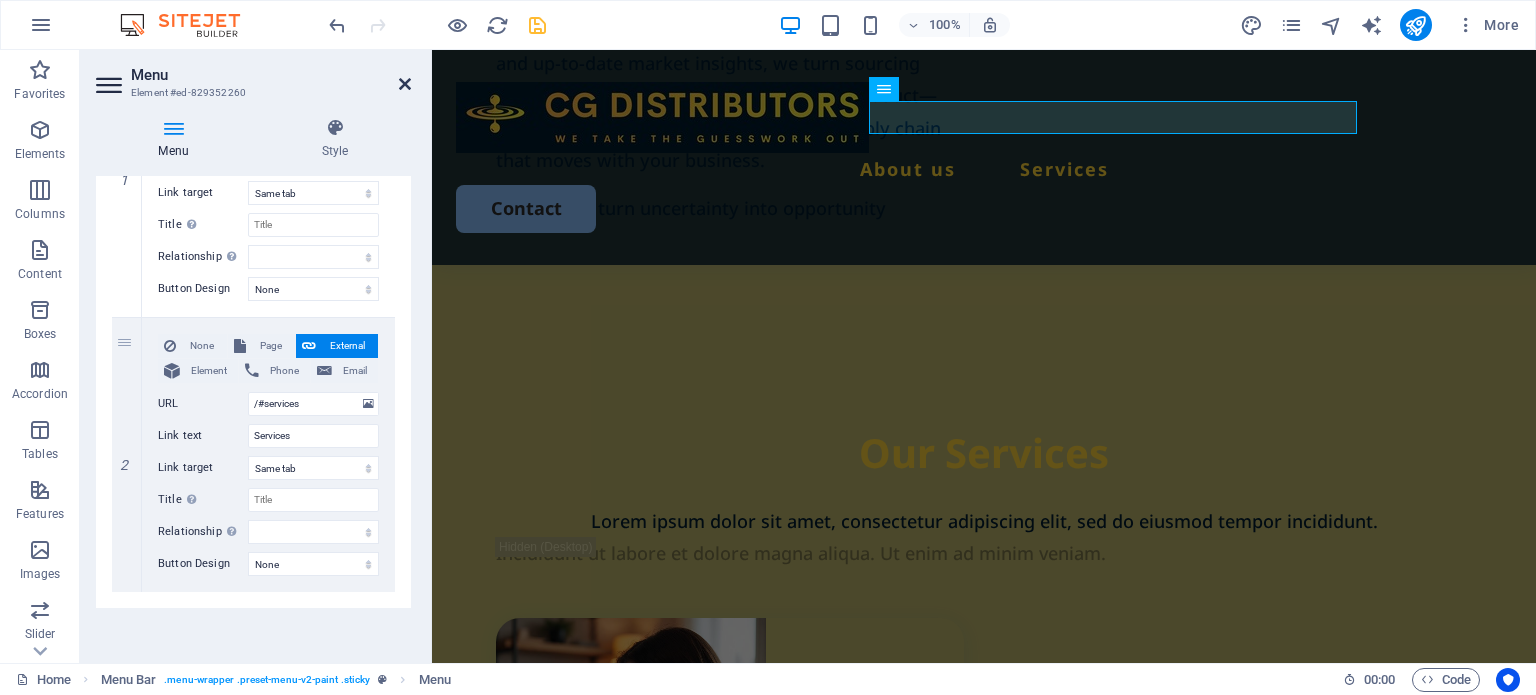 click at bounding box center (405, 84) 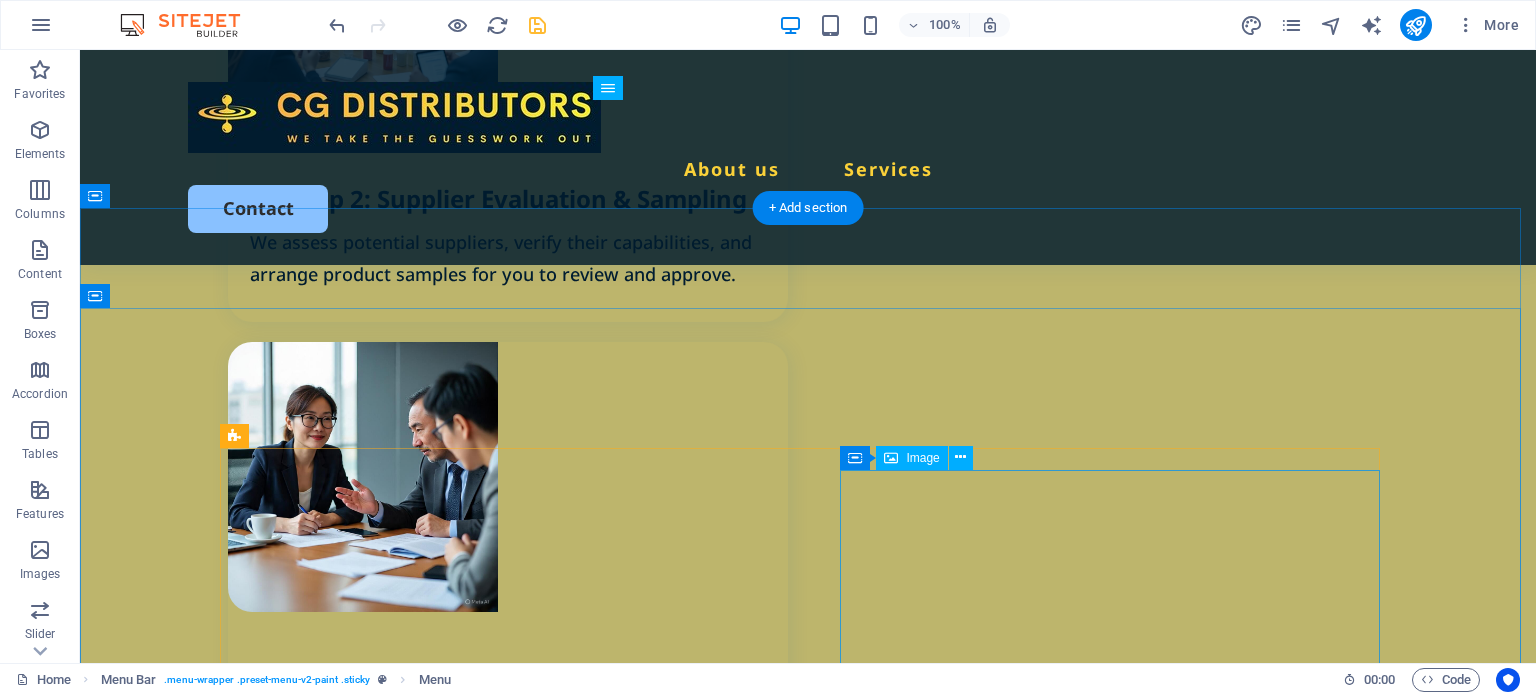 scroll, scrollTop: 3238, scrollLeft: 0, axis: vertical 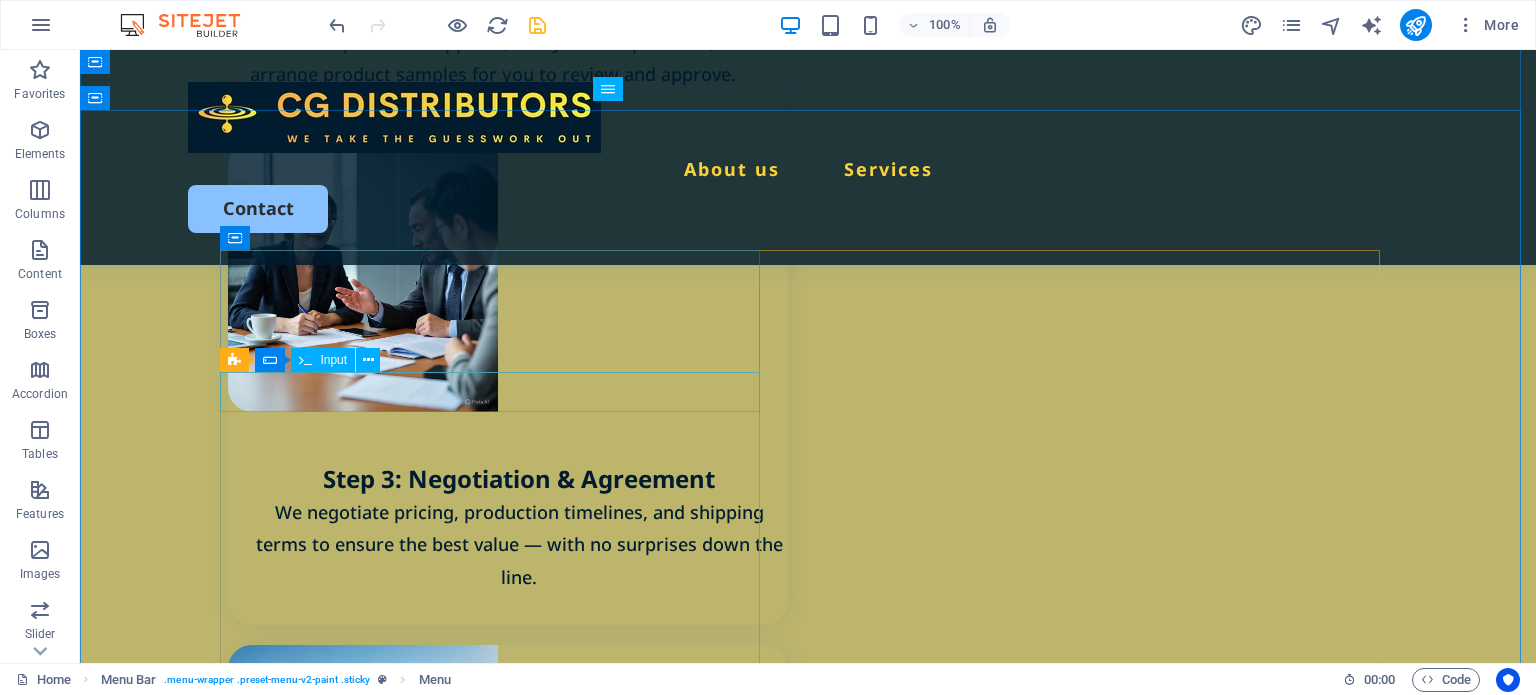 click at bounding box center [498, 2414] 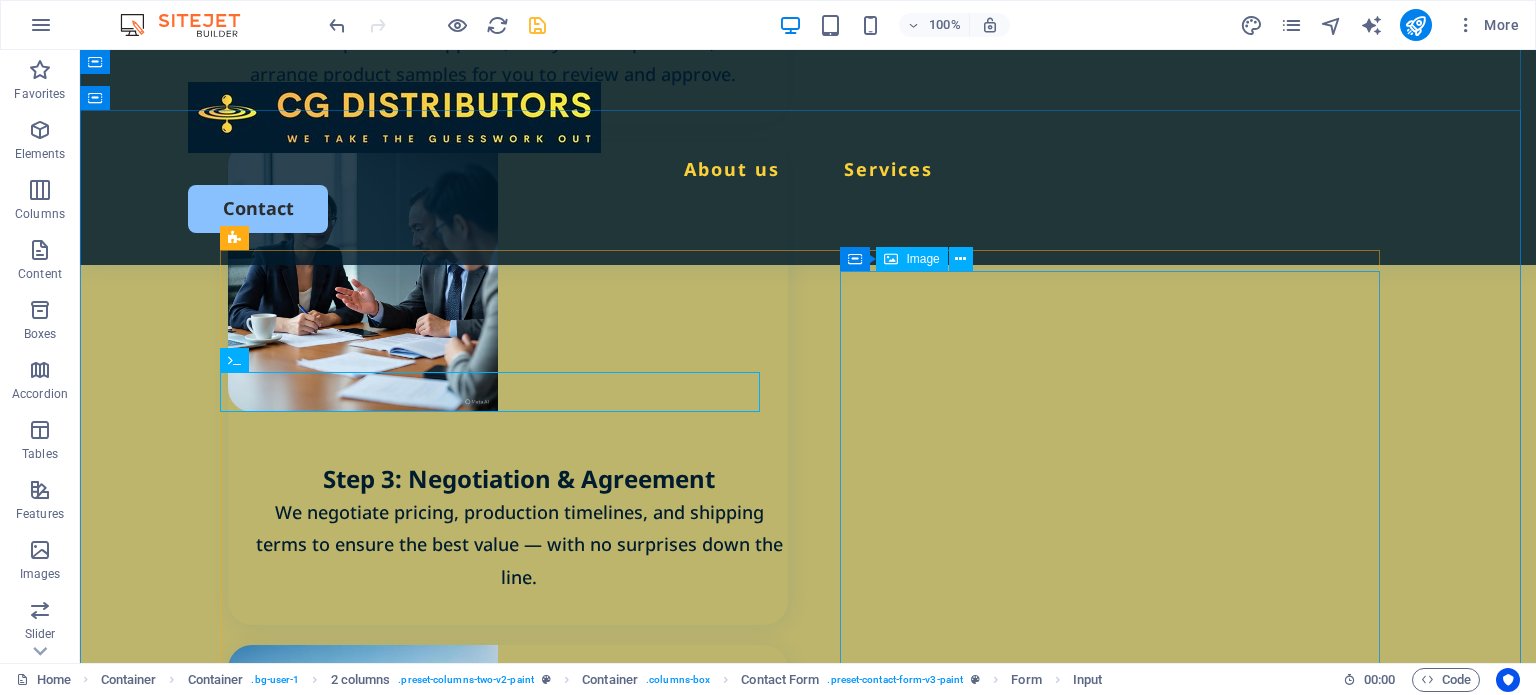 click at bounding box center (498, 1956) 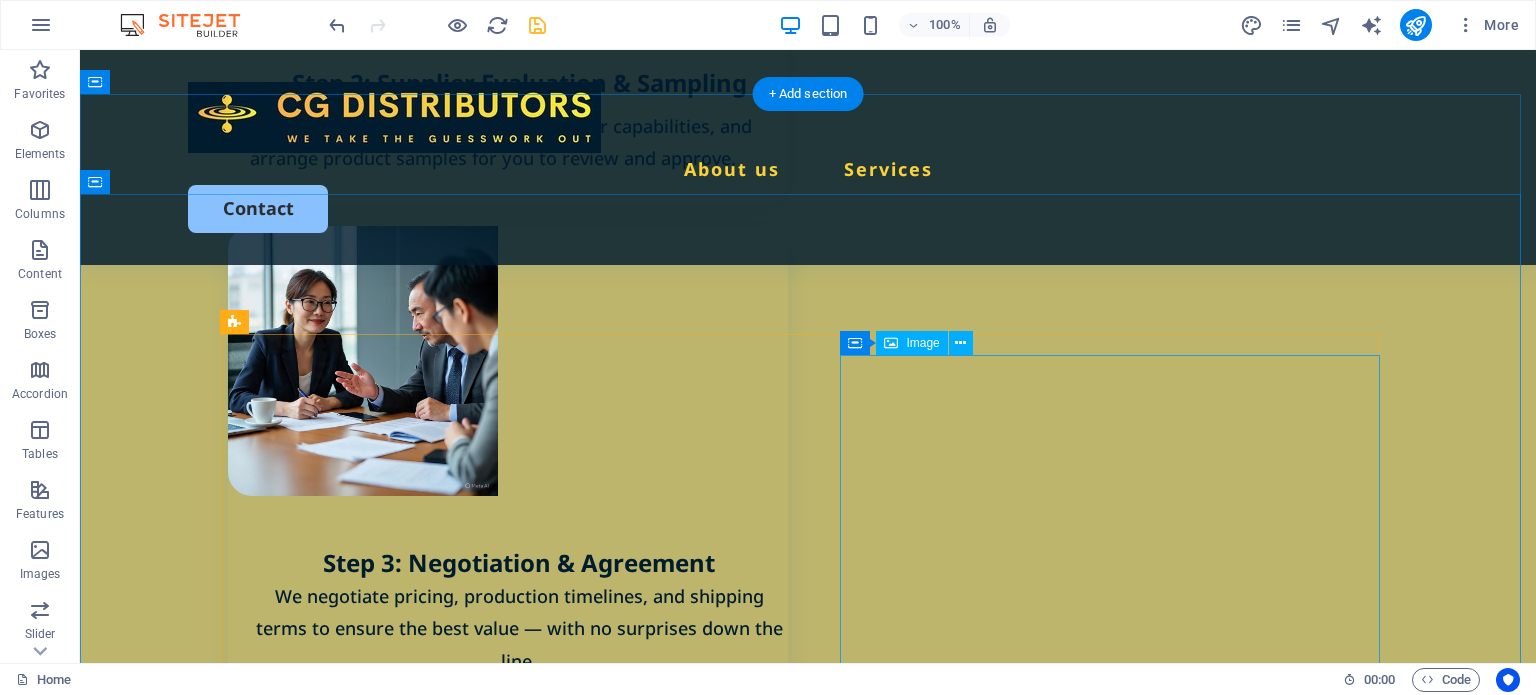 scroll, scrollTop: 3238, scrollLeft: 0, axis: vertical 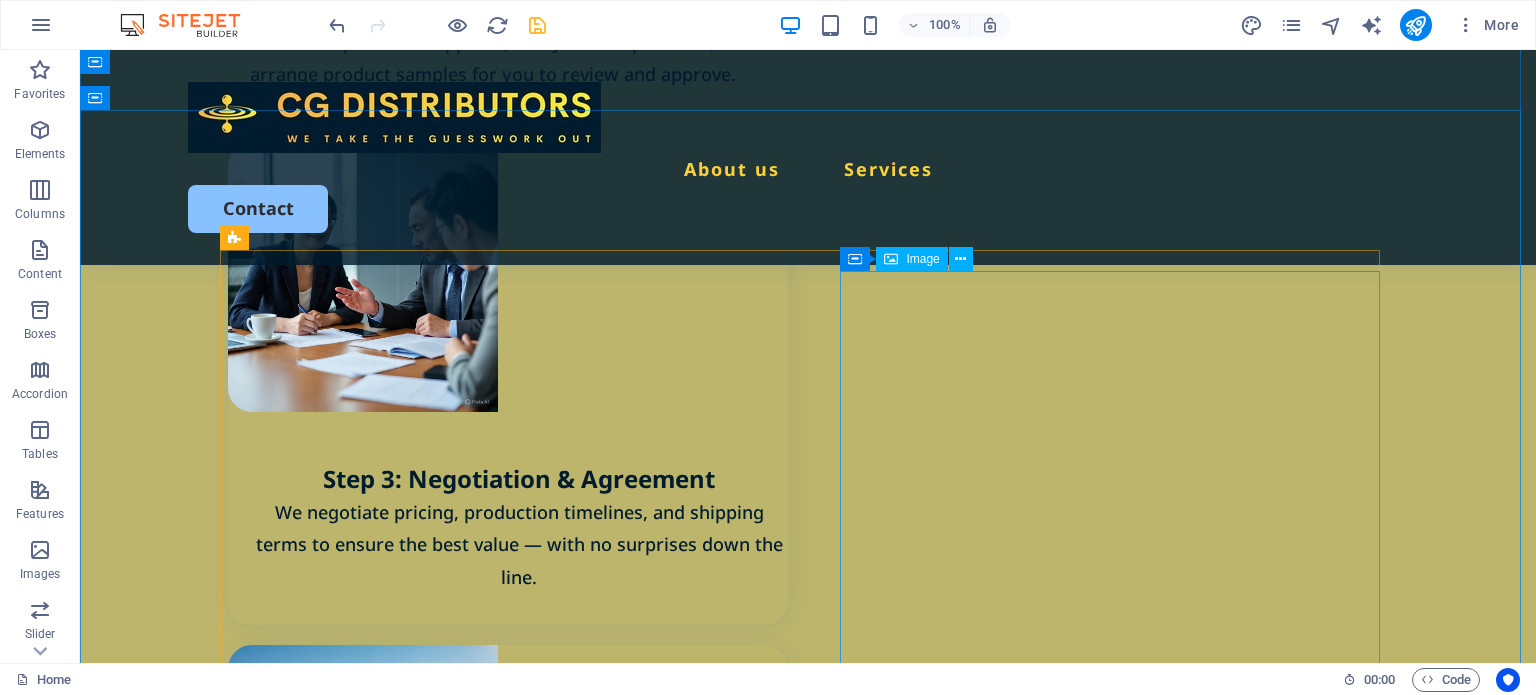 click at bounding box center (498, 1956) 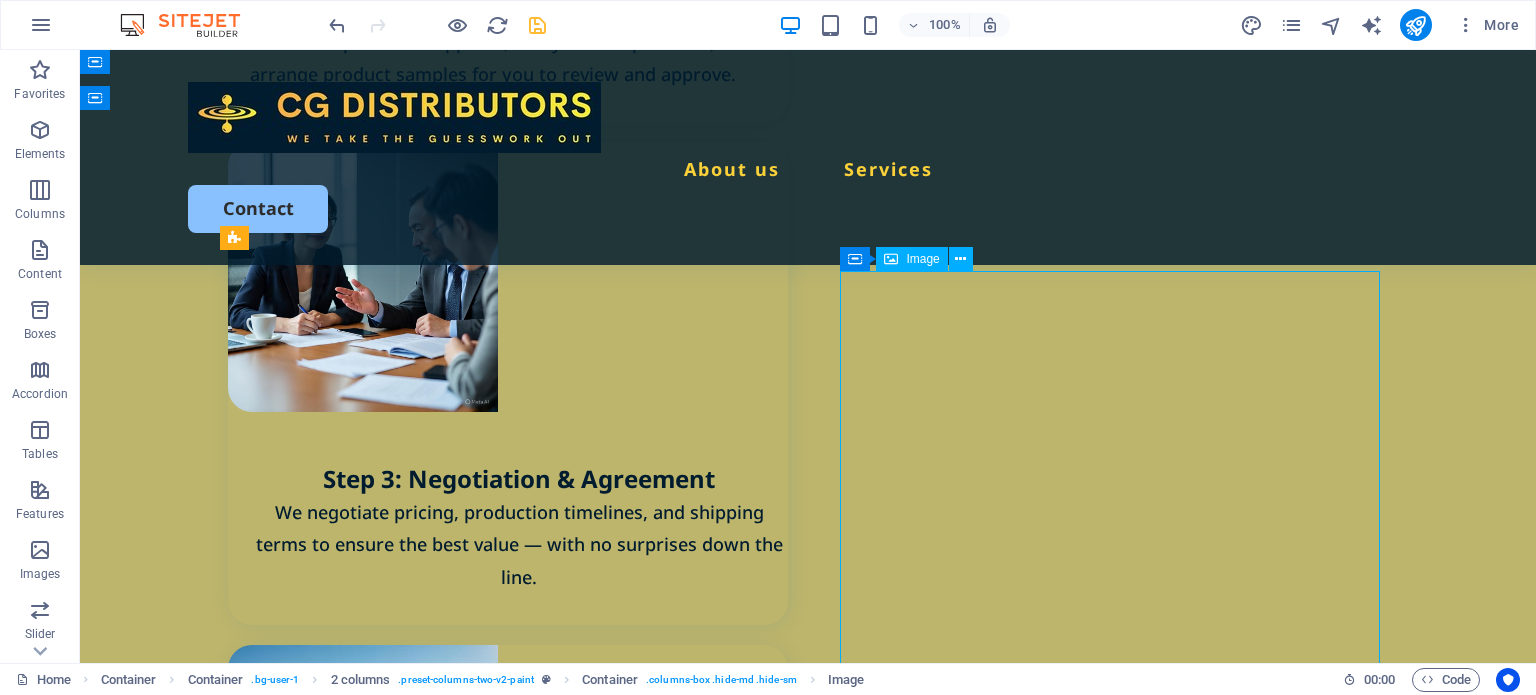 click at bounding box center [498, 1956] 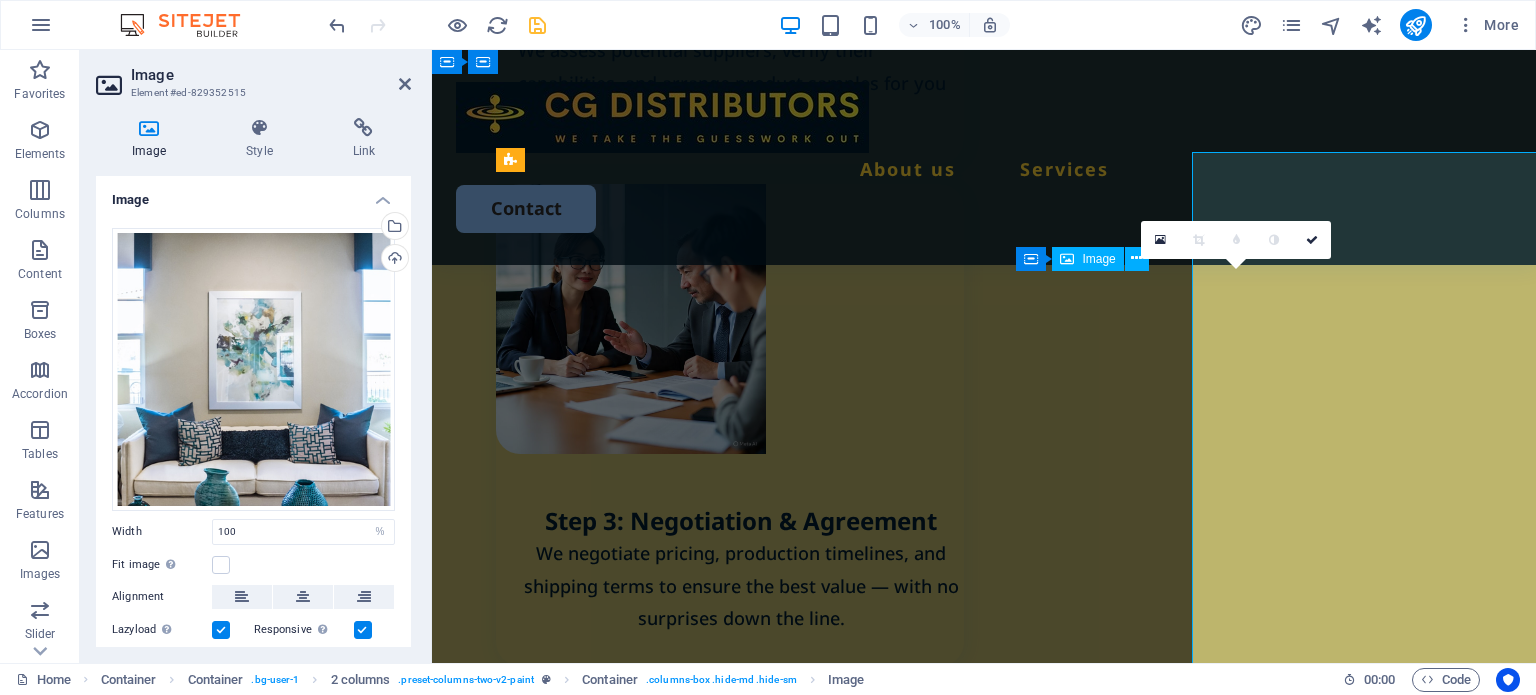 scroll, scrollTop: 3357, scrollLeft: 0, axis: vertical 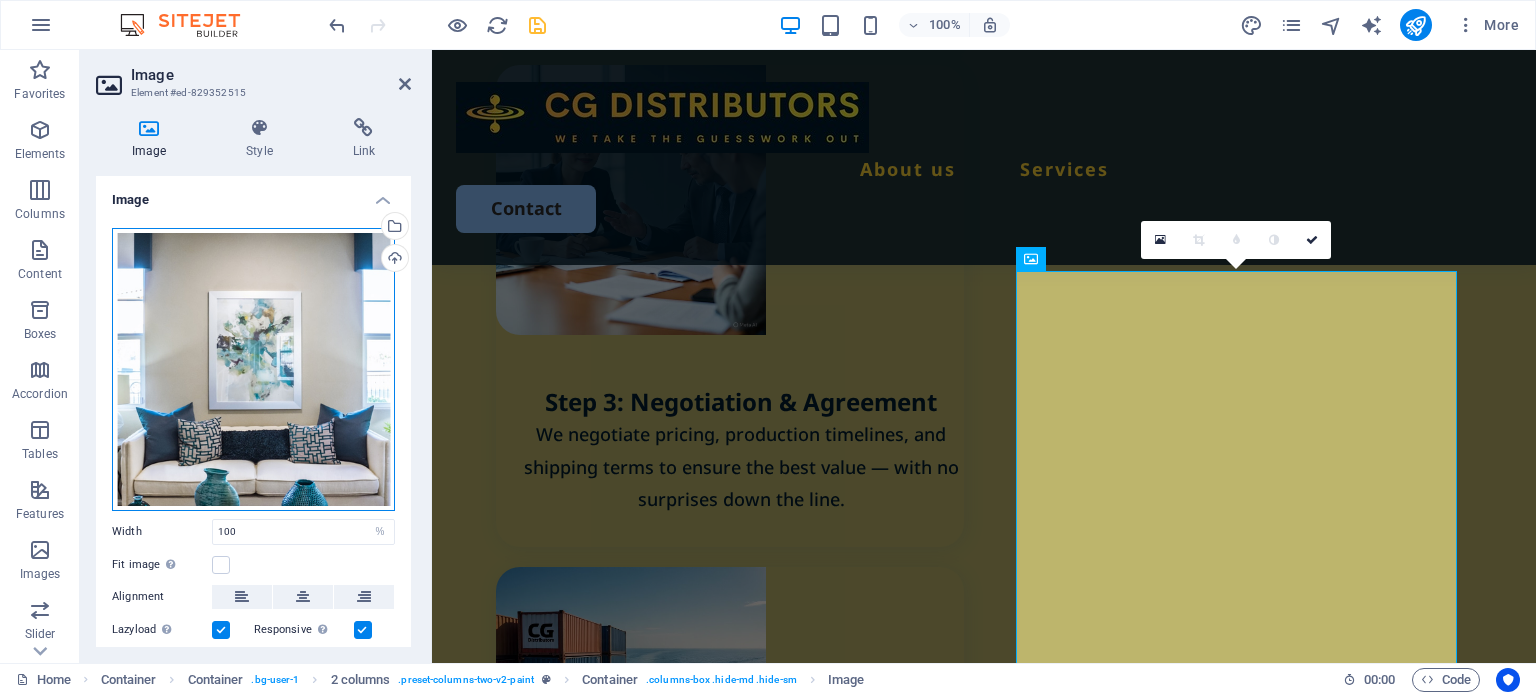 click on "Drag files here, click to choose files or select files from Files or our free stock photos & videos" at bounding box center (253, 369) 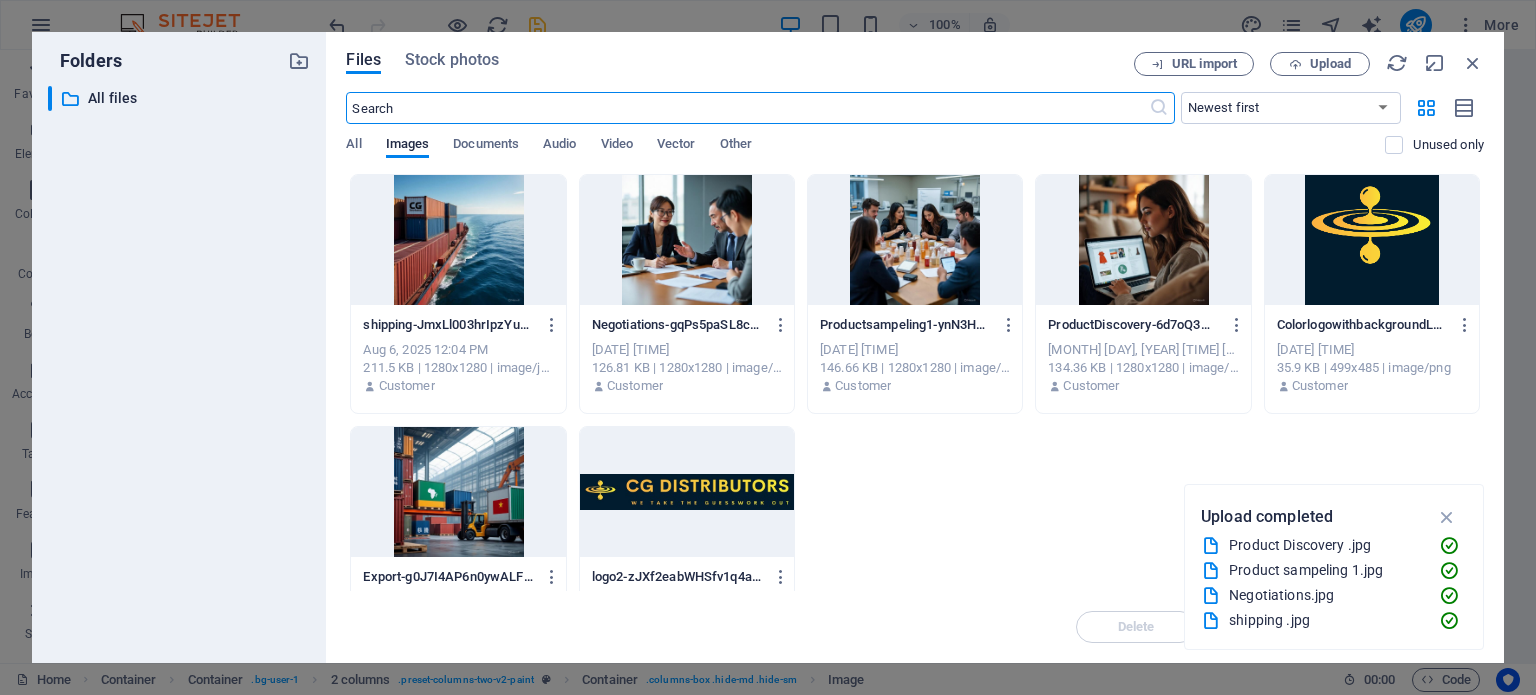 scroll, scrollTop: 3620, scrollLeft: 0, axis: vertical 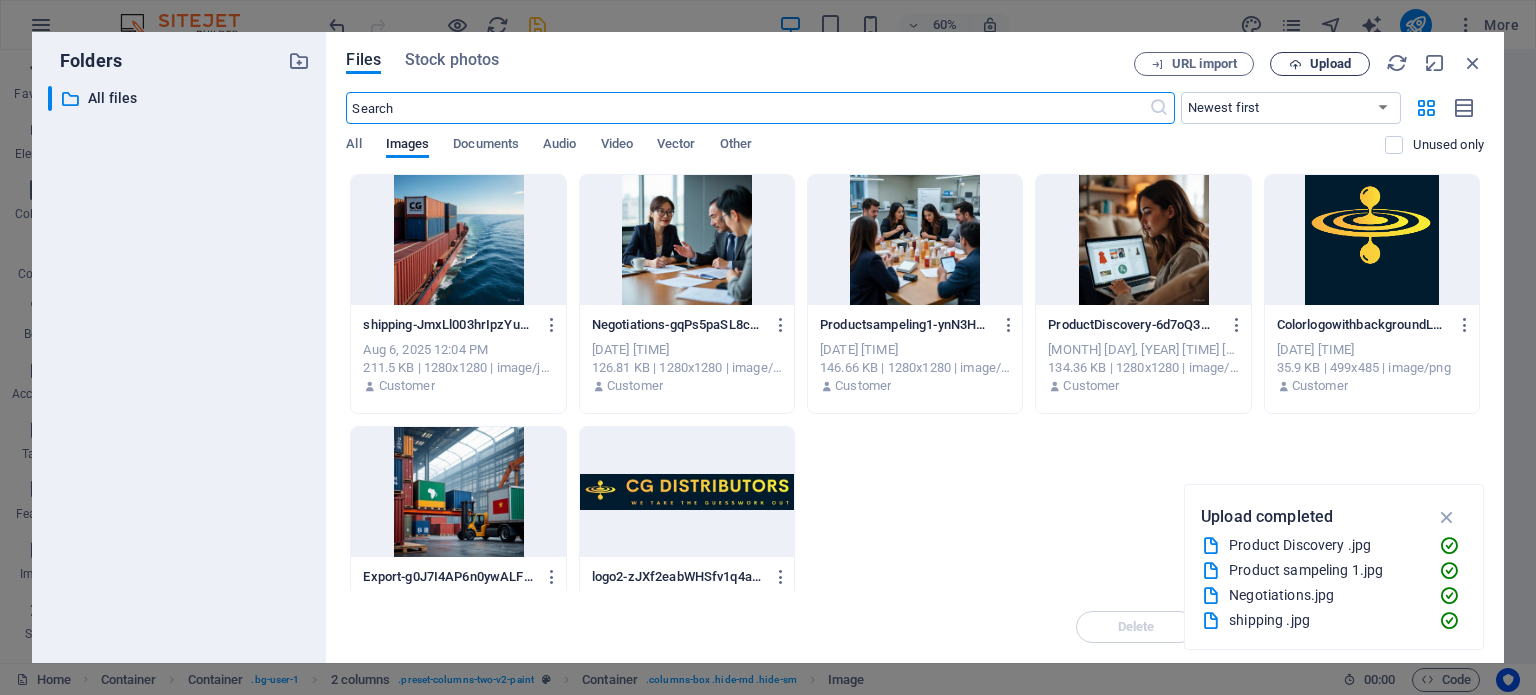 click on "Upload" at bounding box center [1330, 64] 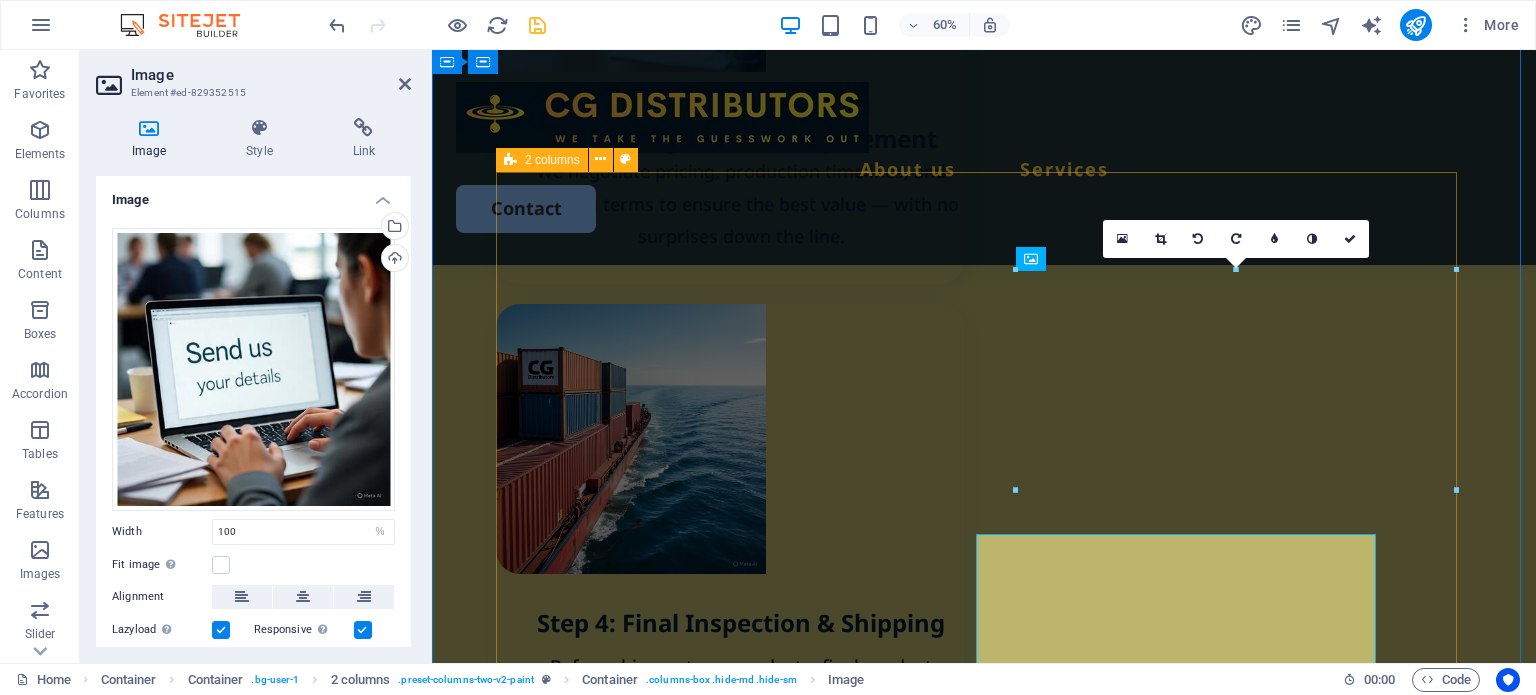 scroll, scrollTop: 3357, scrollLeft: 0, axis: vertical 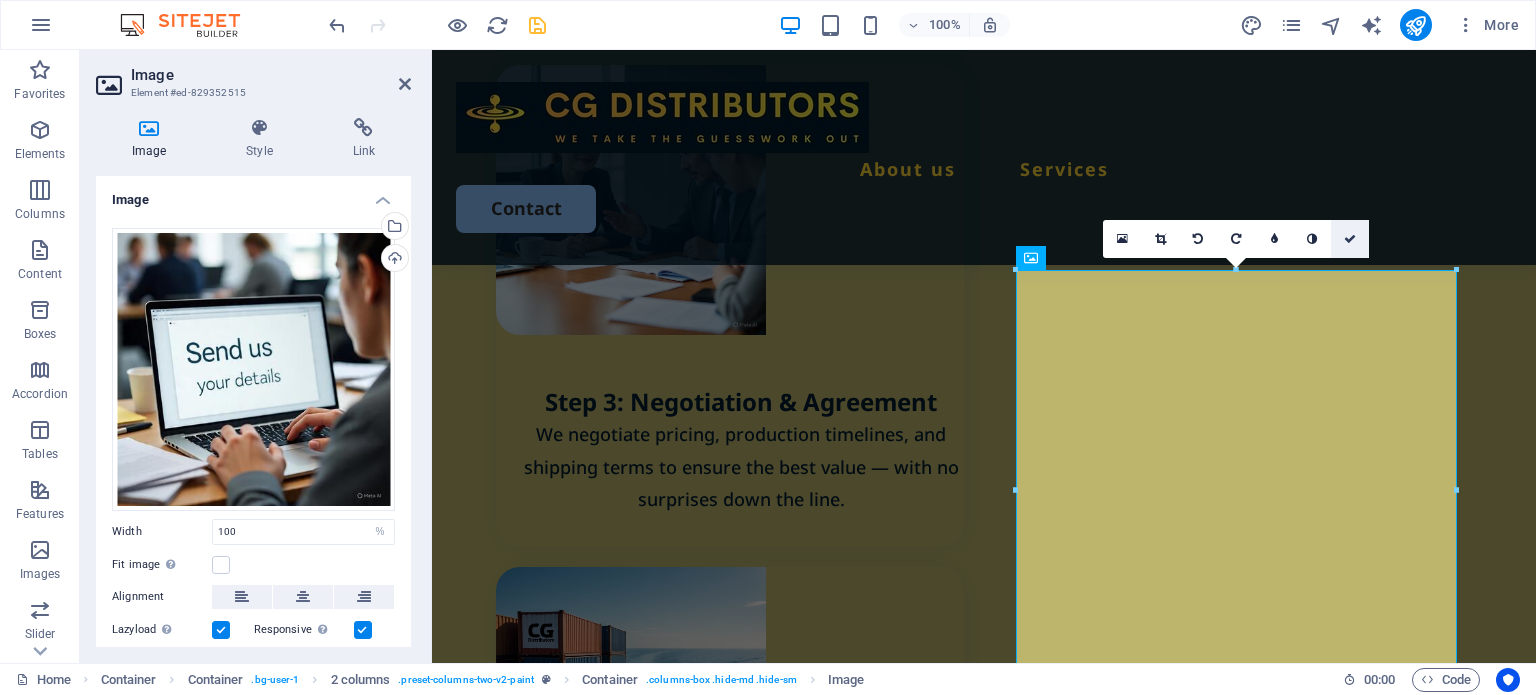 click at bounding box center [1350, 239] 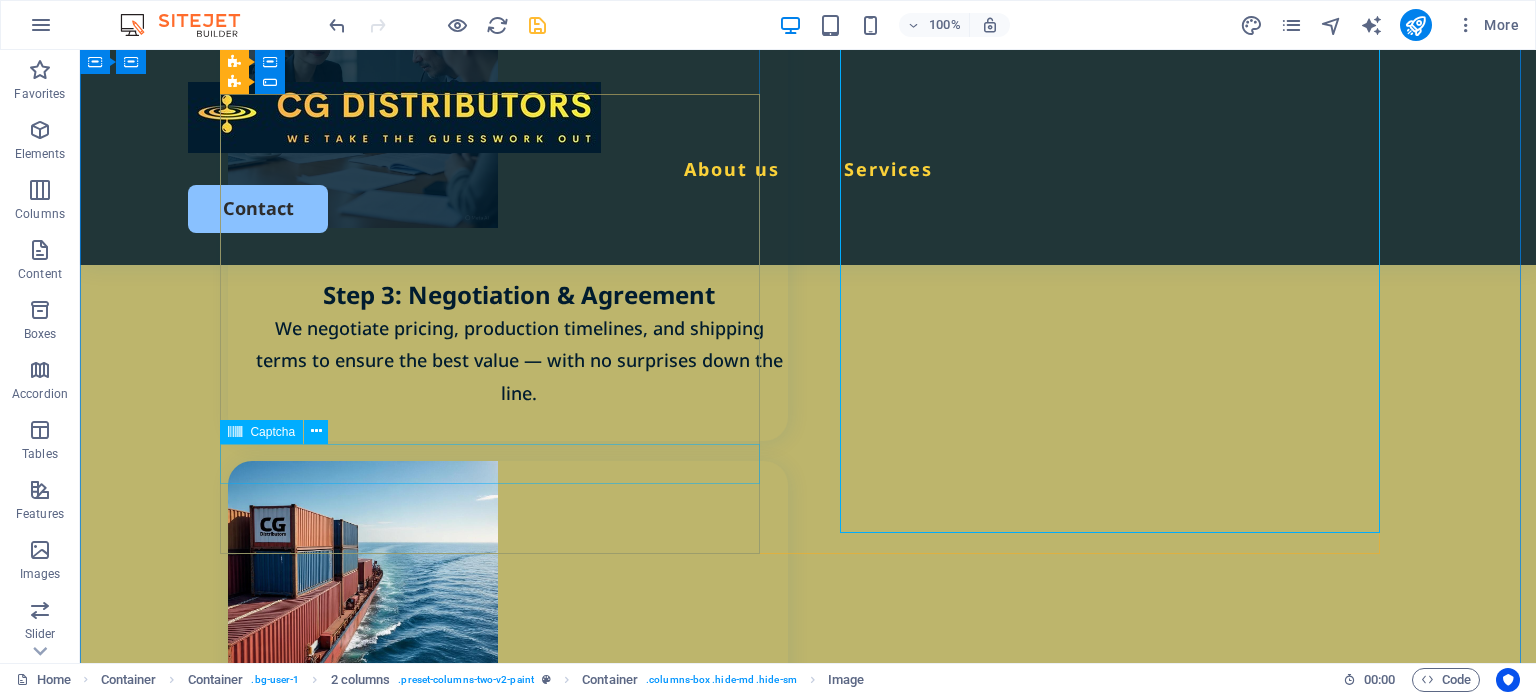 scroll, scrollTop: 3538, scrollLeft: 0, axis: vertical 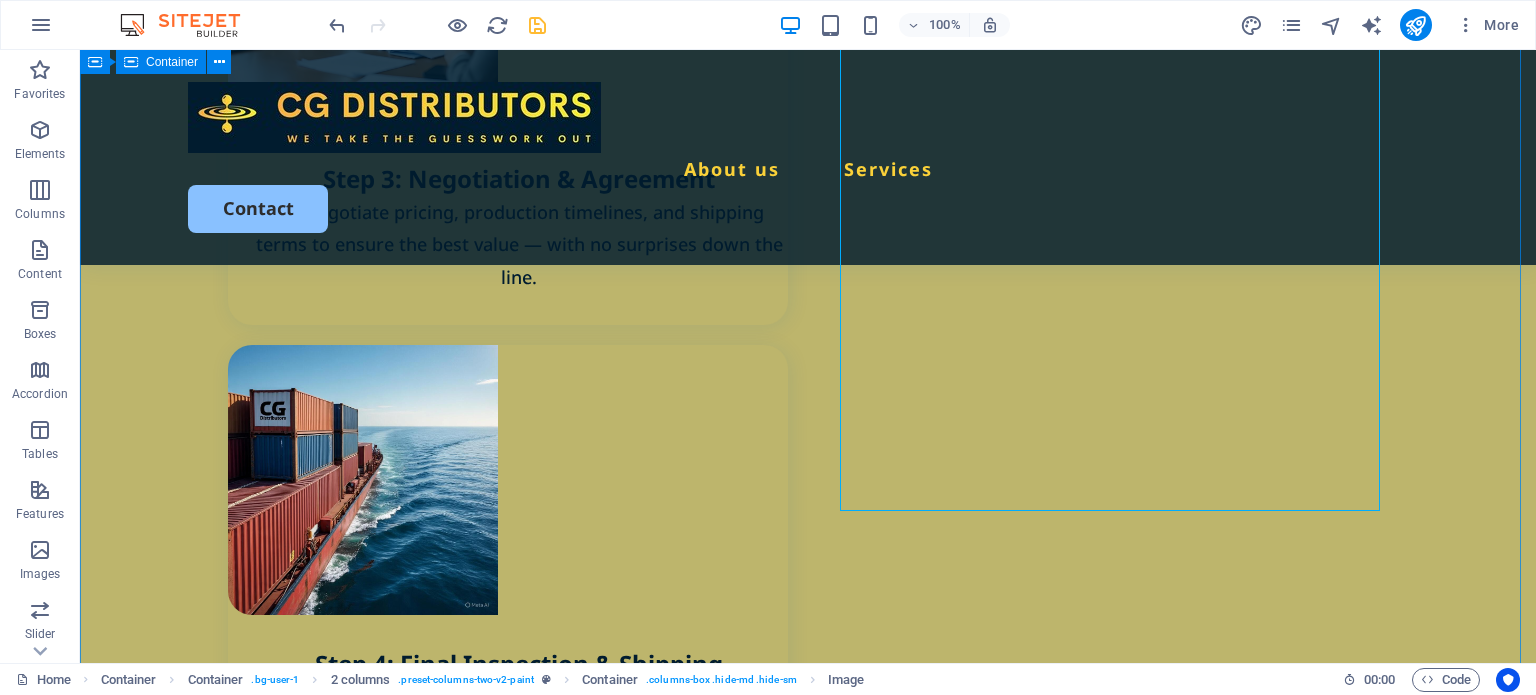 click on "Contact Us Feel Free To Reach Out   I have read and understand the privacy policy. Unreadable? Load new Submit" at bounding box center (808, 1996) 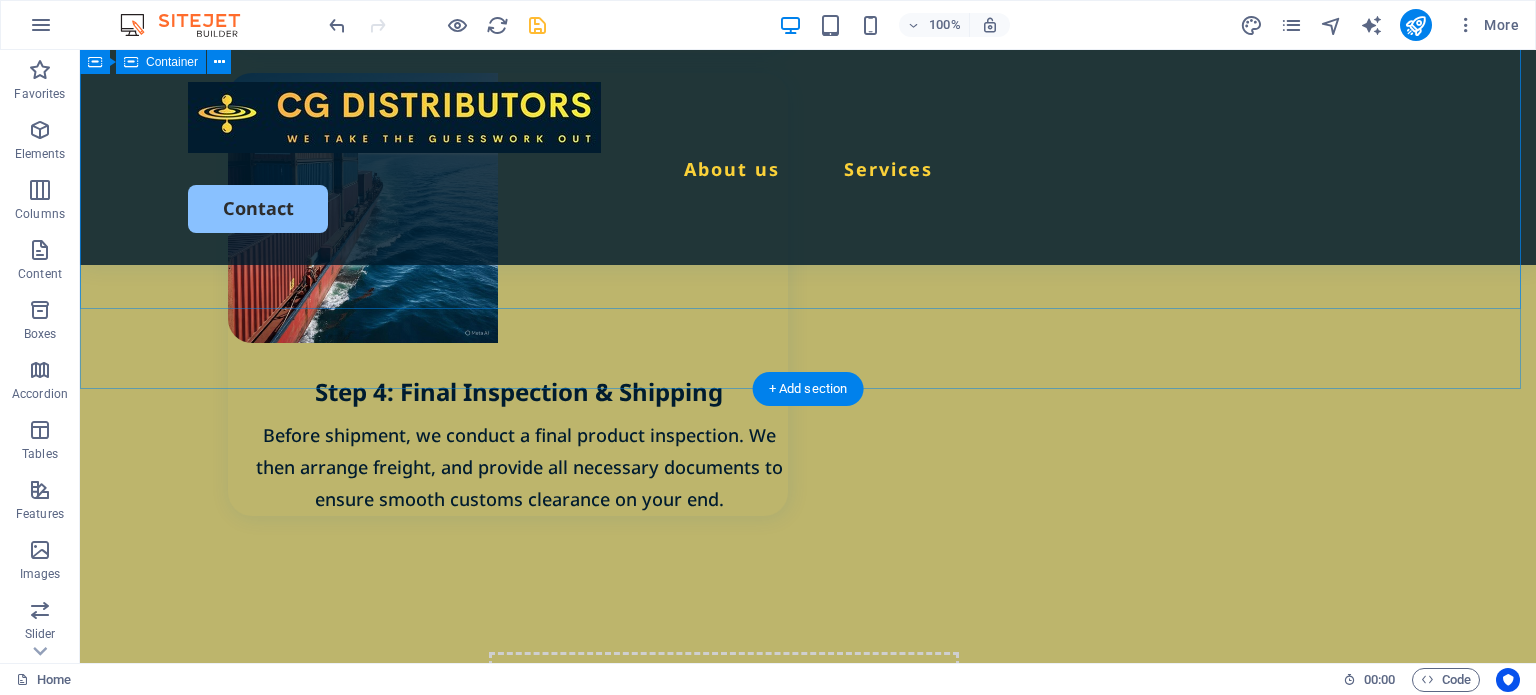 scroll, scrollTop: 3608, scrollLeft: 0, axis: vertical 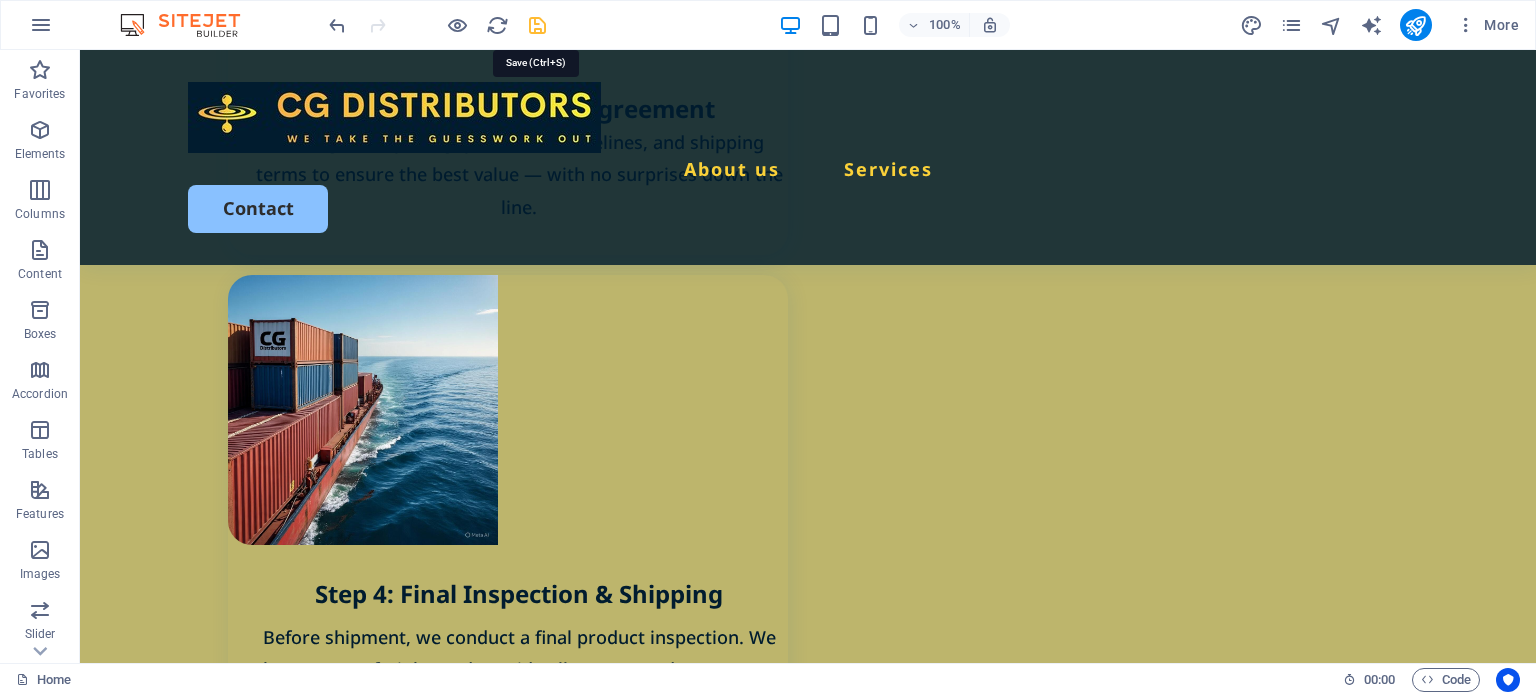 click at bounding box center (537, 25) 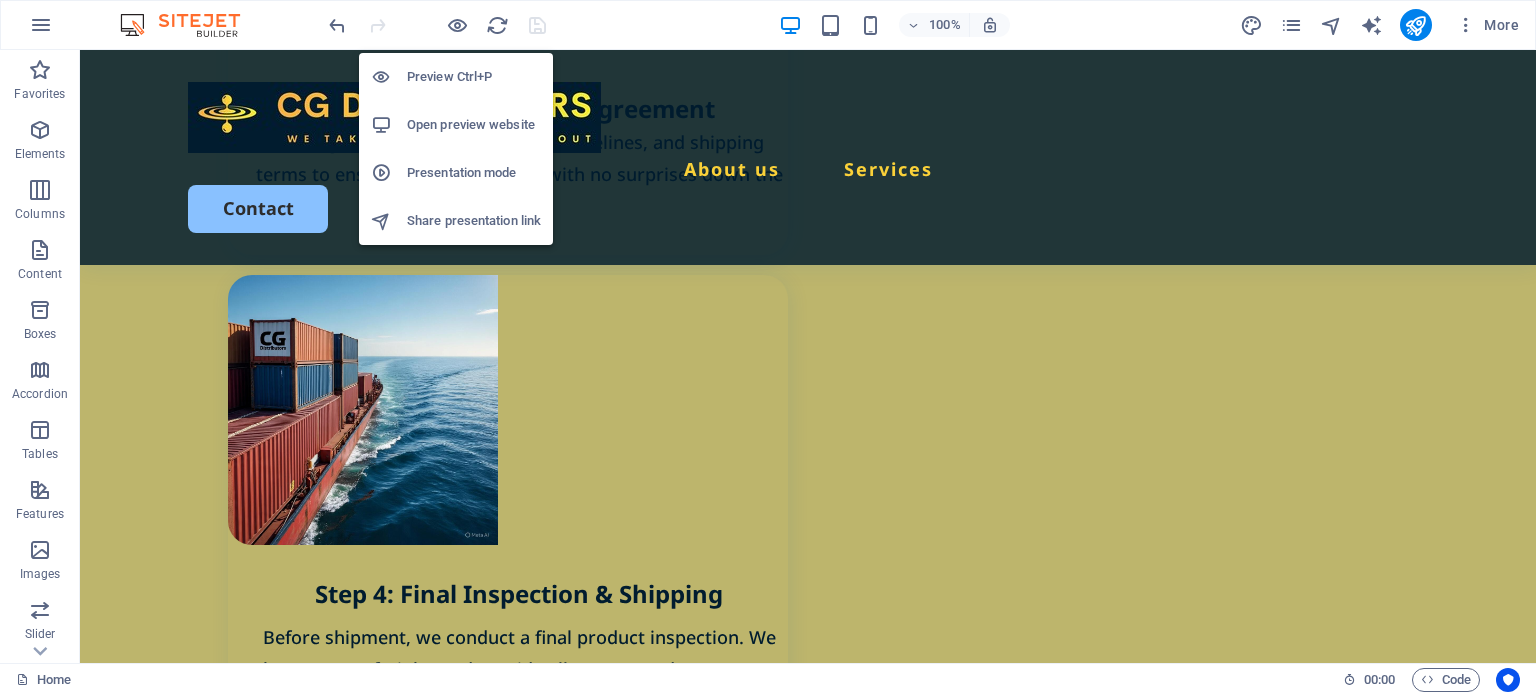click on "Preview Ctrl+P" at bounding box center (474, 77) 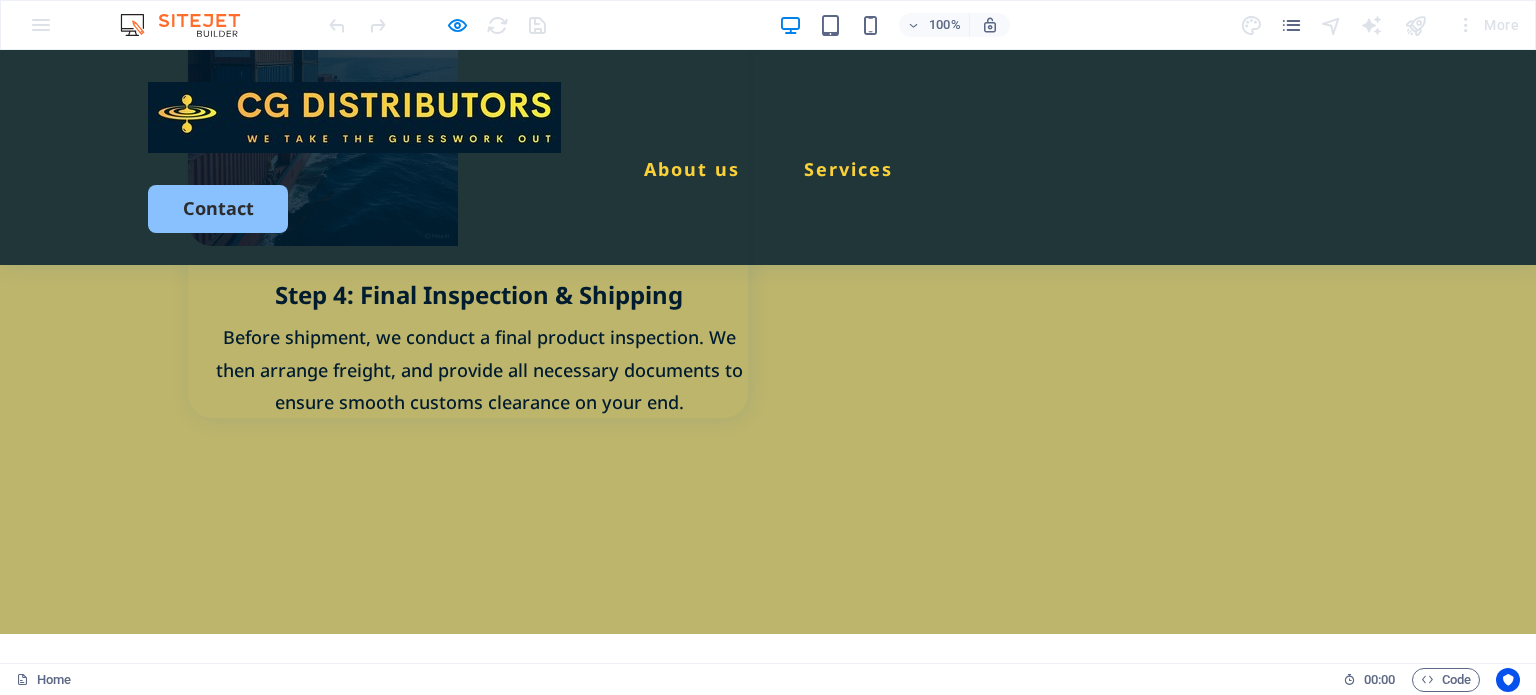 scroll, scrollTop: 3734, scrollLeft: 0, axis: vertical 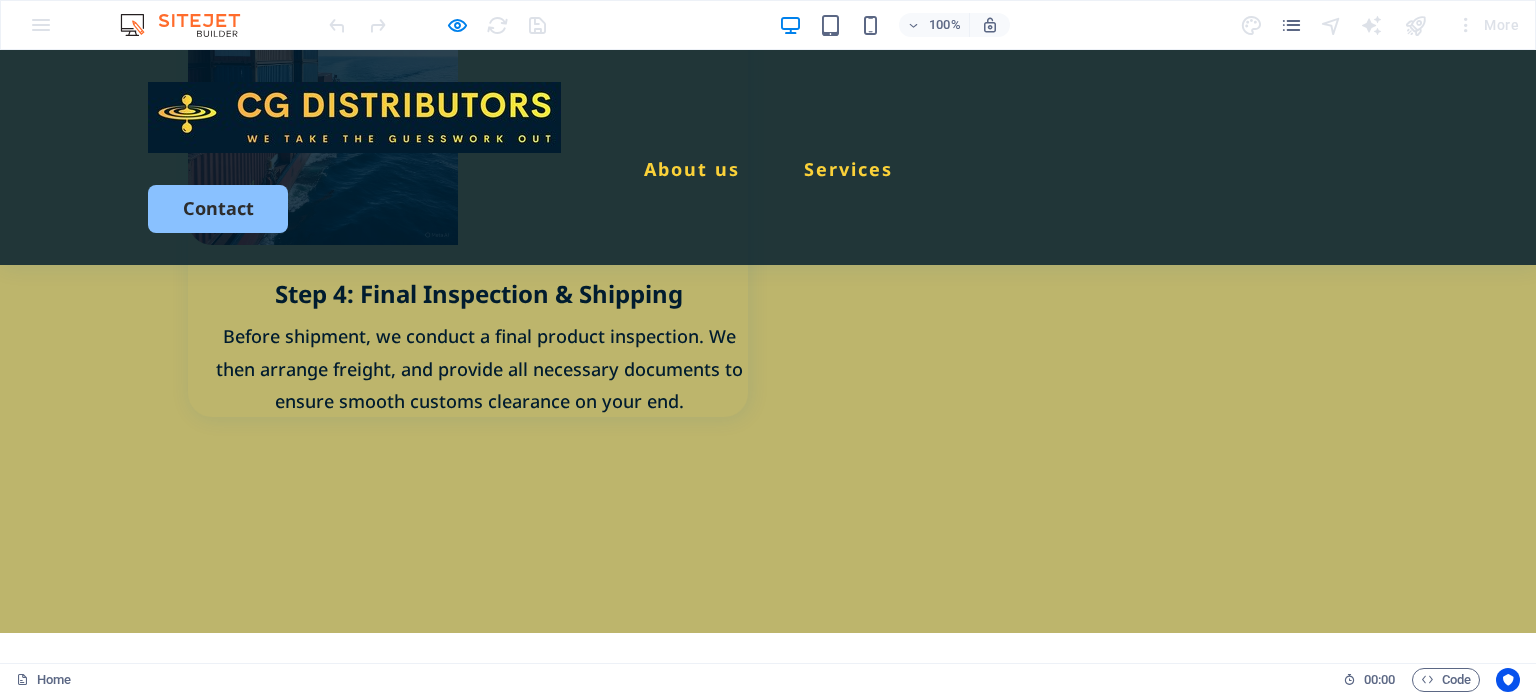 click on "About" at bounding box center [174, 2774] 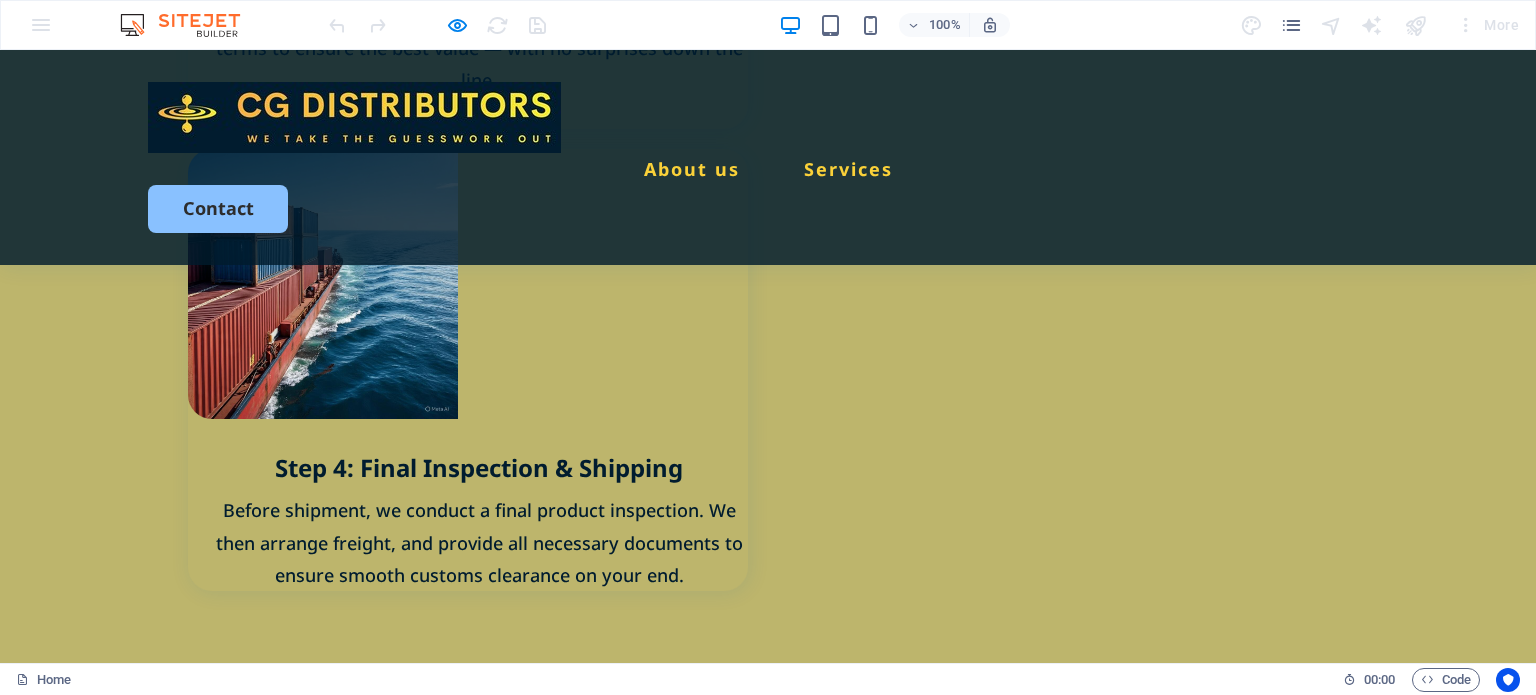 scroll, scrollTop: 3734, scrollLeft: 0, axis: vertical 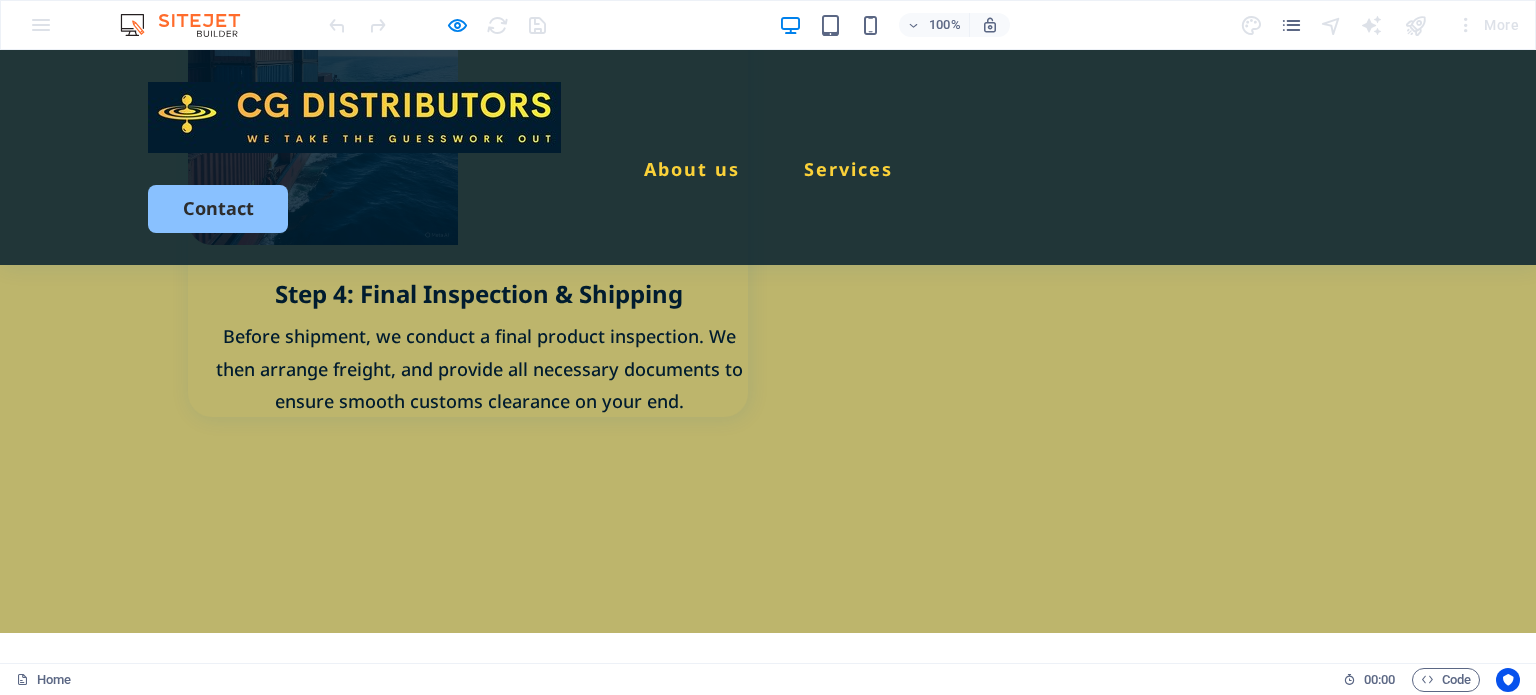 click on "Legal Notice" at bounding box center [201, 2878] 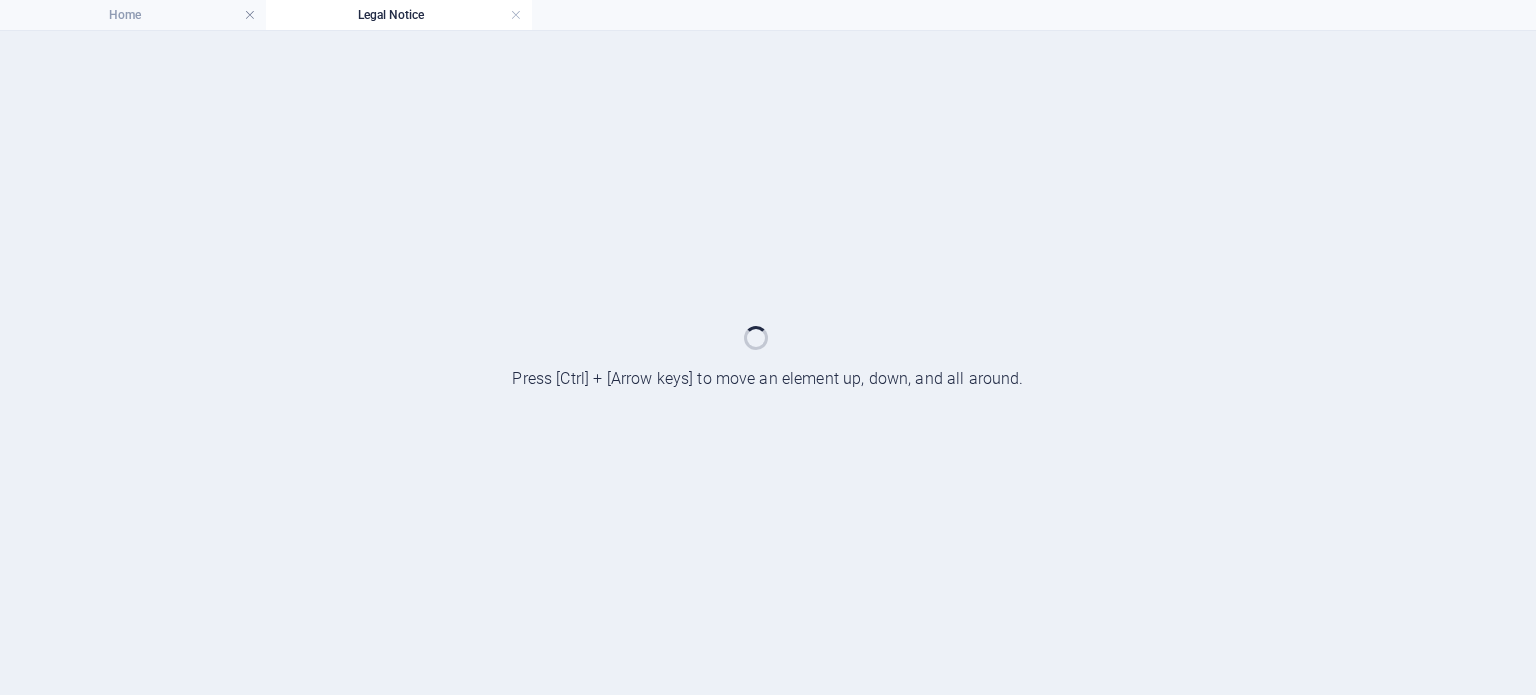 scroll, scrollTop: 0, scrollLeft: 0, axis: both 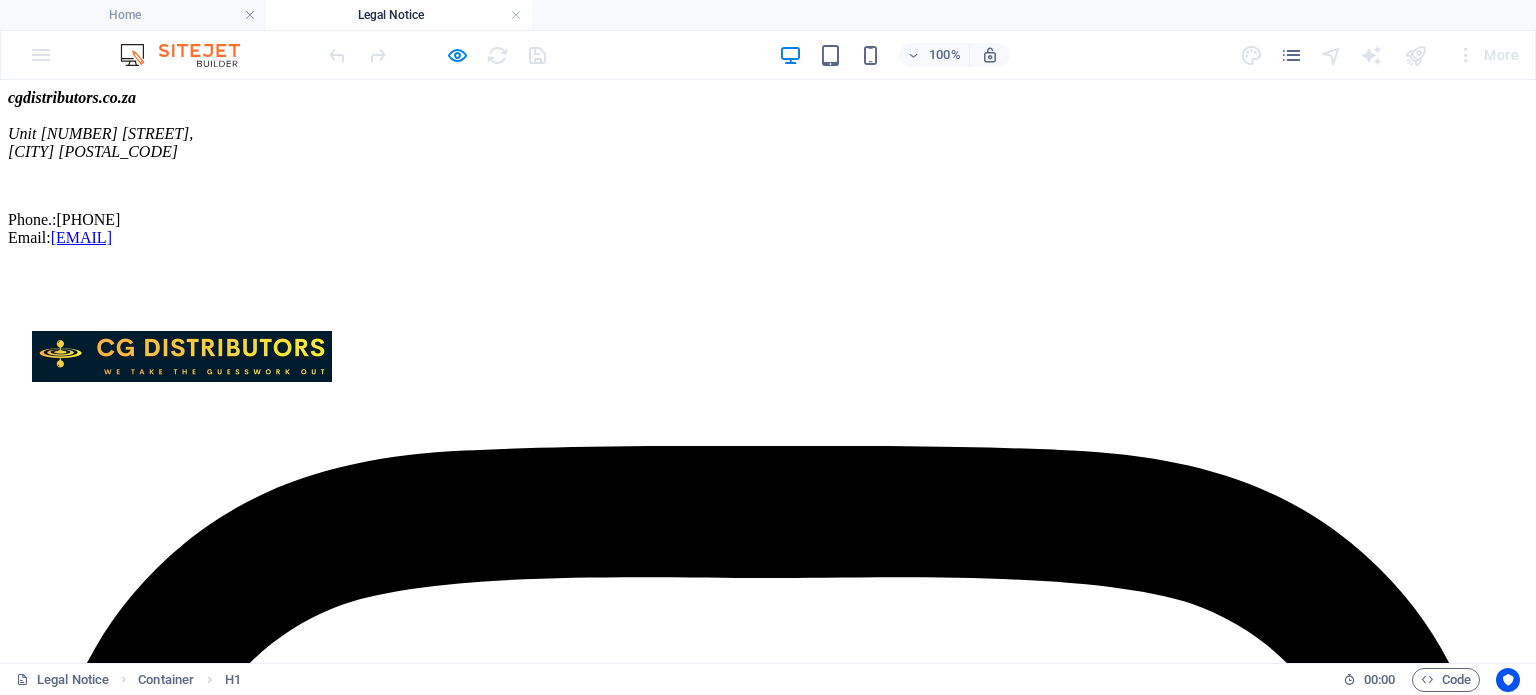 click on "Legal Notice Privacy Policy" at bounding box center (768, 9411) 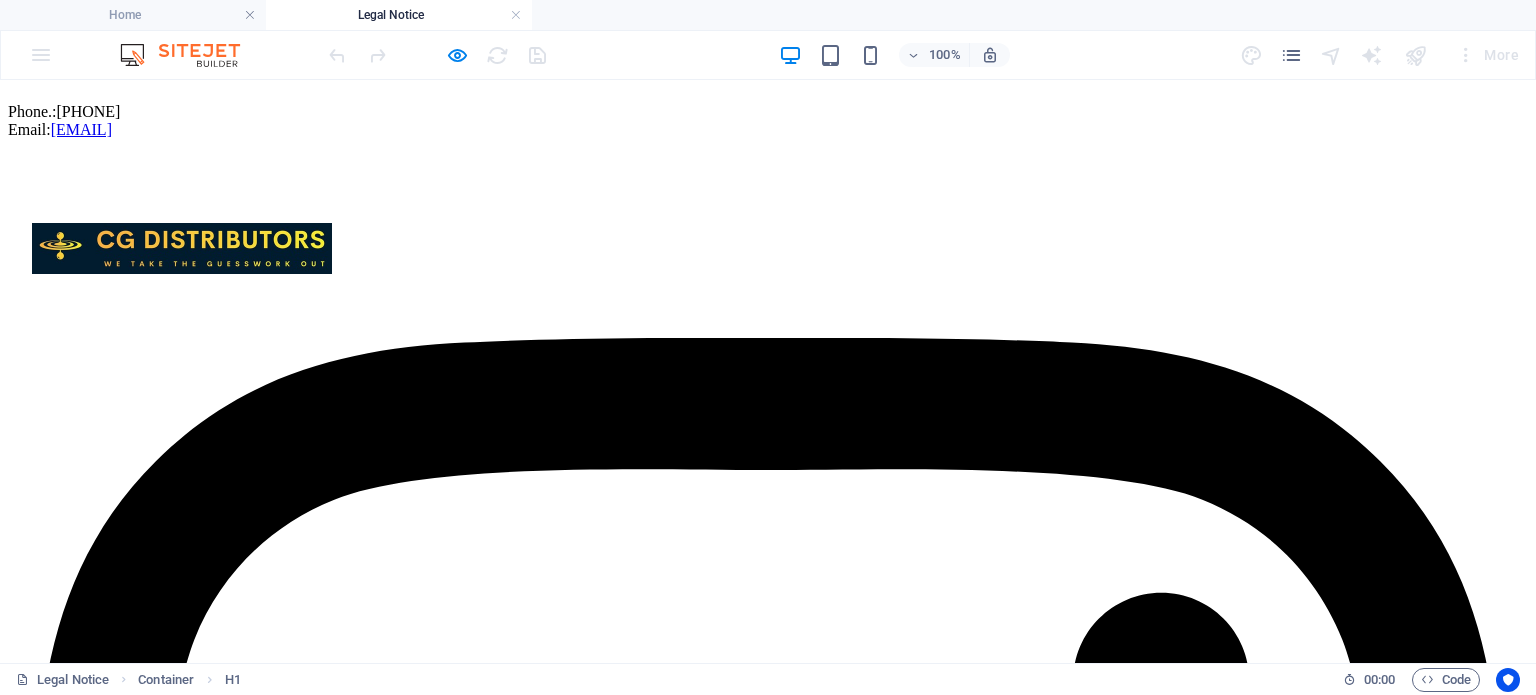scroll, scrollTop: 467, scrollLeft: 0, axis: vertical 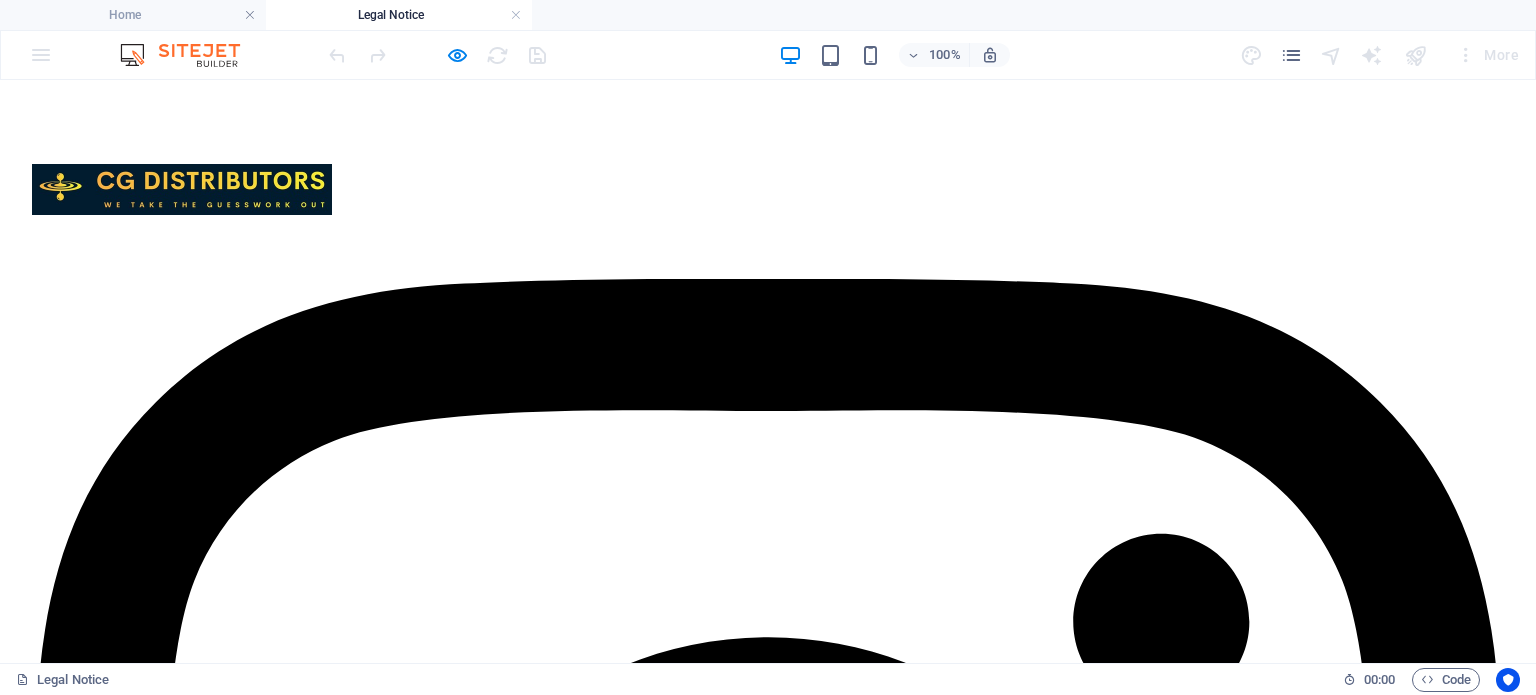 click on "Legal Notice Privacy Policy" at bounding box center [768, 9244] 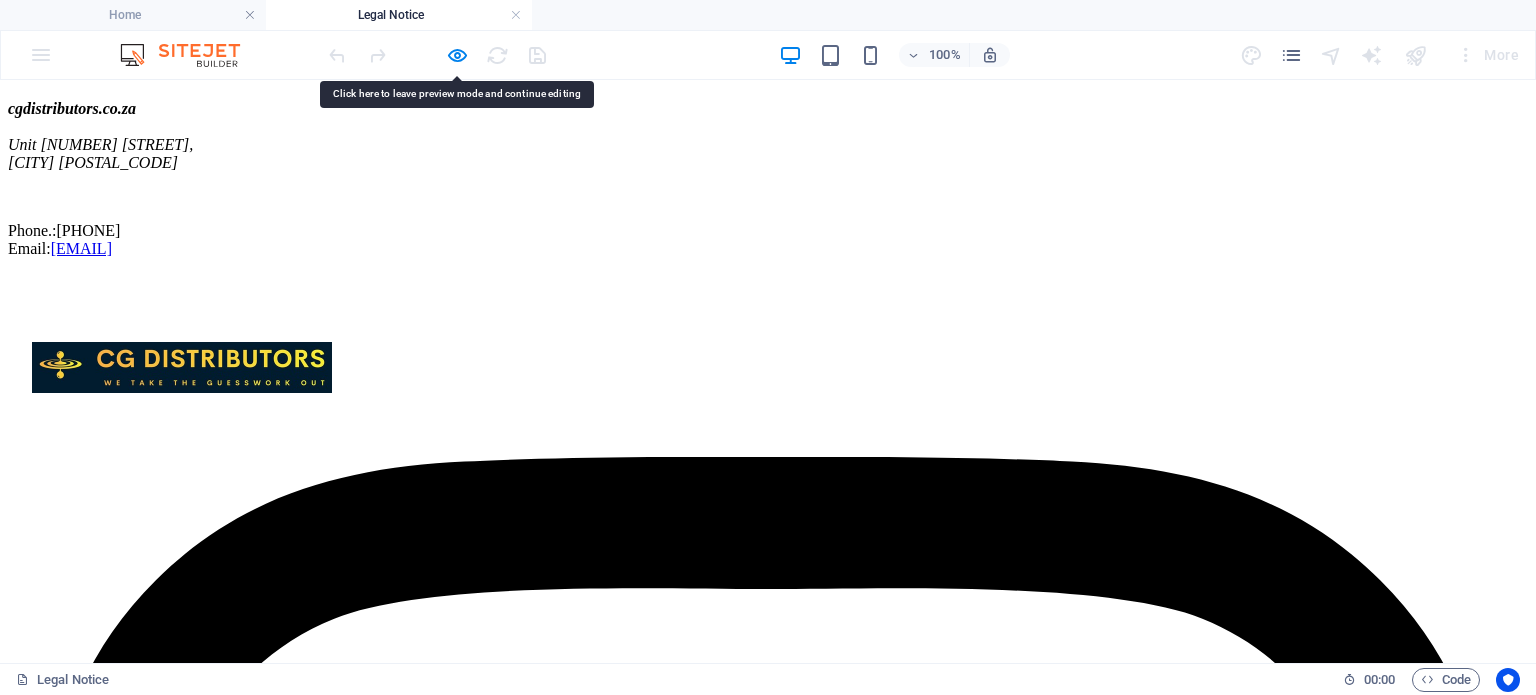 scroll, scrollTop: 400, scrollLeft: 0, axis: vertical 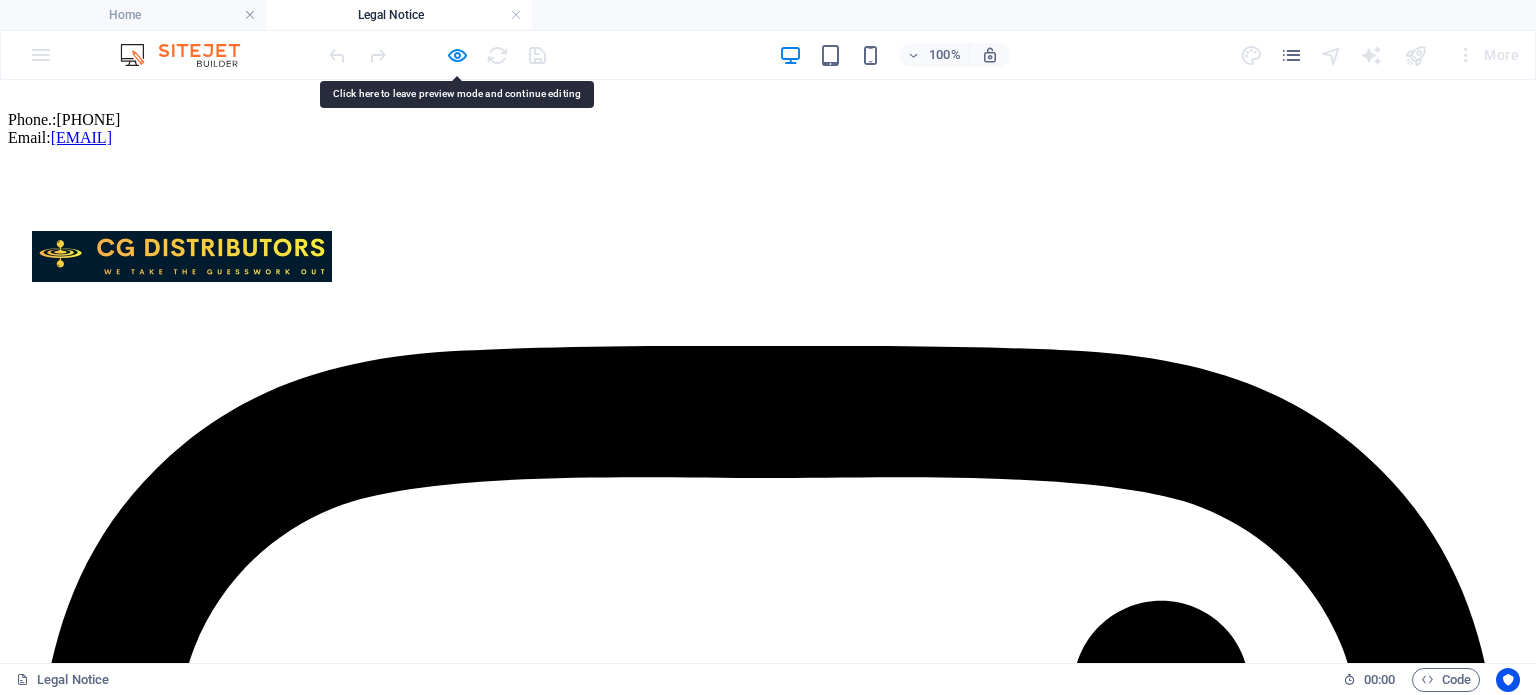 click on "Legal Notice Privacy Policy" at bounding box center (768, 9311) 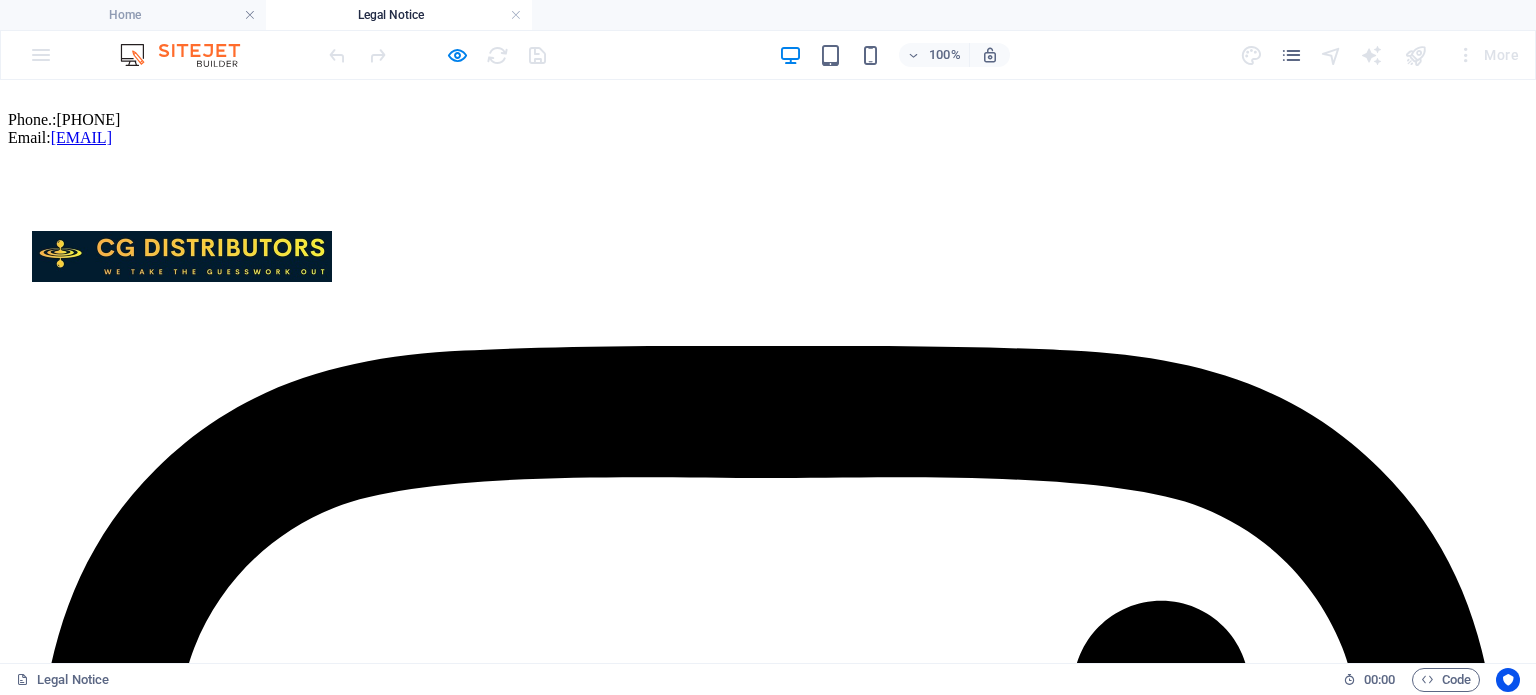 click on "Legal Notice Privacy Policy" at bounding box center [768, 9311] 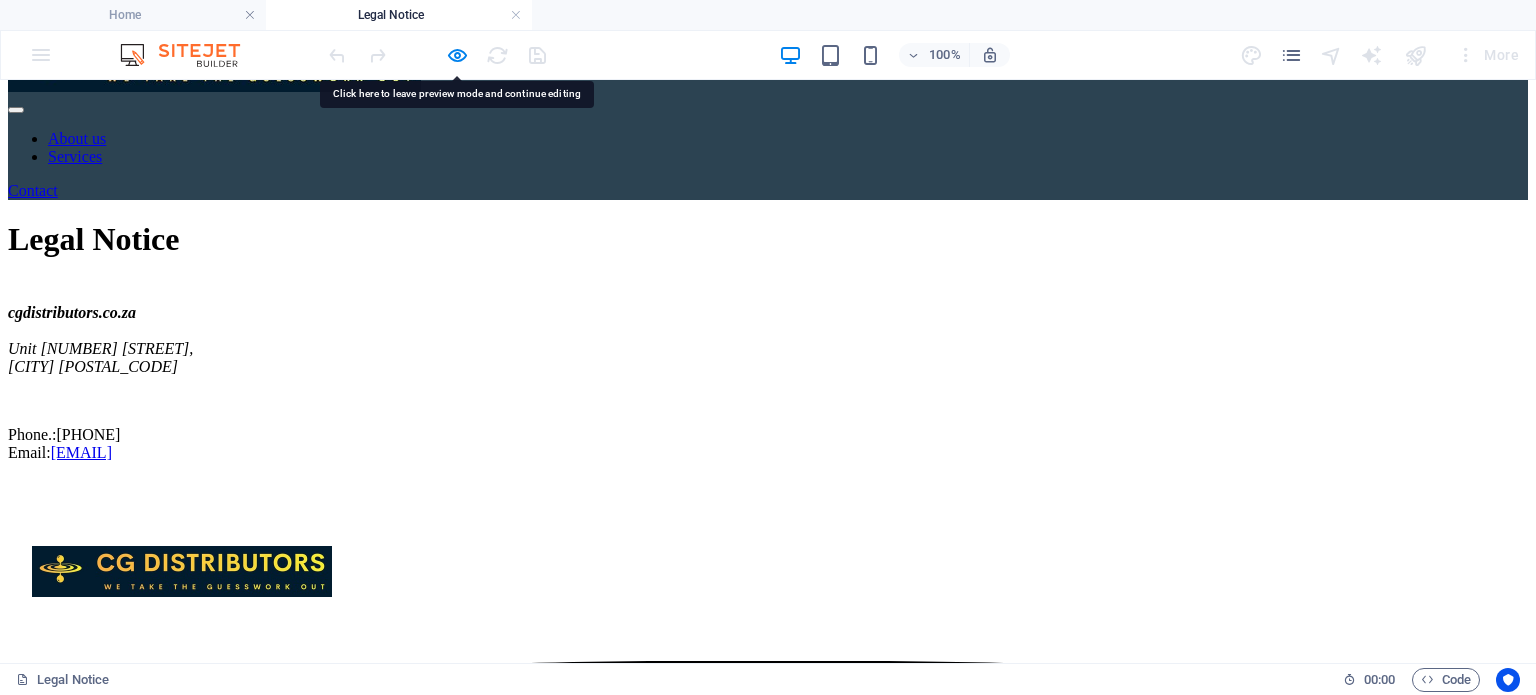 scroll, scrollTop: 0, scrollLeft: 0, axis: both 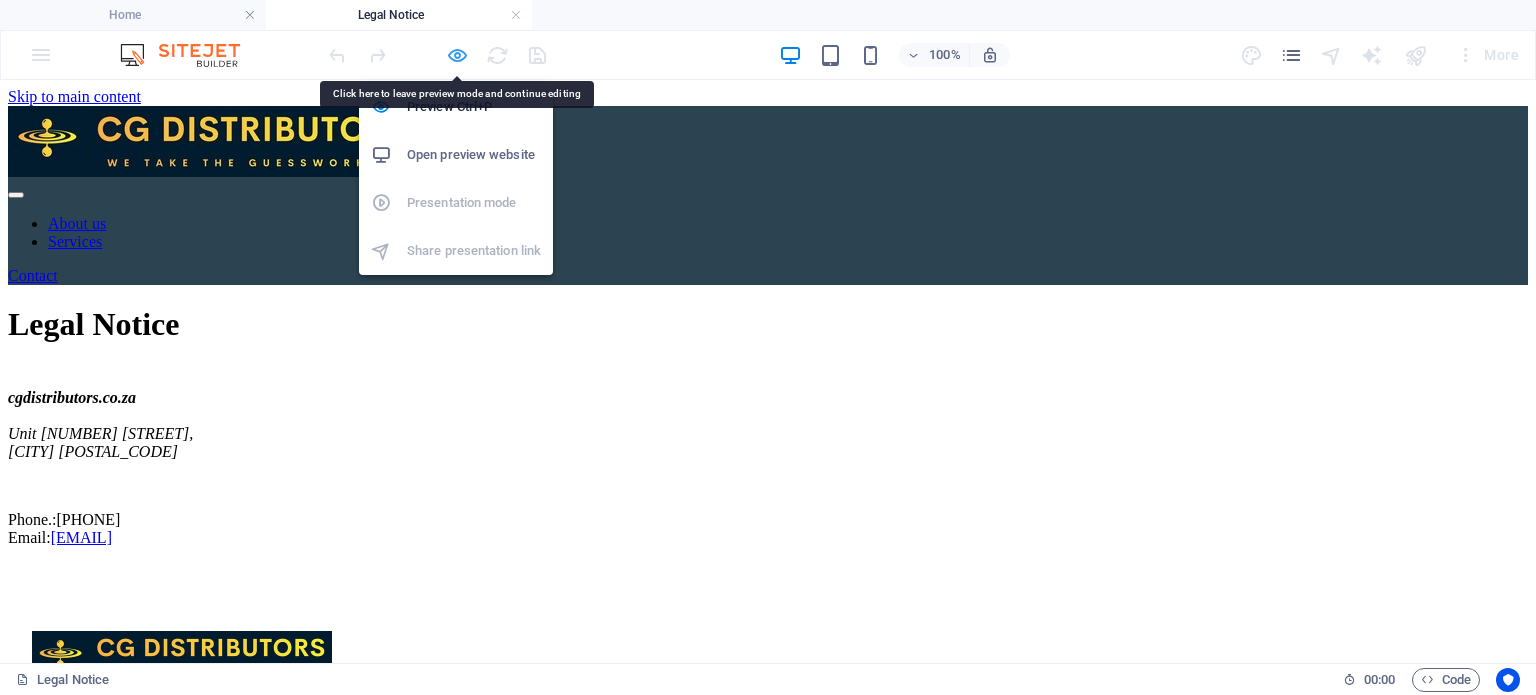 click at bounding box center [457, 55] 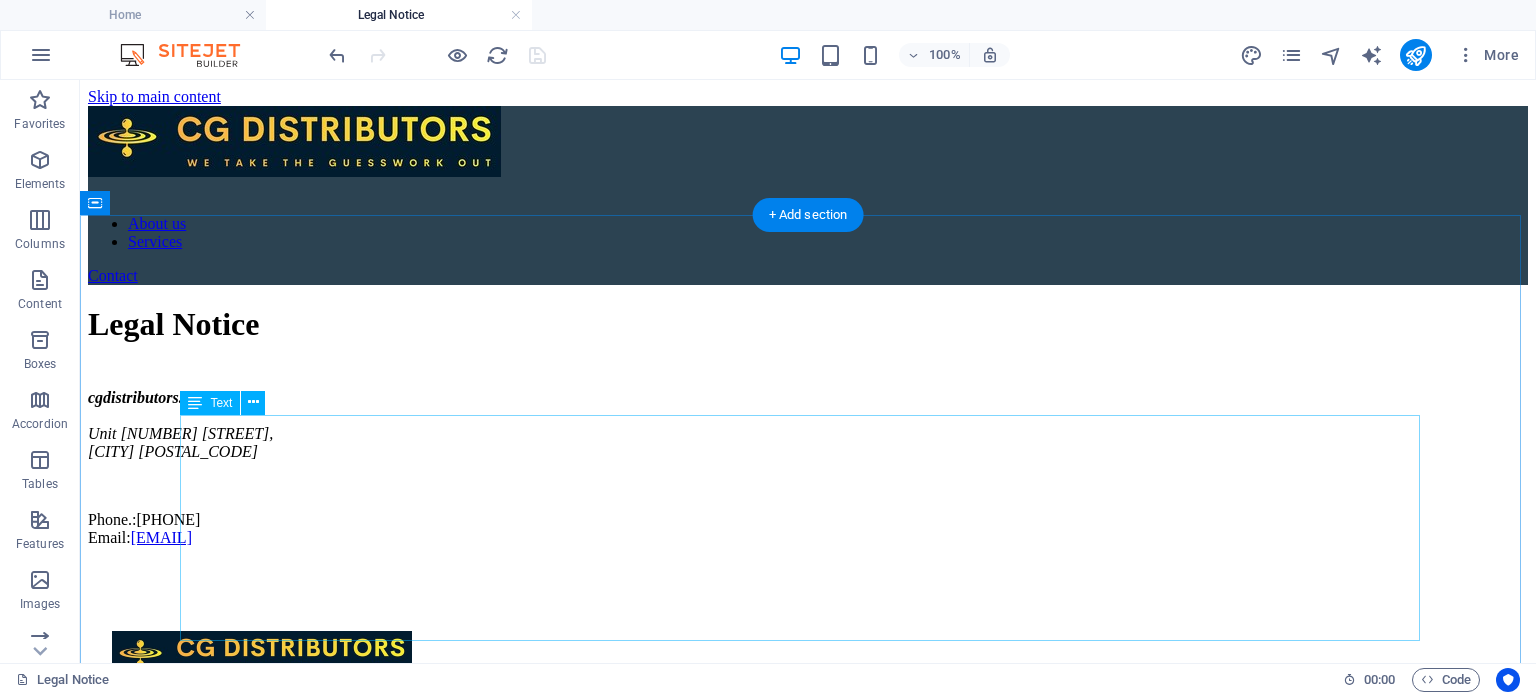 click on "cgdistributors.co.za   Unit [NUMBER] [STREET], [CITY]   [POSTAL_CODE]
Phone.:  [PHONE] Email:  [EMAIL]" at bounding box center (808, 468) 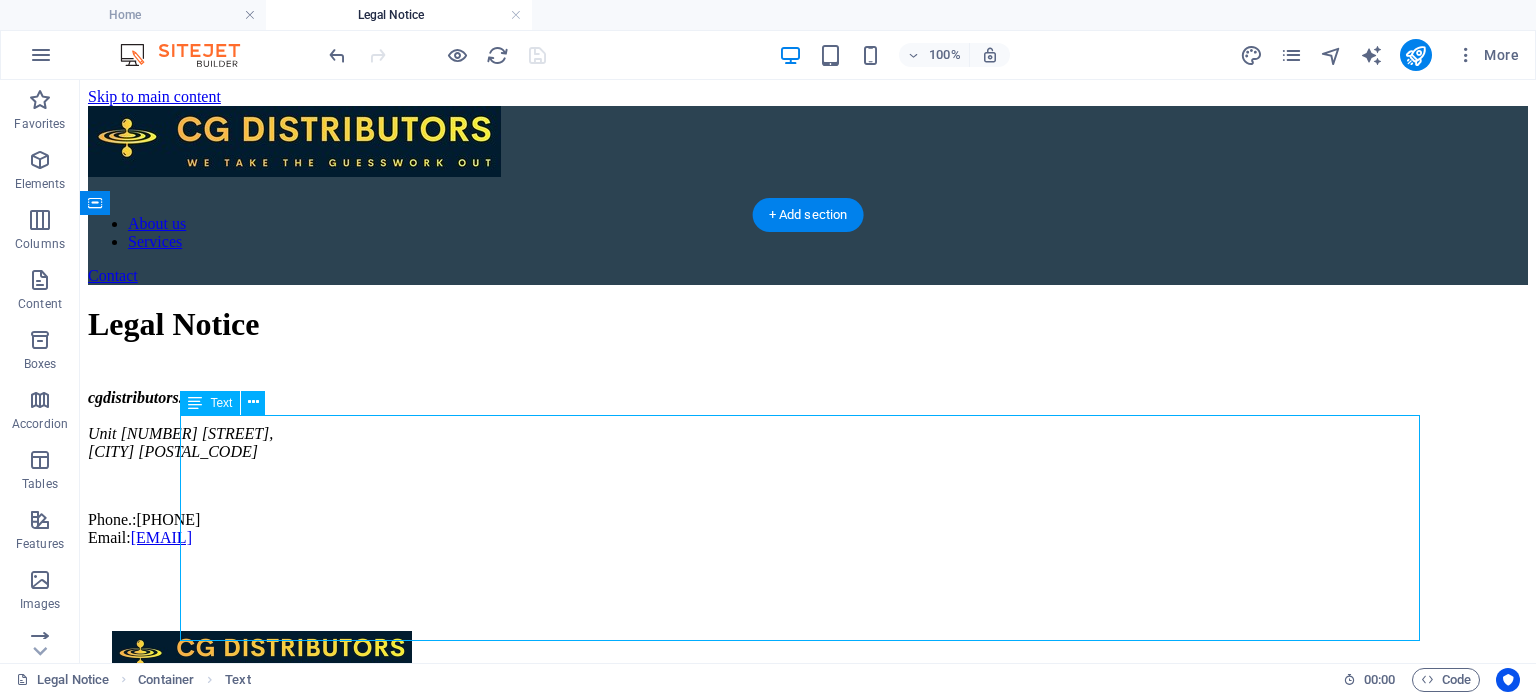 click on "cgdistributors.co.za   Unit [NUMBER] [STREET], [CITY]   [POSTAL_CODE]
Phone.:  [PHONE] Email:  [EMAIL]" at bounding box center [808, 468] 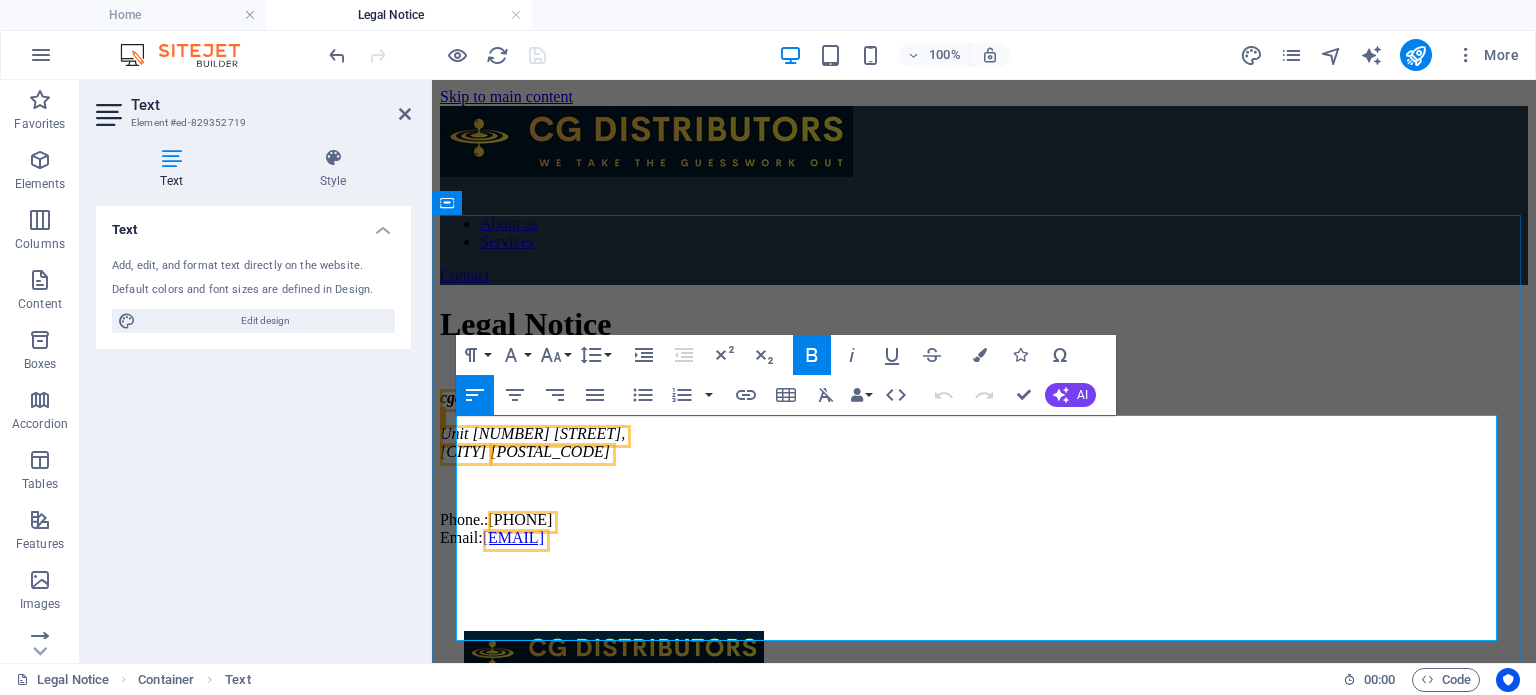 click on "cgdistributors.co.za" at bounding box center (504, 397) 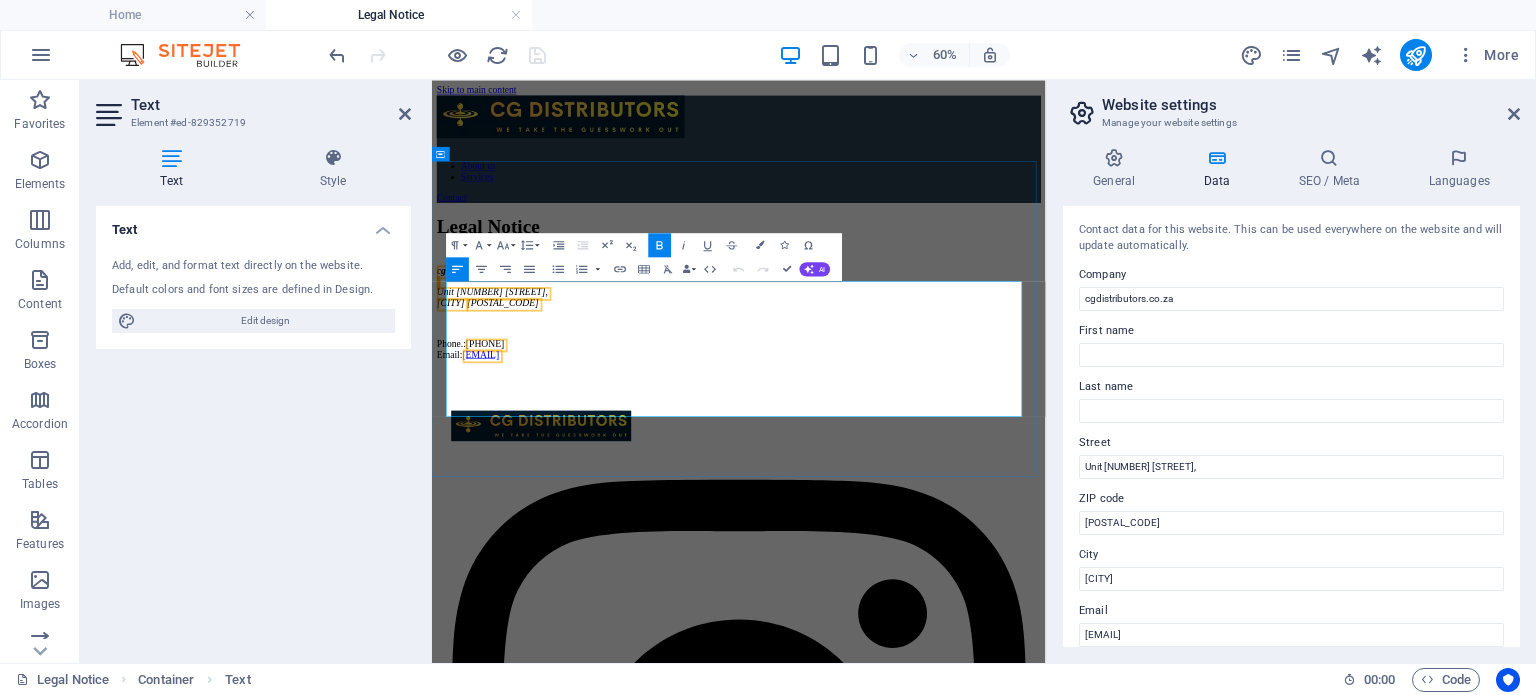 click on "cgdistributors.co.za" at bounding box center [504, 397] 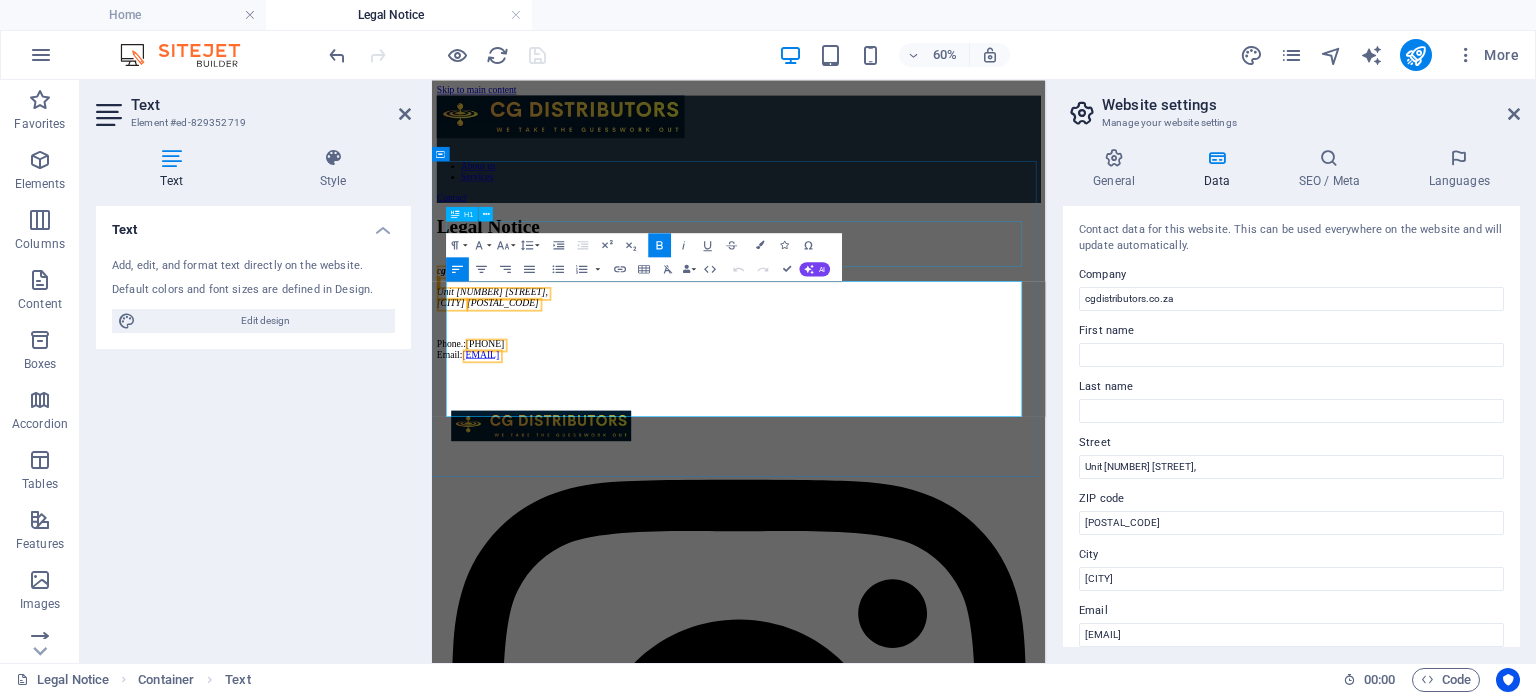 click on "Legal Notice" at bounding box center (943, 324) 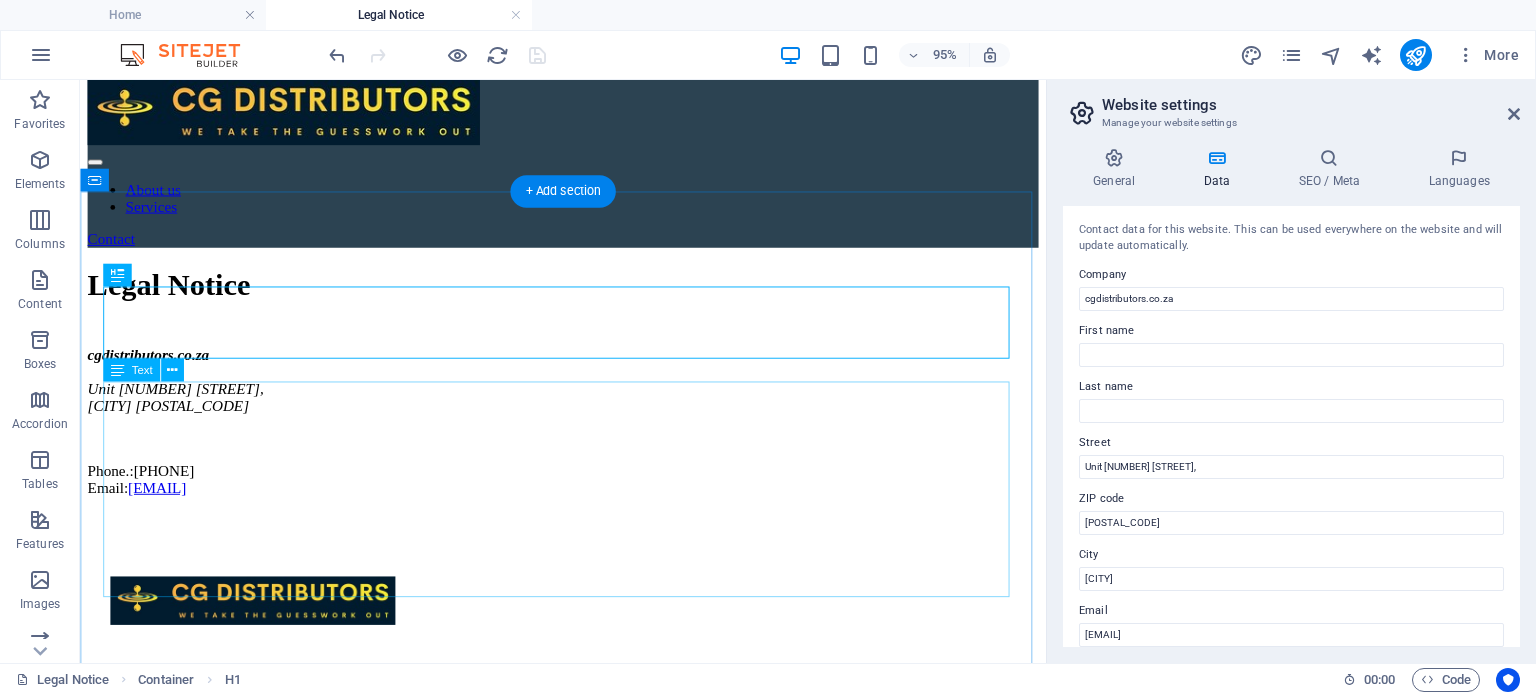 scroll, scrollTop: 0, scrollLeft: 0, axis: both 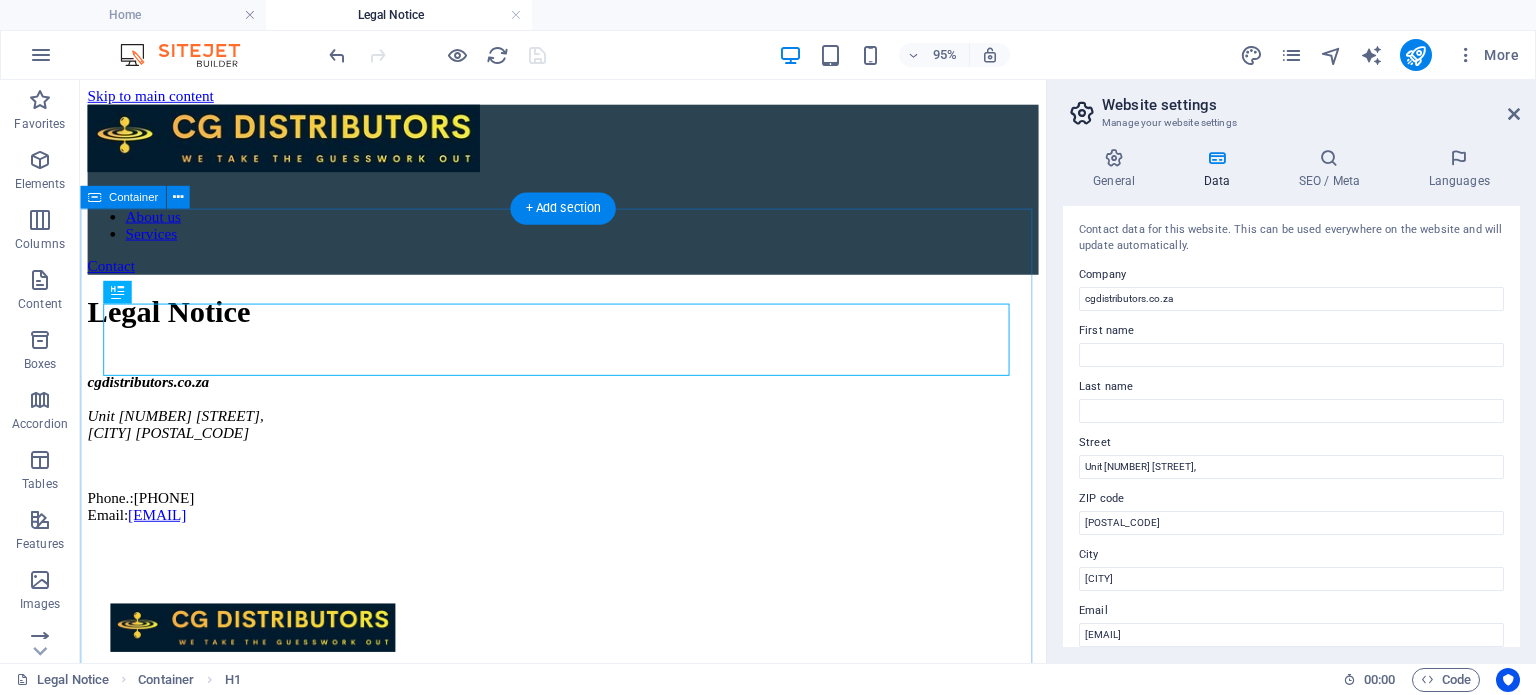 click on "Legal Notice cgdistributors.co.za   Unit [NUMBER] [STREET] [NUMBER]
Phone.:  [PHONE] Email:  [EMAIL]" at bounding box center [588, 426] 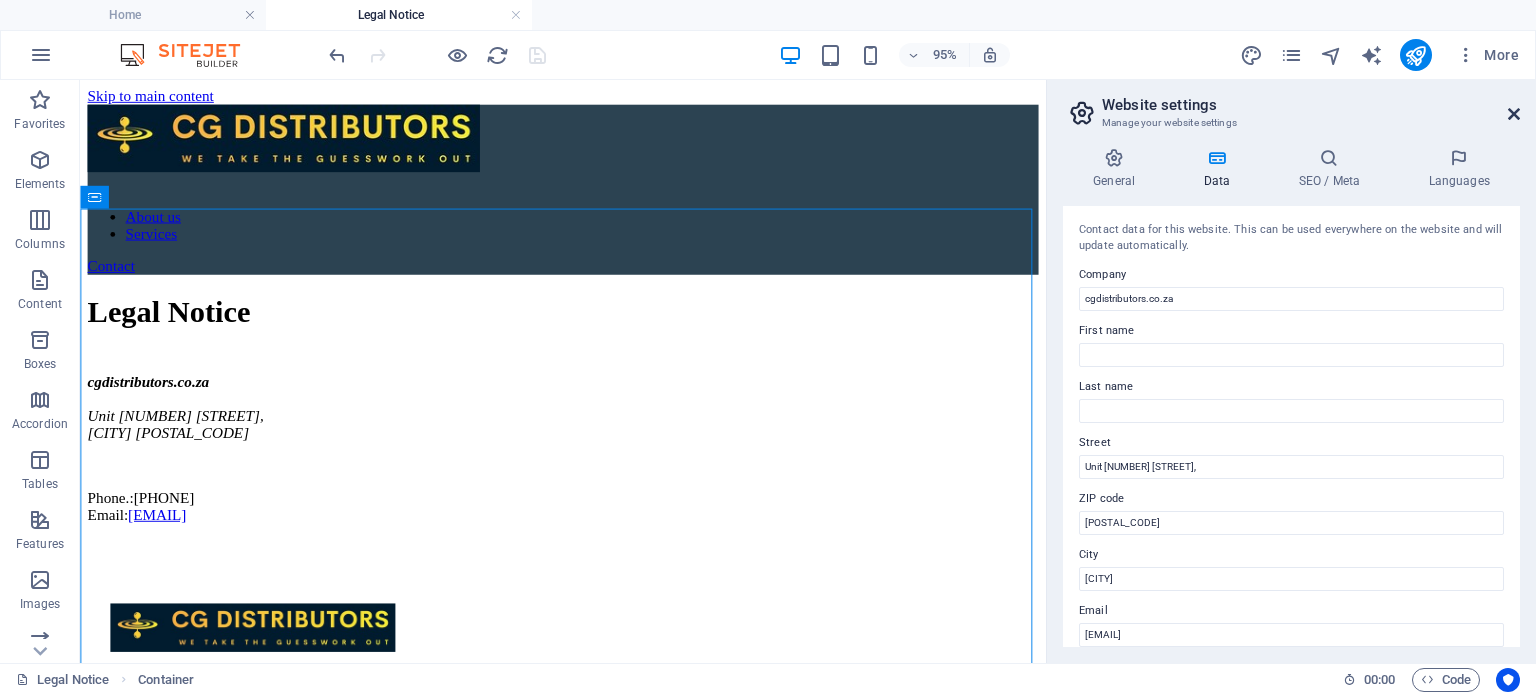 click at bounding box center (1514, 114) 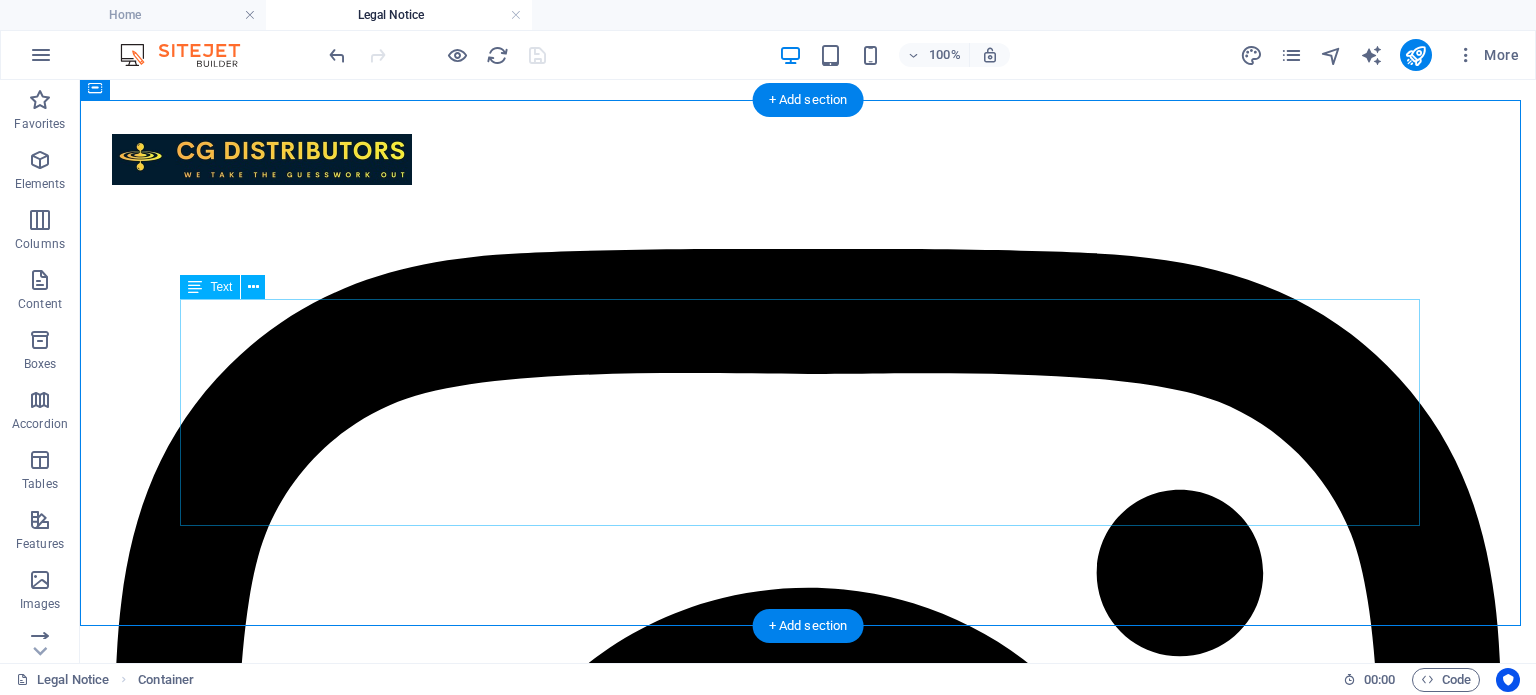 scroll, scrollTop: 500, scrollLeft: 0, axis: vertical 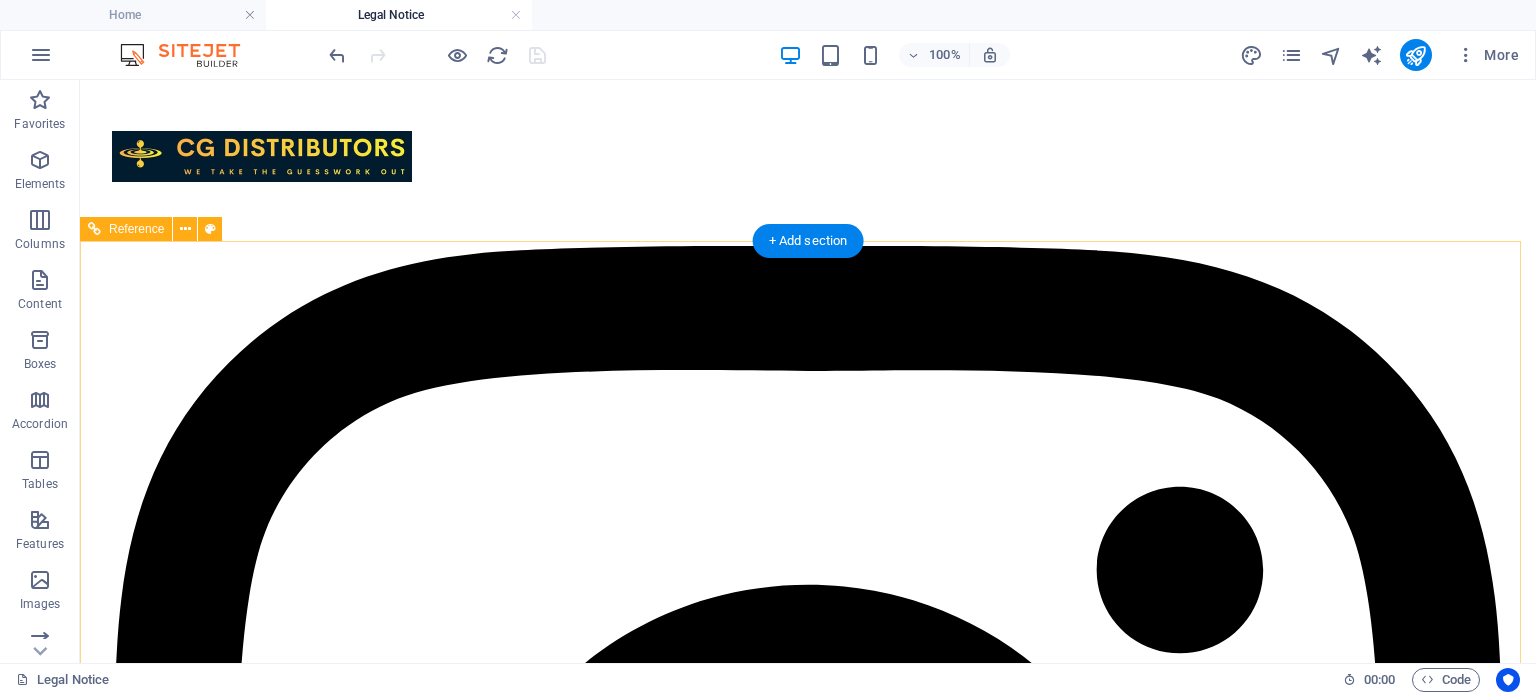 click on "About Services Projects" at bounding box center (808, 8586) 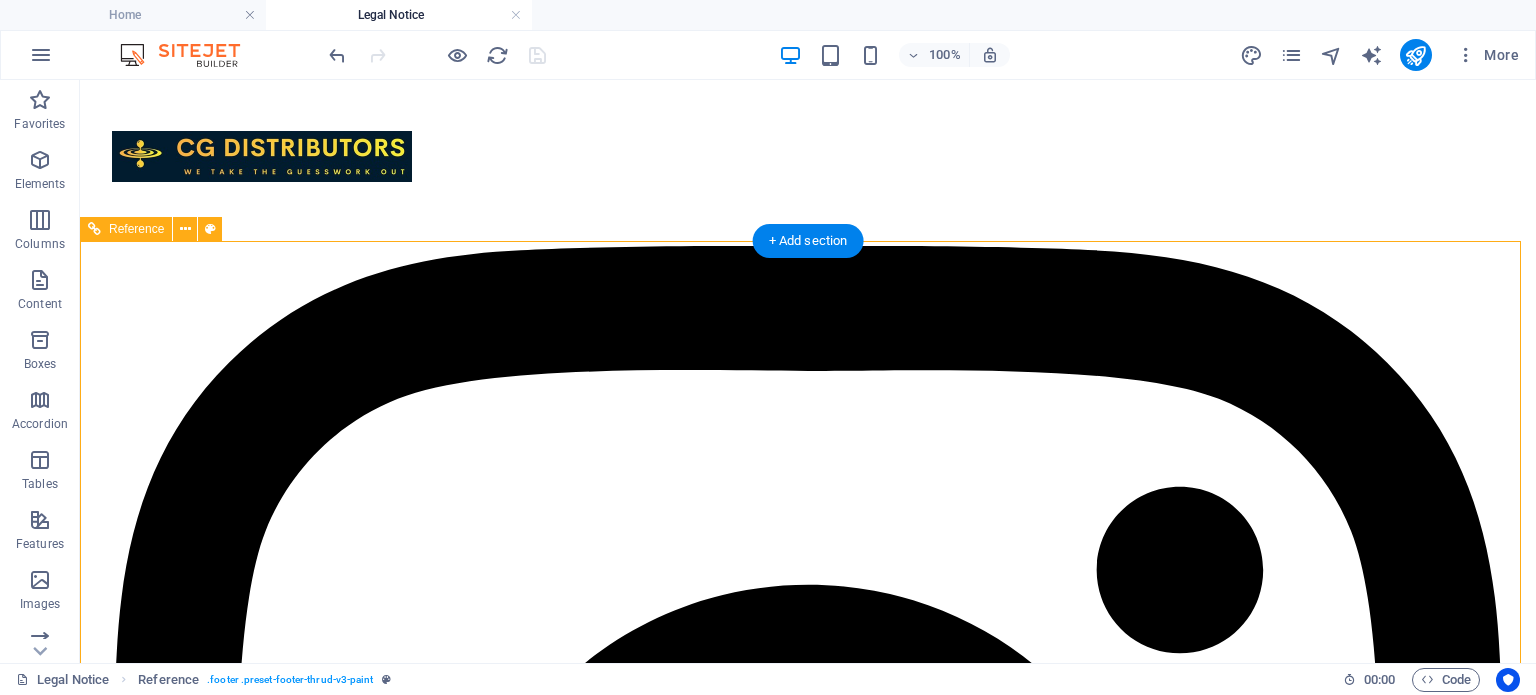 click on "About Services Projects" at bounding box center (808, 8586) 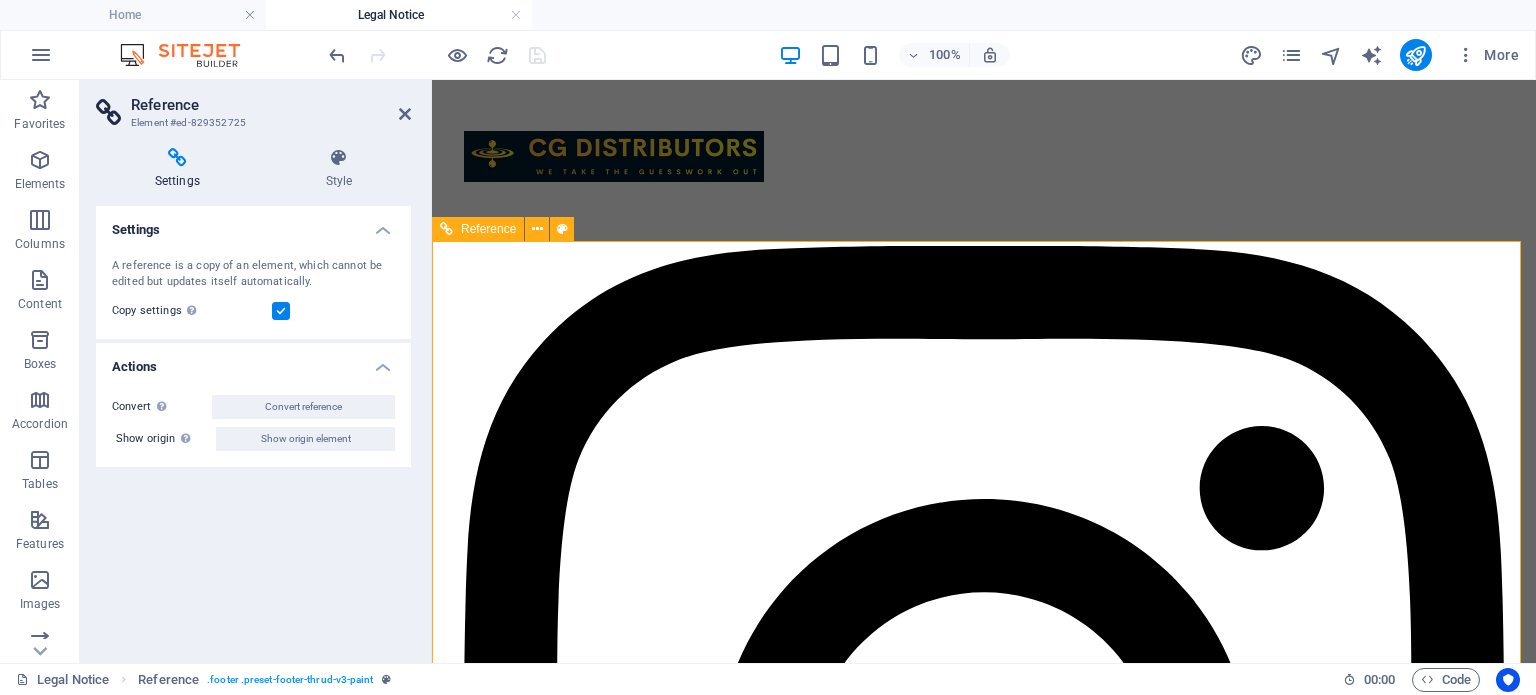 click on "Quick Links About Services Projects Details Legal Notice Privacy Policy Contact       [PHONE]
[EMAIL]
Unit [NUMBER] [STREET], [CITY]   [POSTAL_CODE]" at bounding box center [984, 5280] 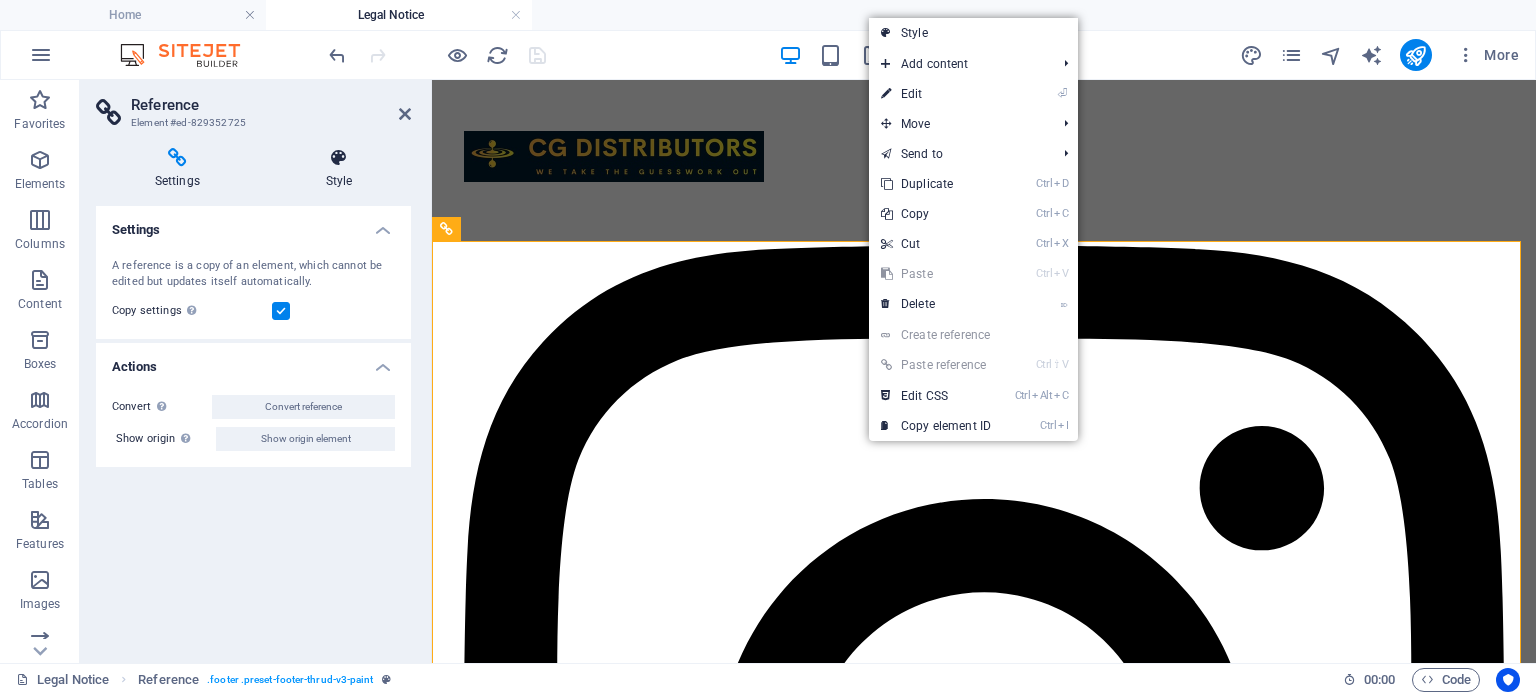 click at bounding box center [339, 158] 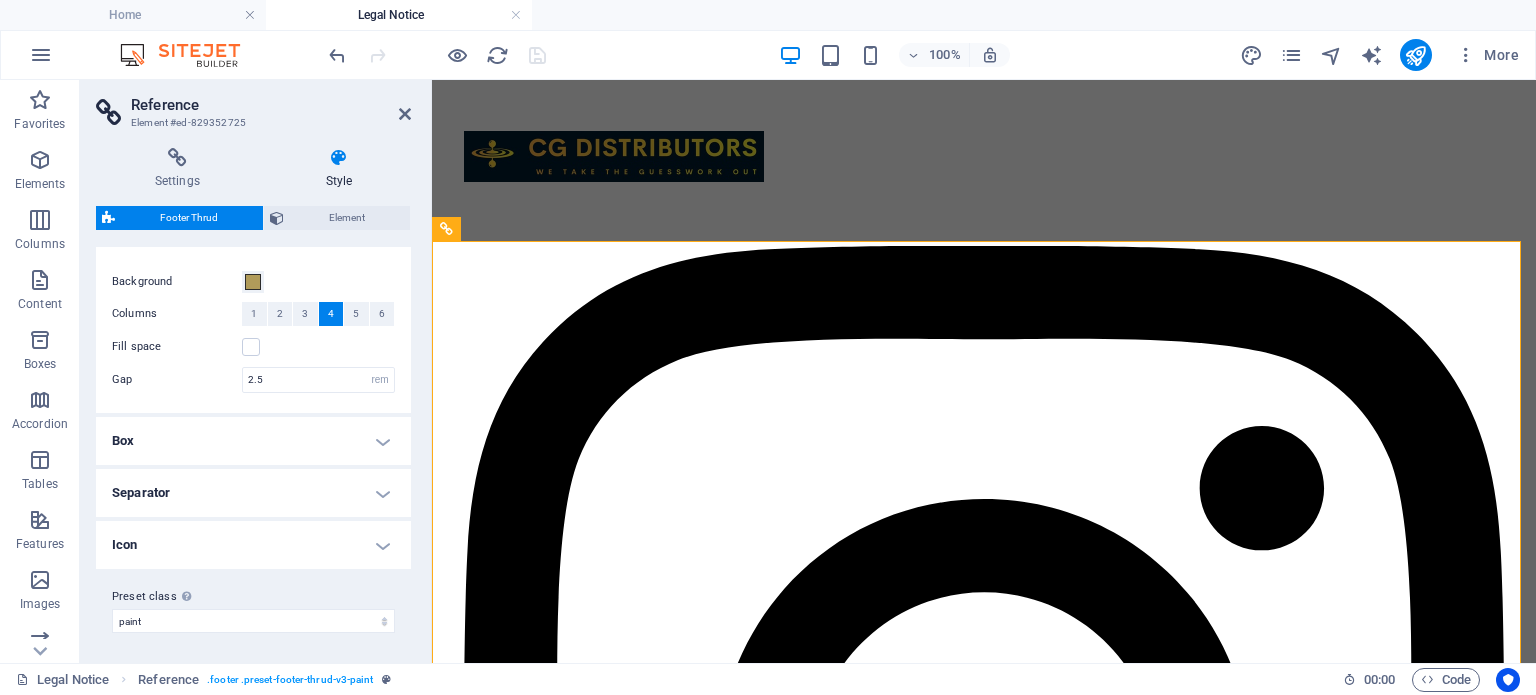 scroll, scrollTop: 0, scrollLeft: 0, axis: both 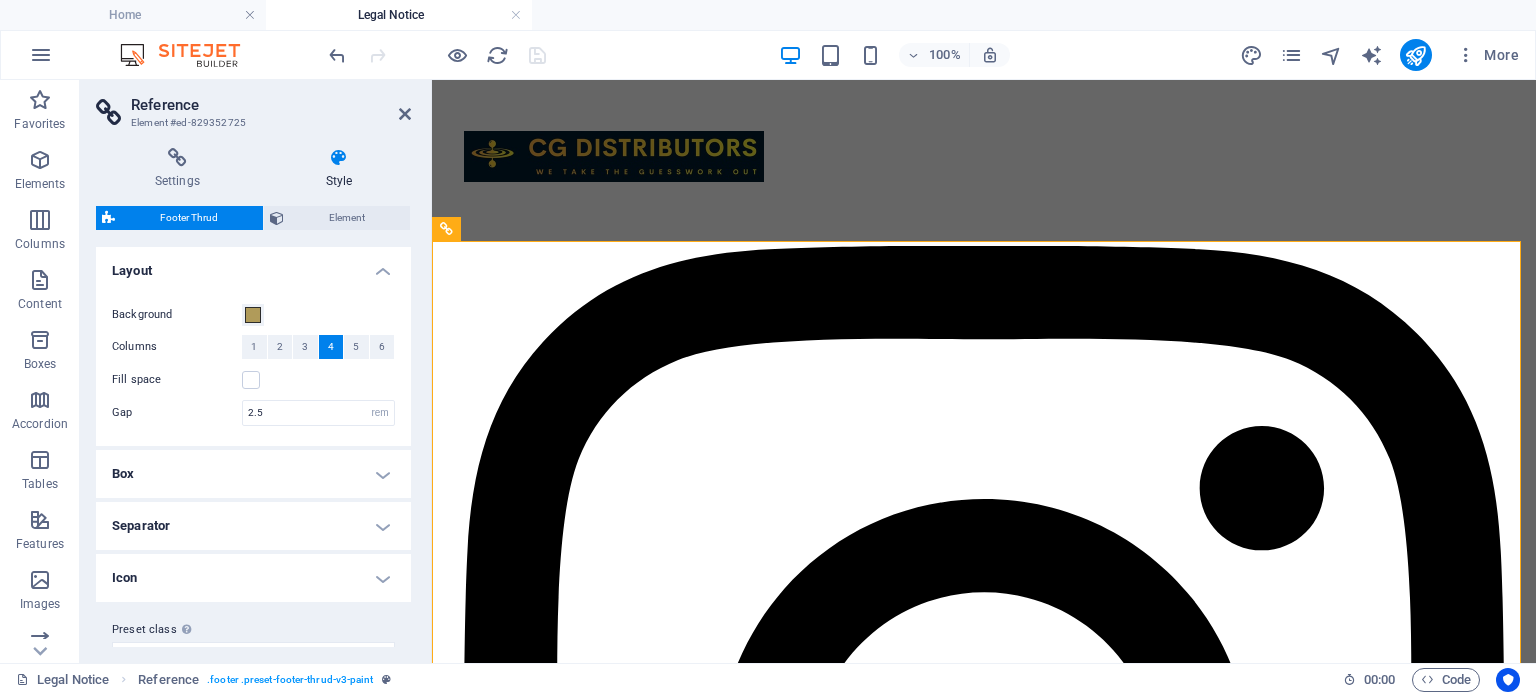 click on "Footer Thrud" at bounding box center [189, 218] 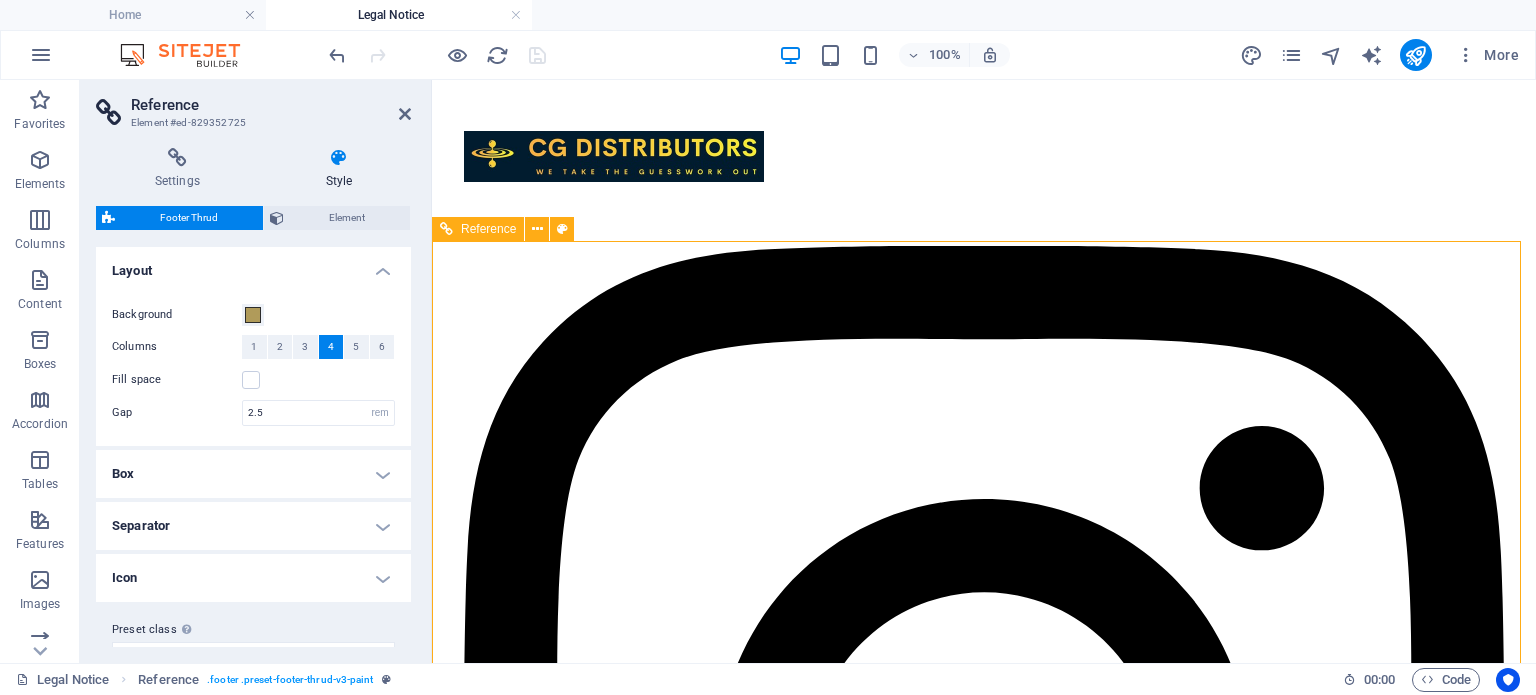 click at bounding box center (984, 10459) 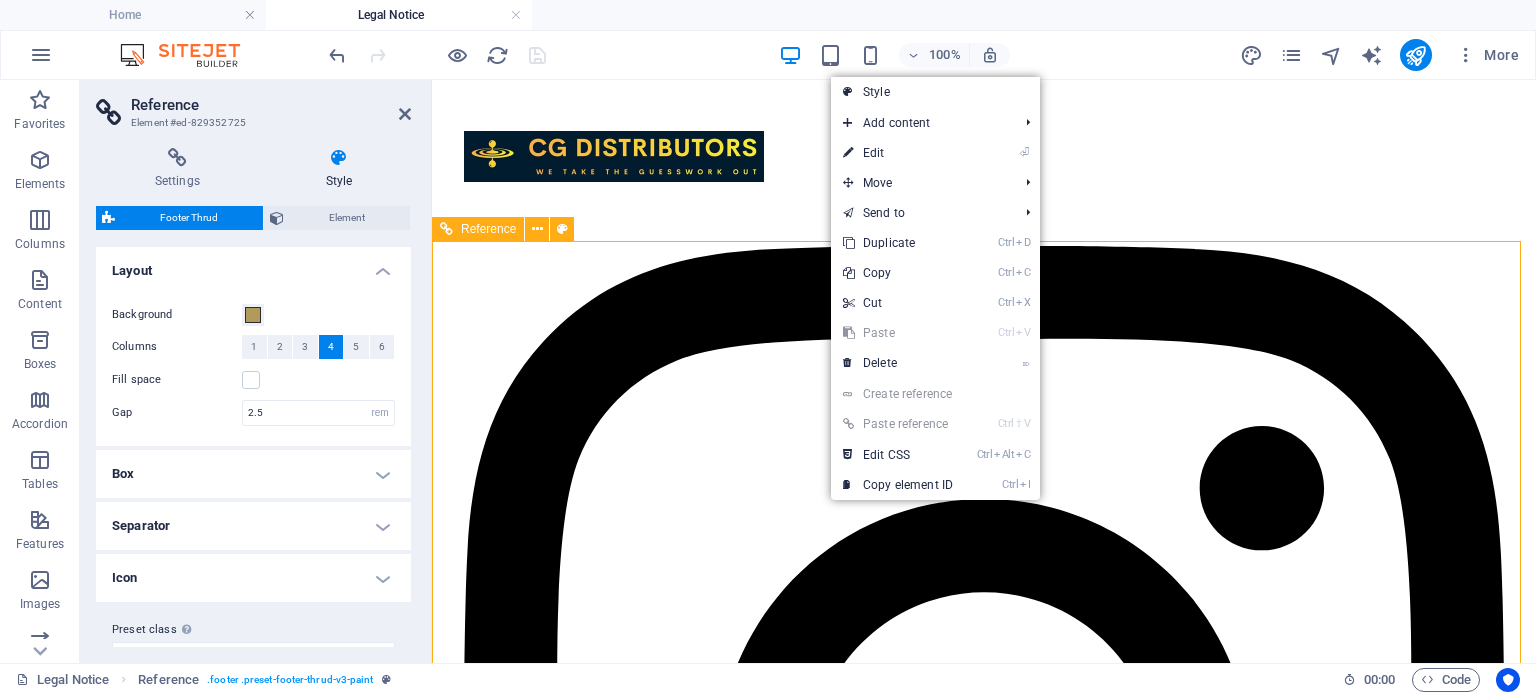 click on "Quick Links About Services Projects Details Legal Notice Privacy Policy Contact       [PHONE]
[EMAIL]
Unit [NUMBER] [STREET], [CITY]   [POSTAL_CODE]" at bounding box center [984, 5280] 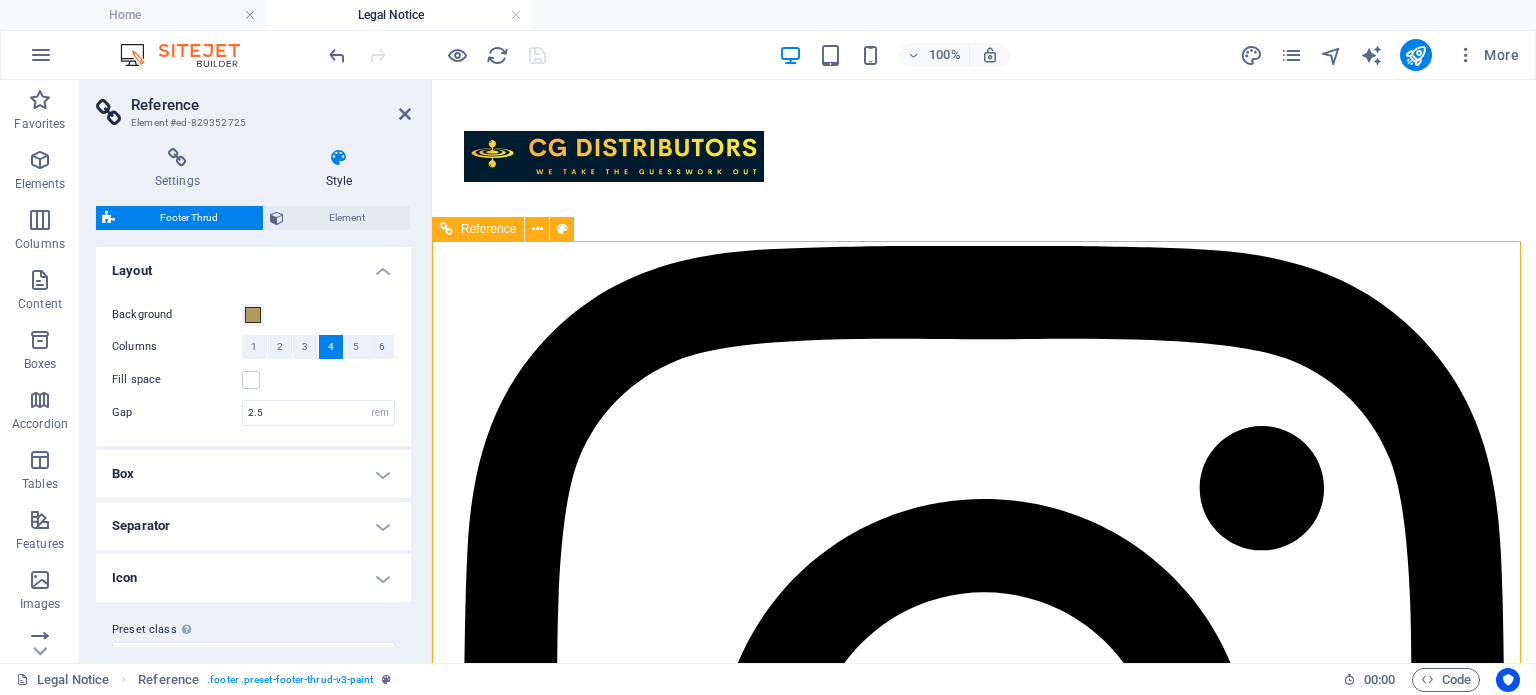 click on "About Services Projects" at bounding box center [984, 6515] 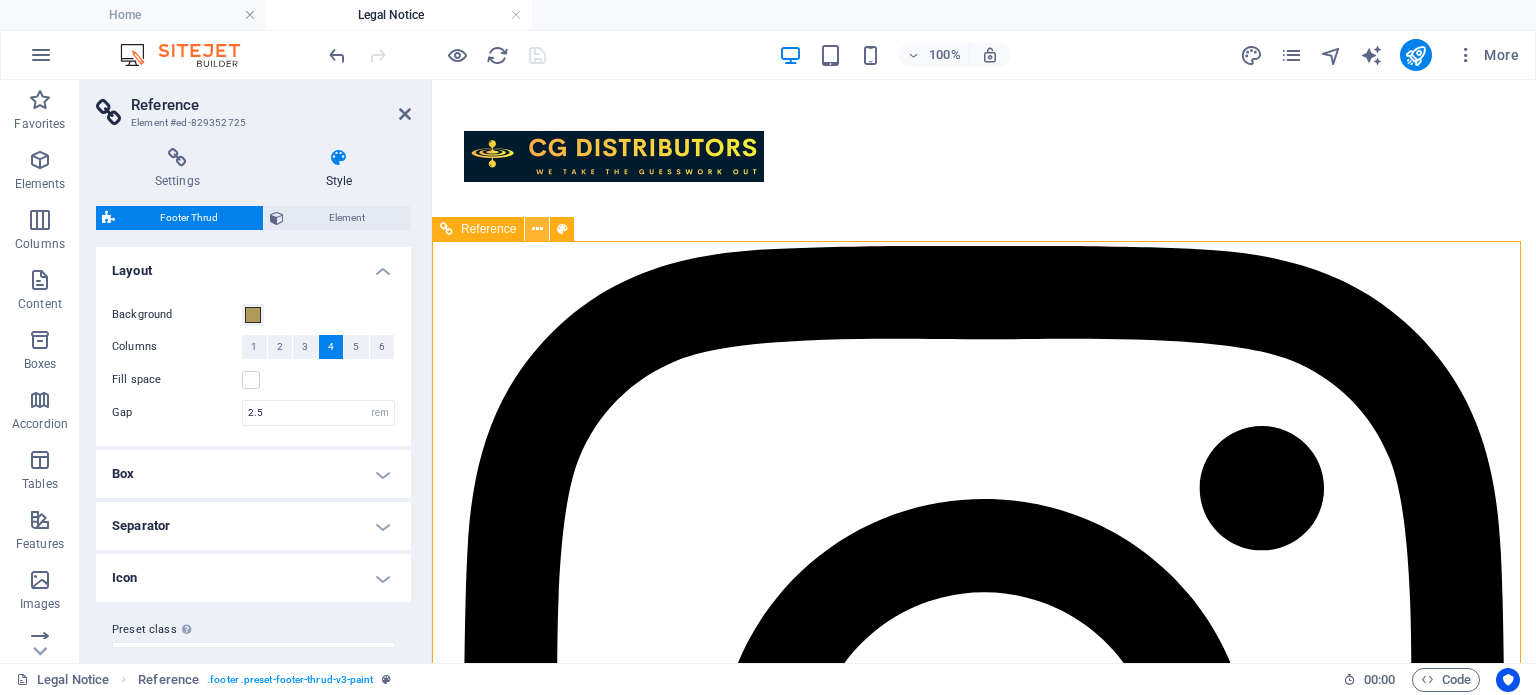 click at bounding box center (537, 229) 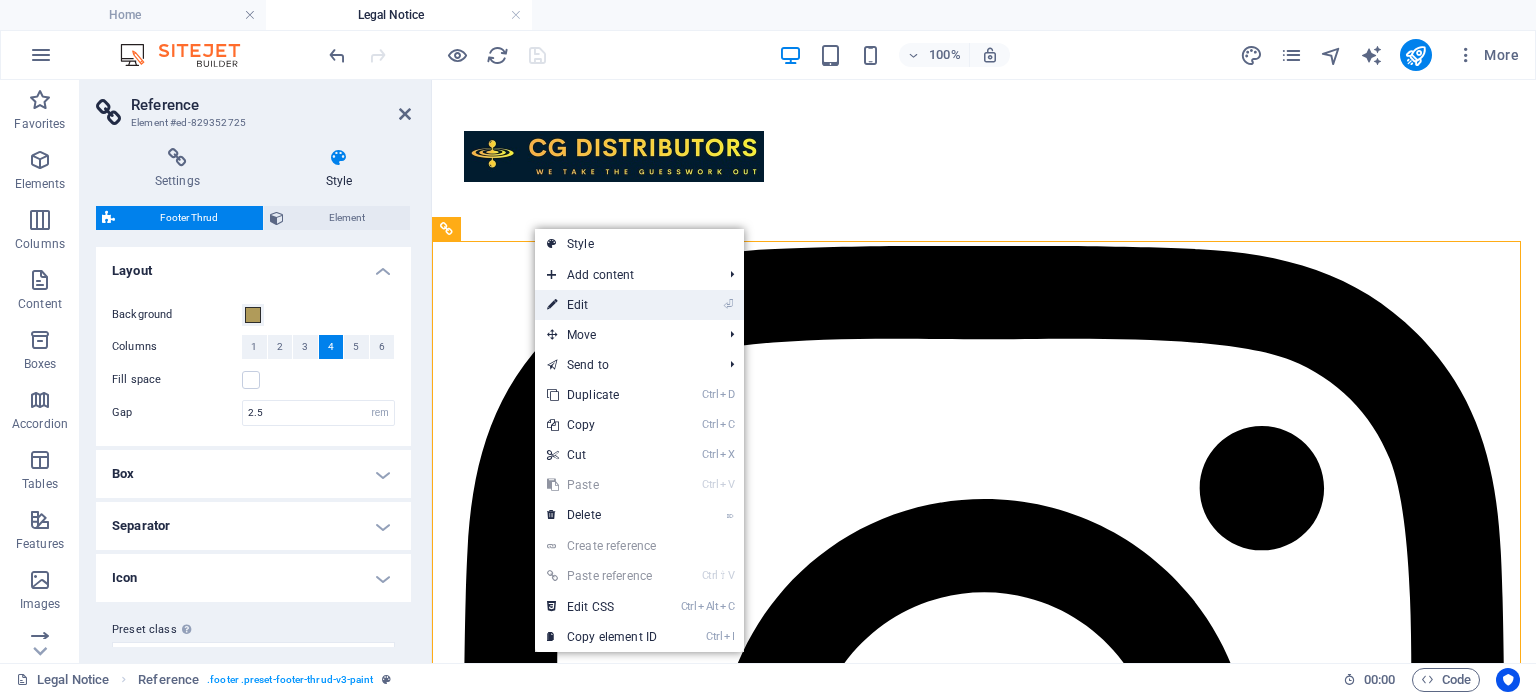 click on "⏎  Edit" at bounding box center (602, 305) 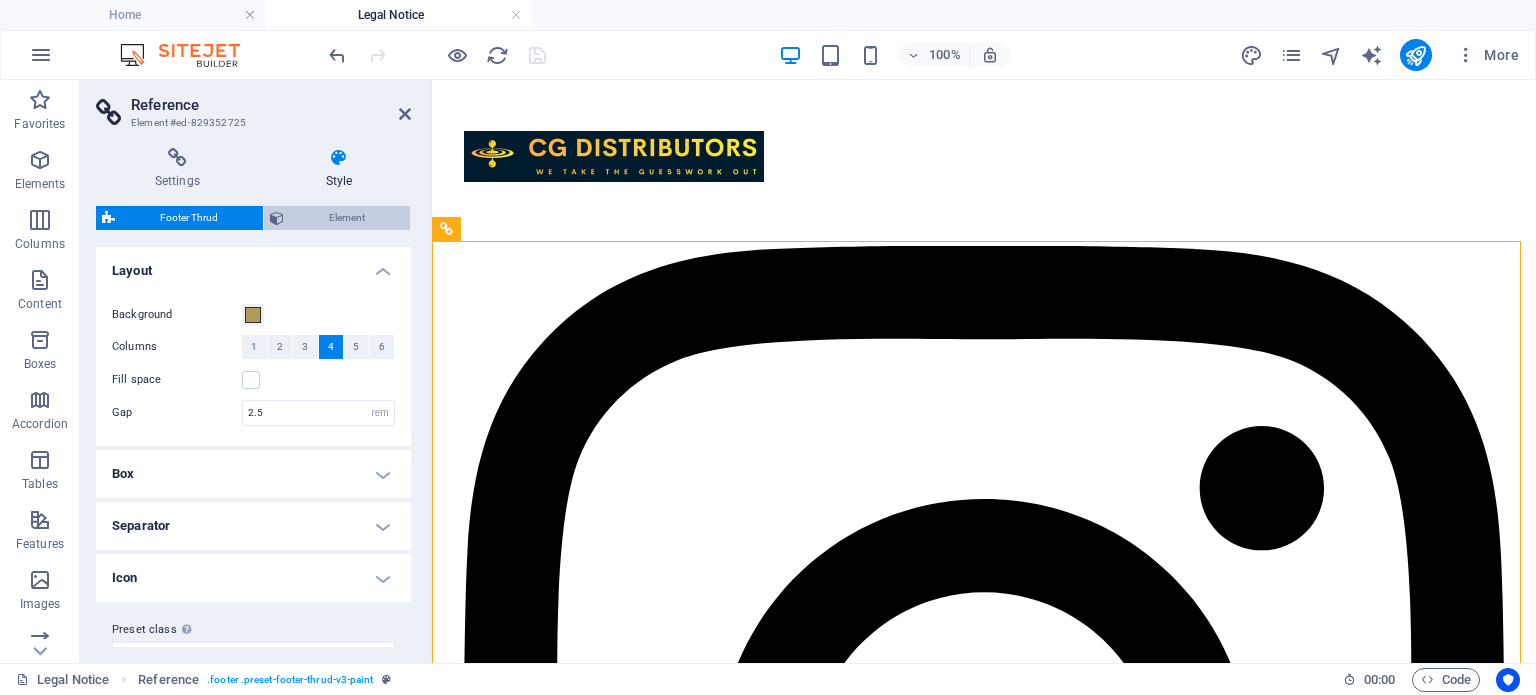 click on "Element" at bounding box center (347, 218) 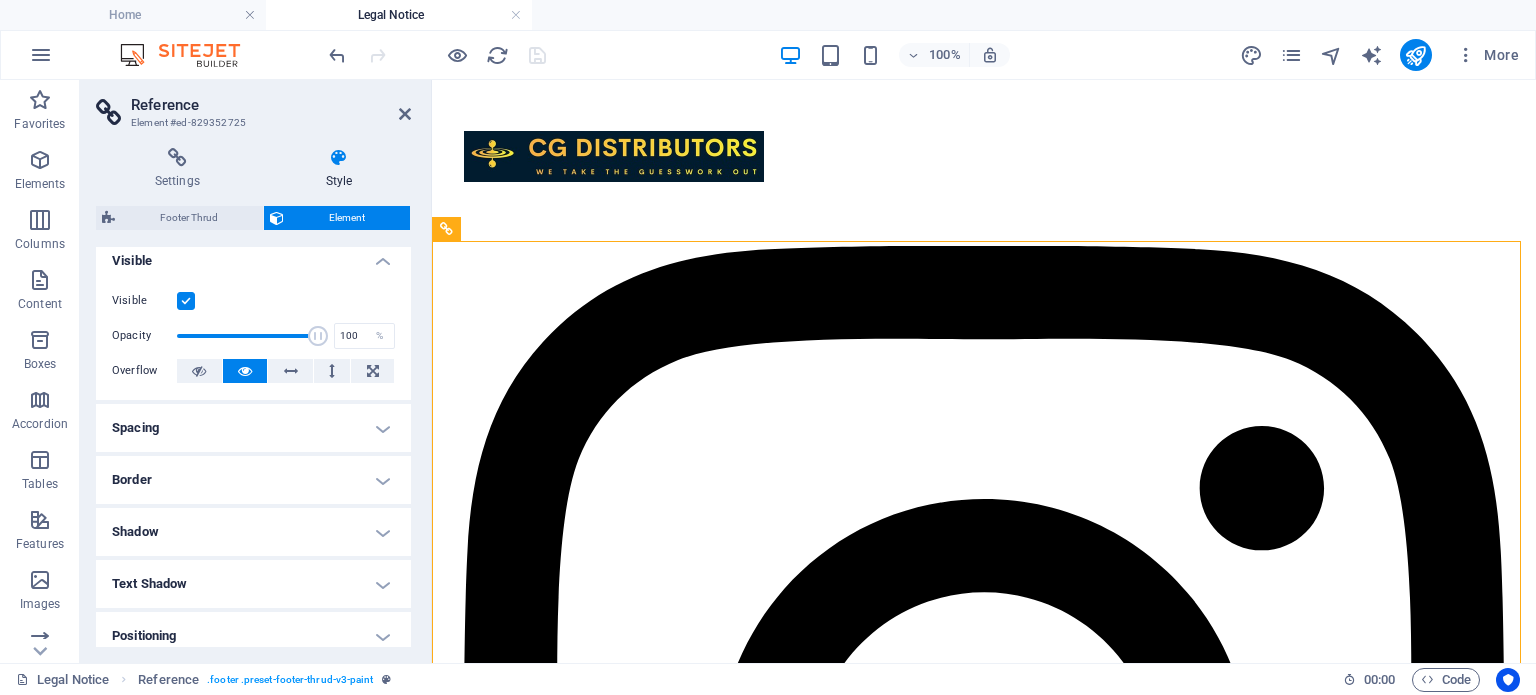 scroll, scrollTop: 0, scrollLeft: 0, axis: both 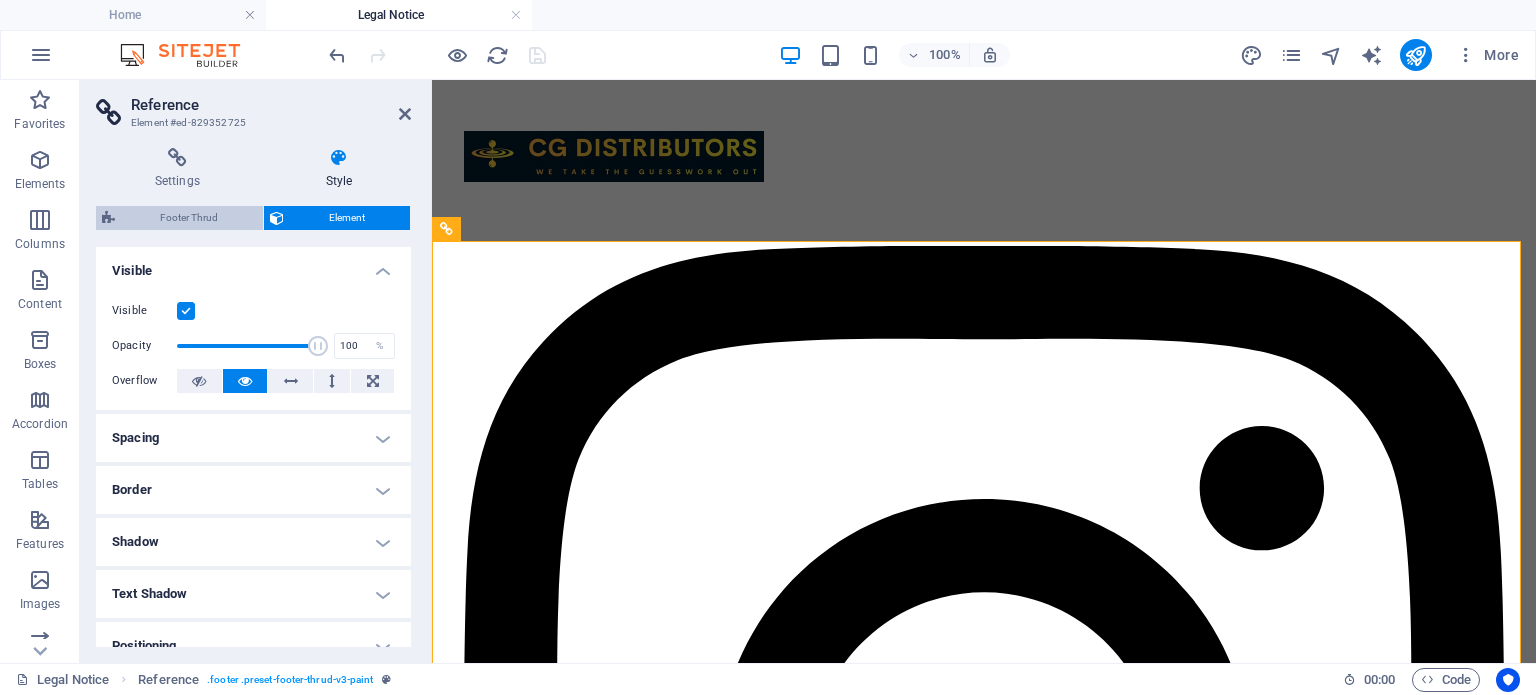 click on "Footer Thrud" at bounding box center (189, 218) 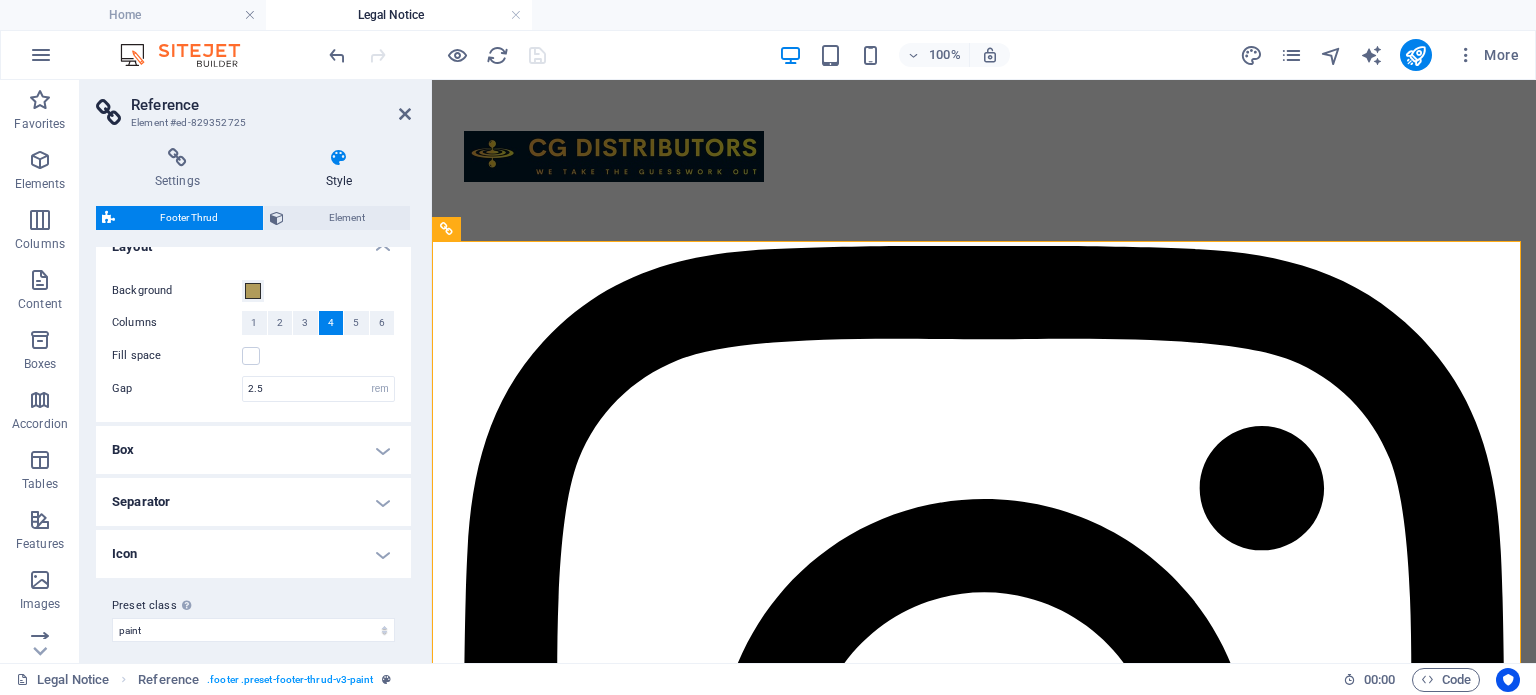scroll, scrollTop: 33, scrollLeft: 0, axis: vertical 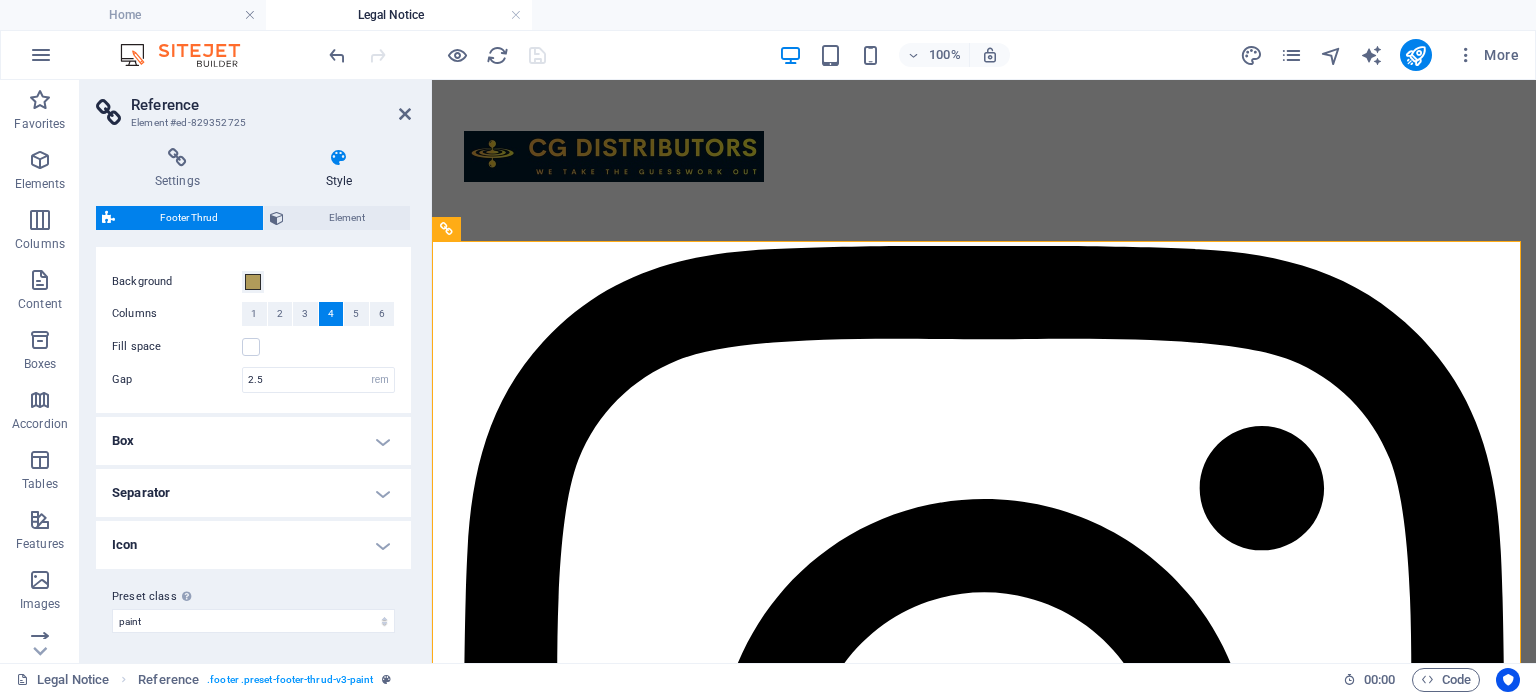 click on "Box" at bounding box center [253, 441] 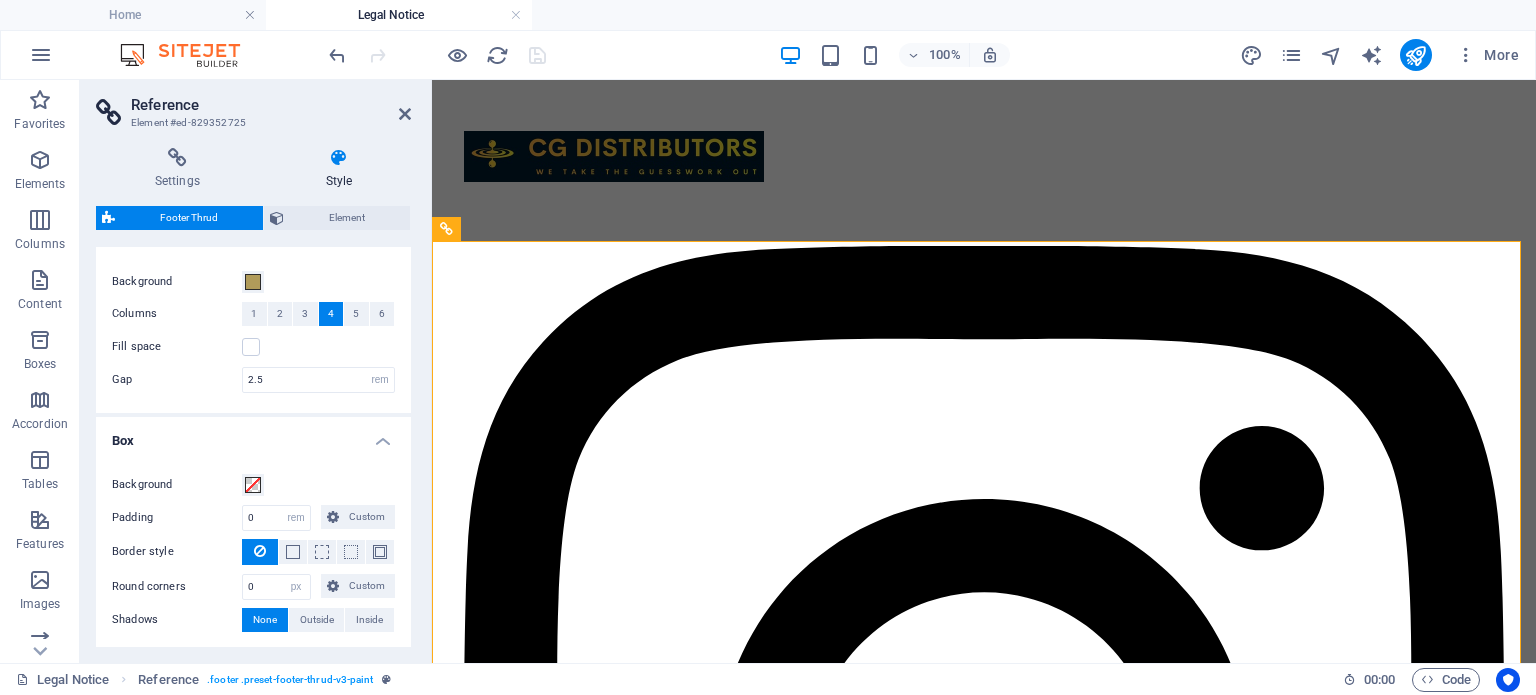 scroll, scrollTop: 220, scrollLeft: 0, axis: vertical 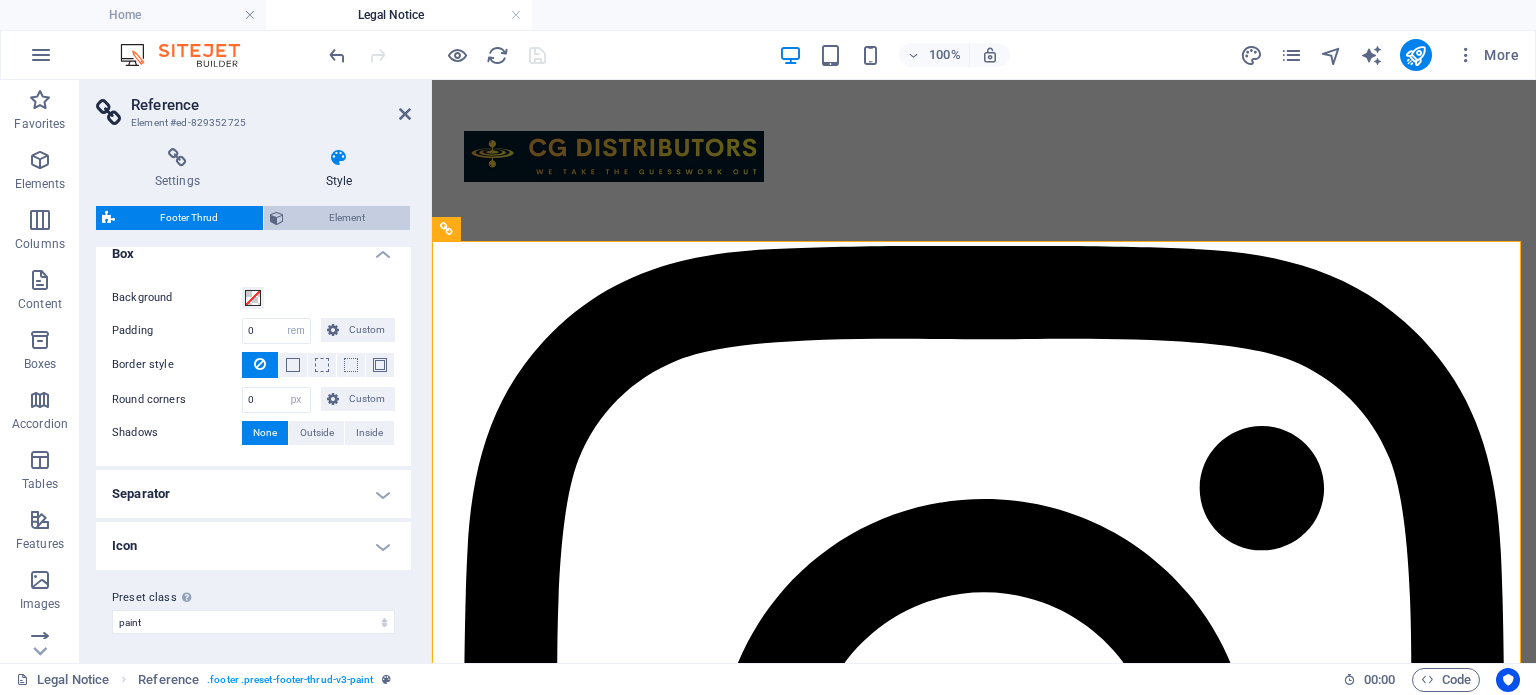 click on "Element" at bounding box center [347, 218] 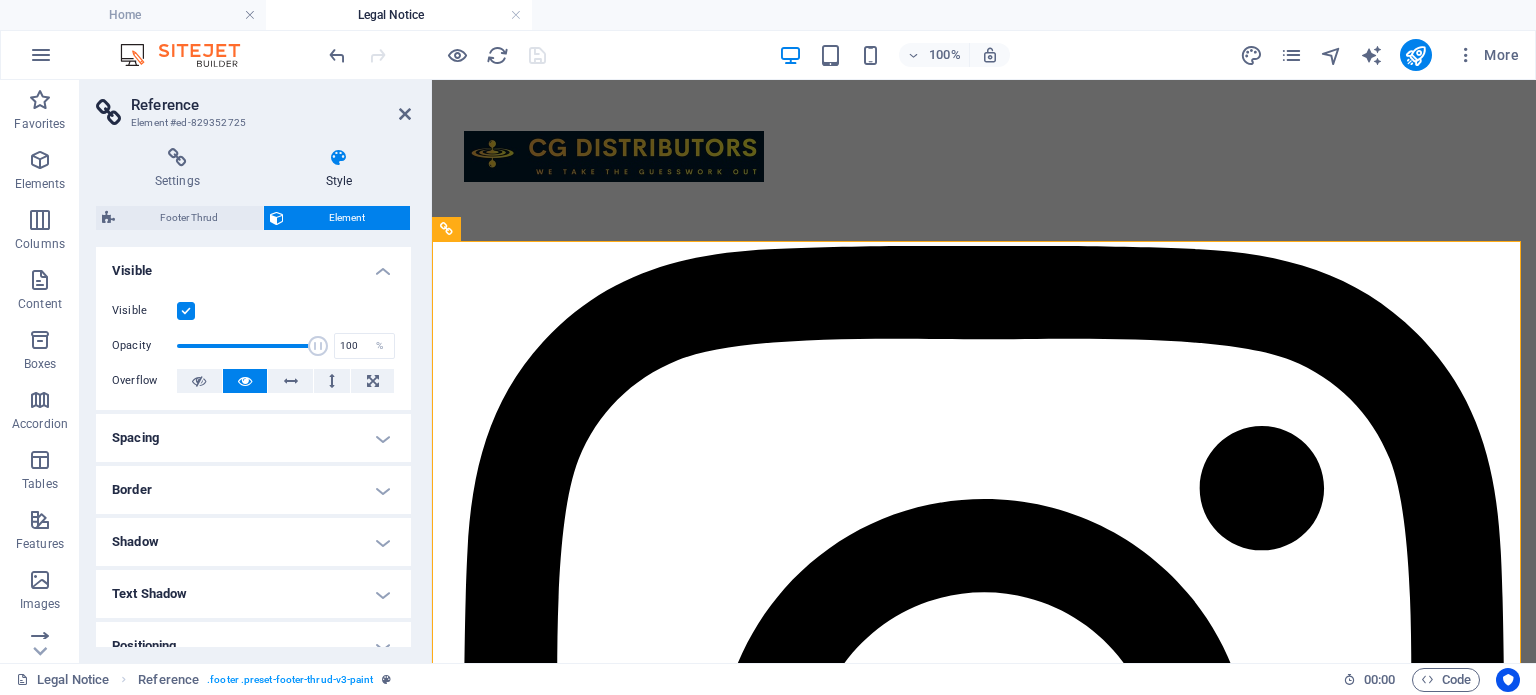 click on "Text Shadow" at bounding box center (253, 594) 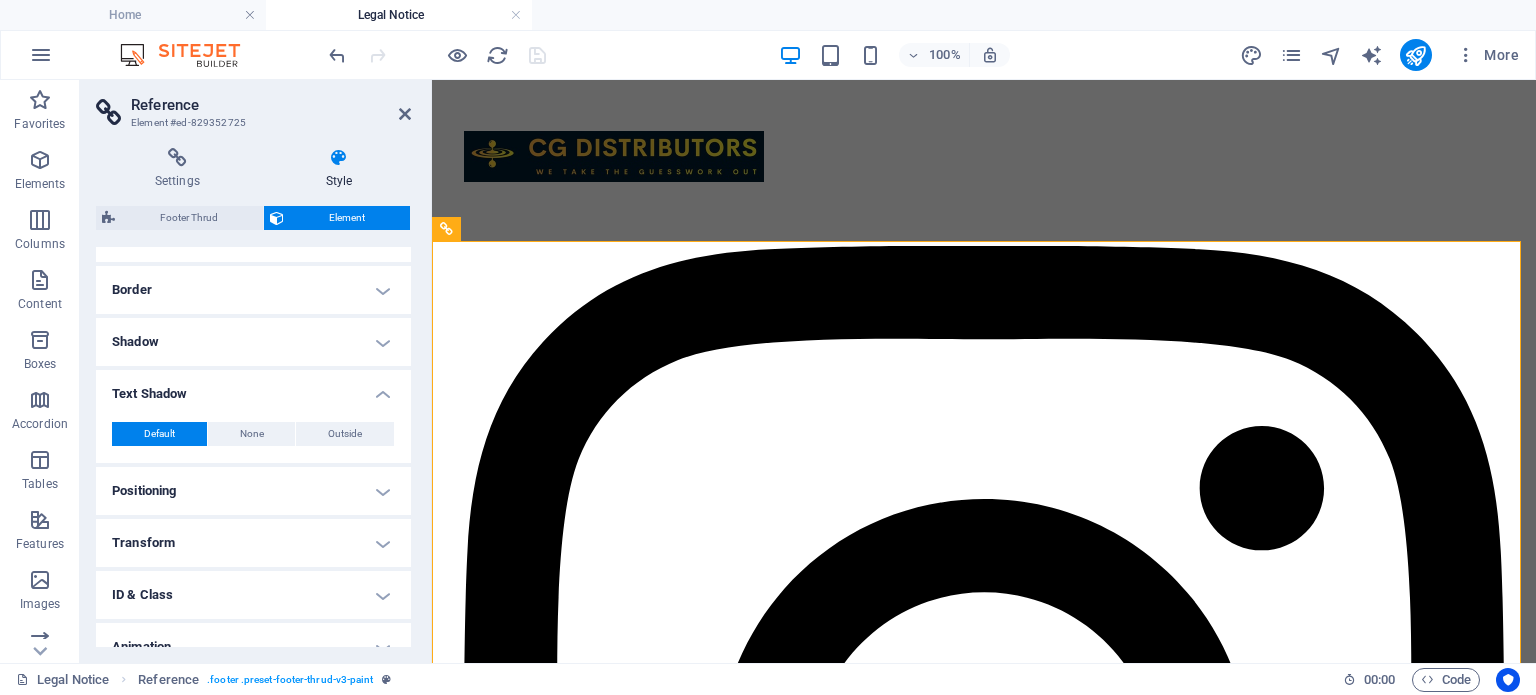 scroll, scrollTop: 275, scrollLeft: 0, axis: vertical 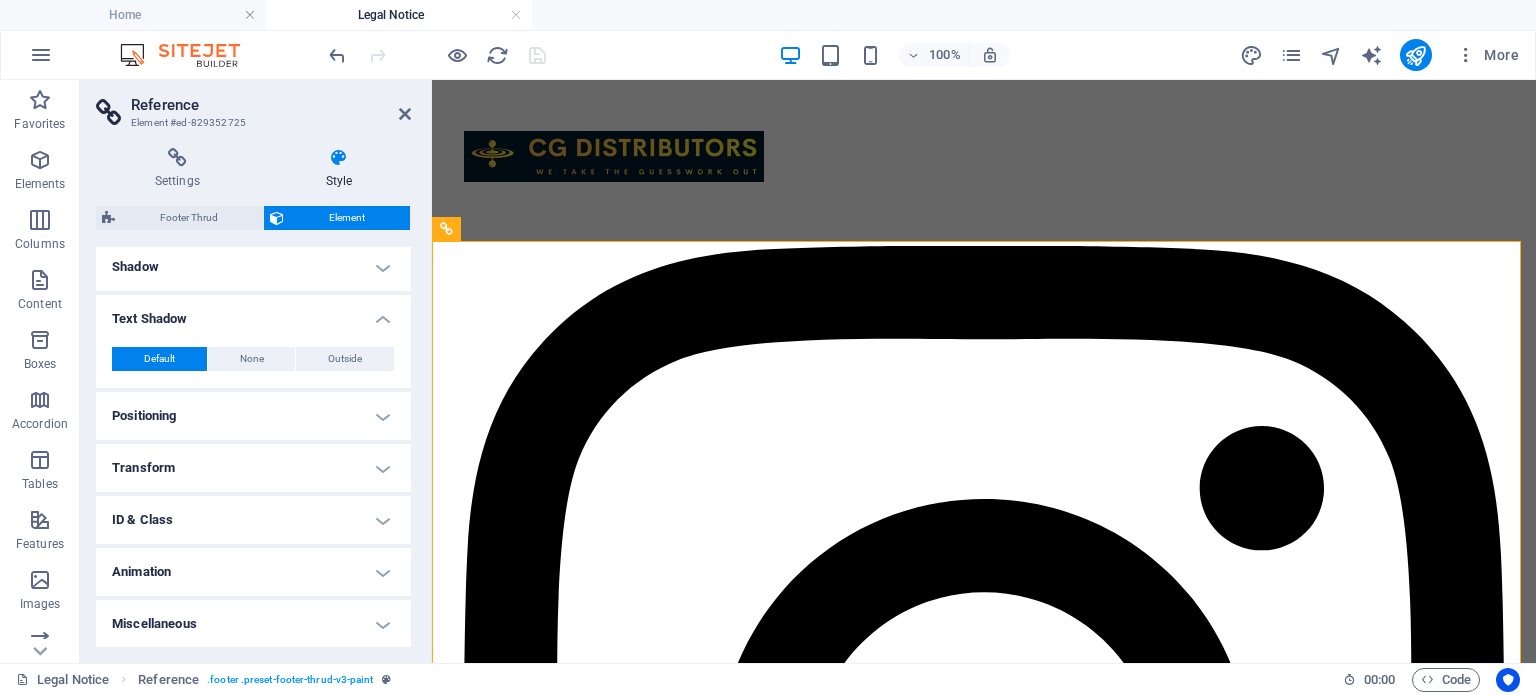 click on "Miscellaneous" at bounding box center [253, 624] 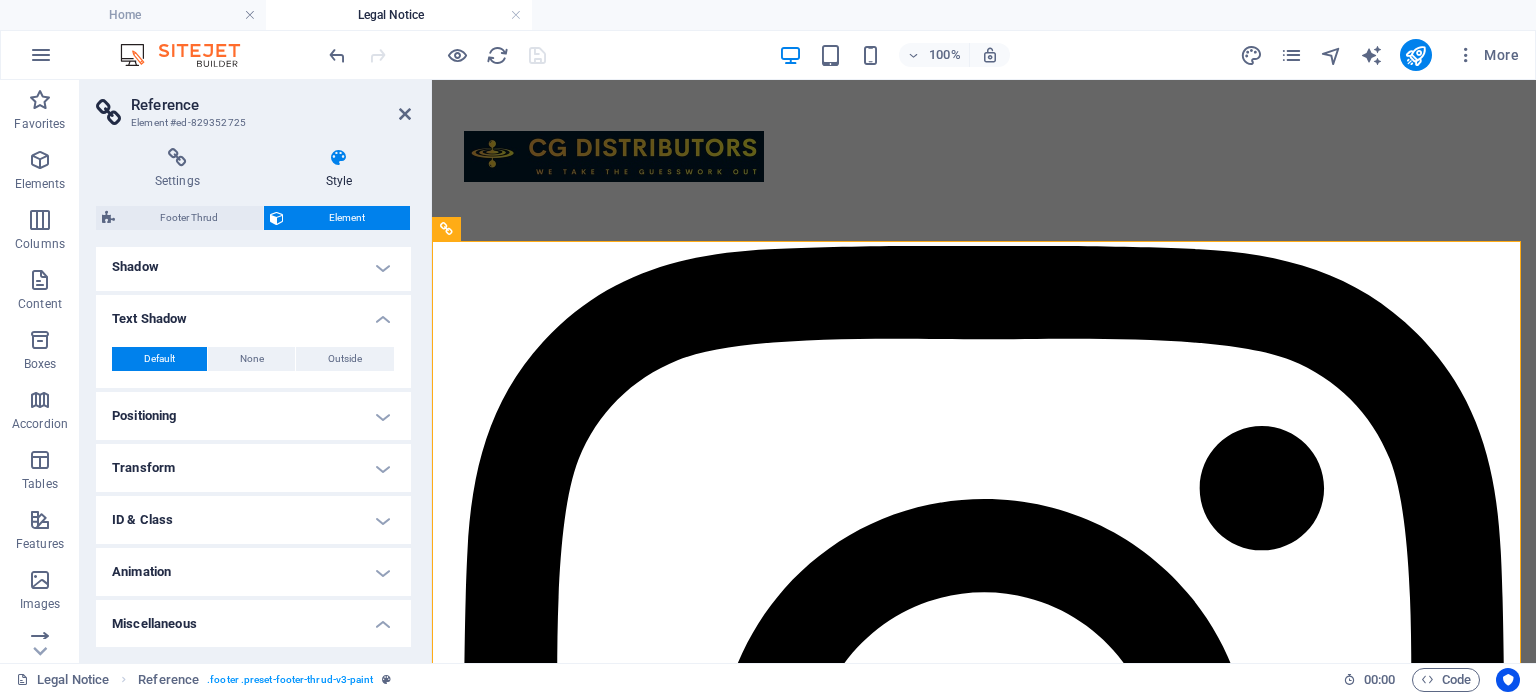 click on "Animation" at bounding box center [253, 572] 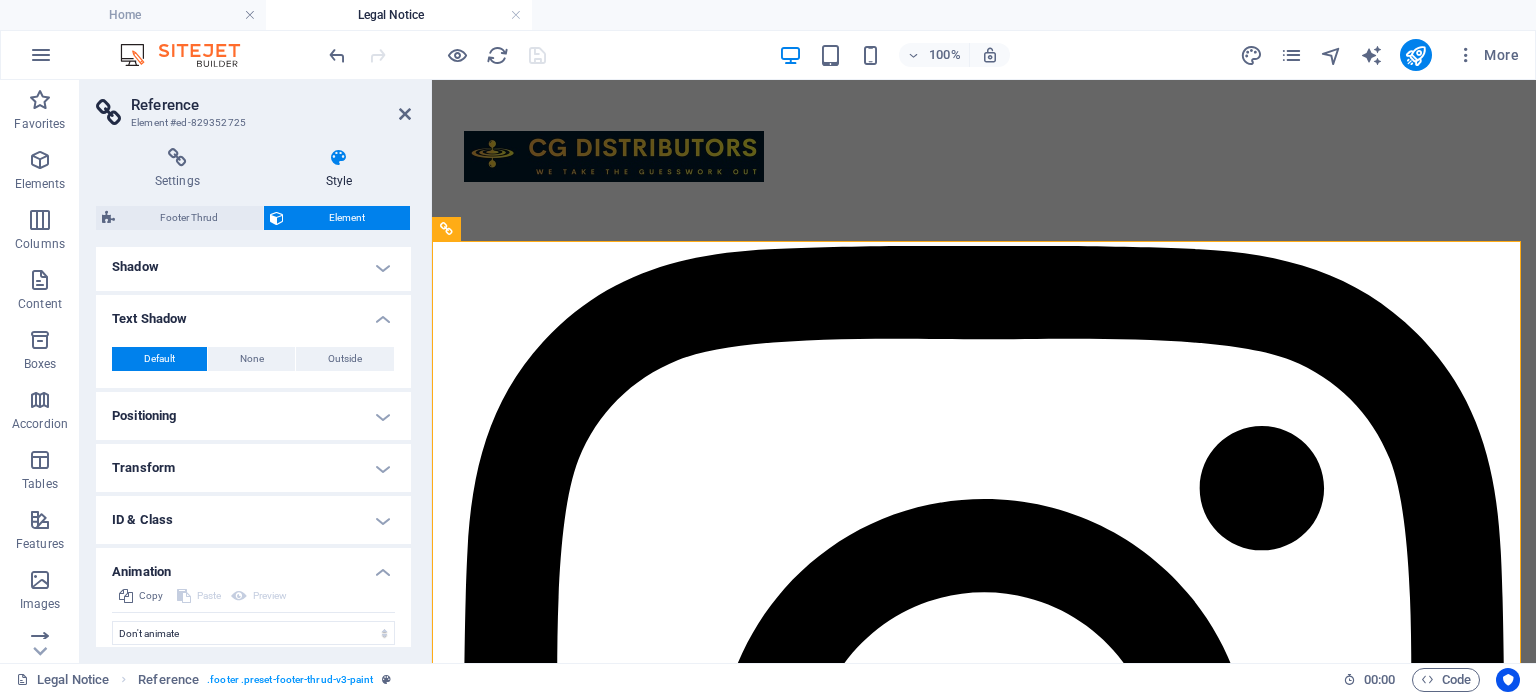 click on "ID & Class" at bounding box center [253, 520] 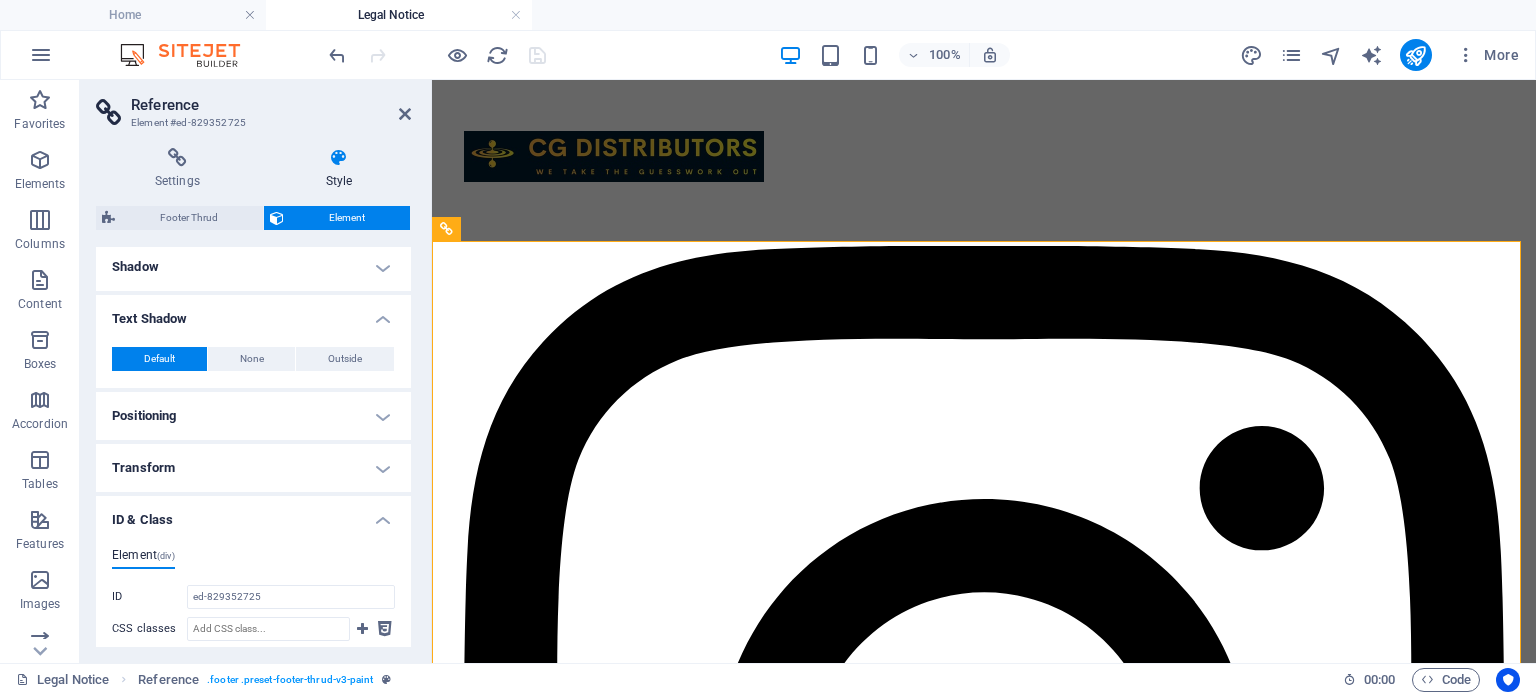 click on "Transform" at bounding box center [253, 468] 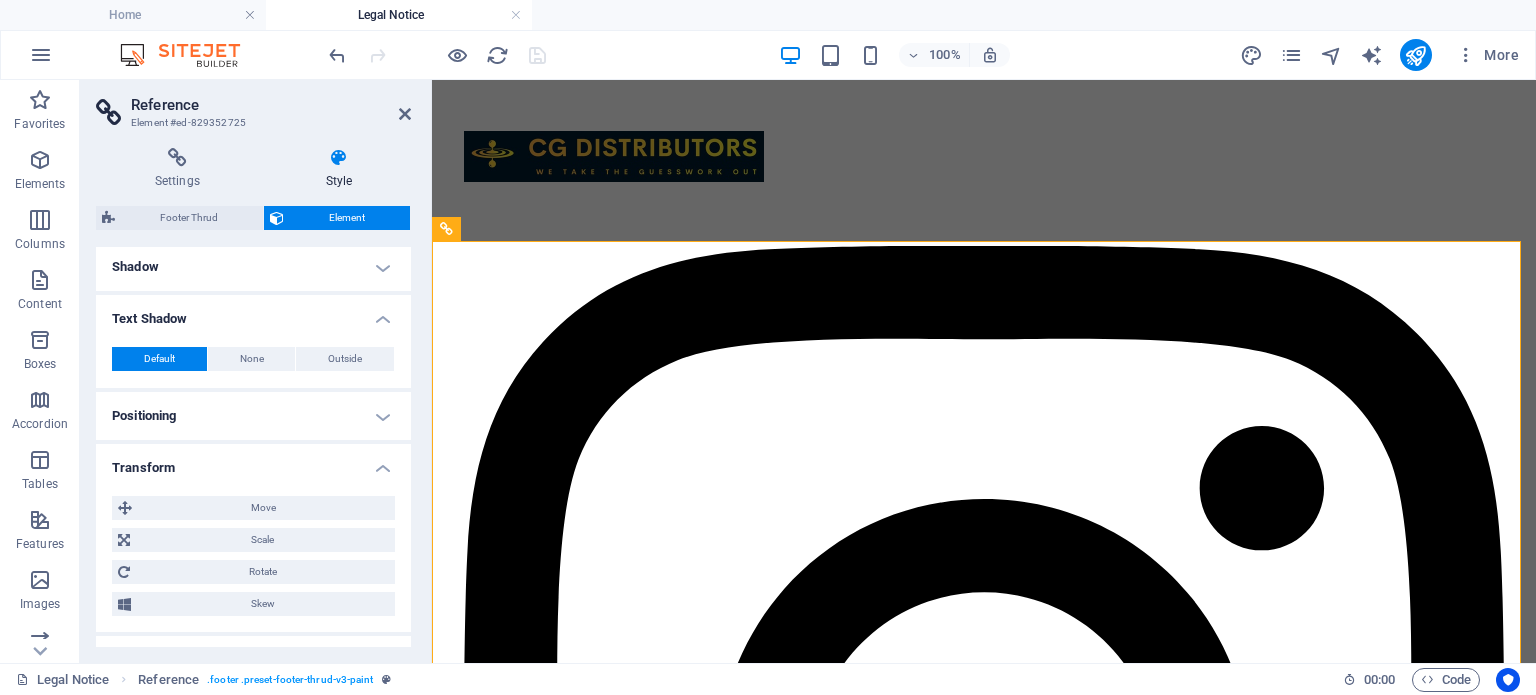 click on "Positioning" at bounding box center (253, 416) 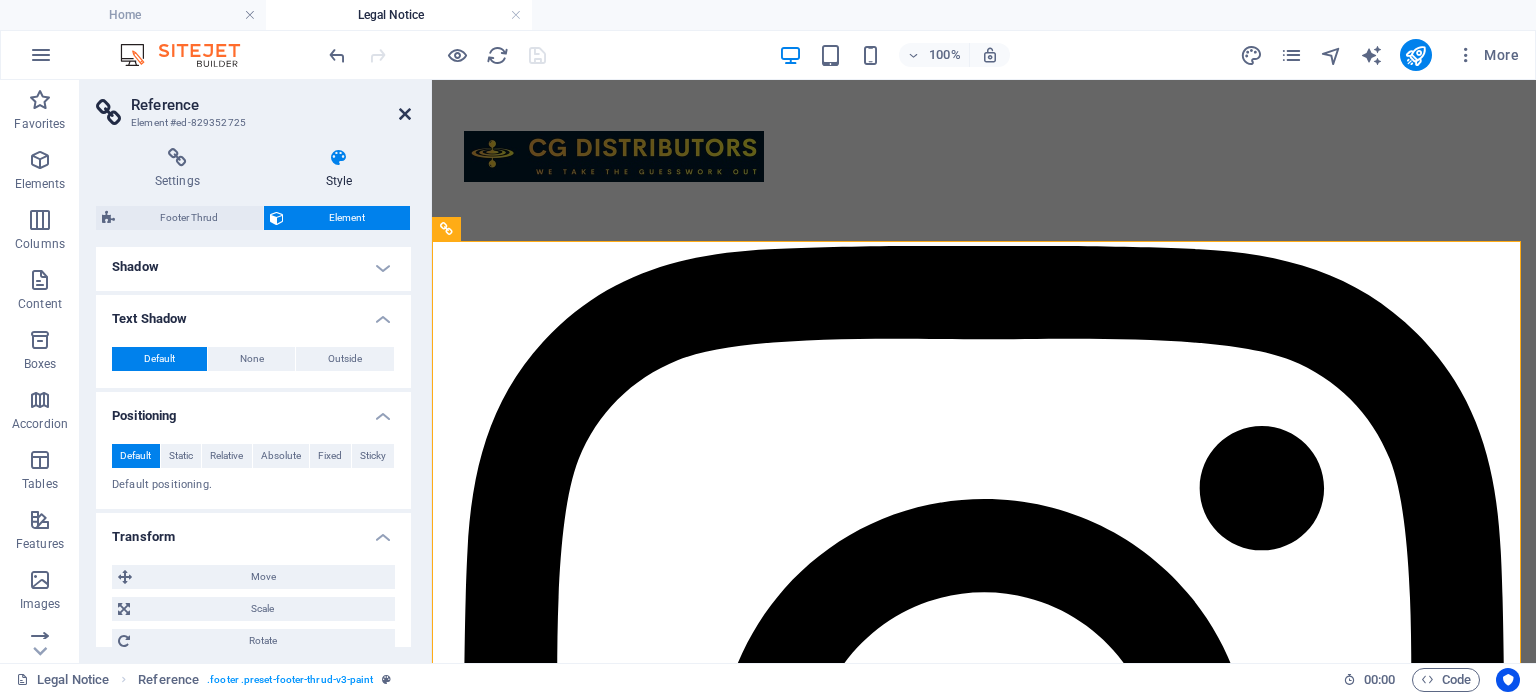 click at bounding box center (405, 114) 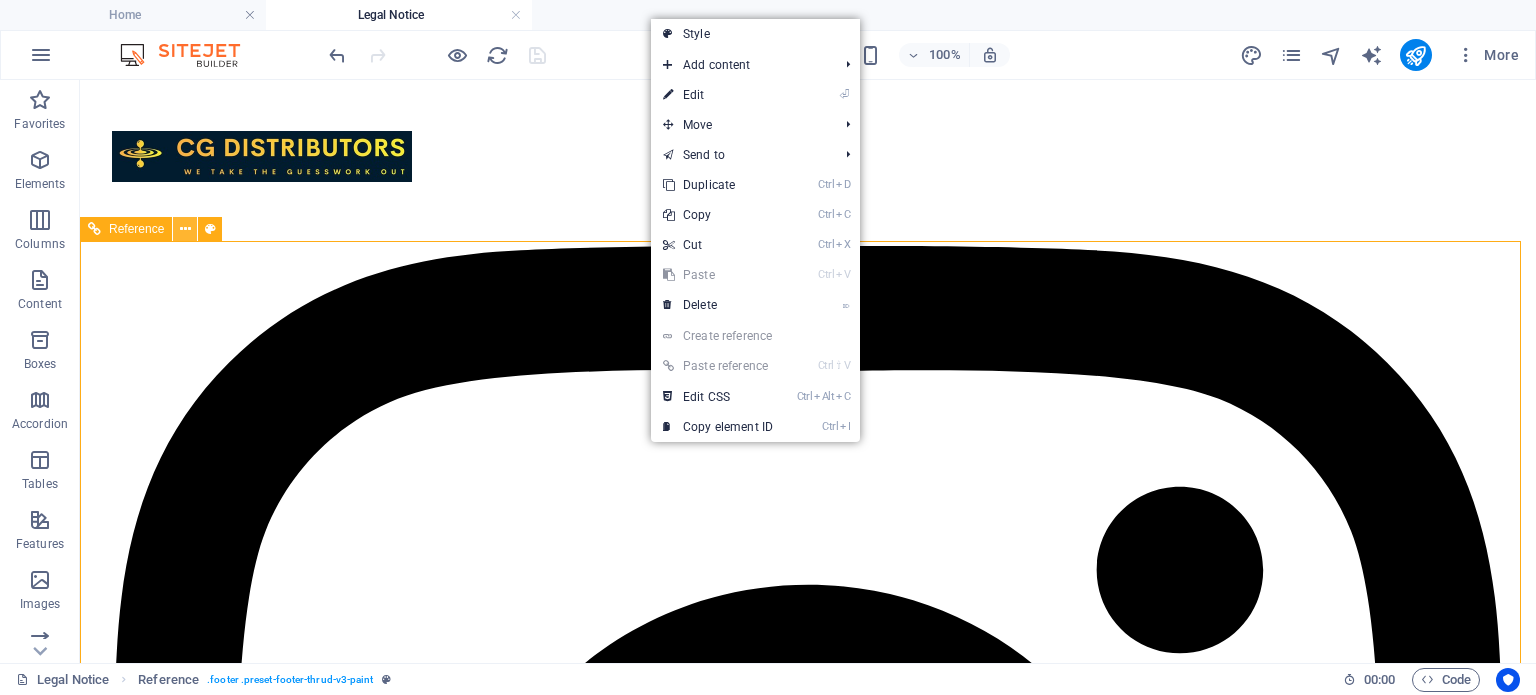 click at bounding box center (185, 229) 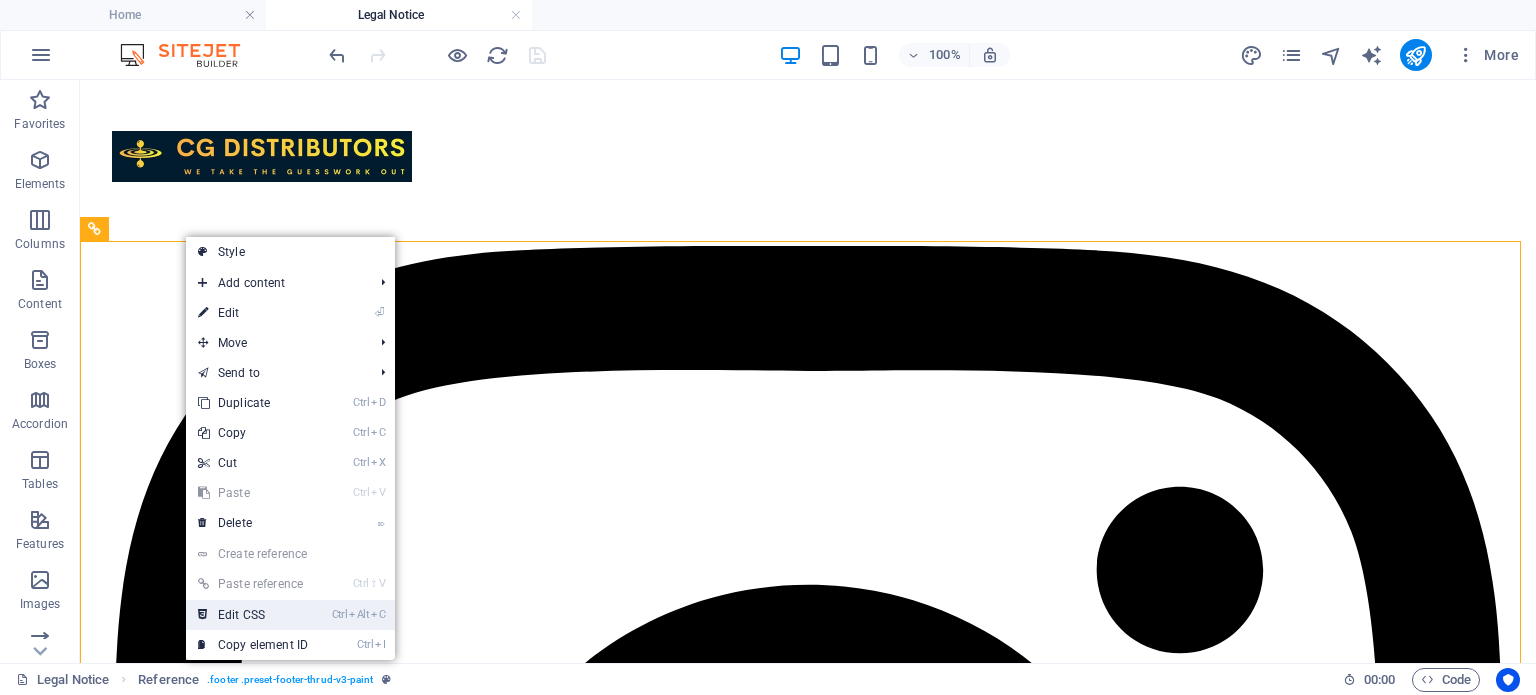 click on "Ctrl Alt C  Edit CSS" at bounding box center (253, 615) 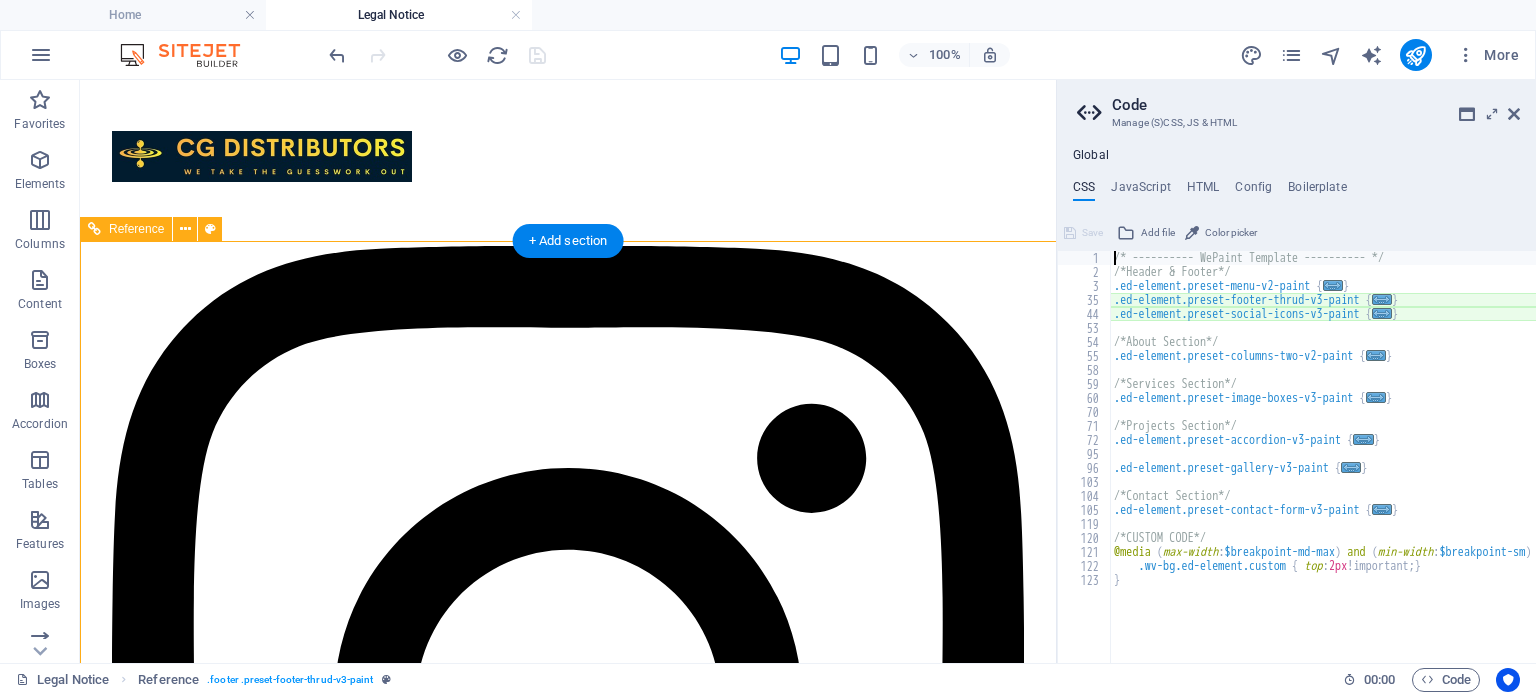 type on "@include footer-thrud-v3(" 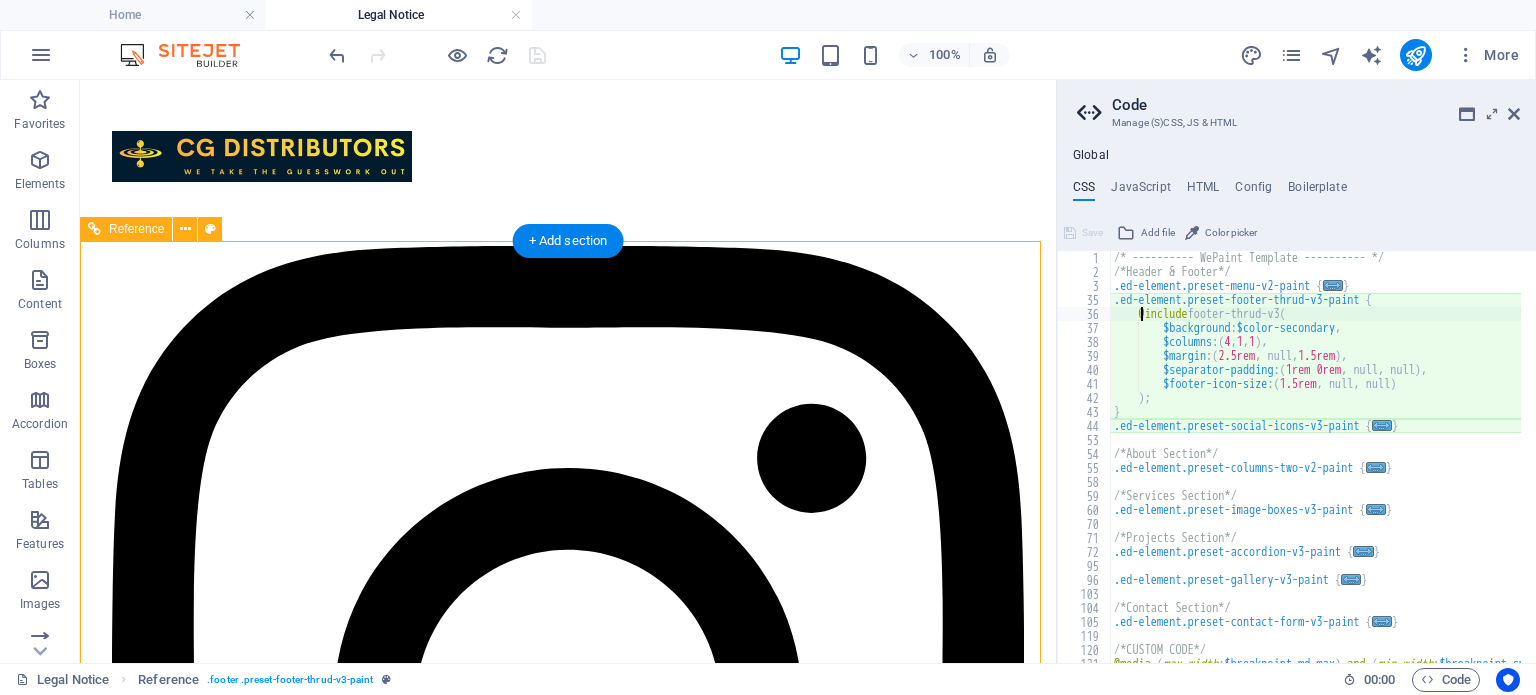 click on "Quick Links About Services Projects Details Legal Notice Privacy Policy Contact       [PHONE]
[EMAIL]
Unit [NUMBER] [STREET], [CITY]   [POSTAL_CODE]" at bounding box center (568, 4690) 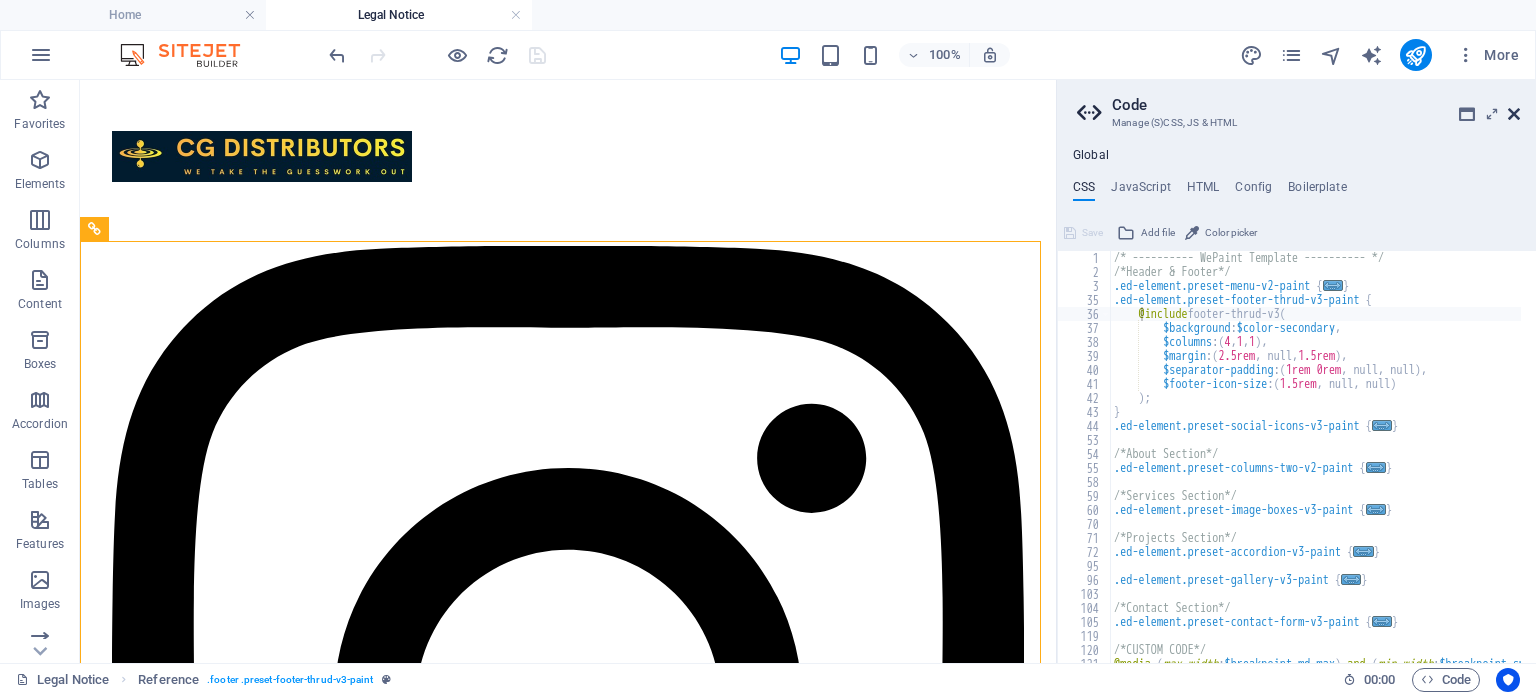click at bounding box center (1514, 114) 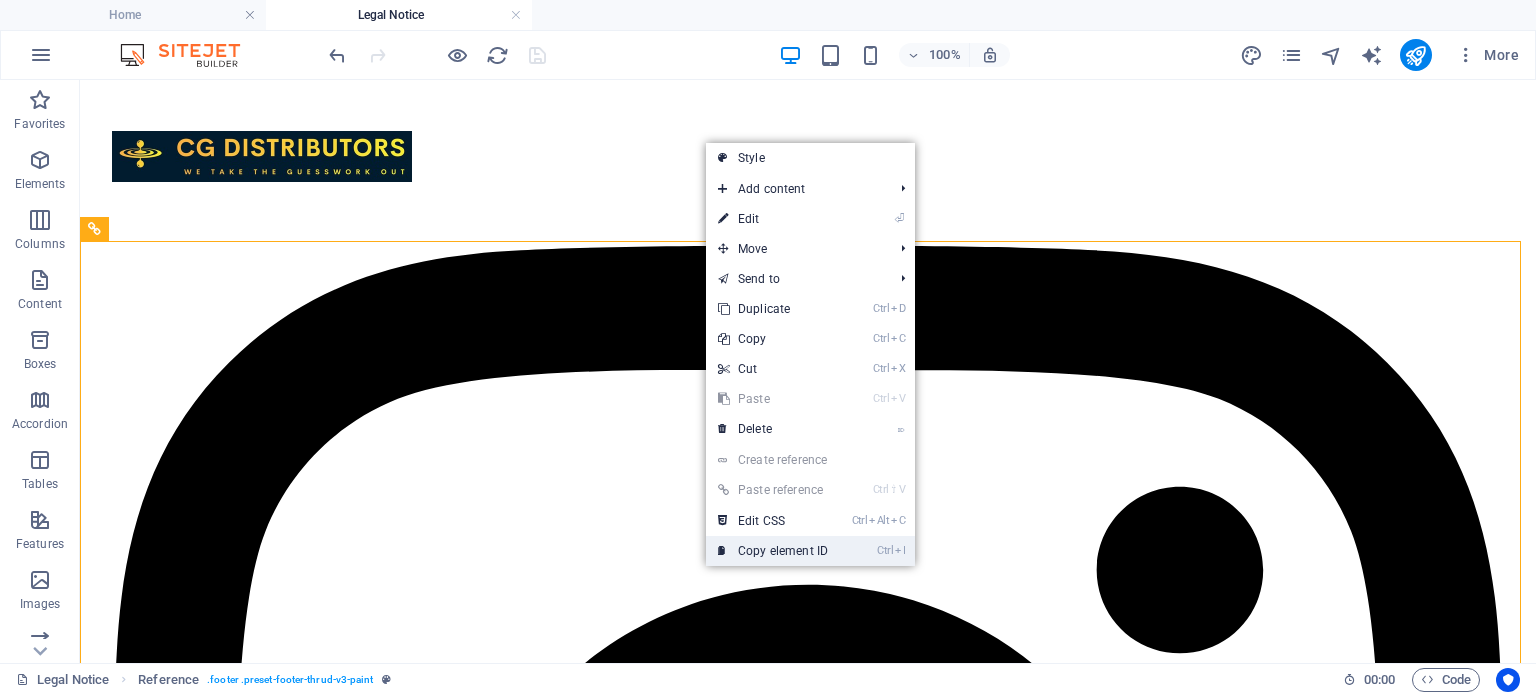 click on "Ctrl I  Copy element ID" at bounding box center [773, 551] 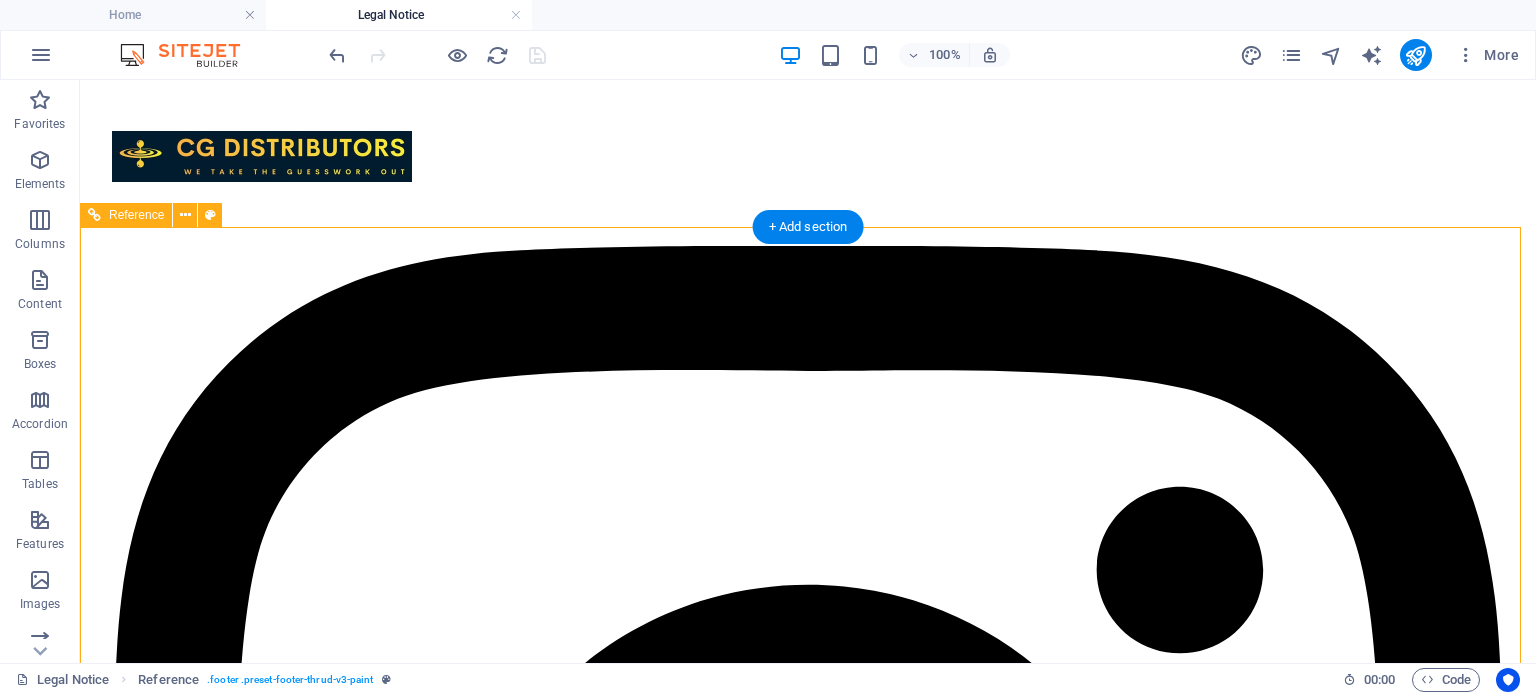 scroll, scrollTop: 559, scrollLeft: 0, axis: vertical 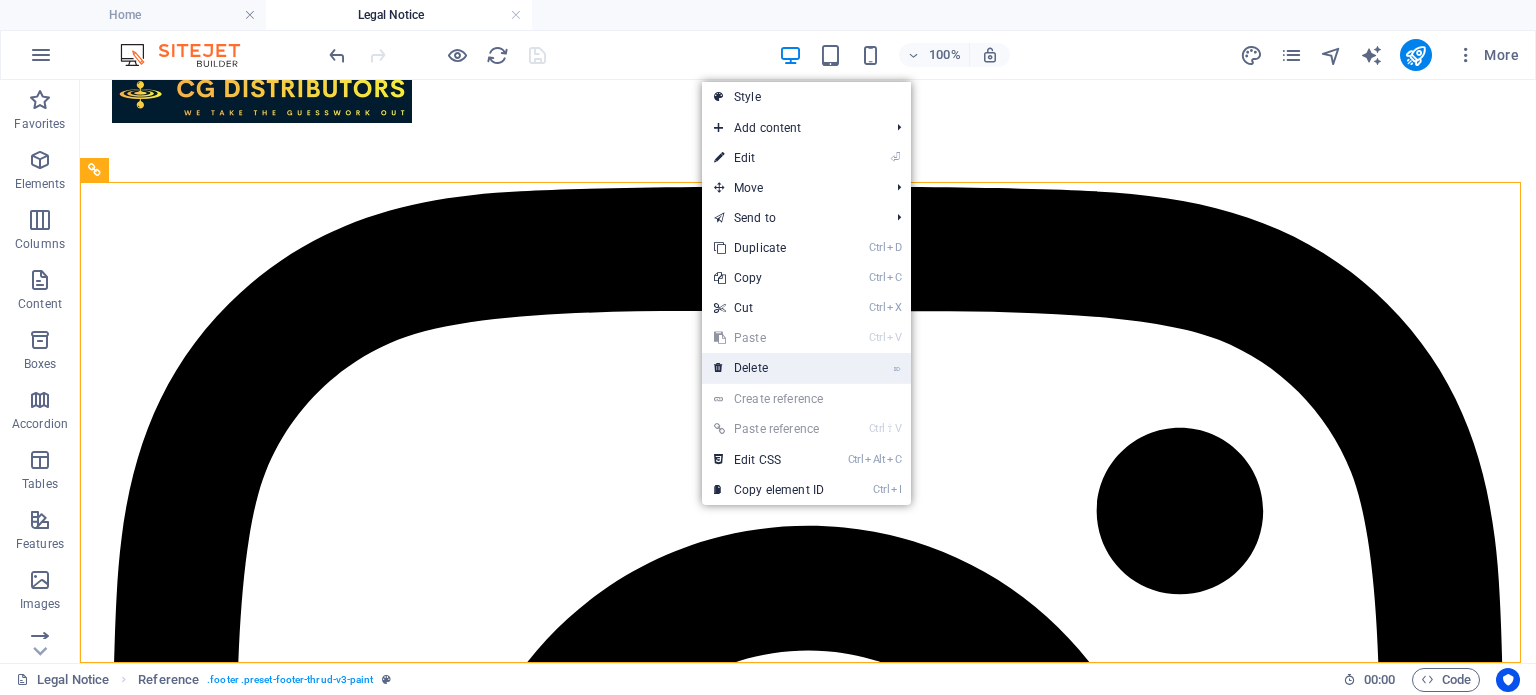 click on "⌦  Delete" at bounding box center (769, 368) 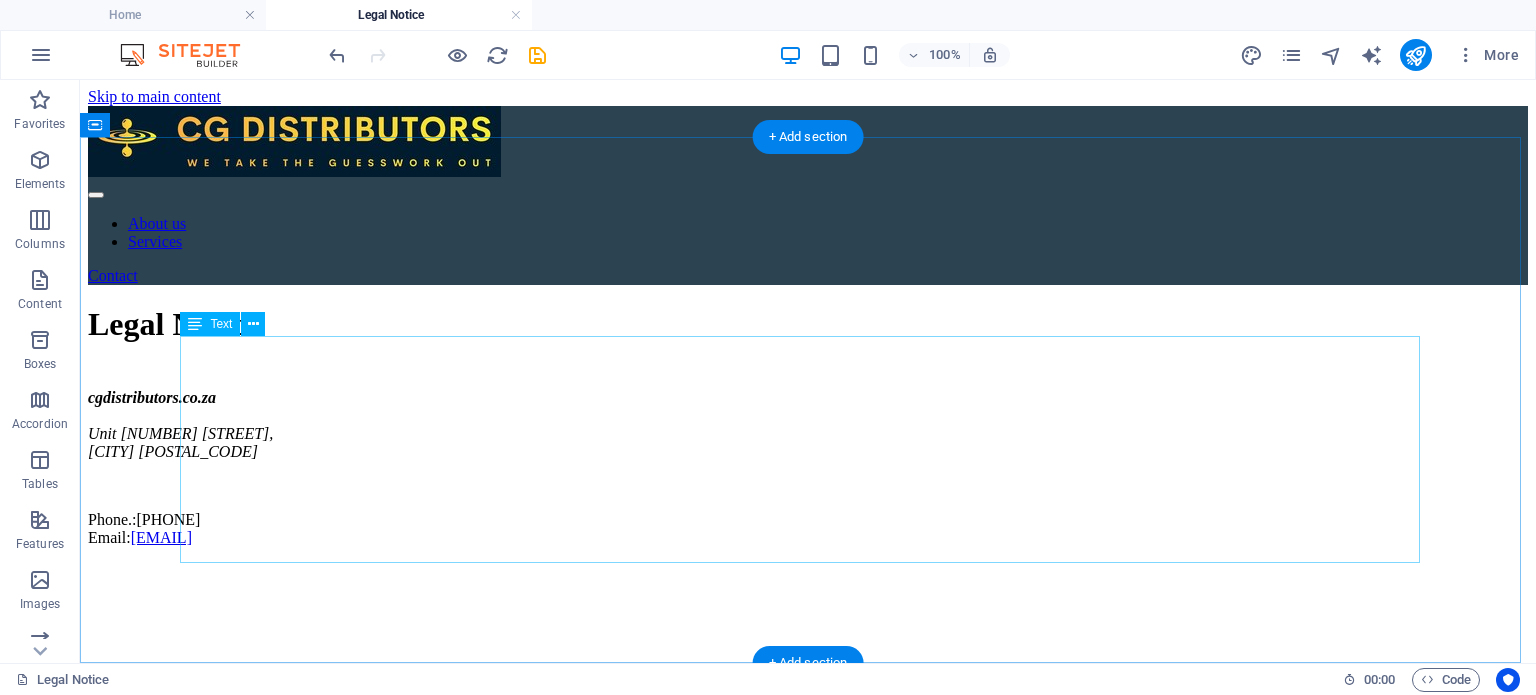 scroll, scrollTop: 0, scrollLeft: 0, axis: both 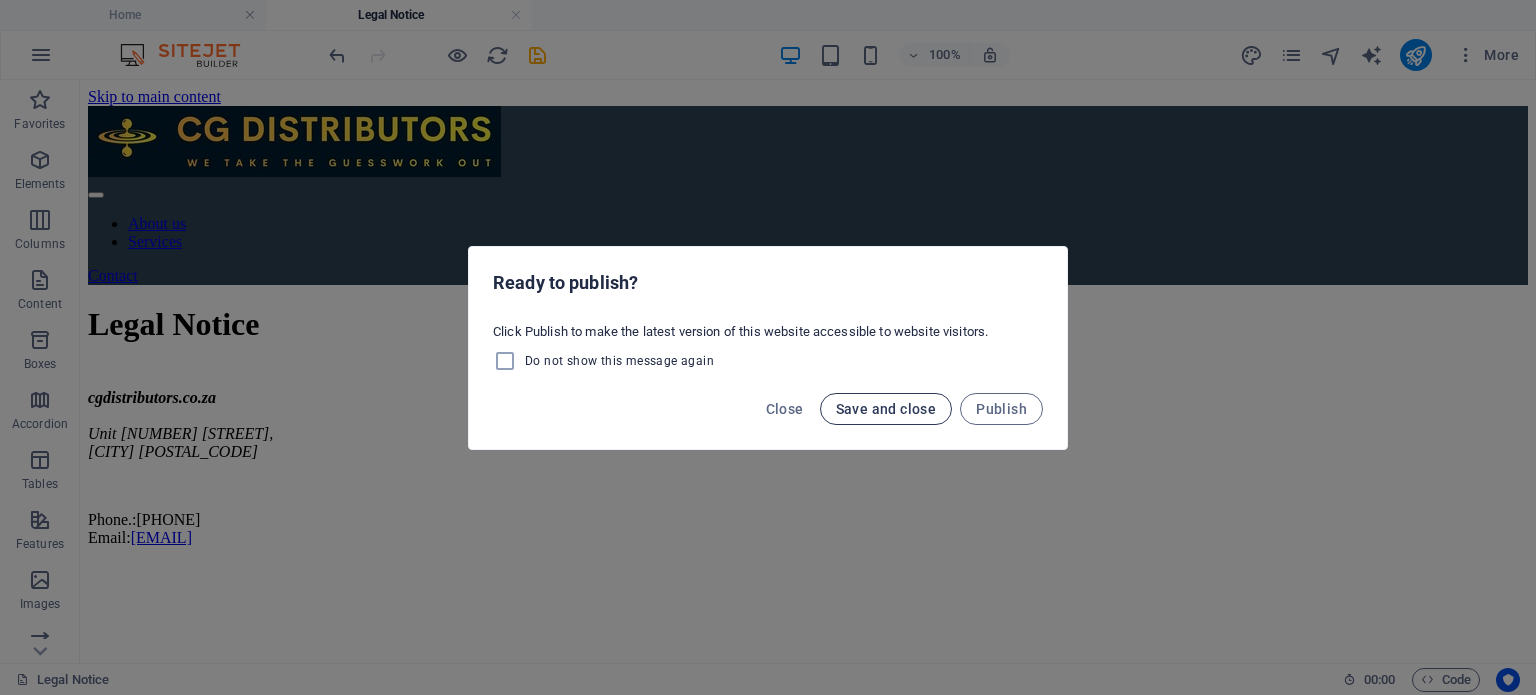 click on "Save and close" at bounding box center [886, 409] 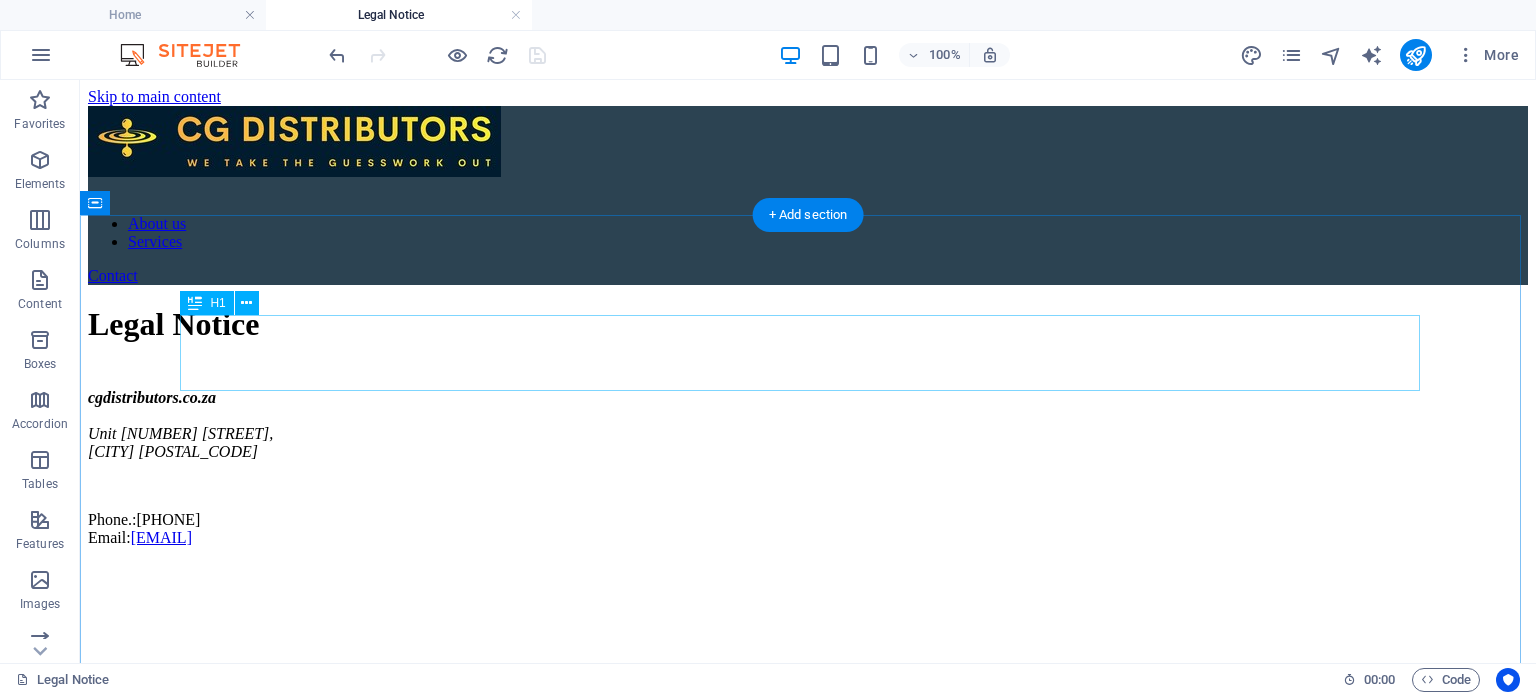 click on "Legal Notice" at bounding box center (808, 324) 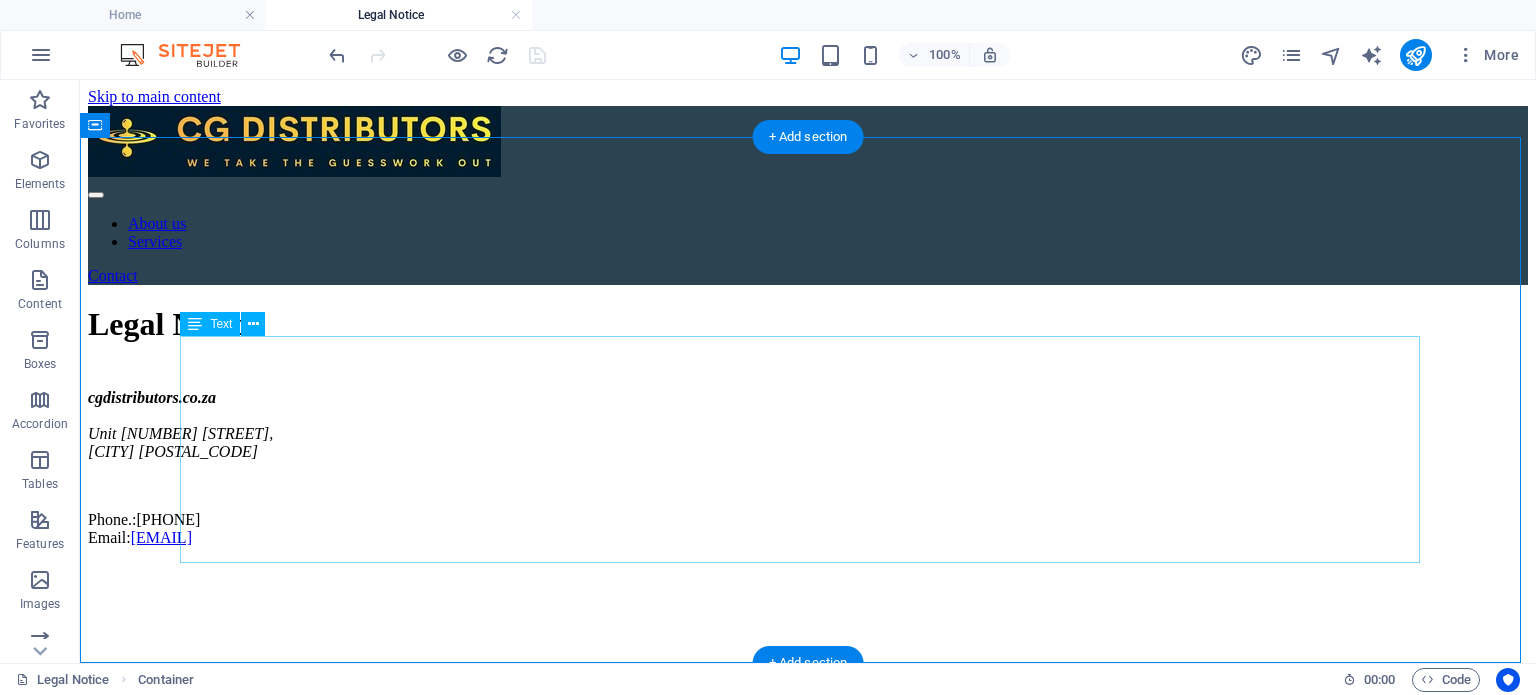 scroll, scrollTop: 0, scrollLeft: 0, axis: both 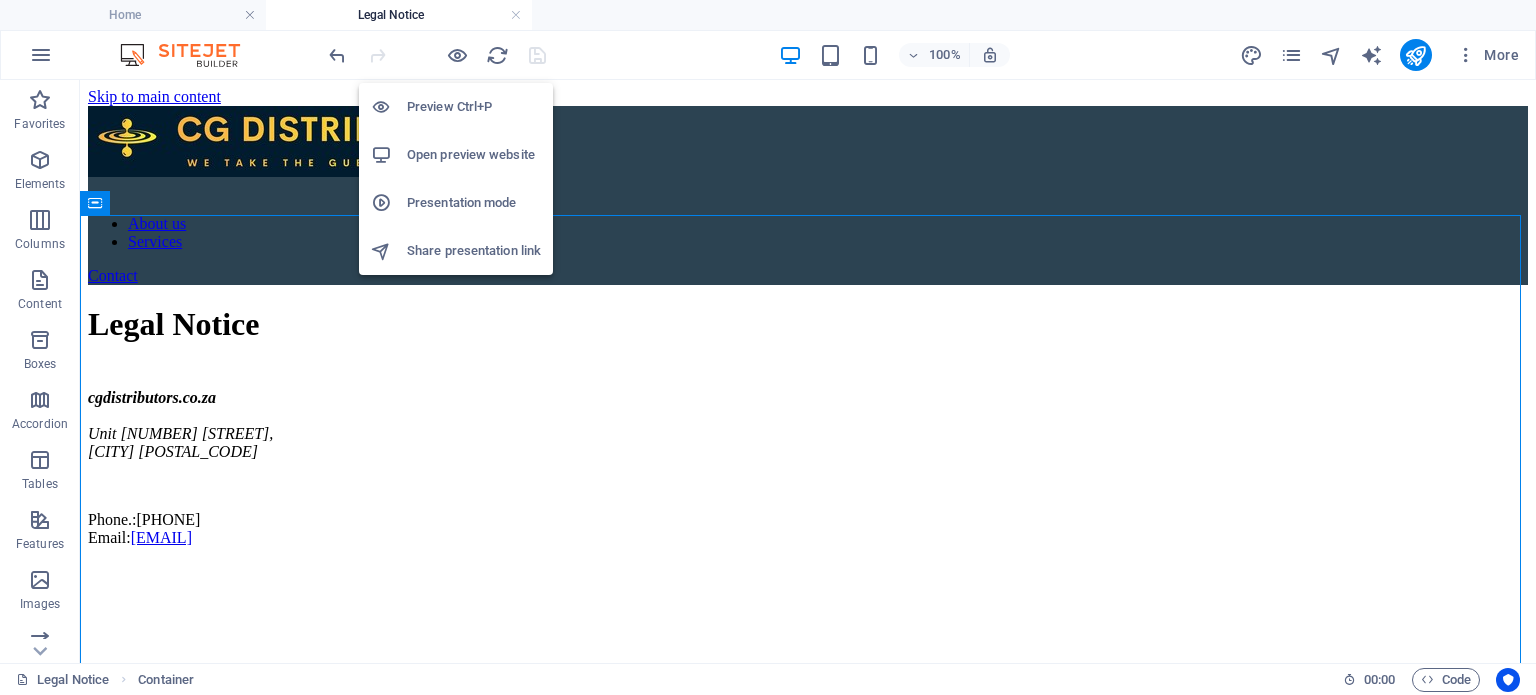 click on "Preview Ctrl+P" at bounding box center (474, 107) 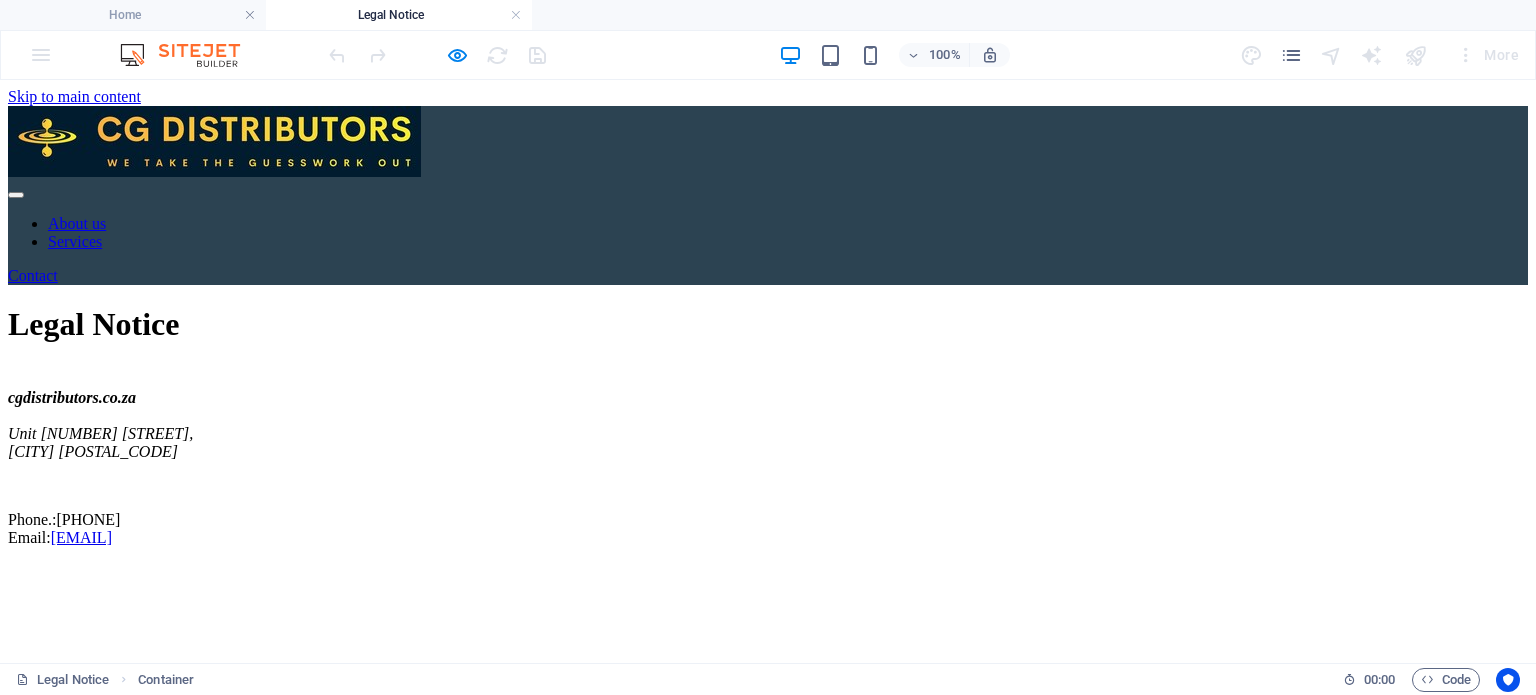 scroll, scrollTop: 0, scrollLeft: 0, axis: both 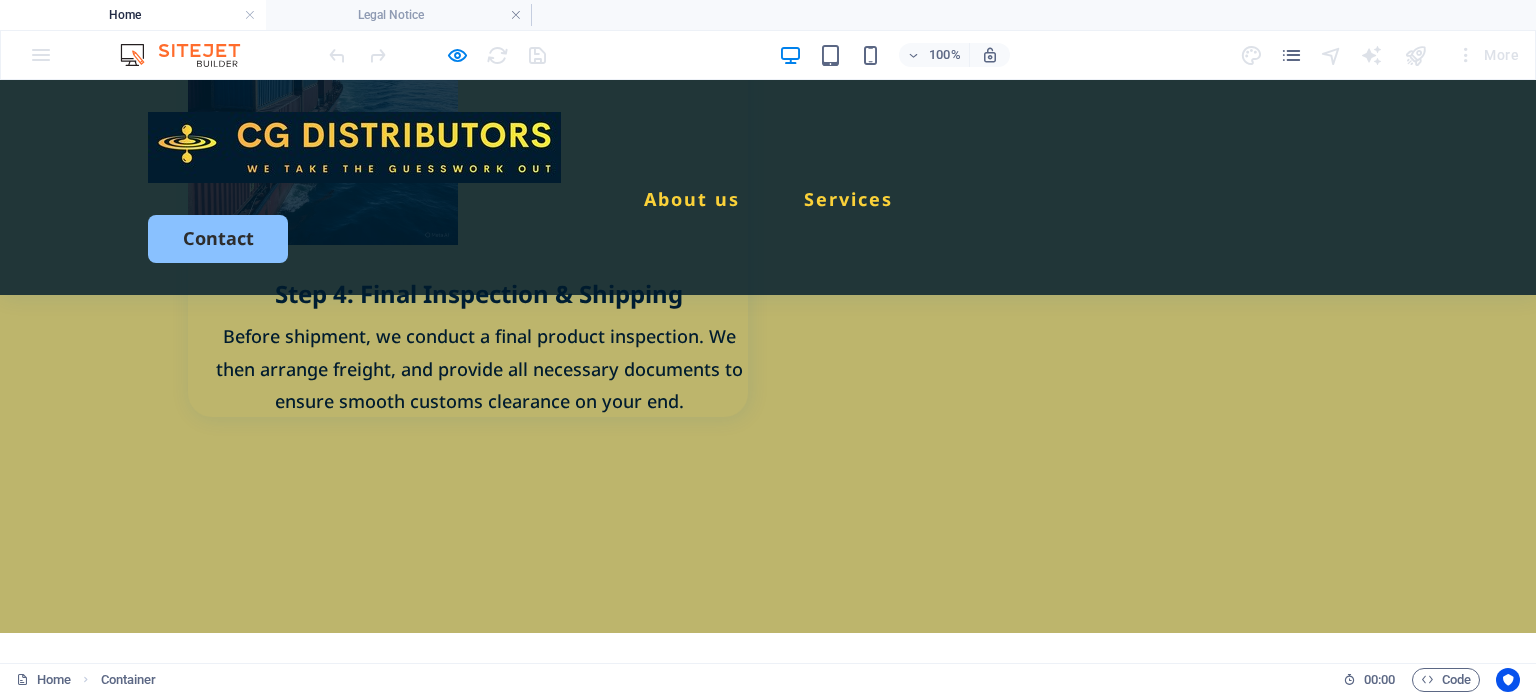 click on "Quick Links About Services Projects Details Legal Notice Privacy Policy Contact       [PHONE]
[EMAIL]
Unit [NUMBER] [STREET], [CITY]   [POSTAL_CODE]" at bounding box center (768, 3285) 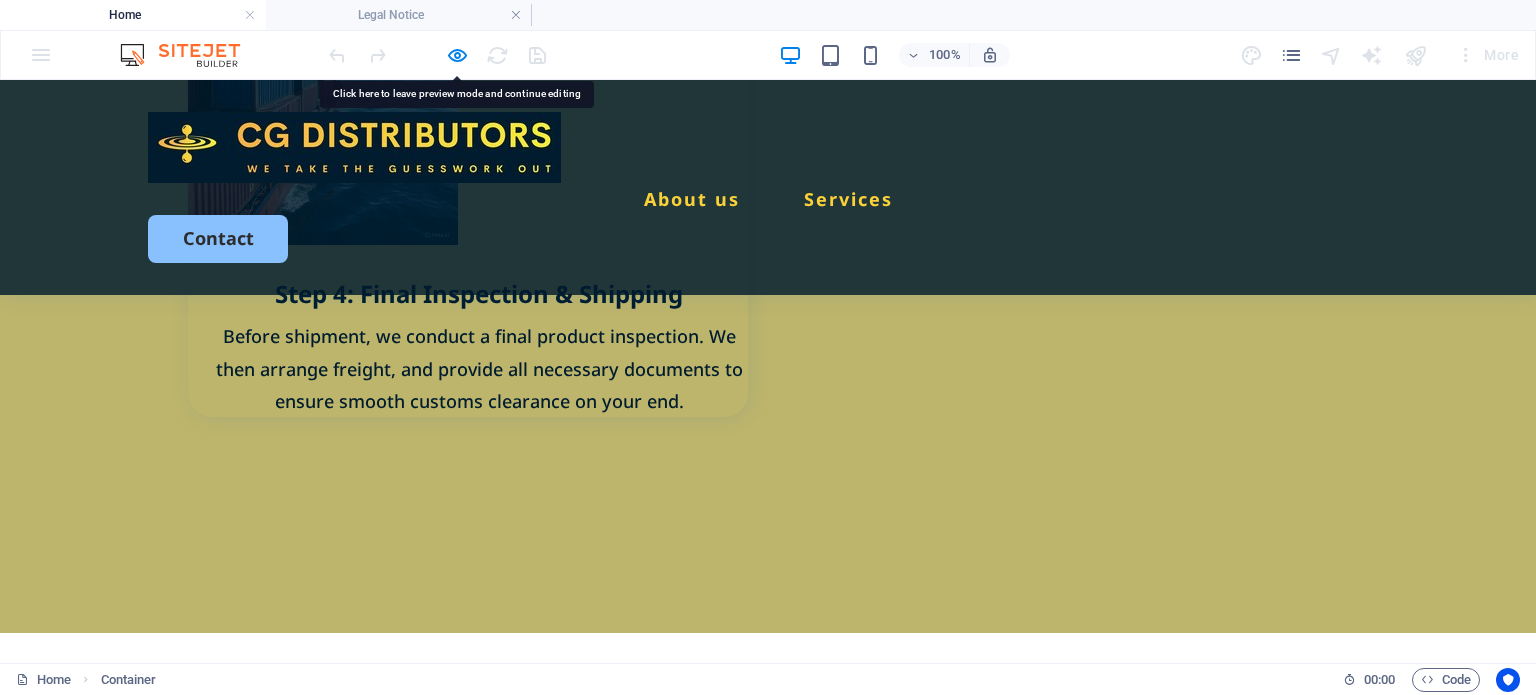 drag, startPoint x: 593, startPoint y: 476, endPoint x: 685, endPoint y: 519, distance: 101.55294 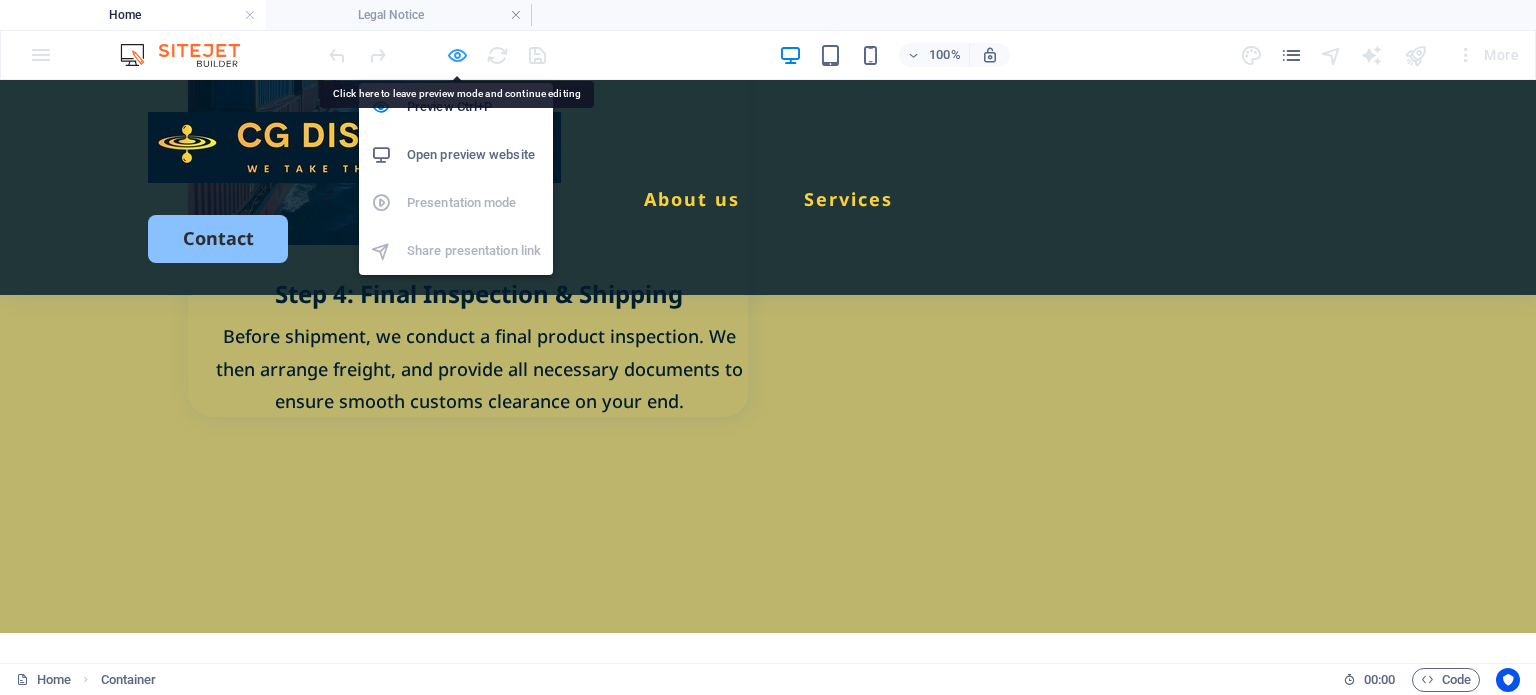 click at bounding box center [457, 55] 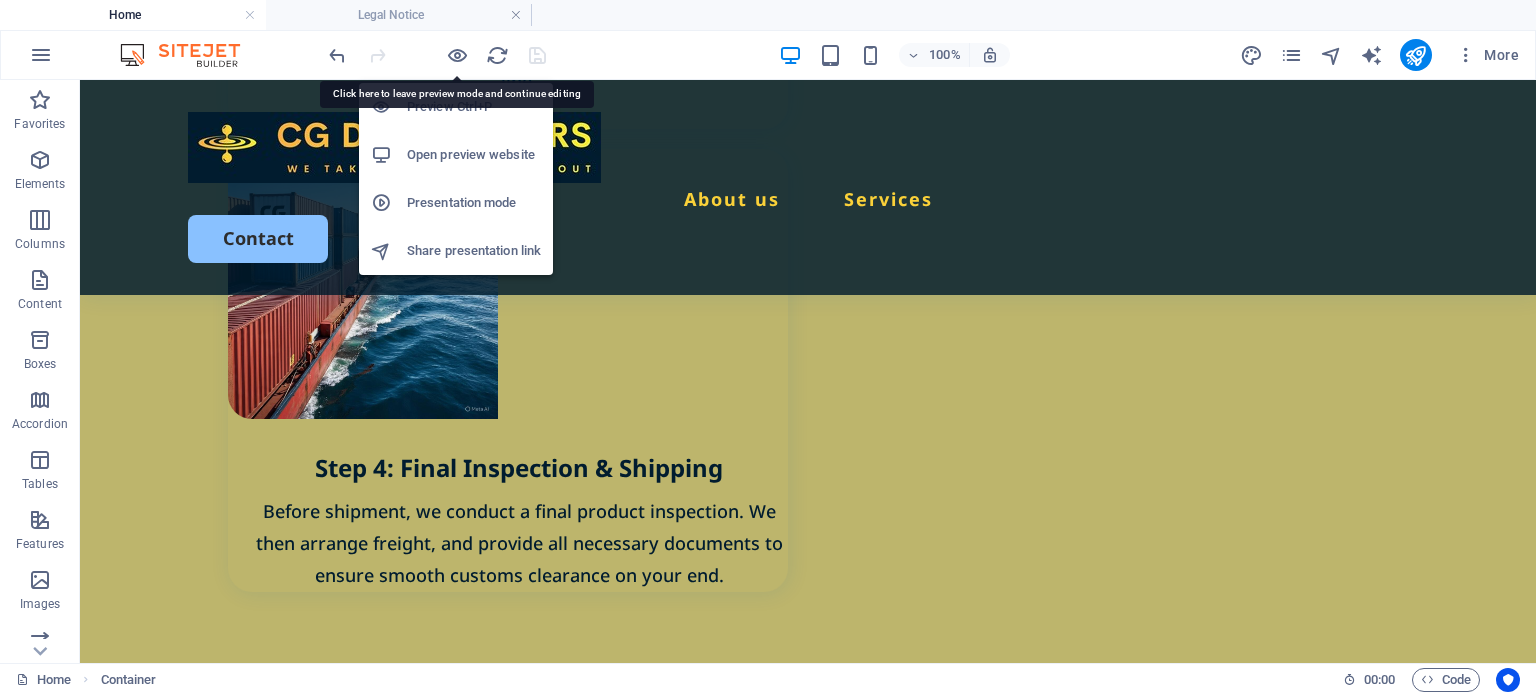 scroll, scrollTop: 4046, scrollLeft: 0, axis: vertical 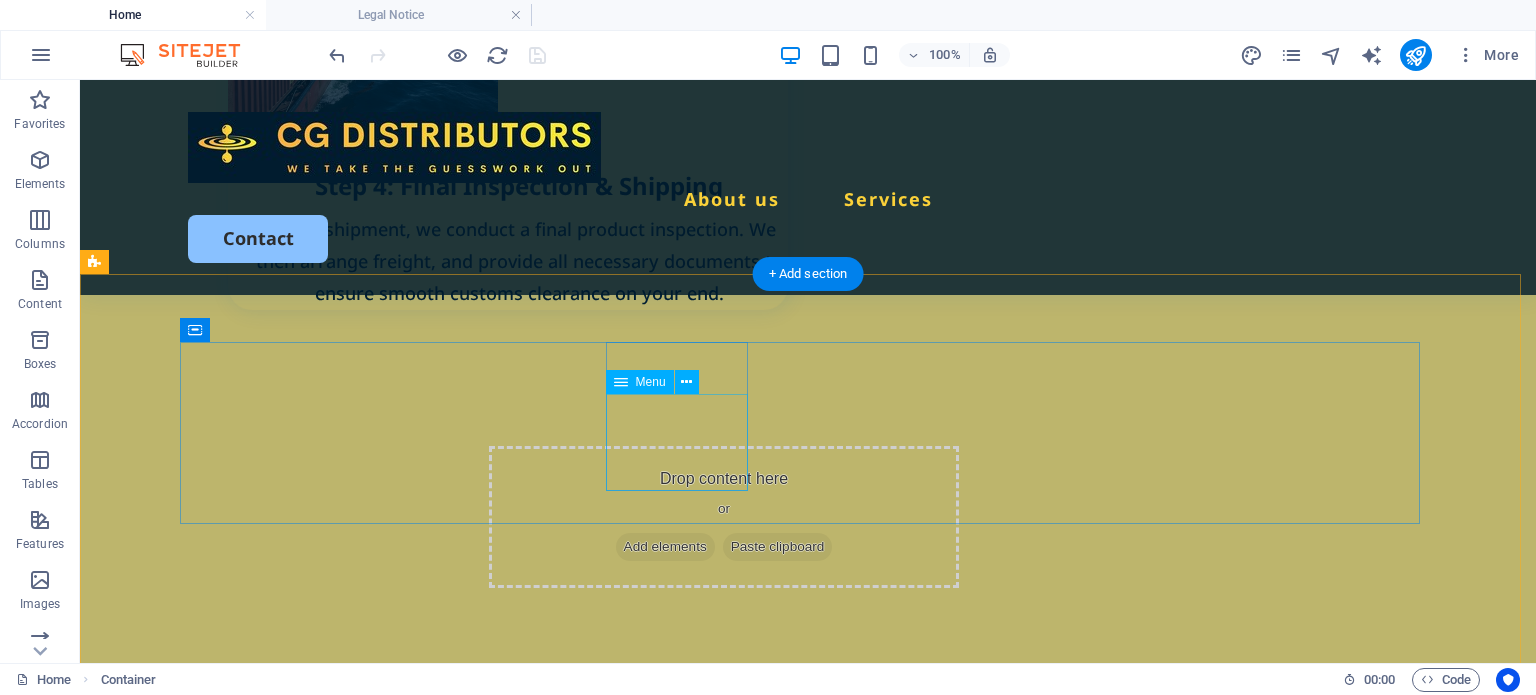 click on "About Services Projects" at bounding box center (328, 2808) 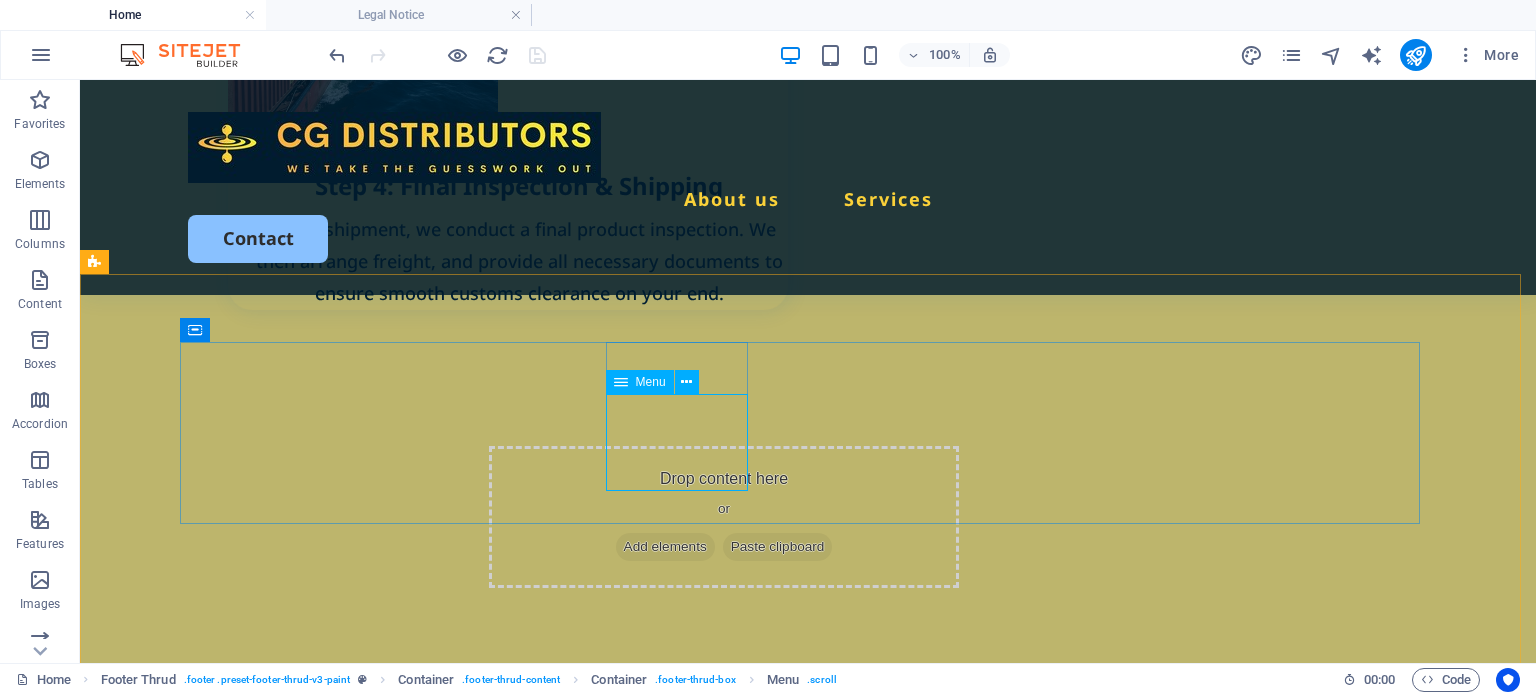 click on "Menu" at bounding box center (651, 382) 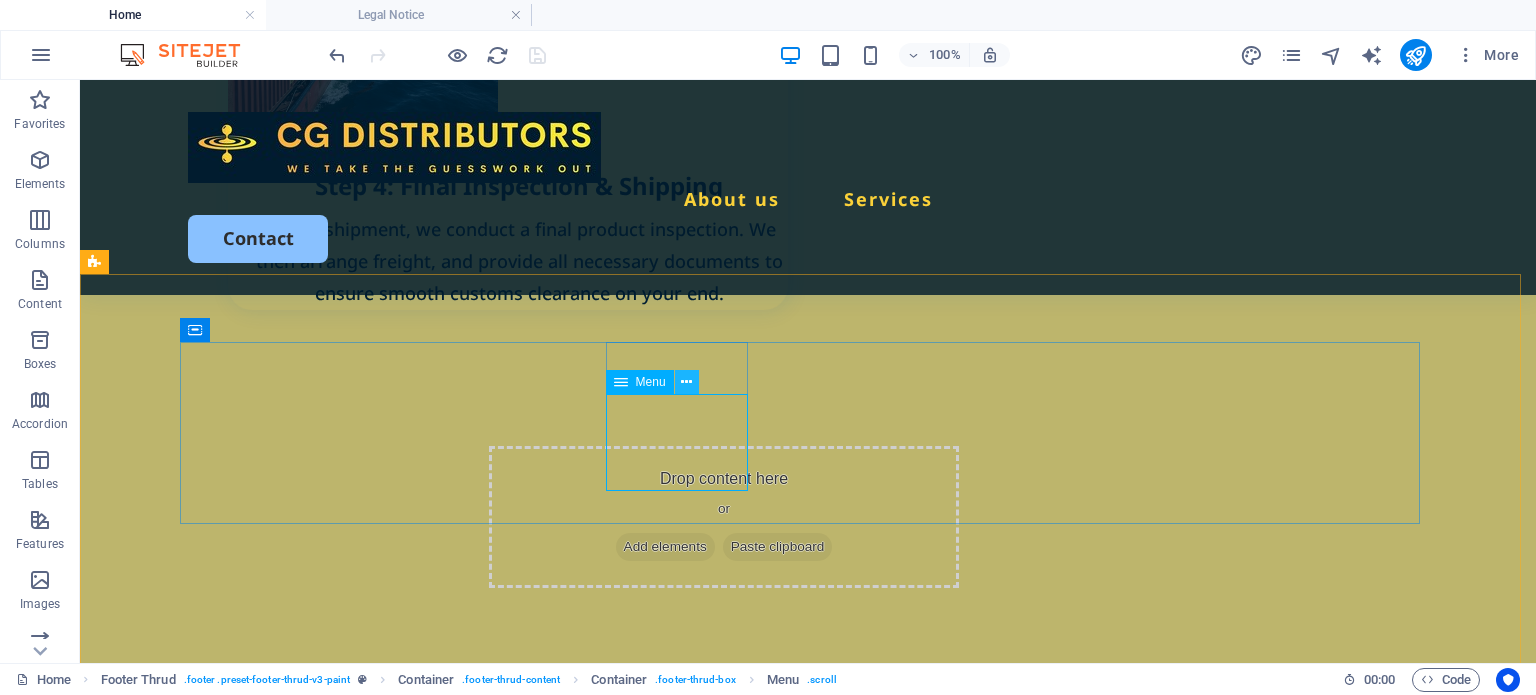 click at bounding box center [686, 382] 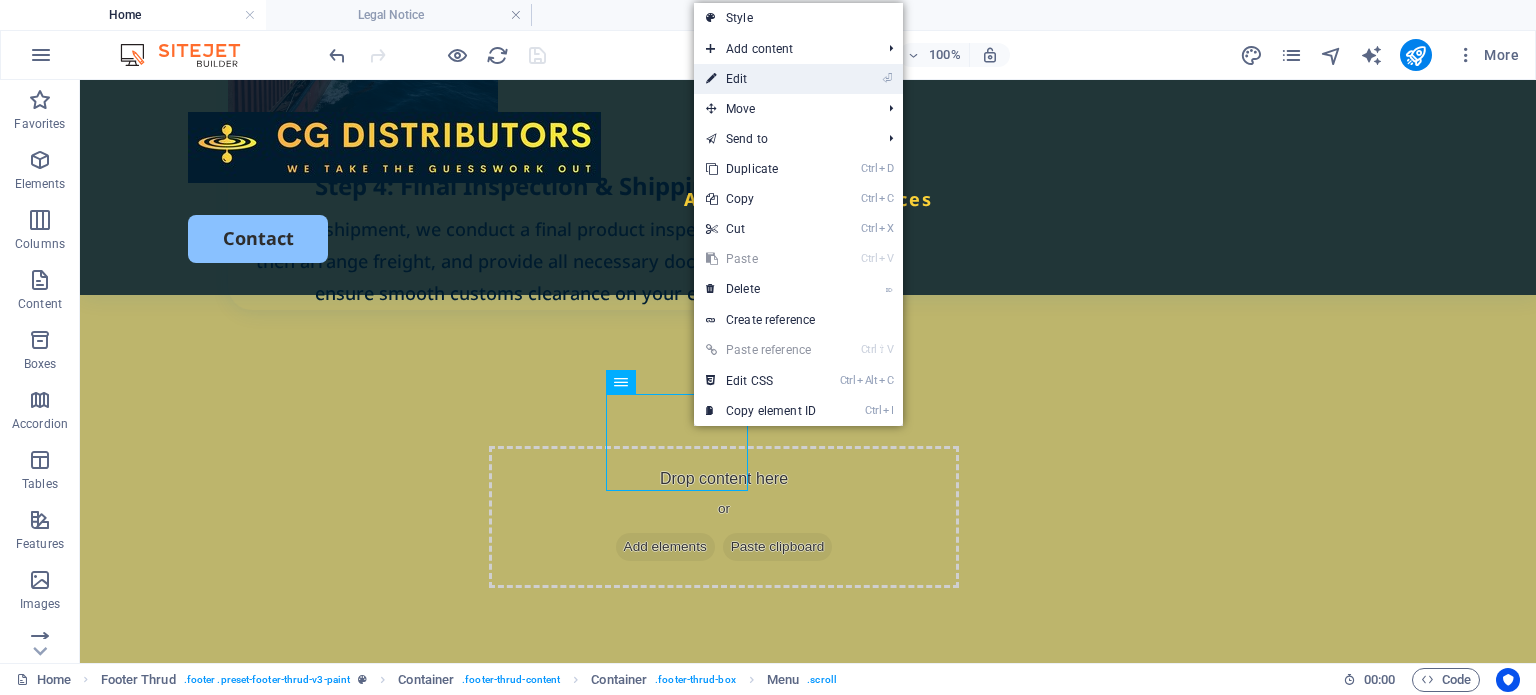 click on "⏎  Edit" at bounding box center (761, 79) 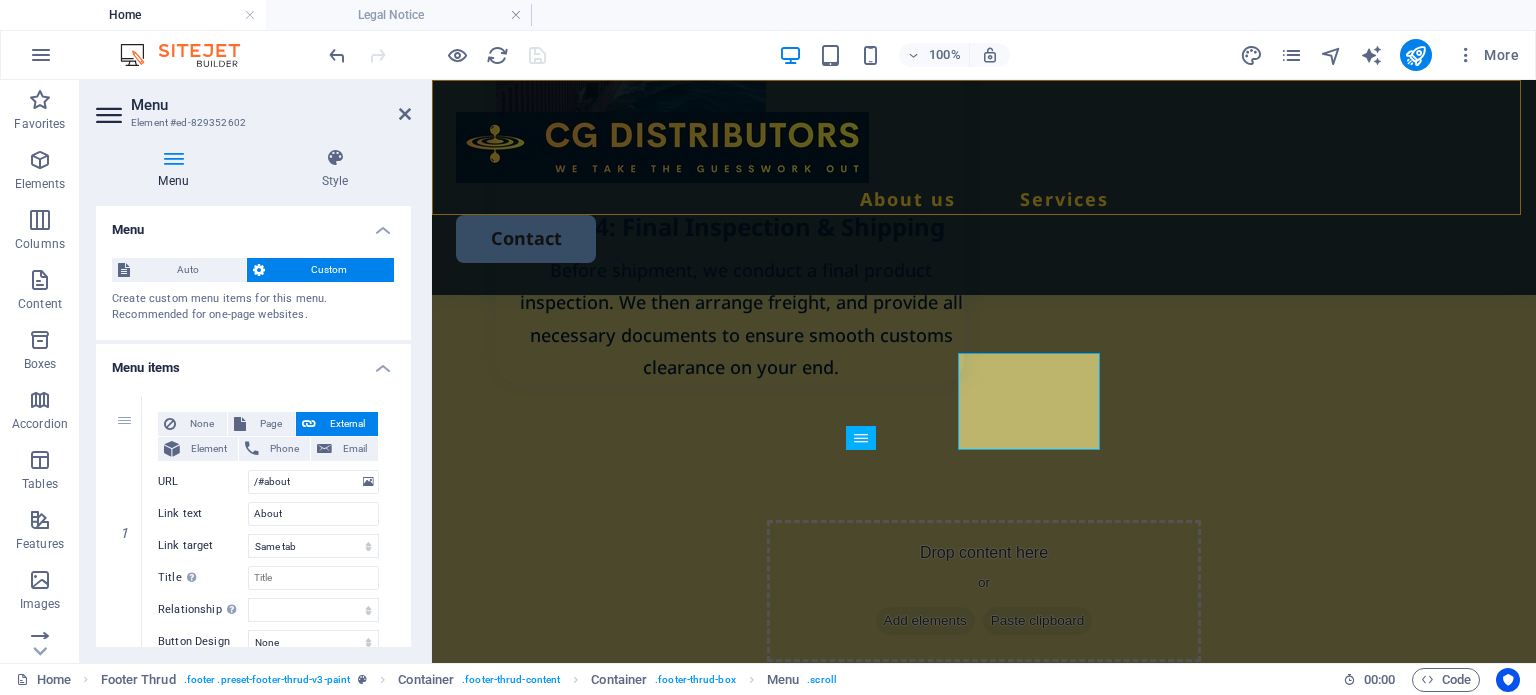 scroll, scrollTop: 4087, scrollLeft: 0, axis: vertical 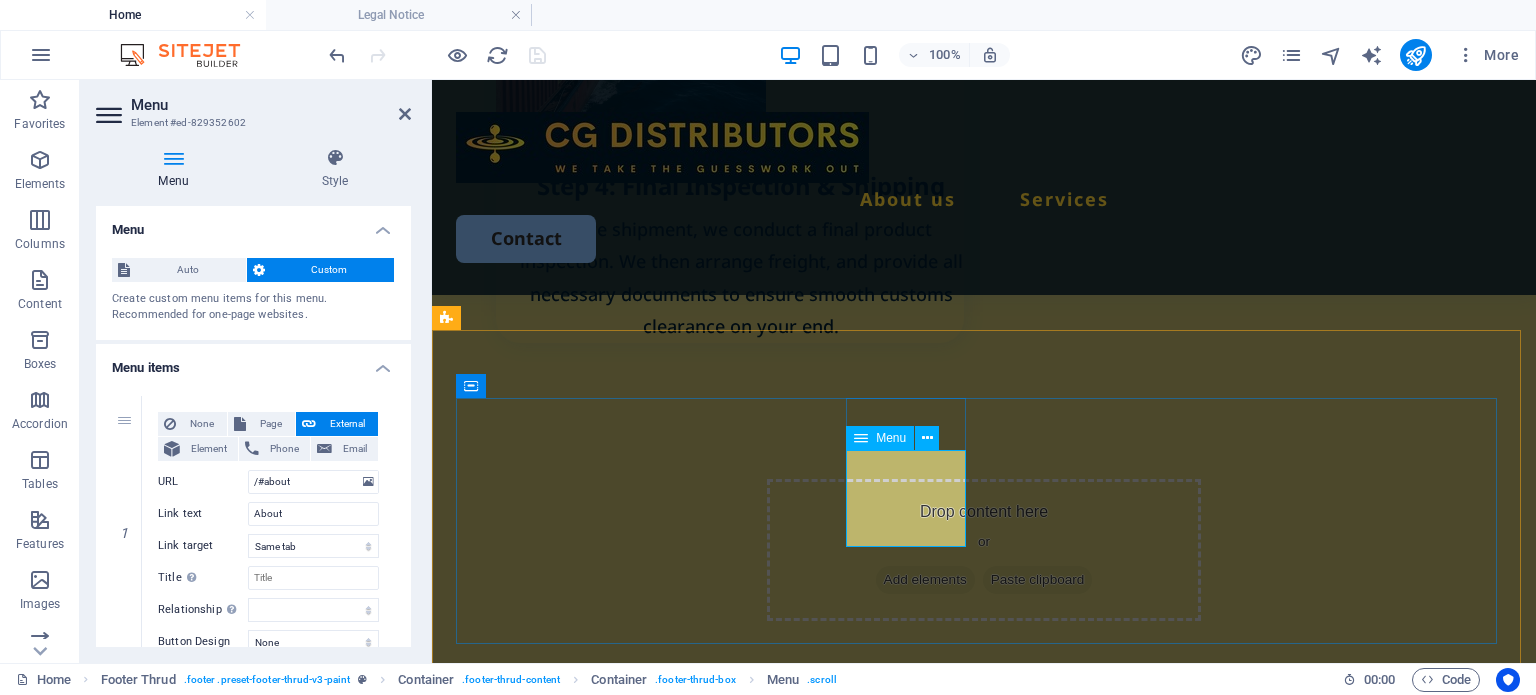 click on "About Services Projects" at bounding box center [573, 2837] 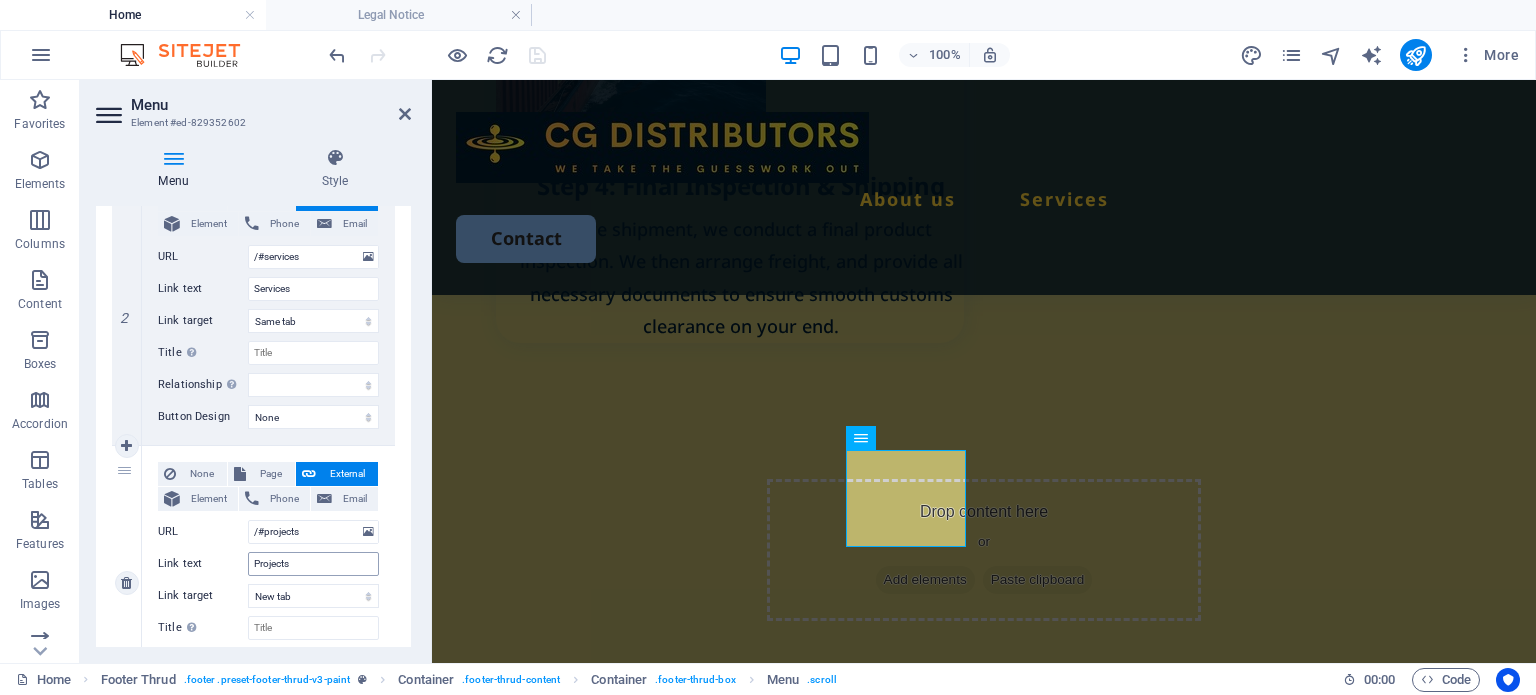 scroll, scrollTop: 600, scrollLeft: 0, axis: vertical 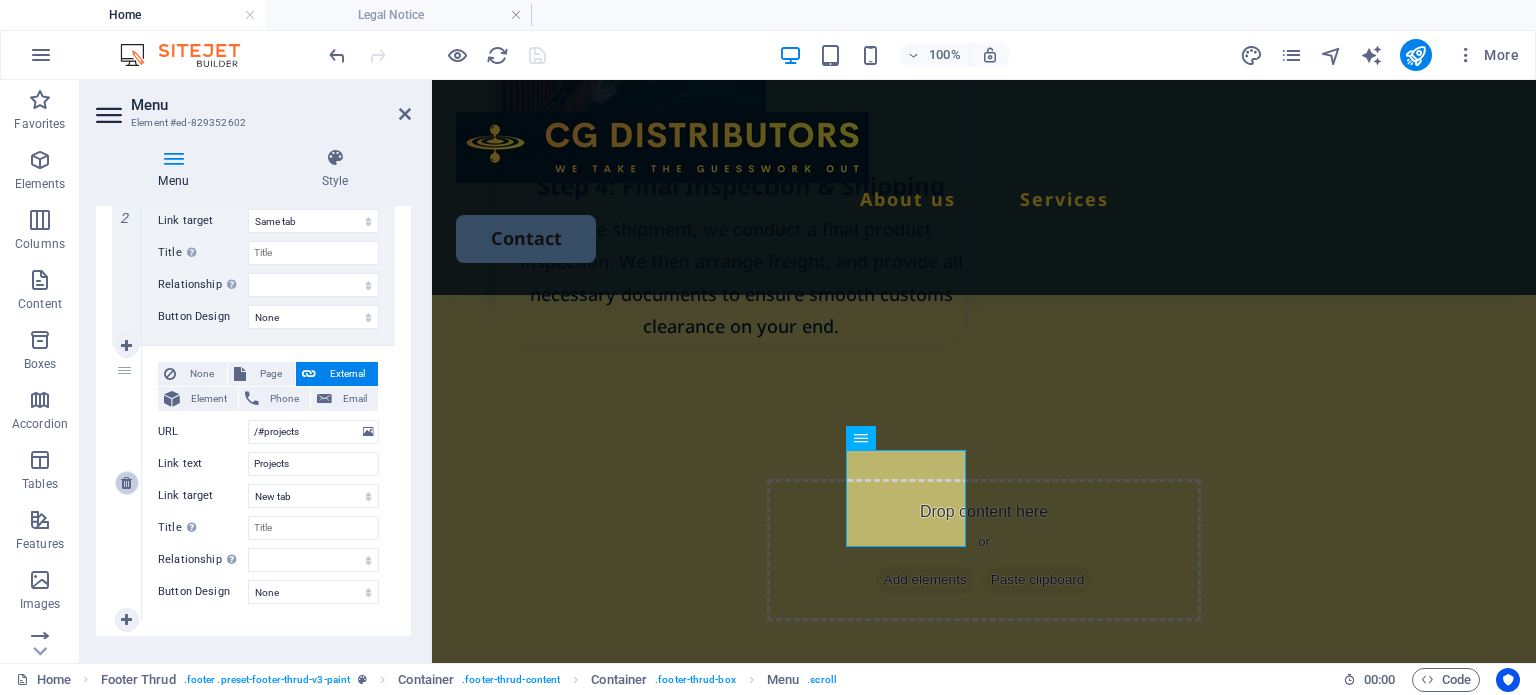 click at bounding box center [126, 483] 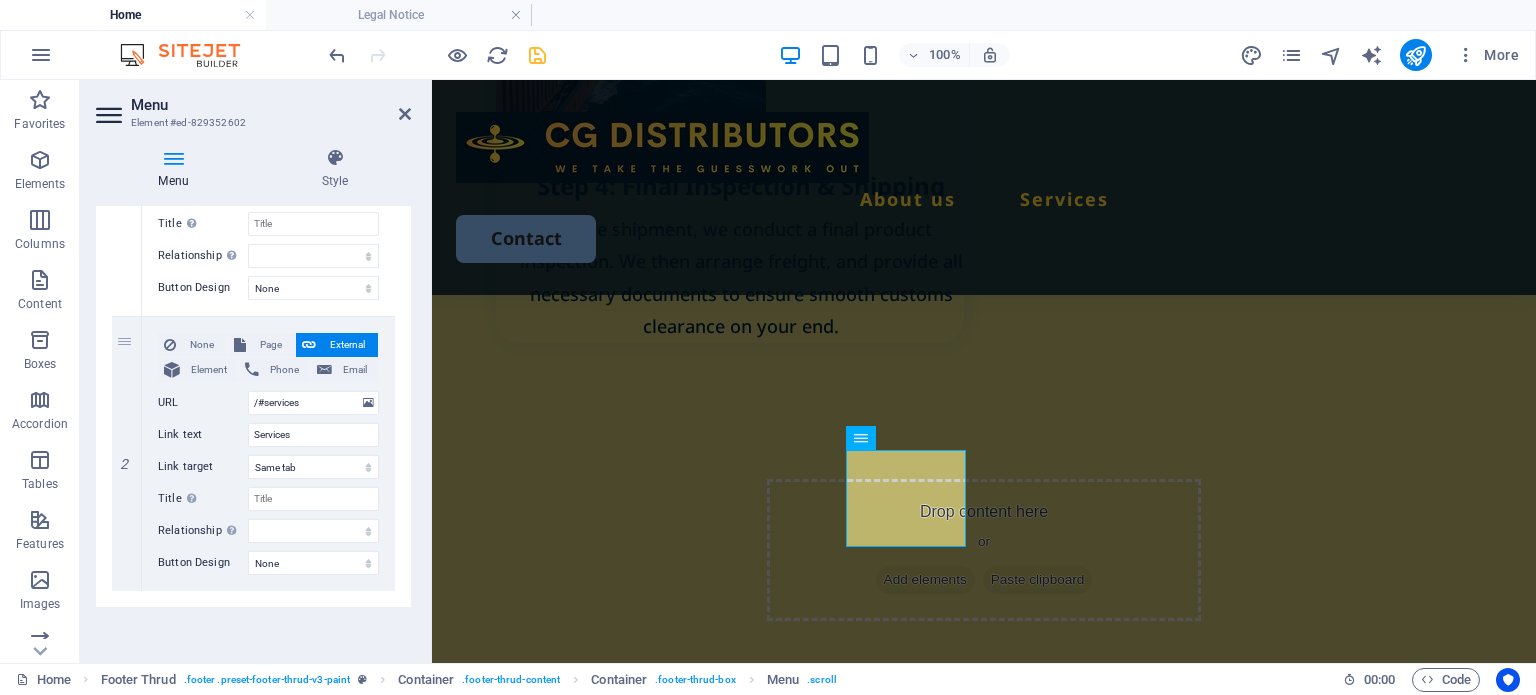 scroll, scrollTop: 353, scrollLeft: 0, axis: vertical 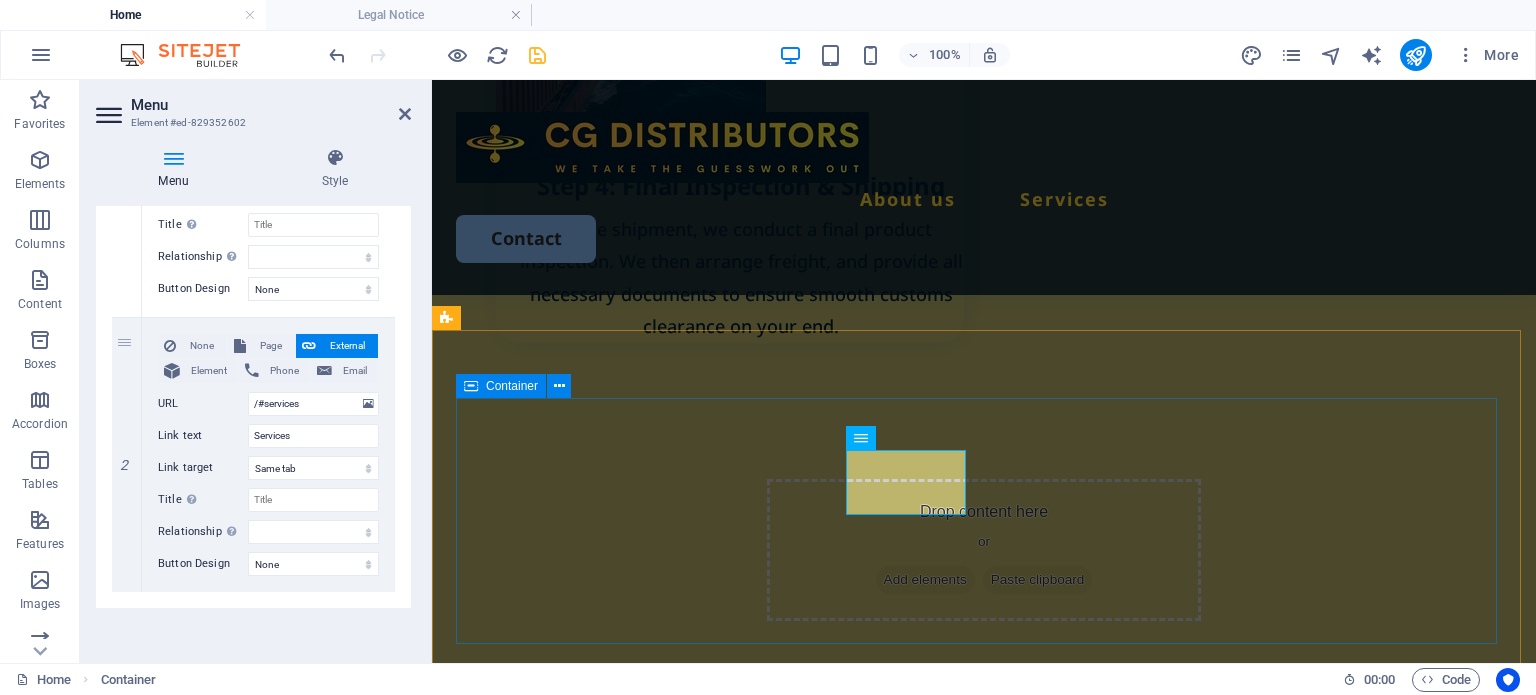 click on "Quick Links About Services Details Legal Notice Privacy Policy Contact       [PHONE]
[EMAIL]
Unit [NUMBER] [STREET] [STREET_NAME] Park [NUMBER] , [STREET_NAME] street,  [CITY] [POSTAL_CODE]" at bounding box center (984, 3271) 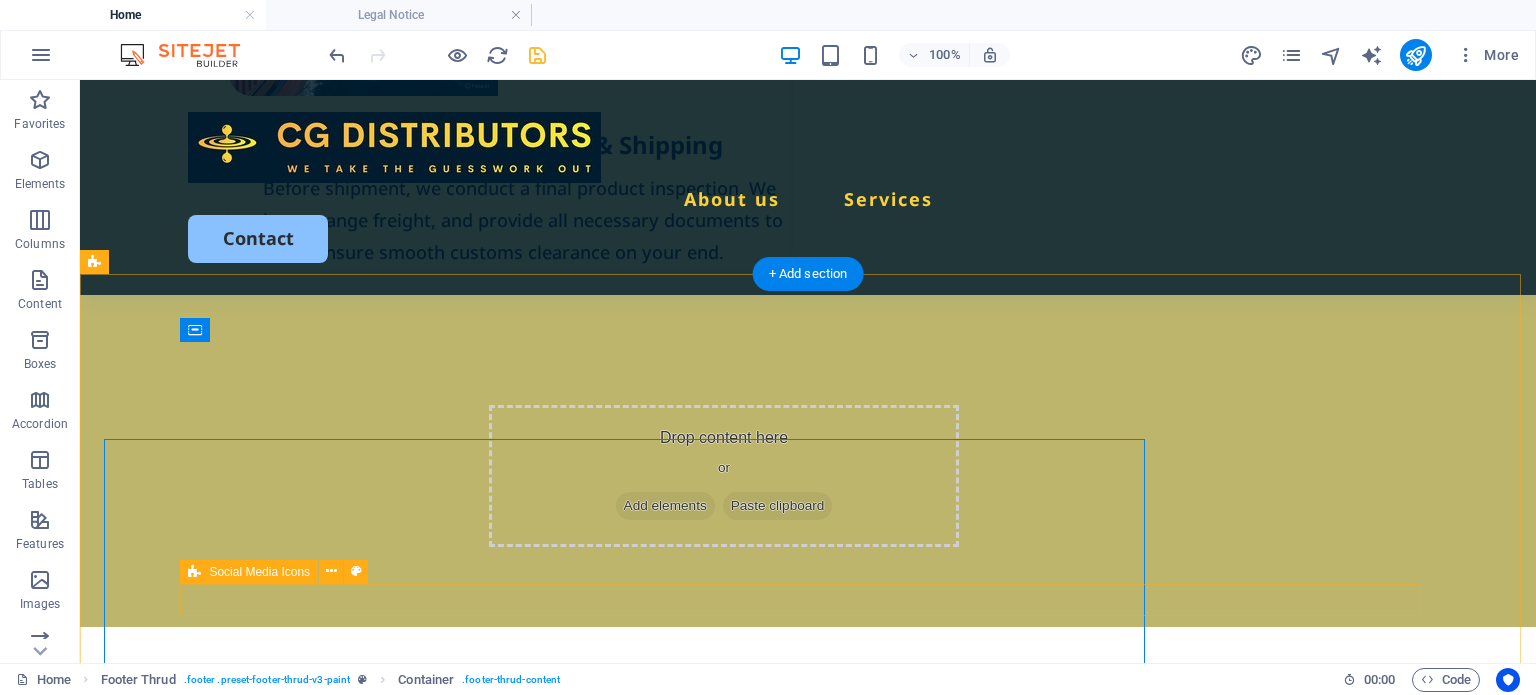 scroll, scrollTop: 4046, scrollLeft: 0, axis: vertical 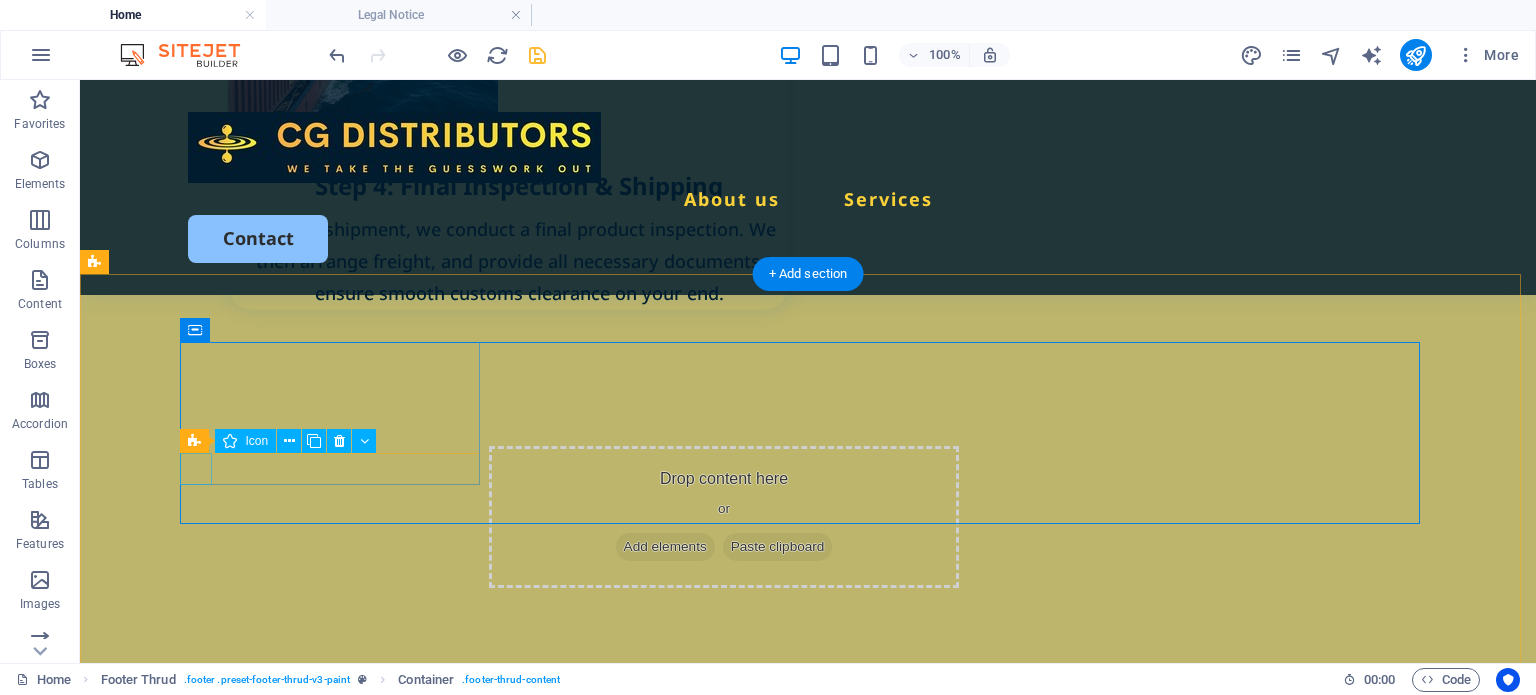 click at bounding box center [338, 2544] 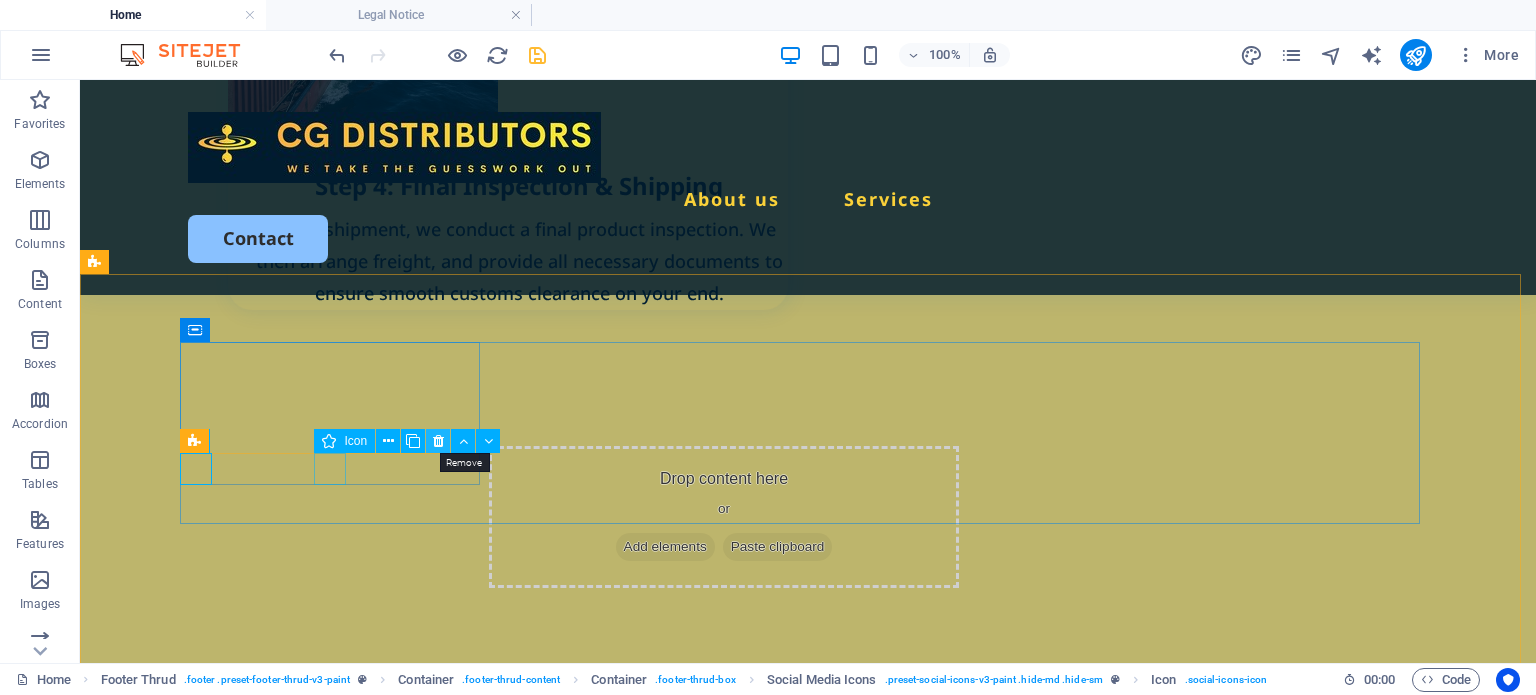 click at bounding box center [438, 441] 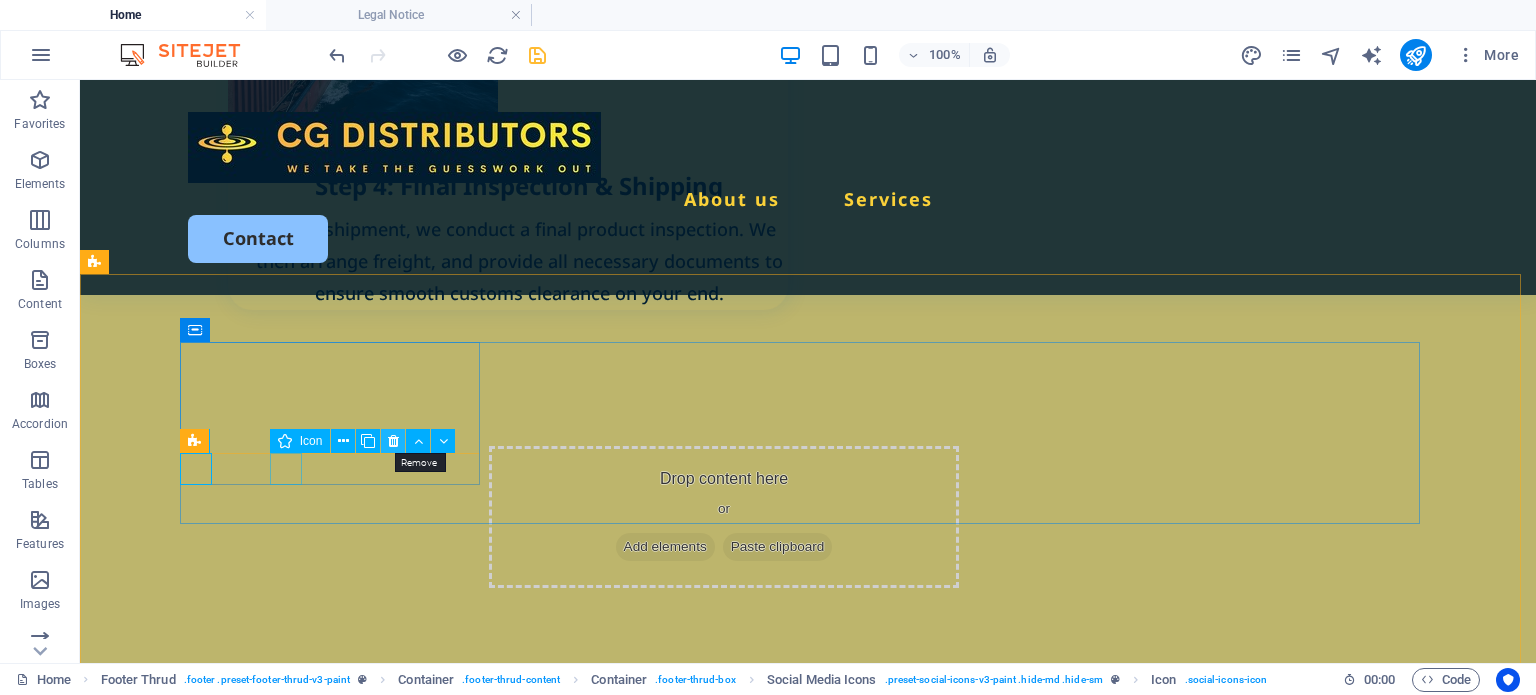 click at bounding box center [393, 441] 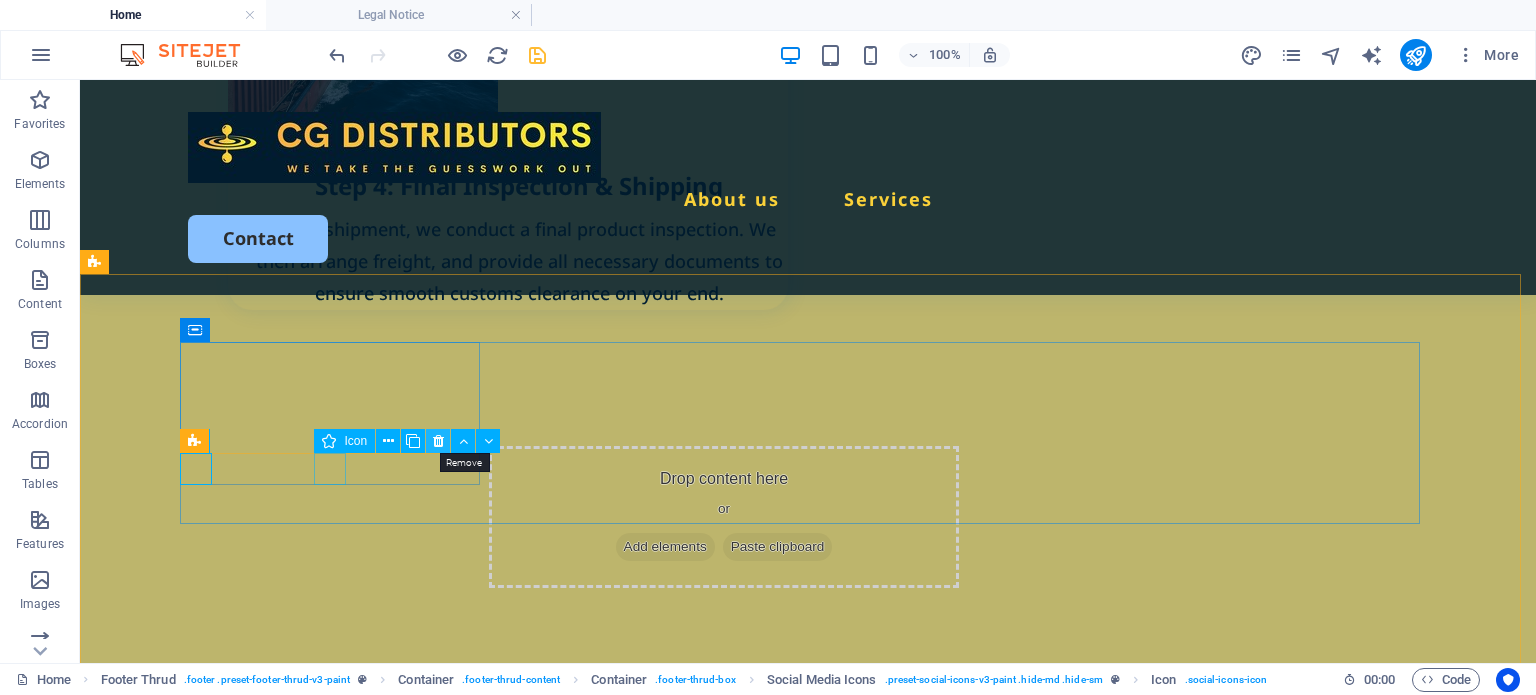 click at bounding box center (438, 441) 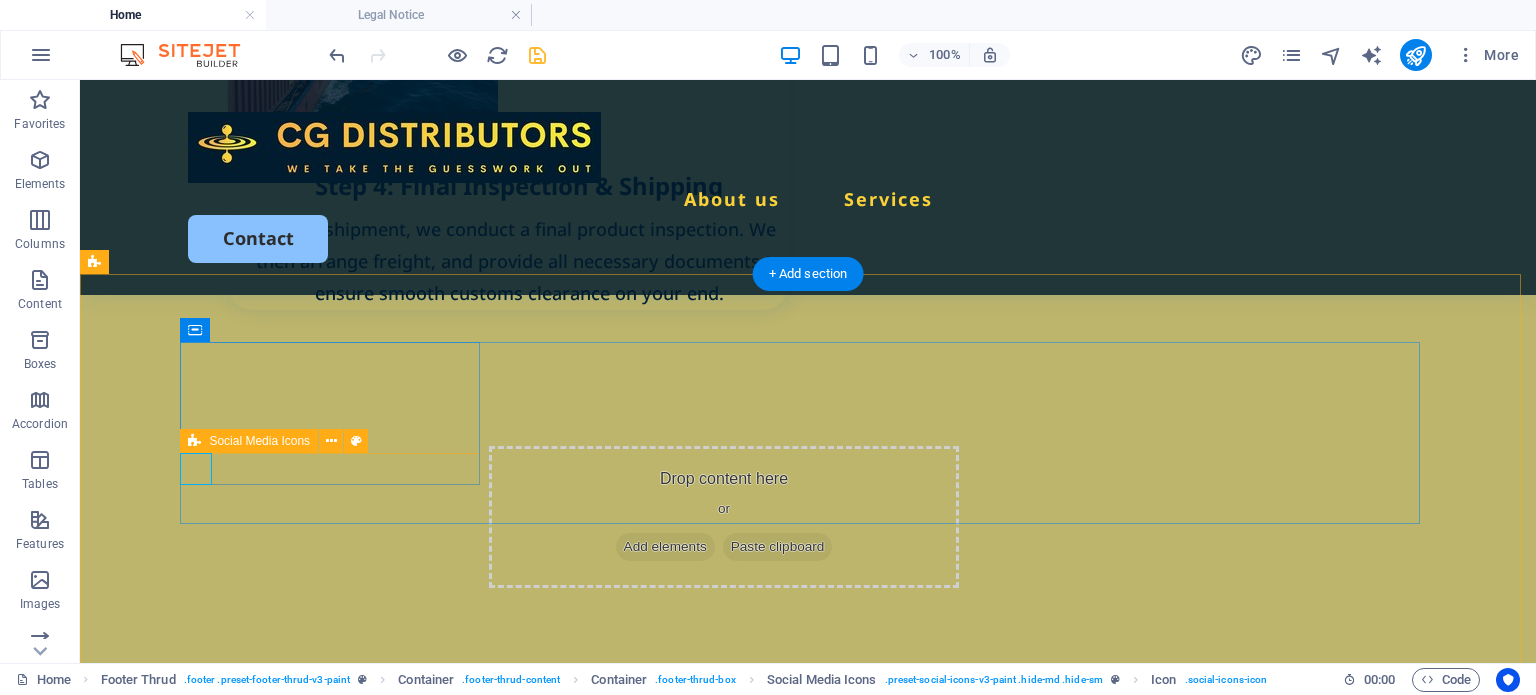 click at bounding box center (338, 2564) 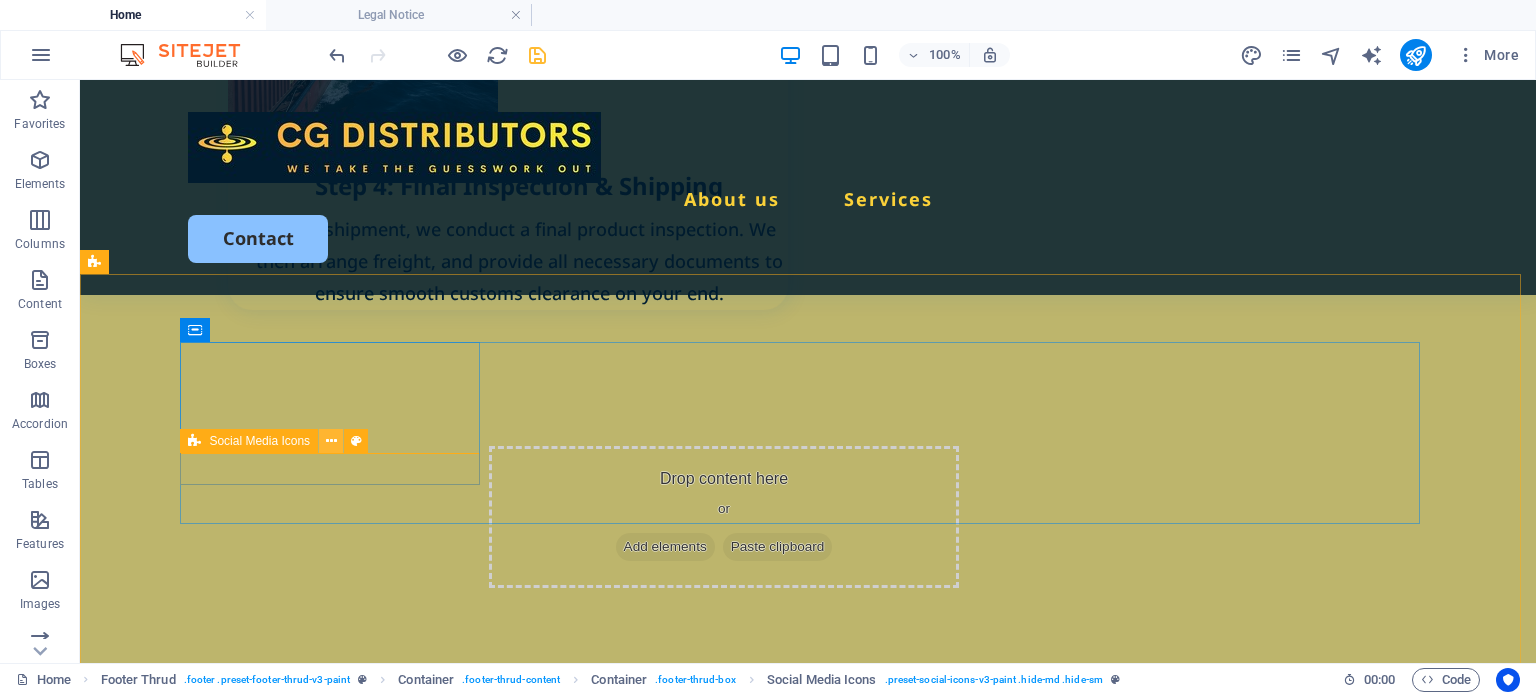 click at bounding box center (331, 441) 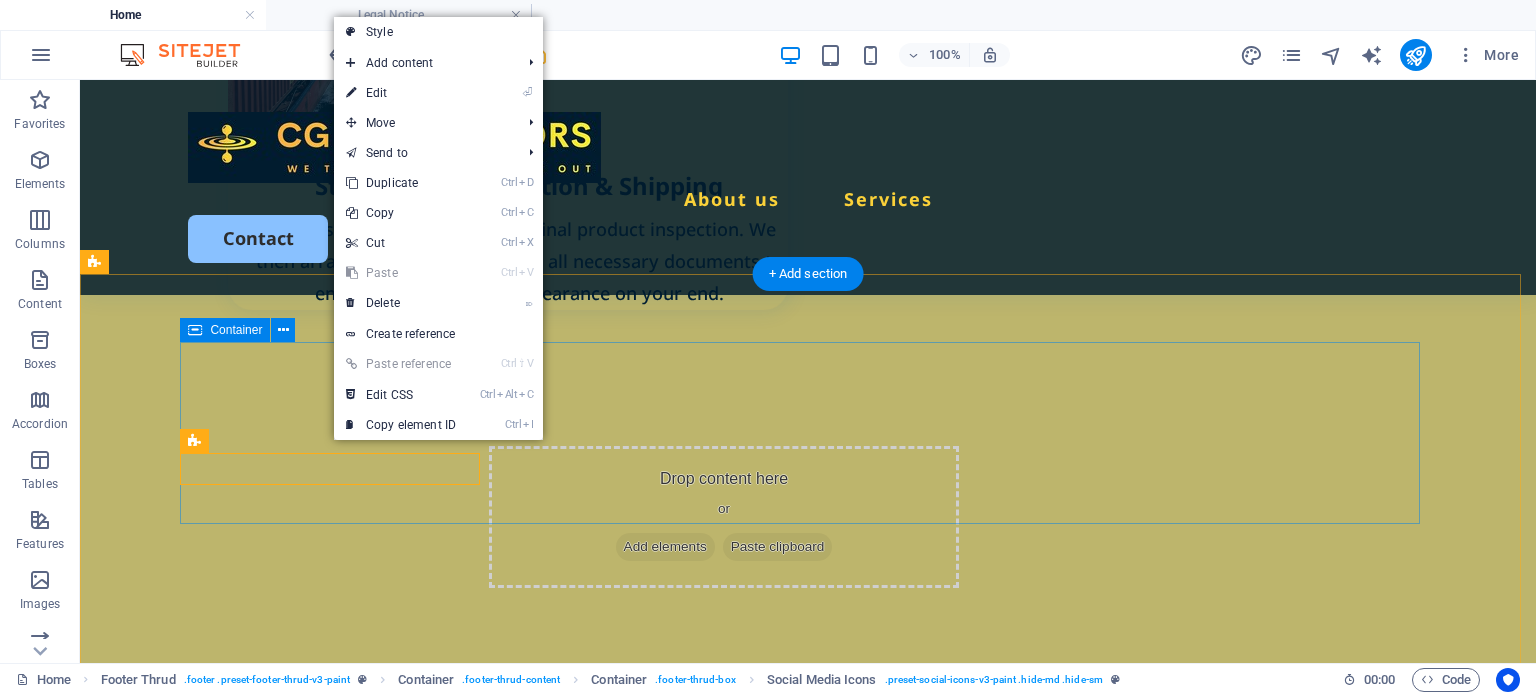 click on "Quick Links About Services Details Legal Notice Privacy Policy Contact       [PHONE]
[EMAIL]
Unit [NUMBER] [STREET] [STREET_NAME] Park [NUMBER] , [STREET_NAME] street,  [CITY] [POSTAL_CODE]" at bounding box center (808, 3259) 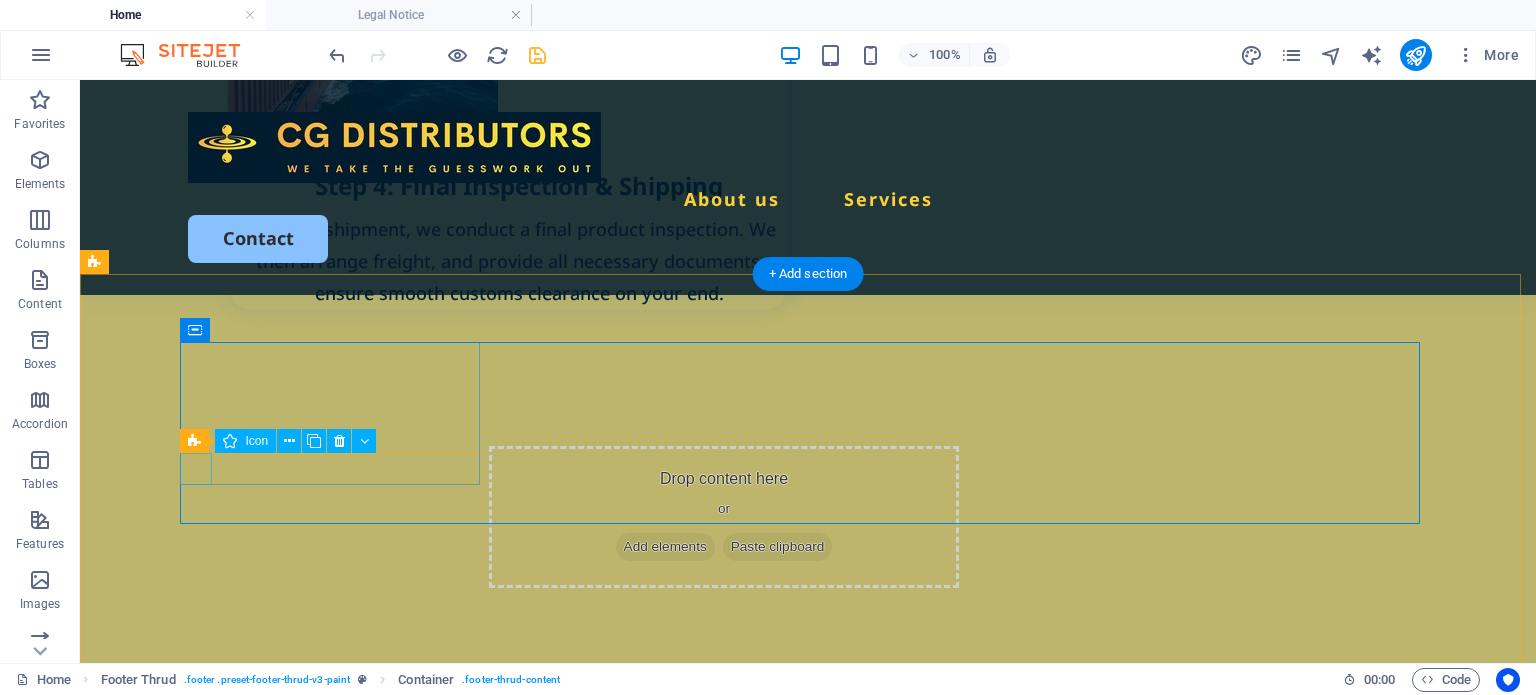 click at bounding box center (338, 2544) 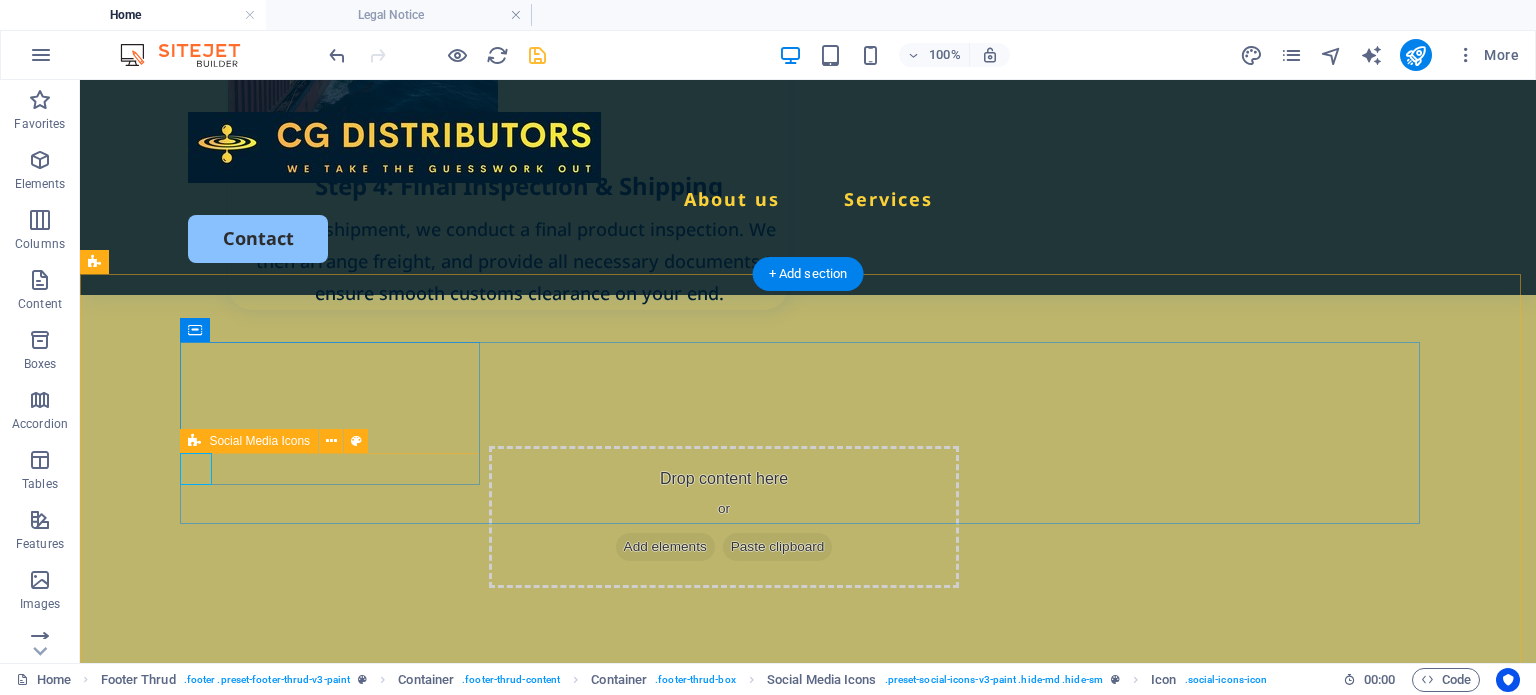 click at bounding box center [338, 2564] 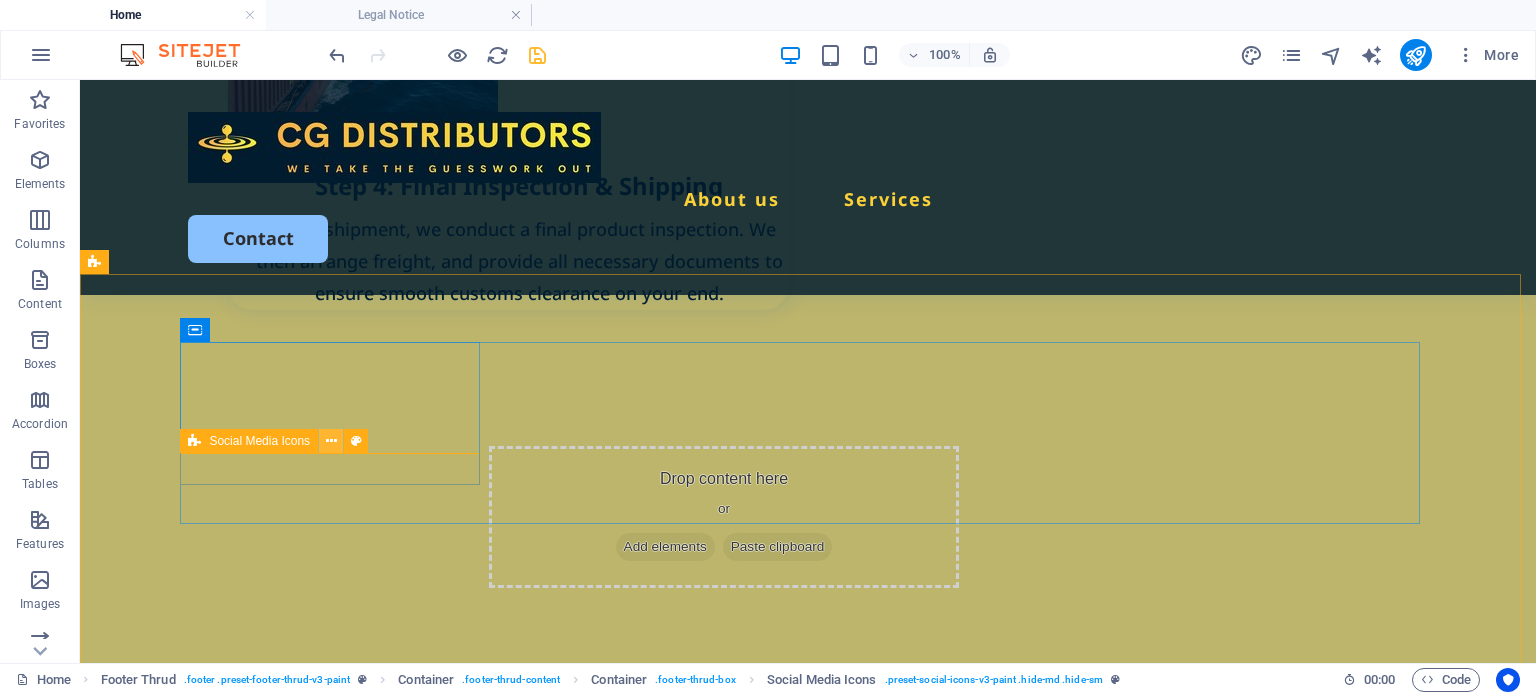 click at bounding box center [331, 441] 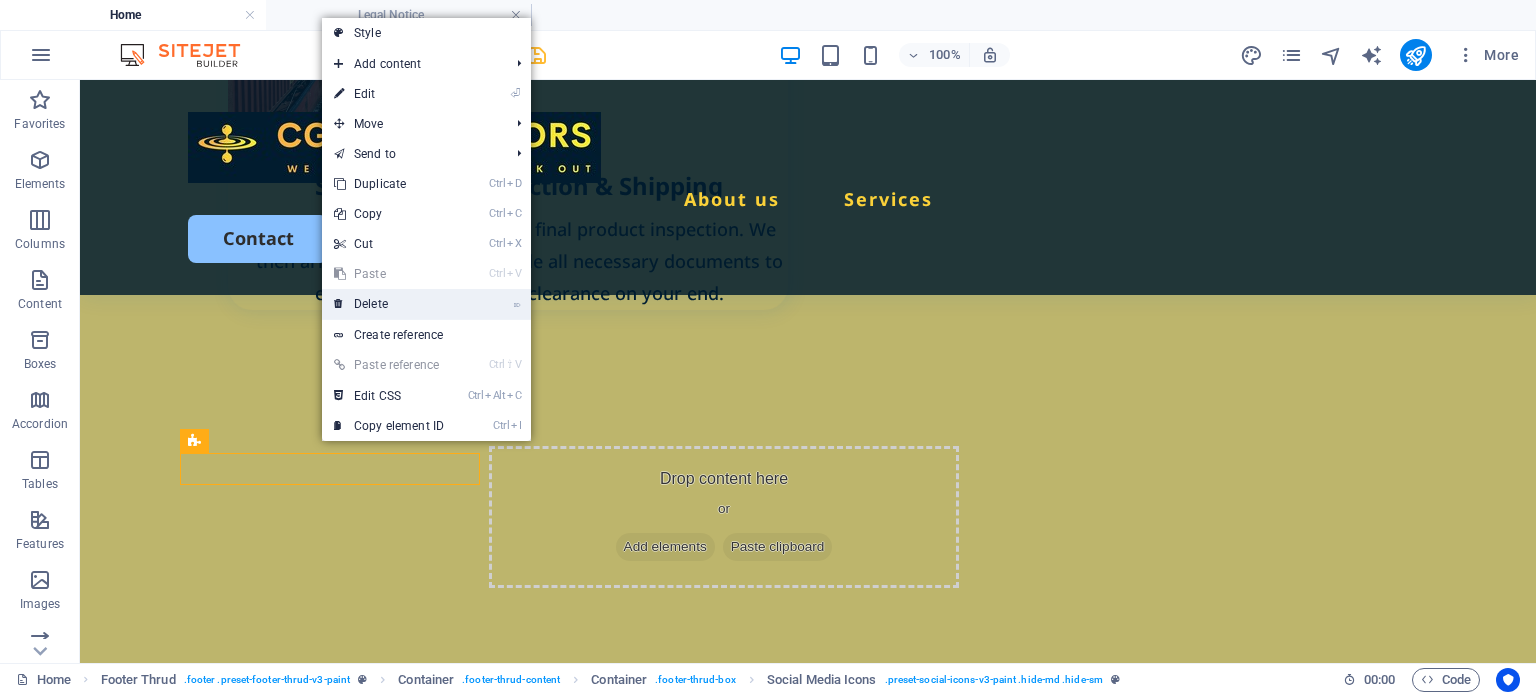 click on "⌦  Delete" at bounding box center (389, 304) 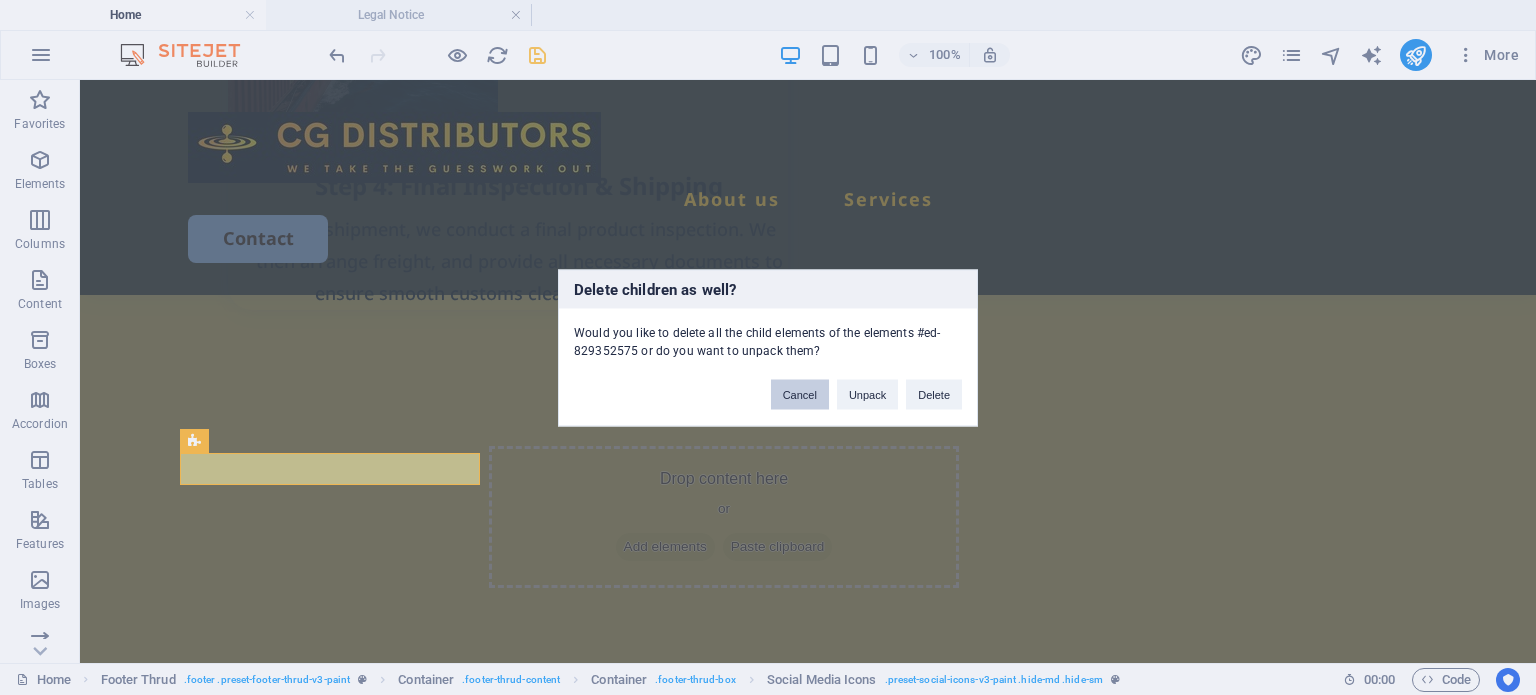 click on "Cancel" at bounding box center [800, 394] 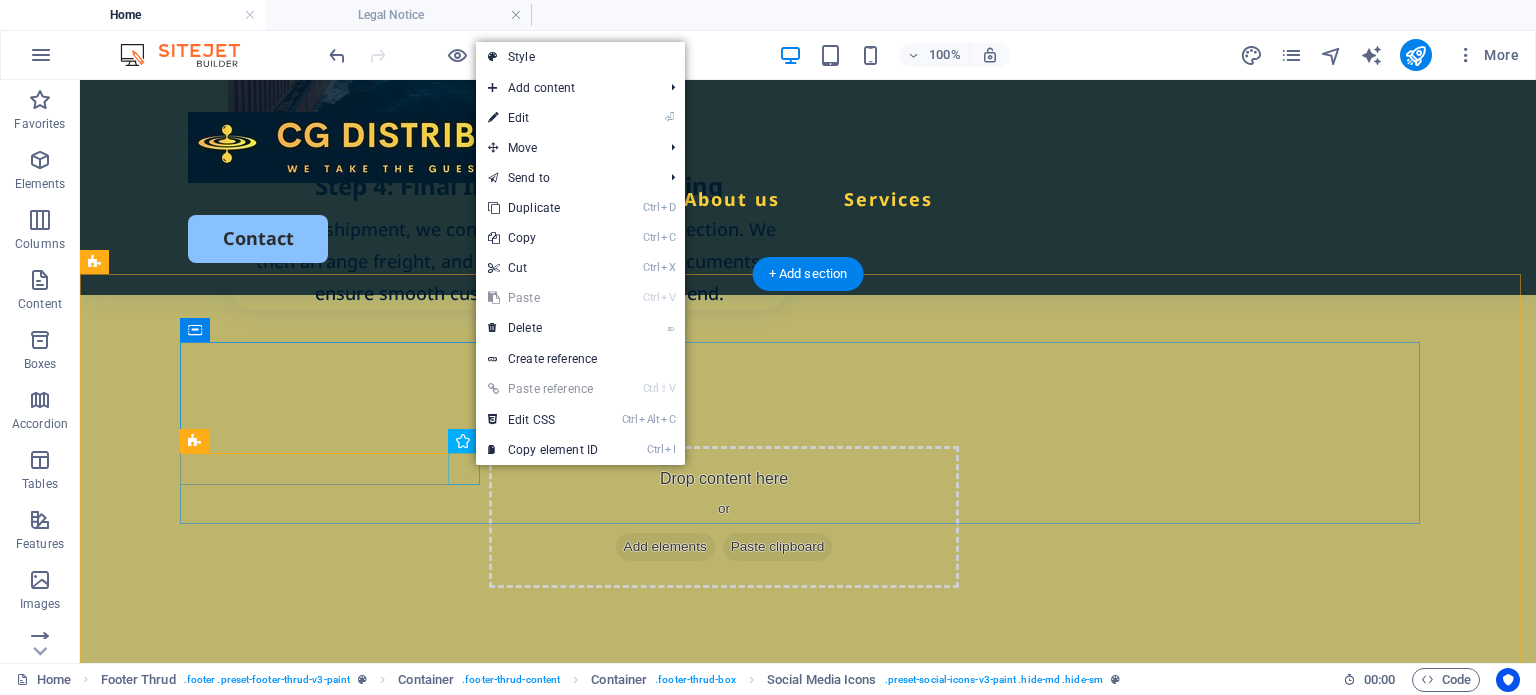 click at bounding box center (338, 2584) 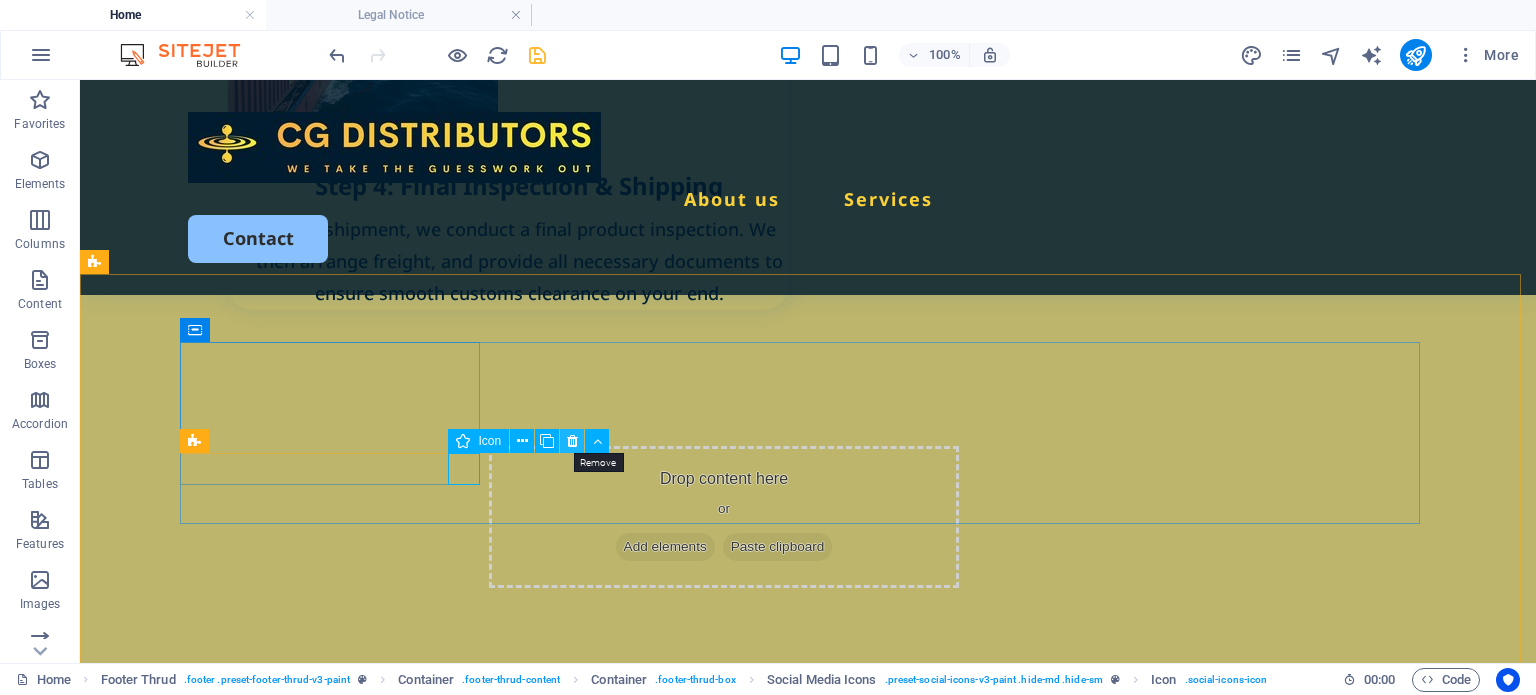 click at bounding box center (572, 441) 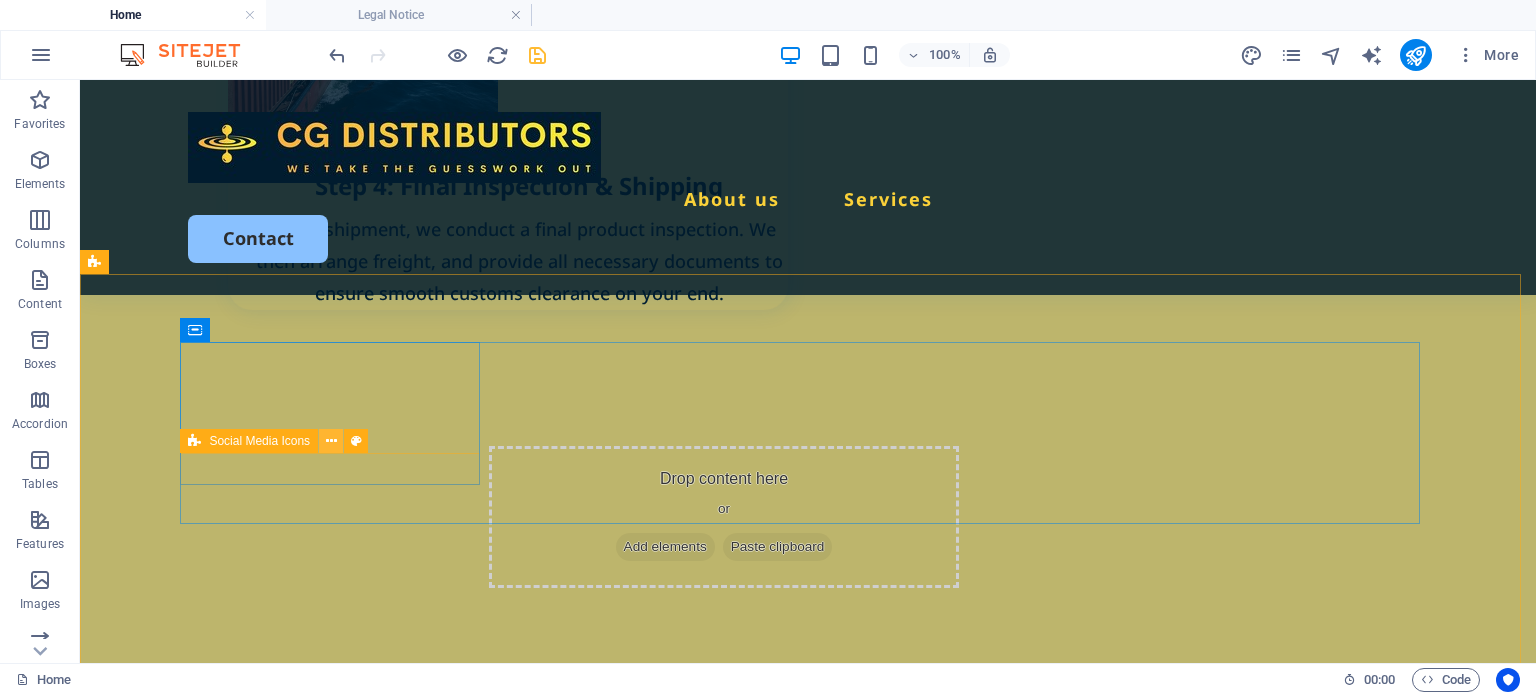 click at bounding box center [331, 441] 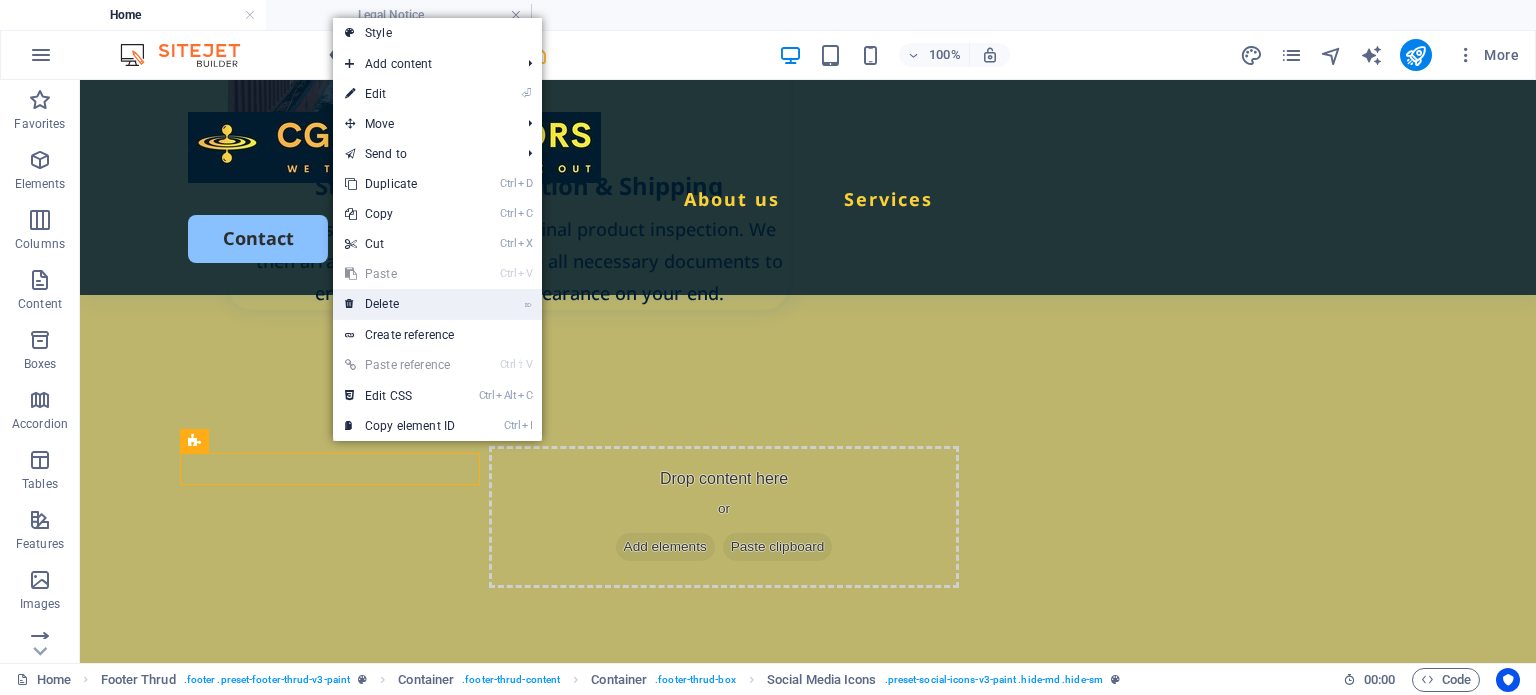 click on "⌦  Delete" at bounding box center [400, 304] 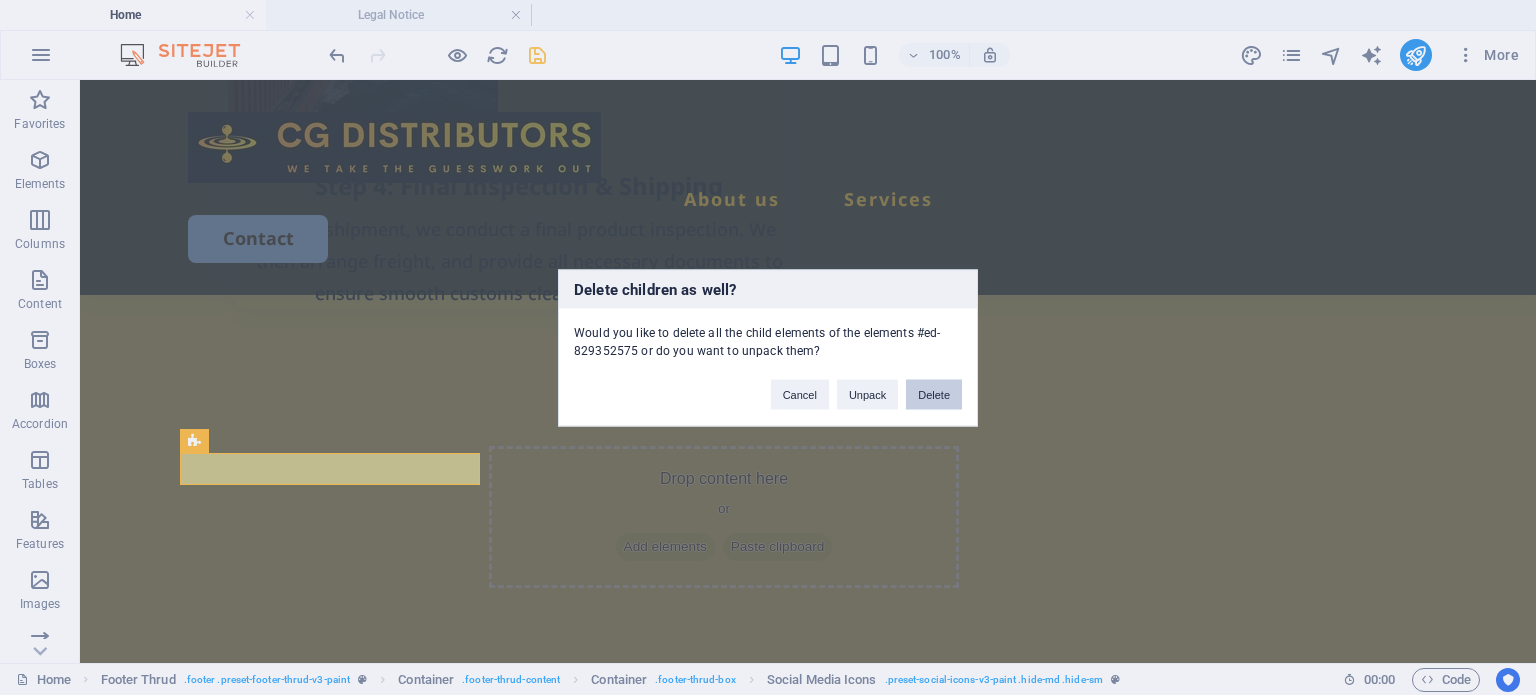 click on "Delete" at bounding box center (934, 394) 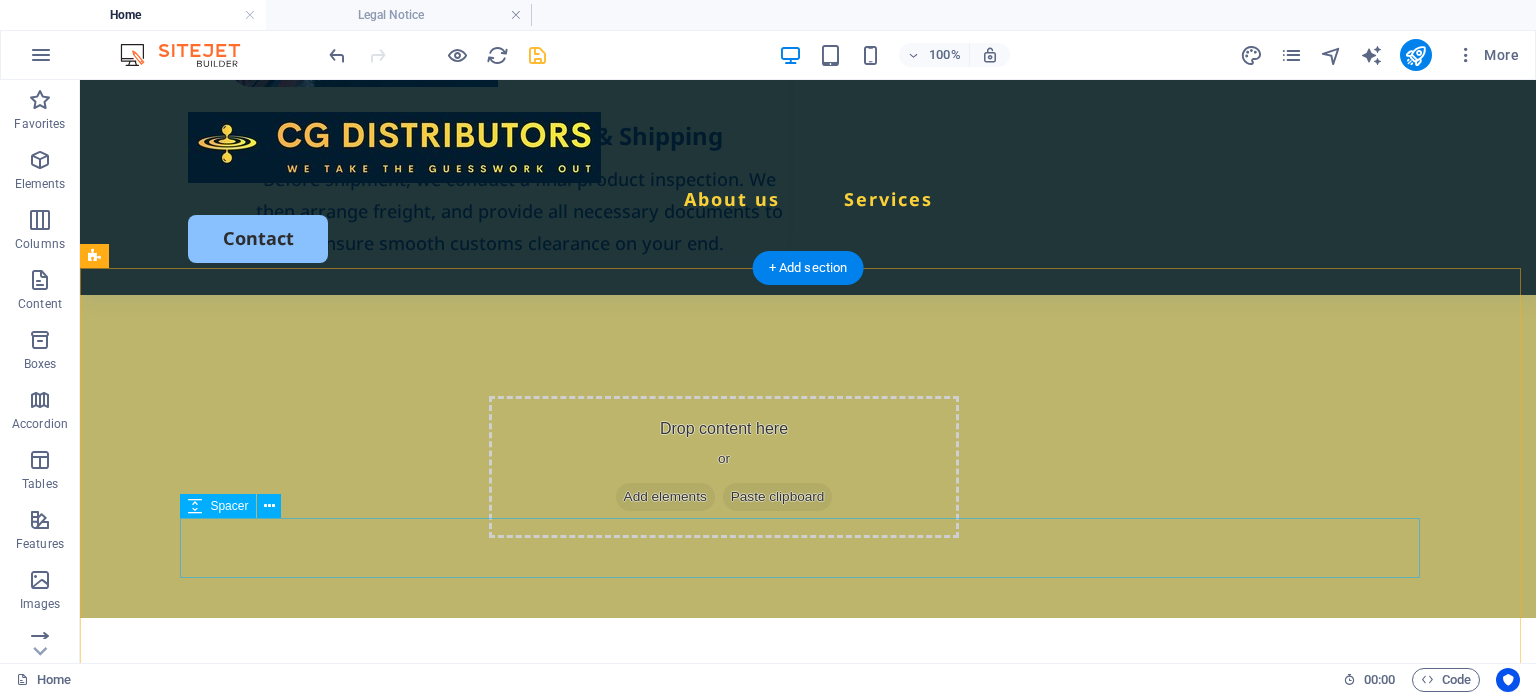 scroll, scrollTop: 4138, scrollLeft: 0, axis: vertical 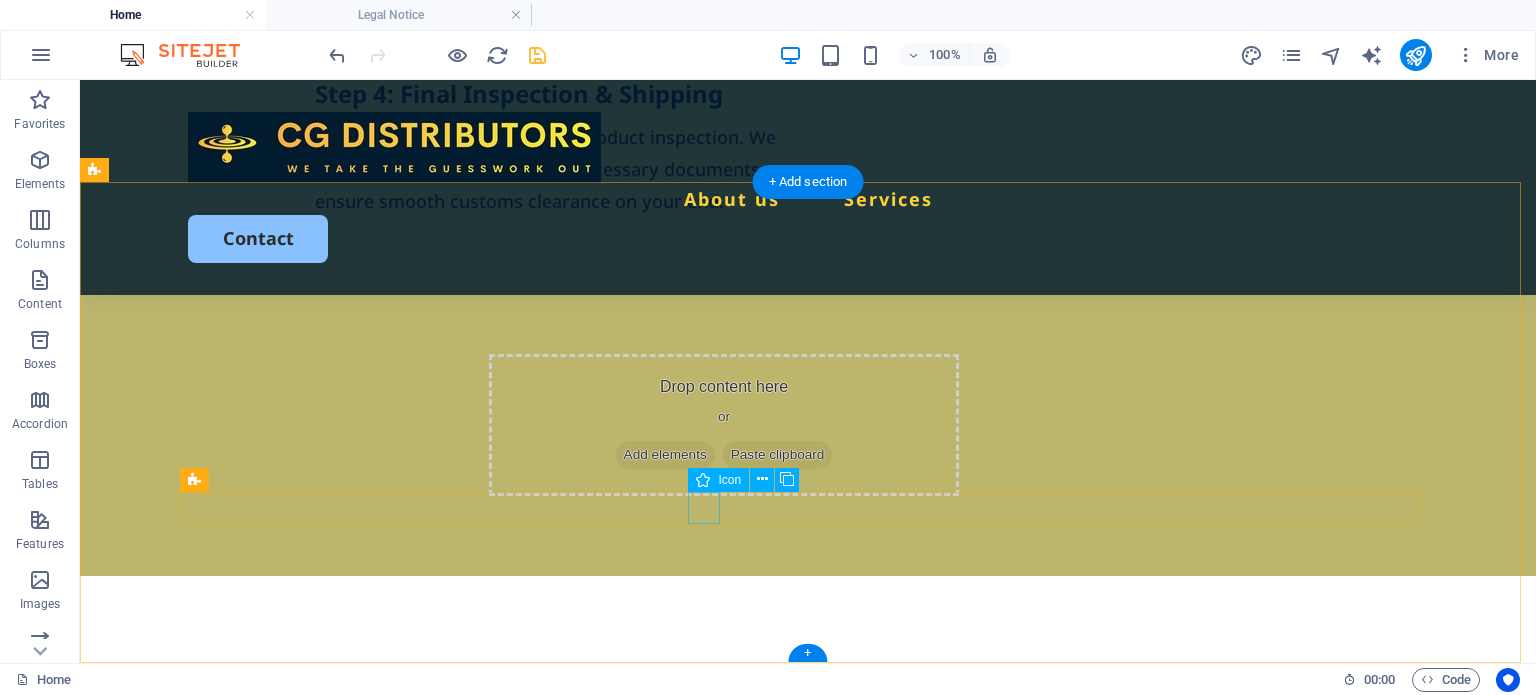 click at bounding box center [808, 4014] 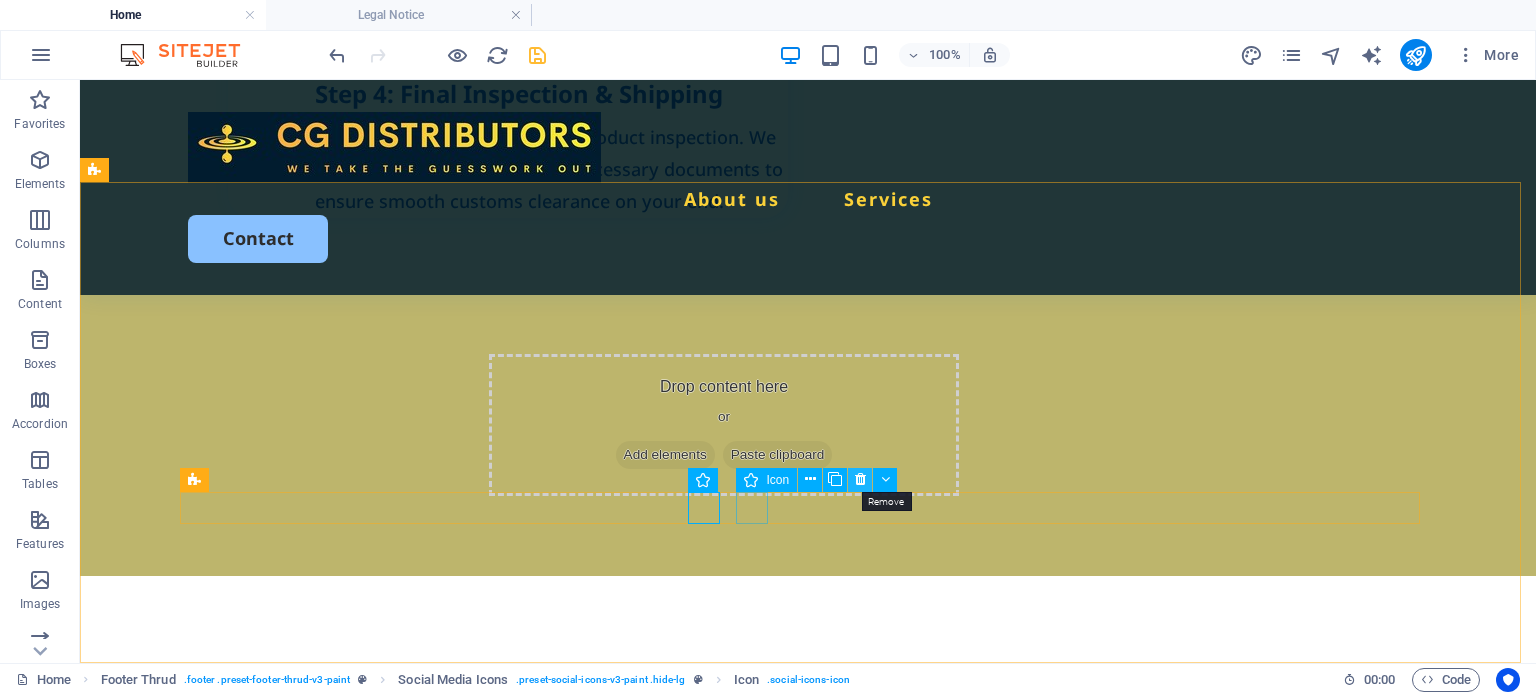 click at bounding box center [860, 479] 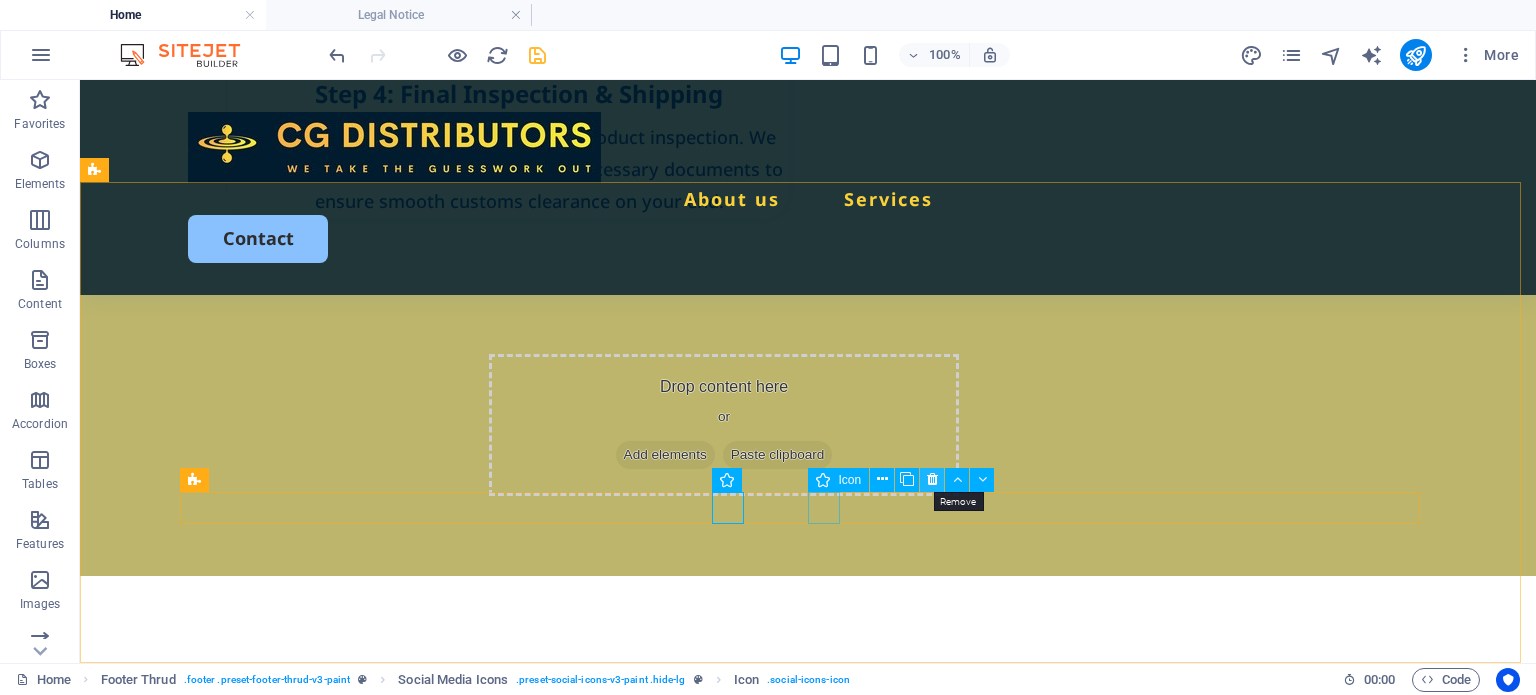 click at bounding box center [932, 479] 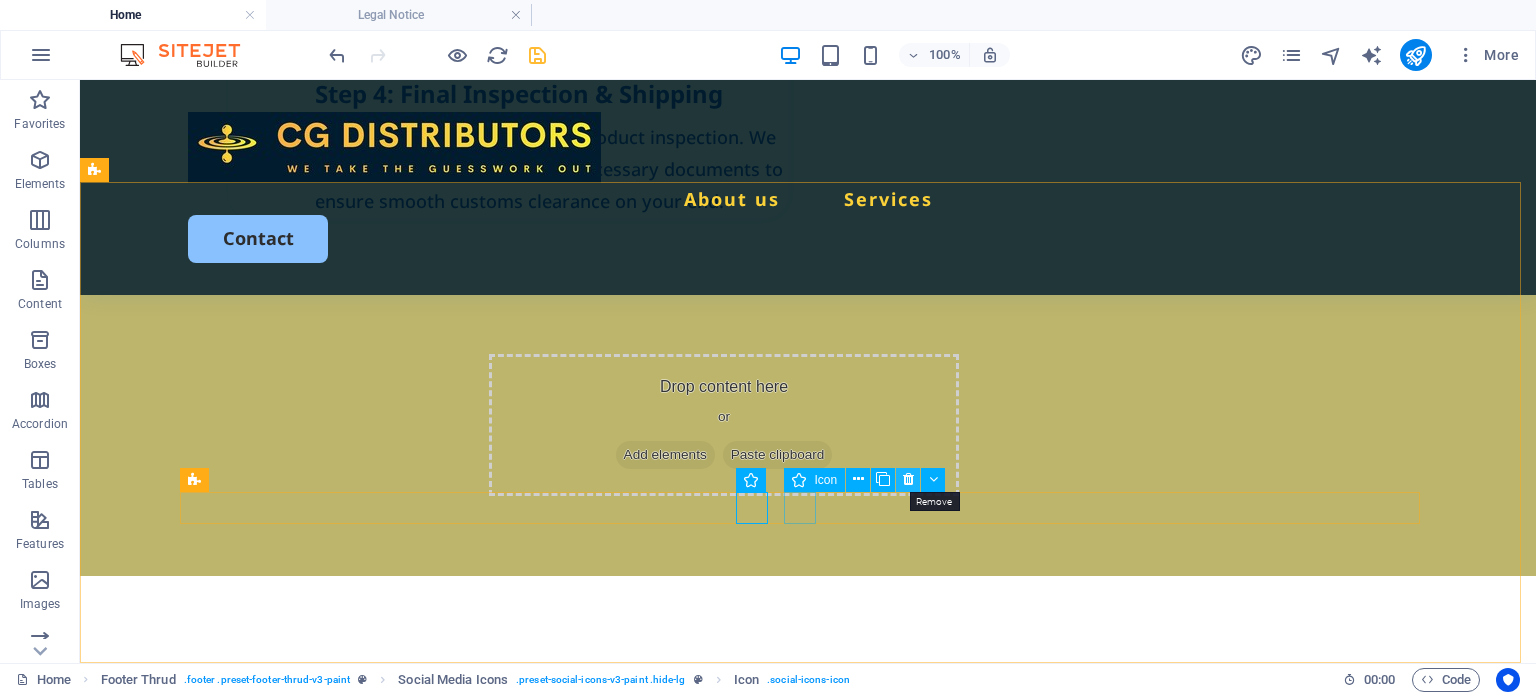 click at bounding box center [908, 479] 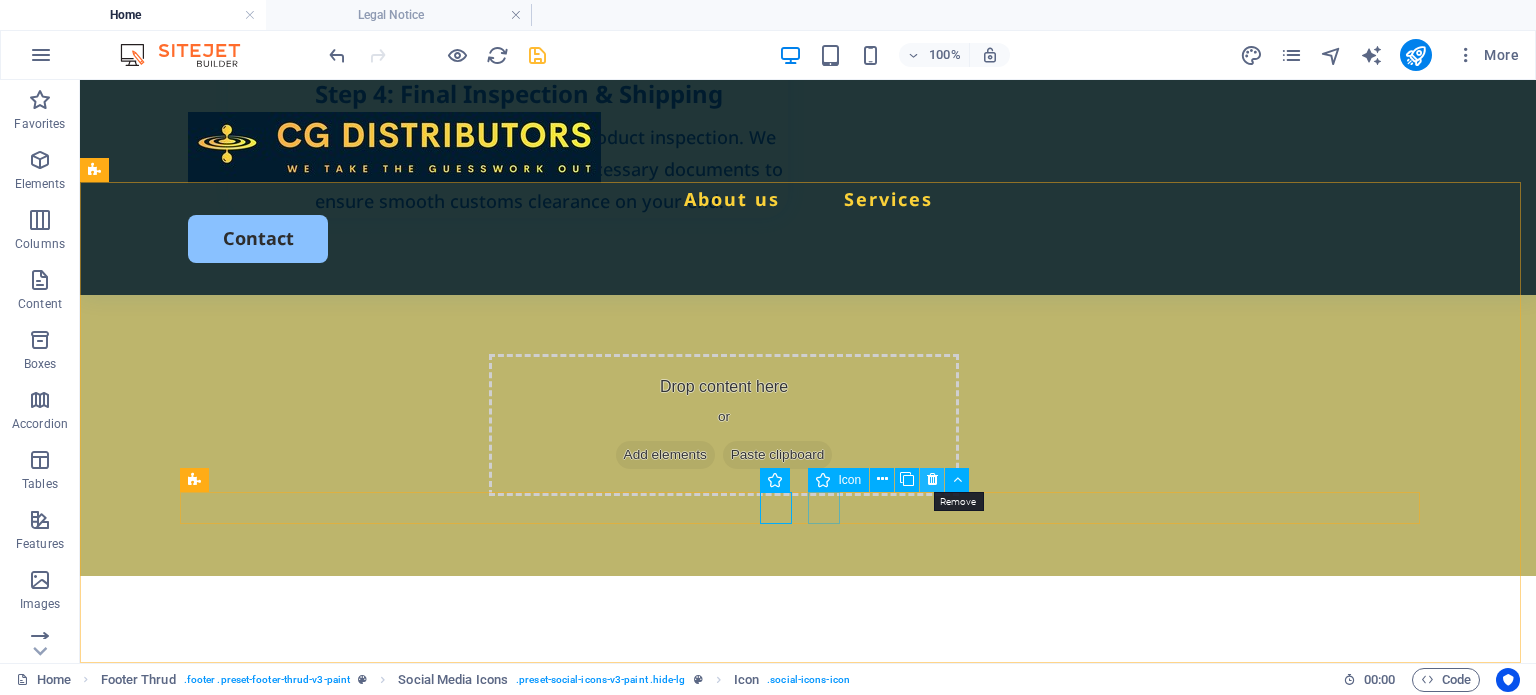 click at bounding box center (932, 479) 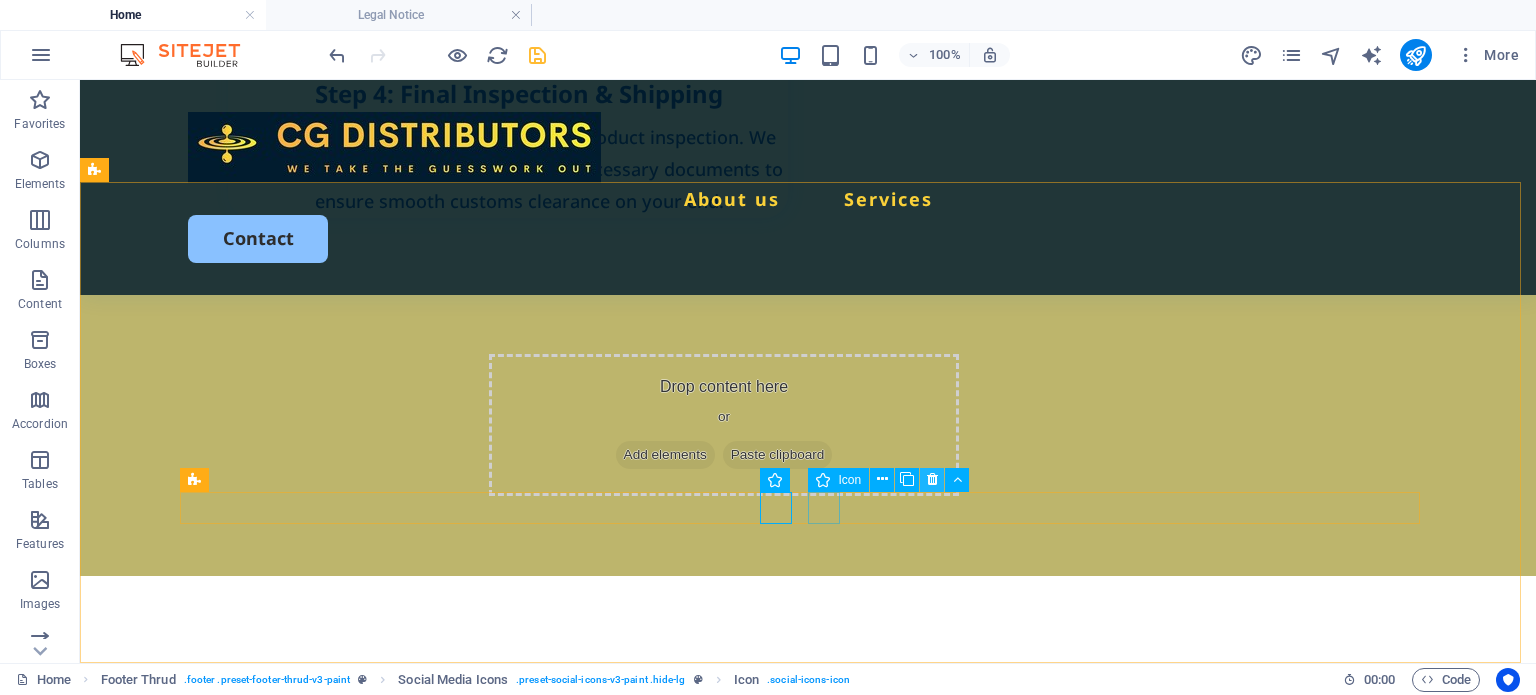 click at bounding box center (932, 479) 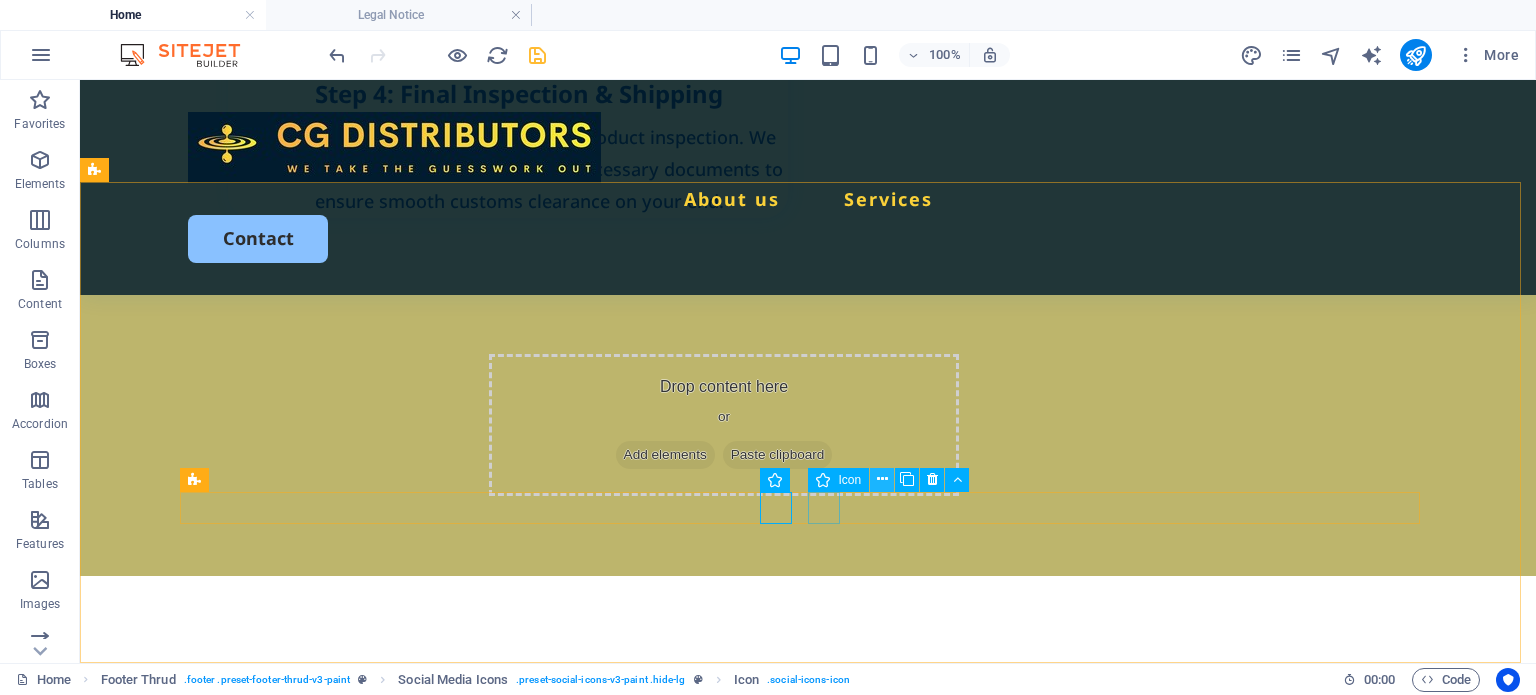 click at bounding box center [882, 479] 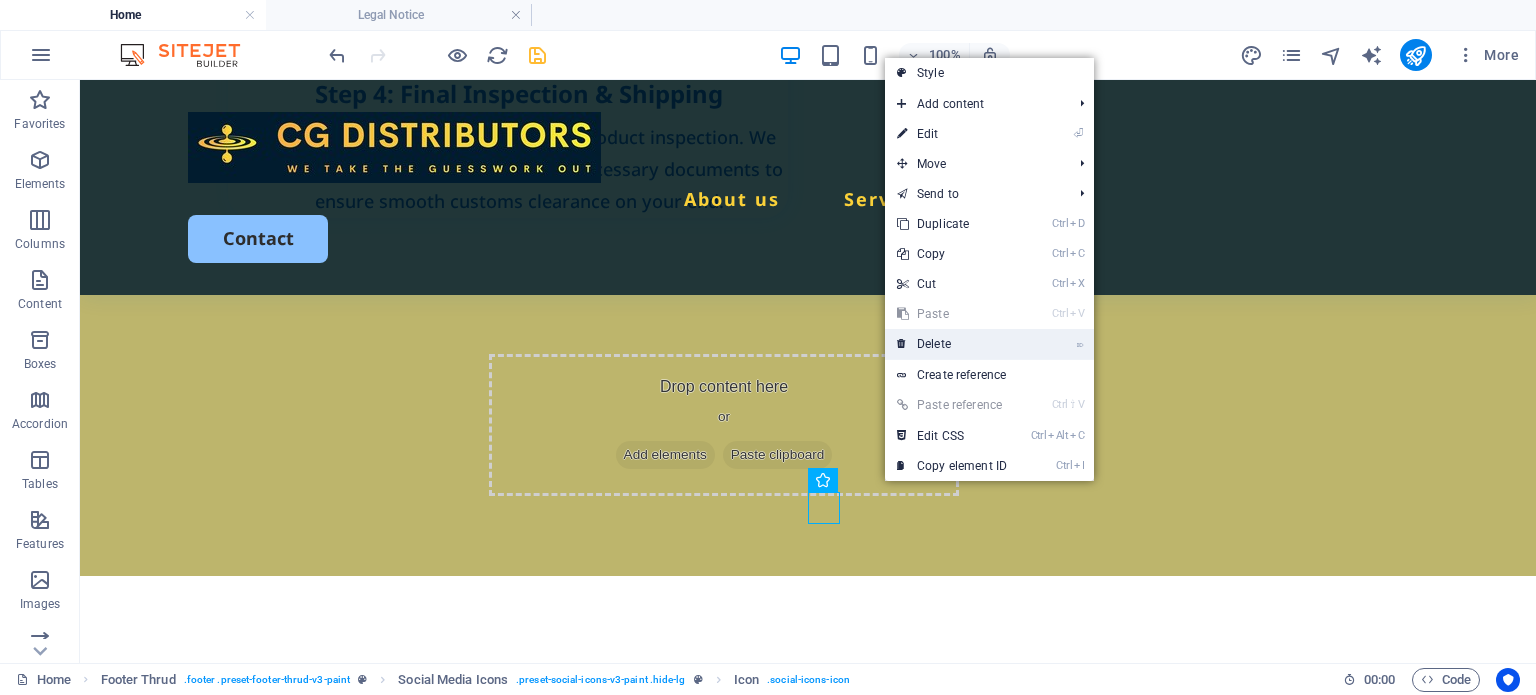 click on "⌦  Delete" at bounding box center [952, 344] 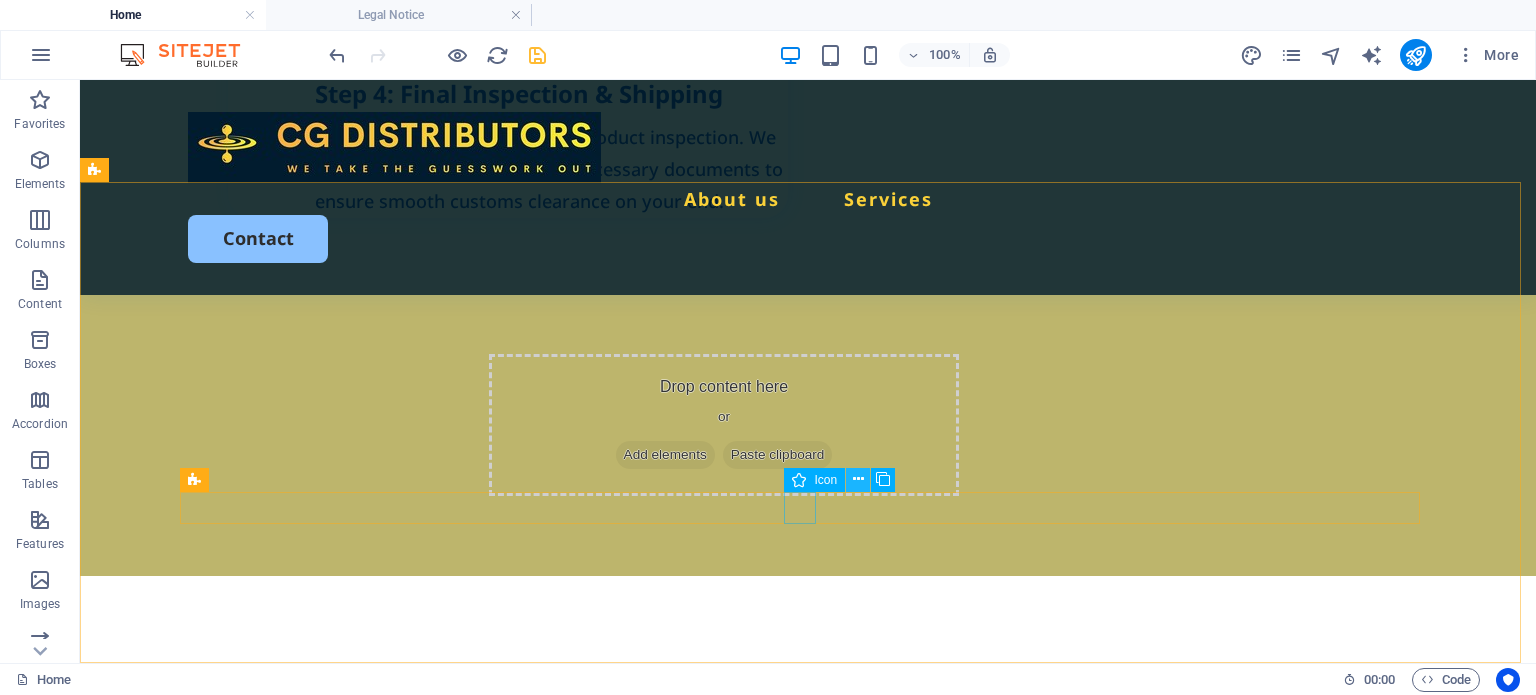 click at bounding box center [858, 479] 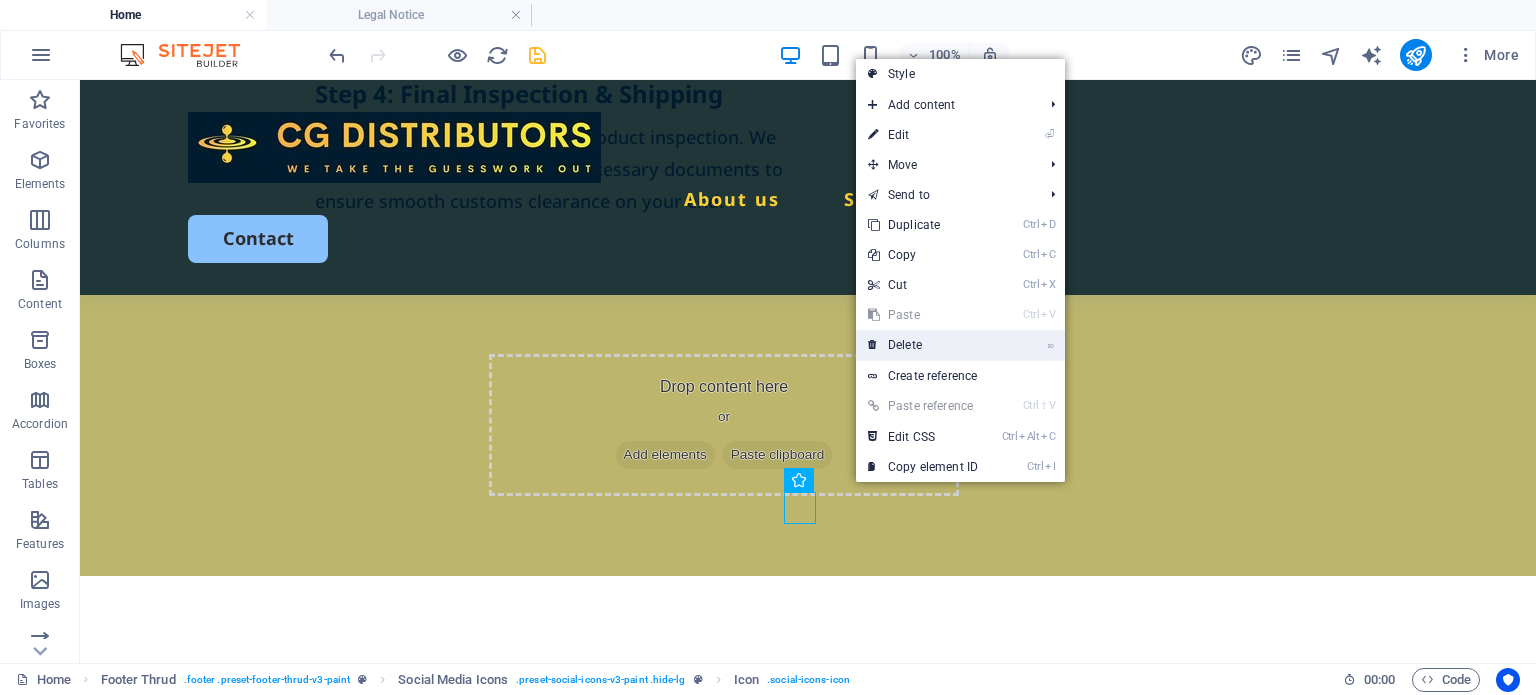 click on "⌦  Delete" at bounding box center (923, 345) 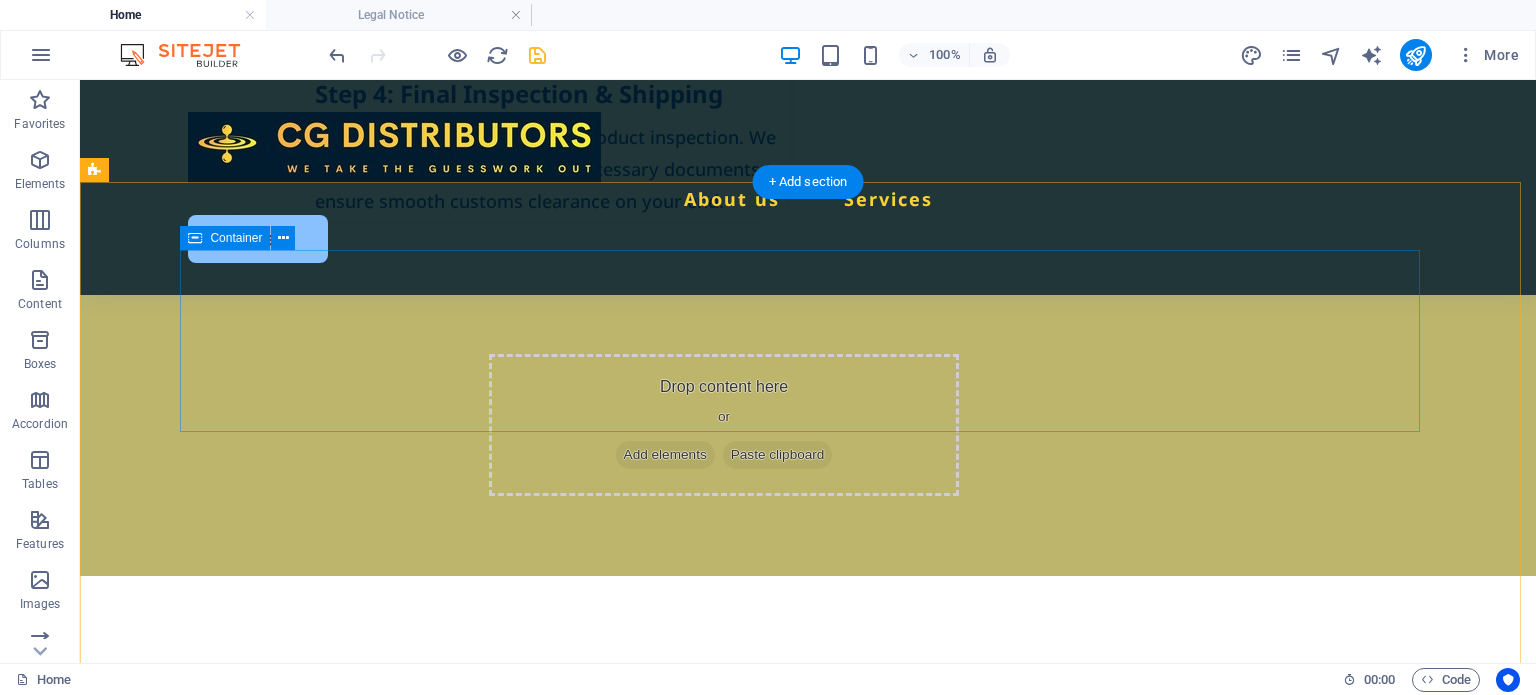 click on "Quick Links About Services Details Legal Notice Privacy Policy Contact       [PHONE]
[EMAIL]
Unit [NUMBER] [STREET] [STREET_NAME] Park [NUMBER] , [STREET_NAME] street,  [CITY] [POSTAL_CODE]" at bounding box center (808, 3131) 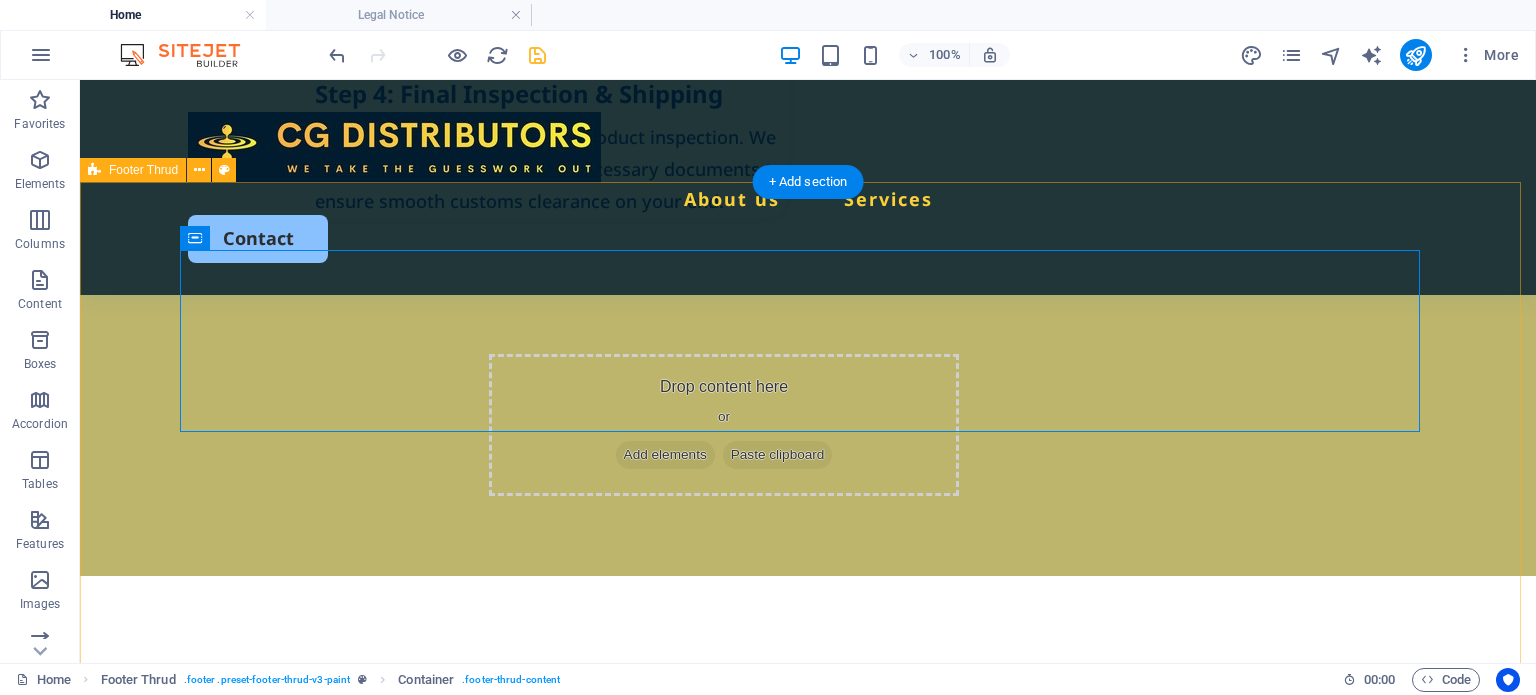 click on "Quick Links About Services Details Legal Notice Privacy Policy Contact       [PHONE]
[EMAIL]
Unit [NUMBER] [STREET], [CITY]   [POSTAL_CODE] Drop content here or  Add elements  Paste clipboard
2024    cgdistributors.co.za . All Rights Reserved" at bounding box center [808, 3260] 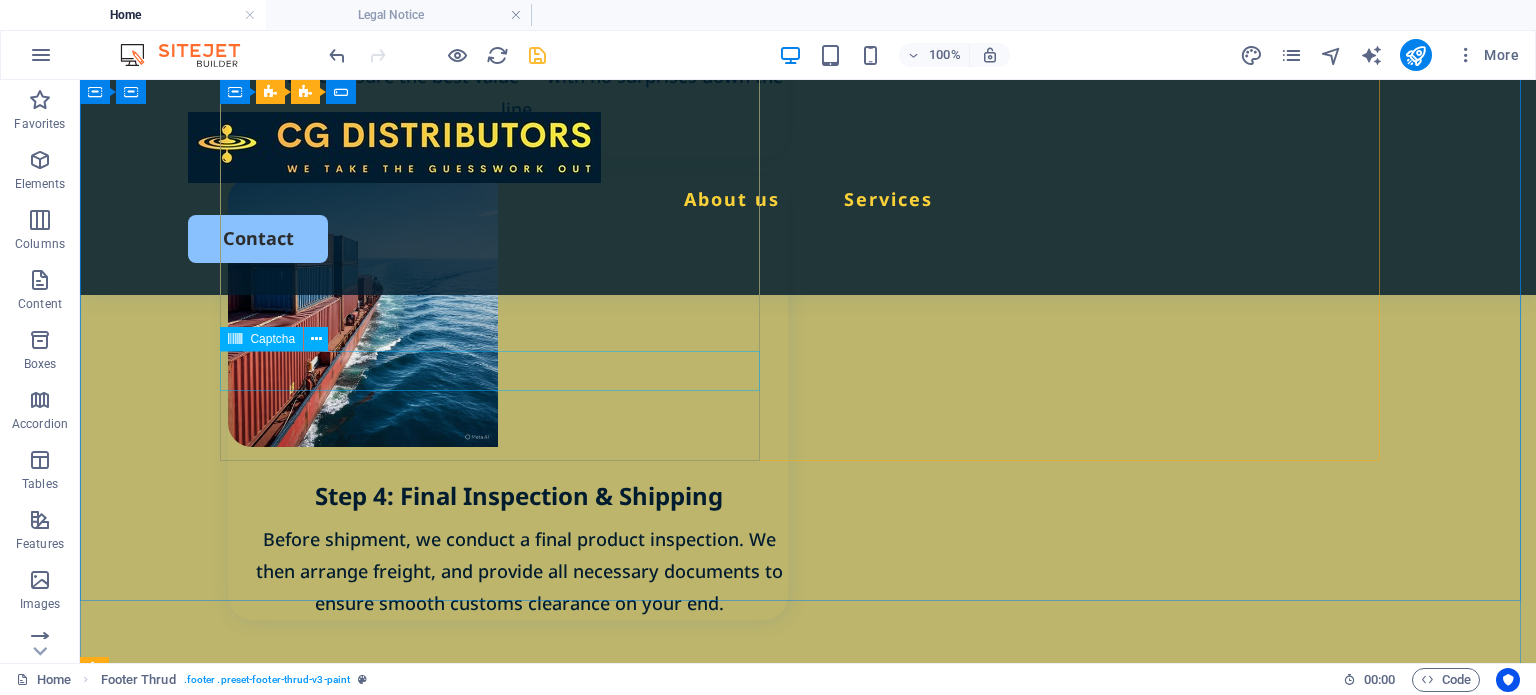 scroll, scrollTop: 3638, scrollLeft: 0, axis: vertical 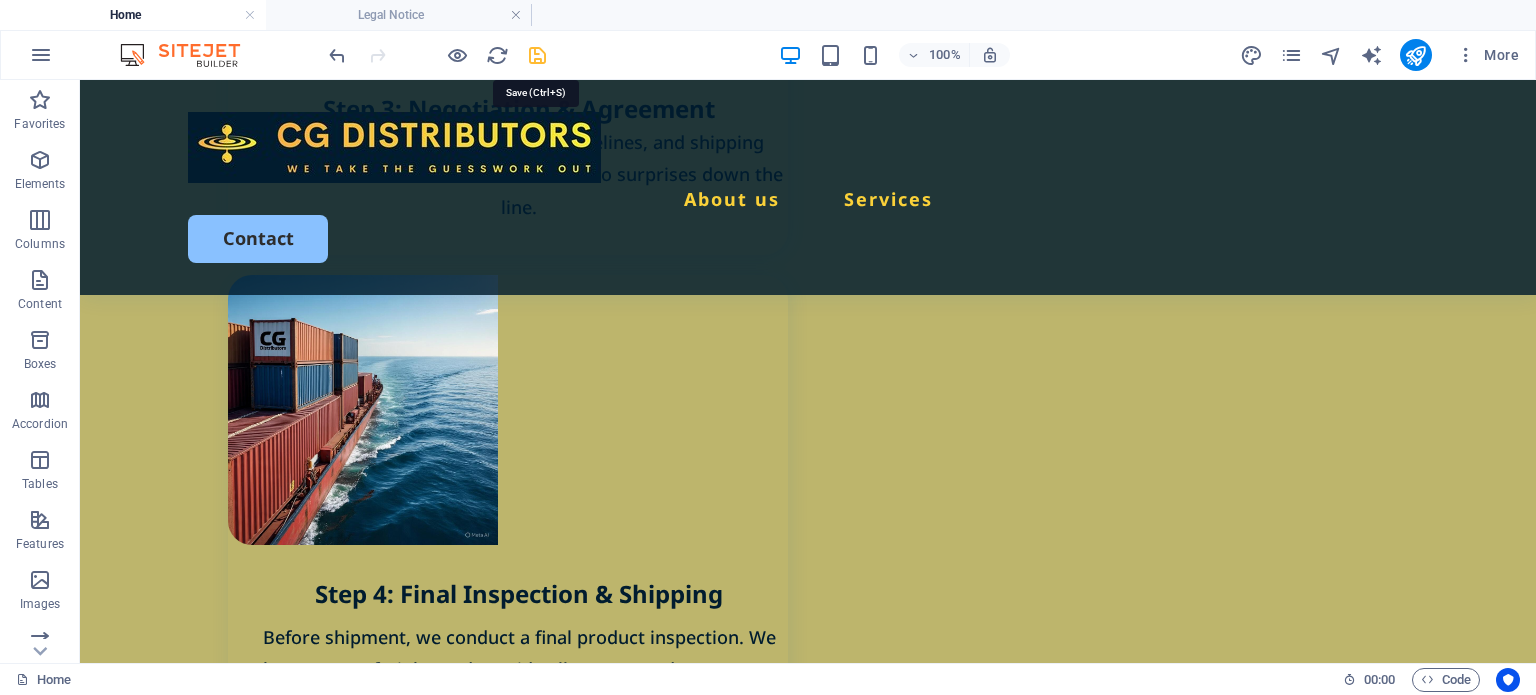 click at bounding box center (537, 55) 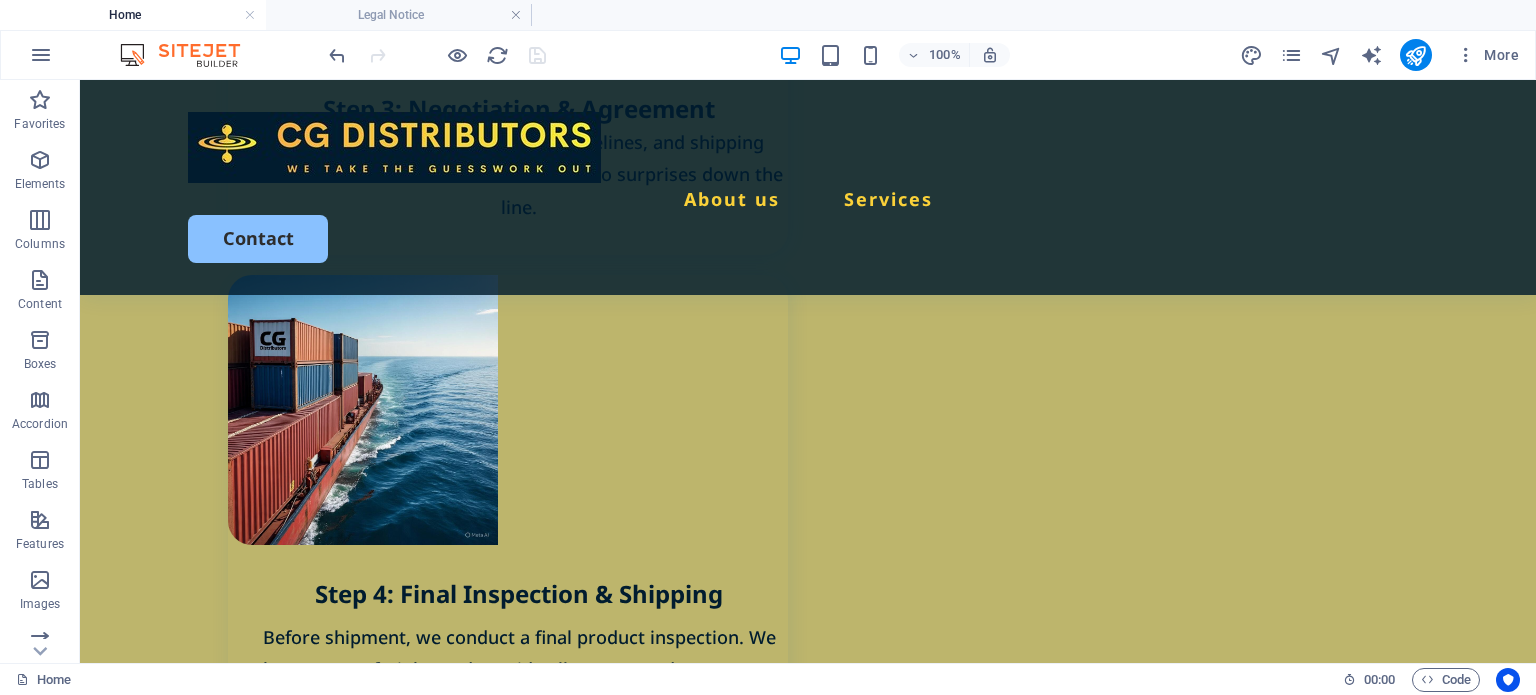 click at bounding box center [437, 55] 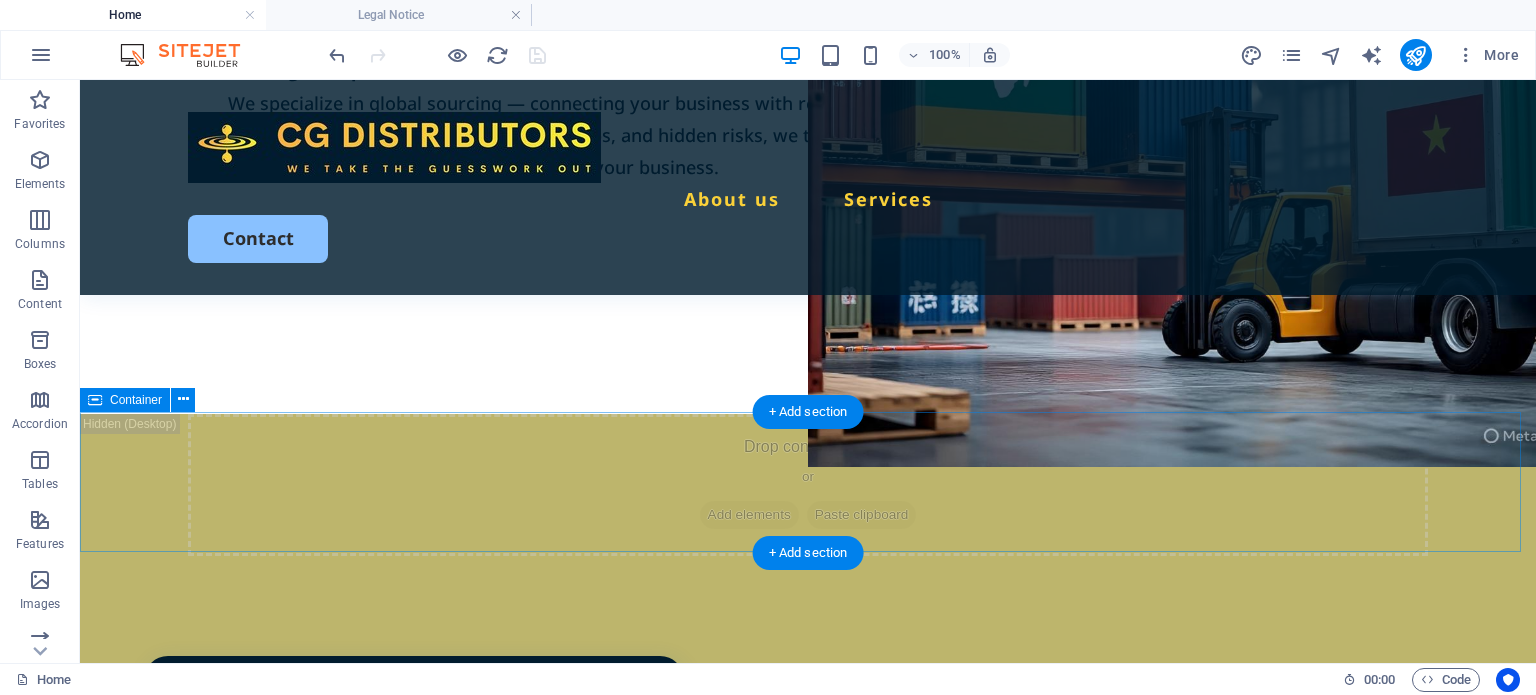 scroll, scrollTop: 0, scrollLeft: 0, axis: both 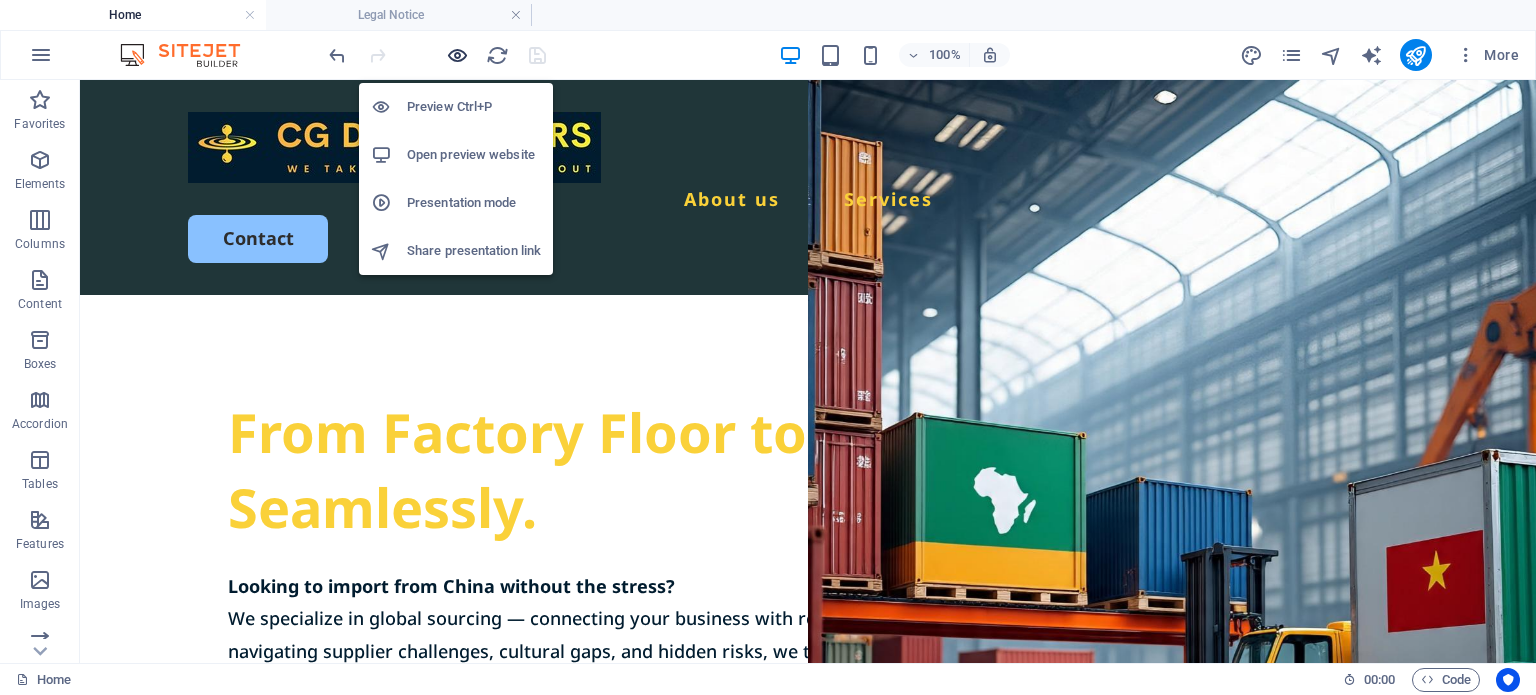 click at bounding box center (457, 55) 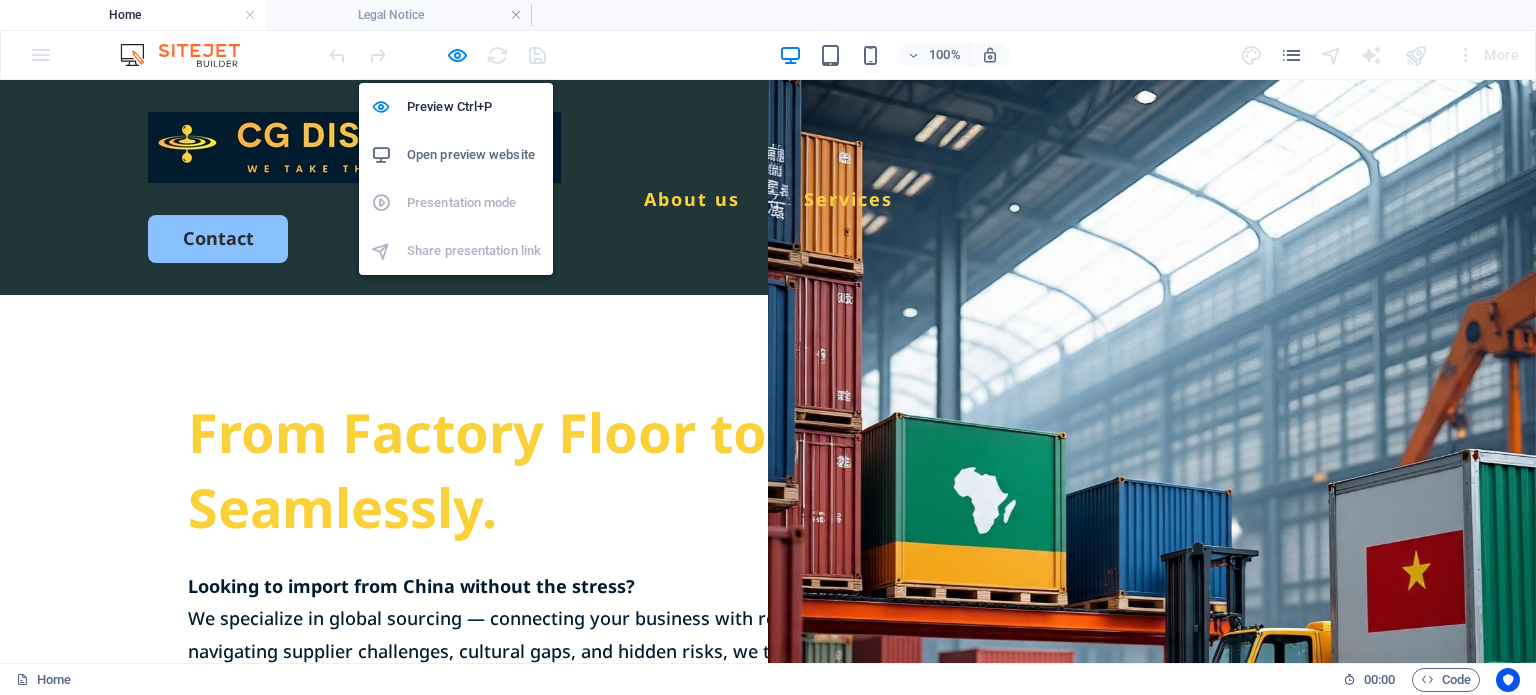 click on "Open preview website" at bounding box center [474, 155] 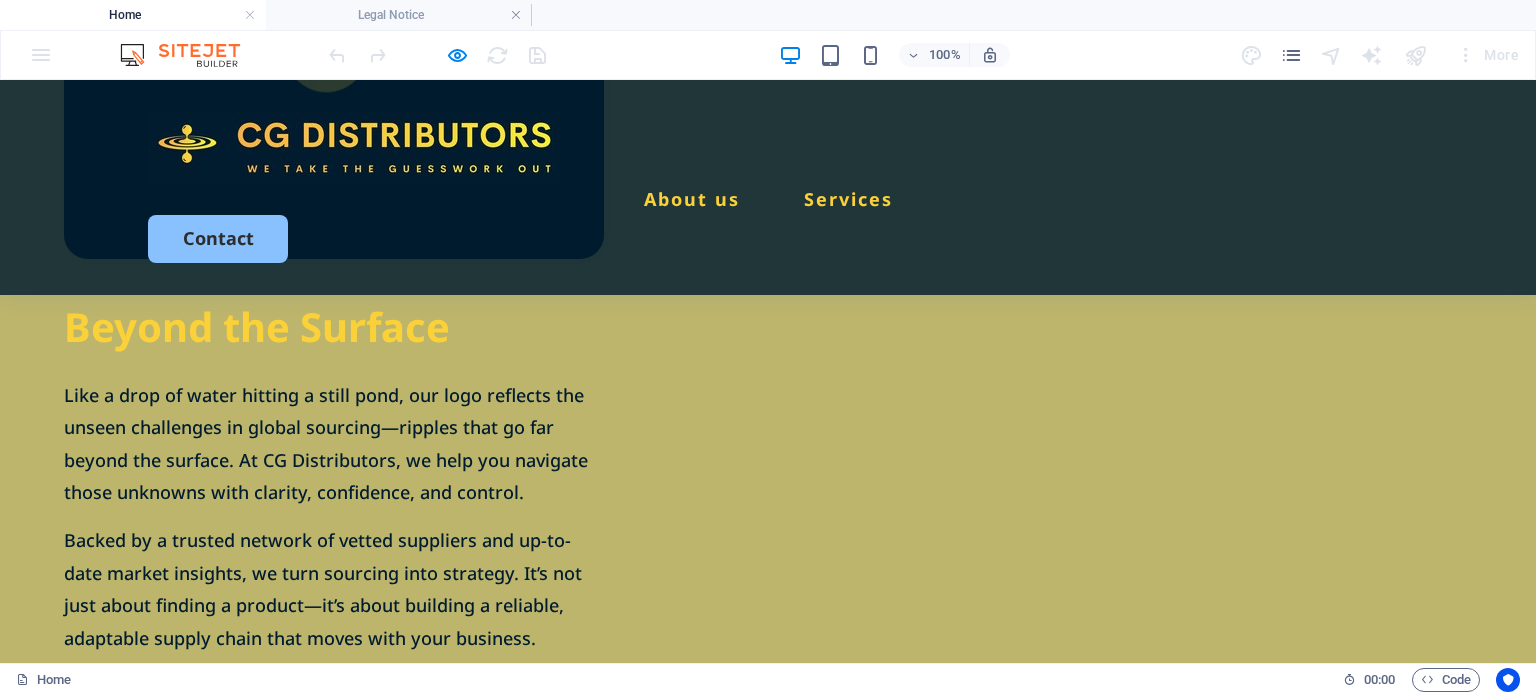 scroll, scrollTop: 1400, scrollLeft: 0, axis: vertical 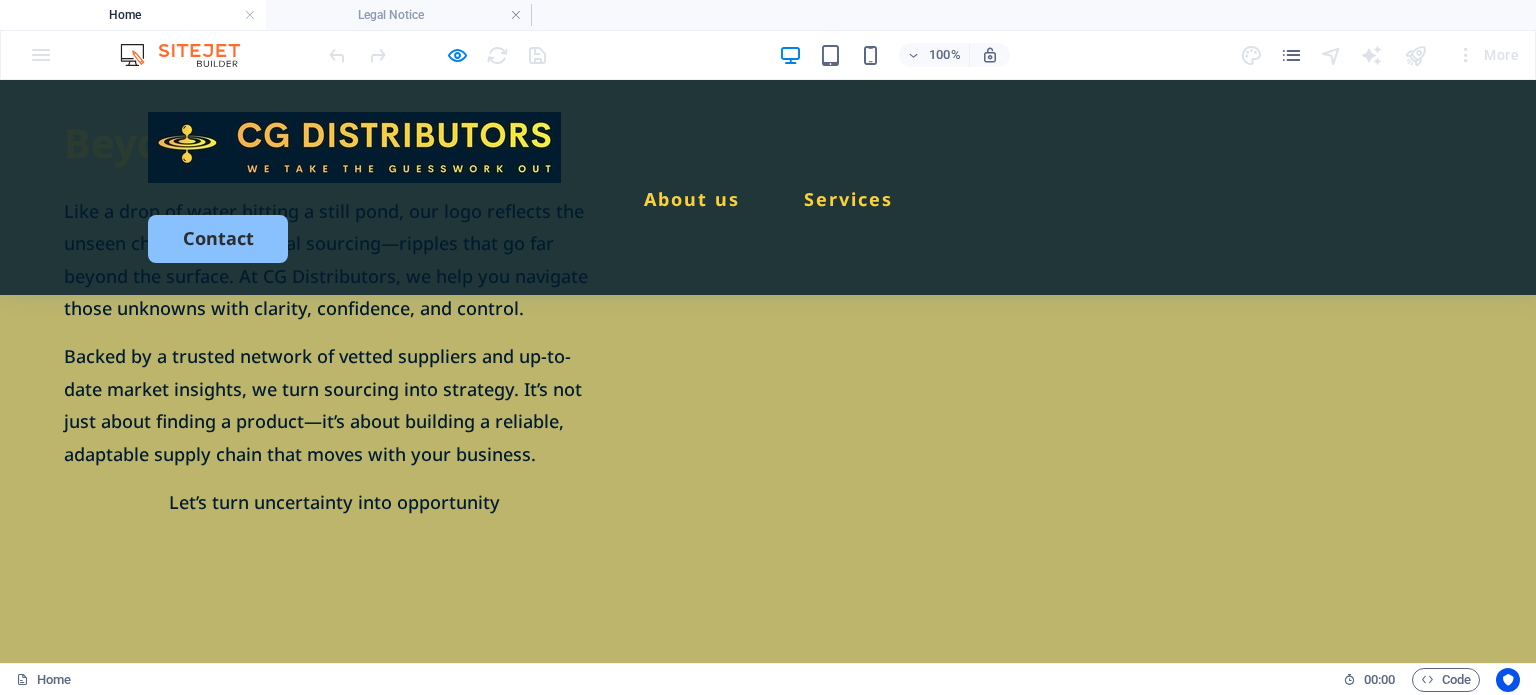 click on "Lorem ipsum dolor sit amet, consectetur adipiscing elit, sed do eiusmod tempor incididunt." at bounding box center [768, 814] 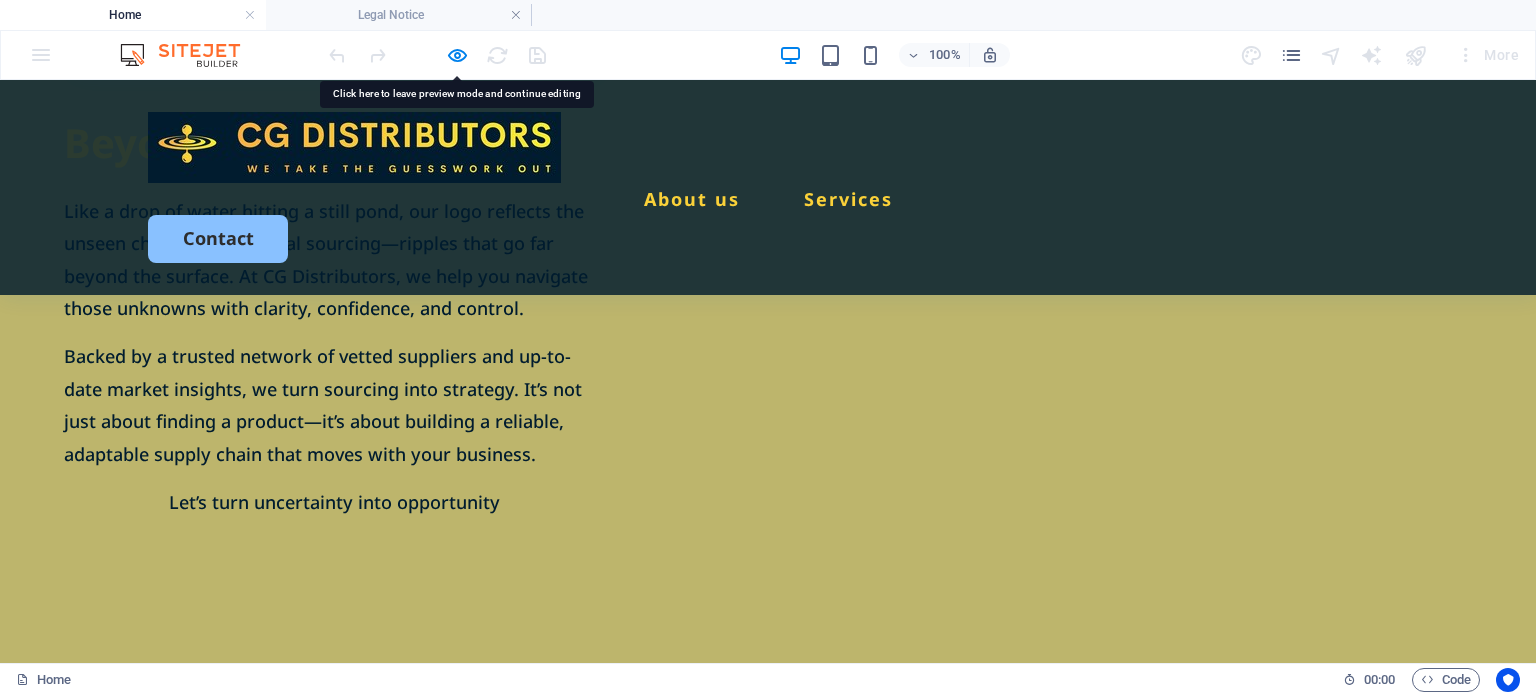click on "Lorem ipsum dolor sit amet, consectetur adipiscing elit, sed do eiusmod tempor incididunt." at bounding box center (768, 814) 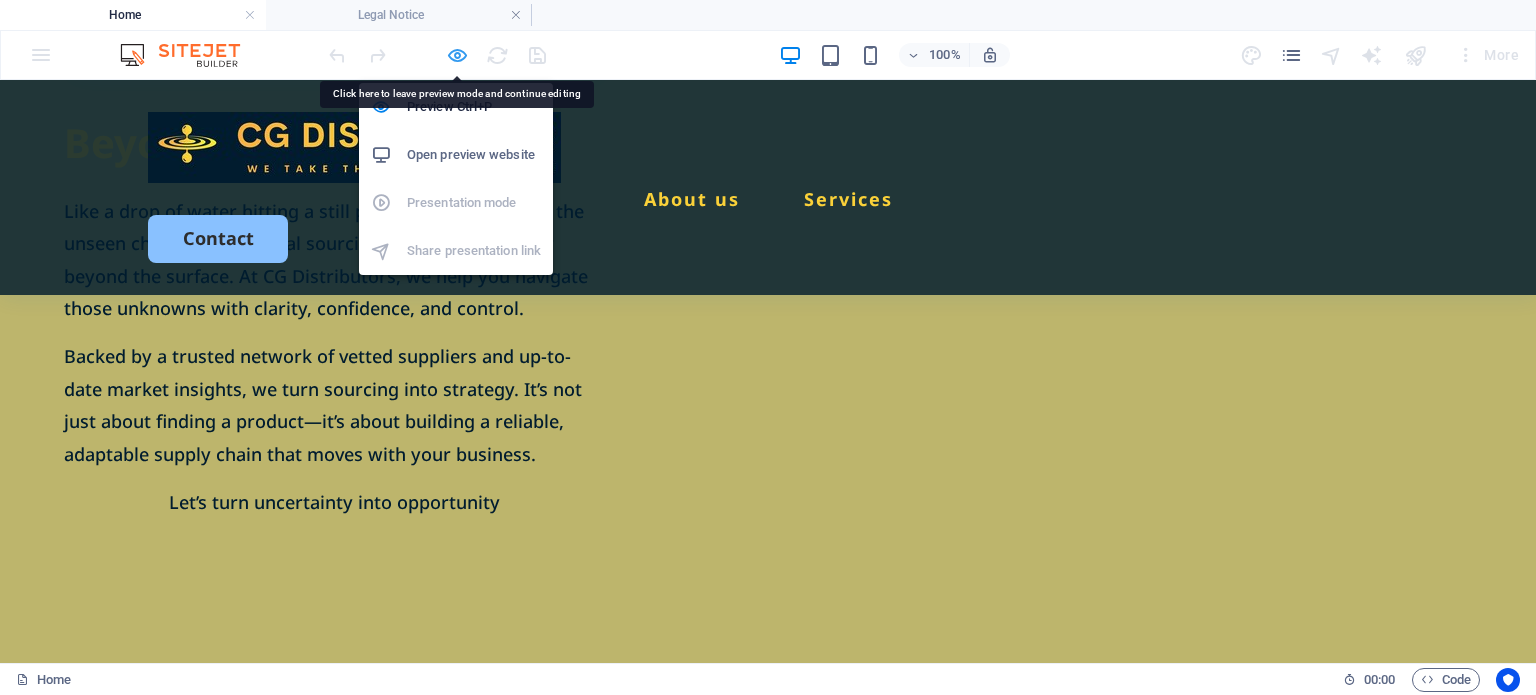 click at bounding box center [457, 55] 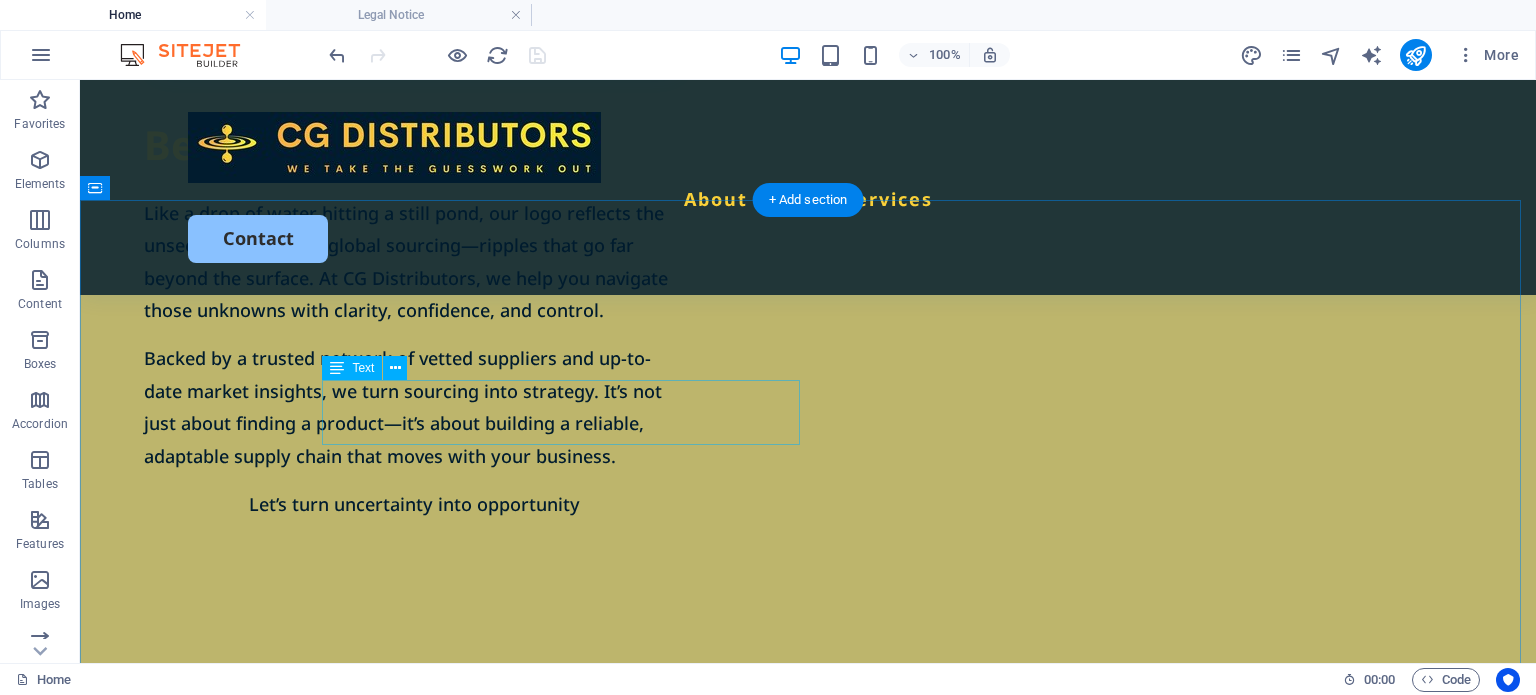 scroll, scrollTop: 1440, scrollLeft: 0, axis: vertical 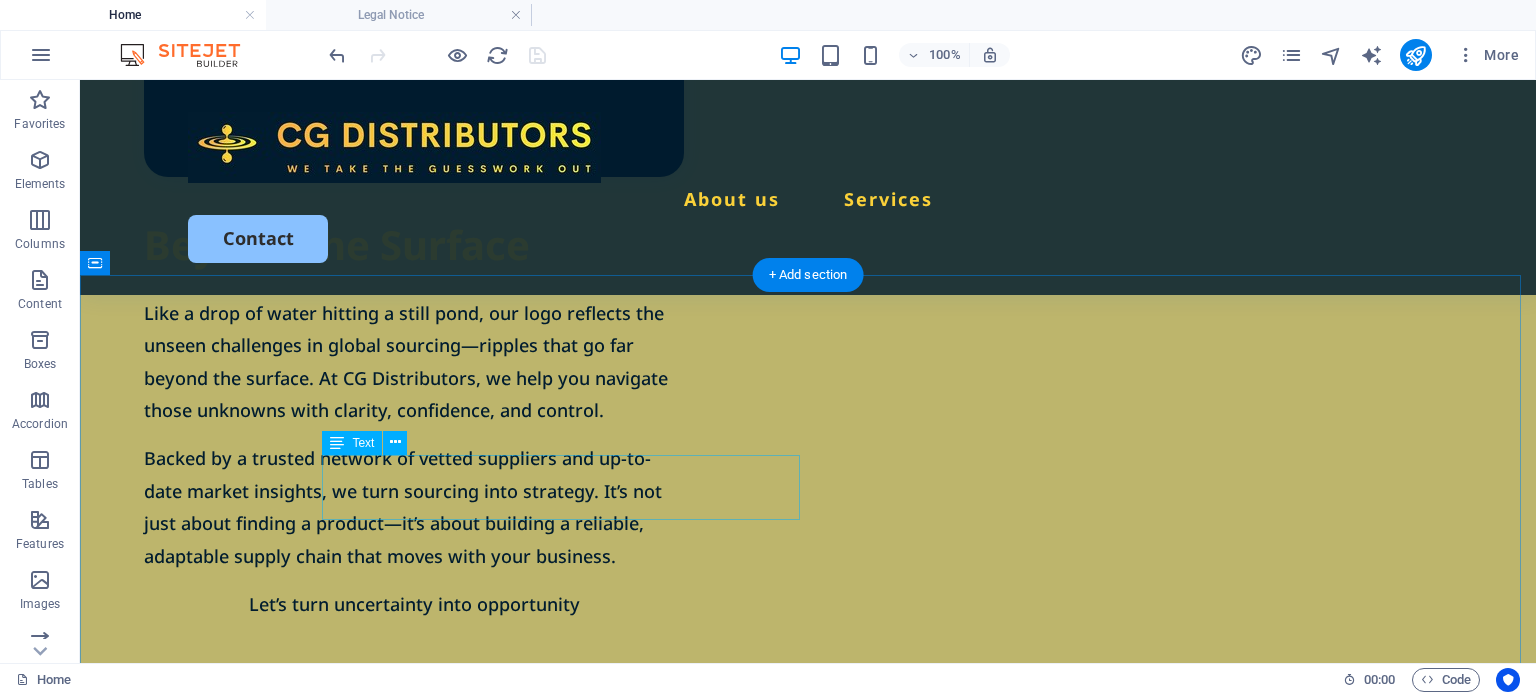 click on "Lorem ipsum dolor sit amet, consectetur adipiscing elit, sed do eiusmod tempor incididunt." at bounding box center [808, 916] 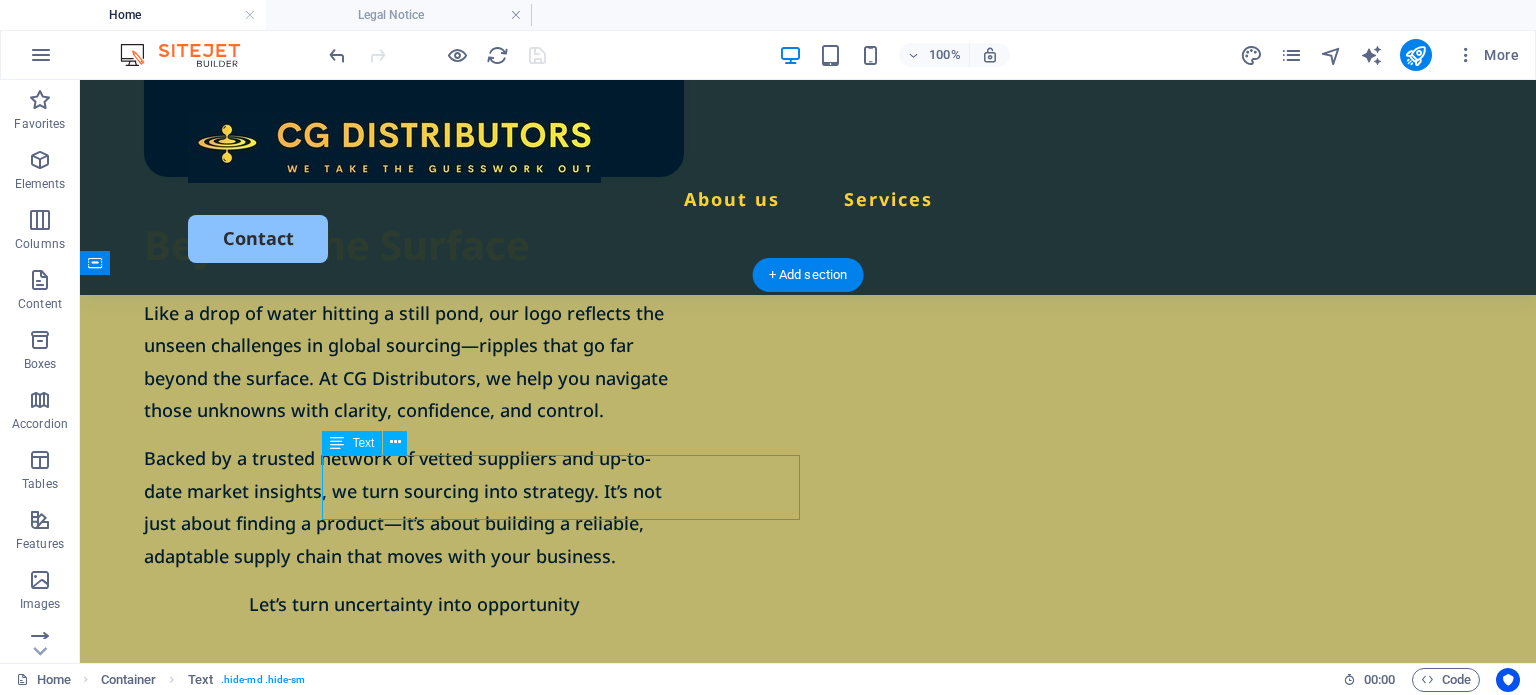click on "Lorem ipsum dolor sit amet, consectetur adipiscing elit, sed do eiusmod tempor incididunt." at bounding box center [808, 916] 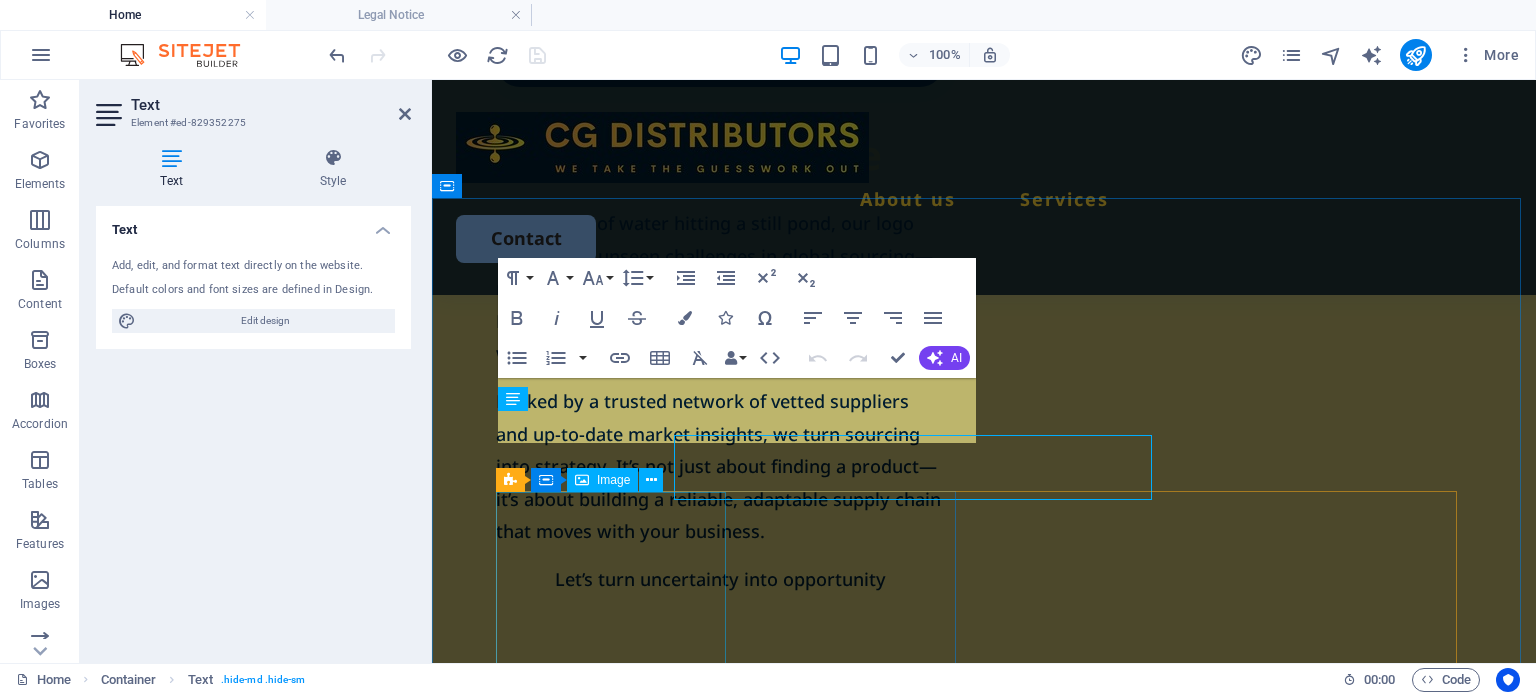 scroll, scrollTop: 1460, scrollLeft: 0, axis: vertical 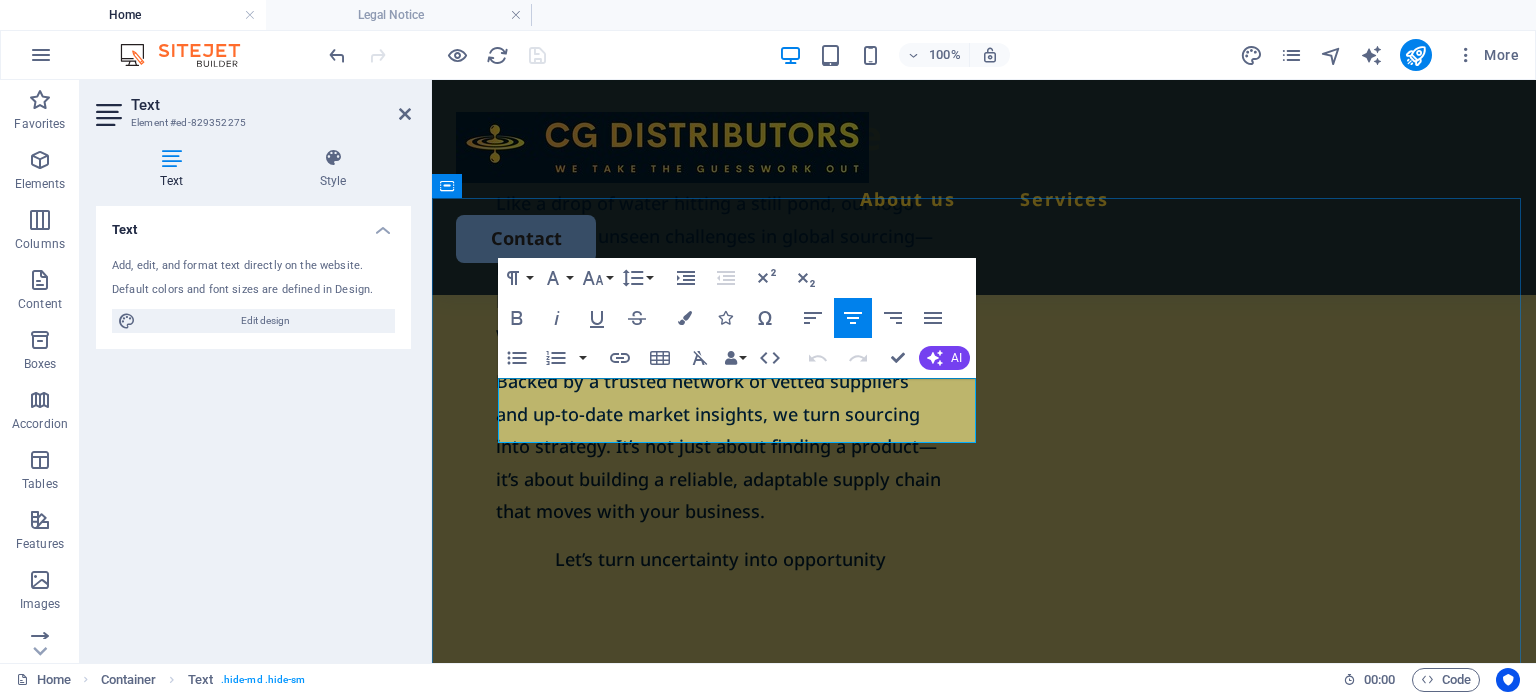 click on "Lorem ipsum dolor sit amet, consectetur adipiscing elit, sed do eiusmod tempor incididunt." at bounding box center (984, 872) 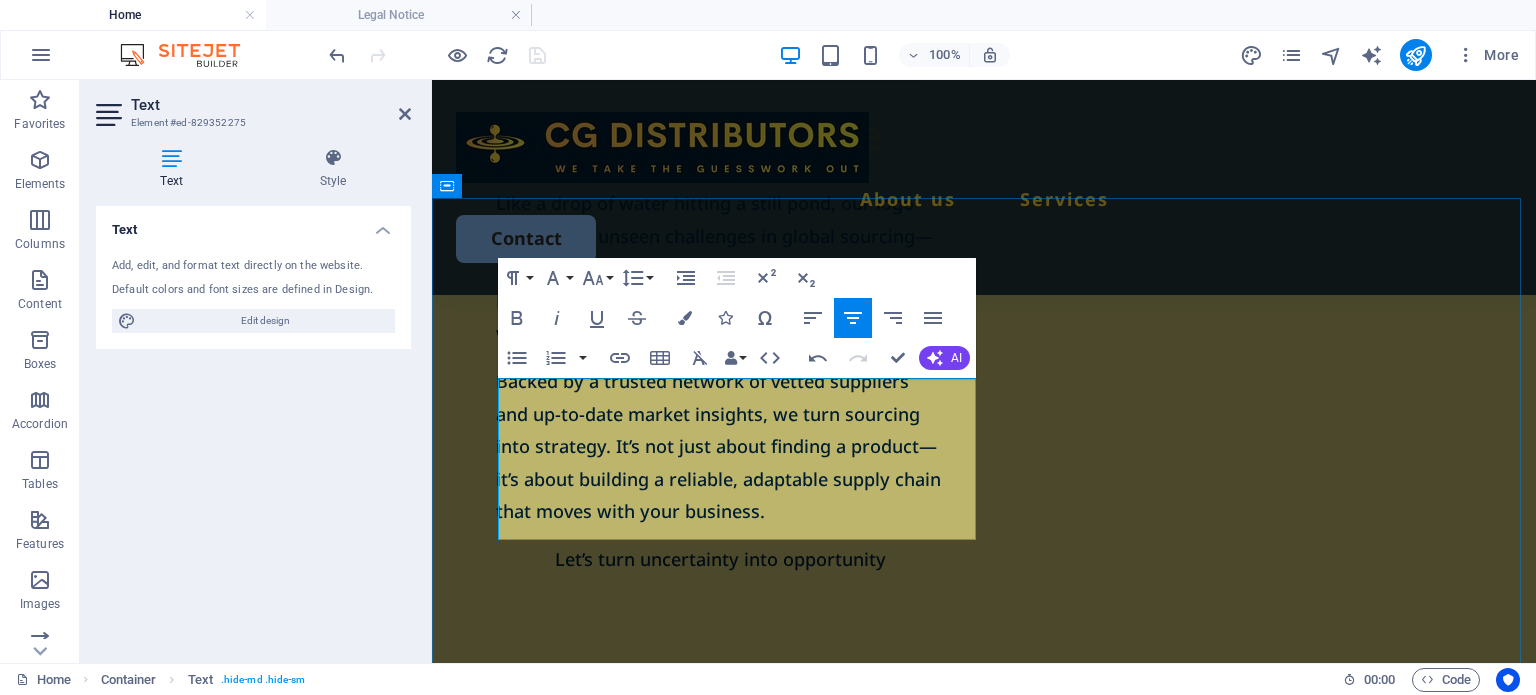 click on "LWe connect your business with reliable manufacturers in China — handling everything from supplier search to product inspection and shipping. No guesswork. No wasted time. Just smarter sourcing with a trusted partner on the ground." at bounding box center (984, 904) 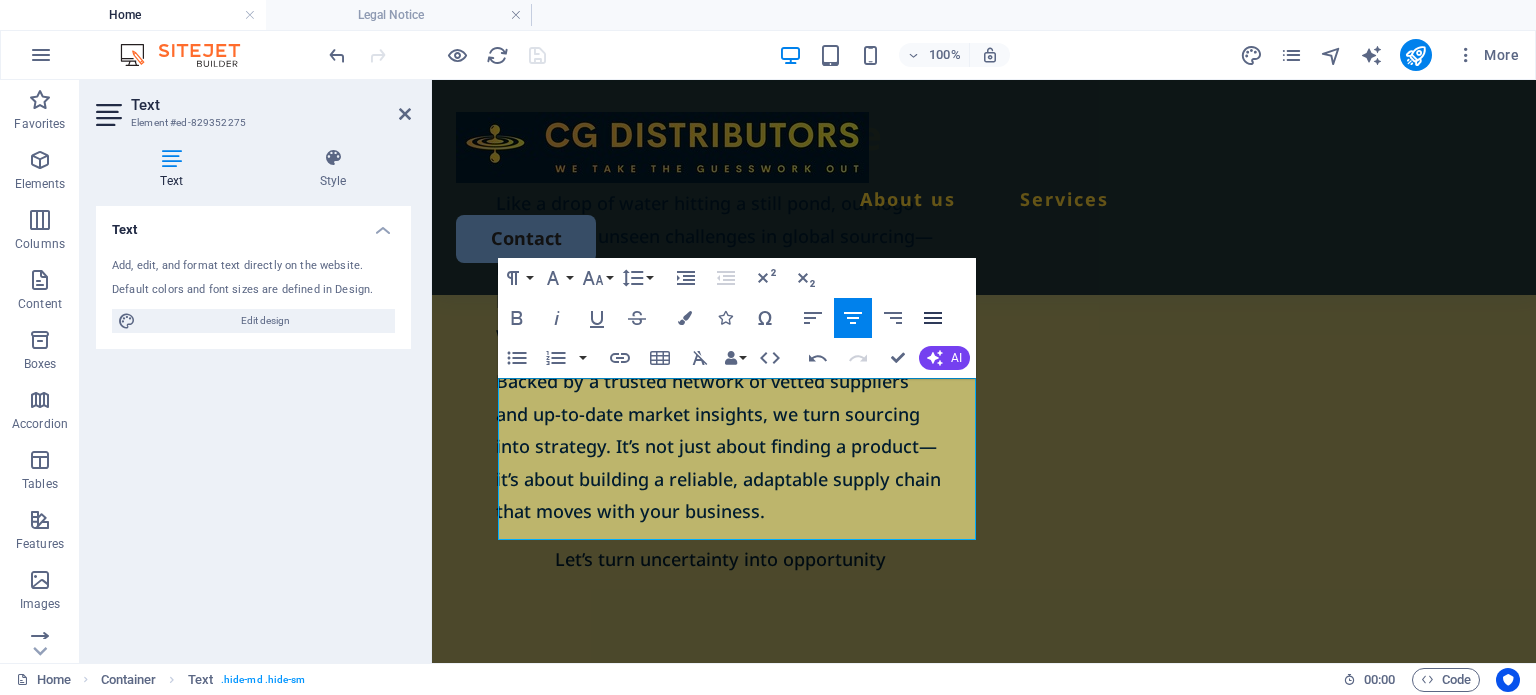 click 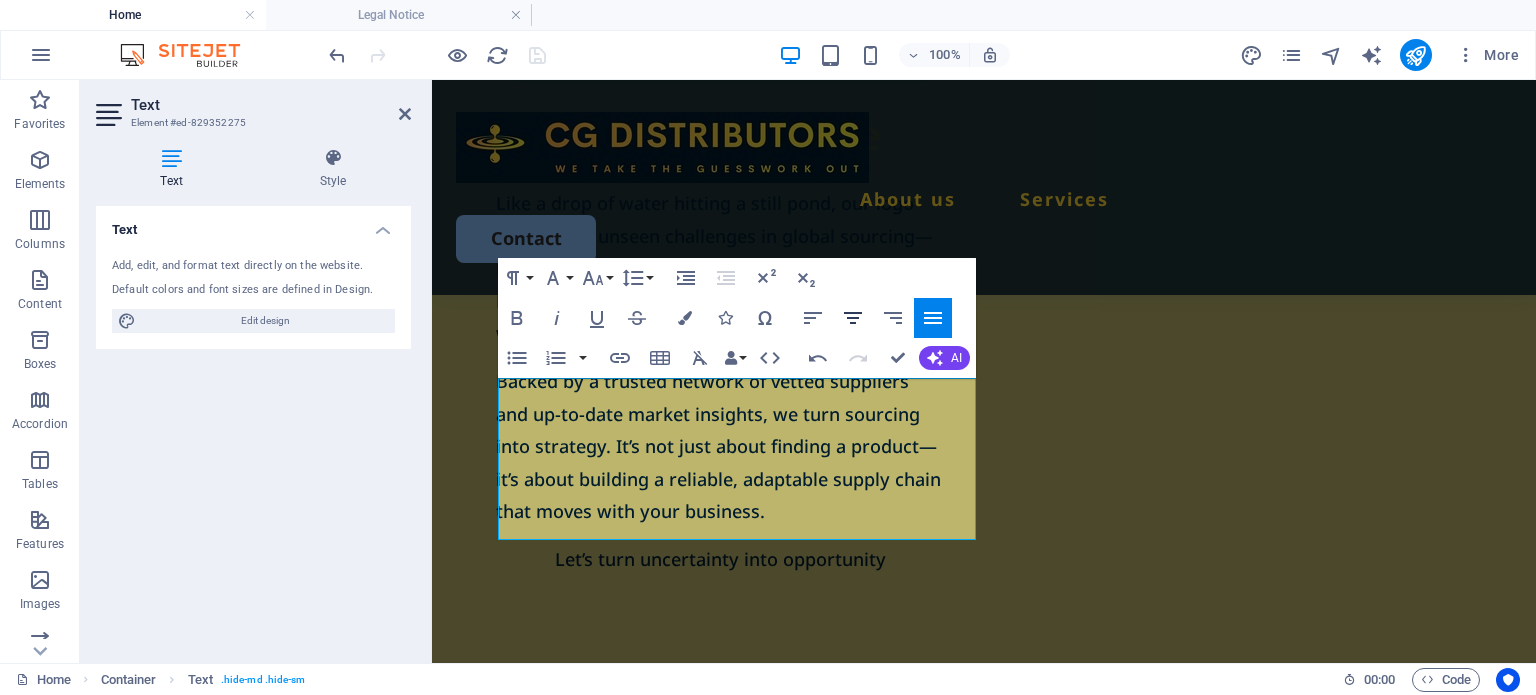 click 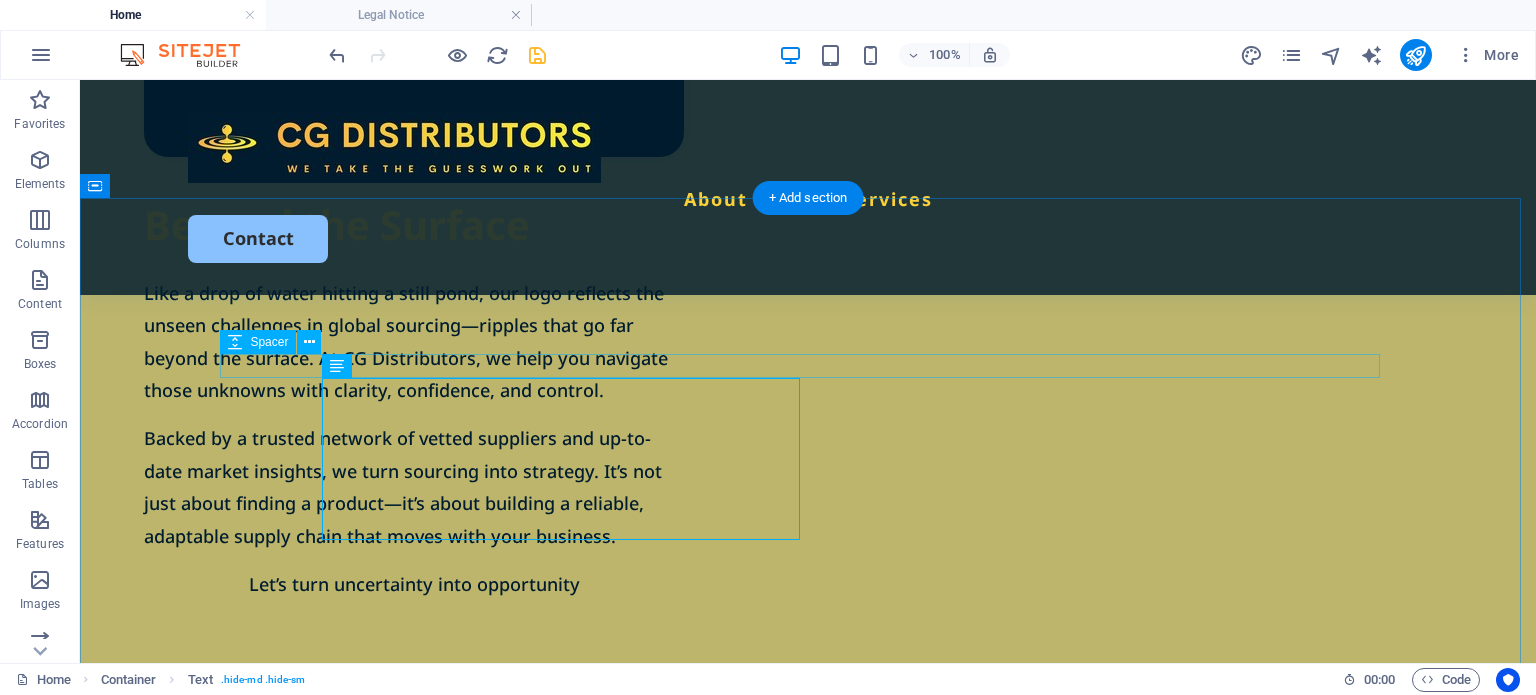 scroll, scrollTop: 1517, scrollLeft: 0, axis: vertical 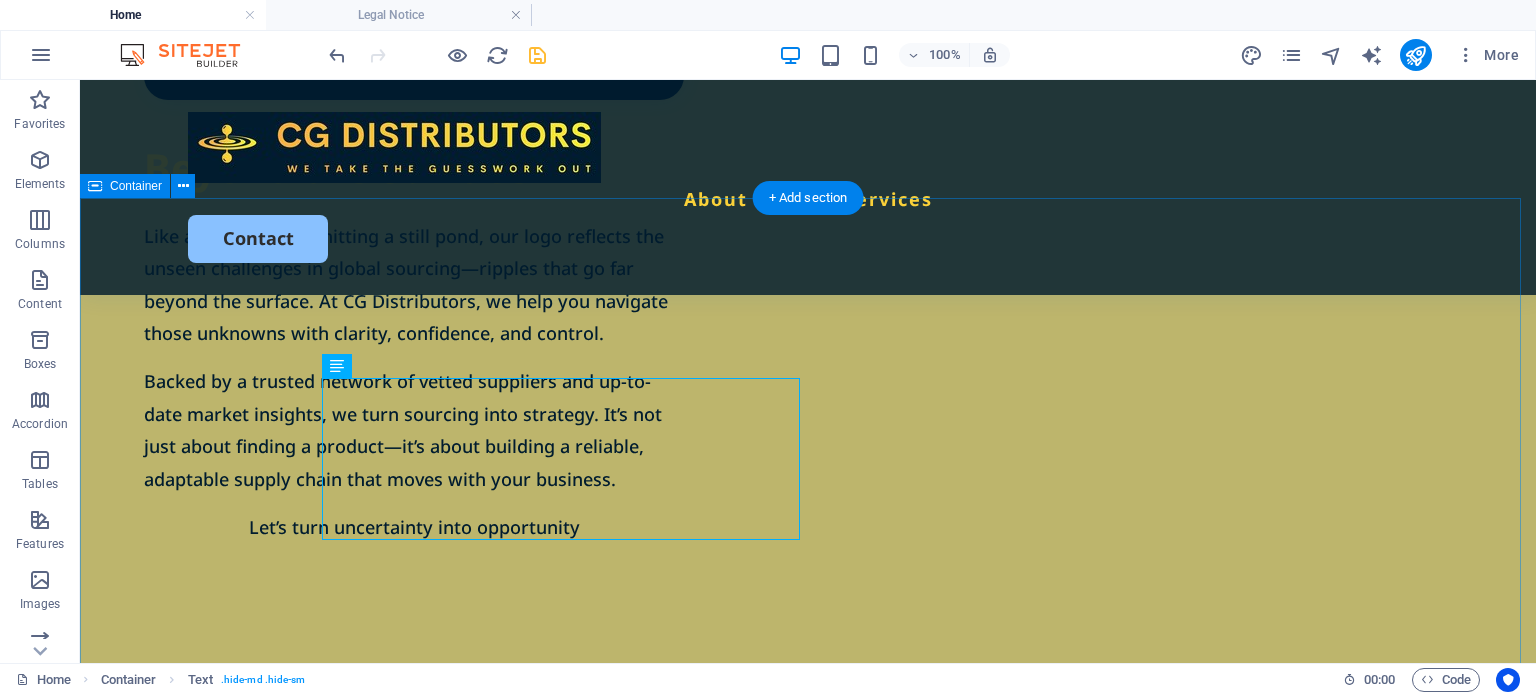 click on "Our Services We connect your business with reliable manufacturers in China — handling everything from supplier search to product inspection and shipping. No guesswork. No wasted time. Just smarter sourcing with a trusted partner on the ground. Incididunt ut labore et dolore magna aliqua. Ut enim ad minim veniam. Step 1: Product Discovery Once we receive your product specifications, our team on the ground in China begins sourcing qualified suppliers that meet your exact needs. Step 2: Supplier Evaluation & Sampling We assess potential suppliers, verify their capabilities, and arrange product samples for you to review and approve. Step 3: Negotiation & Agreement We negotiate pricing, production timelines, and shipping terms to ensure the best value — with no surprises down the line. Step 4: Final Inspection & Shipping Before shipment, we conduct a final product inspection. We then arrange freight, and provide all necessary documents to ensure smooth customs clearance on your end." at bounding box center (808, 1807) 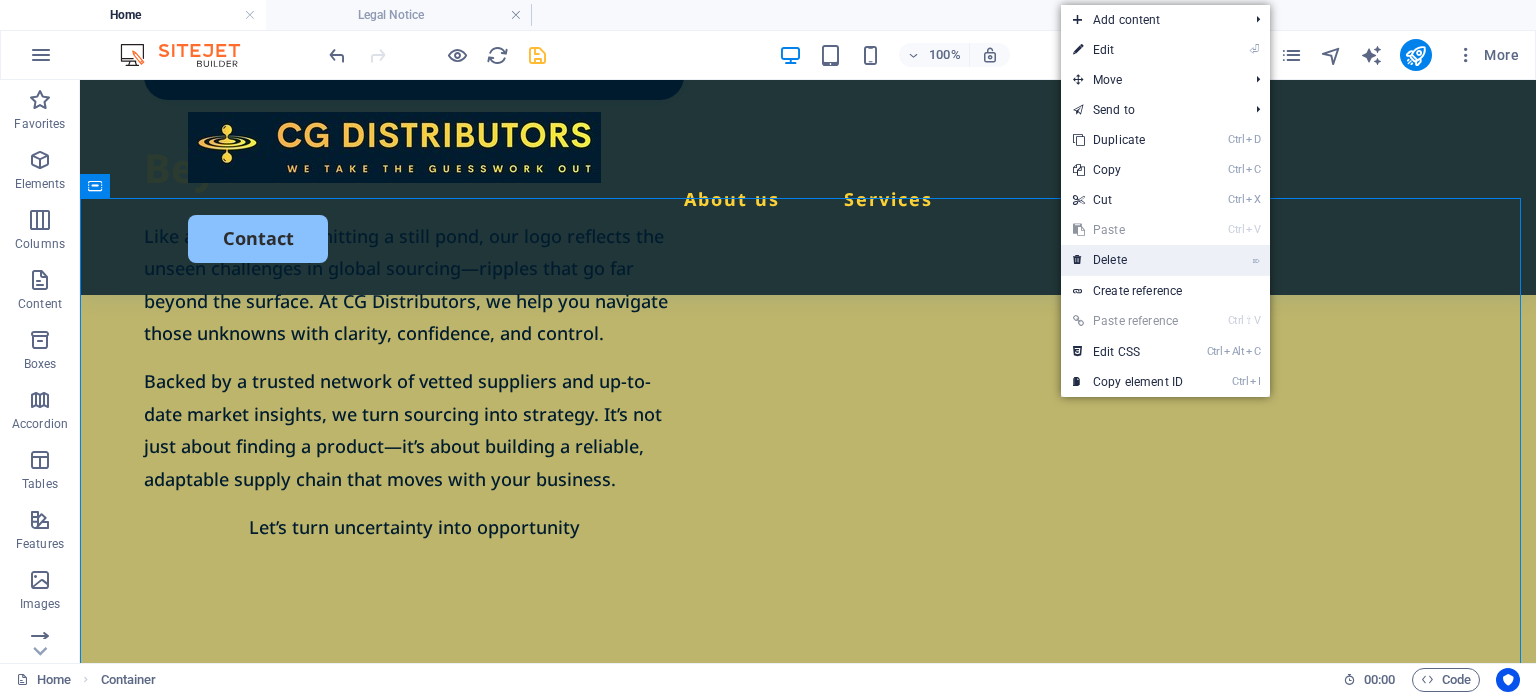 click on "⌦  Delete" at bounding box center (1128, 260) 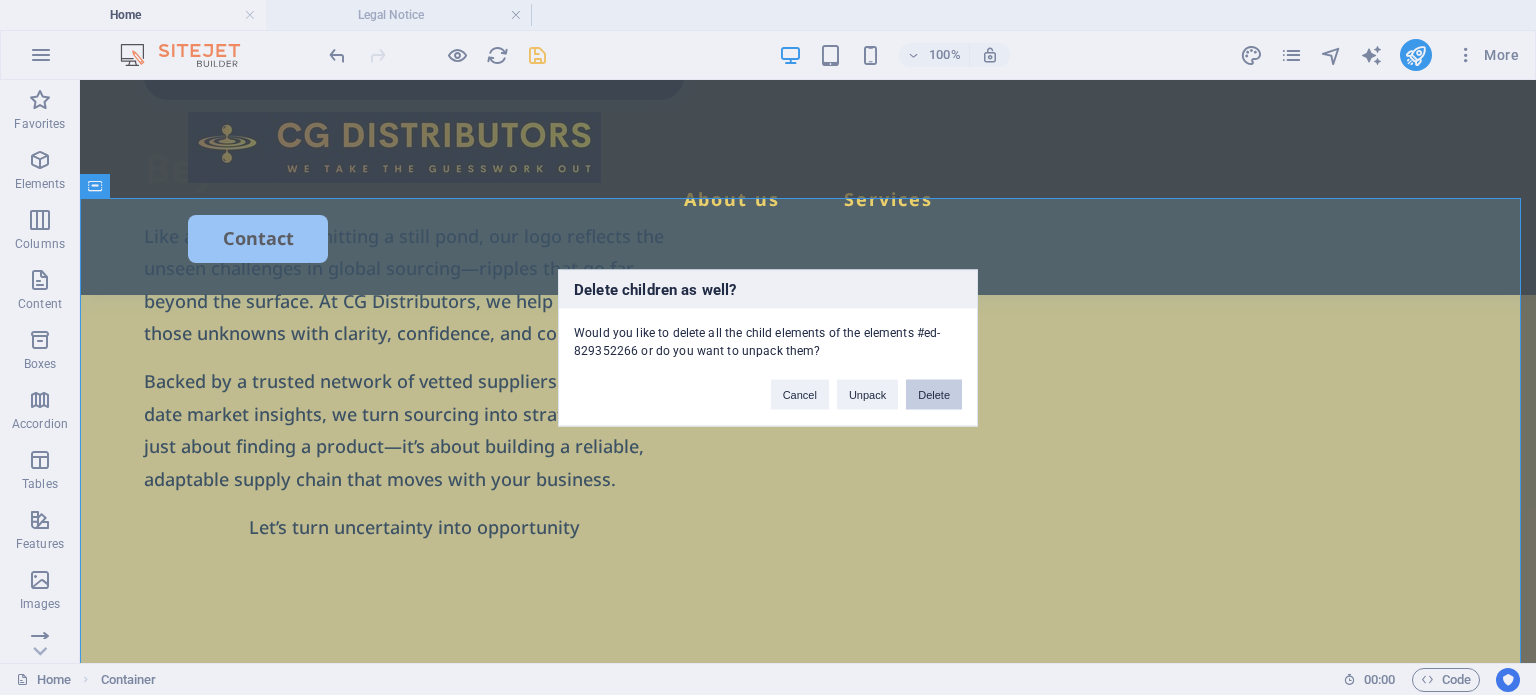 click on "Delete" at bounding box center (934, 394) 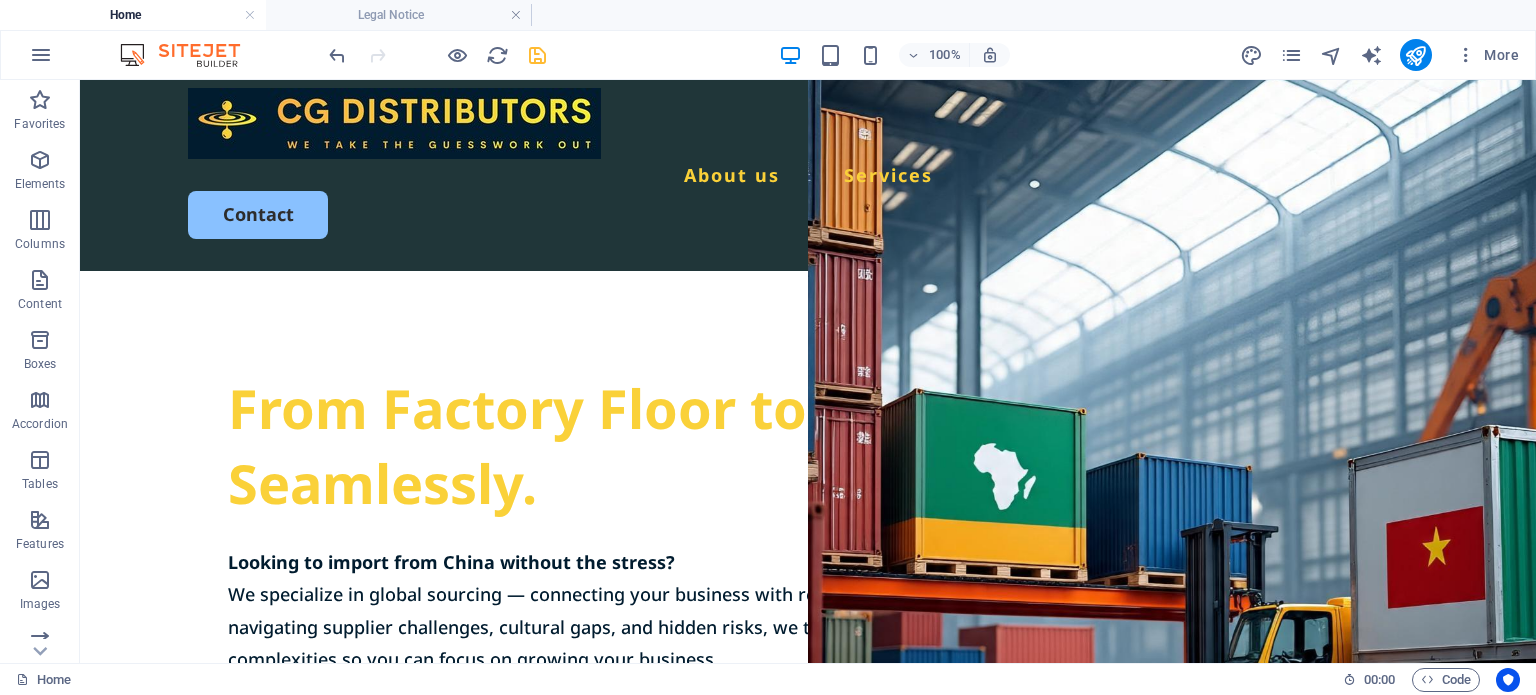 scroll, scrollTop: 0, scrollLeft: 0, axis: both 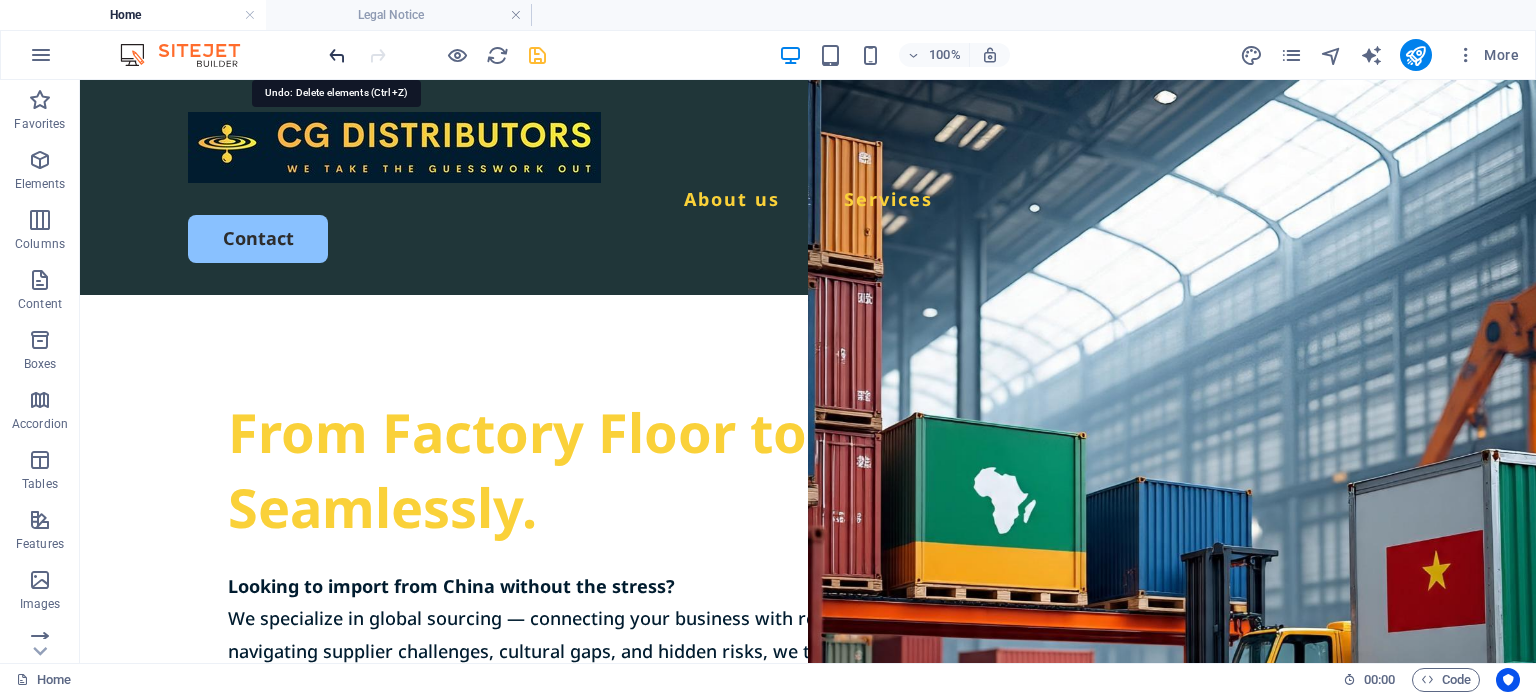 click at bounding box center (337, 55) 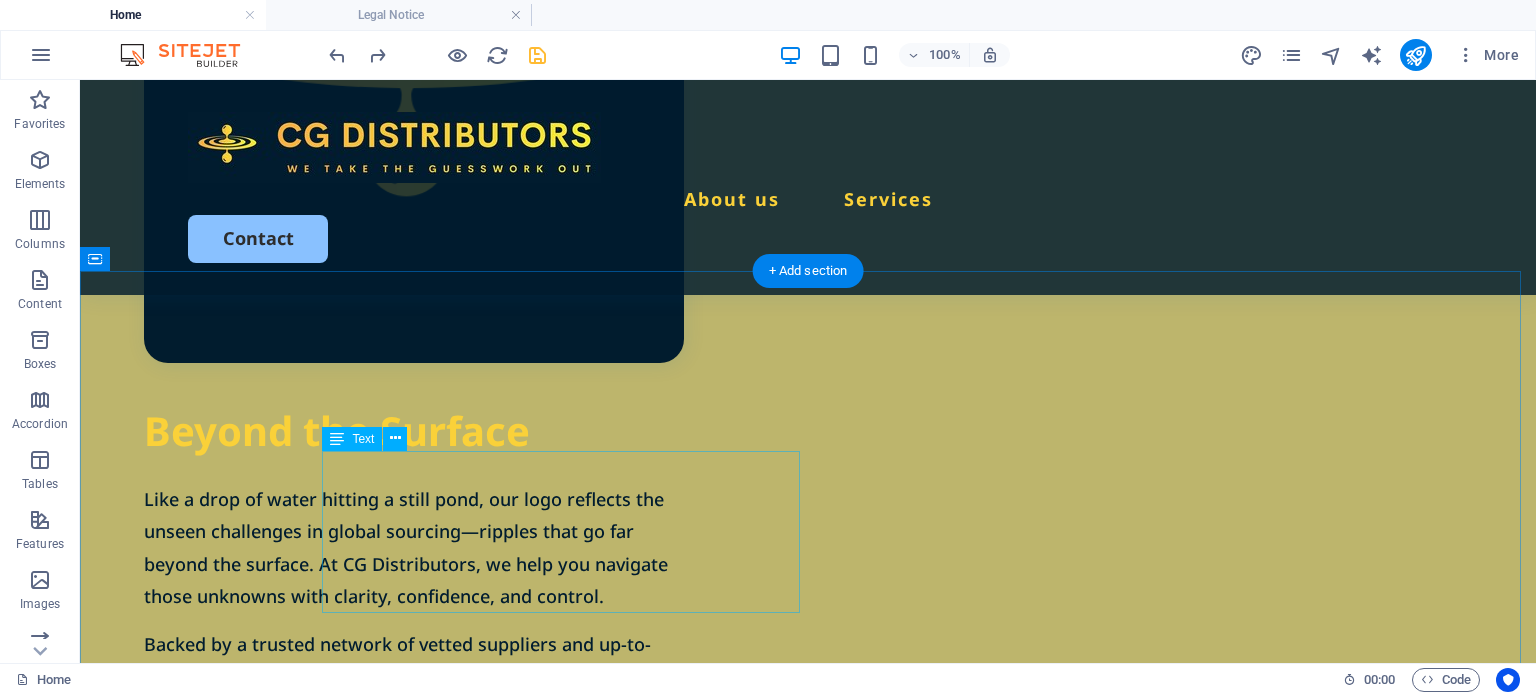 scroll, scrollTop: 1445, scrollLeft: 0, axis: vertical 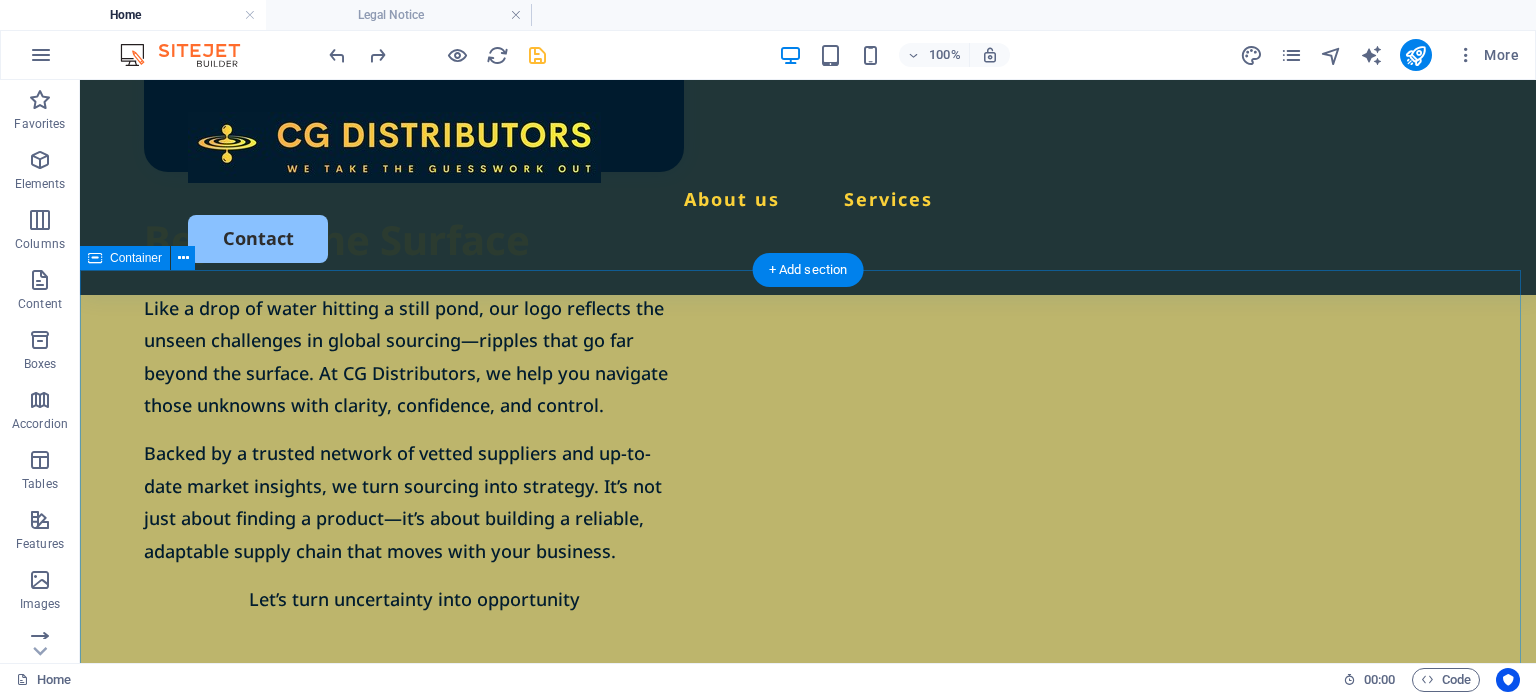 click on "Our Services We connect your business with reliable manufacturers in China — handling everything from supplier search to product inspection and shipping. No guesswork. No wasted time. Just smarter sourcing with a trusted partner on the ground. Incididunt ut labore et dolore magna aliqua. Ut enim ad minim veniam. Step 1: Product Discovery Once we receive your product specifications, our team on the ground in China begins sourcing qualified suppliers that meet your exact needs. Step 2: Supplier Evaluation & Sampling We assess potential suppliers, verify their capabilities, and arrange product samples for you to review and approve. Step 3: Negotiation & Agreement We negotiate pricing, production timelines, and shipping terms to ensure the best value — with no surprises down the line. Step 4: Final Inspection & Shipping Before shipment, we conduct a final product inspection. We then arrange freight, and provide all necessary documents to ensure smooth customs clearance on your end." at bounding box center [808, 1879] 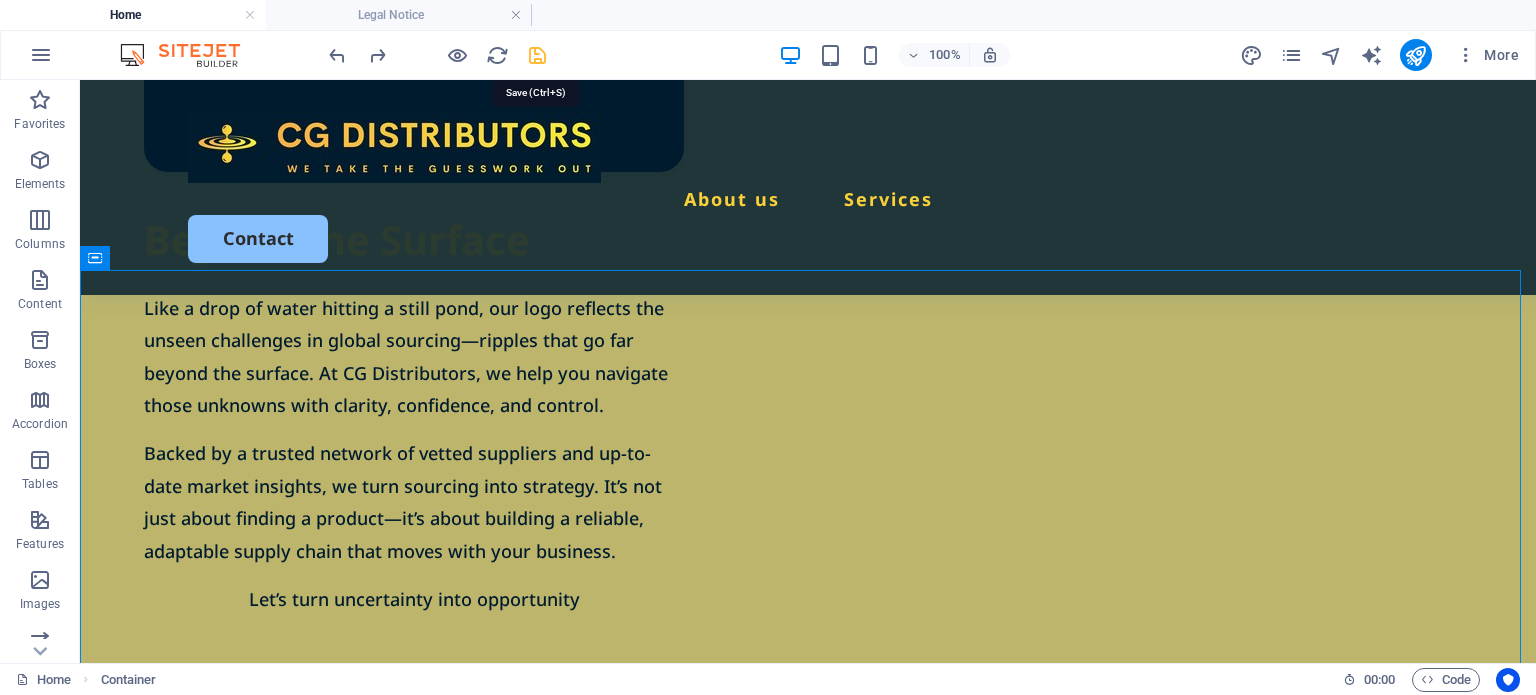 click at bounding box center (537, 55) 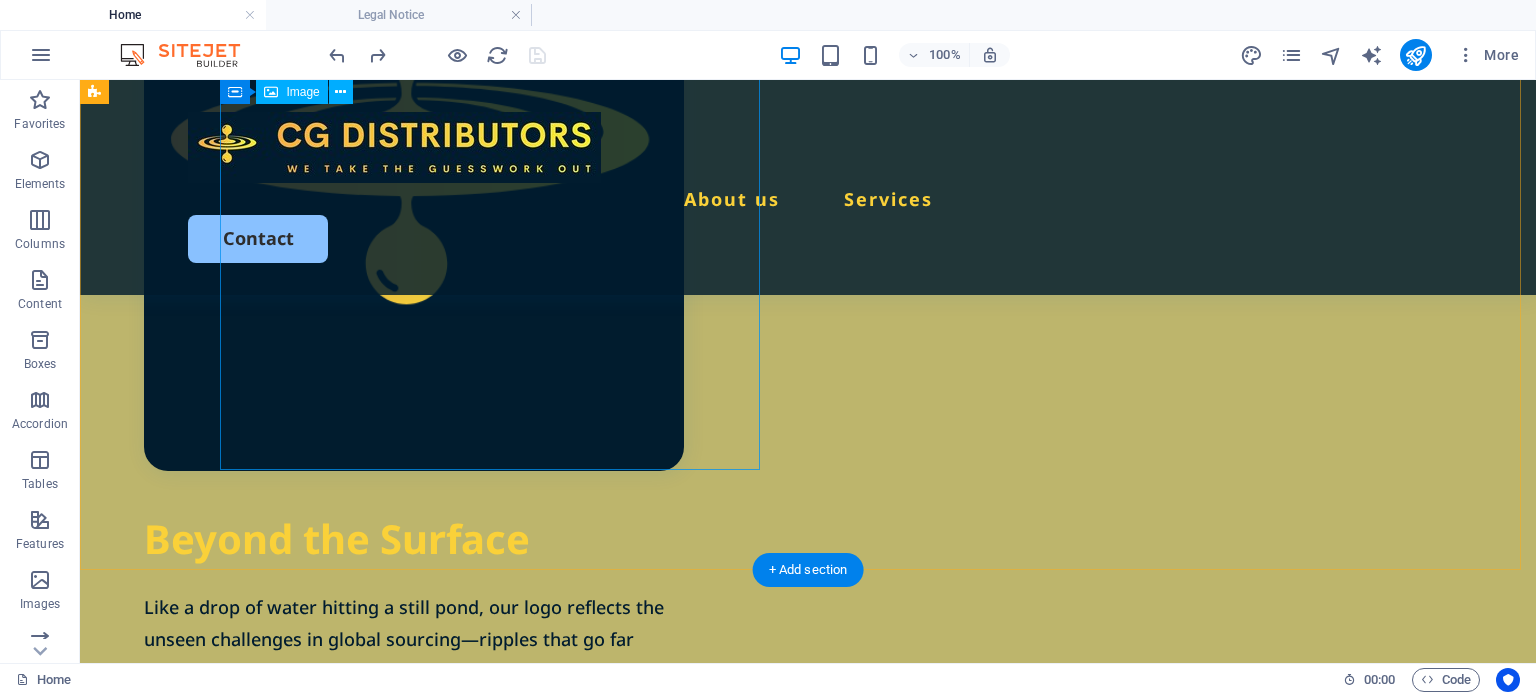 scroll, scrollTop: 1145, scrollLeft: 0, axis: vertical 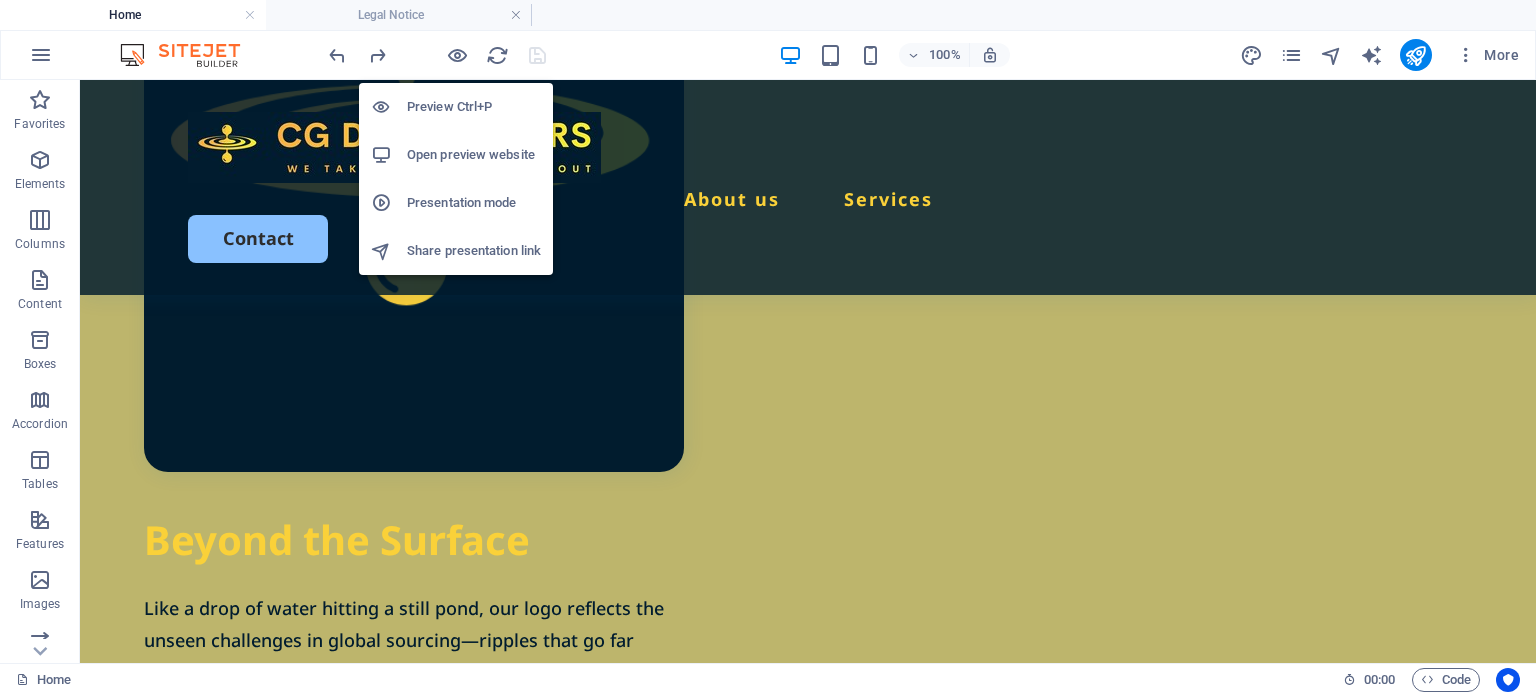 click on "Preview Ctrl+P" at bounding box center [474, 107] 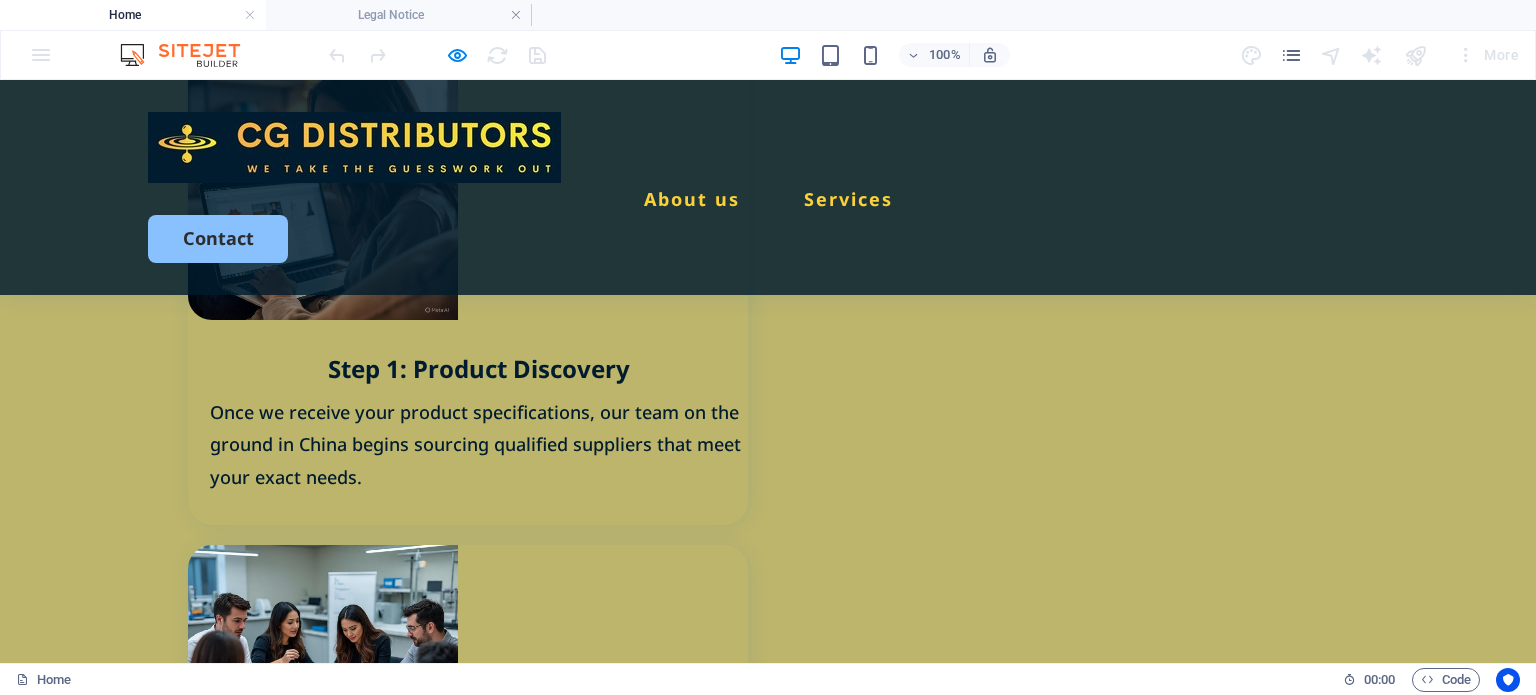scroll, scrollTop: 1861, scrollLeft: 0, axis: vertical 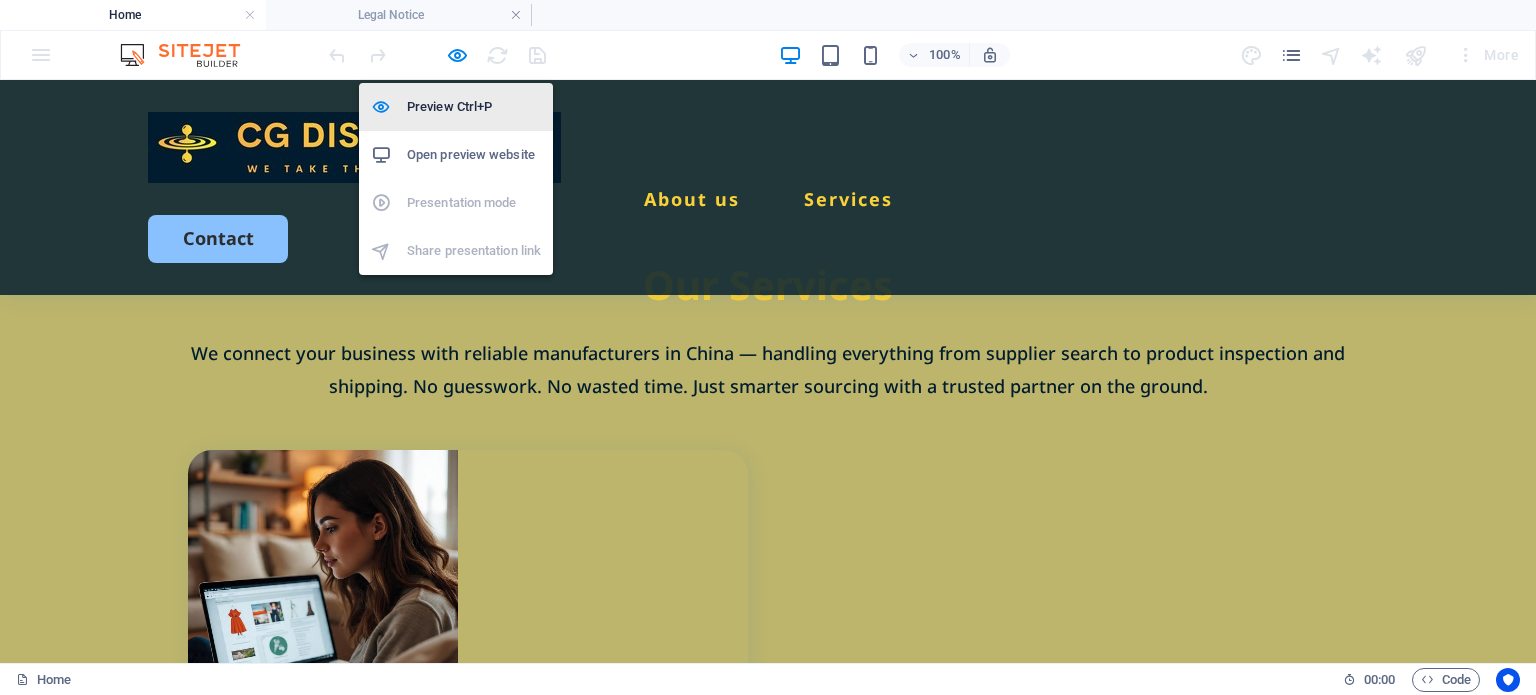 click on "Preview Ctrl+P" at bounding box center [474, 107] 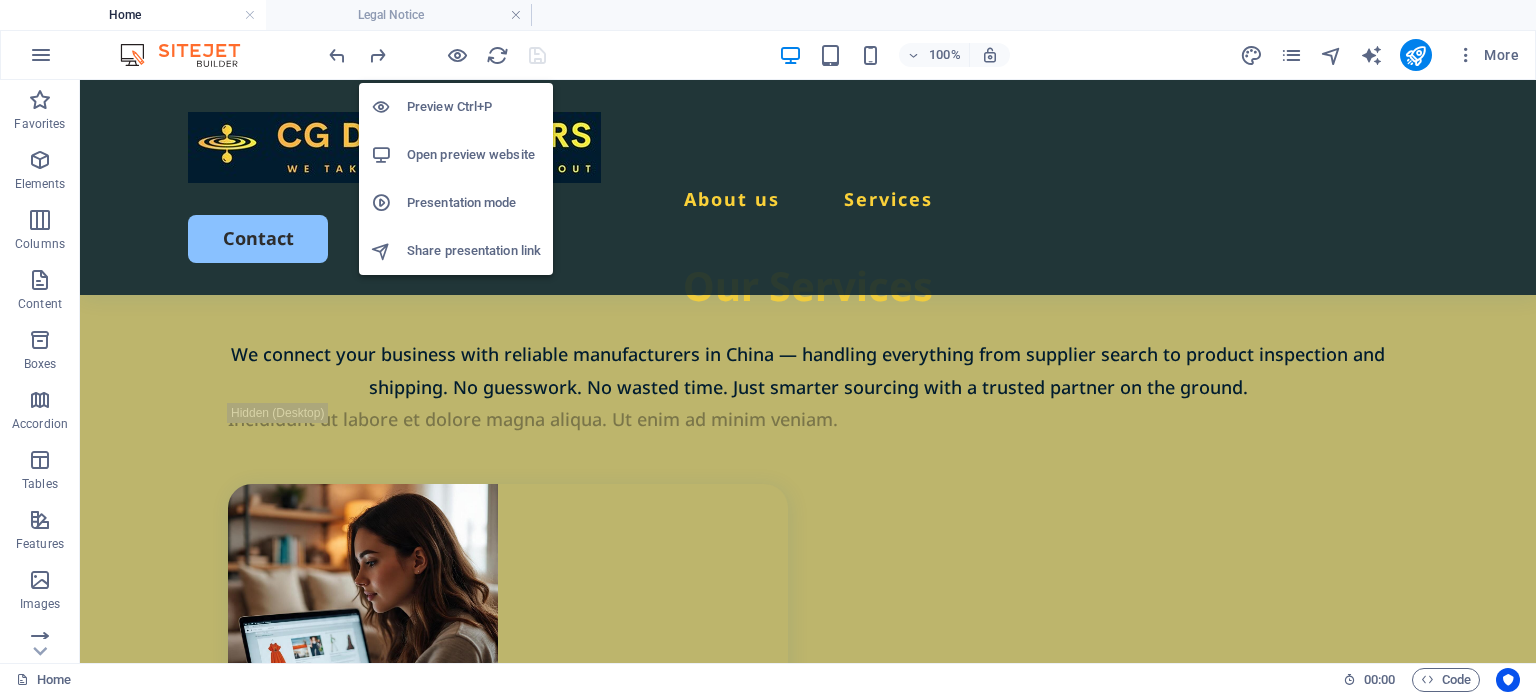 click on "Presentation mode" at bounding box center (474, 203) 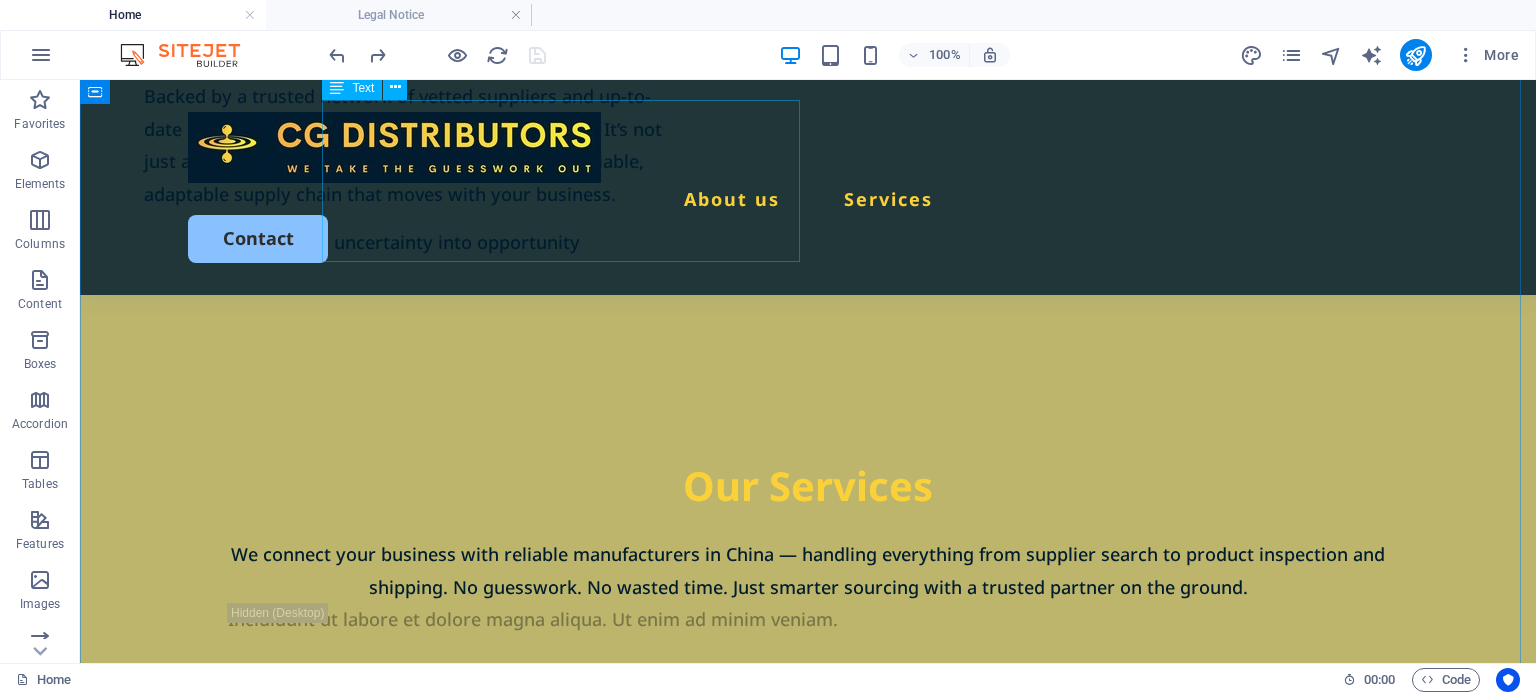 scroll, scrollTop: 1502, scrollLeft: 0, axis: vertical 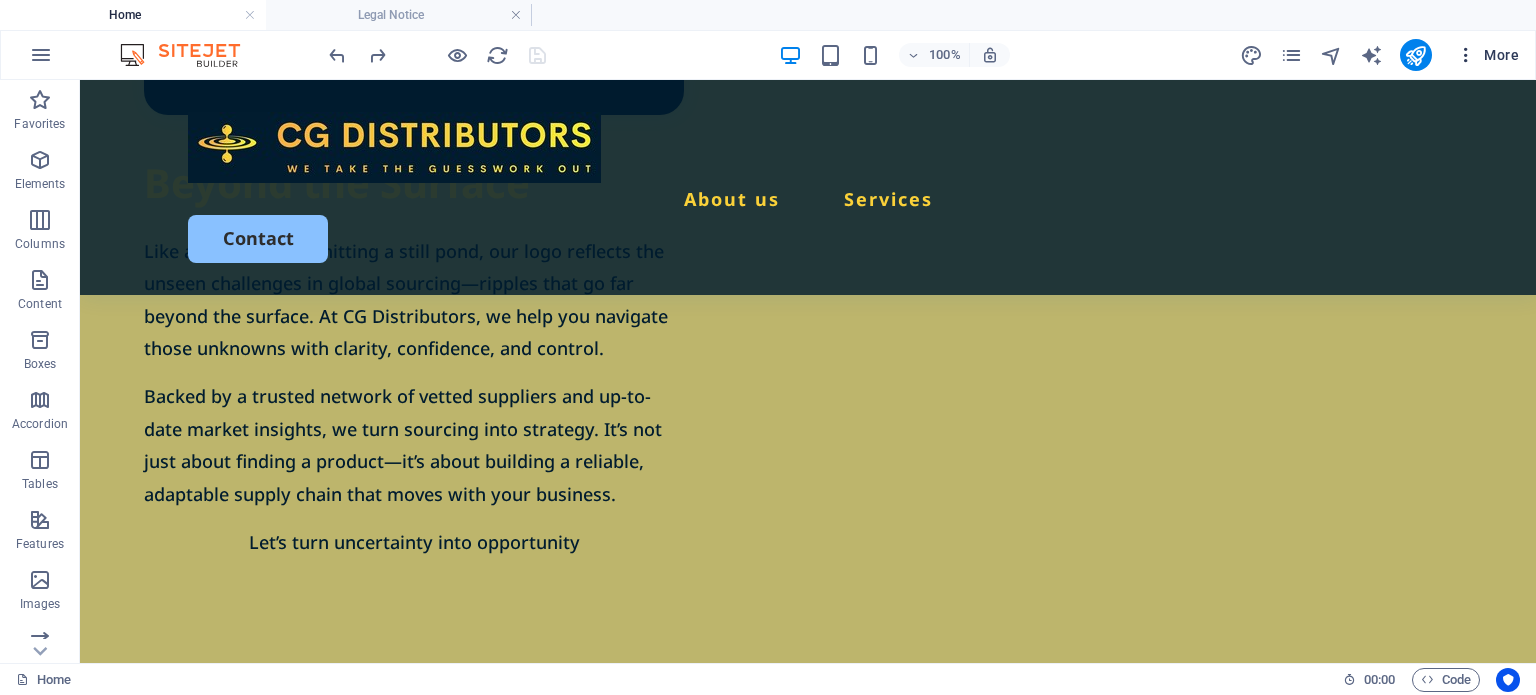 click on "More" at bounding box center (1487, 55) 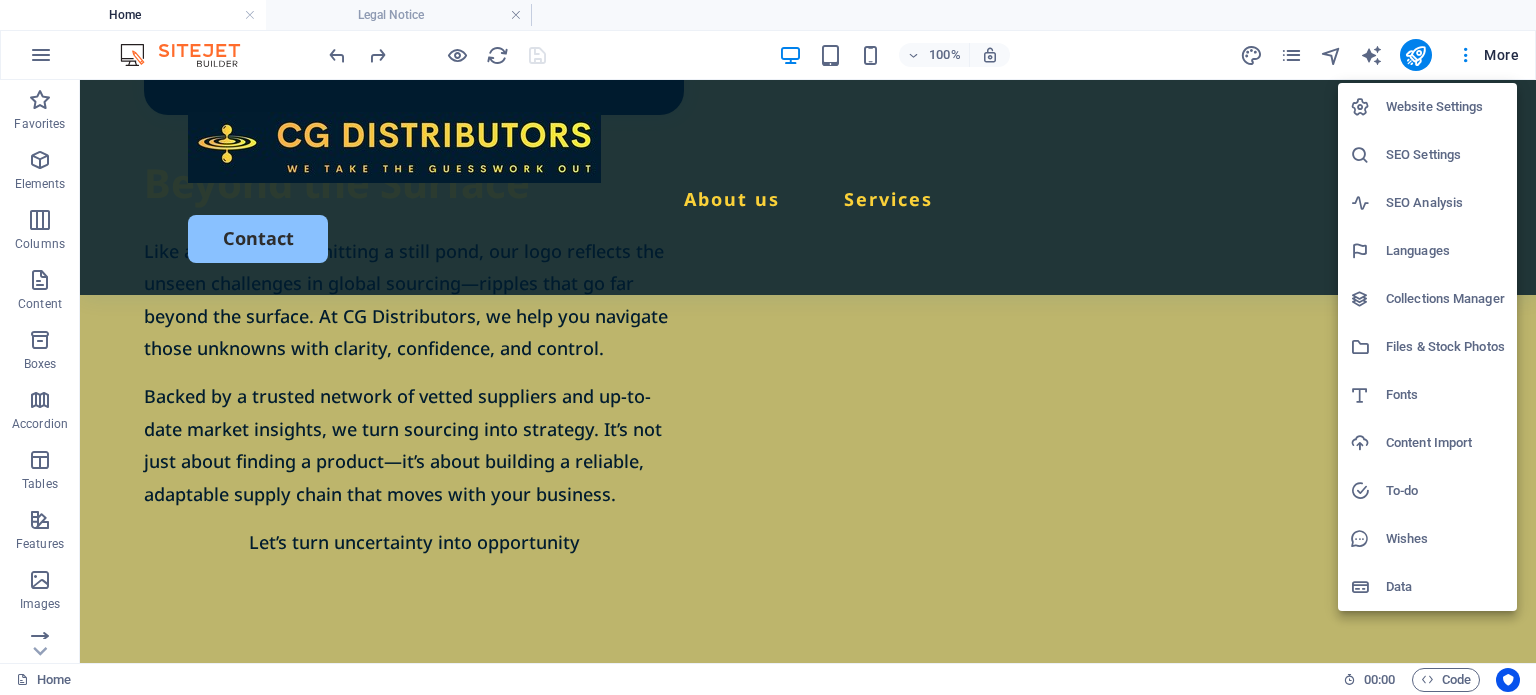 click at bounding box center [768, 347] 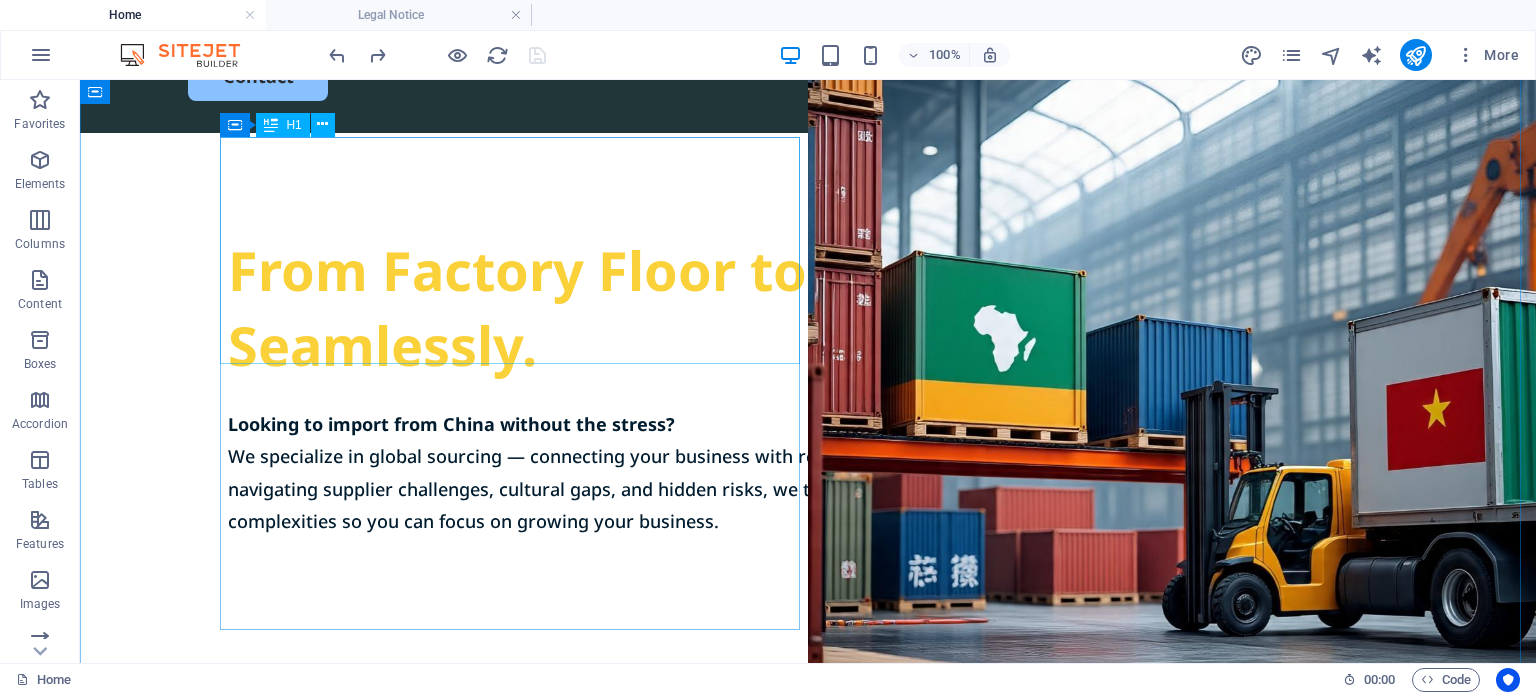 scroll, scrollTop: 0, scrollLeft: 0, axis: both 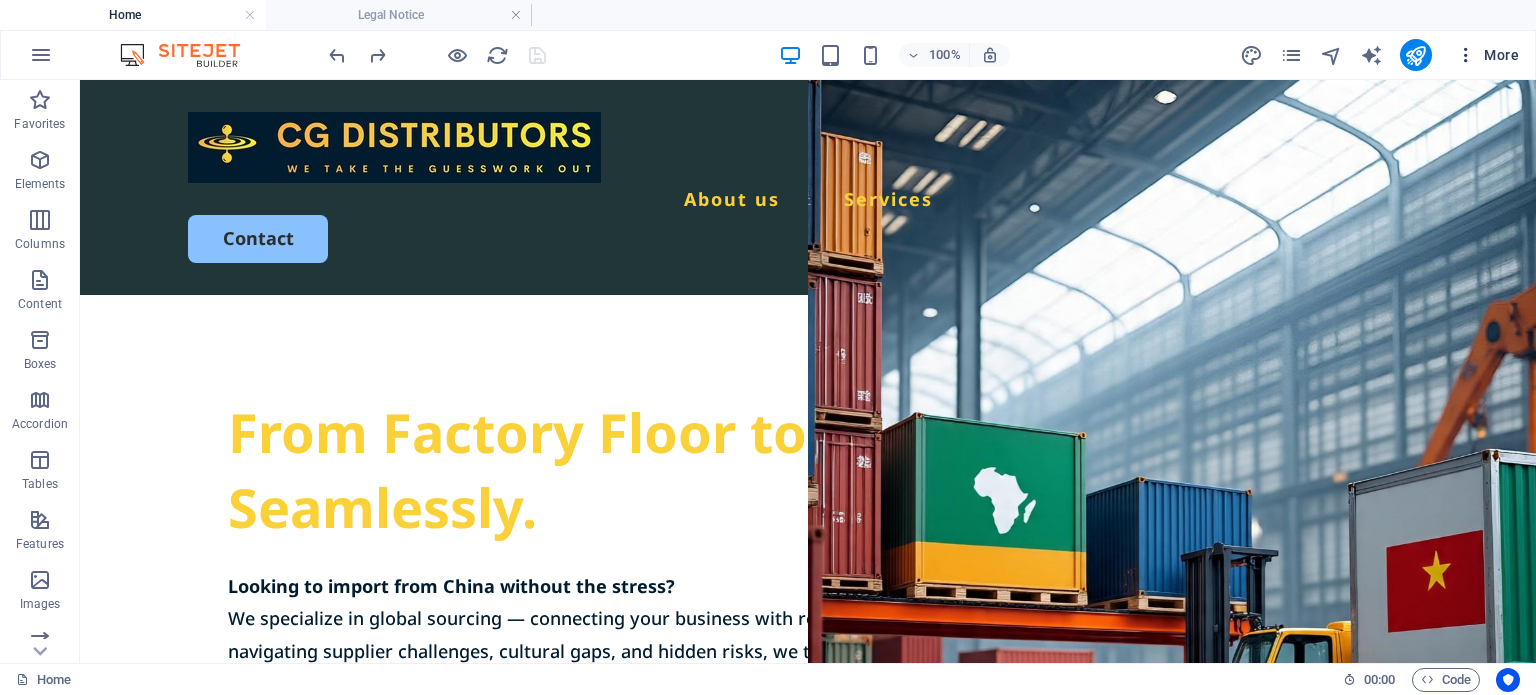 click at bounding box center (1466, 55) 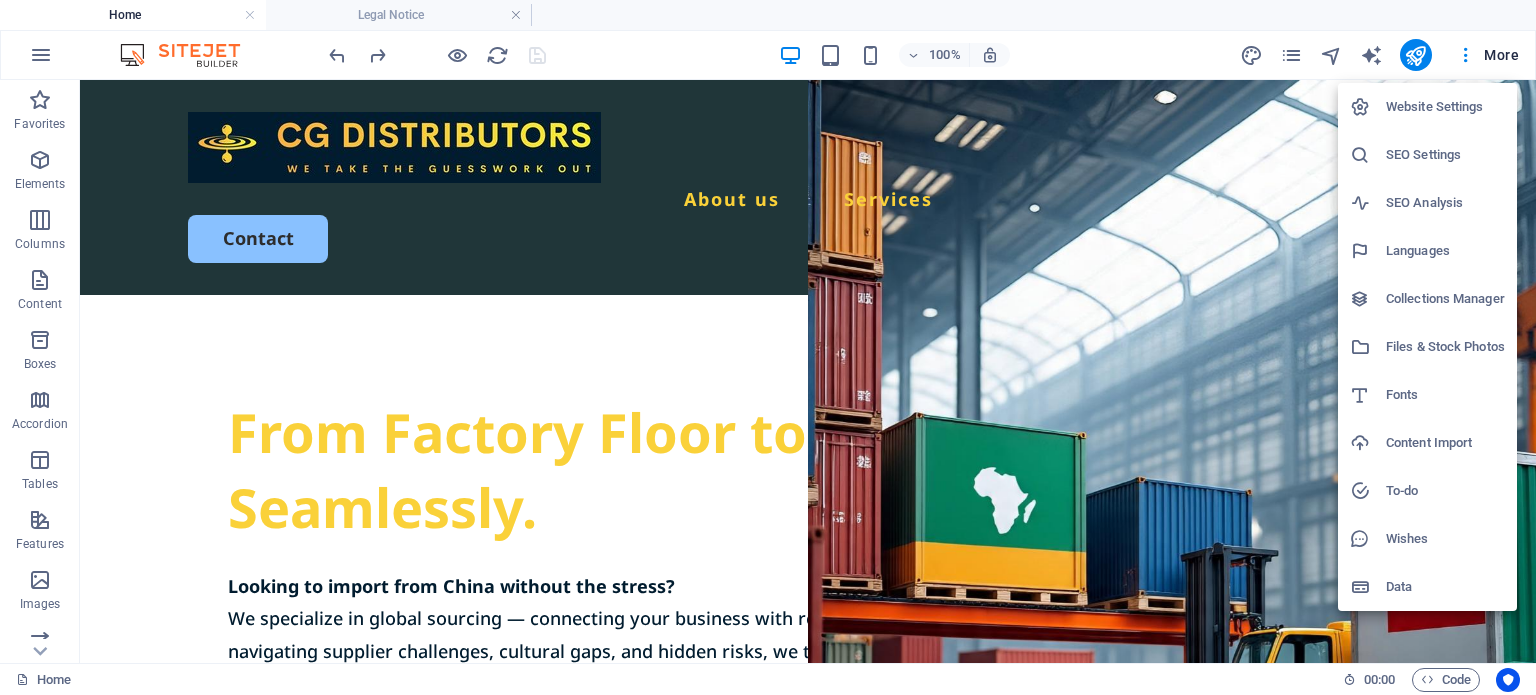 click on "Website Settings" at bounding box center [1445, 107] 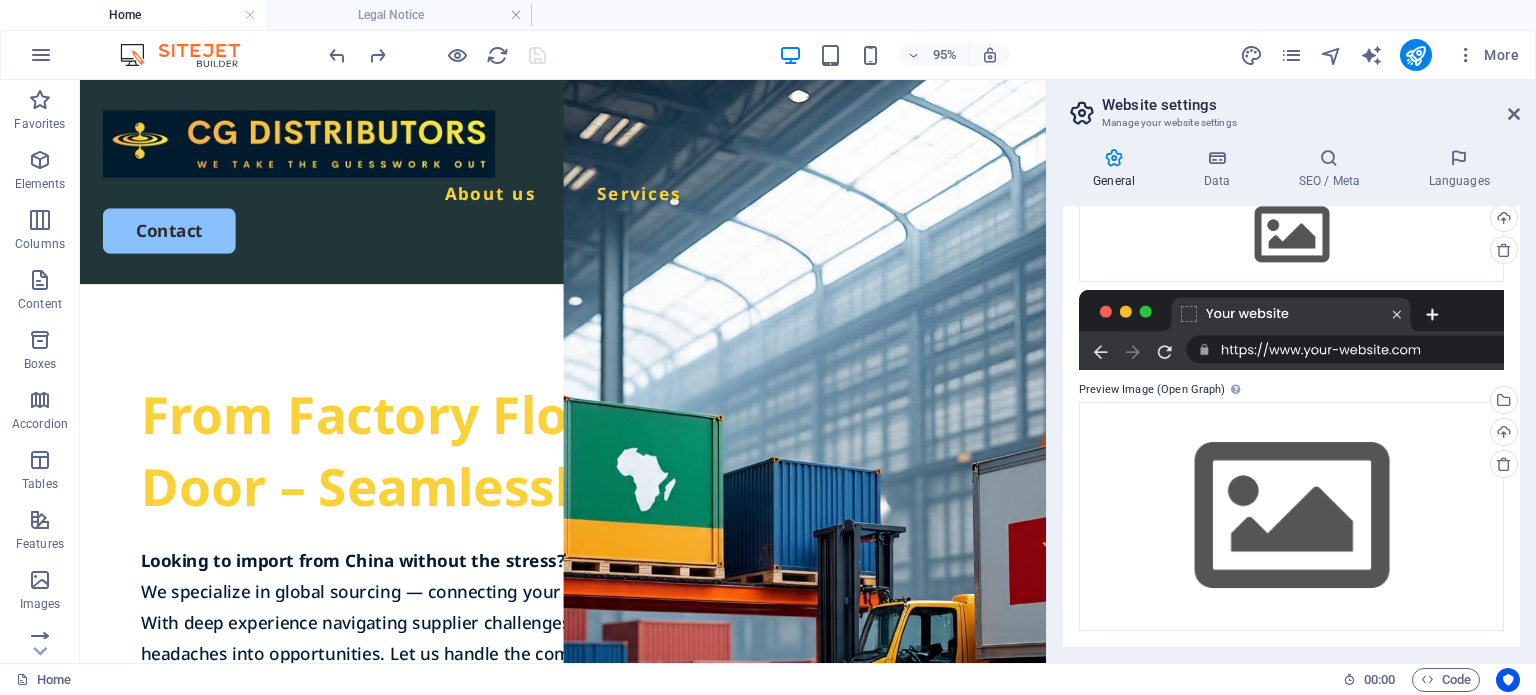 scroll, scrollTop: 0, scrollLeft: 0, axis: both 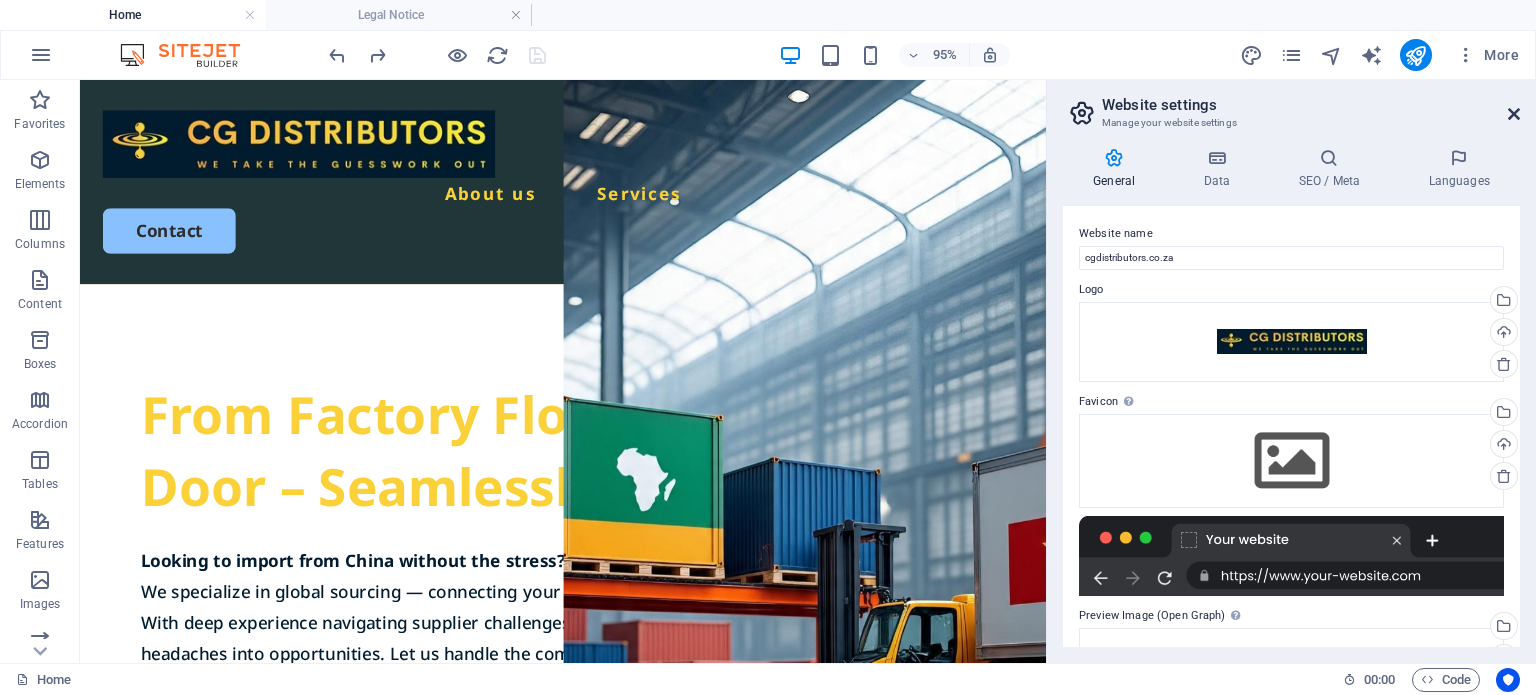 click at bounding box center [1514, 114] 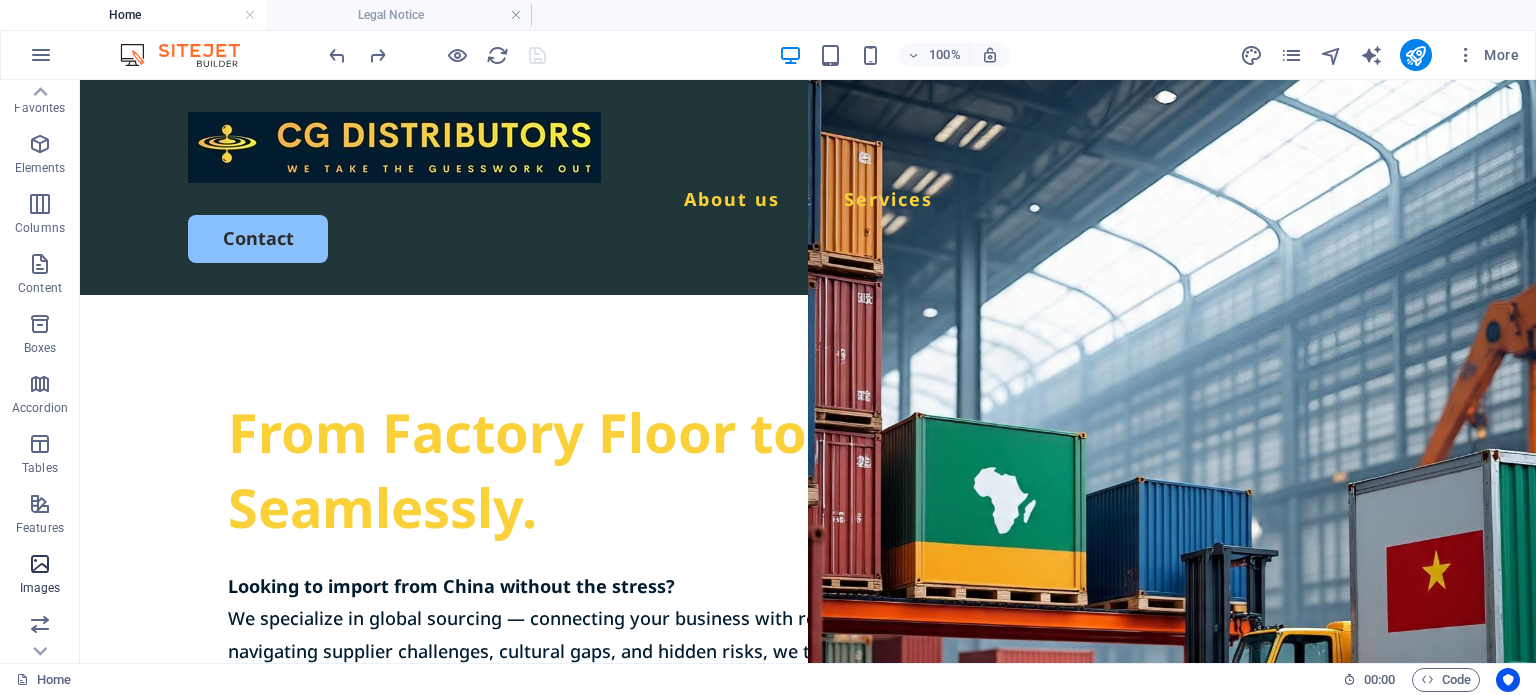 scroll, scrollTop: 0, scrollLeft: 0, axis: both 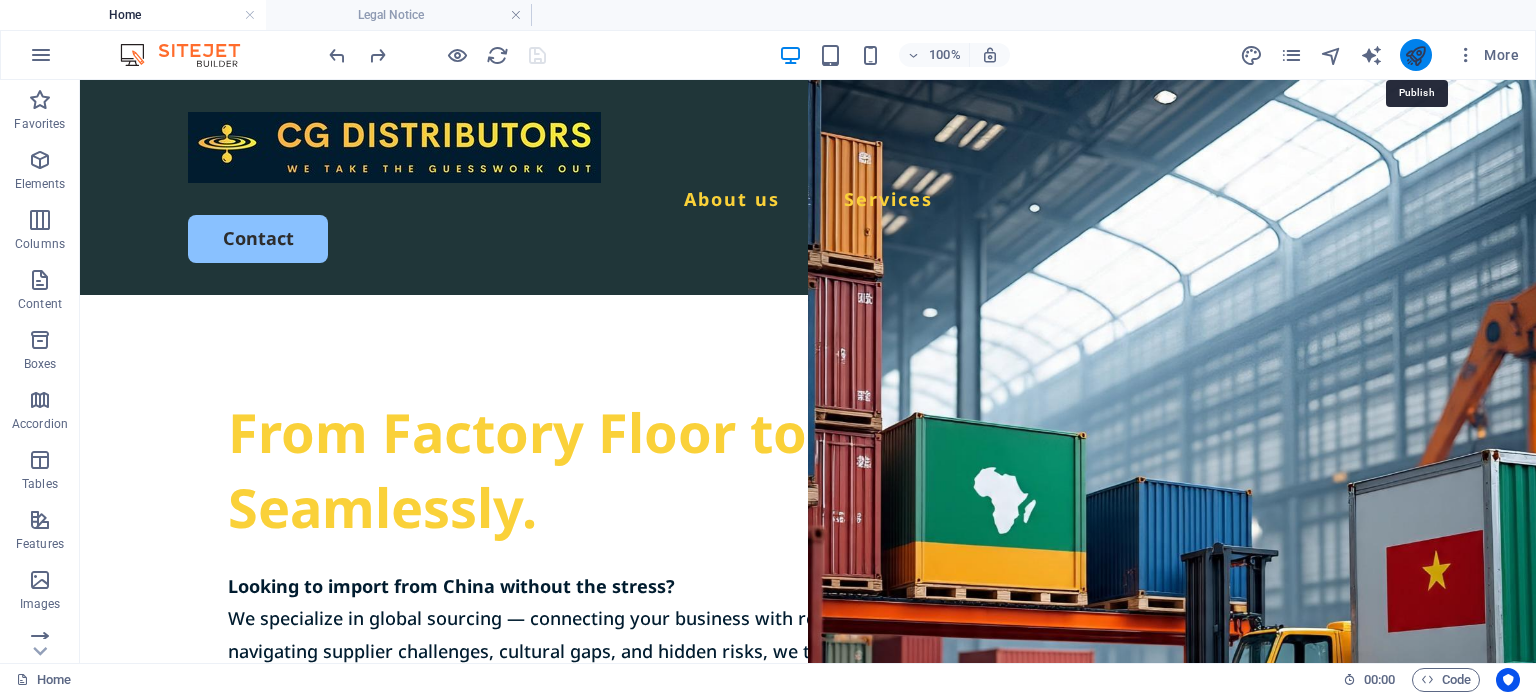 click at bounding box center [1415, 55] 